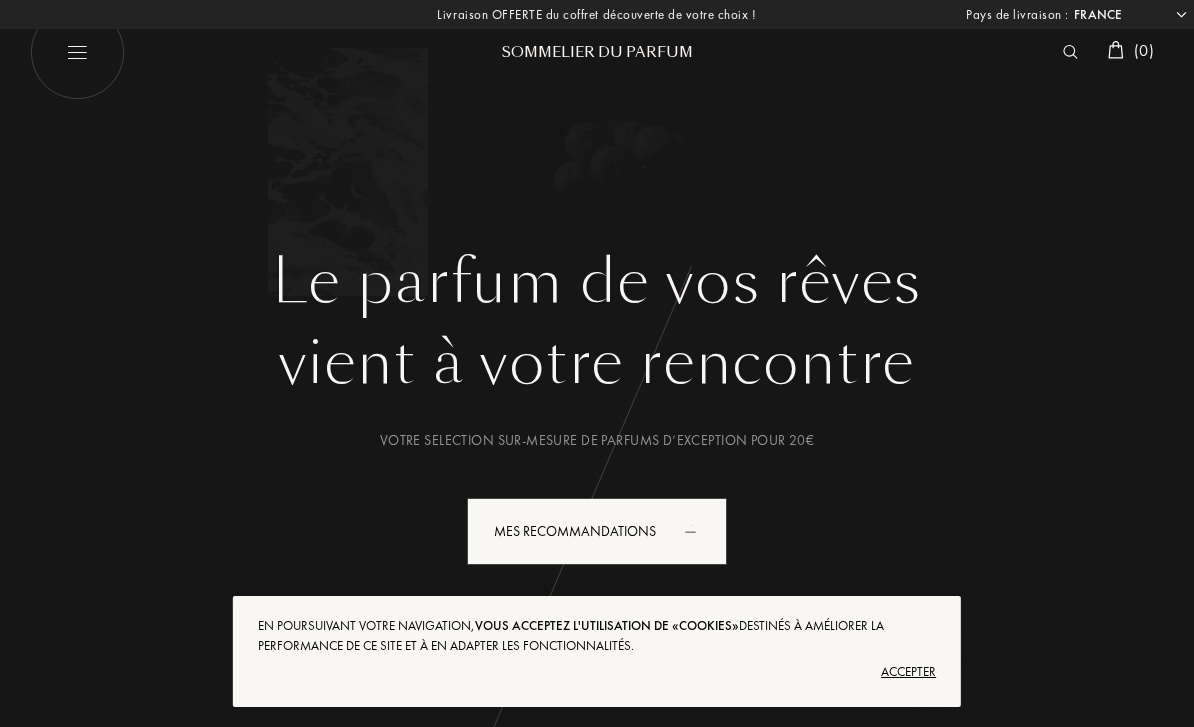 select on "FR" 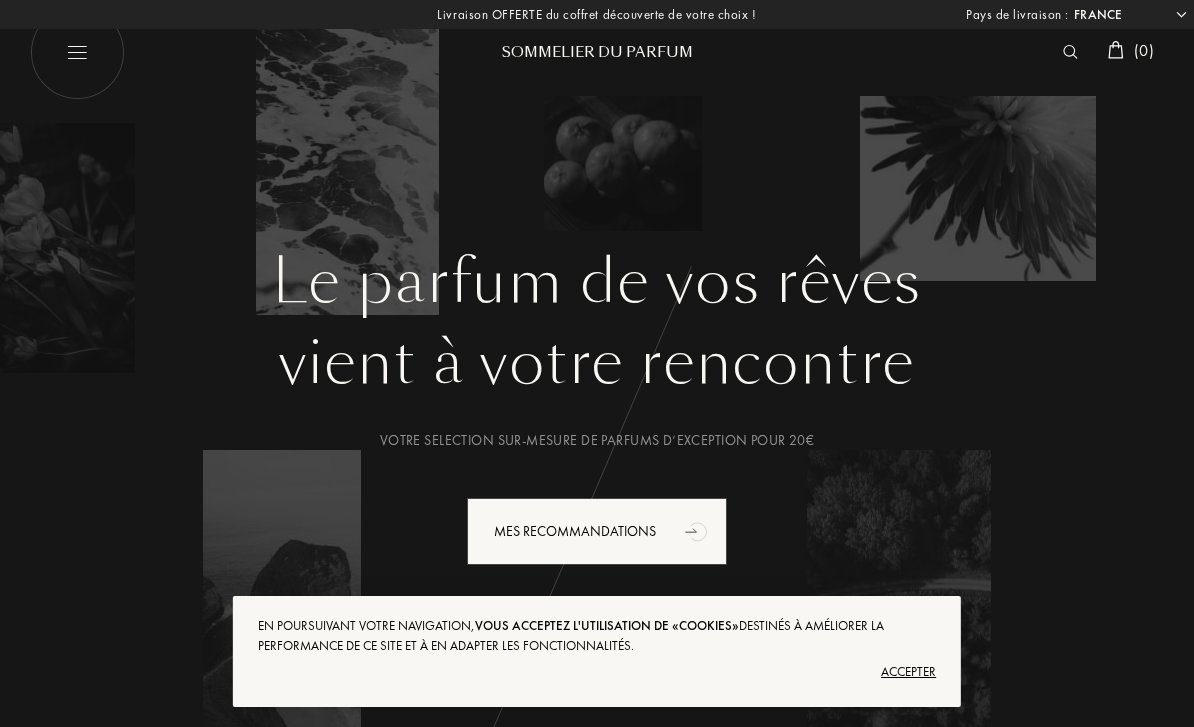 click on "Accepter" at bounding box center [597, 672] 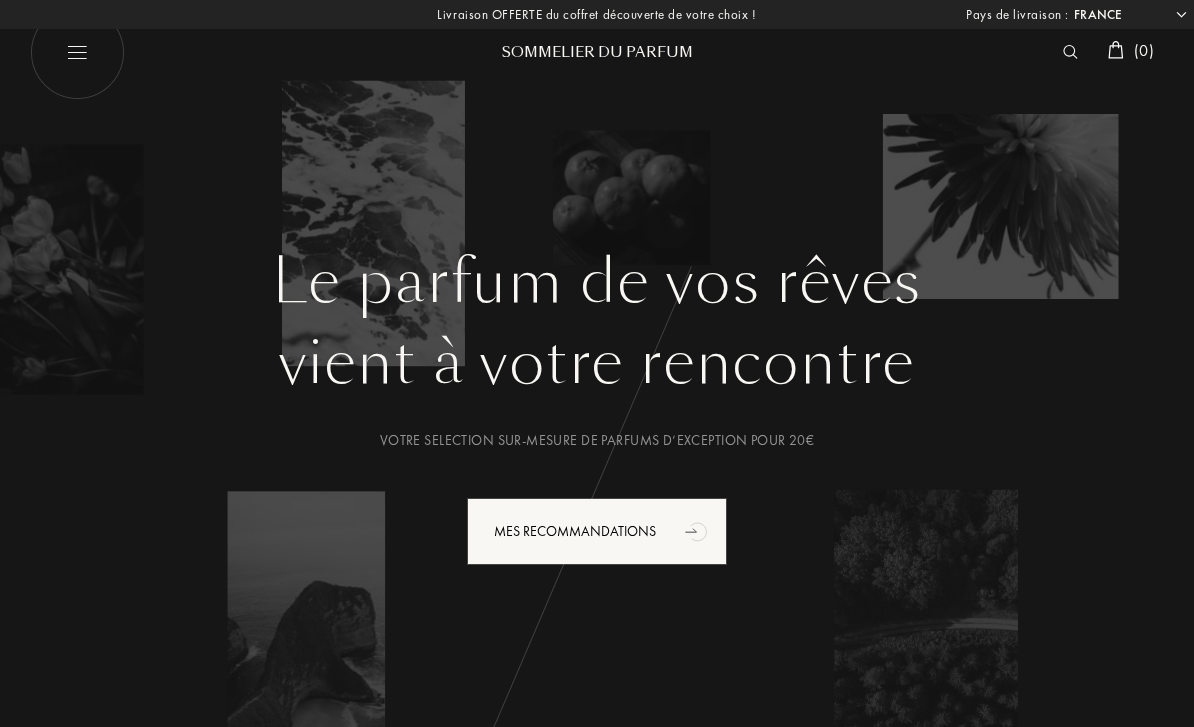 click on "Le parfum de vos rêves vient à votre rencontre Votre selection sur-mesure de parfums d’exception pour 20€ Mes Recommandations" at bounding box center [597, 362] 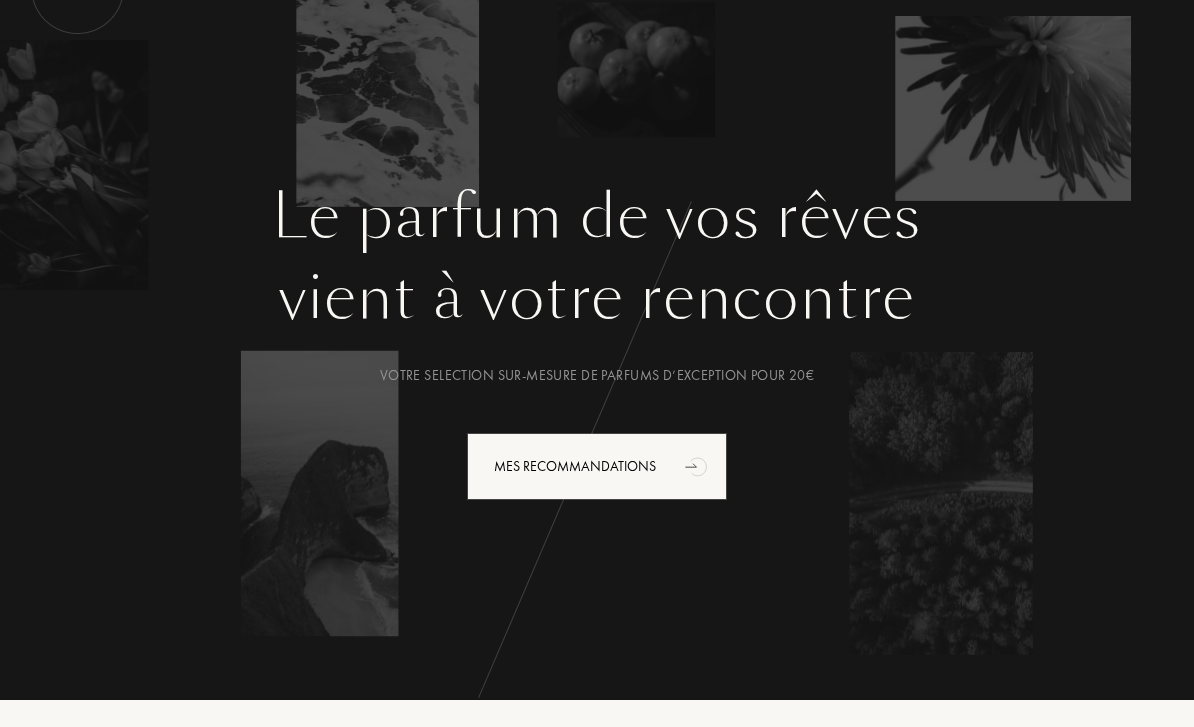 scroll, scrollTop: 0, scrollLeft: 0, axis: both 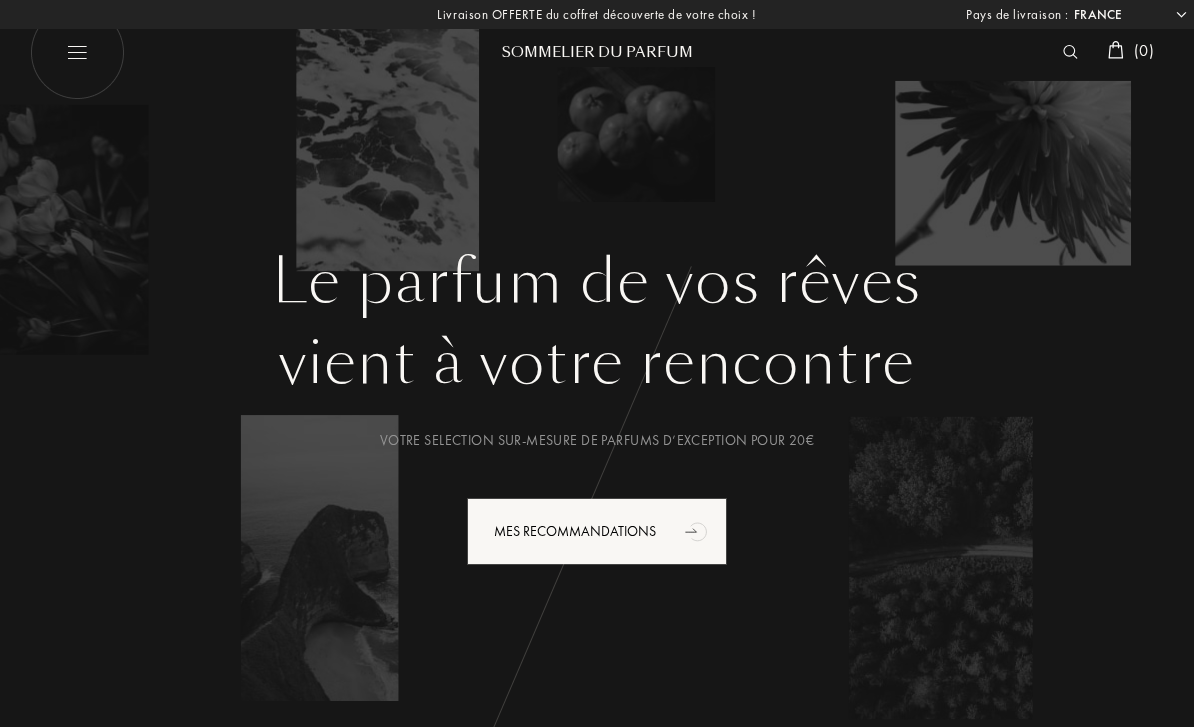 click at bounding box center (77, 52) 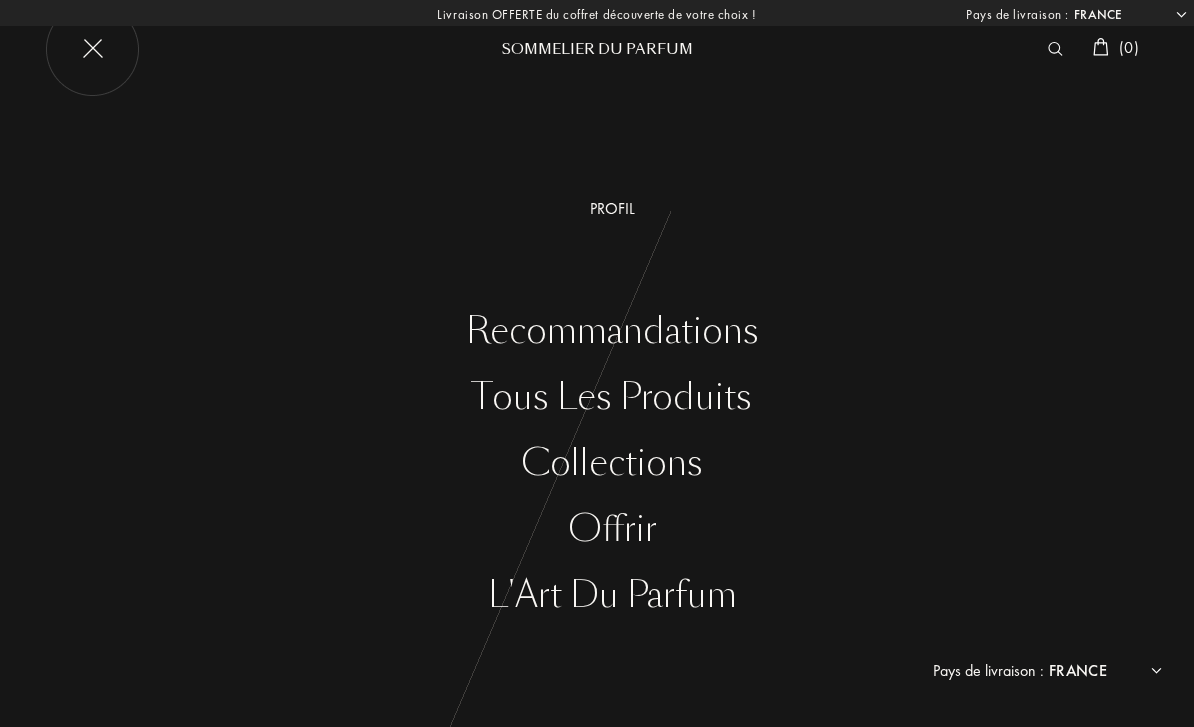 click on "Tous les produits" at bounding box center (612, 397) 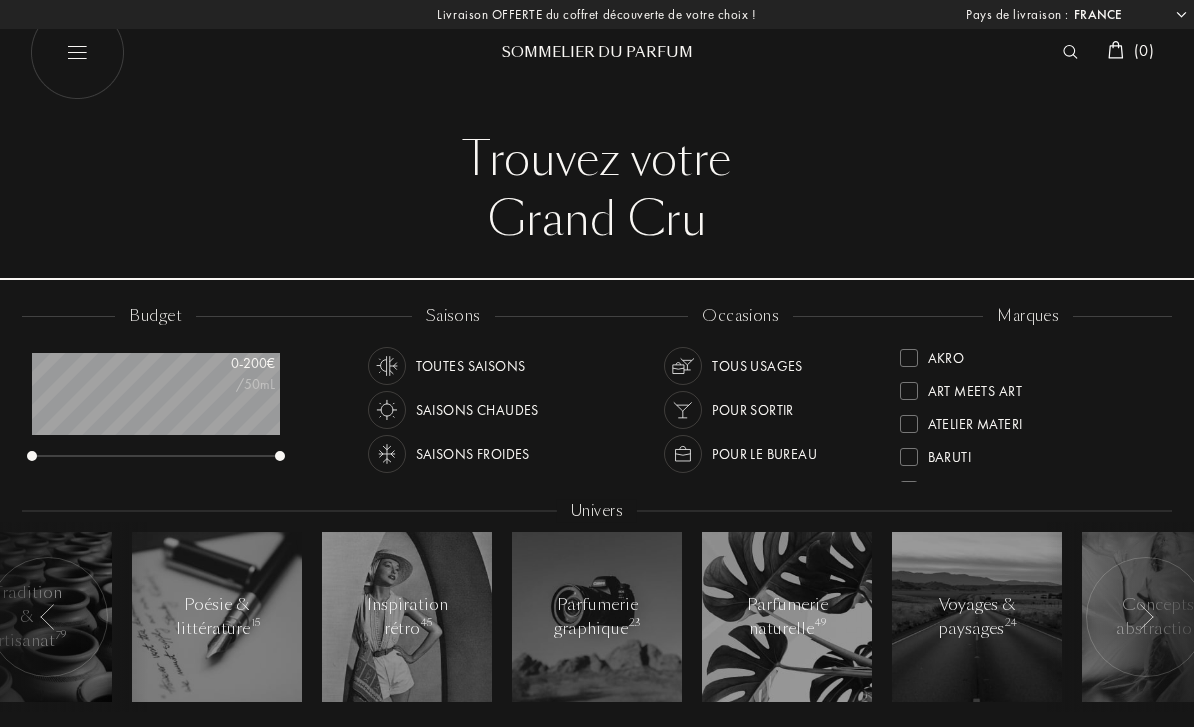 select on "FR" 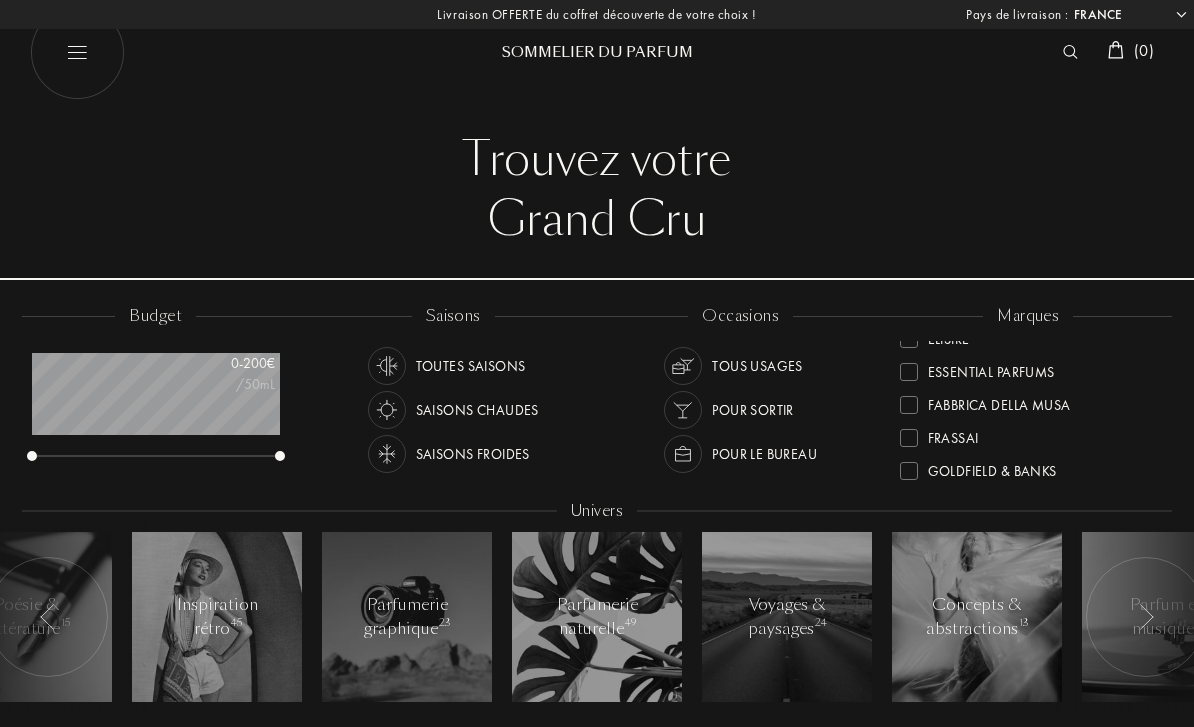 scroll, scrollTop: 212, scrollLeft: 0, axis: vertical 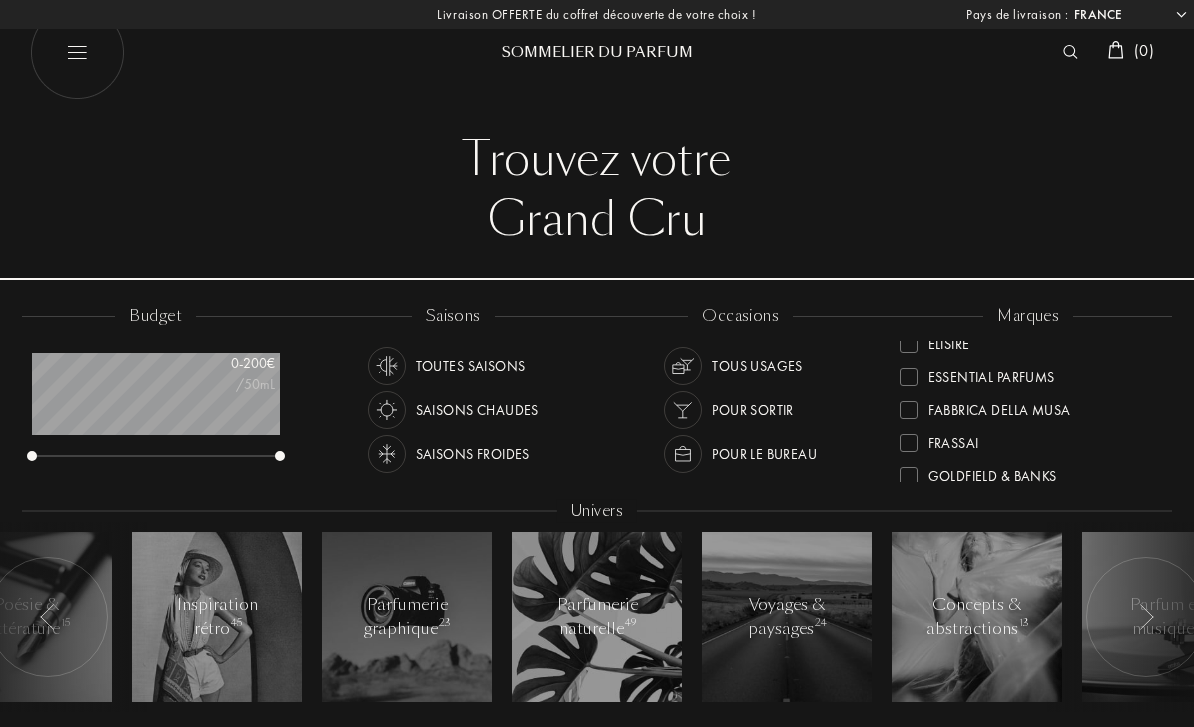 click on "Essential Parfums" at bounding box center (991, 373) 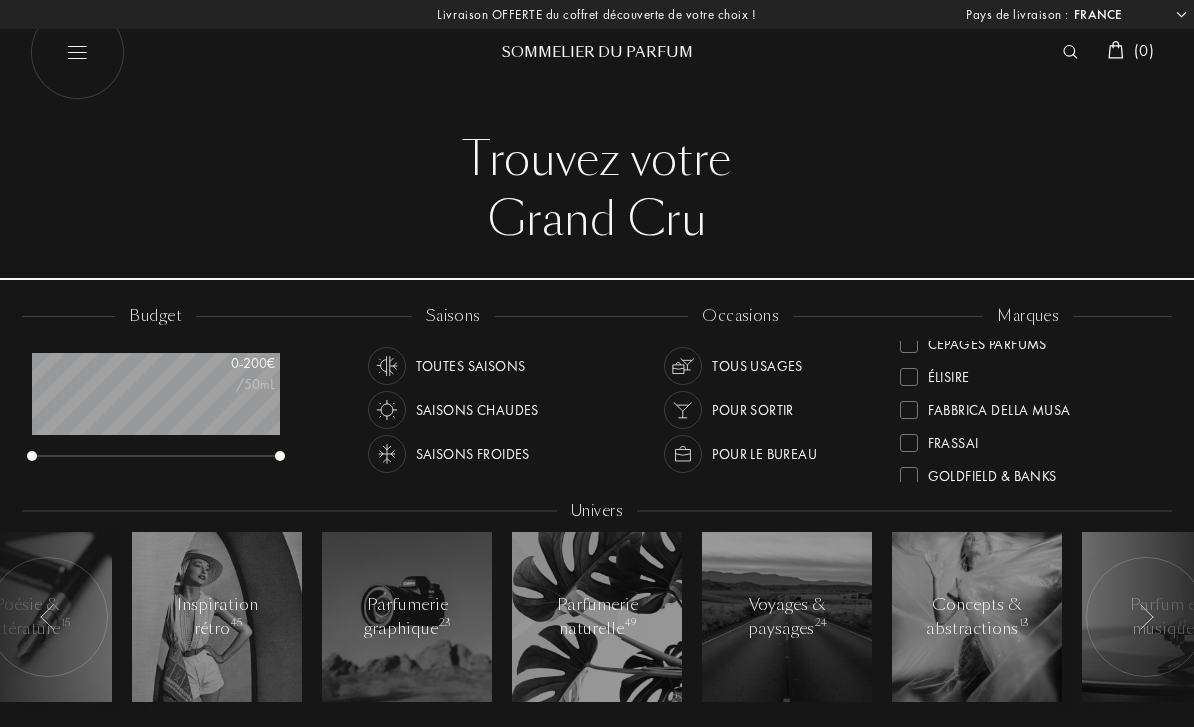 scroll, scrollTop: 0, scrollLeft: 0, axis: both 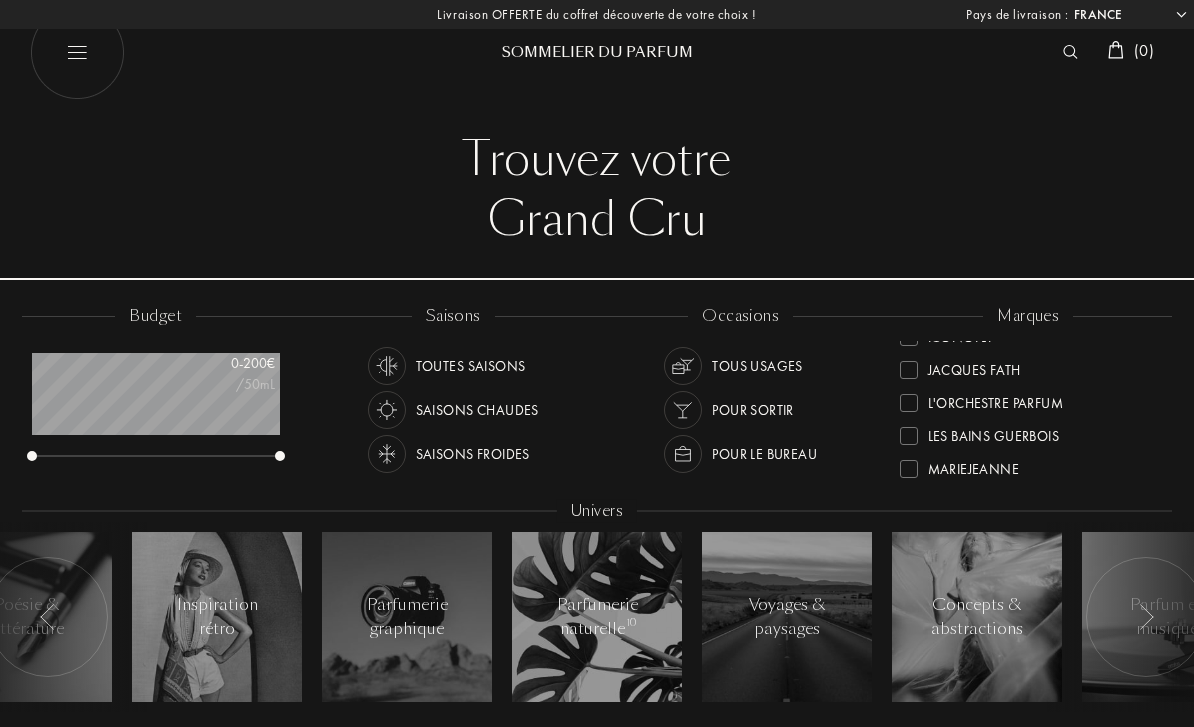 click on "L'Orchestre Parfum" at bounding box center (996, 399) 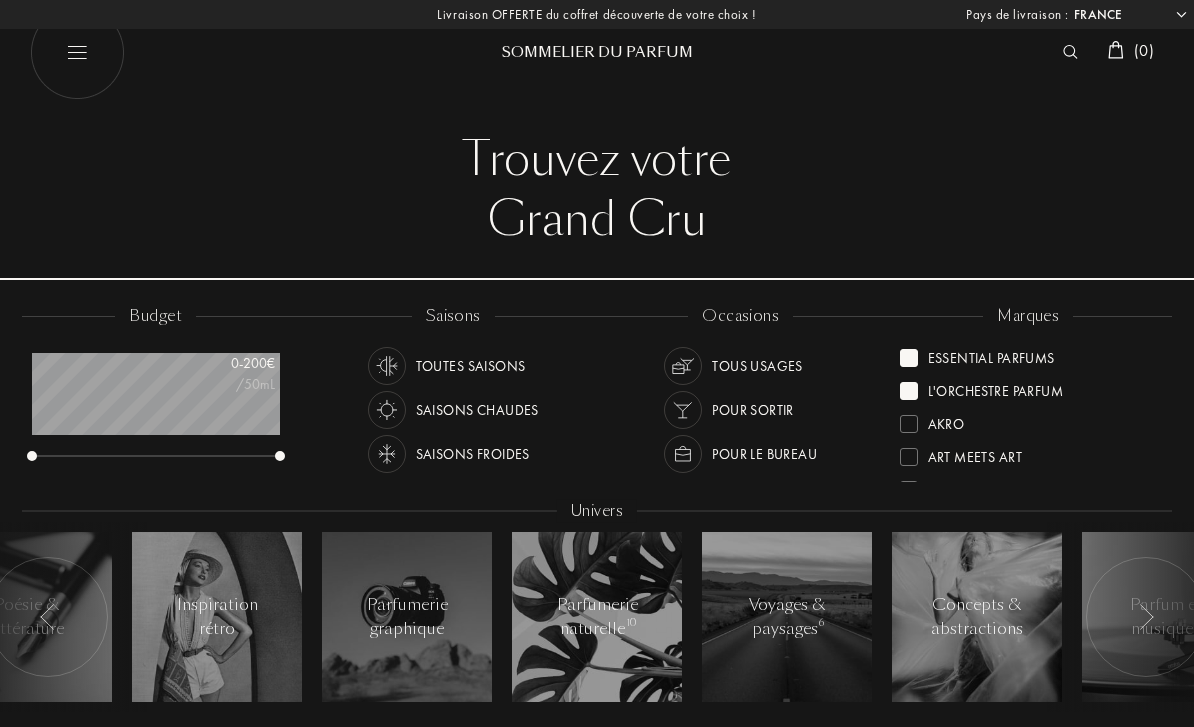 scroll, scrollTop: 0, scrollLeft: 0, axis: both 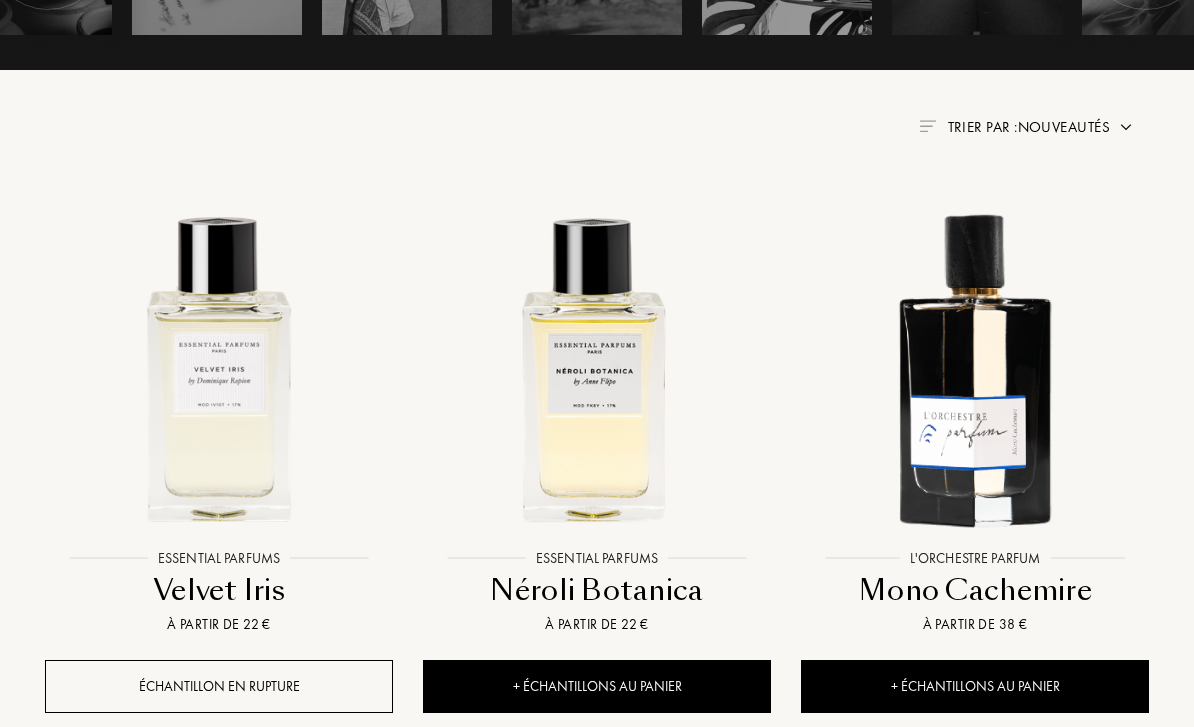 click at bounding box center [219, 366] 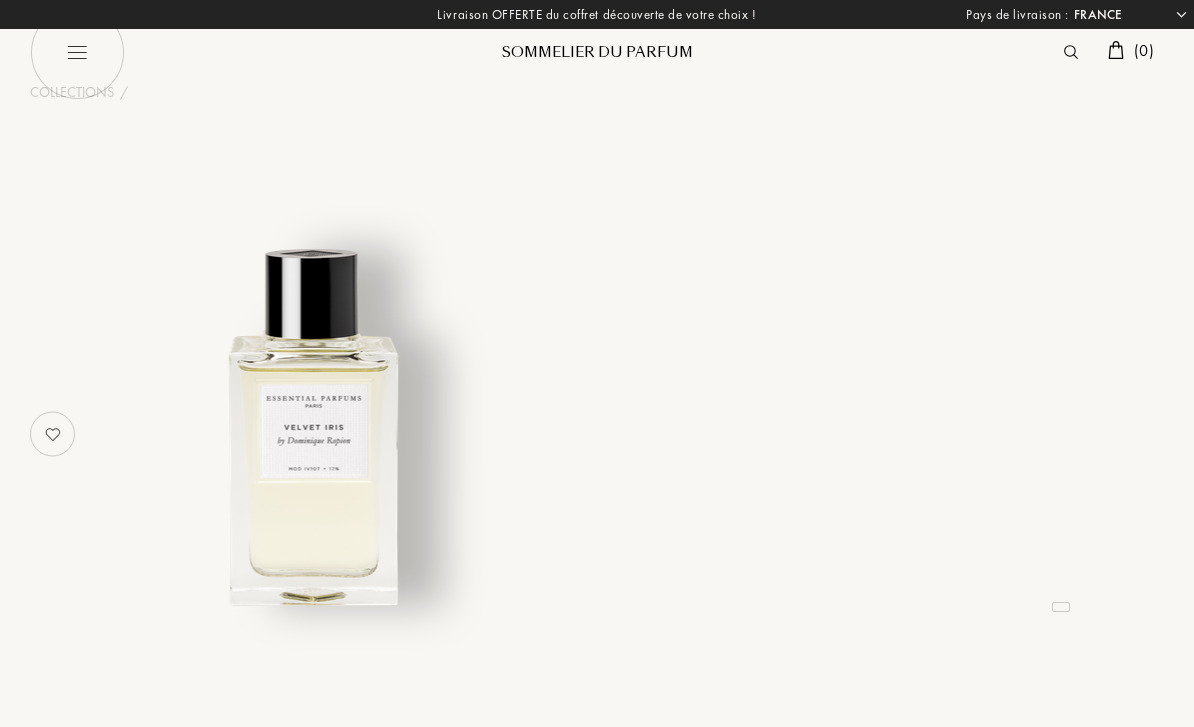 select on "FR" 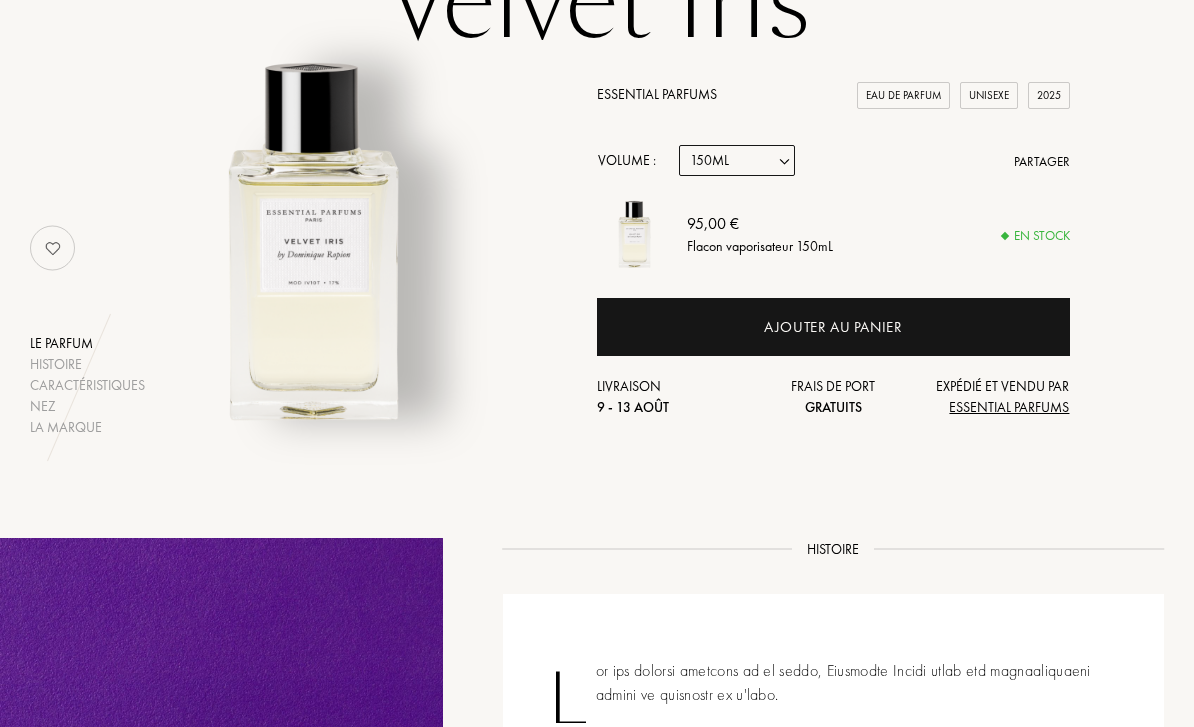 click on "Echantillon 10mL 100mL 150mL" at bounding box center (737, 161) 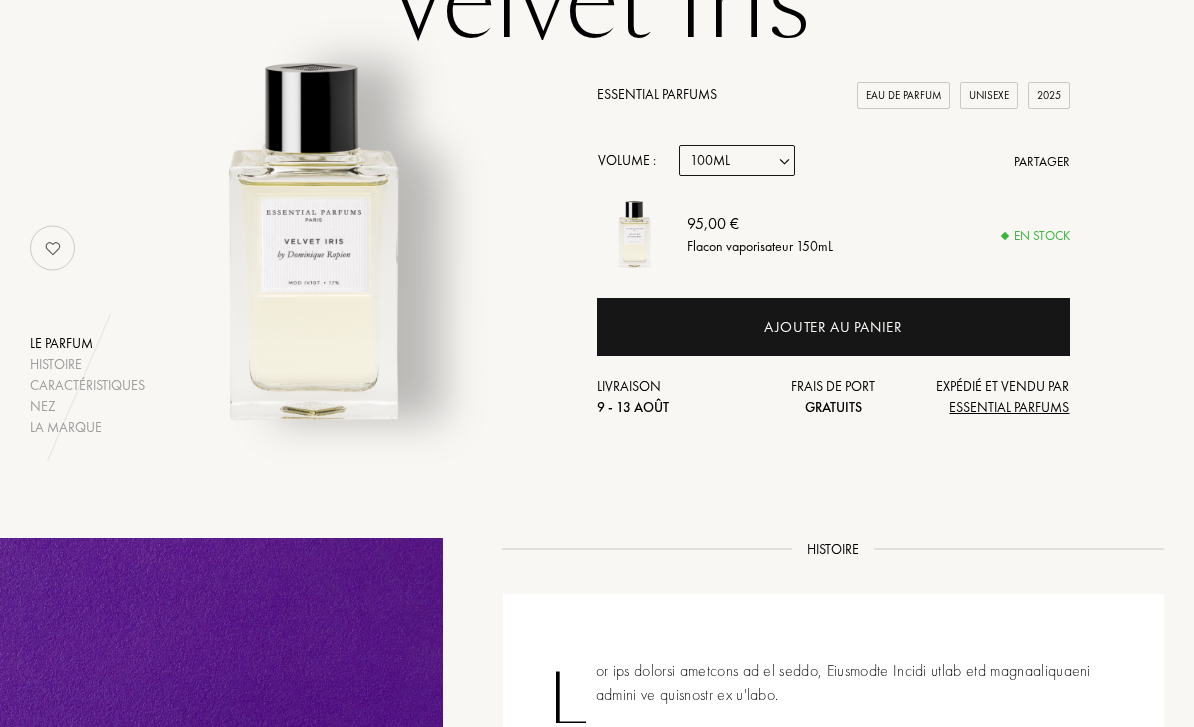 select on "2" 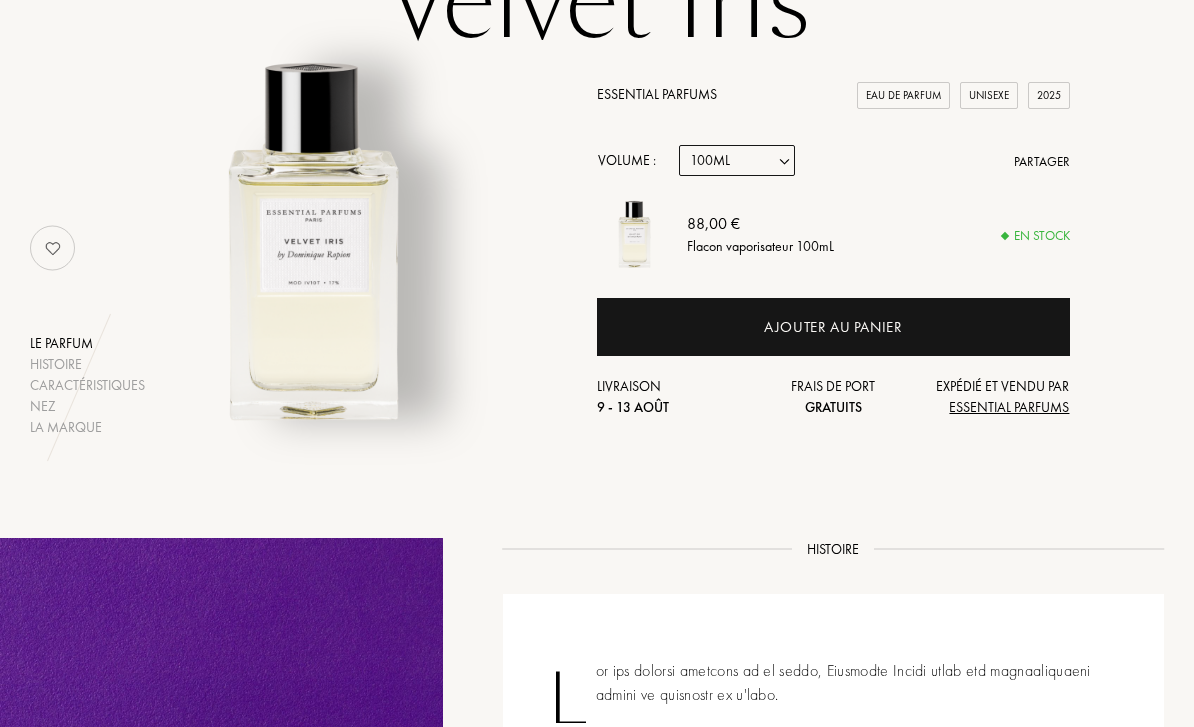 click on "Echantillon 10mL 100mL 150mL" at bounding box center [737, 160] 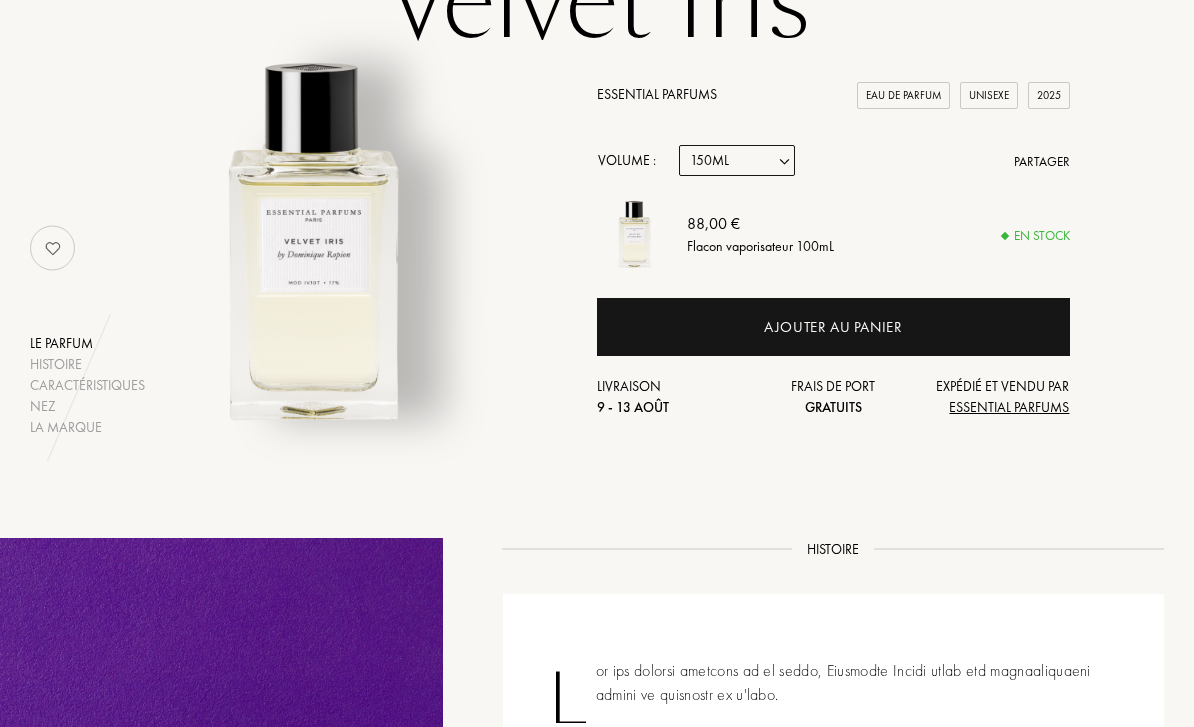 select on "3" 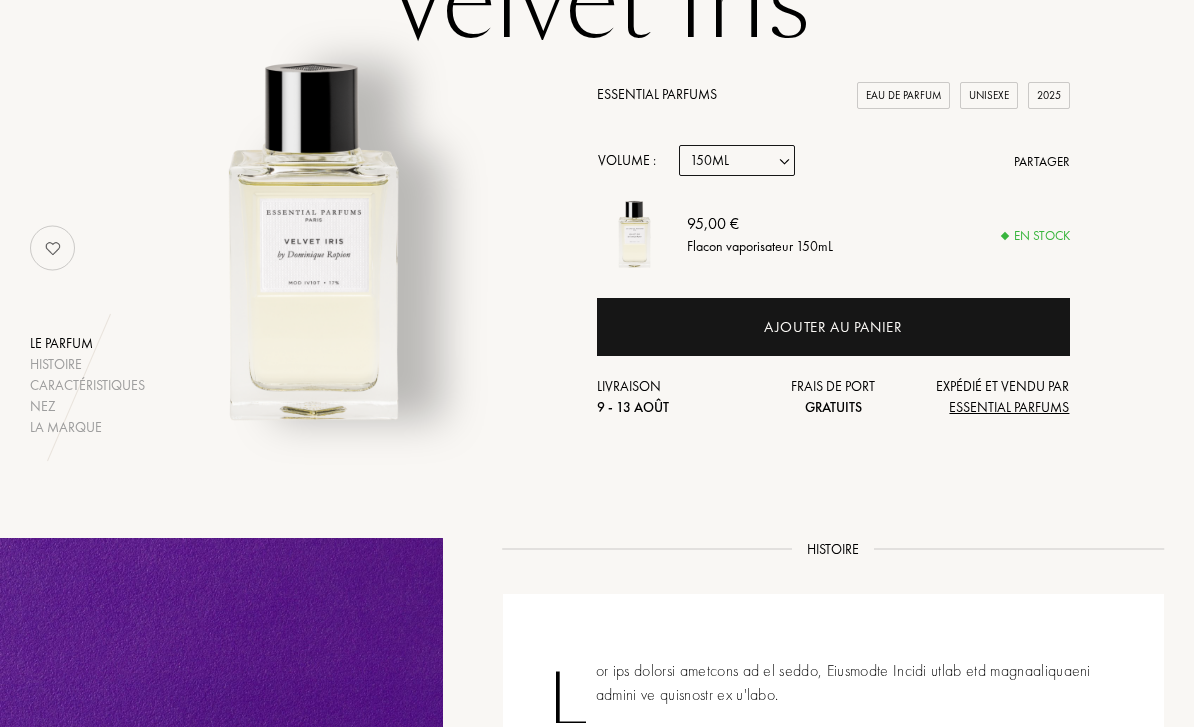 click on "Echantillon 10mL 100mL 150mL" at bounding box center [737, 160] 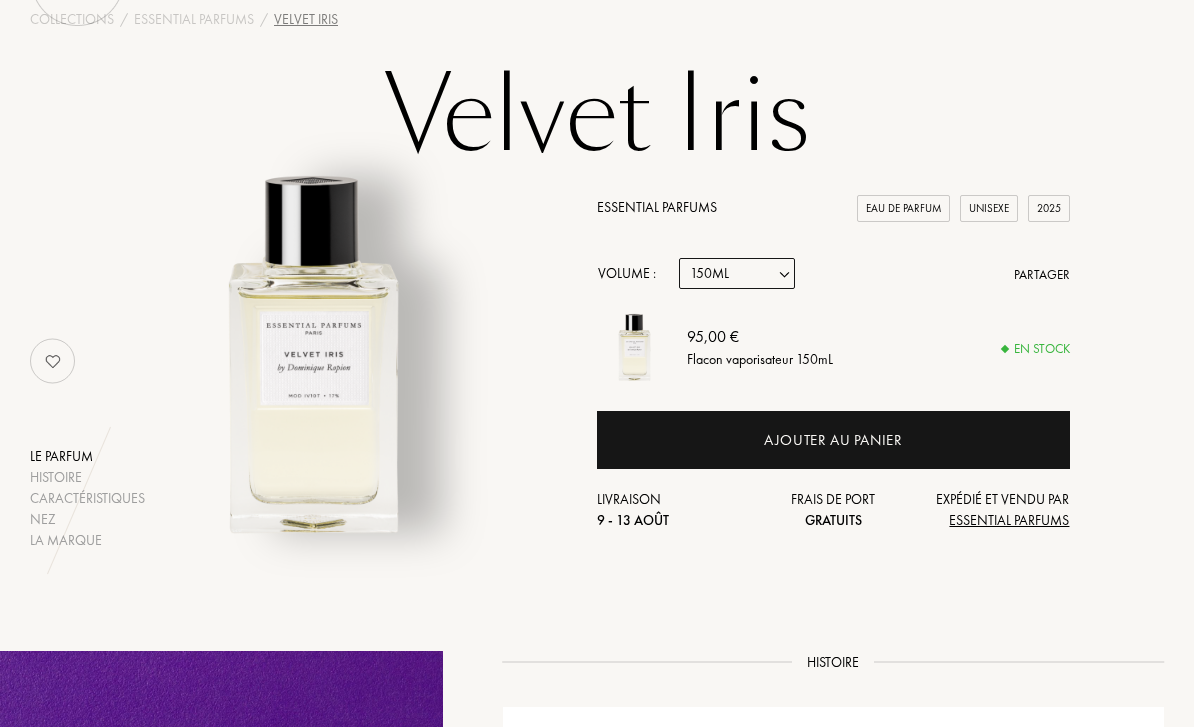 scroll, scrollTop: 0, scrollLeft: 0, axis: both 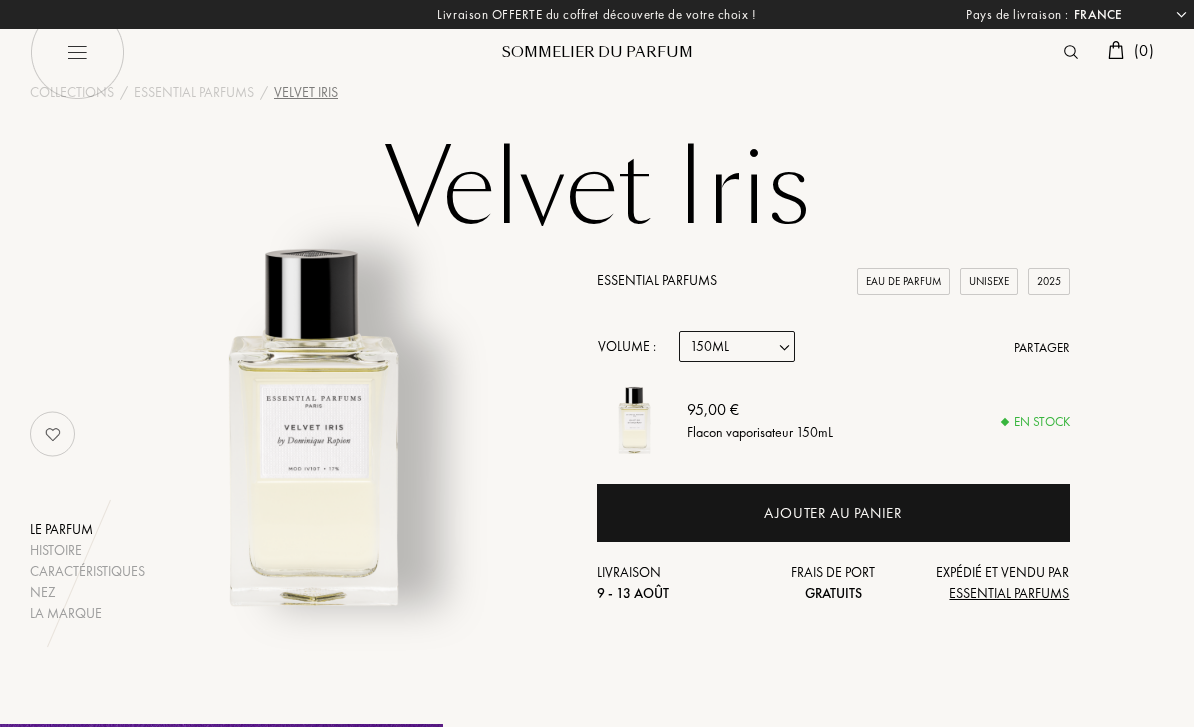click on "Essential Parfums" at bounding box center [657, 280] 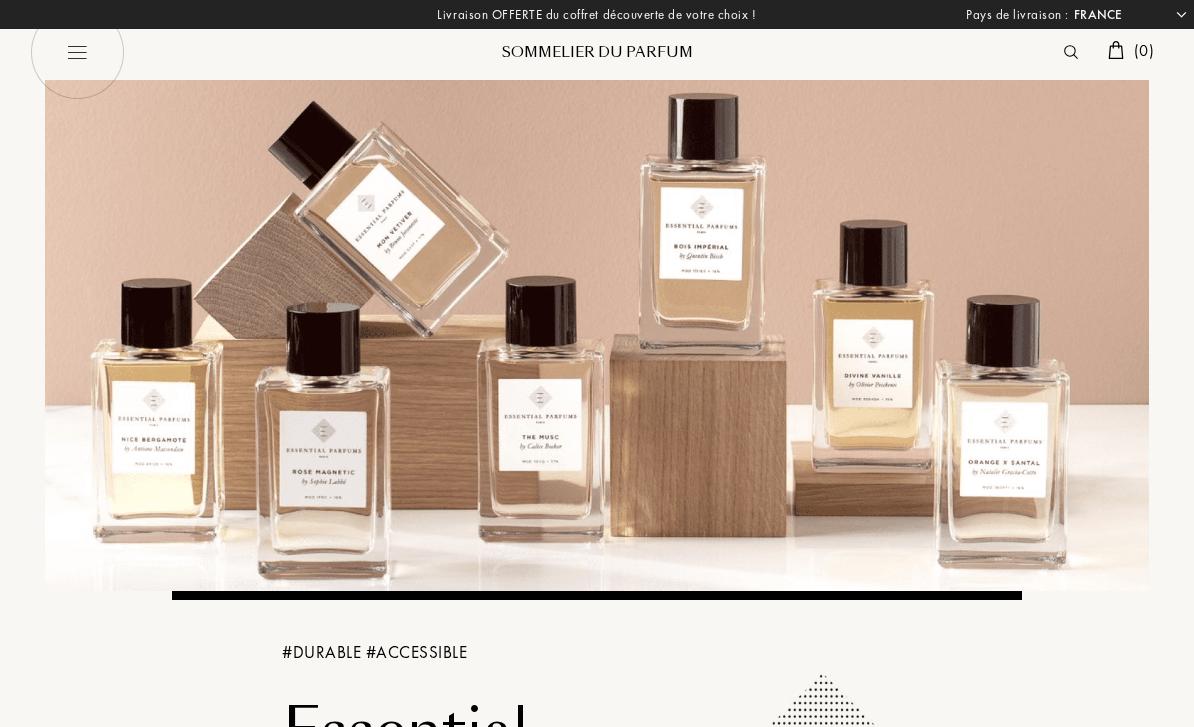 select on "FR" 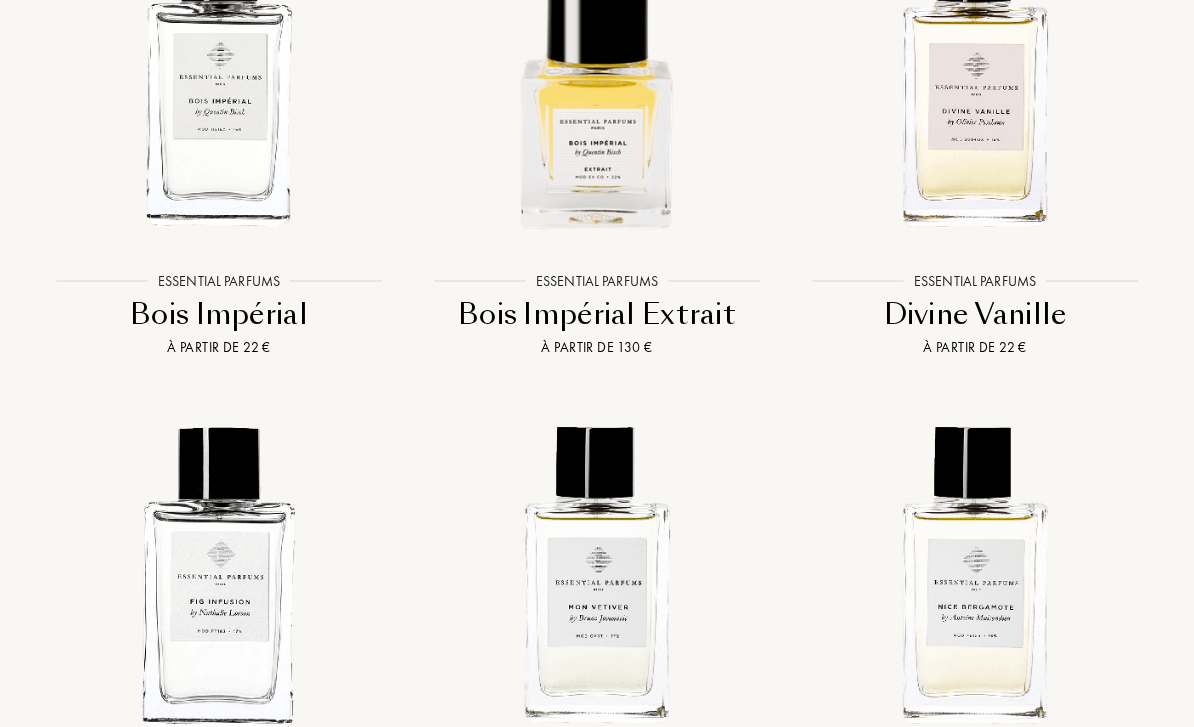 scroll, scrollTop: 2675, scrollLeft: 0, axis: vertical 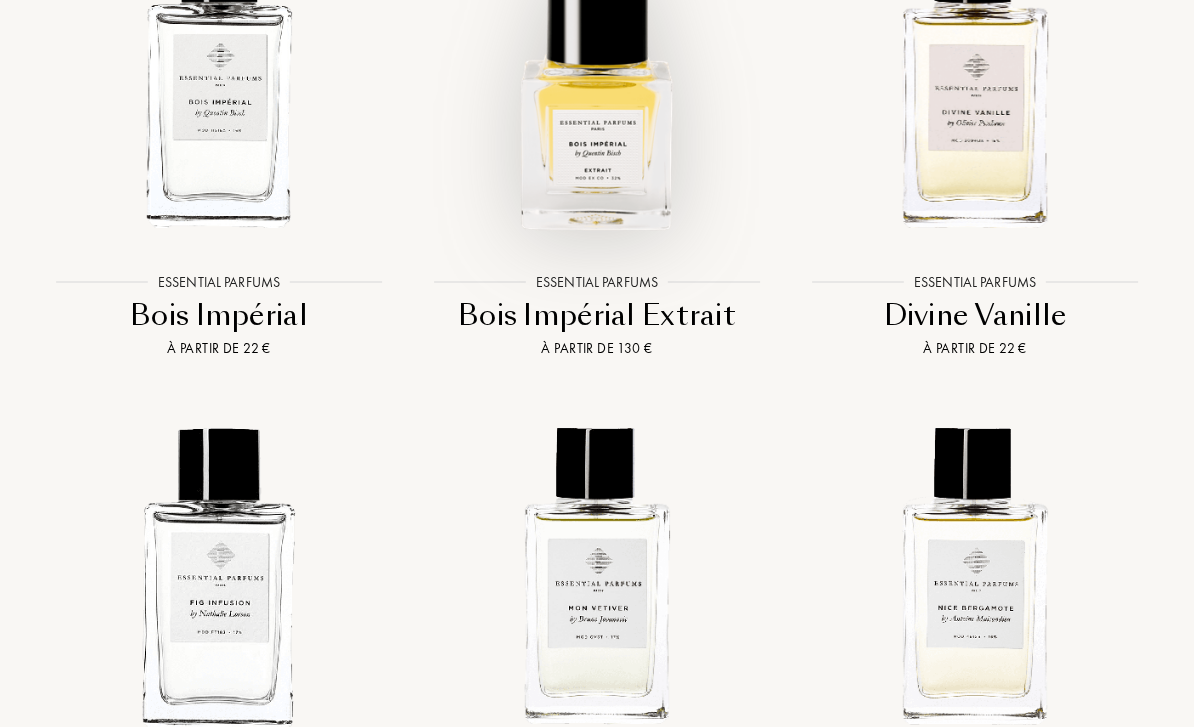 click at bounding box center (597, 80) 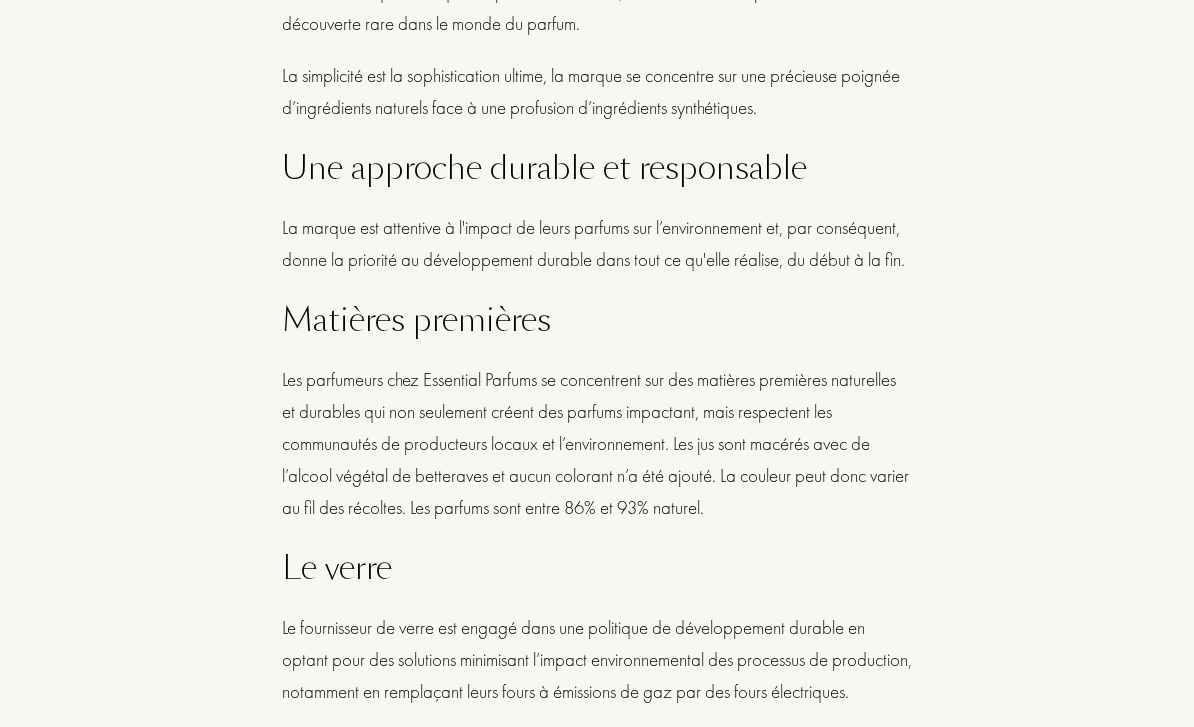 scroll, scrollTop: 1505, scrollLeft: 0, axis: vertical 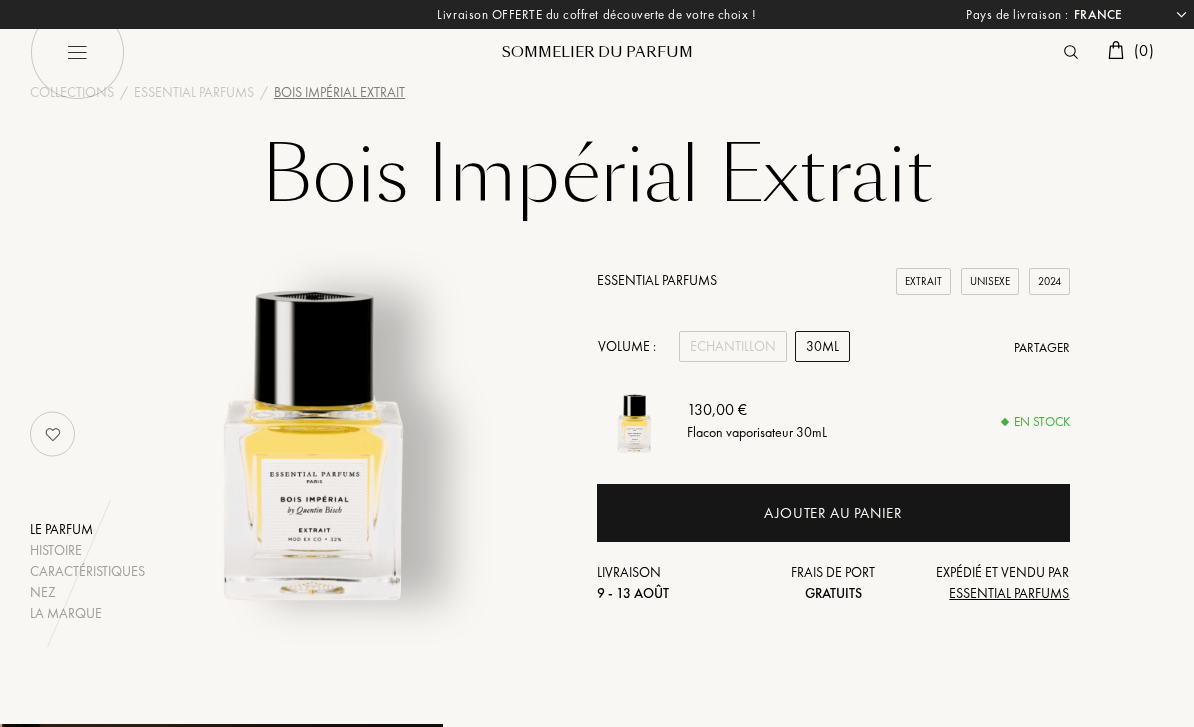 select on "FR" 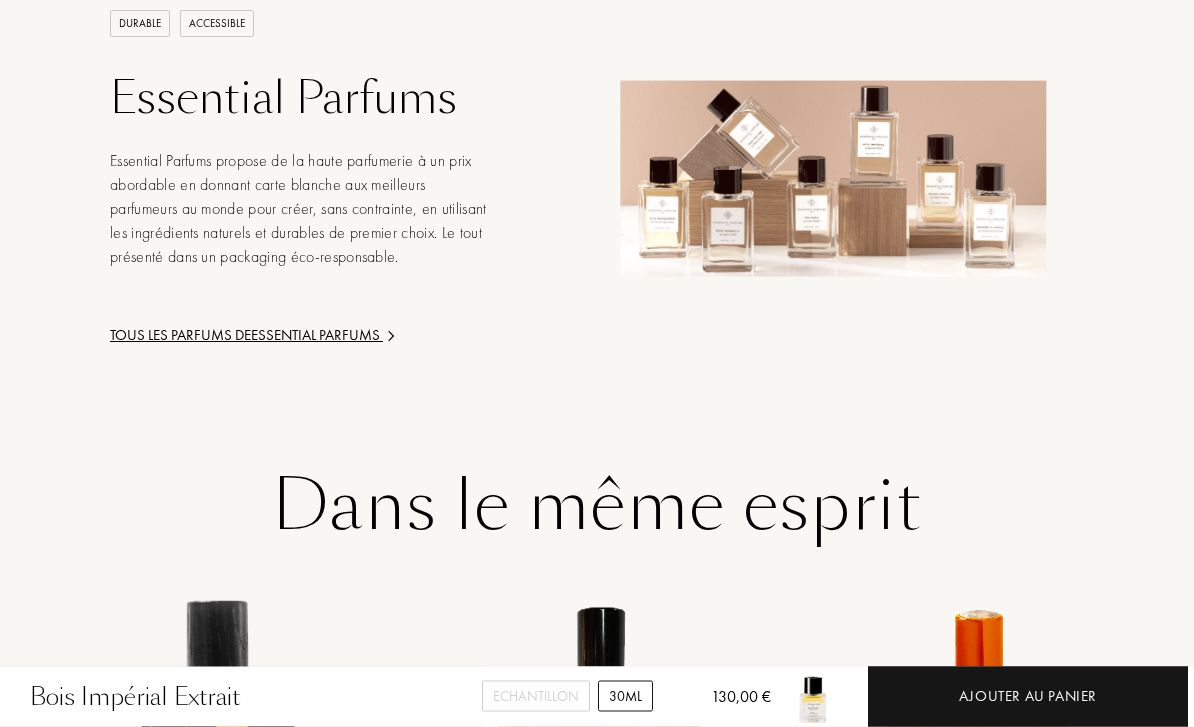 scroll, scrollTop: 2373, scrollLeft: 0, axis: vertical 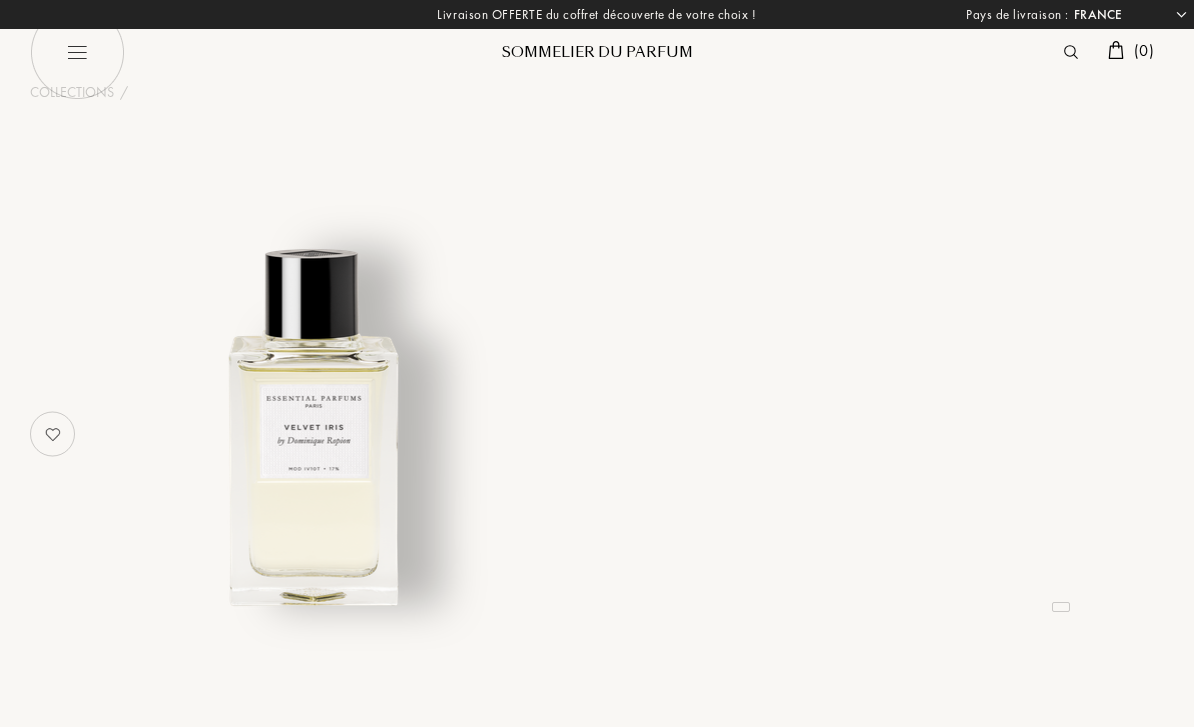 select on "FR" 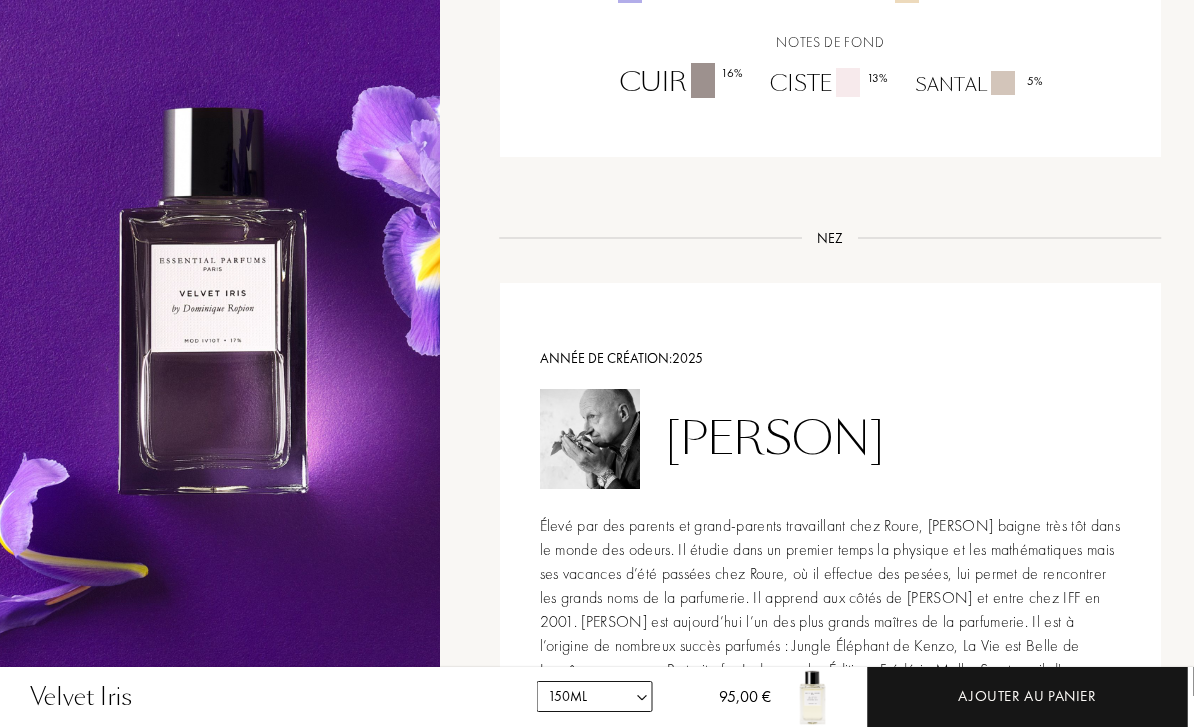 scroll, scrollTop: 1829, scrollLeft: 2, axis: both 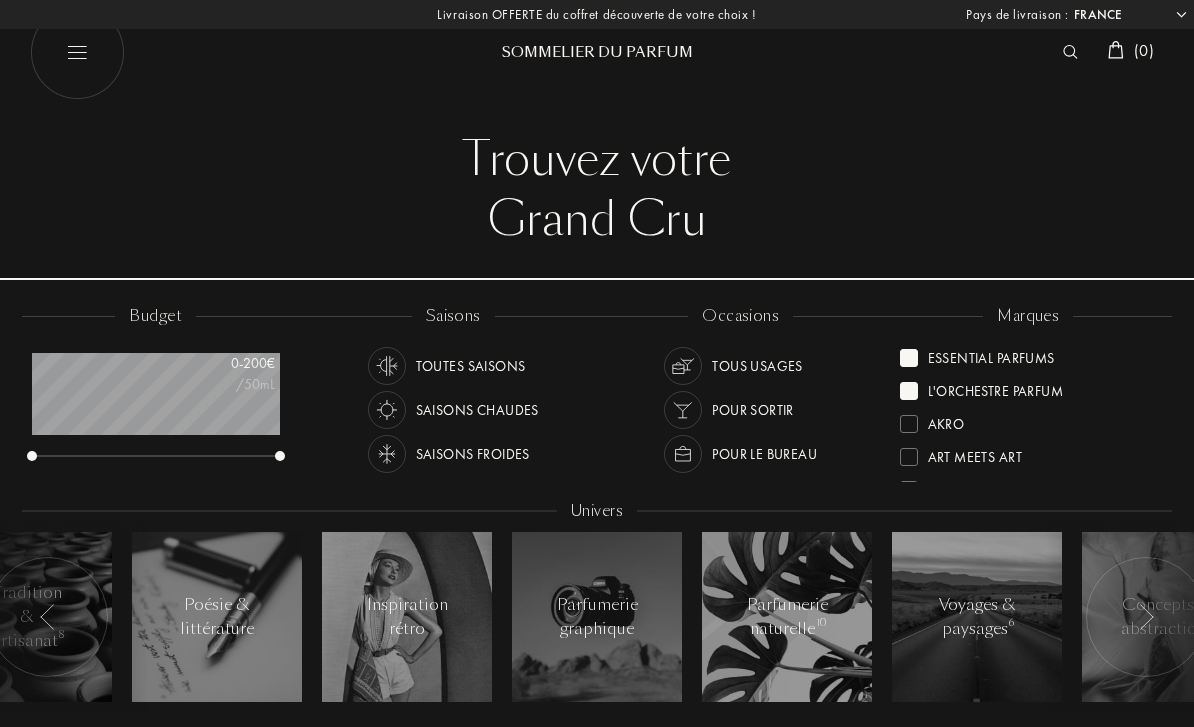 select on "FR" 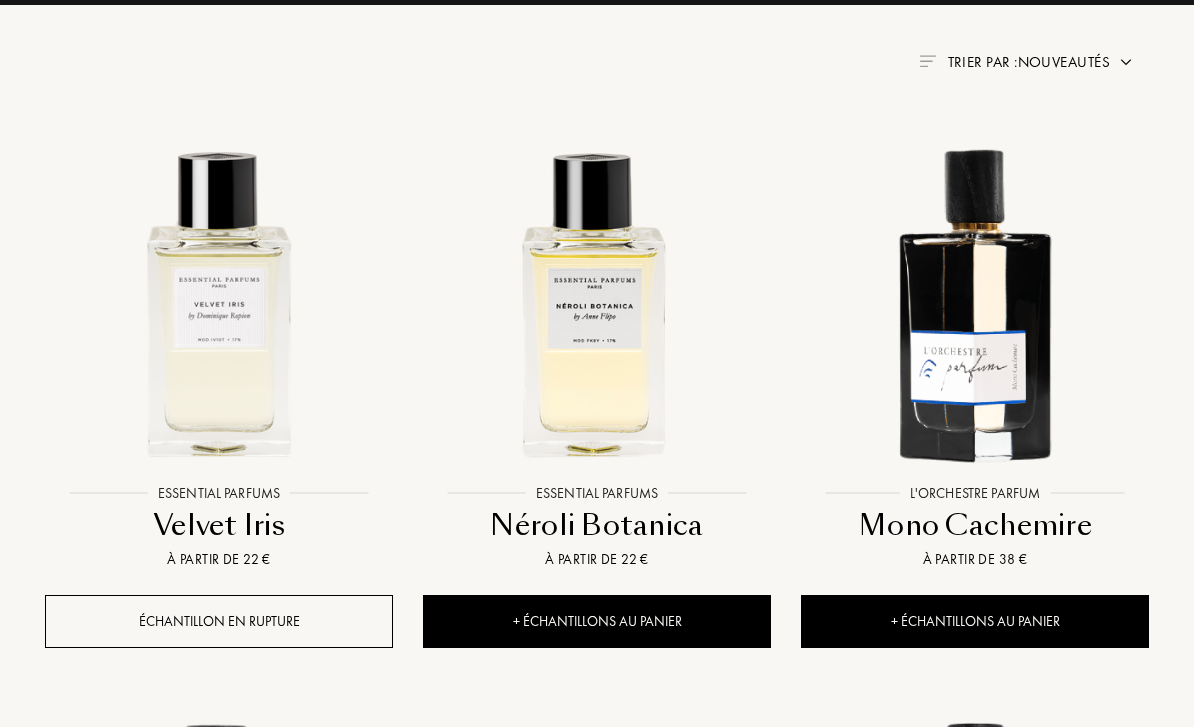 scroll, scrollTop: 999900, scrollLeft: 999752, axis: both 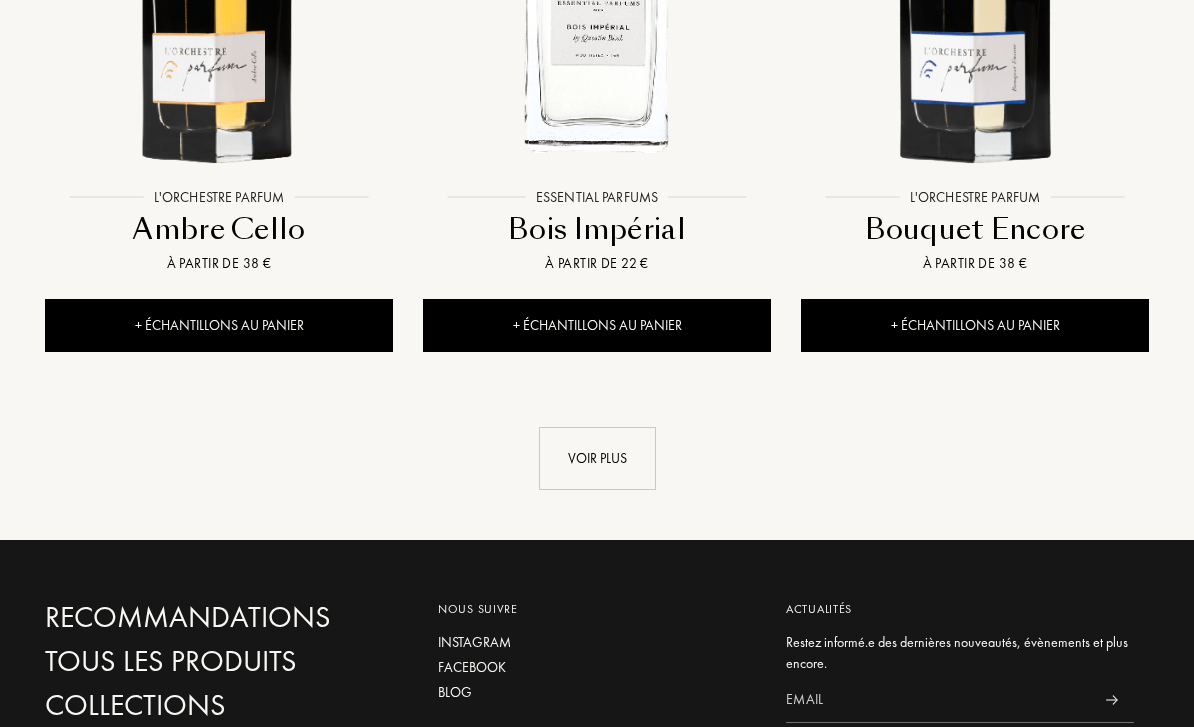 click on "Voir plus" at bounding box center (597, 459) 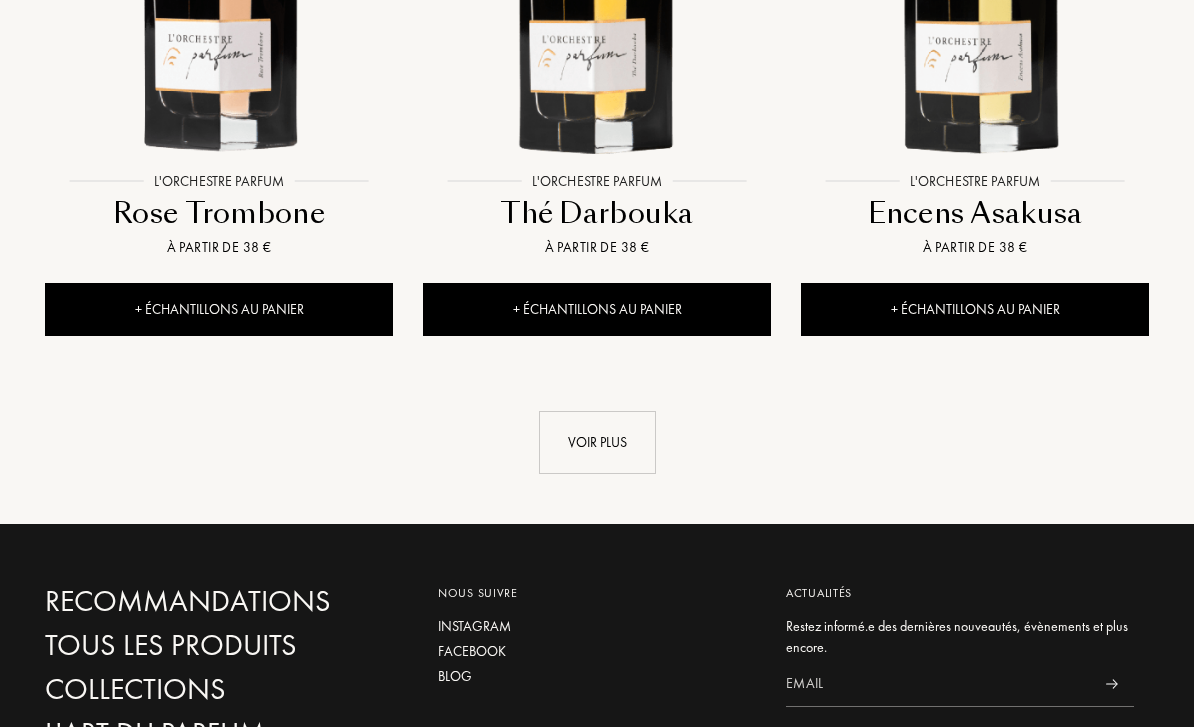 click on "Voir plus" at bounding box center (597, 443) 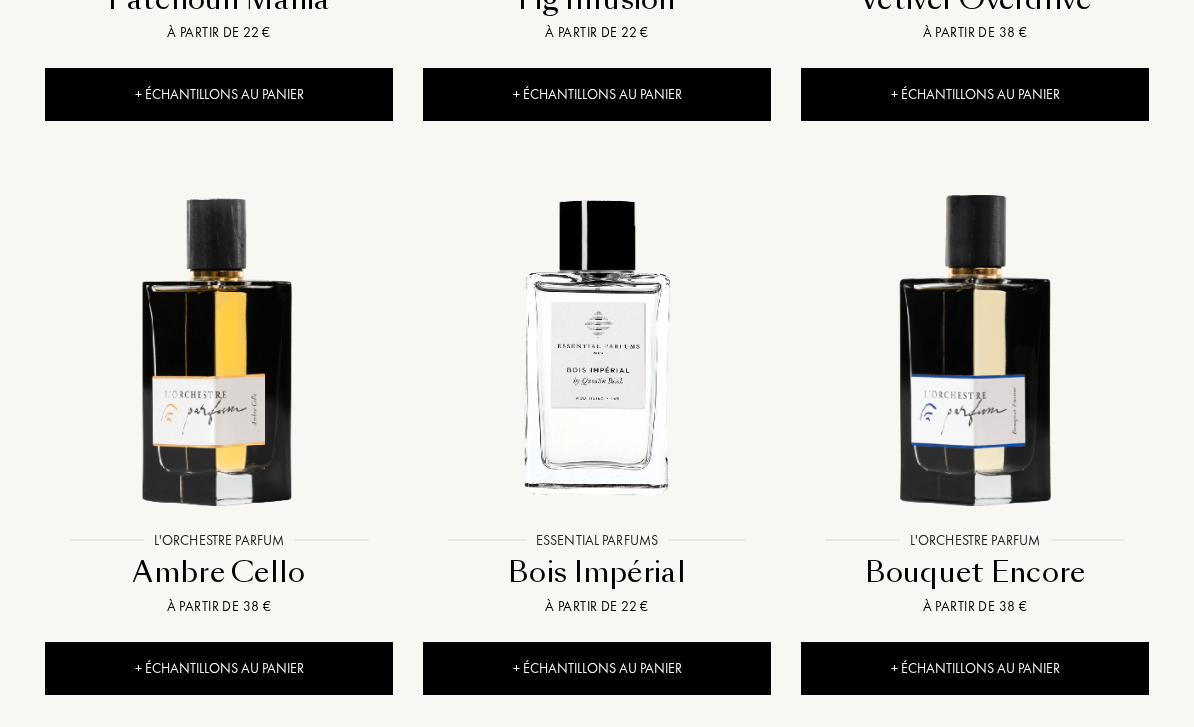 scroll, scrollTop: 2409, scrollLeft: 0, axis: vertical 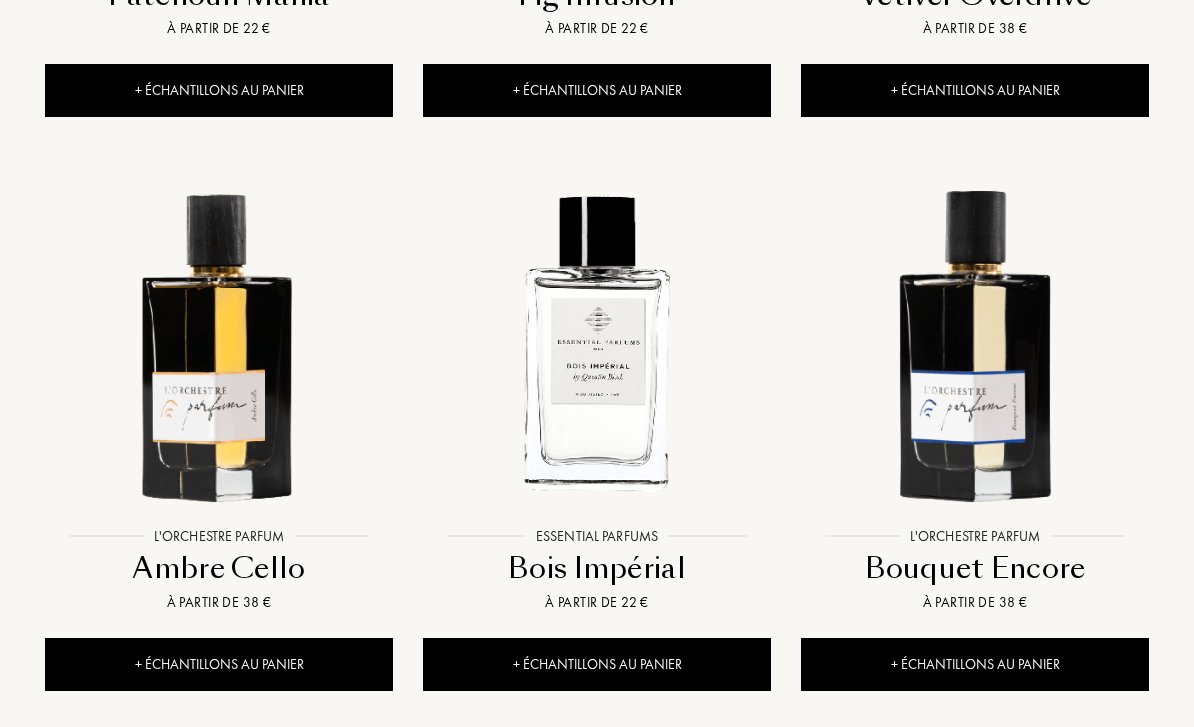click at bounding box center [597, 344] 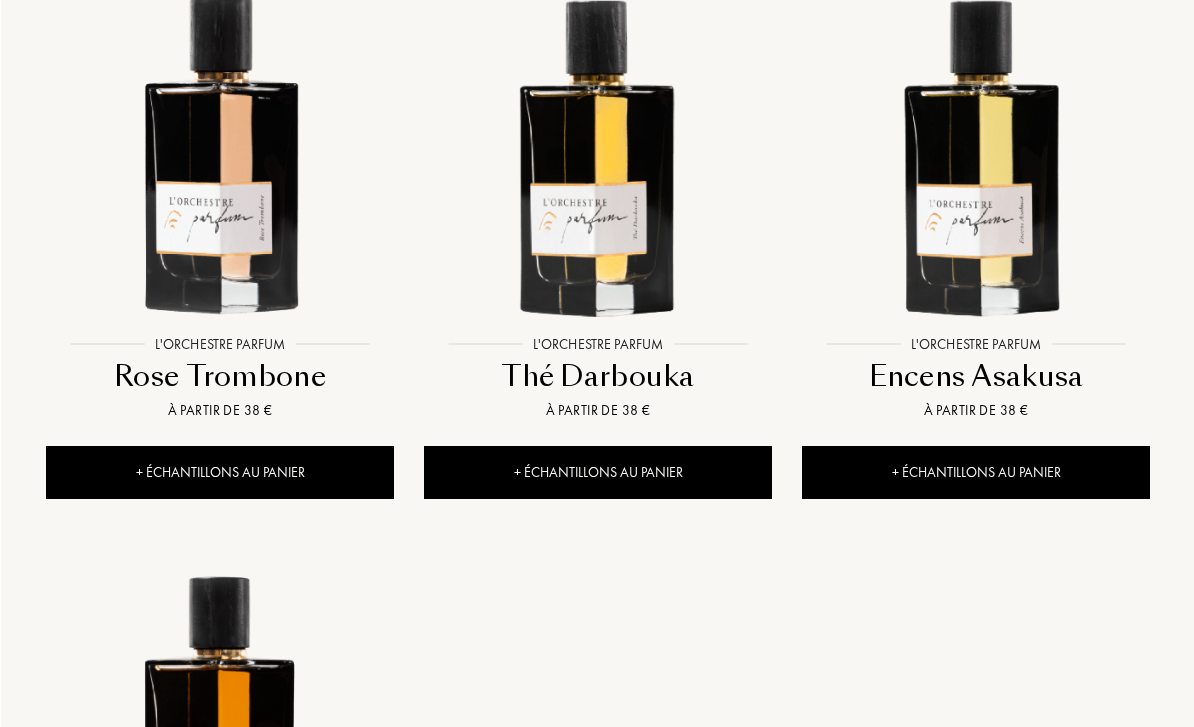 scroll, scrollTop: 4899, scrollLeft: 0, axis: vertical 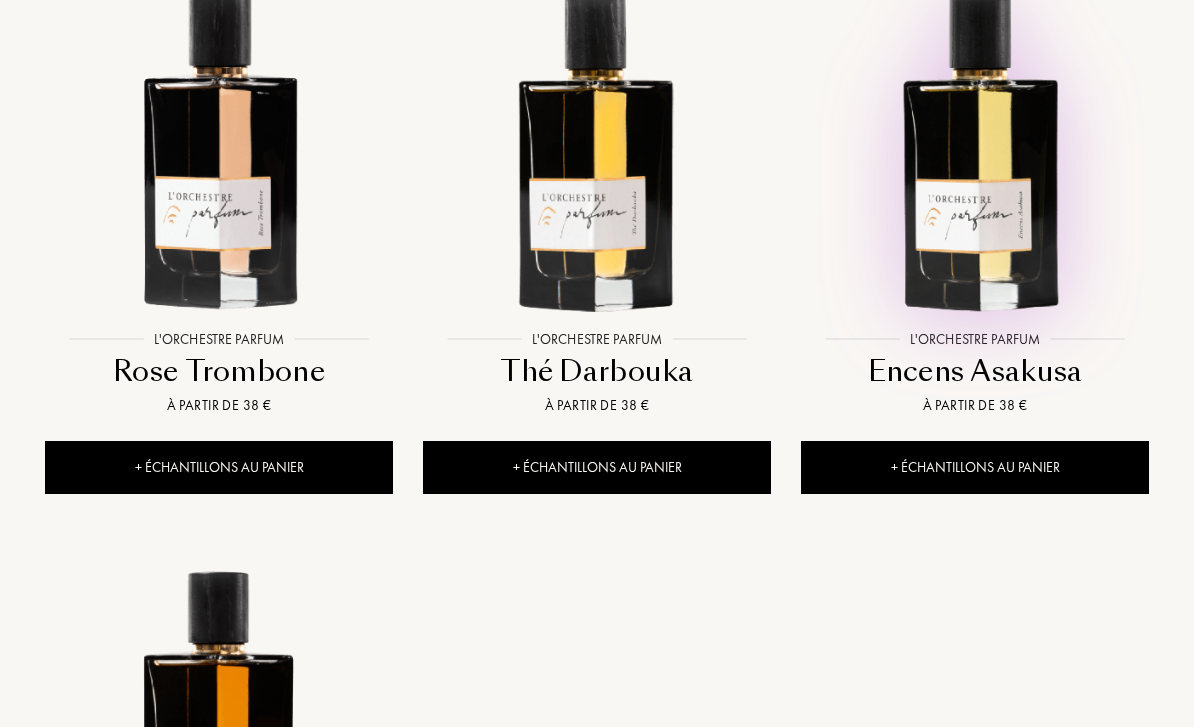click at bounding box center [975, 147] 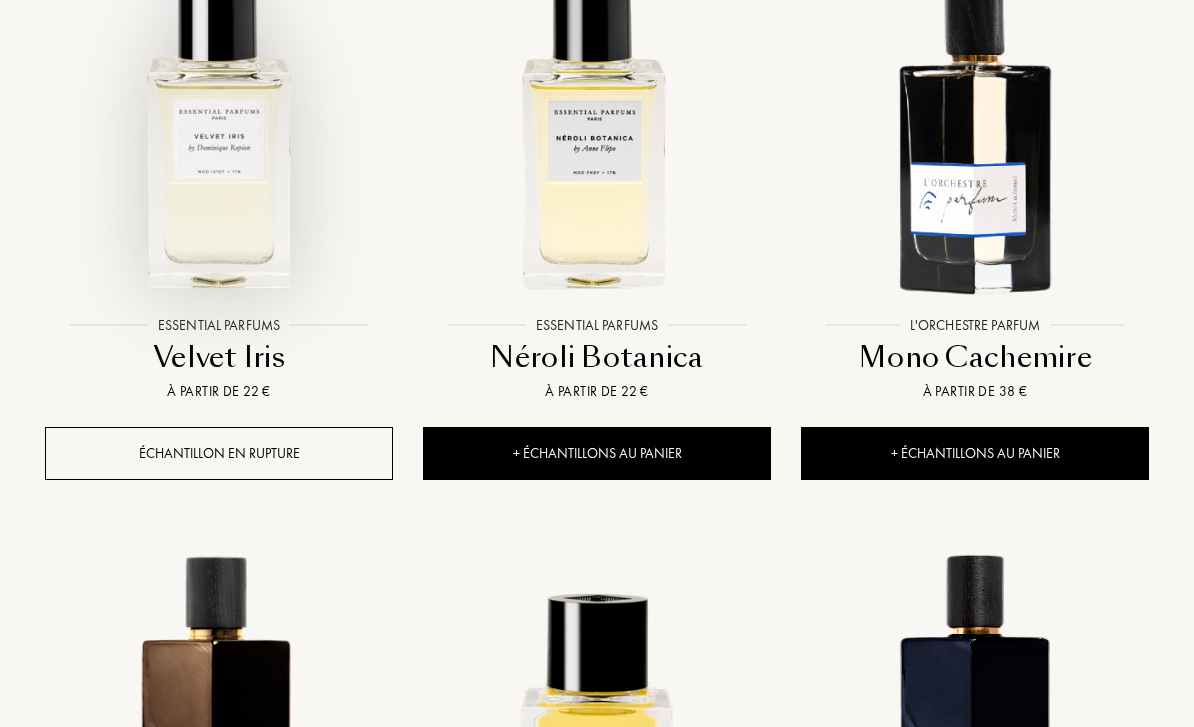 scroll, scrollTop: 900, scrollLeft: 0, axis: vertical 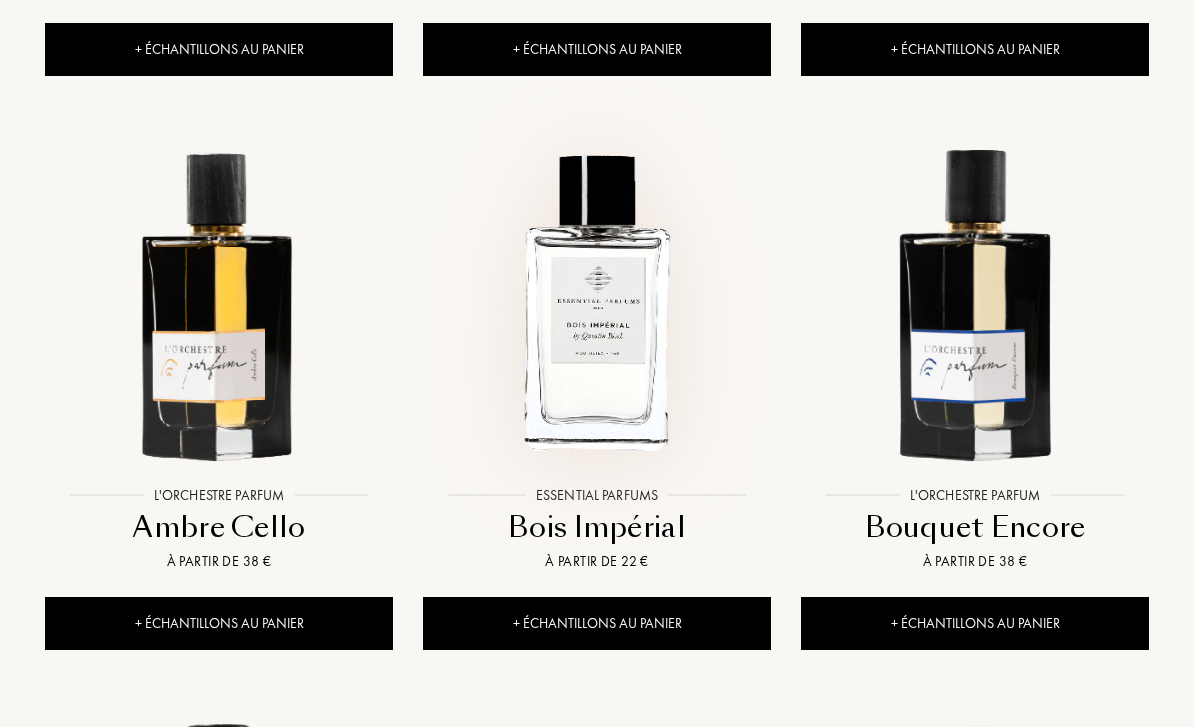 click at bounding box center (597, 303) 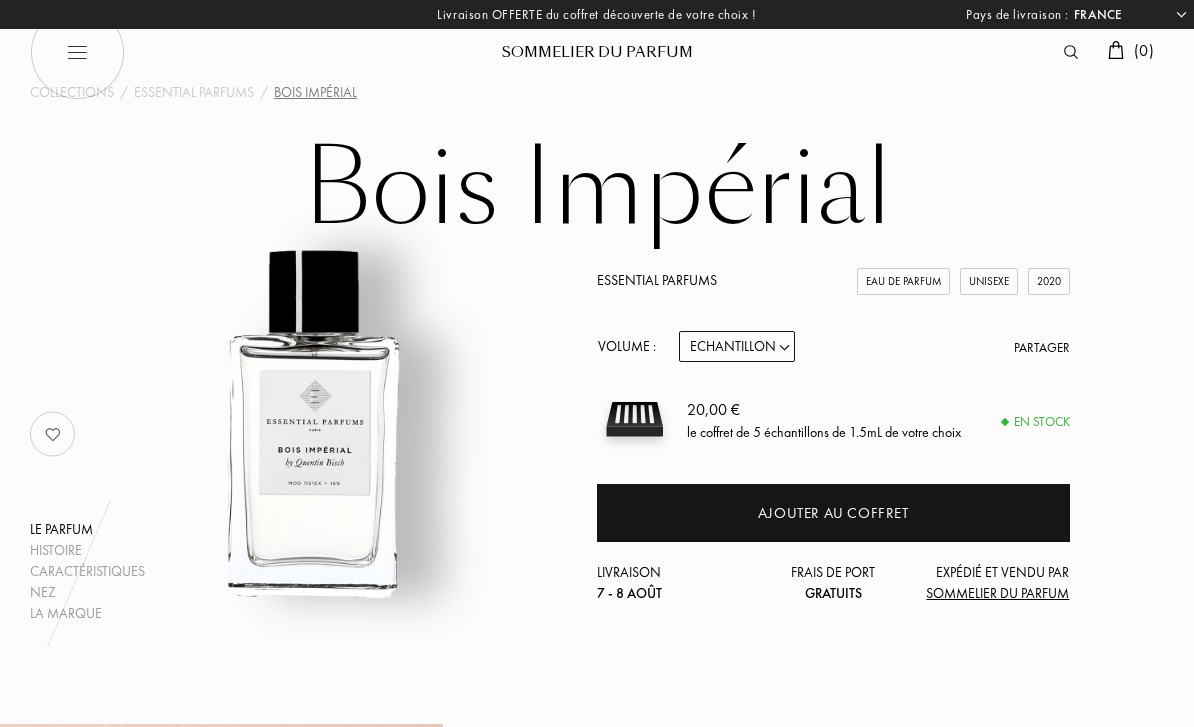 select on "FR" 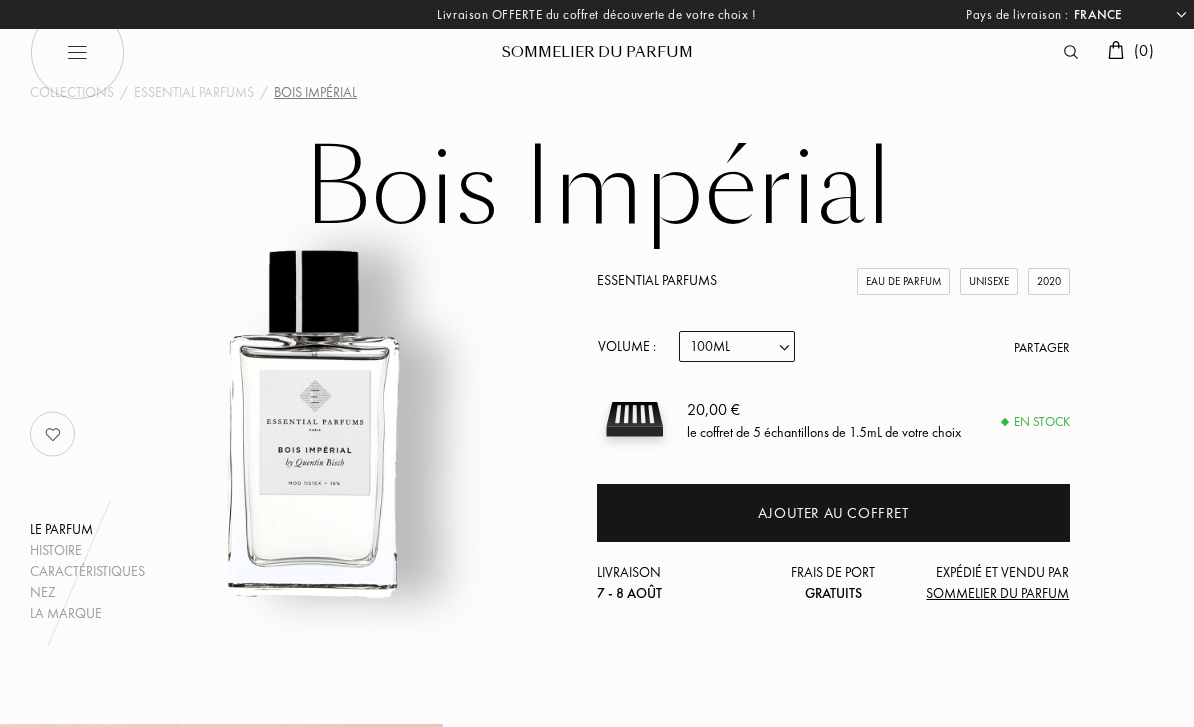 select on "2" 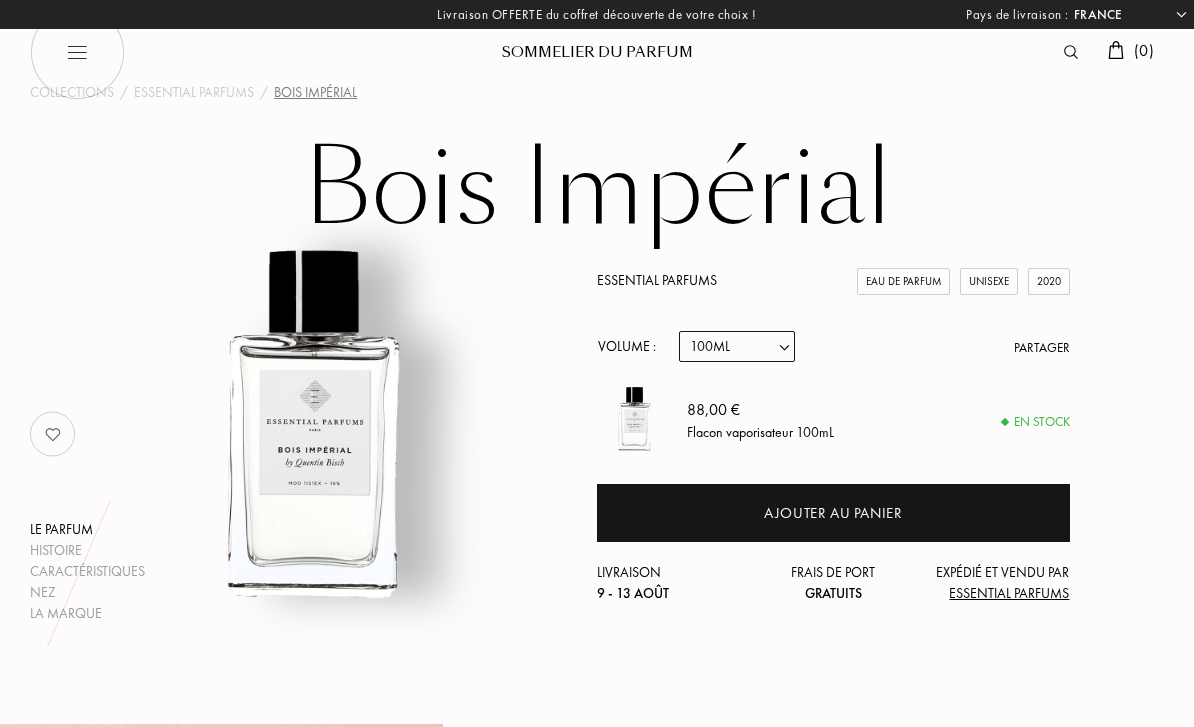 click on "Echantillon 10mL 100mL 150mL" at bounding box center [737, 346] 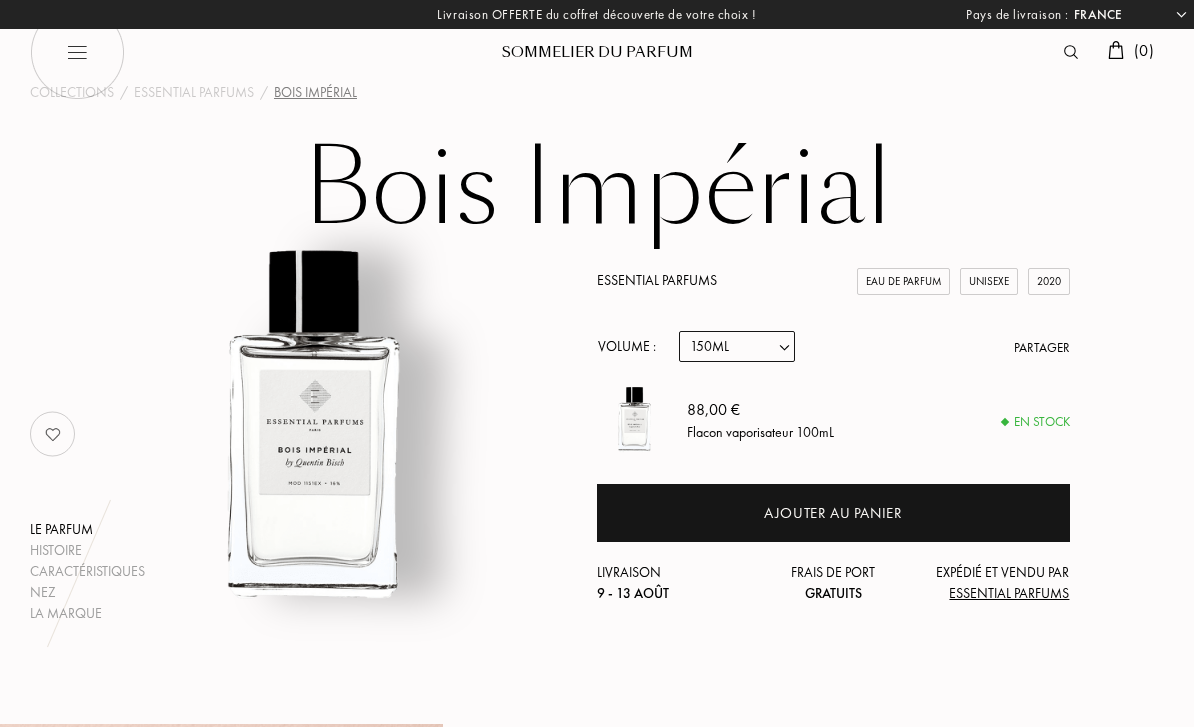 select on "3" 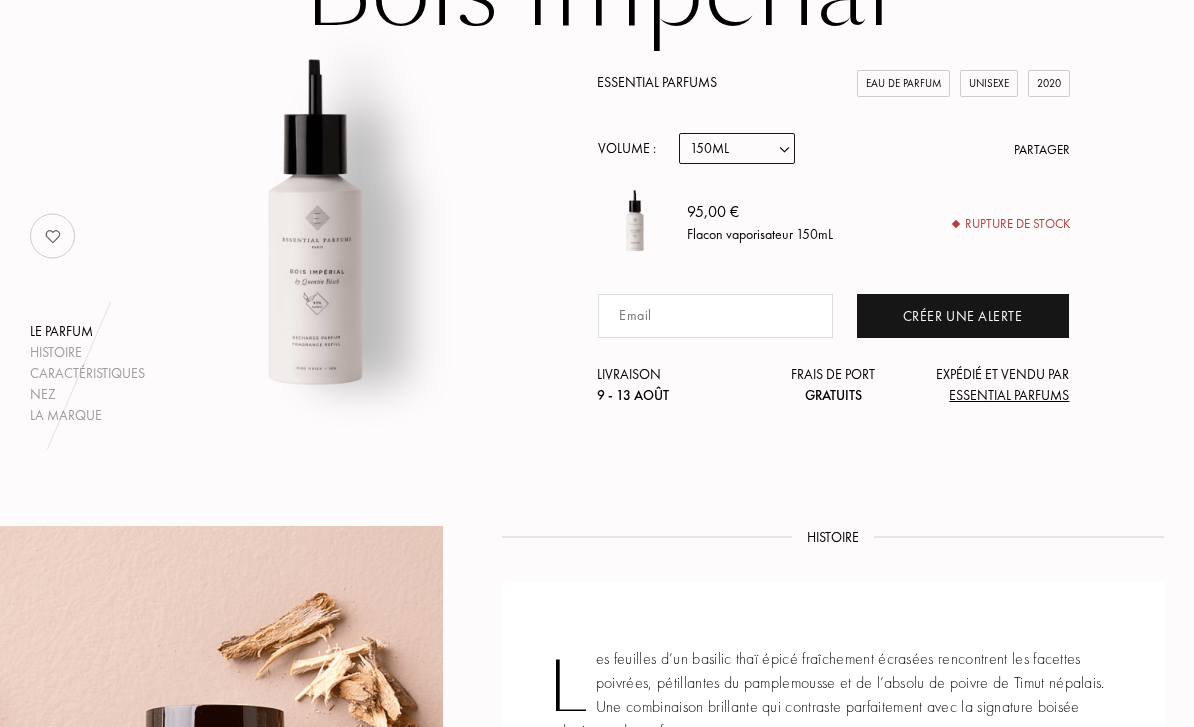 scroll, scrollTop: 198, scrollLeft: 0, axis: vertical 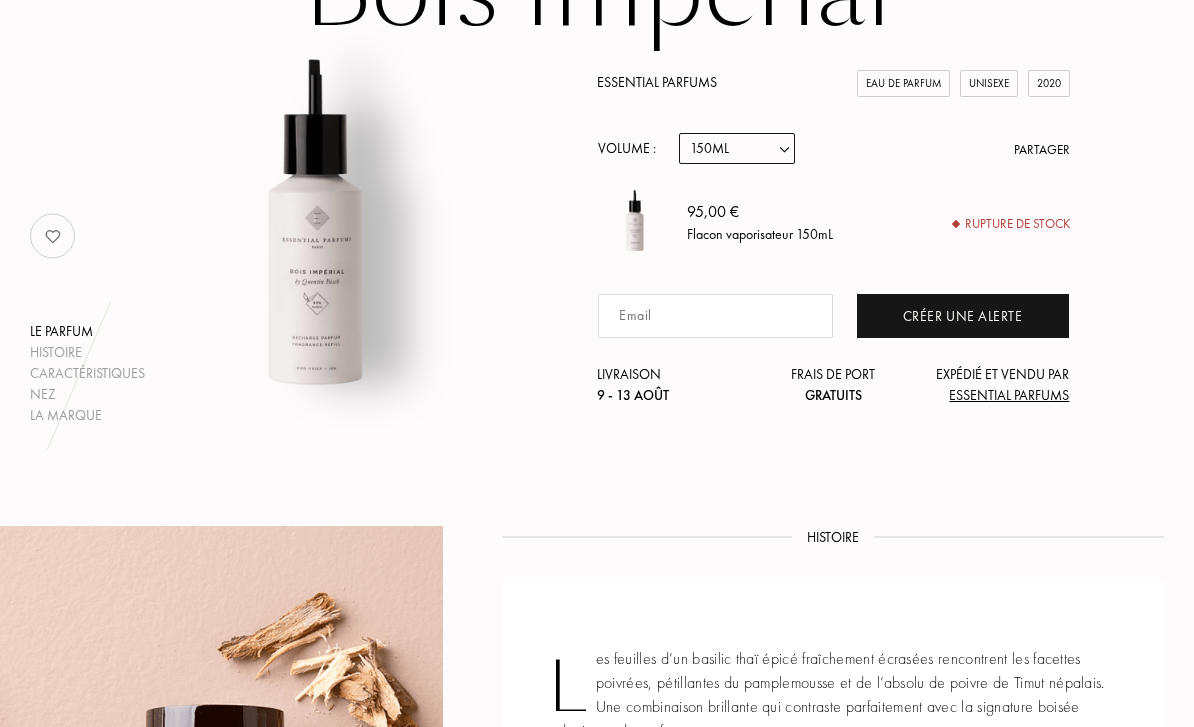 click on "Echantillon 10mL 100mL 150mL" at bounding box center (737, 148) 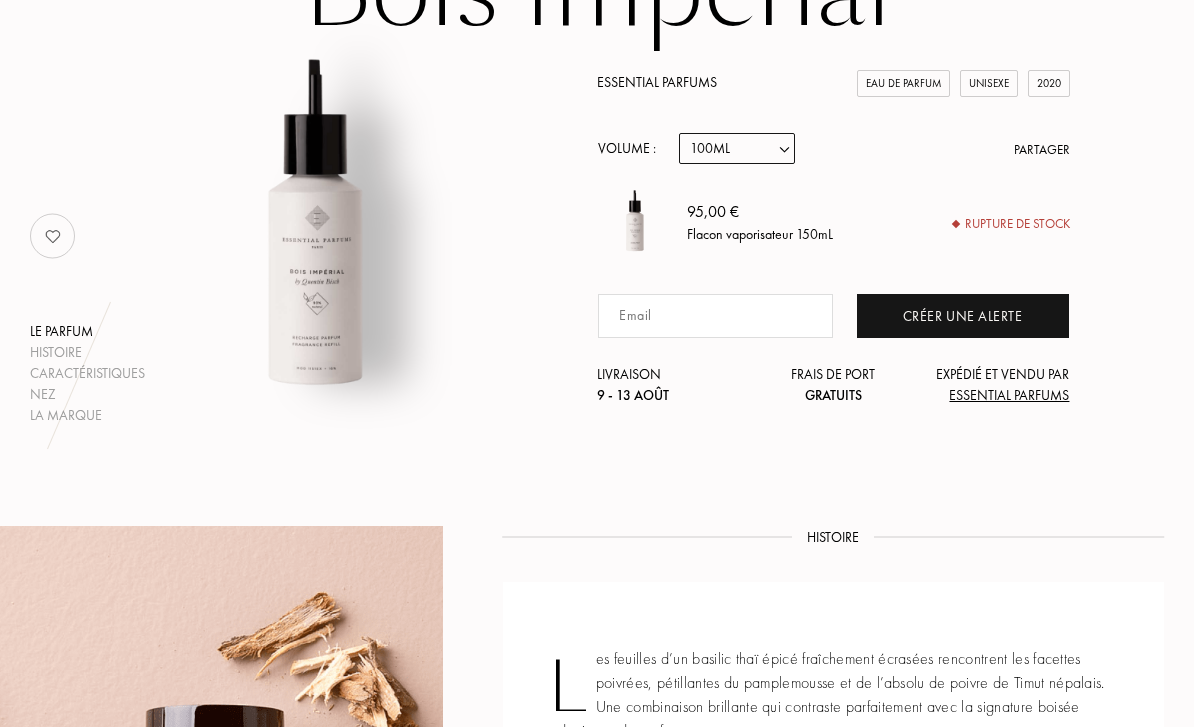 select on "2" 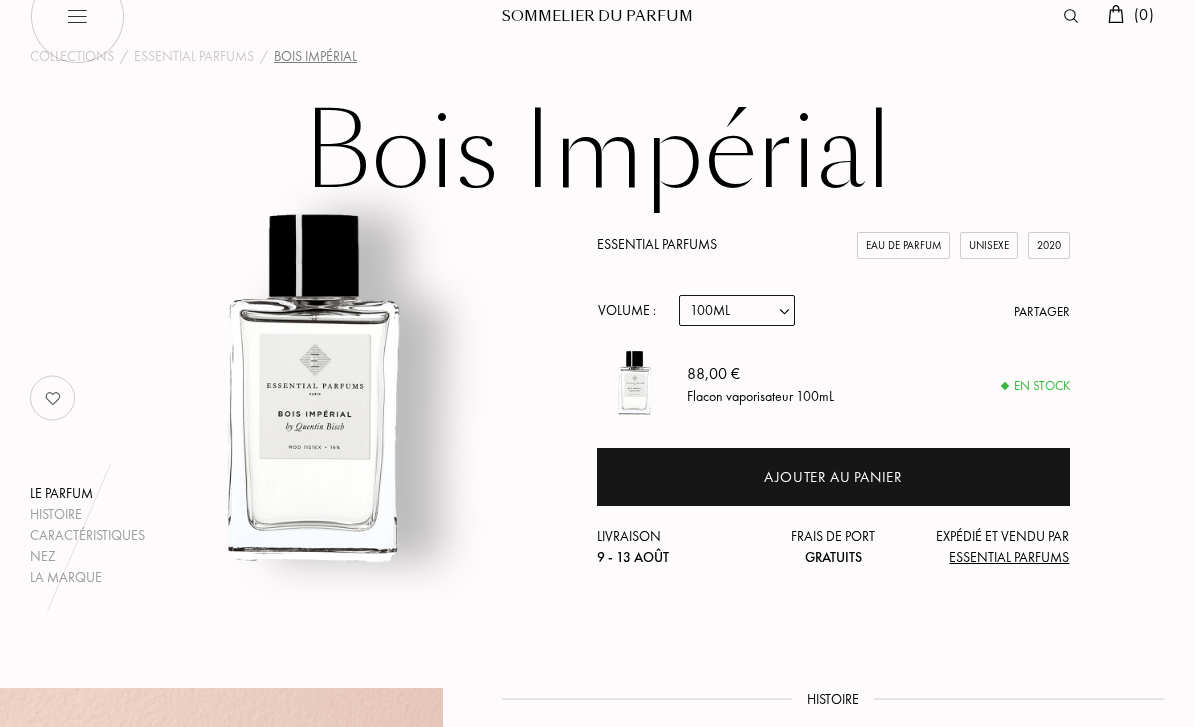 scroll, scrollTop: 0, scrollLeft: 0, axis: both 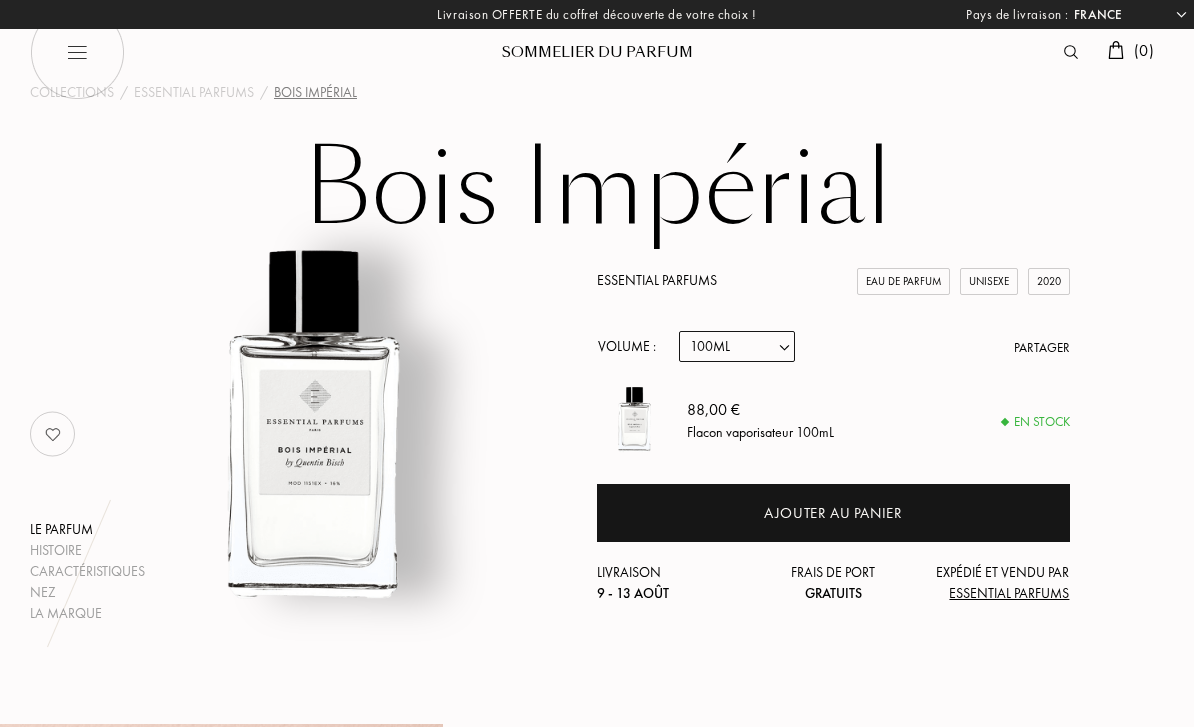 click on "Ajouter au panier" at bounding box center [833, 513] 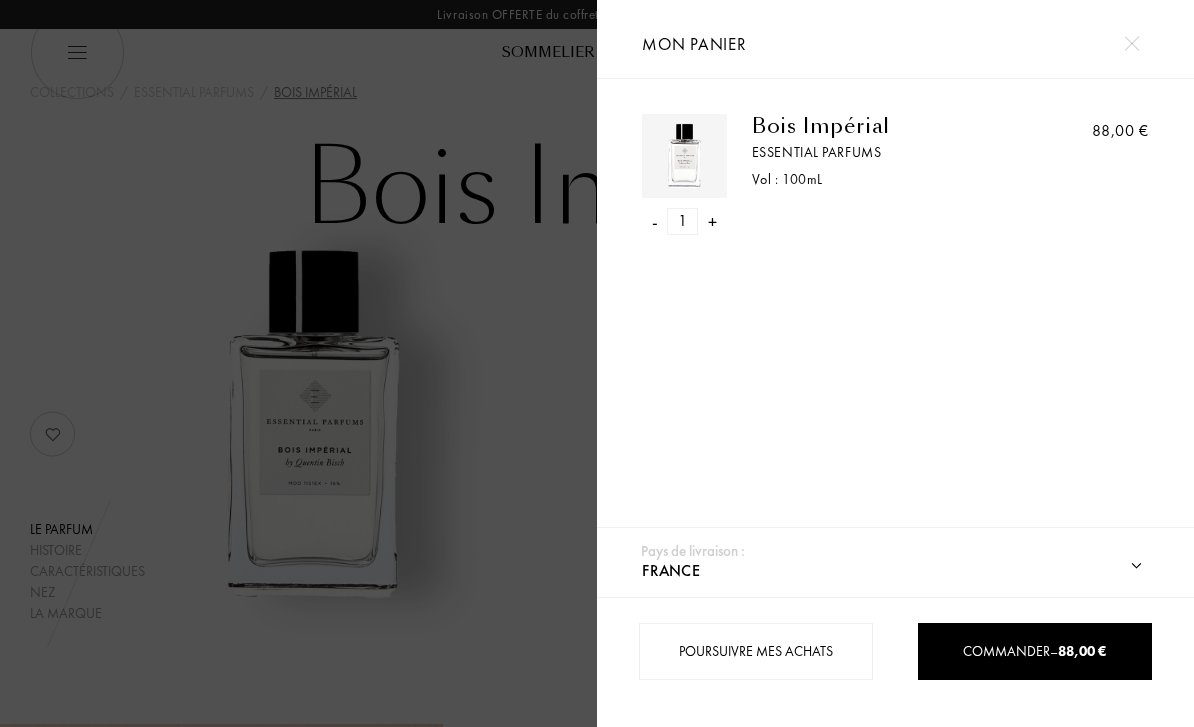 click at bounding box center [298, 363] 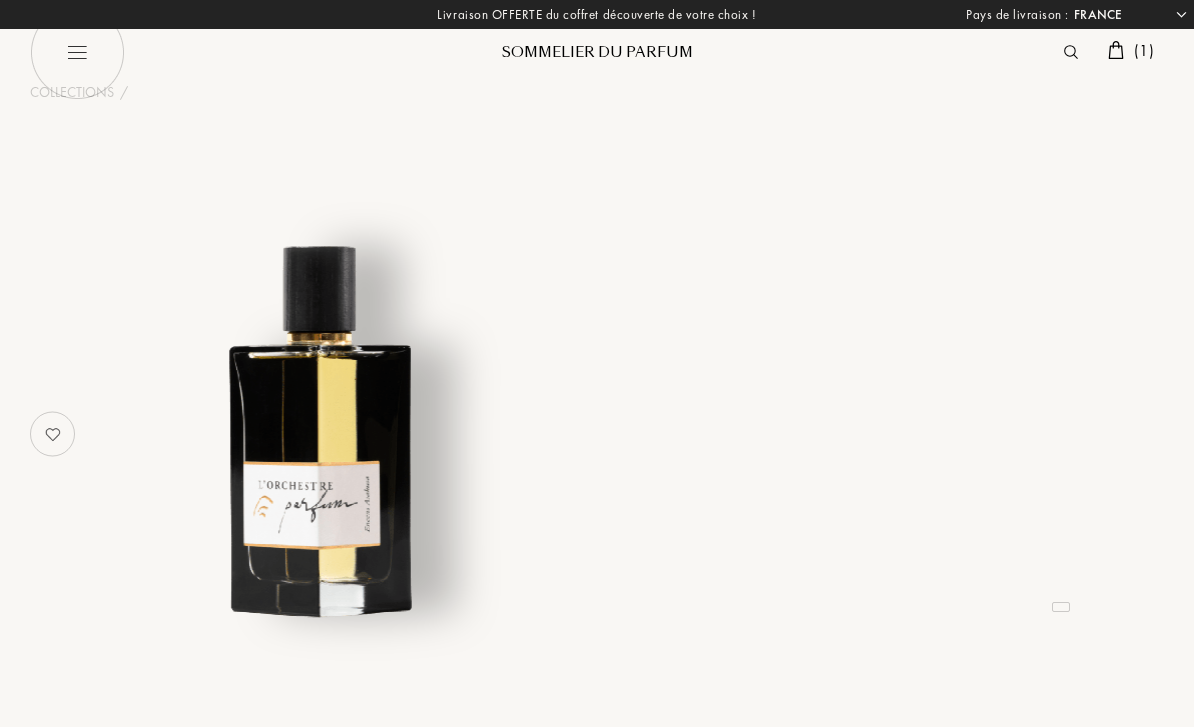 select on "FR" 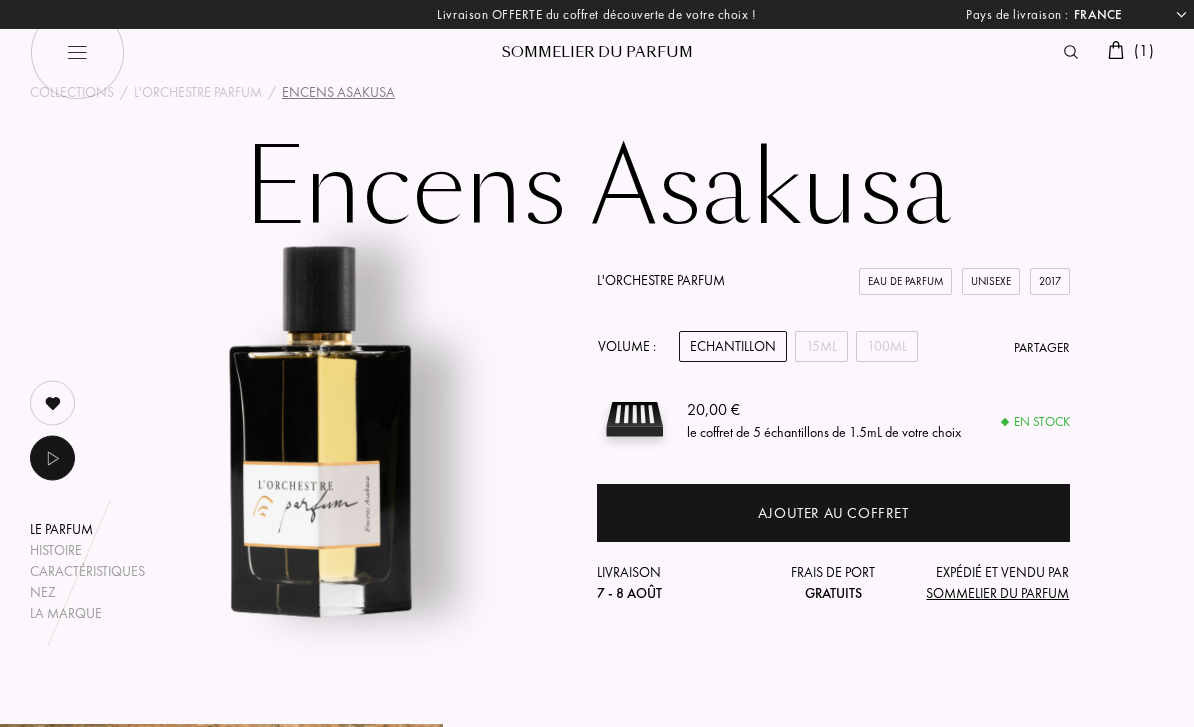 click on "15mL" at bounding box center (821, 346) 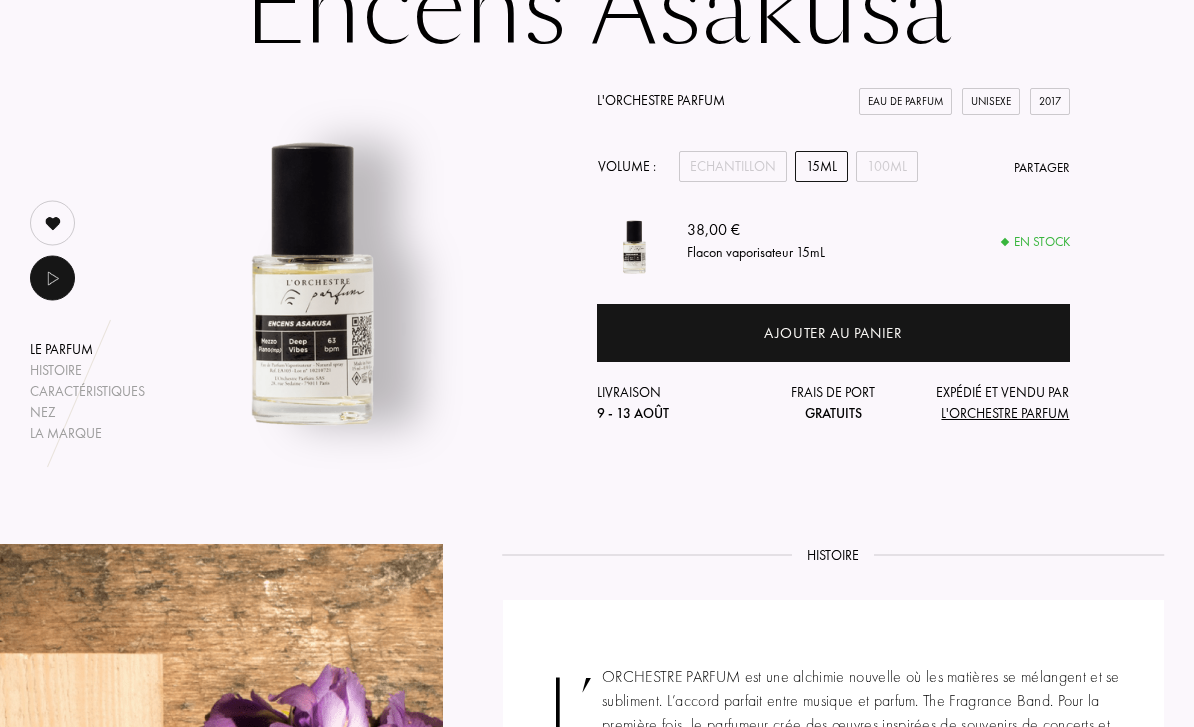 scroll, scrollTop: 186, scrollLeft: 0, axis: vertical 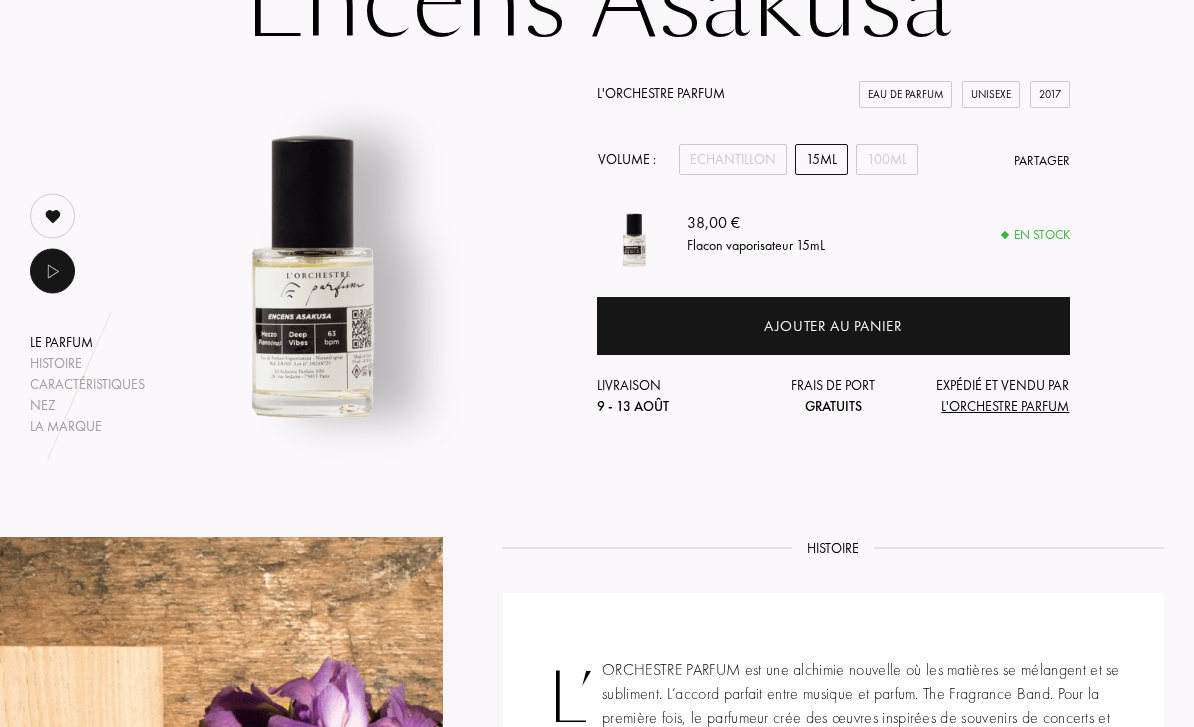 click at bounding box center [52, 272] 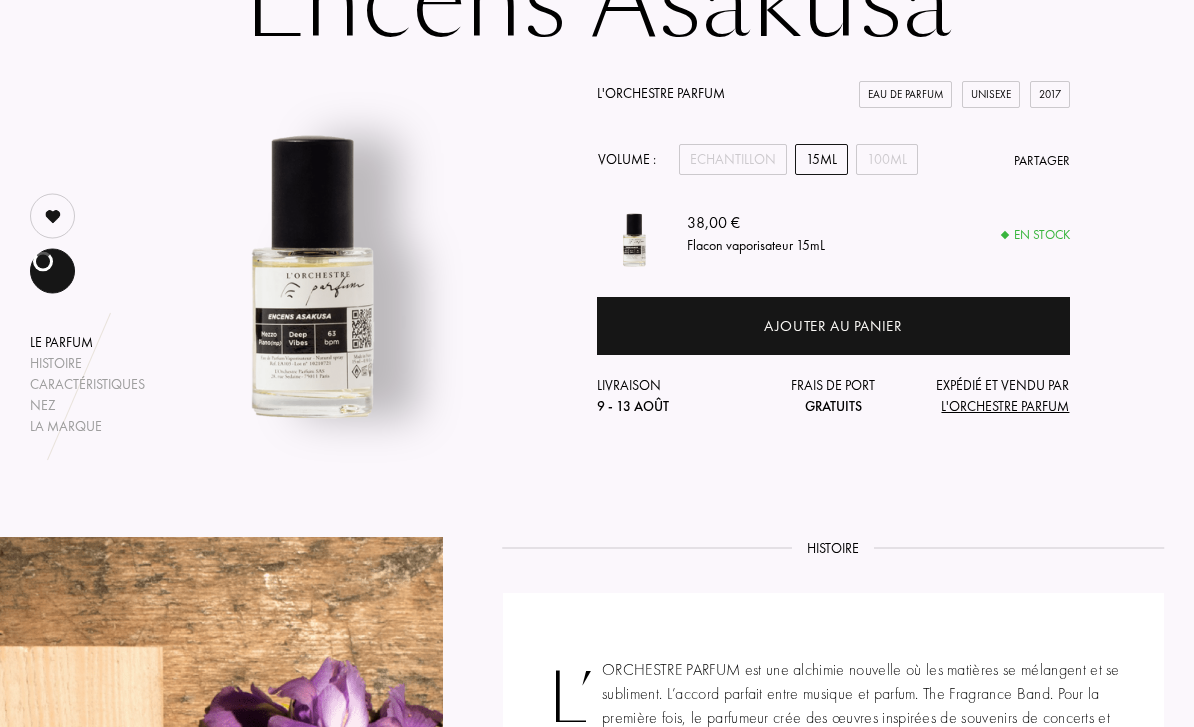 scroll, scrollTop: 187, scrollLeft: 0, axis: vertical 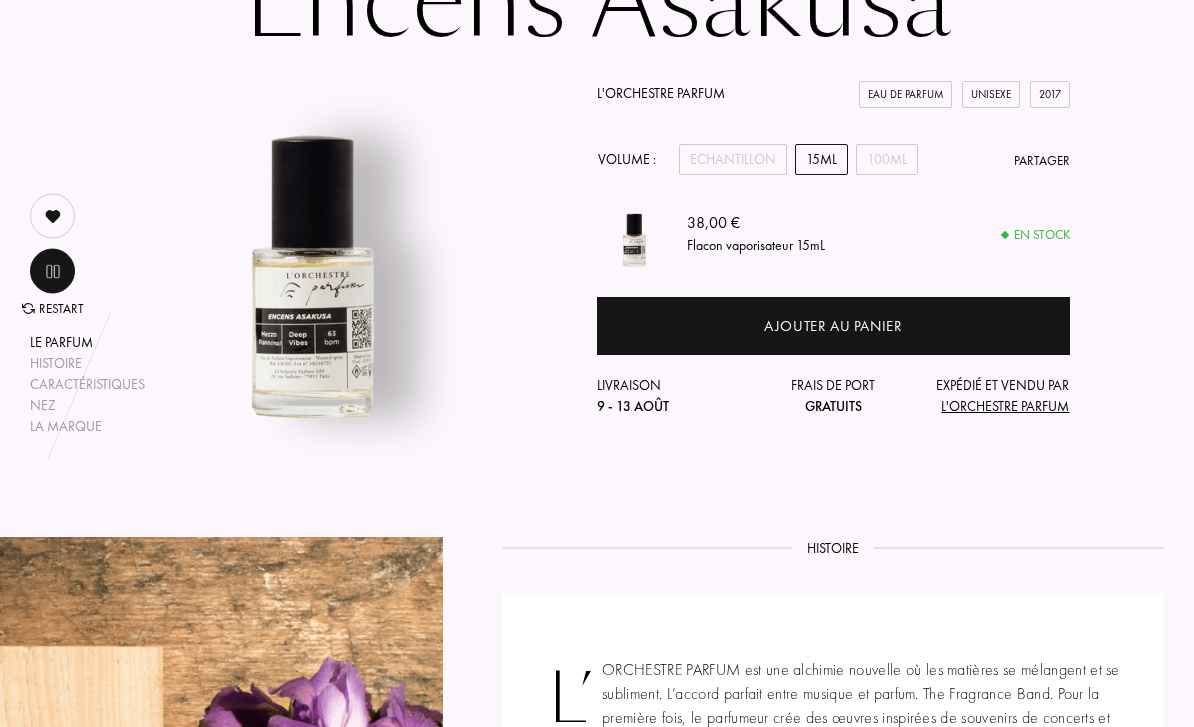 click on "Your browser does not support the  audio  element.  restart" at bounding box center (52, 271) 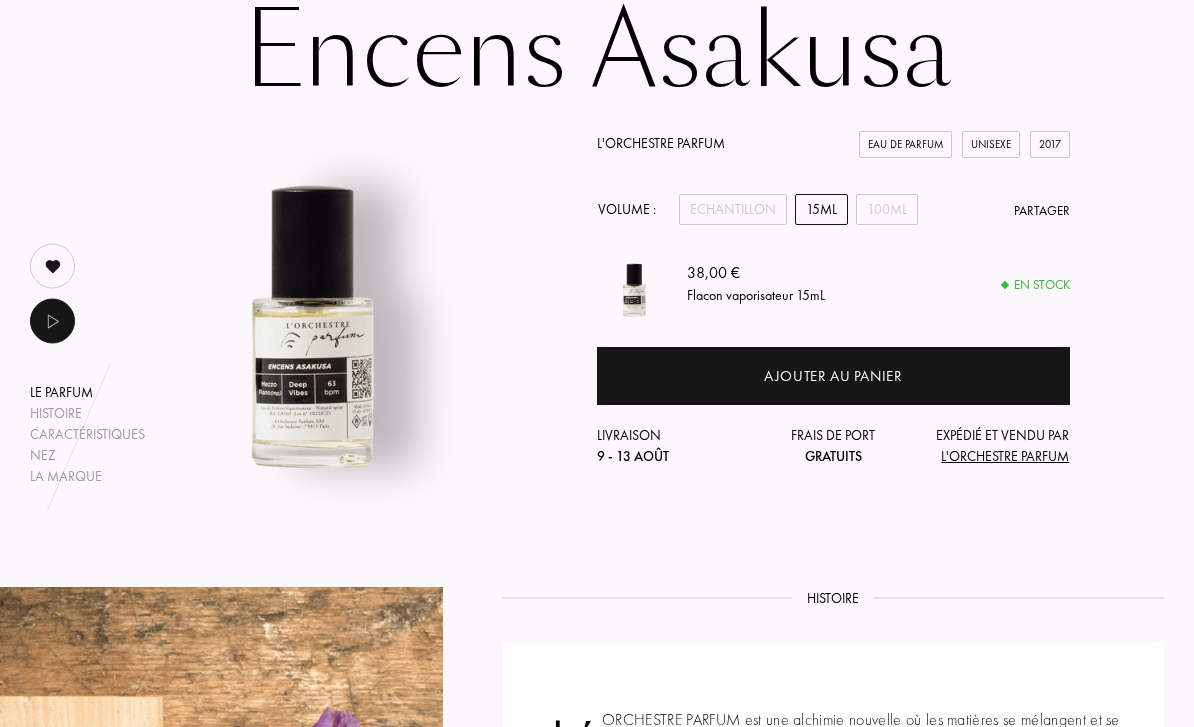 scroll, scrollTop: 137, scrollLeft: 0, axis: vertical 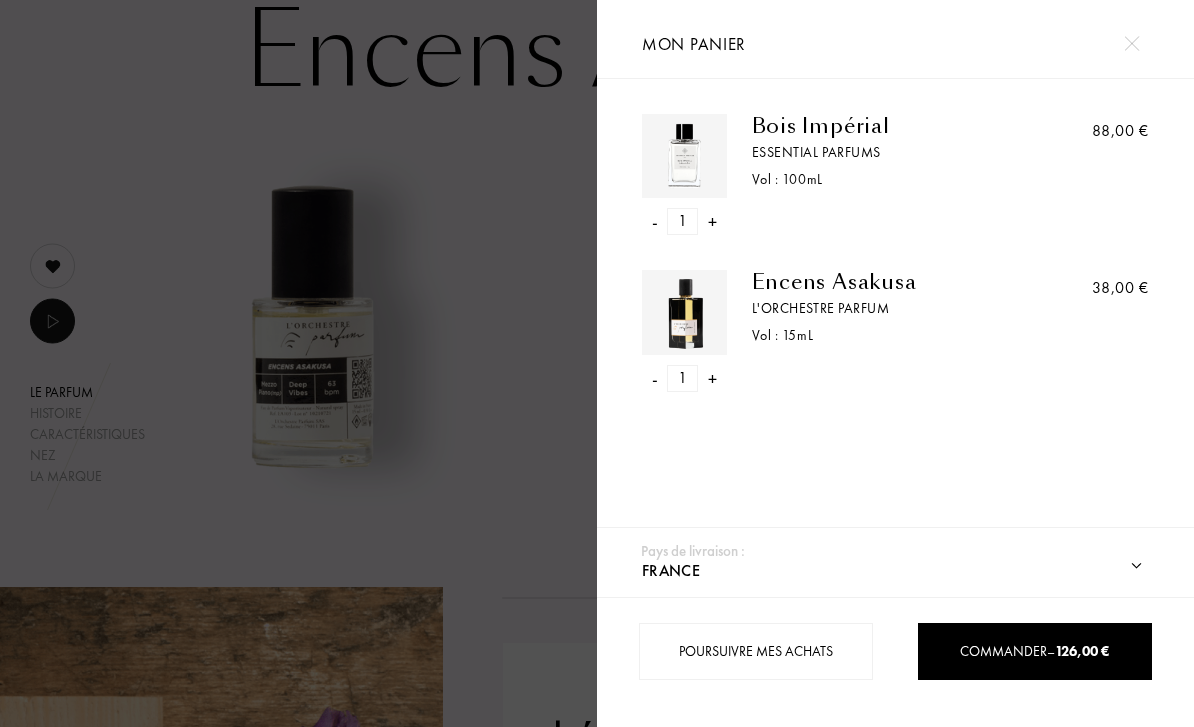 click at bounding box center [1131, 43] 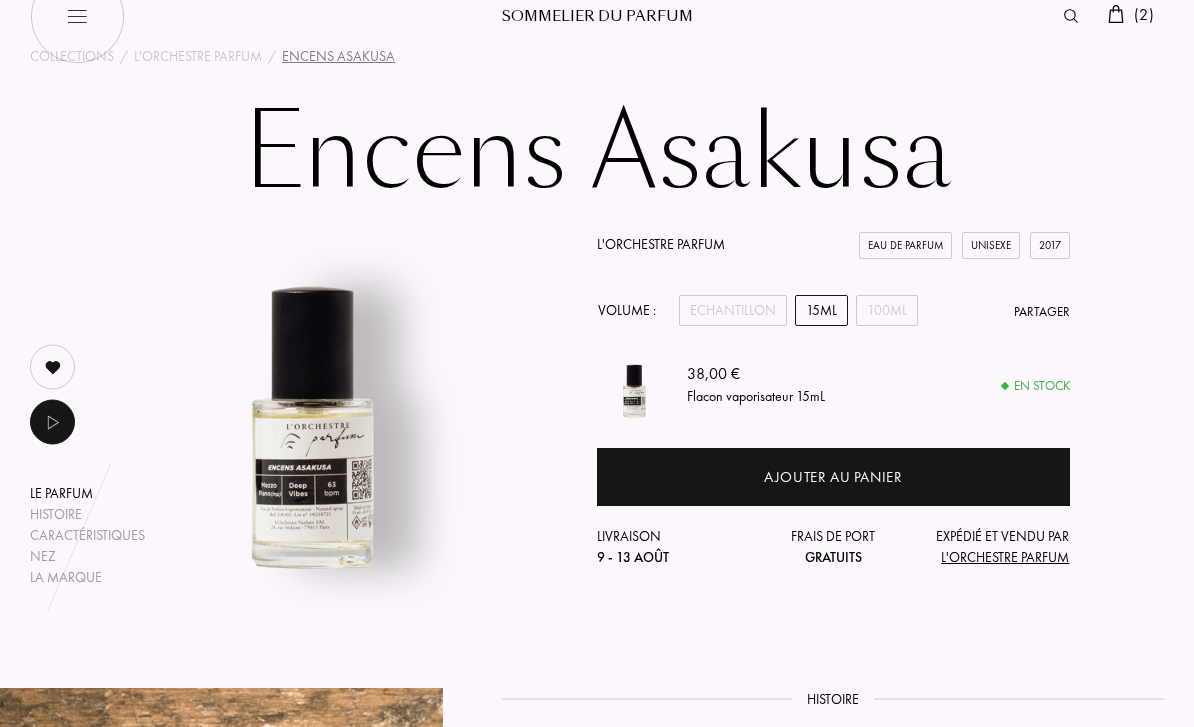 scroll, scrollTop: 0, scrollLeft: 0, axis: both 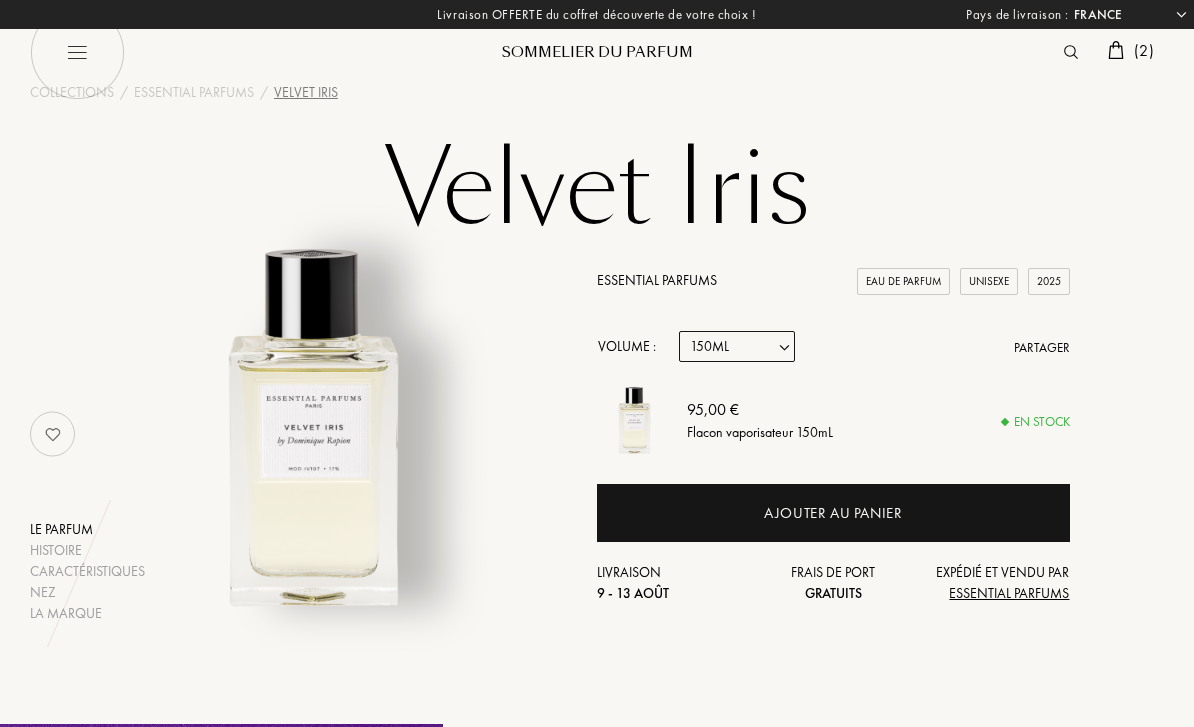 select on "FR" 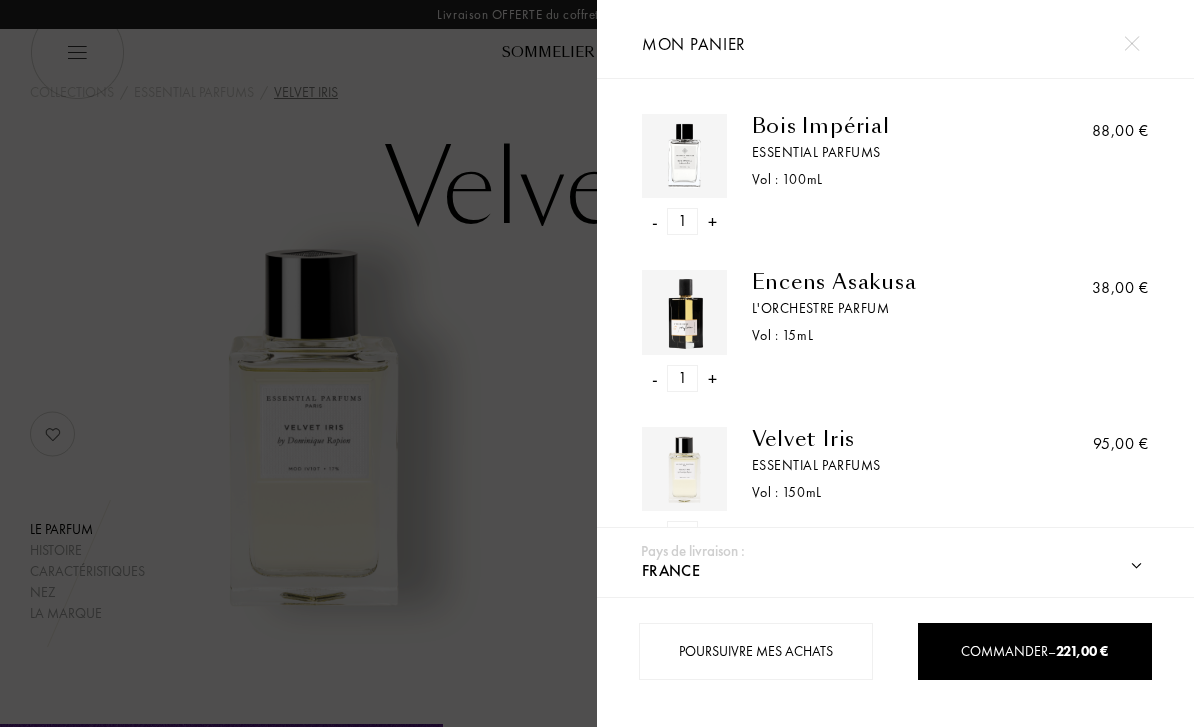 click at bounding box center (298, 363) 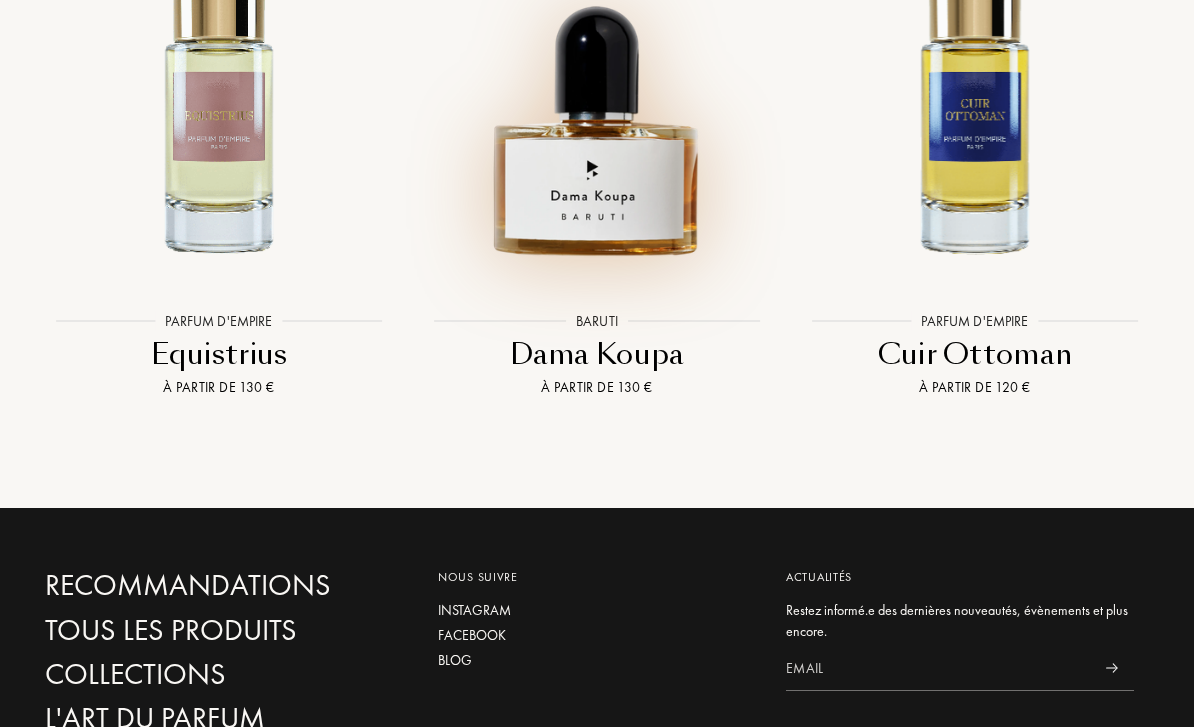 scroll, scrollTop: 3453, scrollLeft: 0, axis: vertical 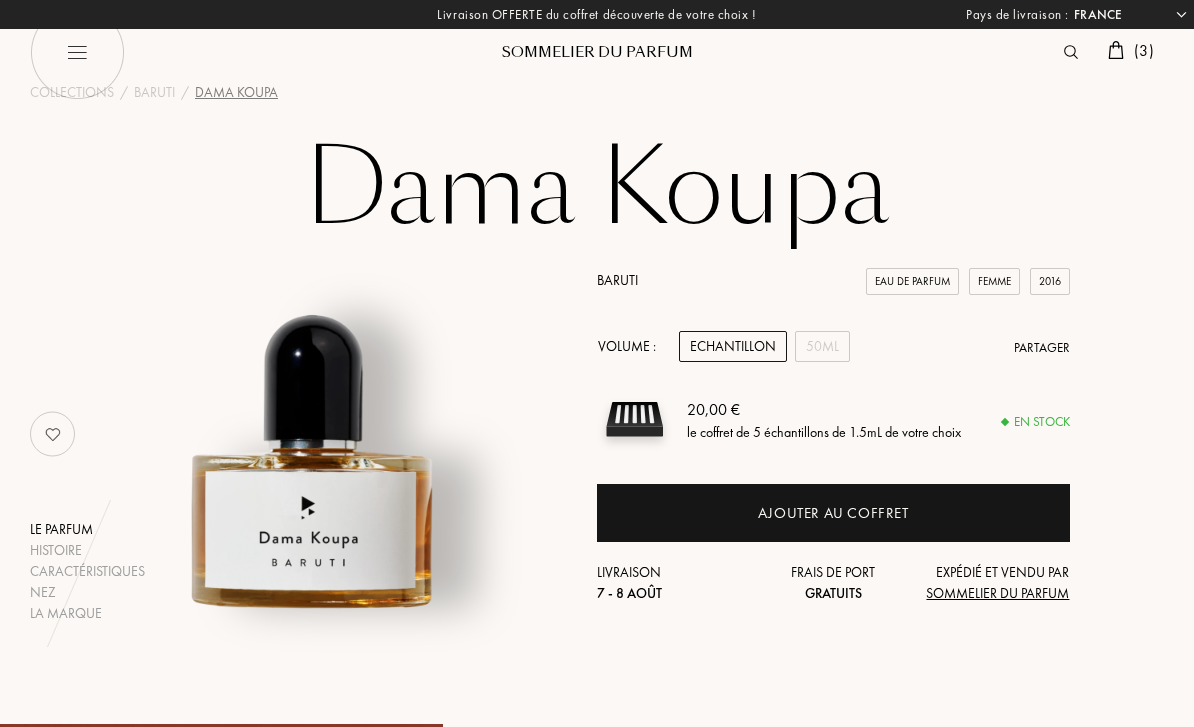 select on "FR" 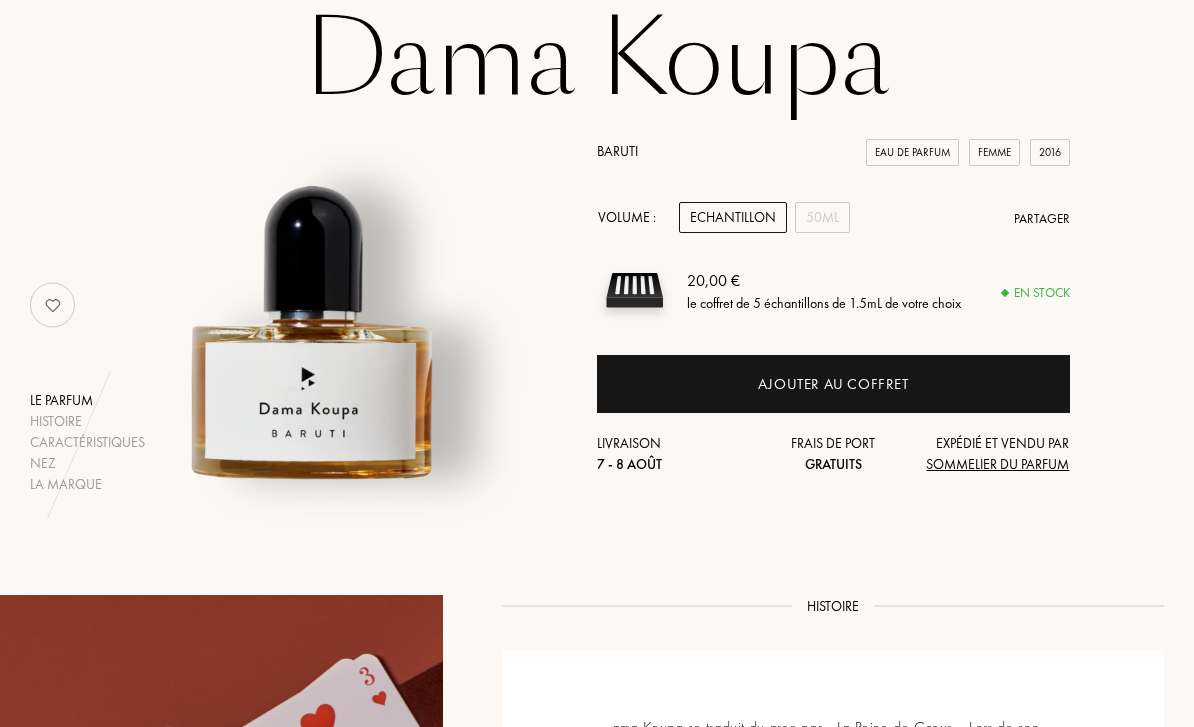 scroll, scrollTop: 169, scrollLeft: 0, axis: vertical 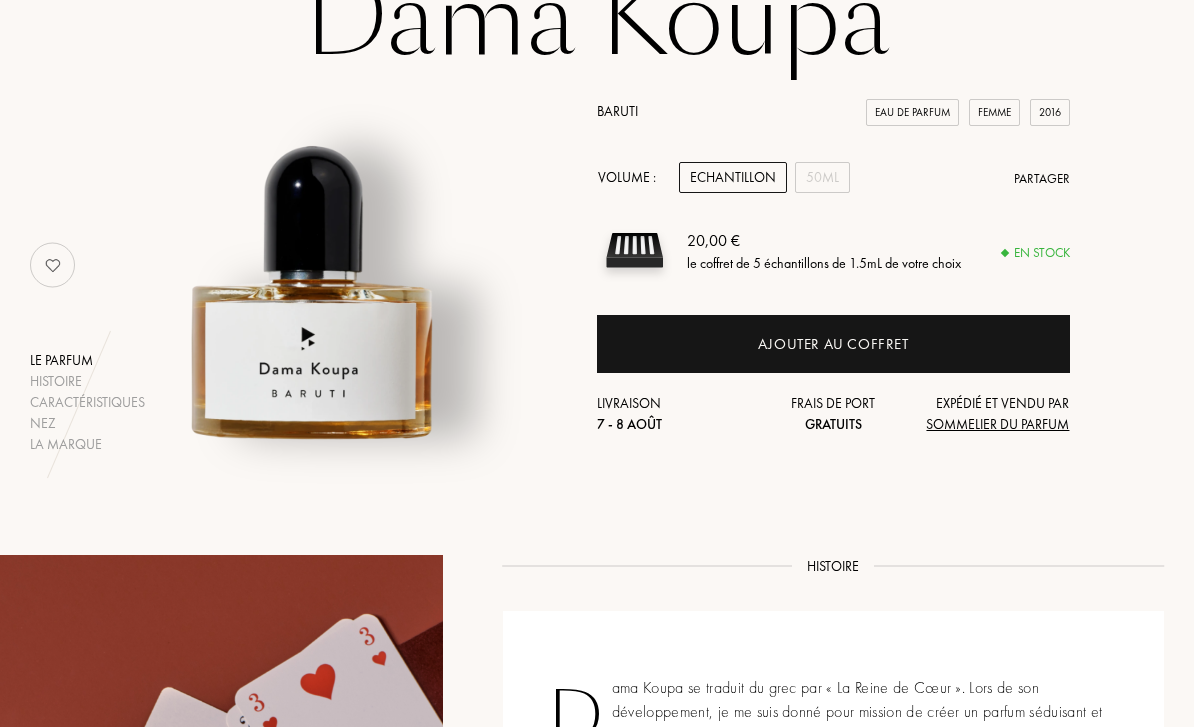click on "50mL" at bounding box center [822, 177] 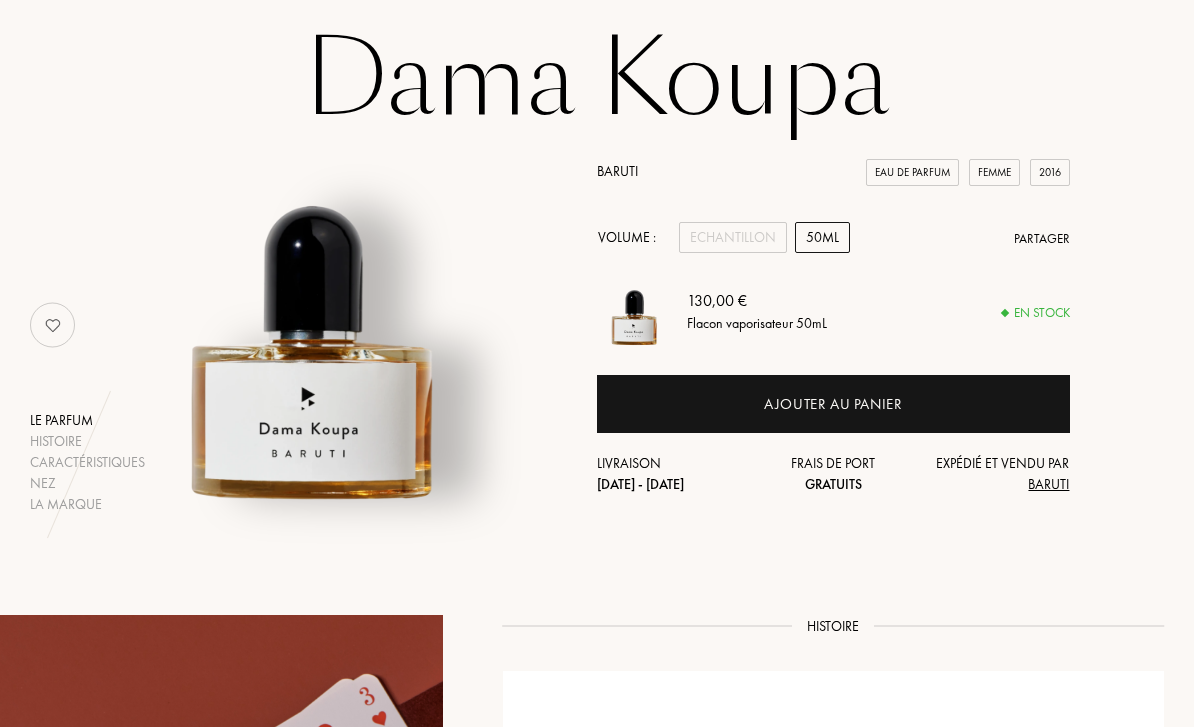 scroll, scrollTop: 106, scrollLeft: 0, axis: vertical 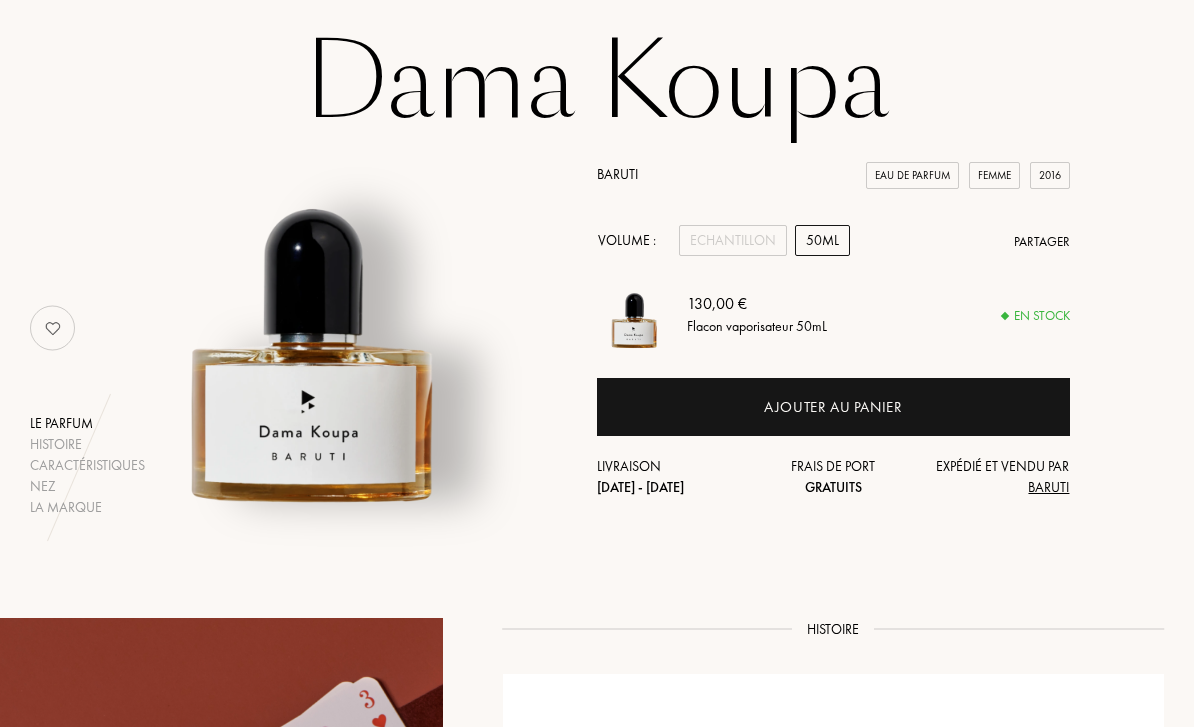 click at bounding box center [53, 328] 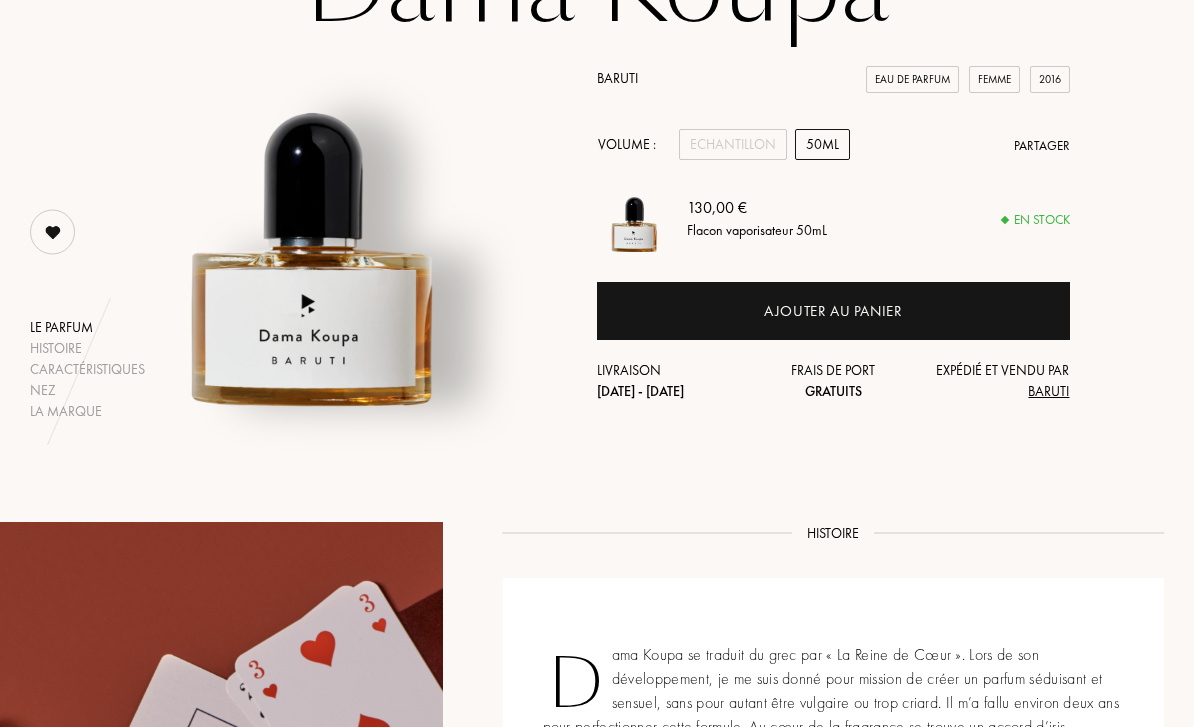 scroll, scrollTop: 0, scrollLeft: 0, axis: both 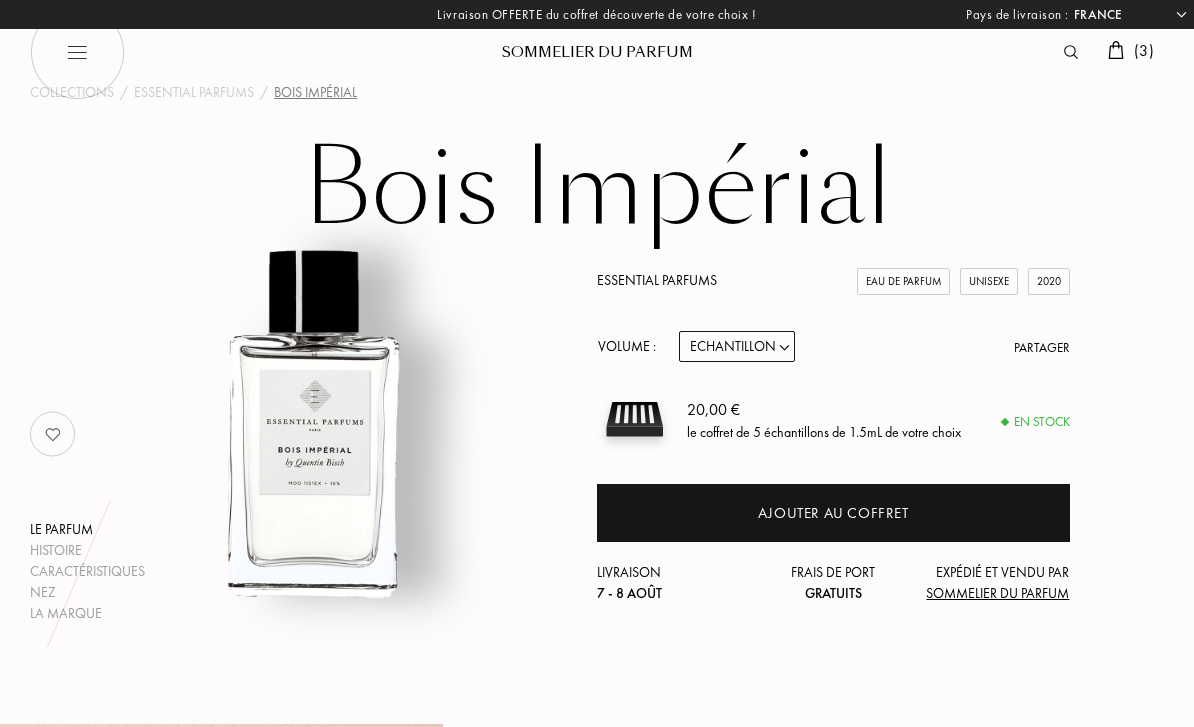 select on "FR" 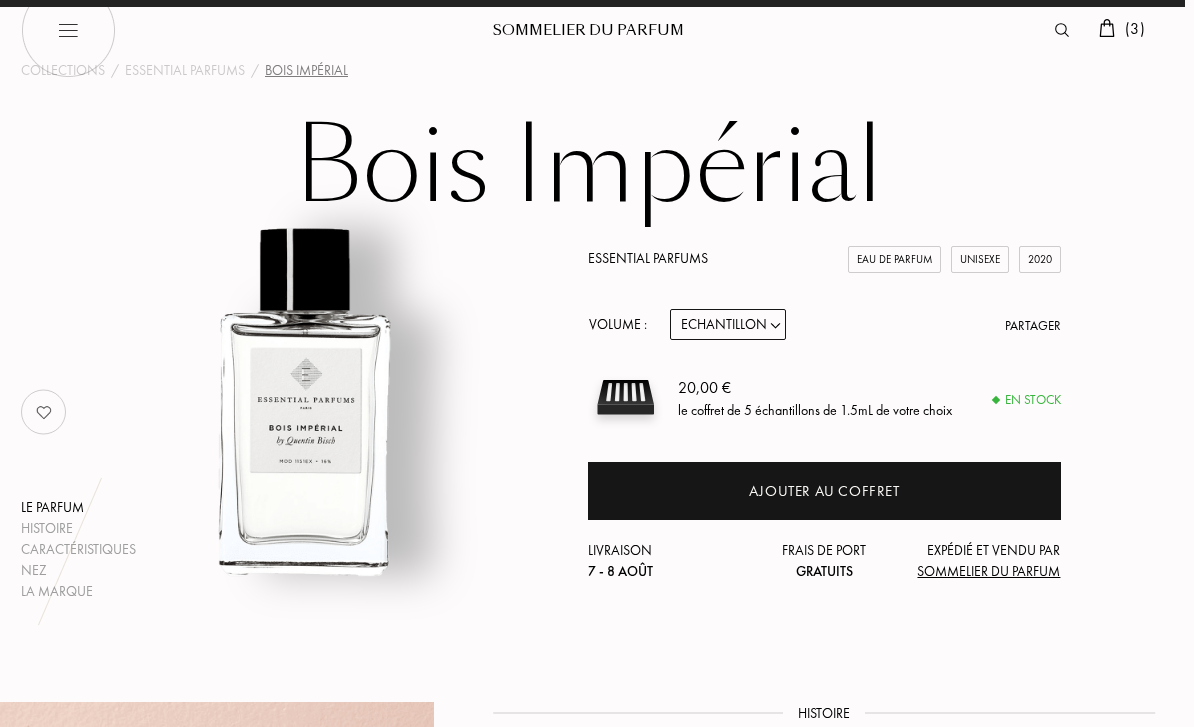 scroll, scrollTop: 28, scrollLeft: 9, axis: both 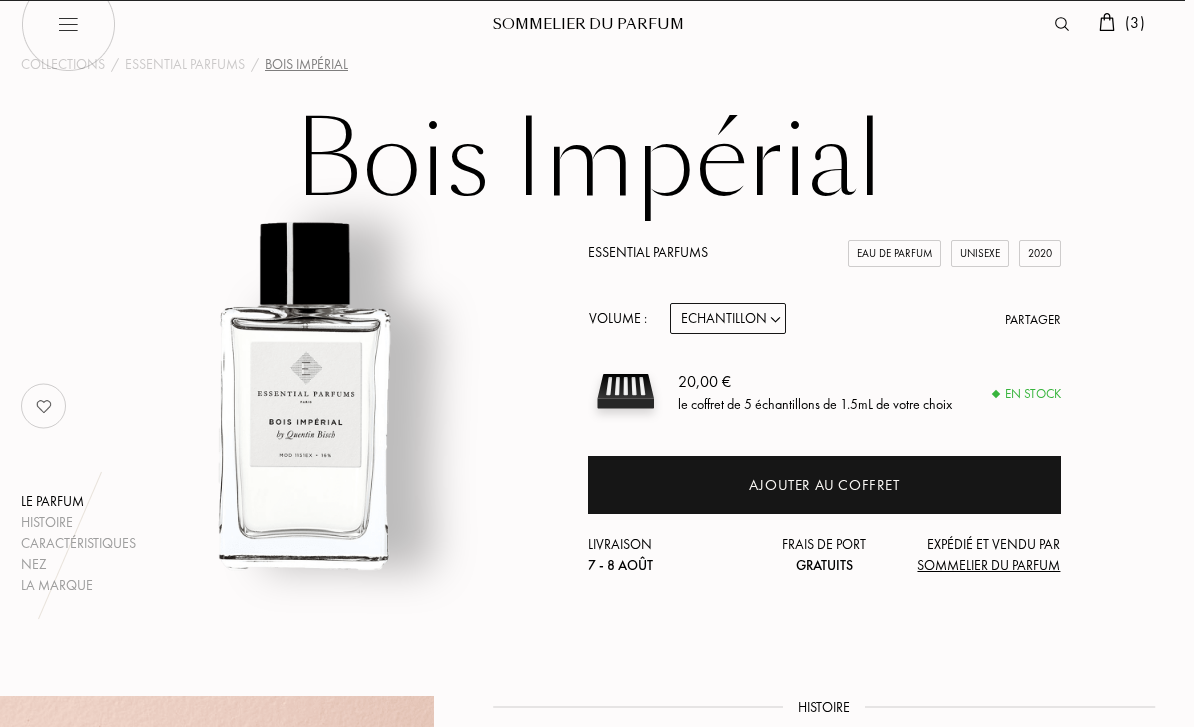 click on "Echantillon 10mL 100mL 150mL" at bounding box center [728, 318] 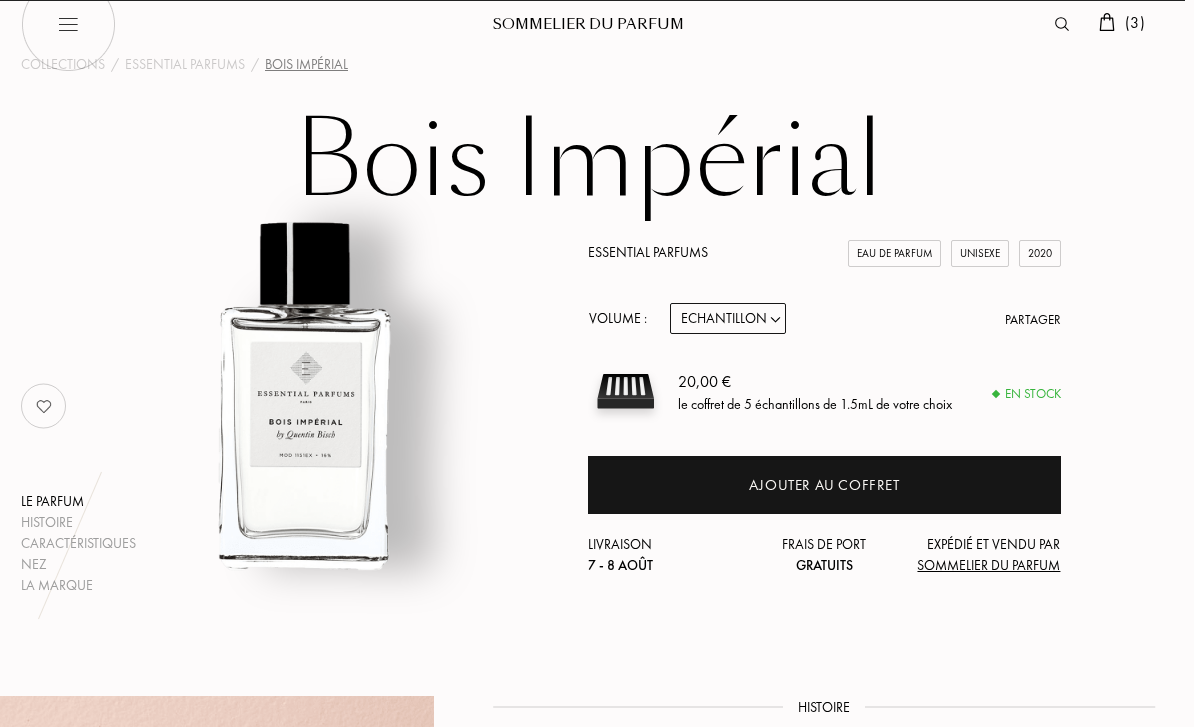 select on "1" 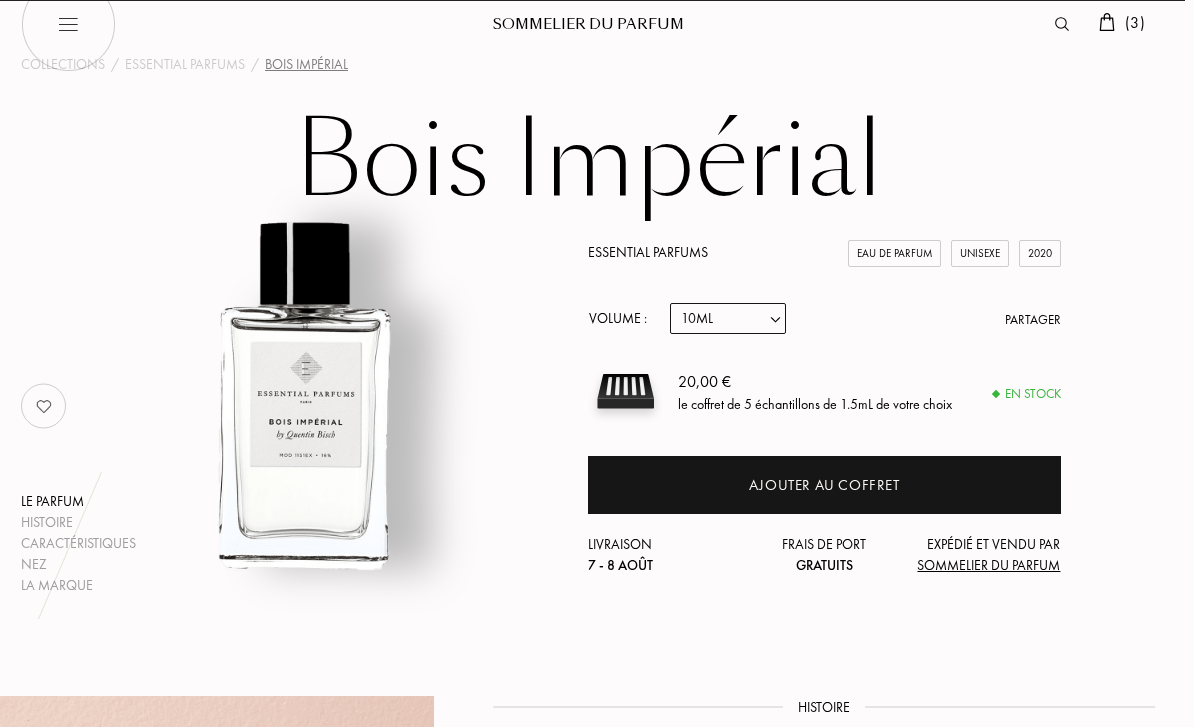 select on "1" 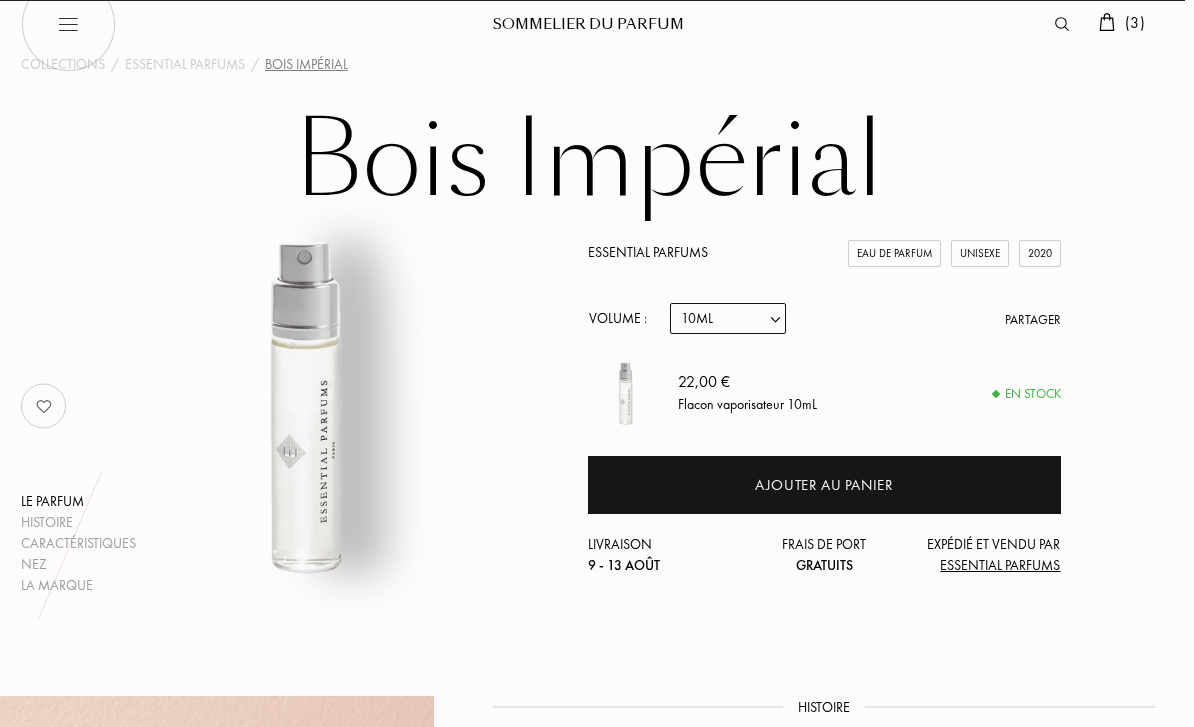 click on "Volume : Echantillon 10mL 100mL 150mL Partager" at bounding box center (824, 318) 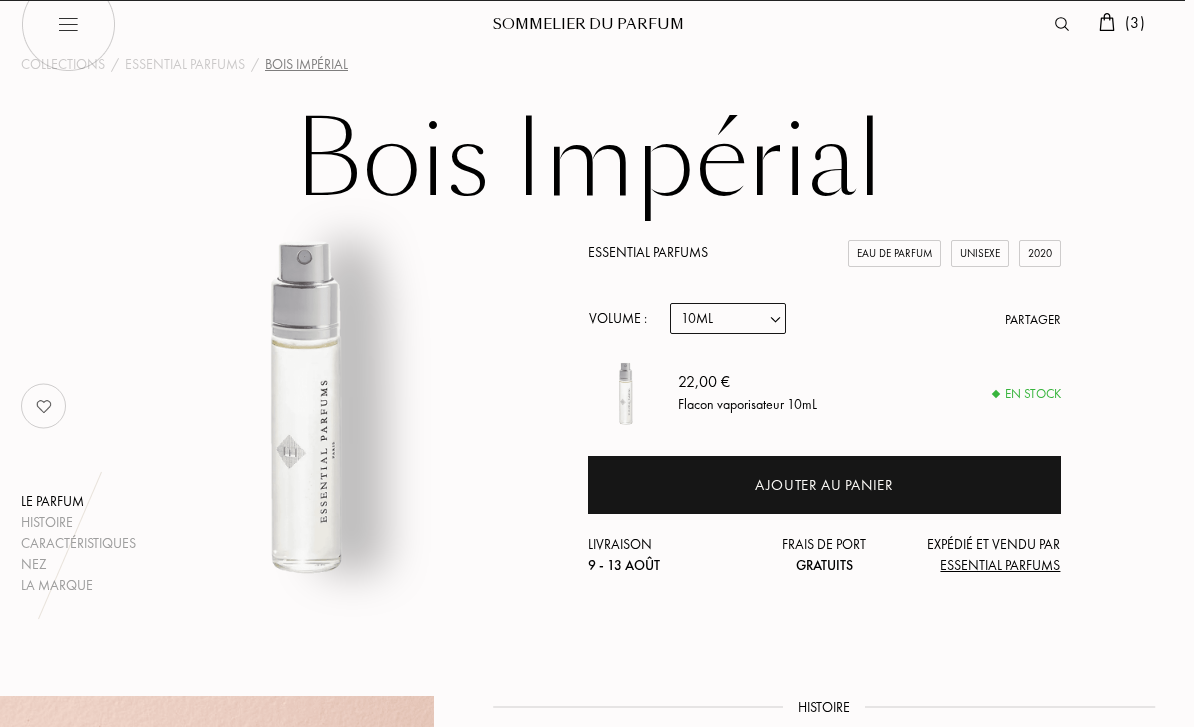 click on "Echantillon 10mL 100mL 150mL" at bounding box center (728, 318) 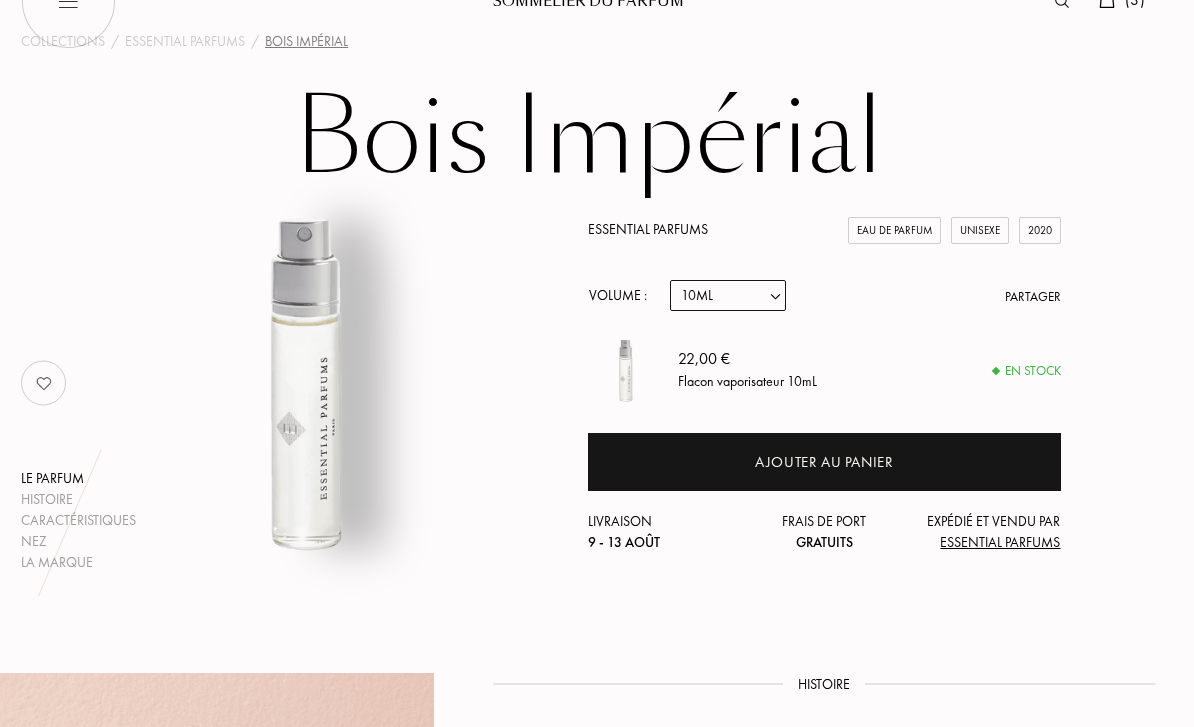 scroll, scrollTop: 0, scrollLeft: 8, axis: horizontal 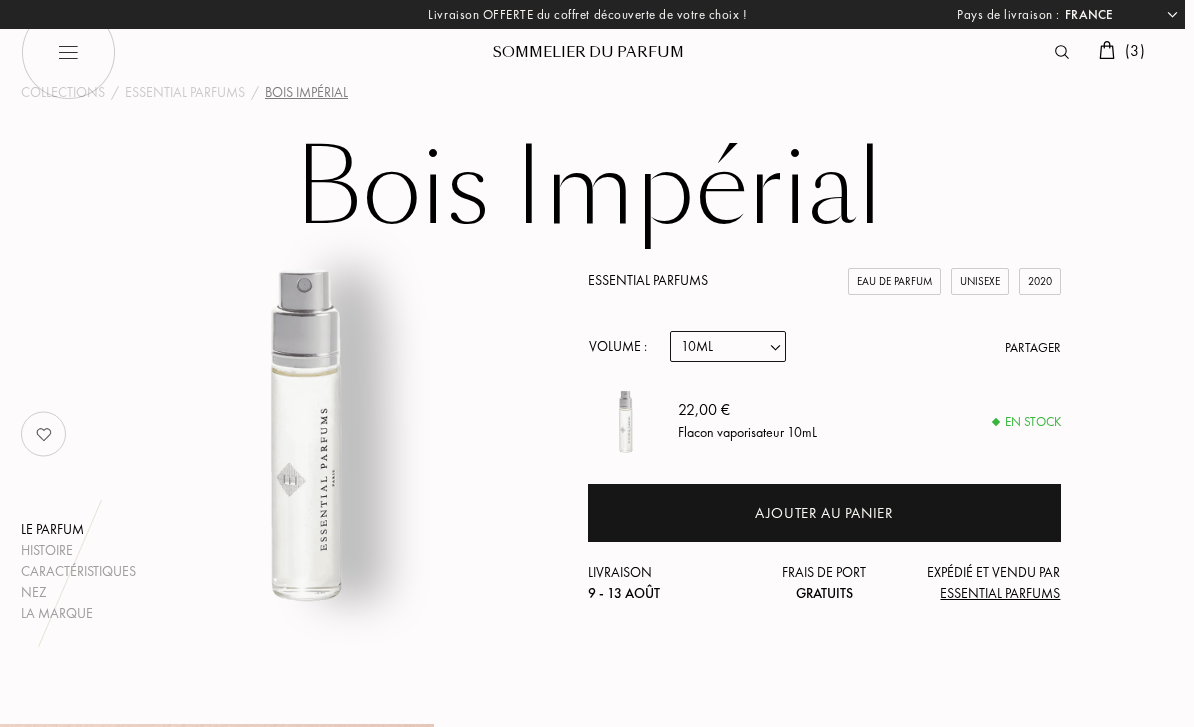 click at bounding box center [69, 52] 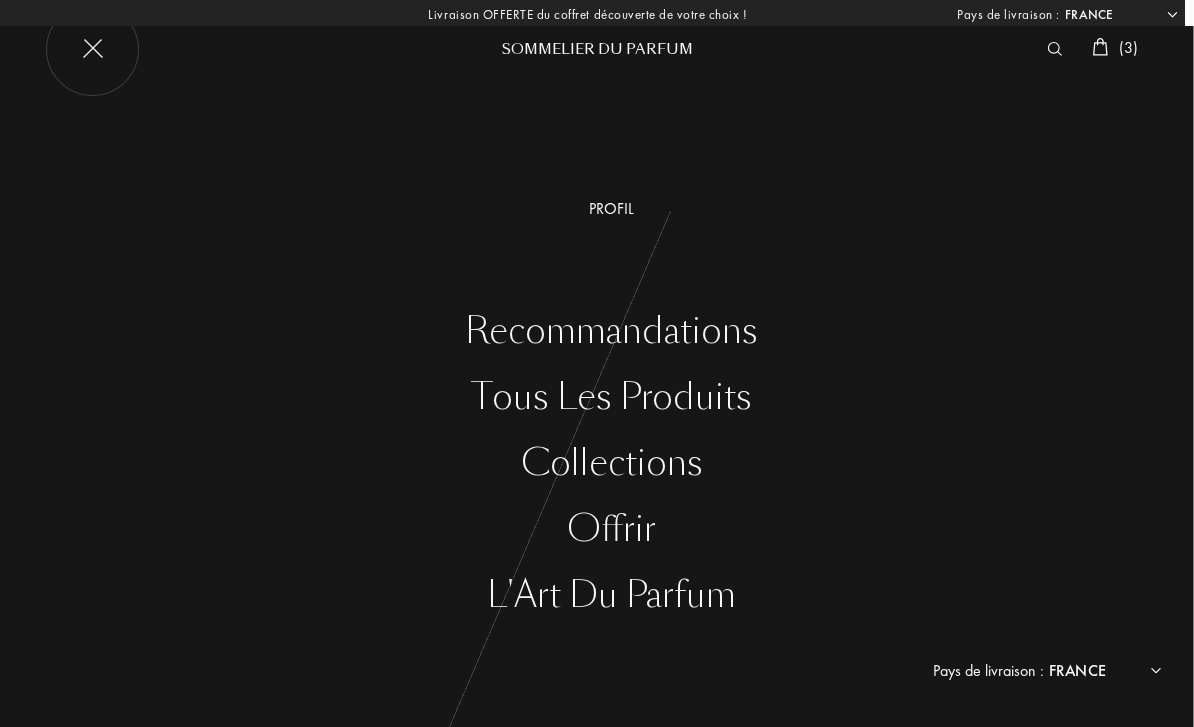 scroll, scrollTop: 0, scrollLeft: 9, axis: horizontal 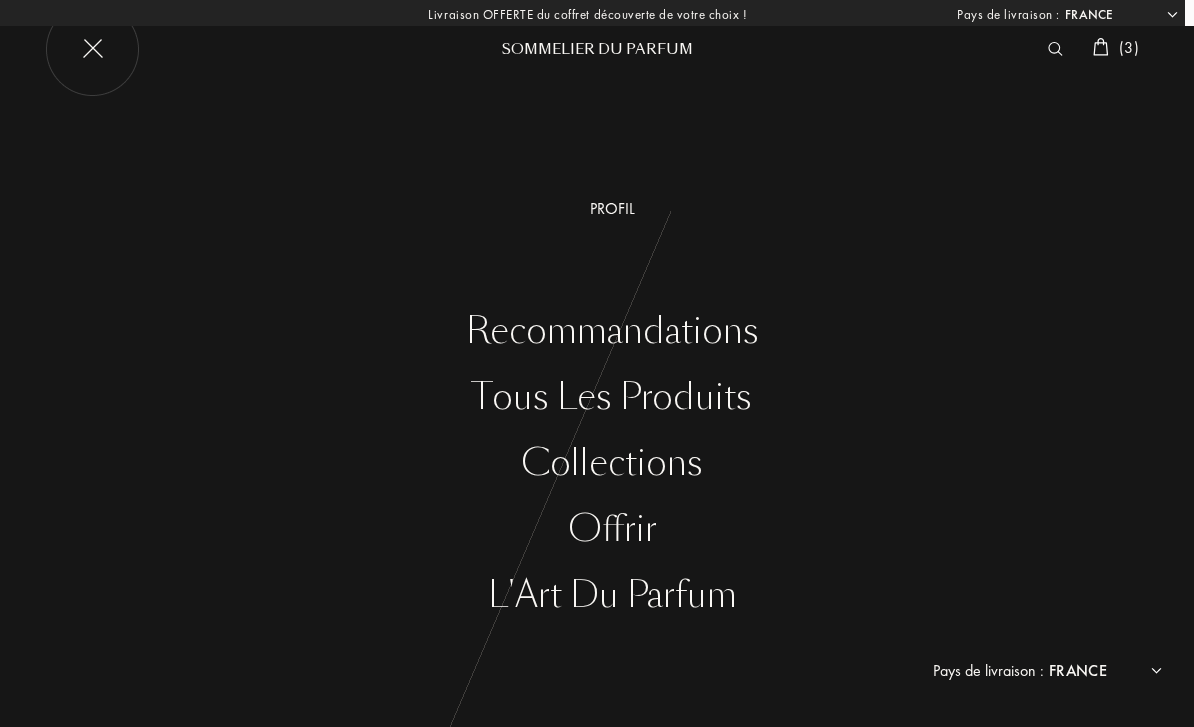 click on "Profil" at bounding box center [612, 209] 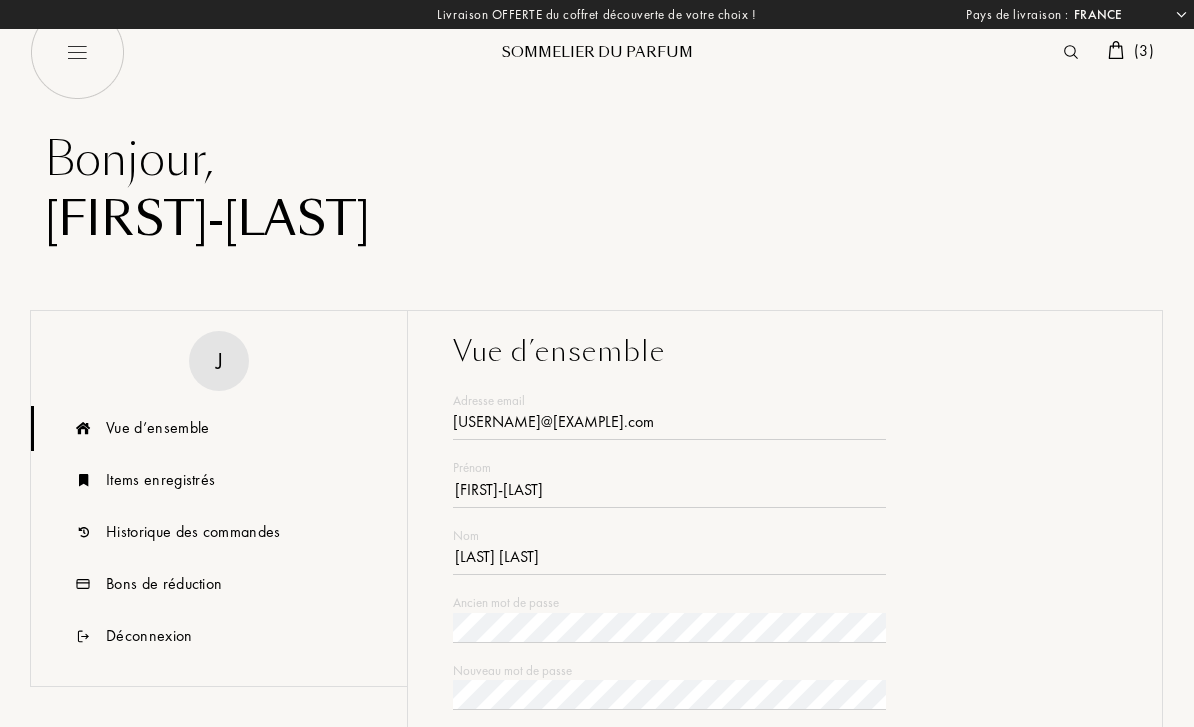 select on "FR" 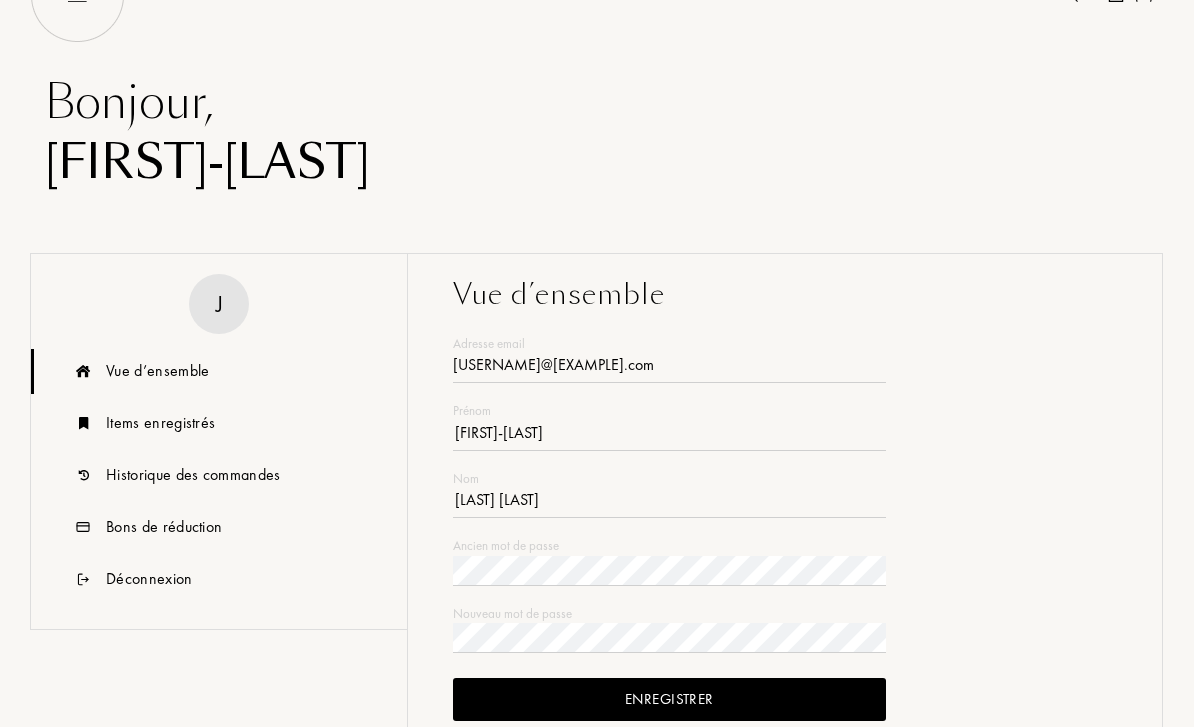 scroll, scrollTop: 57, scrollLeft: 0, axis: vertical 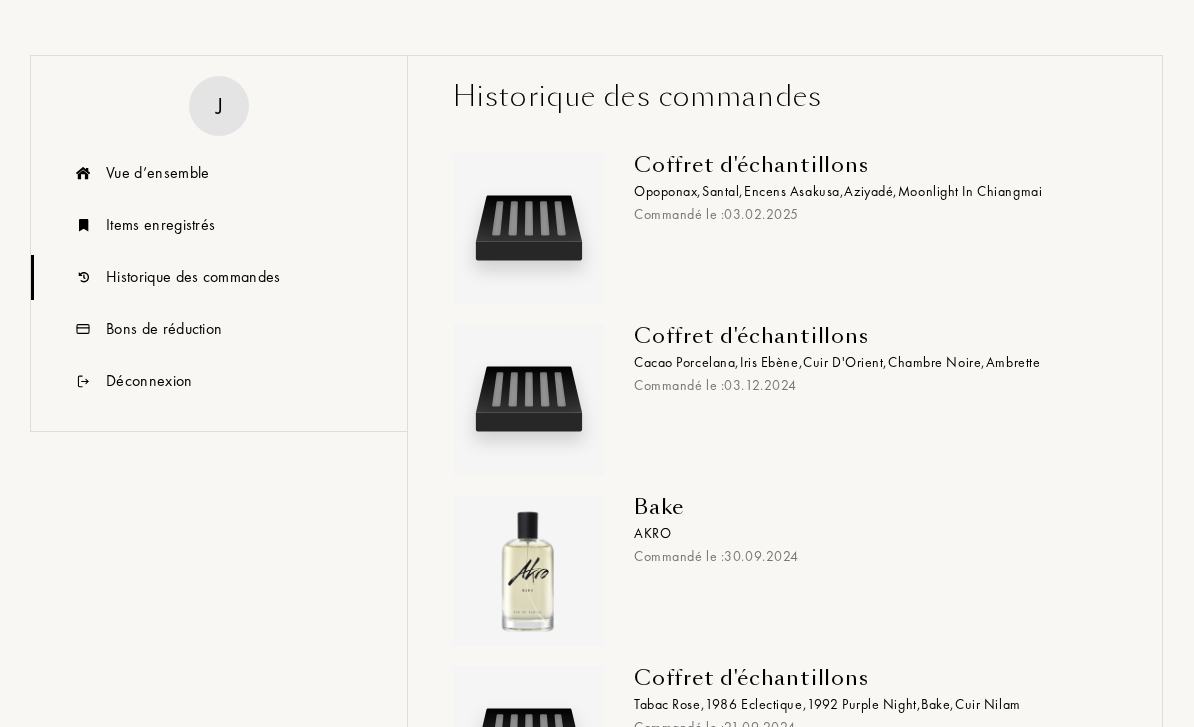 click on "Bake" at bounding box center [868, 508] 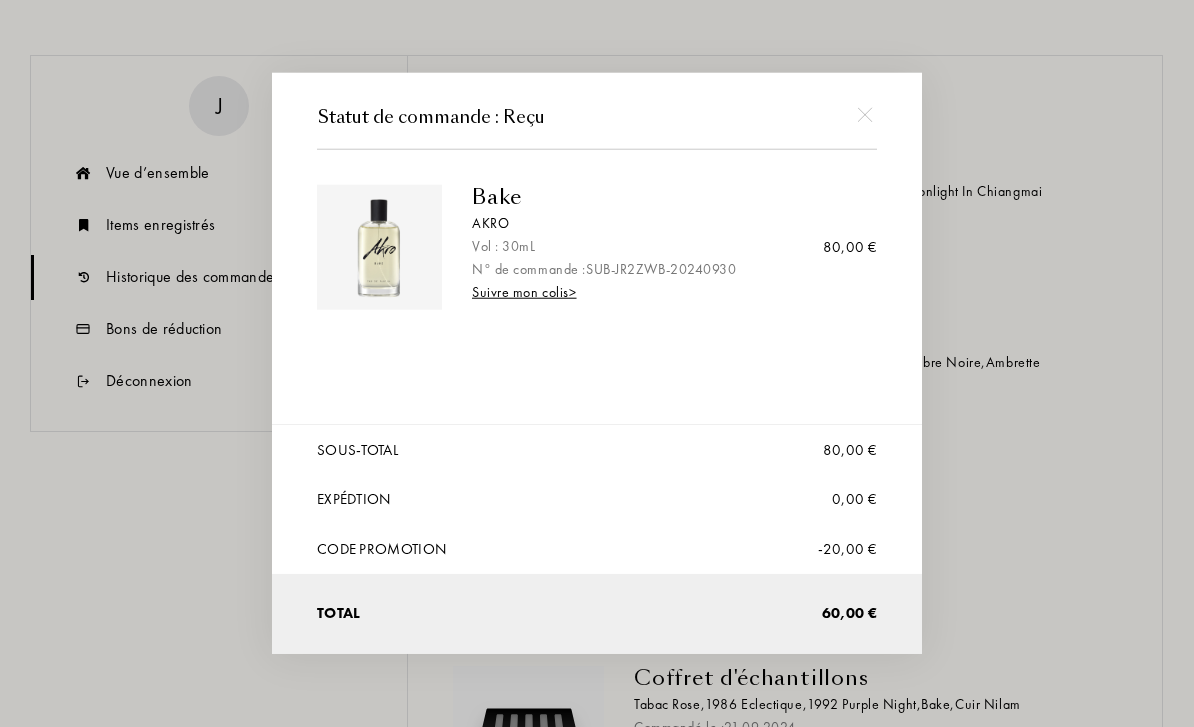 scroll, scrollTop: 255, scrollLeft: 0, axis: vertical 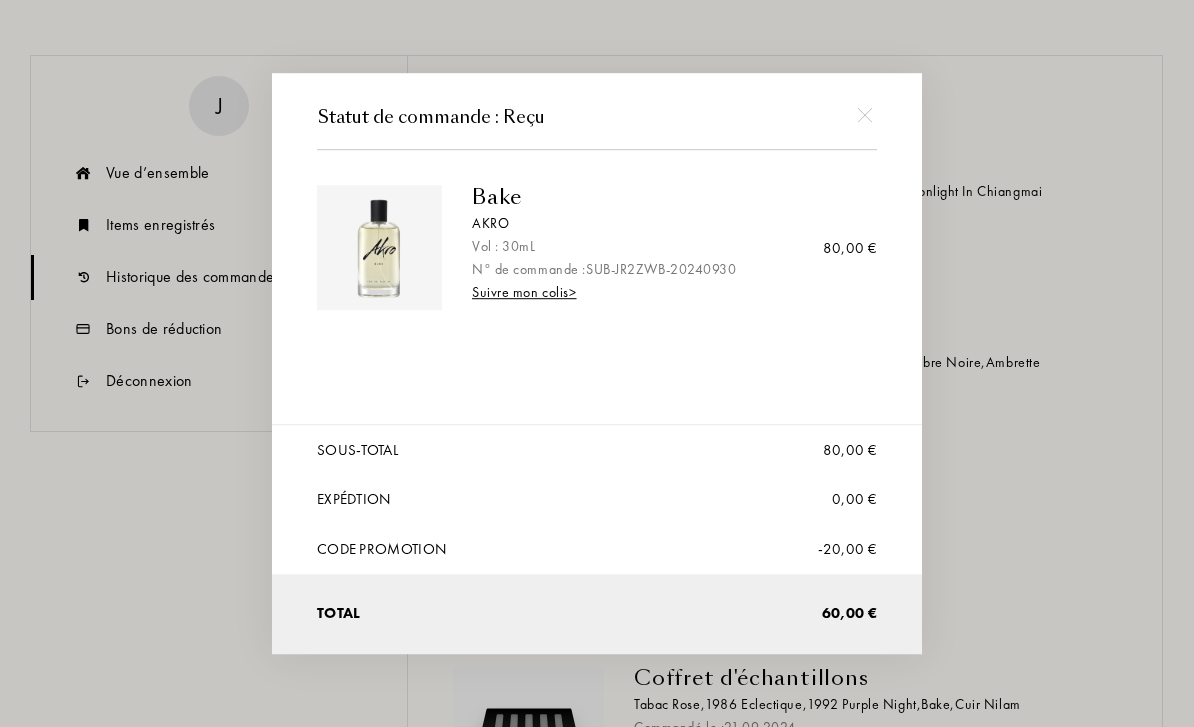 click on "Bake" at bounding box center (667, 197) 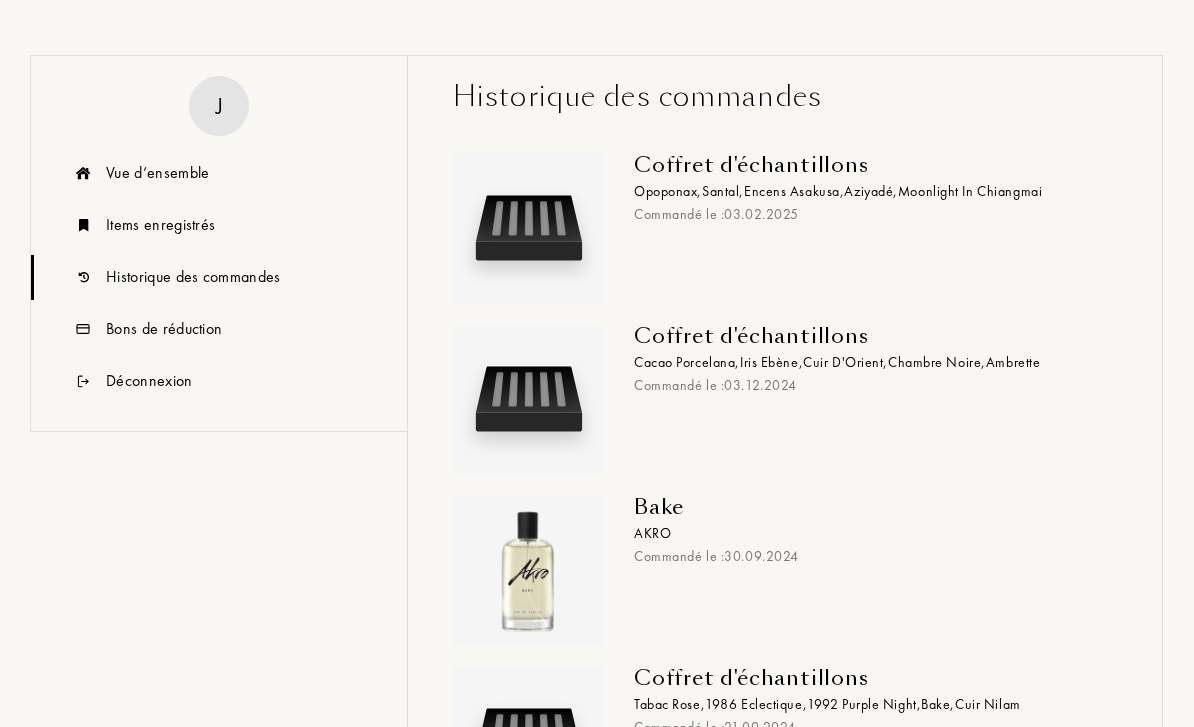 click at bounding box center (83, 225) 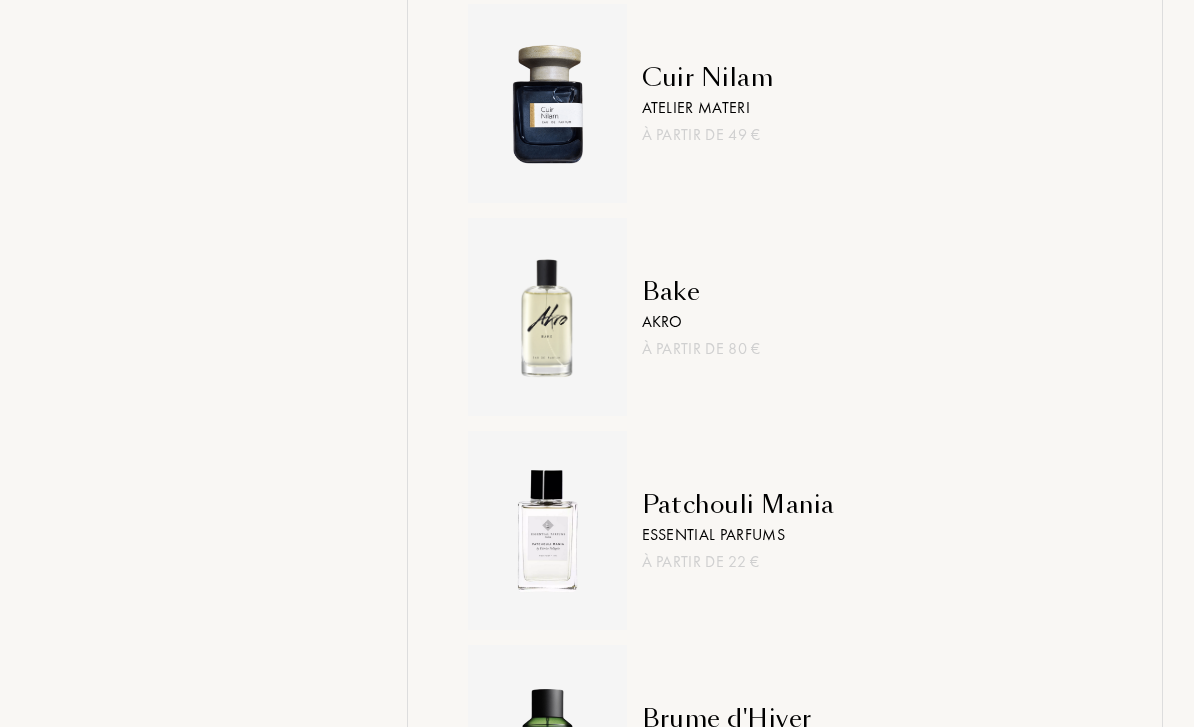 scroll, scrollTop: 4066, scrollLeft: 0, axis: vertical 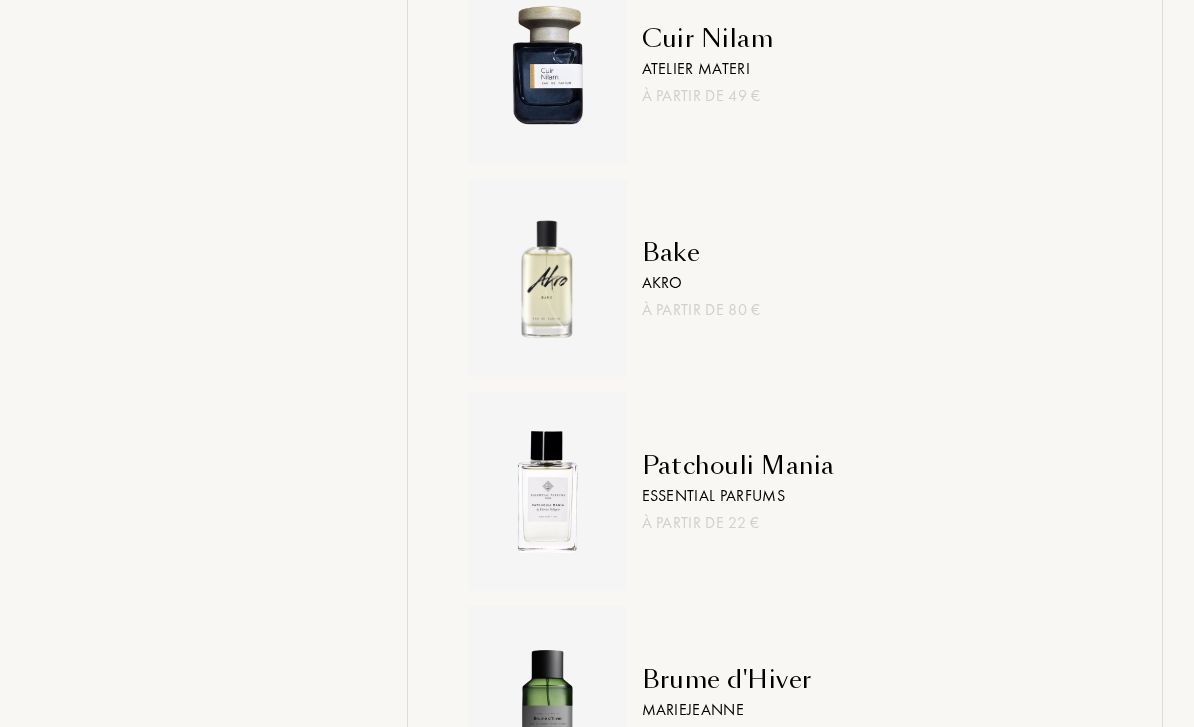 click on "Bake" at bounding box center [701, 253] 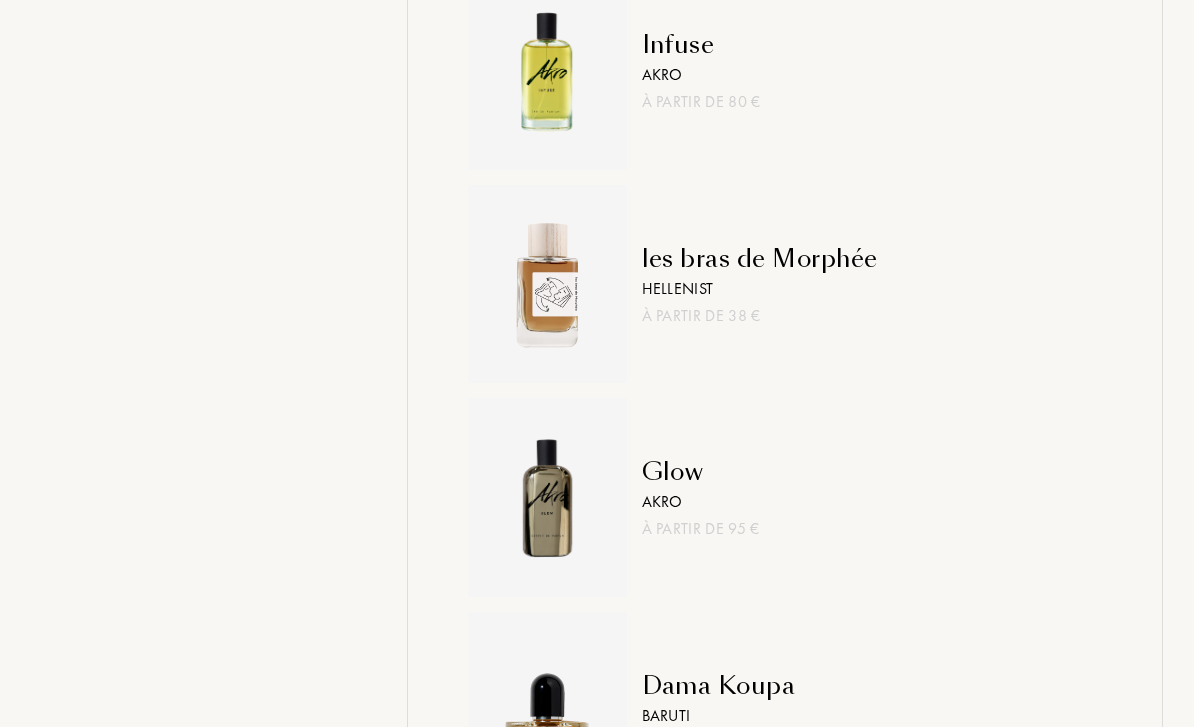 scroll, scrollTop: 4916, scrollLeft: 0, axis: vertical 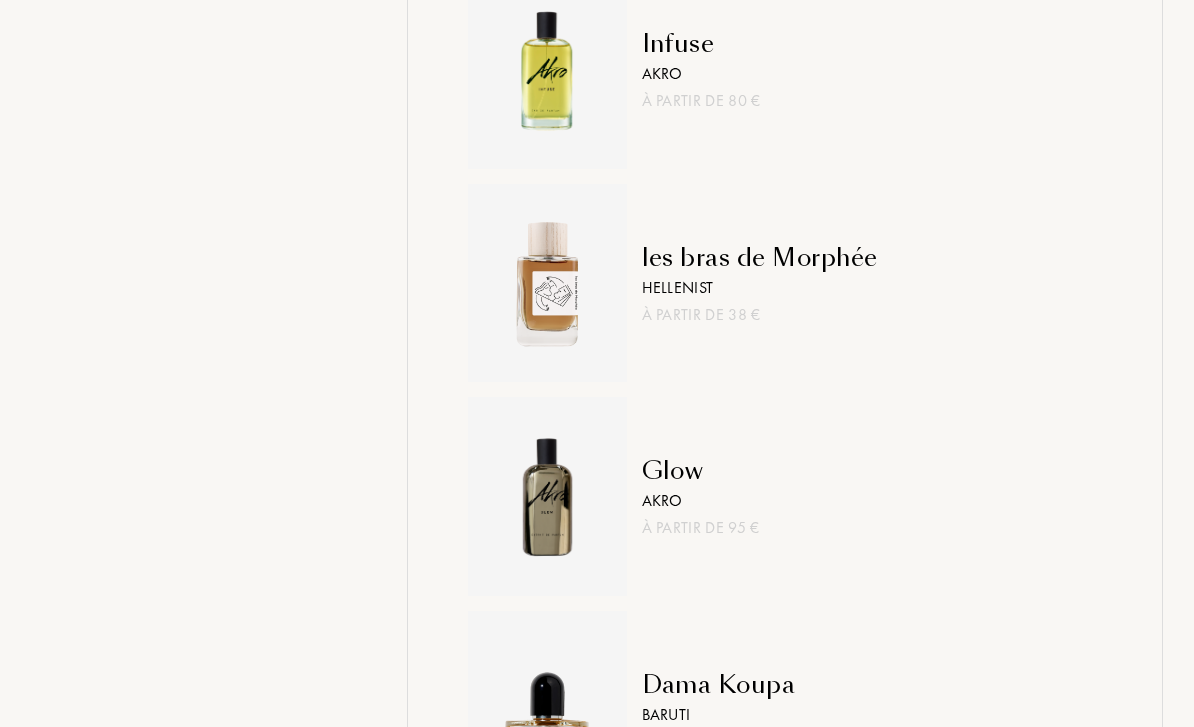 click on "Hellenist" at bounding box center [760, 287] 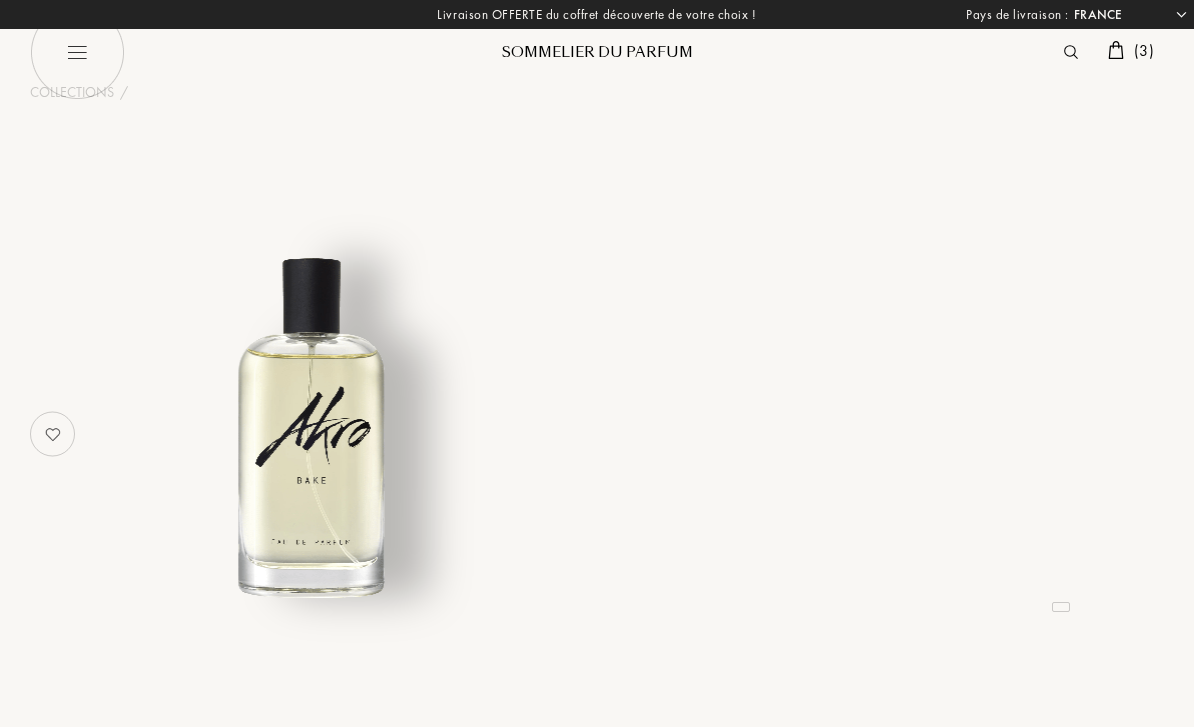 select on "FR" 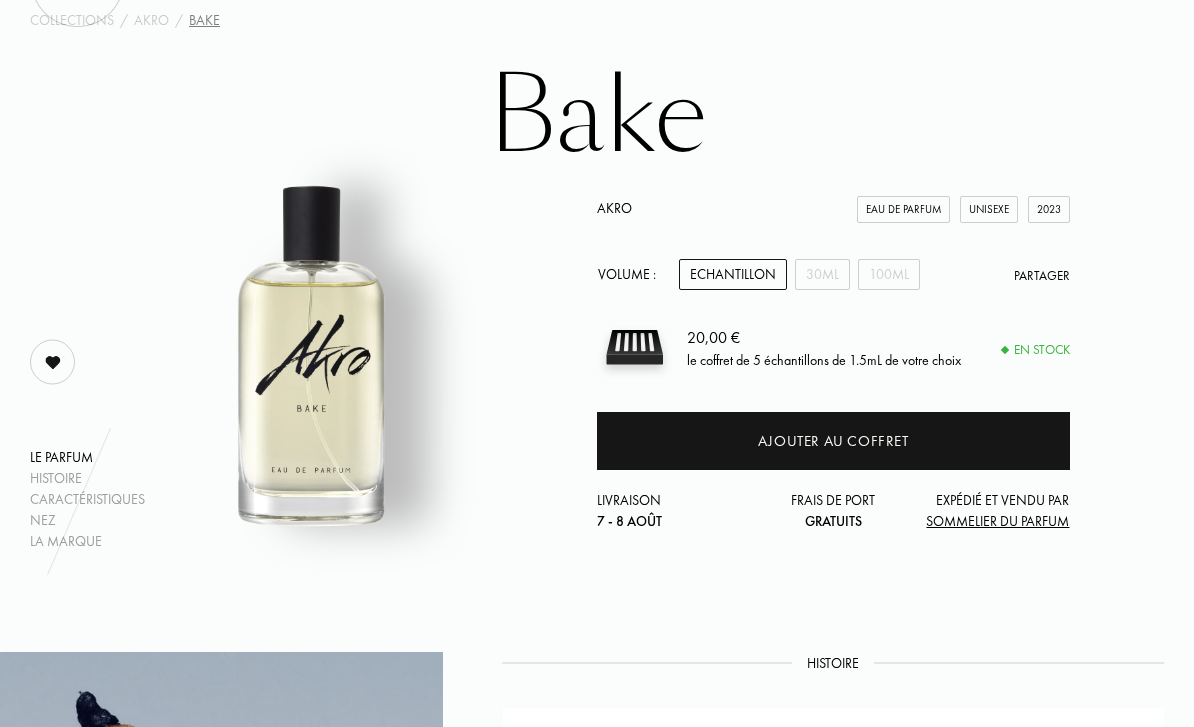 click on "30mL" at bounding box center (822, 275) 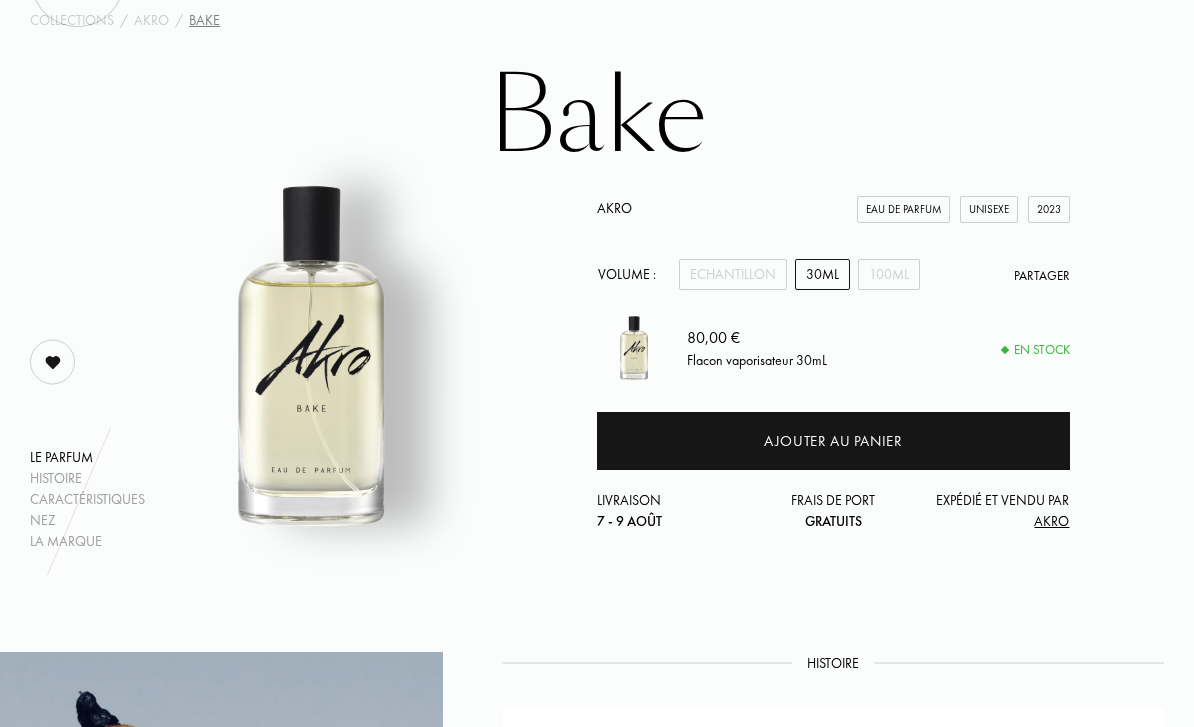 click on "100mL" at bounding box center [889, 274] 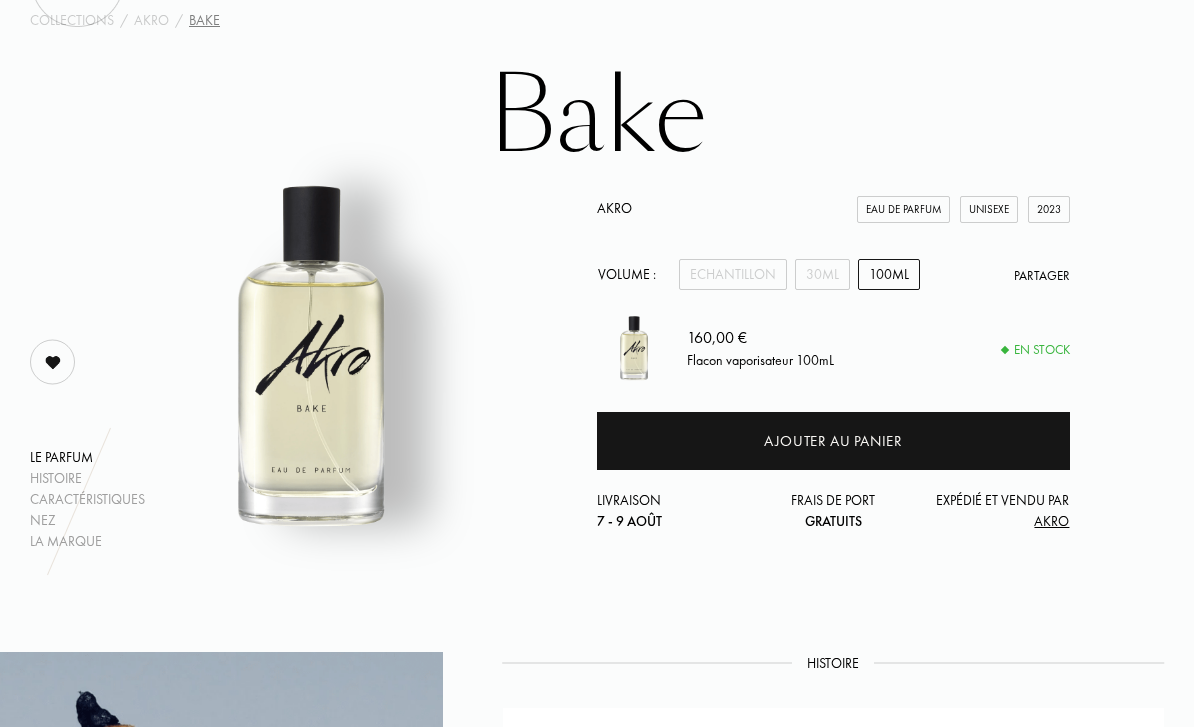 click on "30mL" at bounding box center [822, 274] 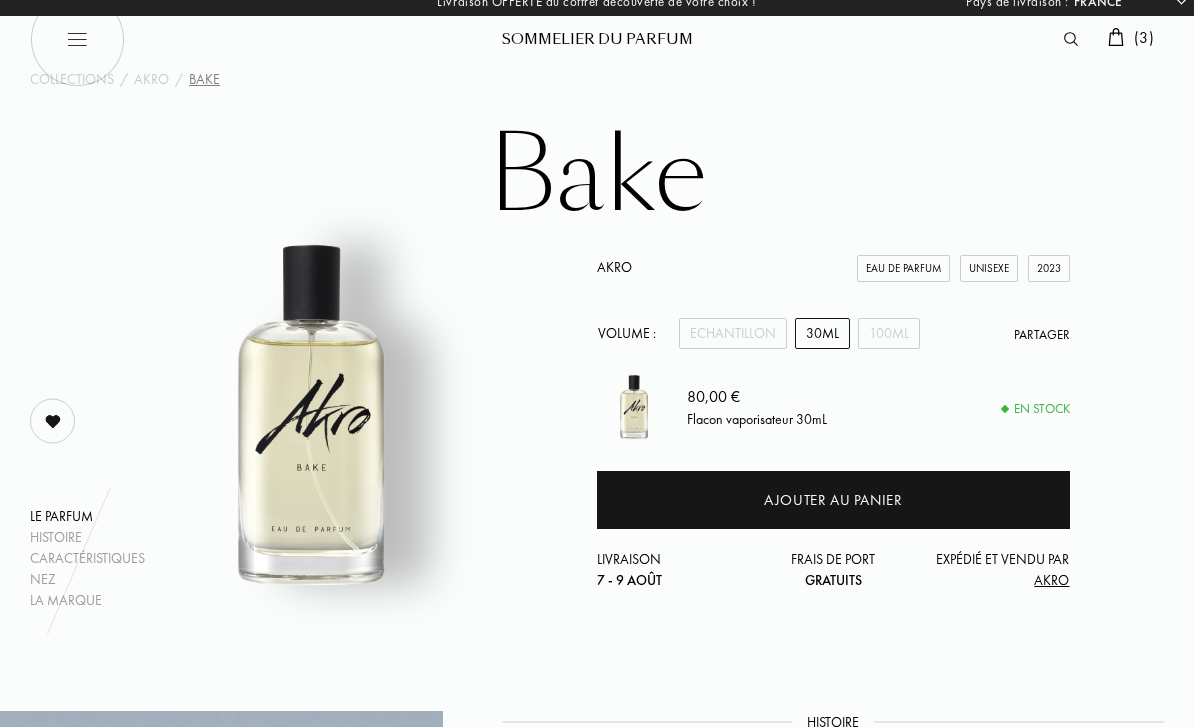 scroll, scrollTop: 0, scrollLeft: 0, axis: both 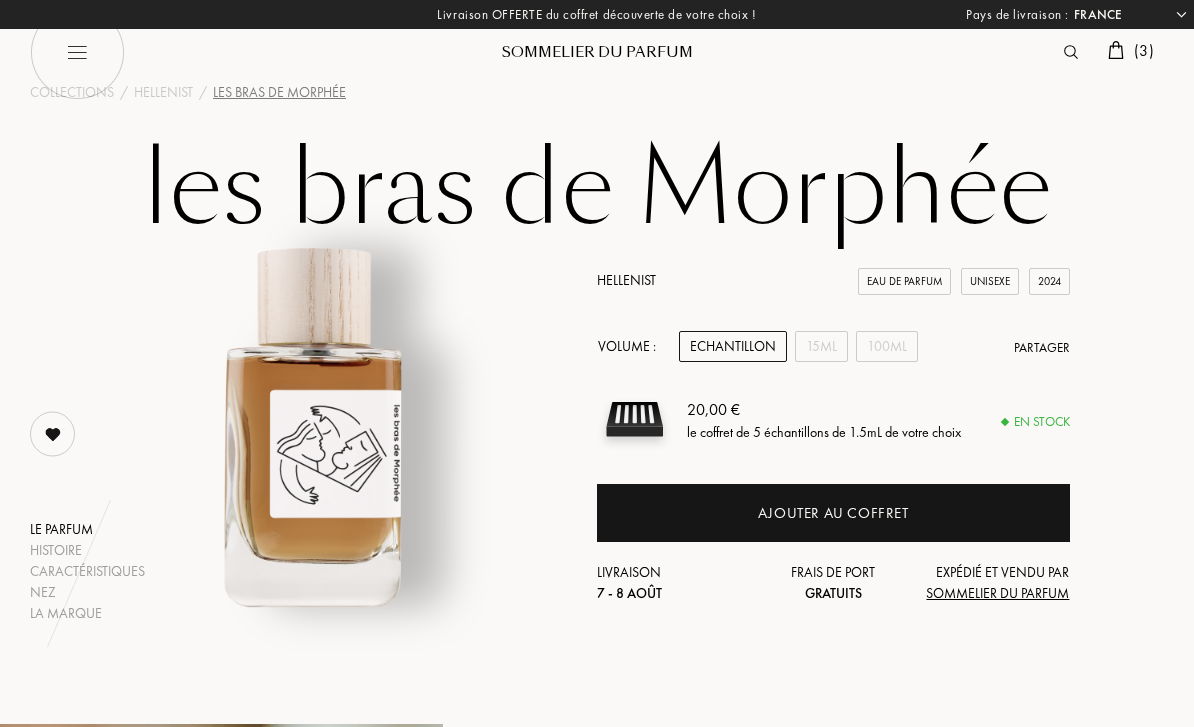 select on "FR" 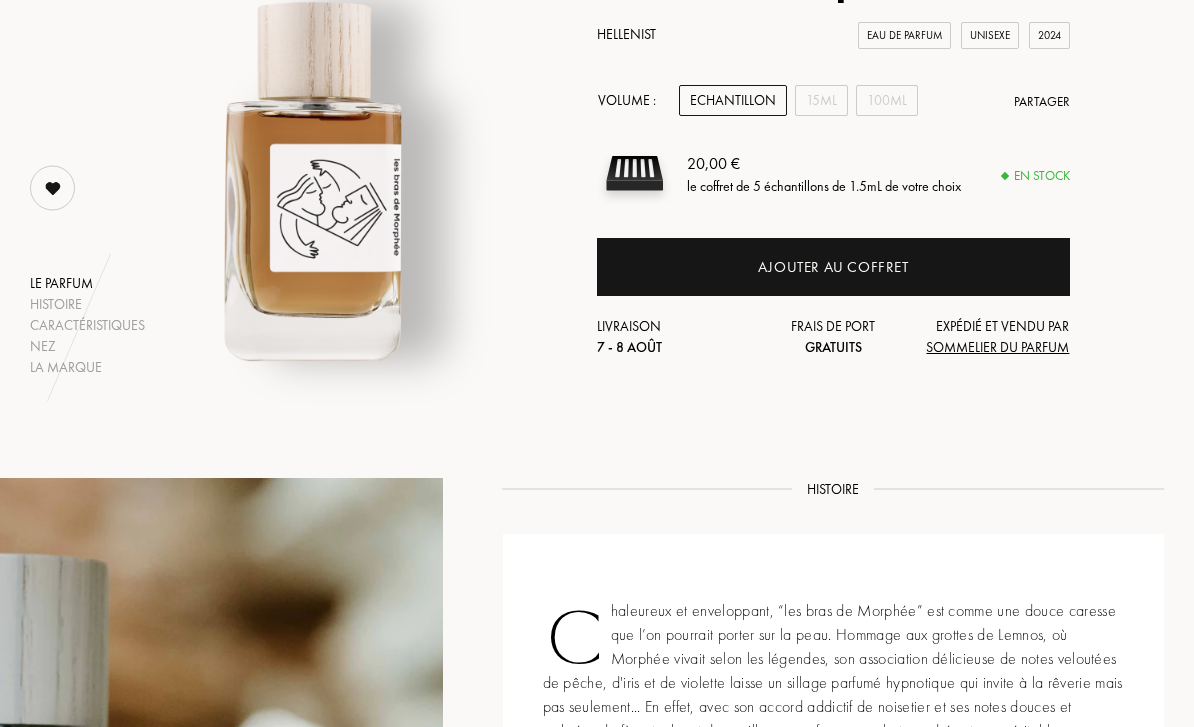 scroll, scrollTop: 0, scrollLeft: 0, axis: both 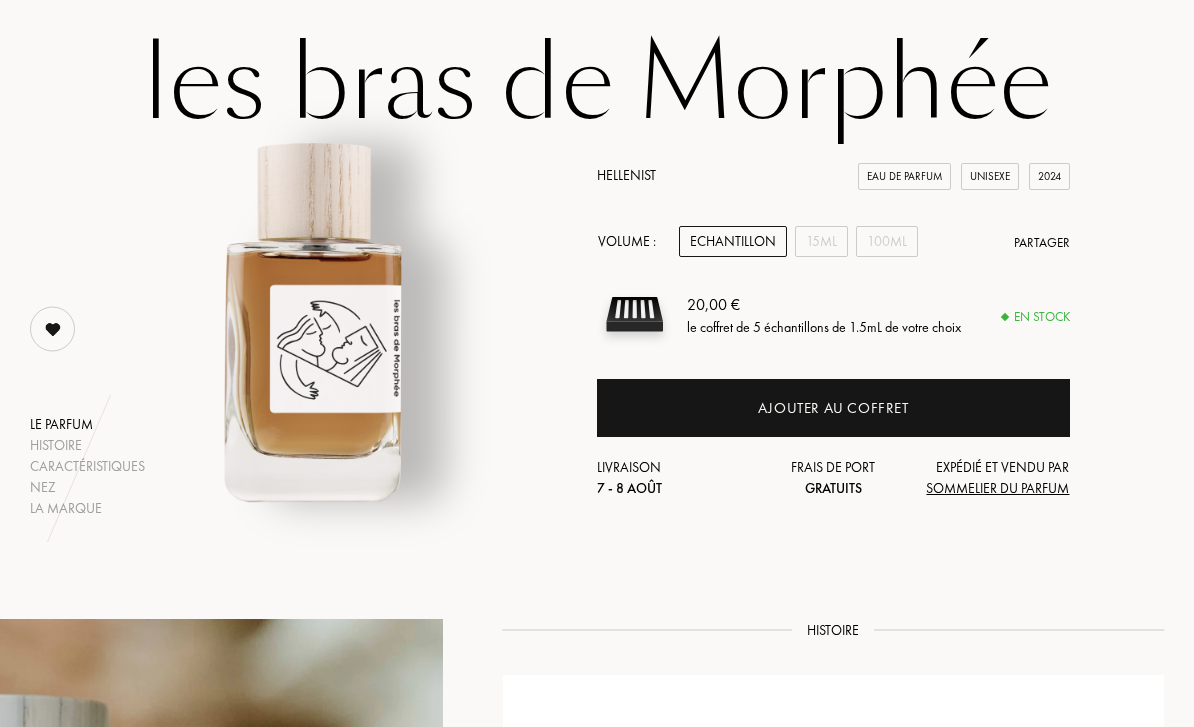 click on "15mL" at bounding box center [821, 242] 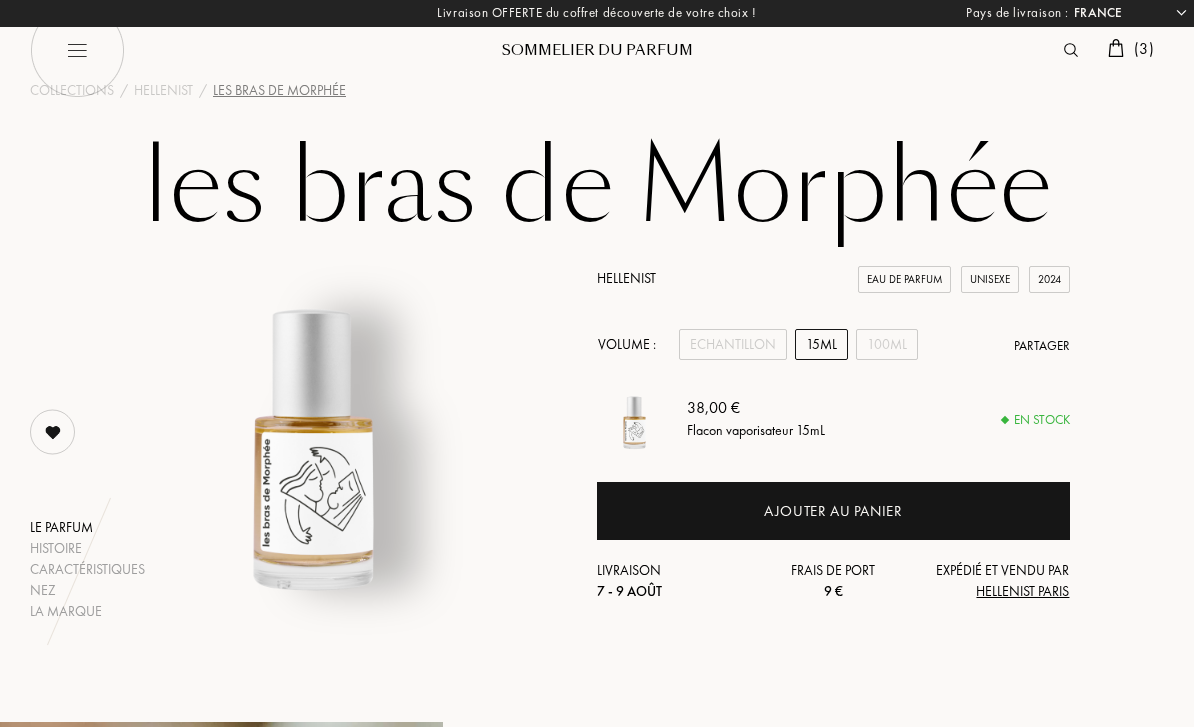 scroll, scrollTop: 0, scrollLeft: 0, axis: both 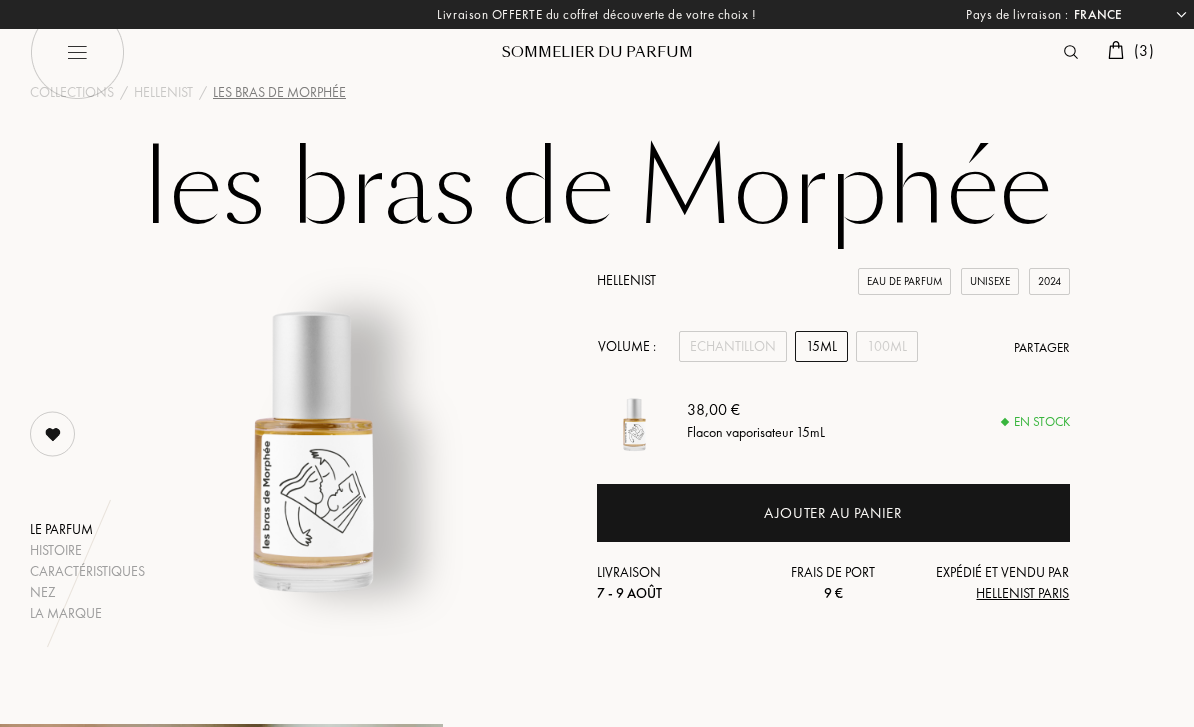 click on "100mL" at bounding box center (887, 346) 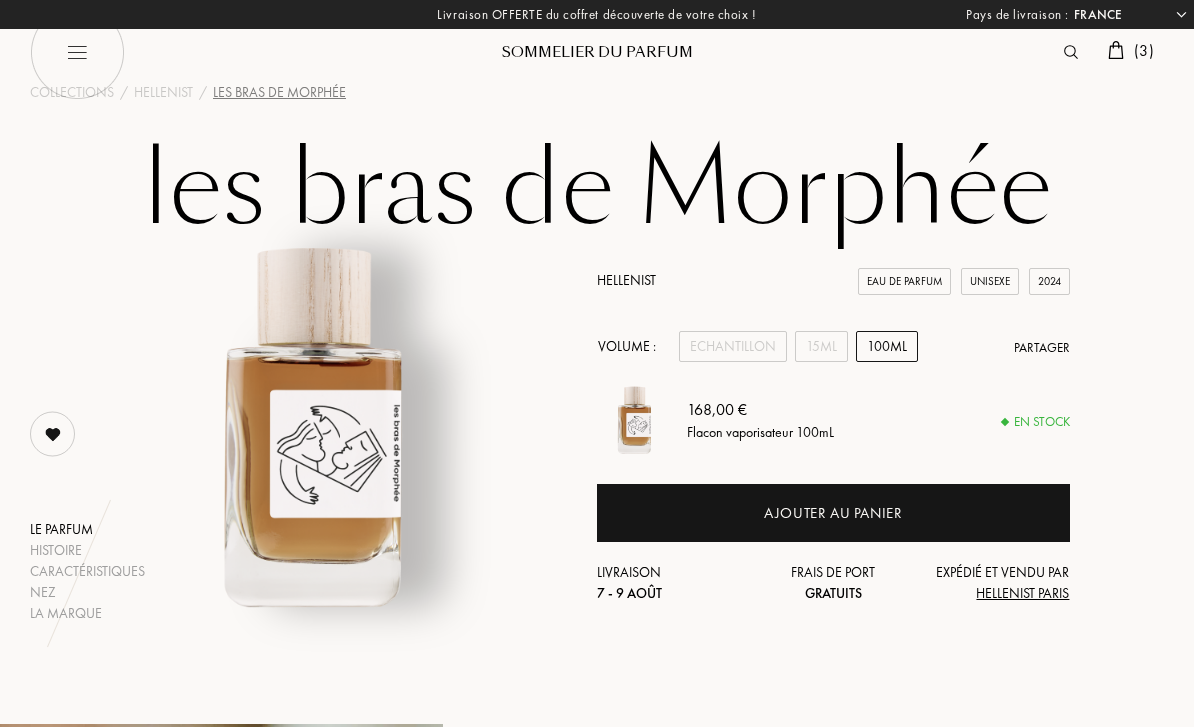 click on "15mL" at bounding box center (821, 346) 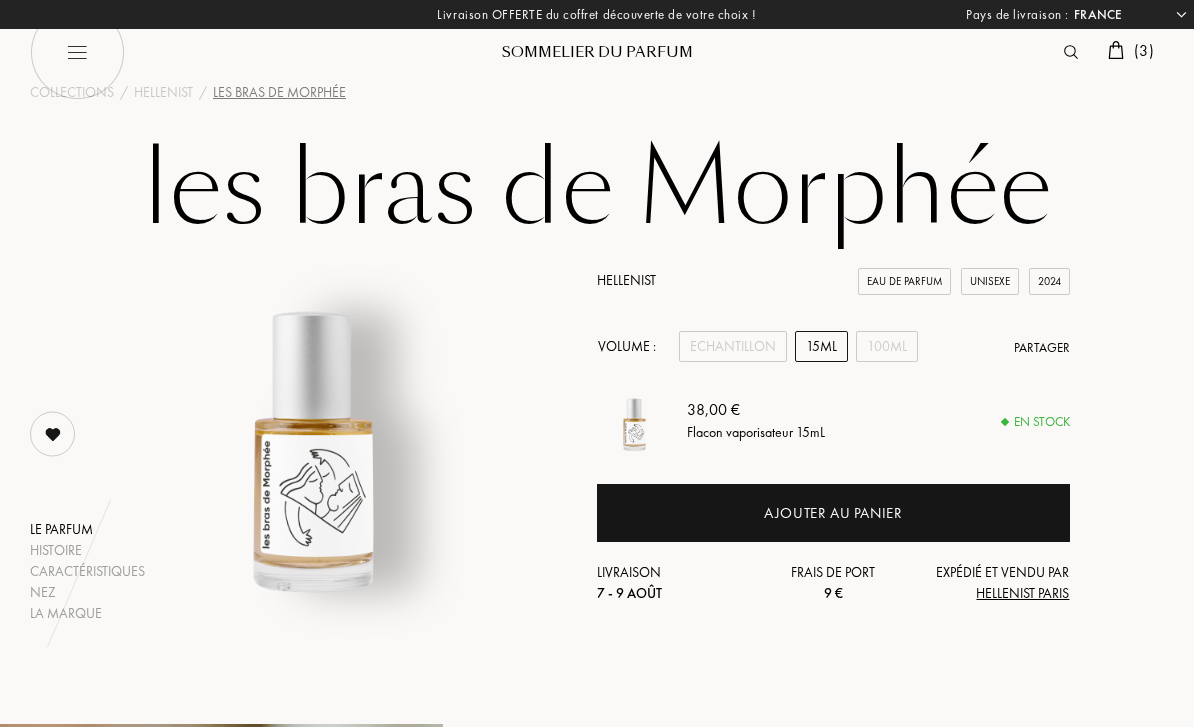click on "Ajouter au panier" at bounding box center [833, 513] 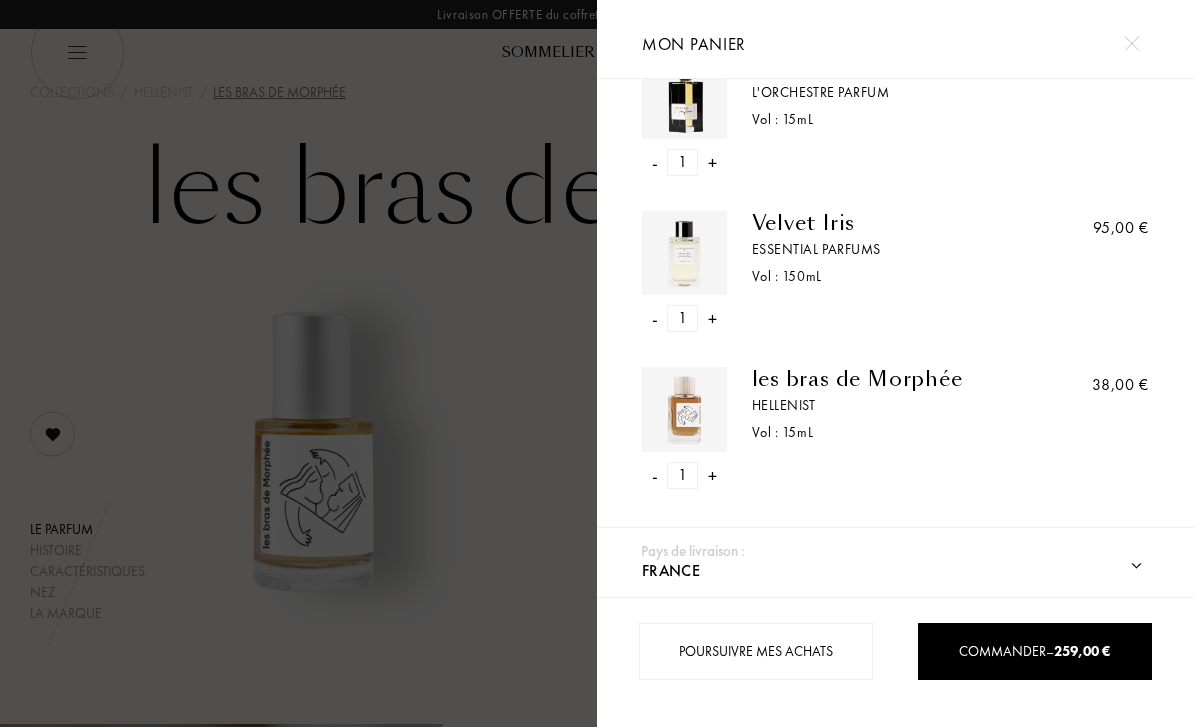 scroll, scrollTop: 216, scrollLeft: 0, axis: vertical 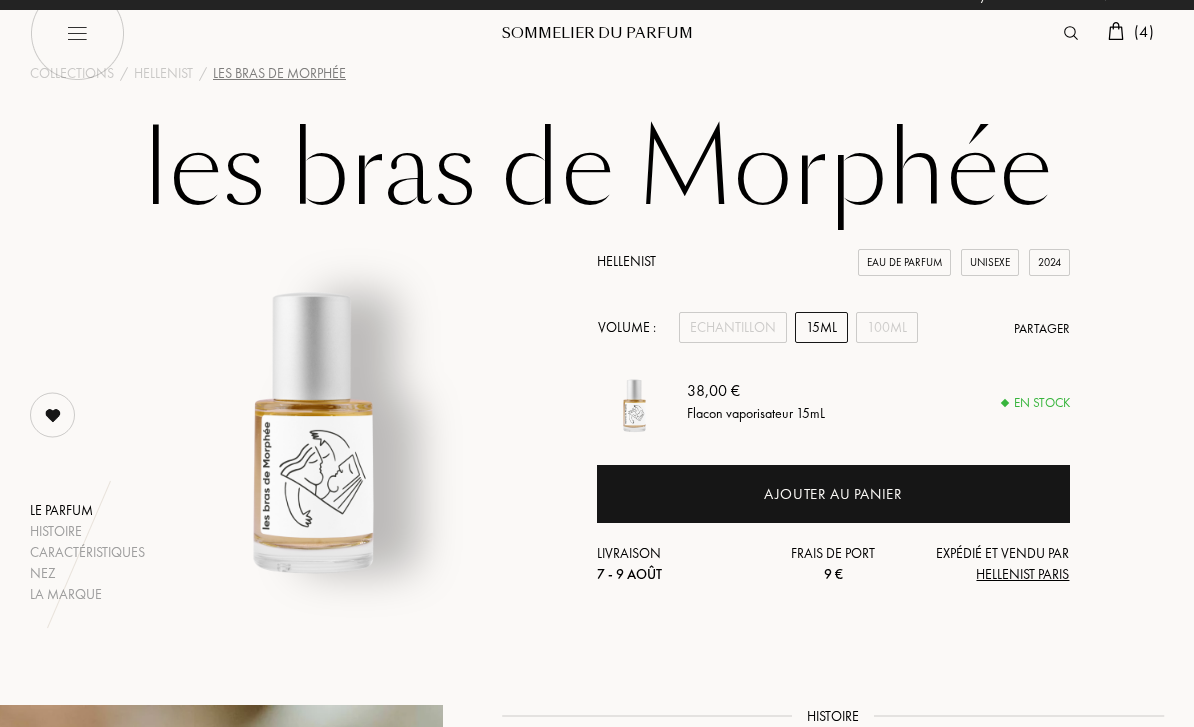click on "Hellenist" at bounding box center (626, 261) 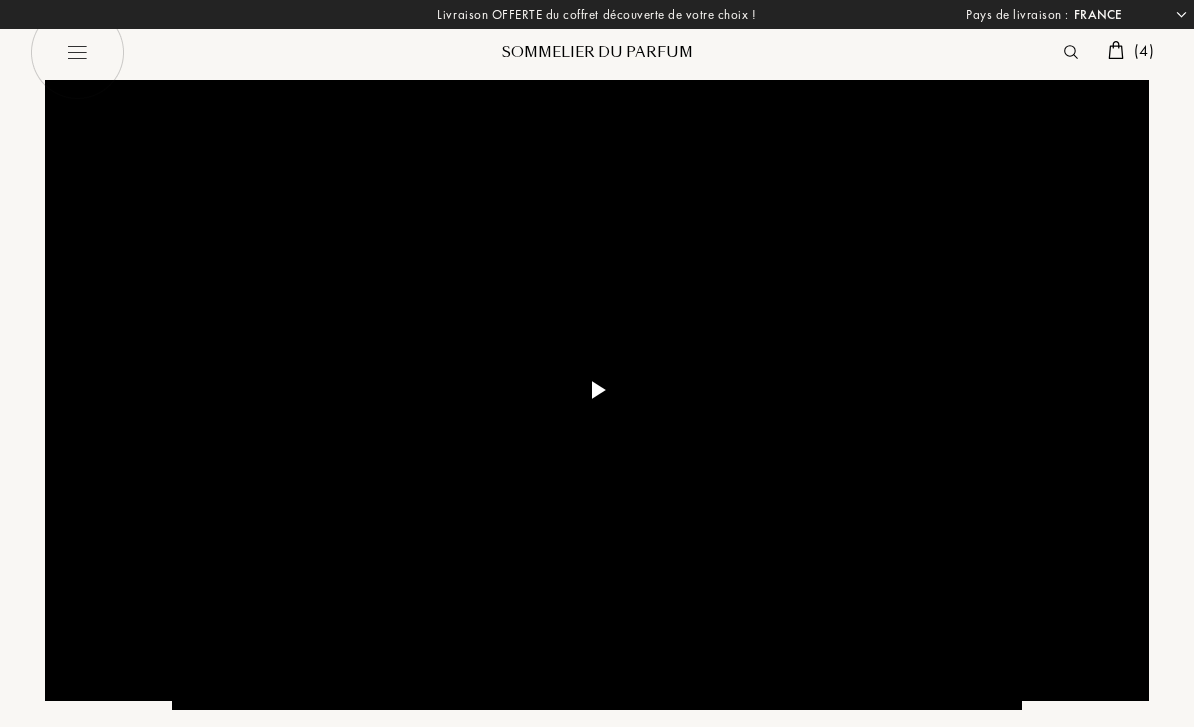 select on "FR" 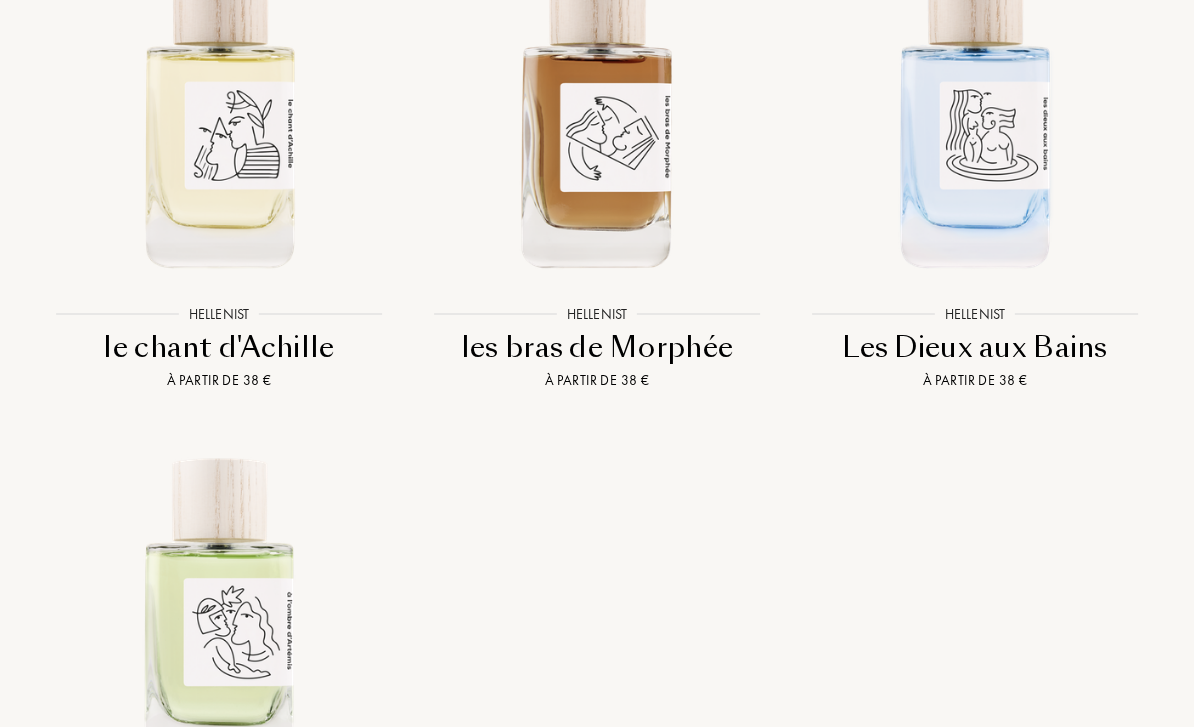 scroll, scrollTop: 2343, scrollLeft: 0, axis: vertical 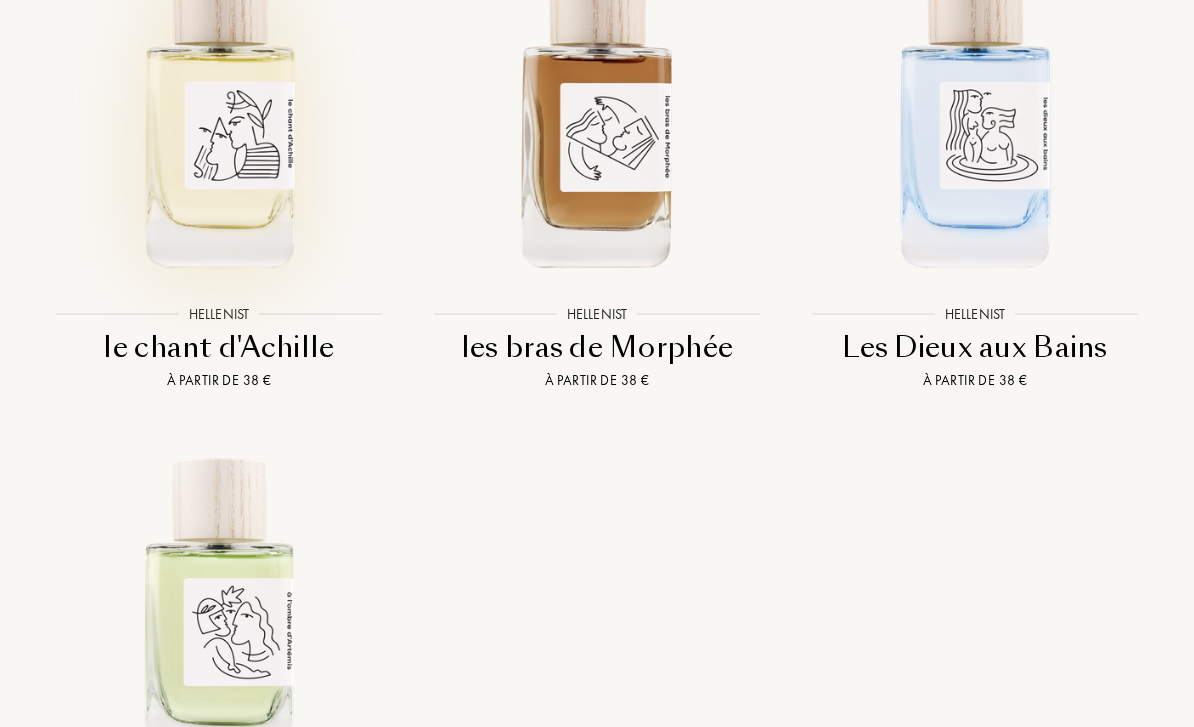 click at bounding box center (219, 112) 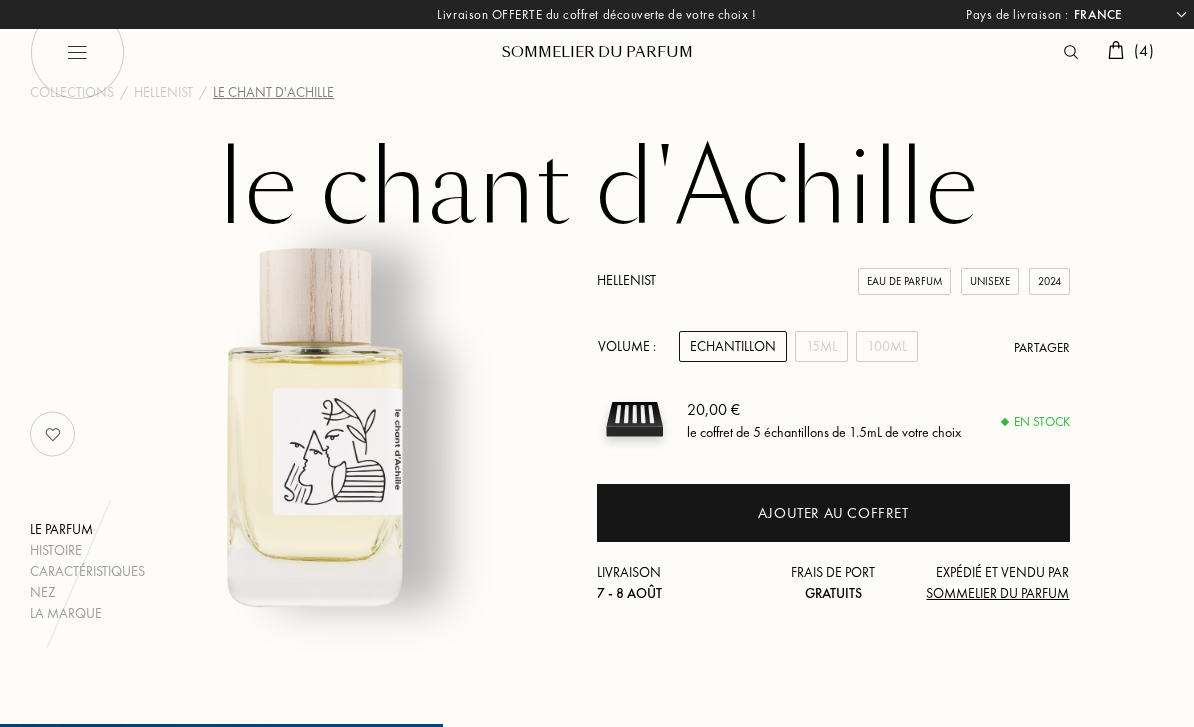 select on "FR" 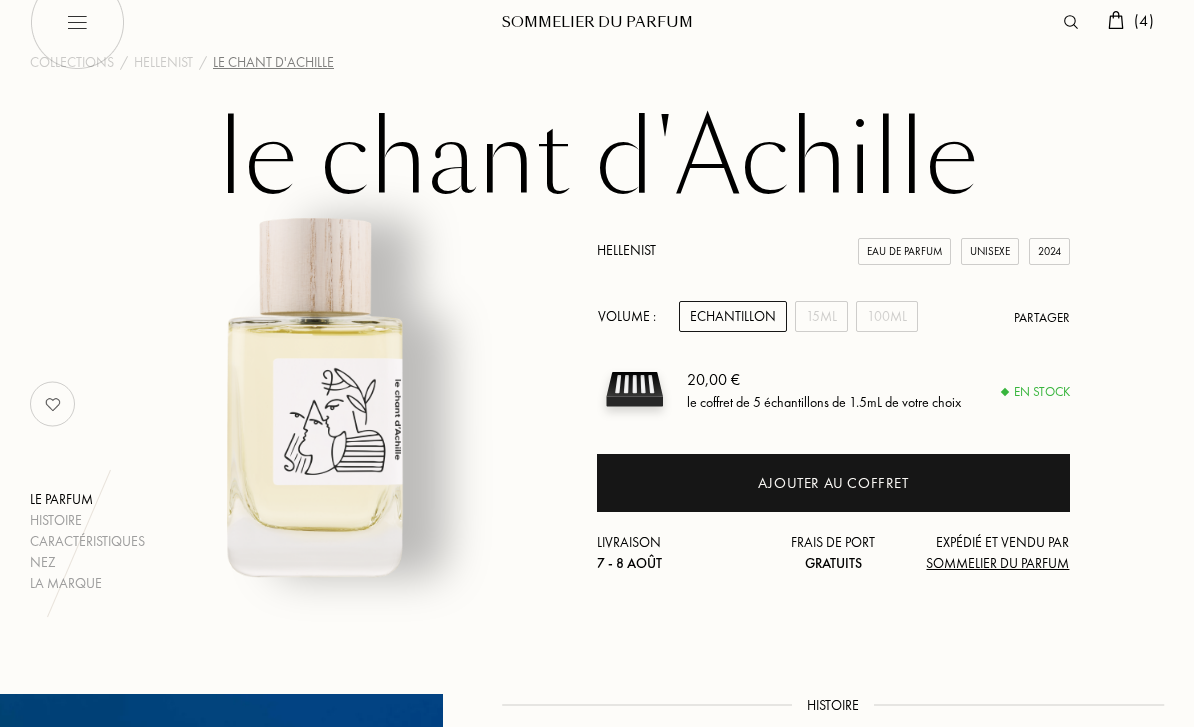 scroll, scrollTop: 0, scrollLeft: 0, axis: both 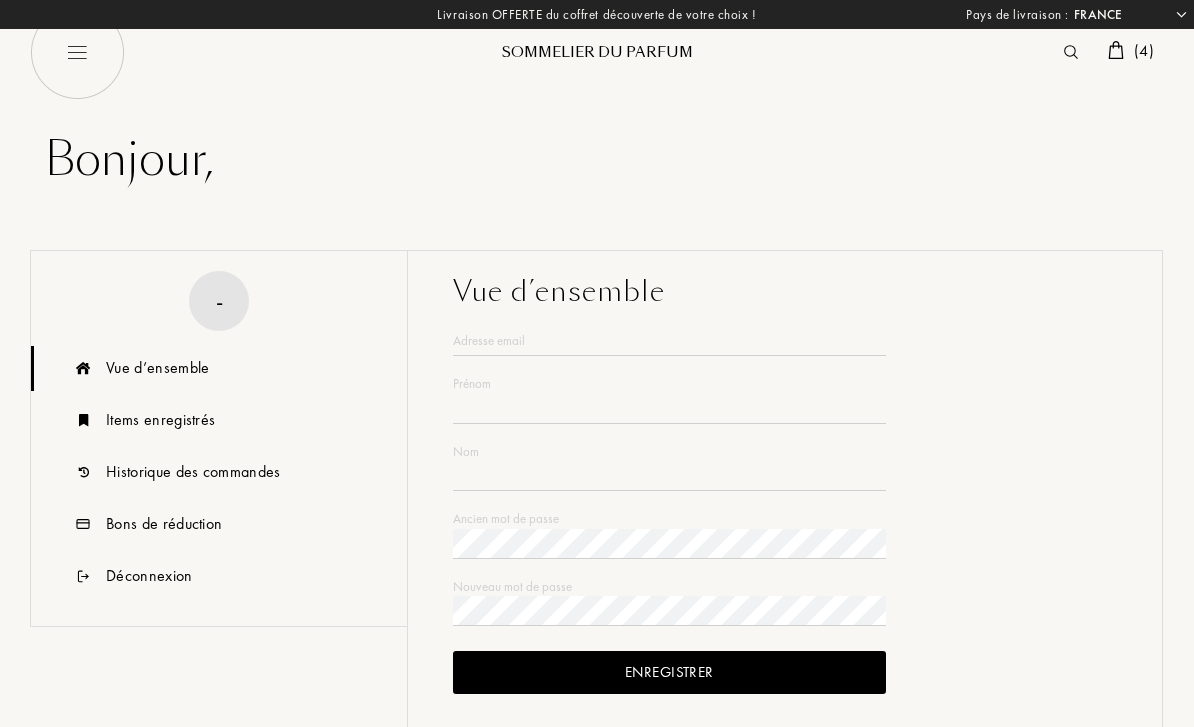 select on "FR" 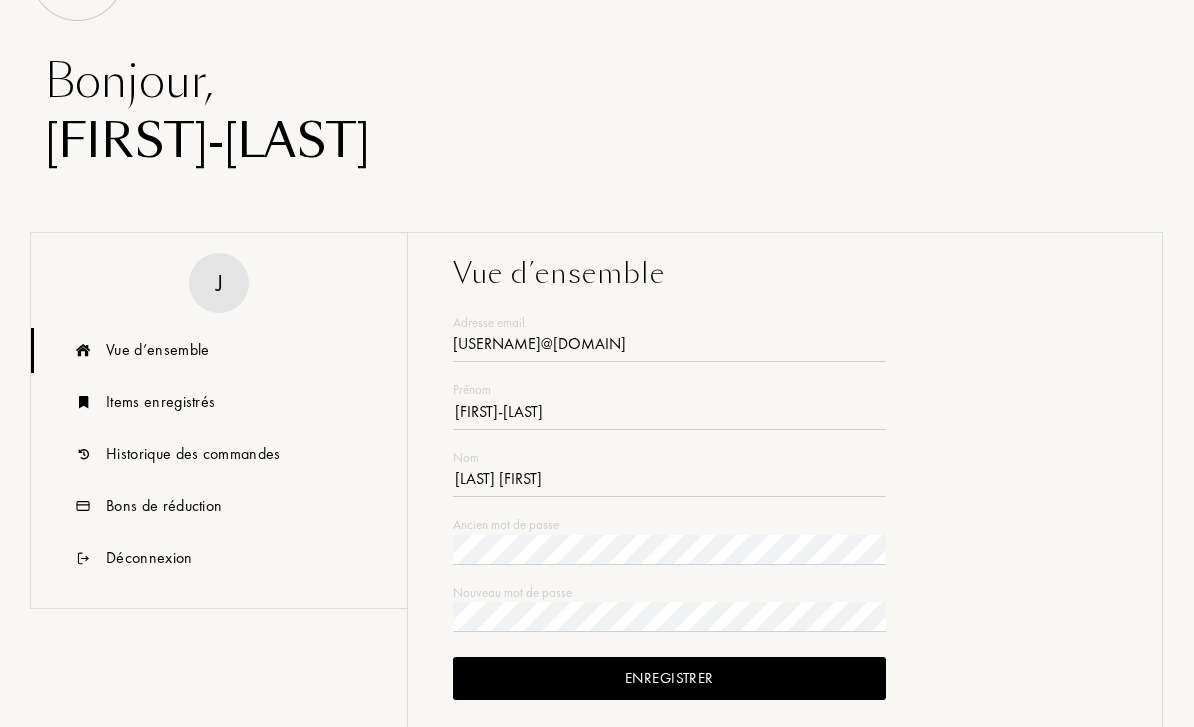 scroll, scrollTop: 282, scrollLeft: 0, axis: vertical 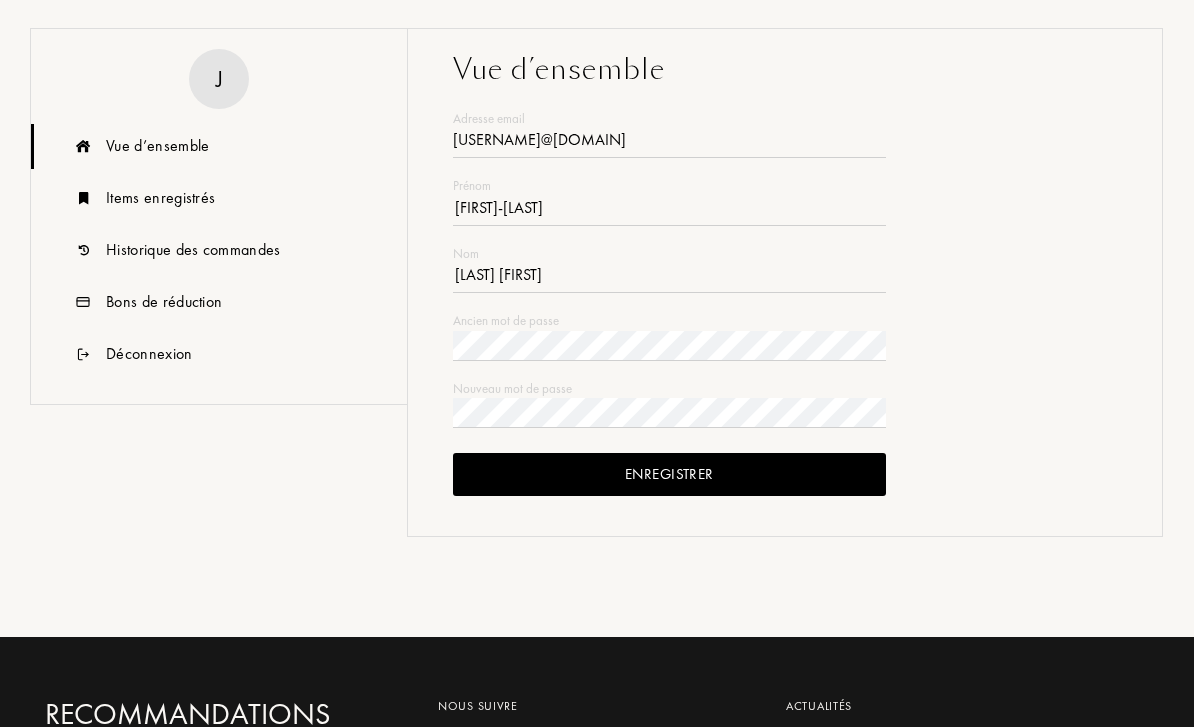 click on "Items enregistrés" at bounding box center [219, 198] 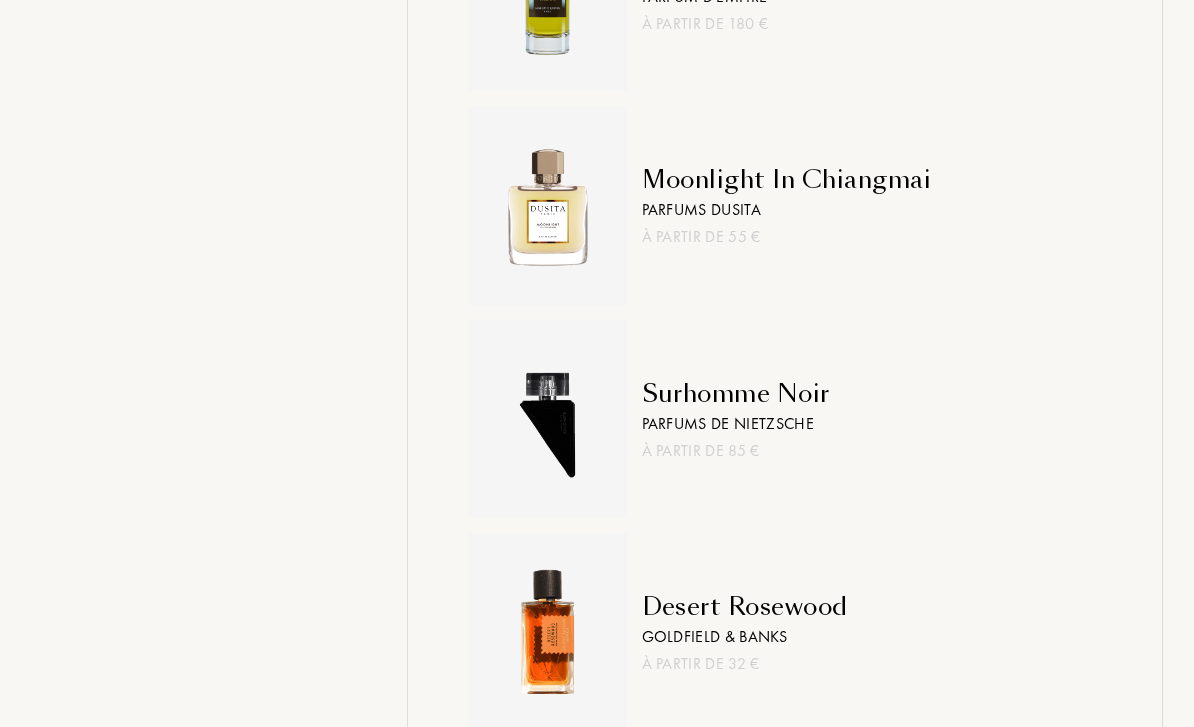 scroll, scrollTop: 2627, scrollLeft: 0, axis: vertical 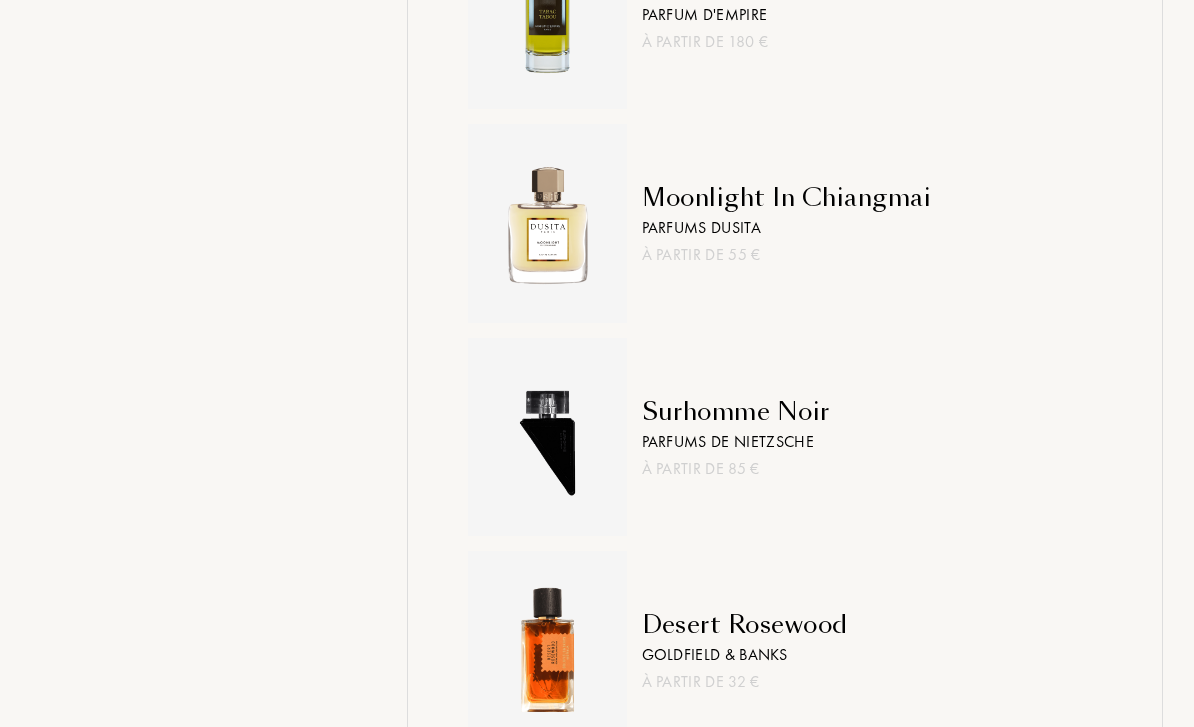 click on "Moonlight In Chiangmai" at bounding box center [787, 198] 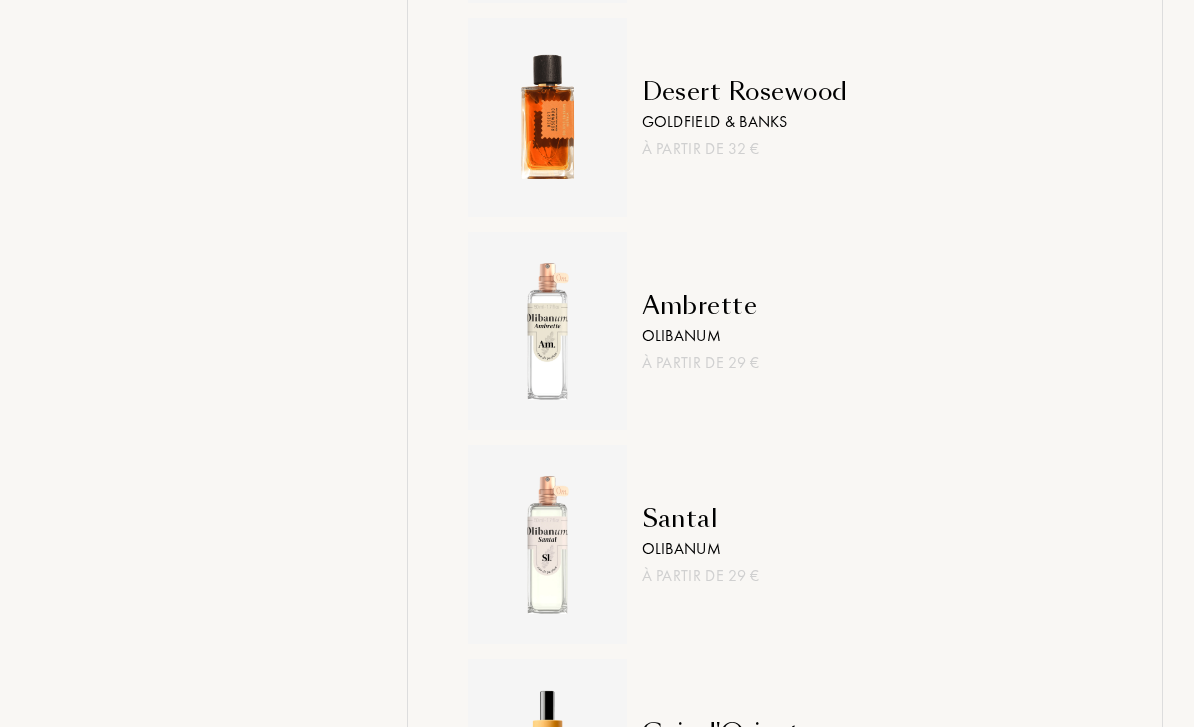 scroll, scrollTop: 3160, scrollLeft: 0, axis: vertical 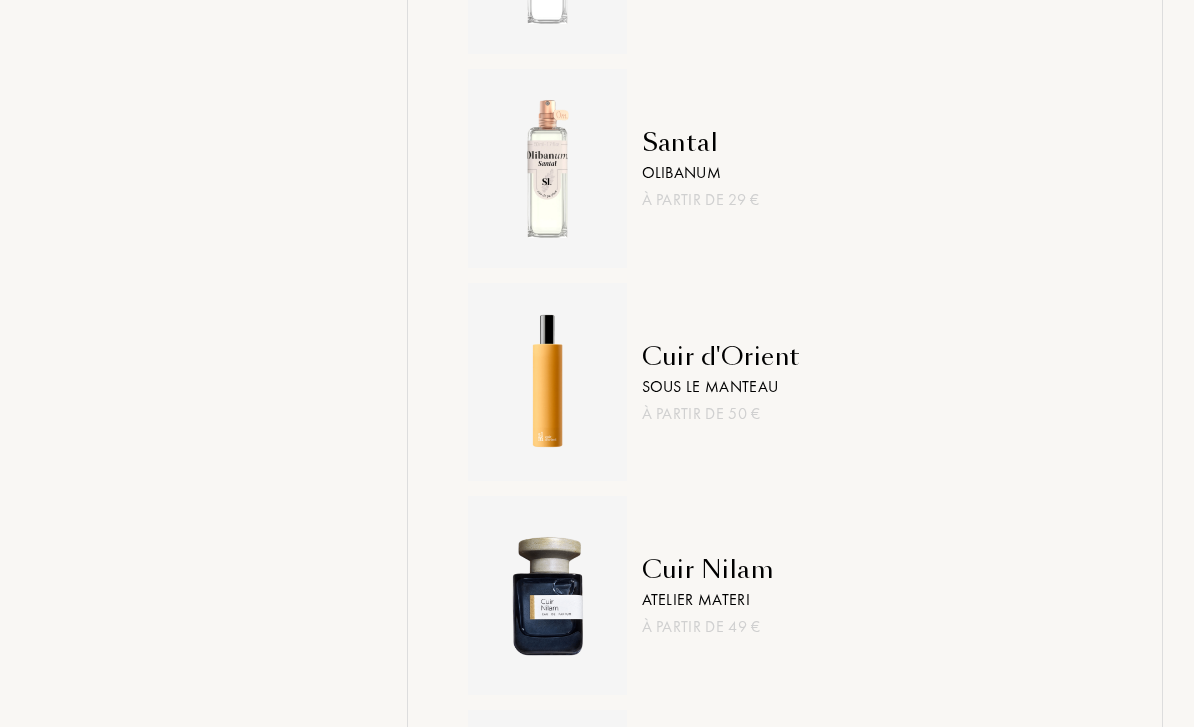 click on "Santal Olibanum À partir de 29 €" at bounding box center [701, 169] 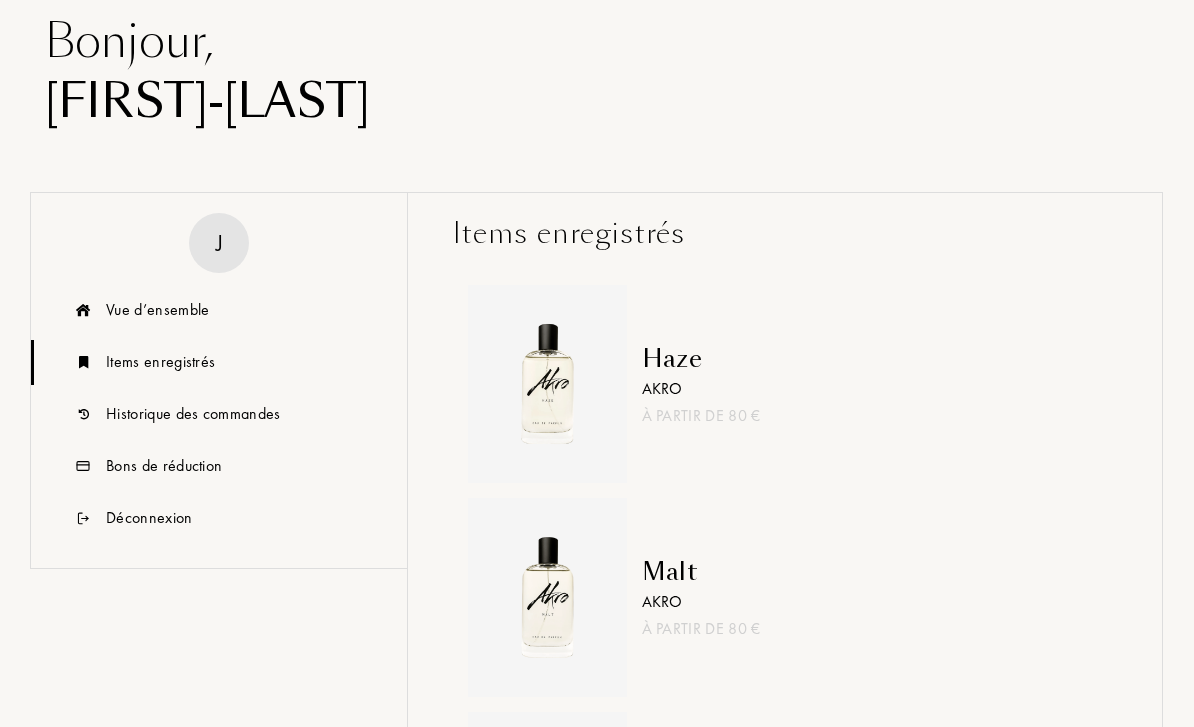 scroll, scrollTop: 0, scrollLeft: 0, axis: both 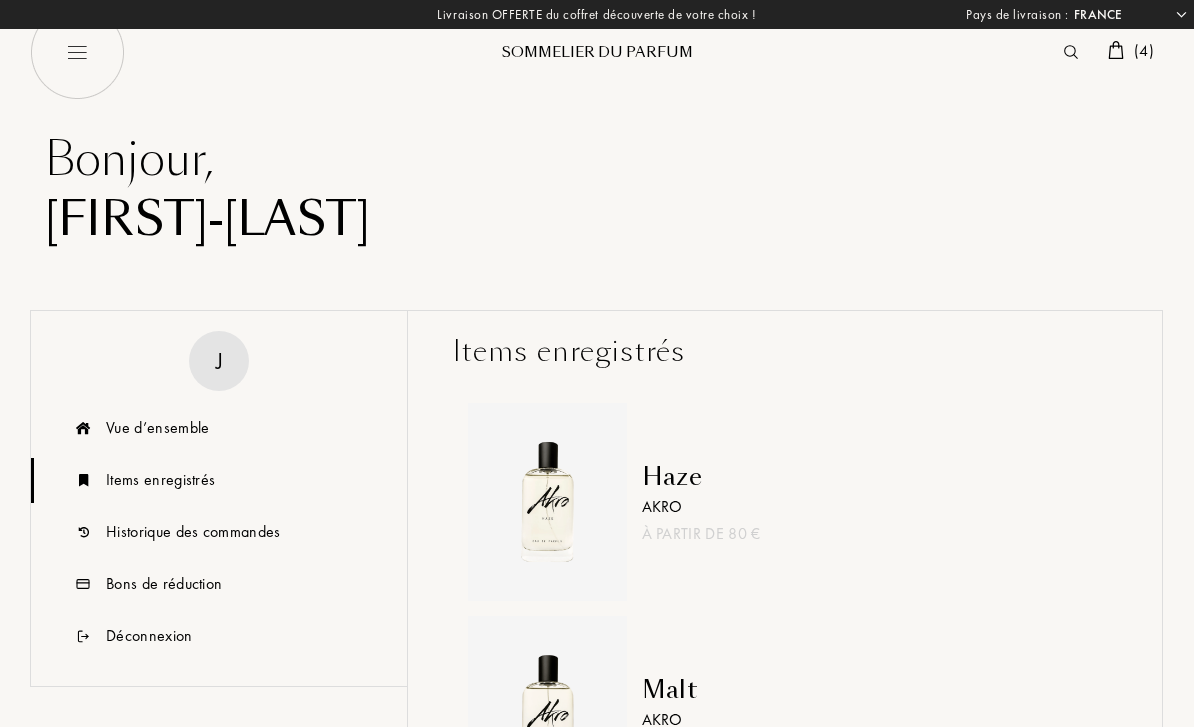 click at bounding box center [77, 52] 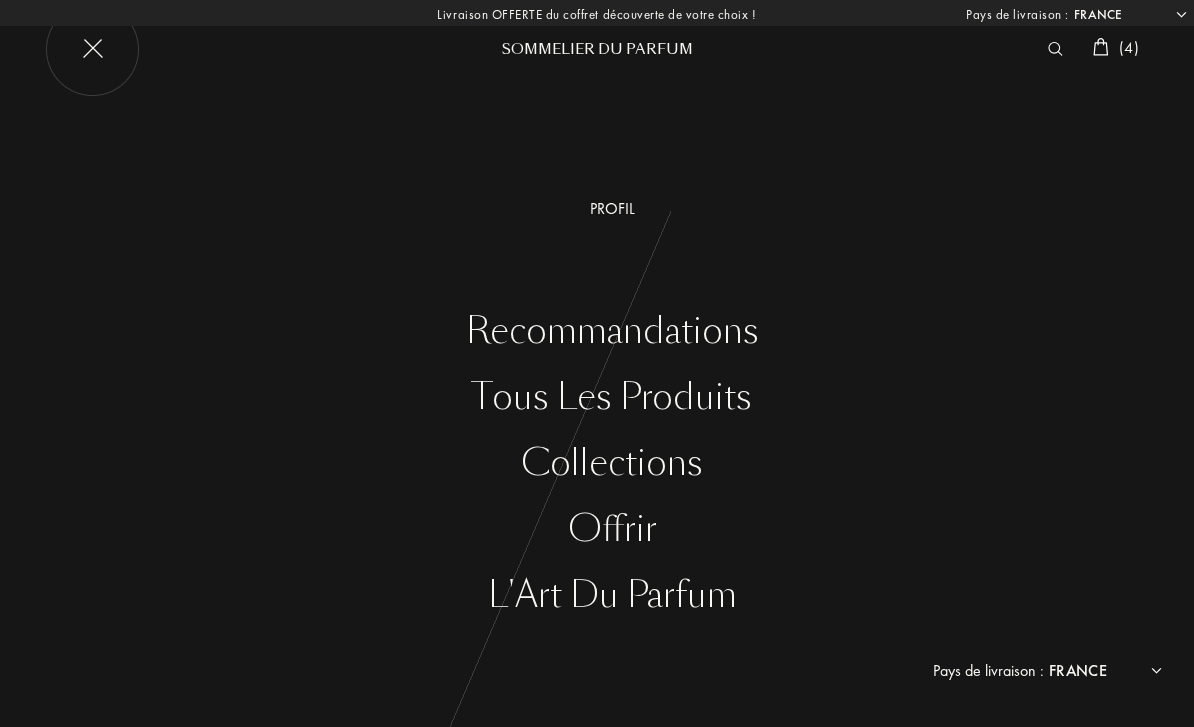 click on "Recommandations" at bounding box center [612, 331] 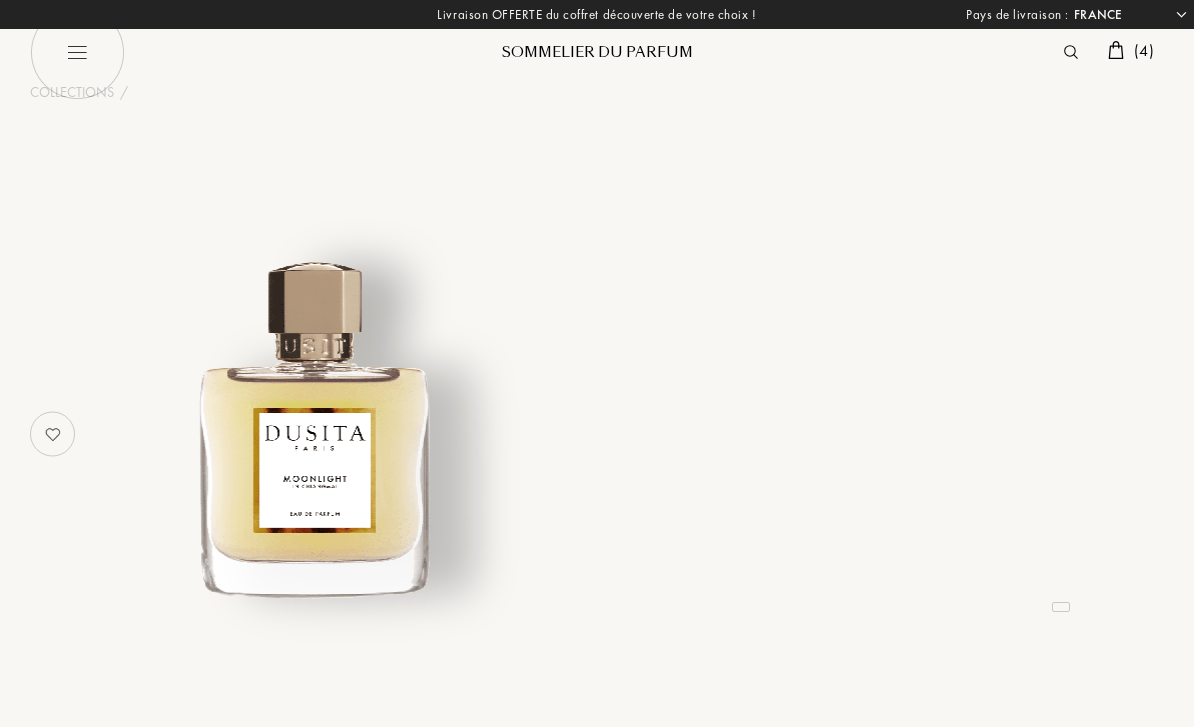 select on "FR" 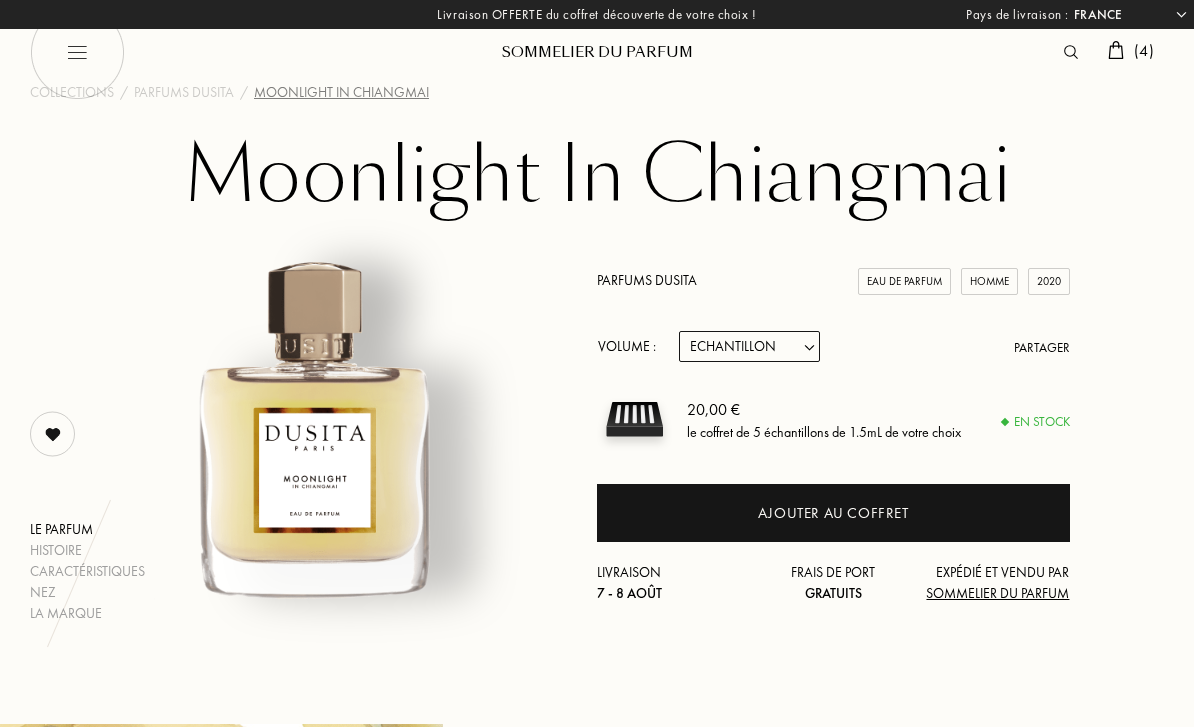 click on "Echantillon 15mL 22.5mL (3 * 7.5mL) 50mL 100mL" at bounding box center (749, 346) 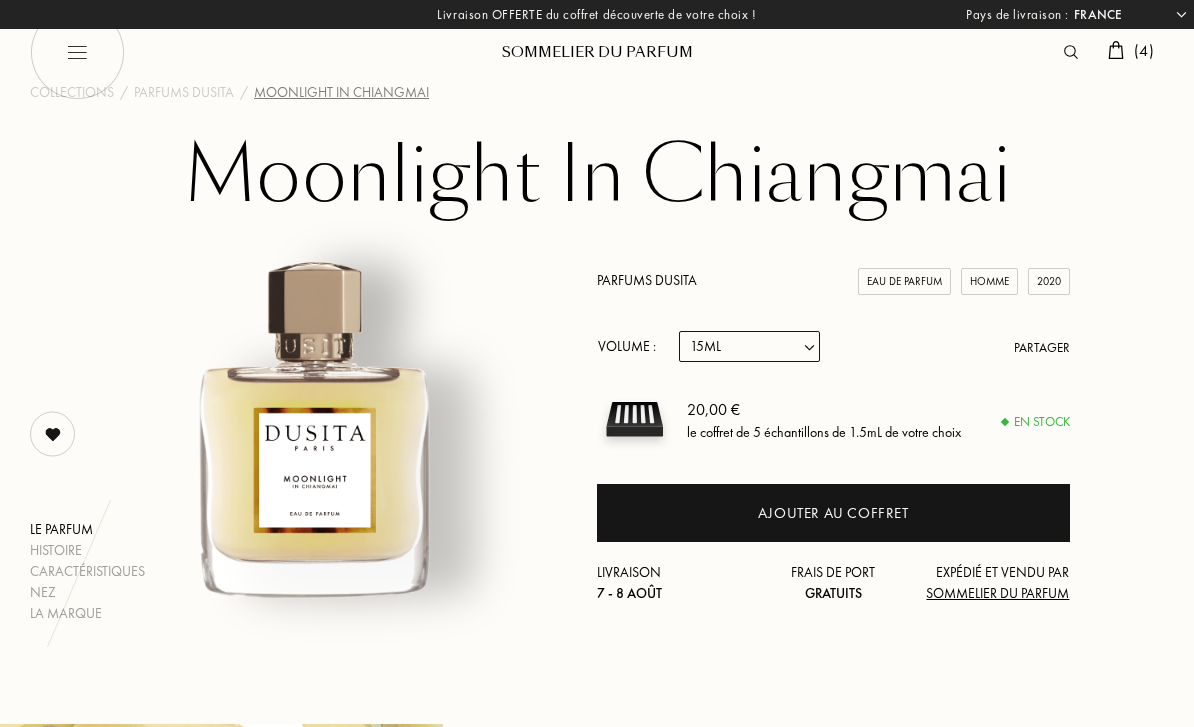 select on "1" 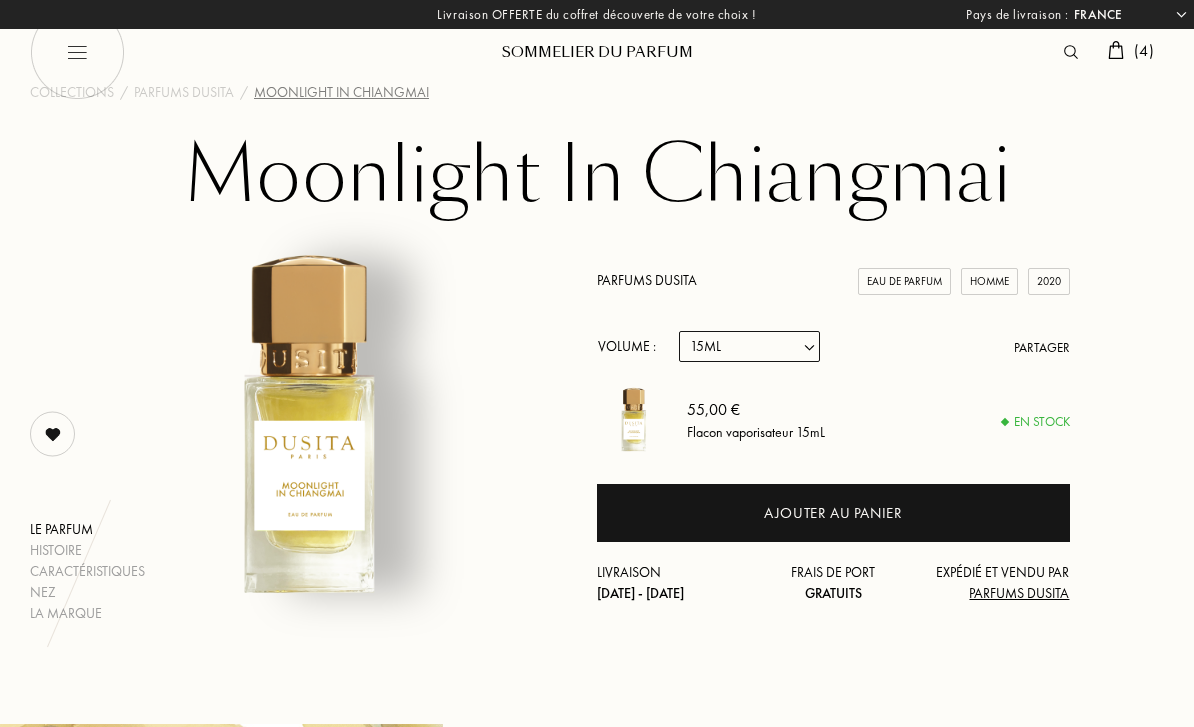 click on "Echantillon 15mL 22.5mL (3 * 7.5mL) 50mL 100mL" at bounding box center [749, 346] 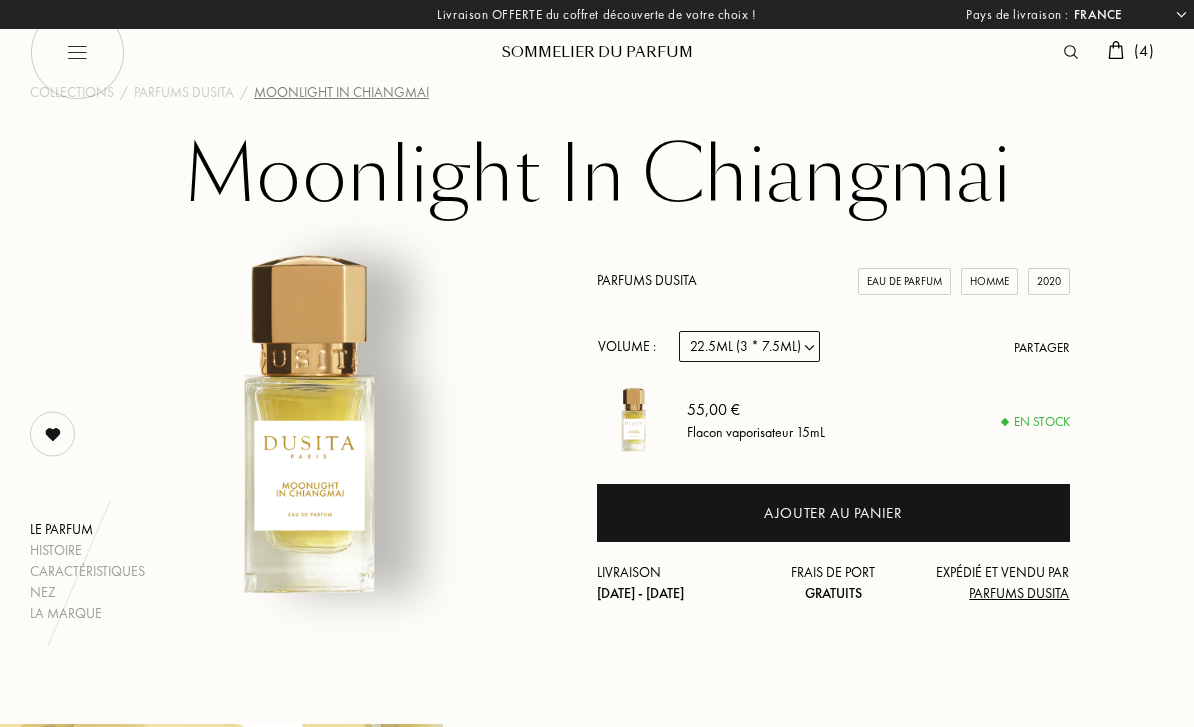 select on "2" 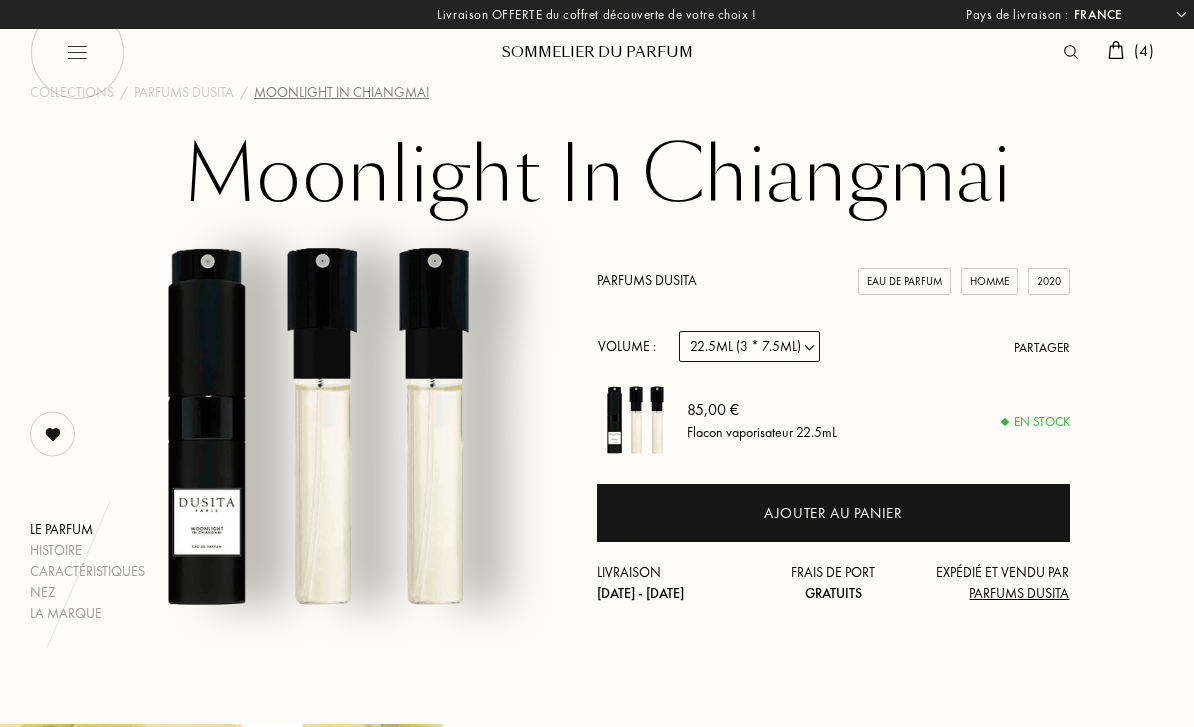 click on "Echantillon 15mL 22.5mL (3 * 7.5mL) 50mL 100mL" at bounding box center [749, 346] 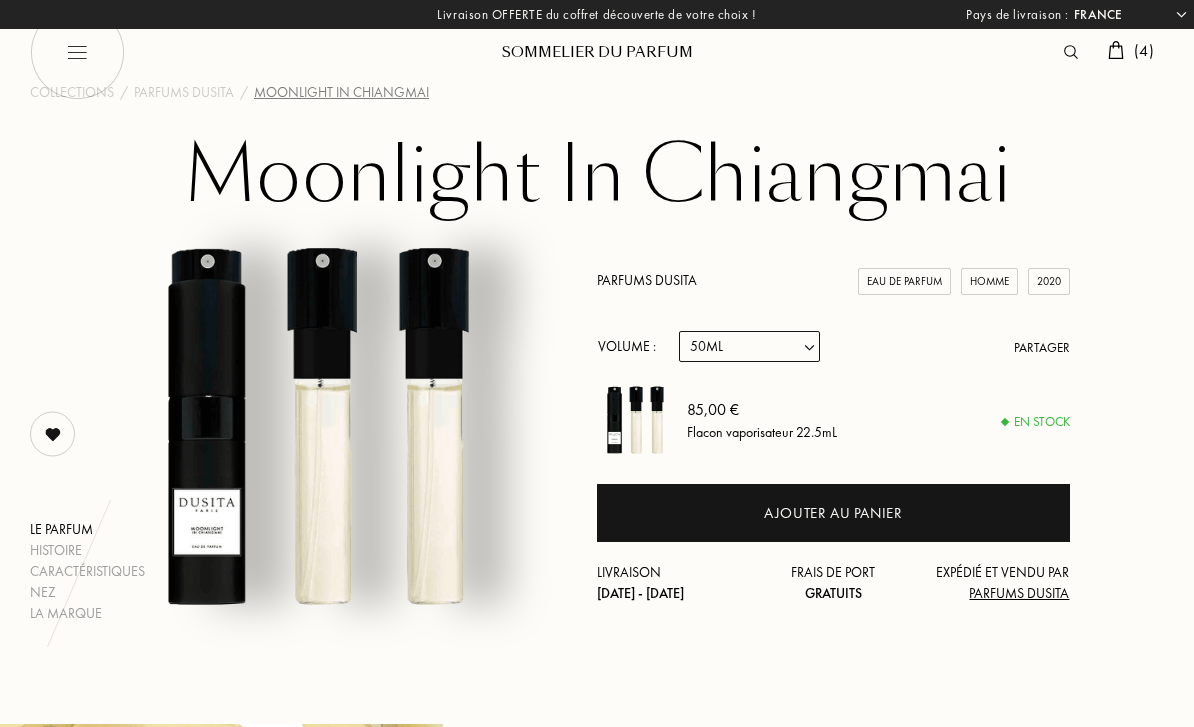select on "3" 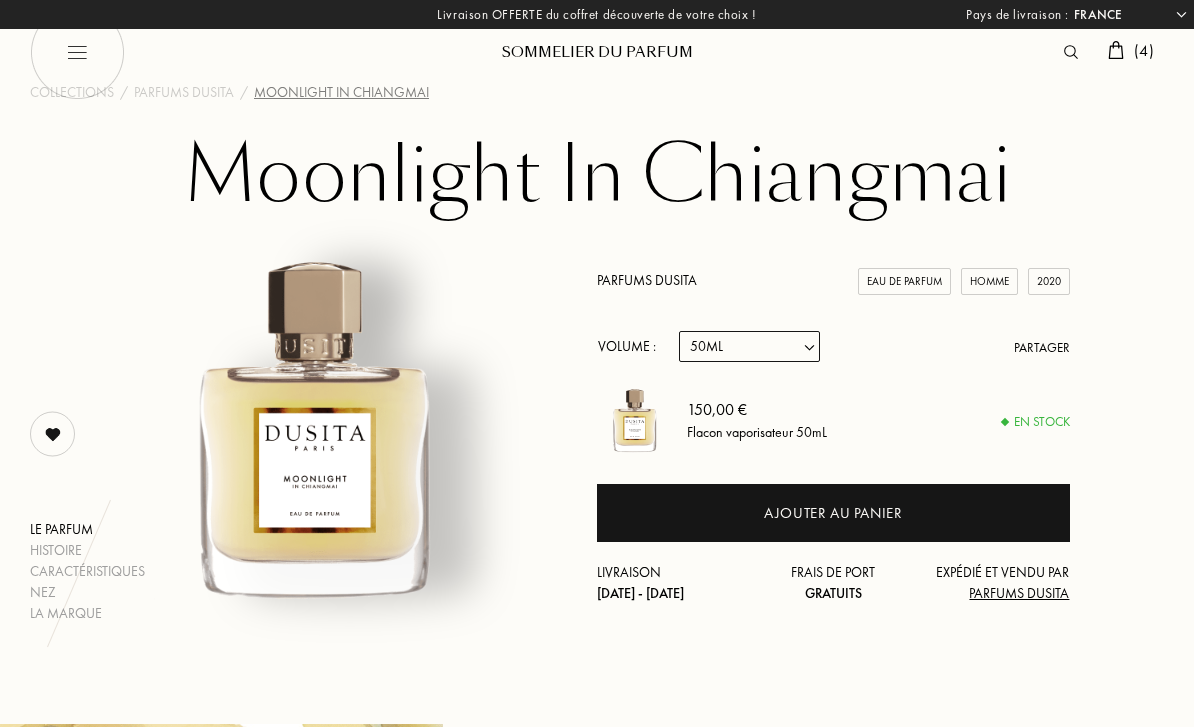 click on "Parfums Dusita" at bounding box center [647, 280] 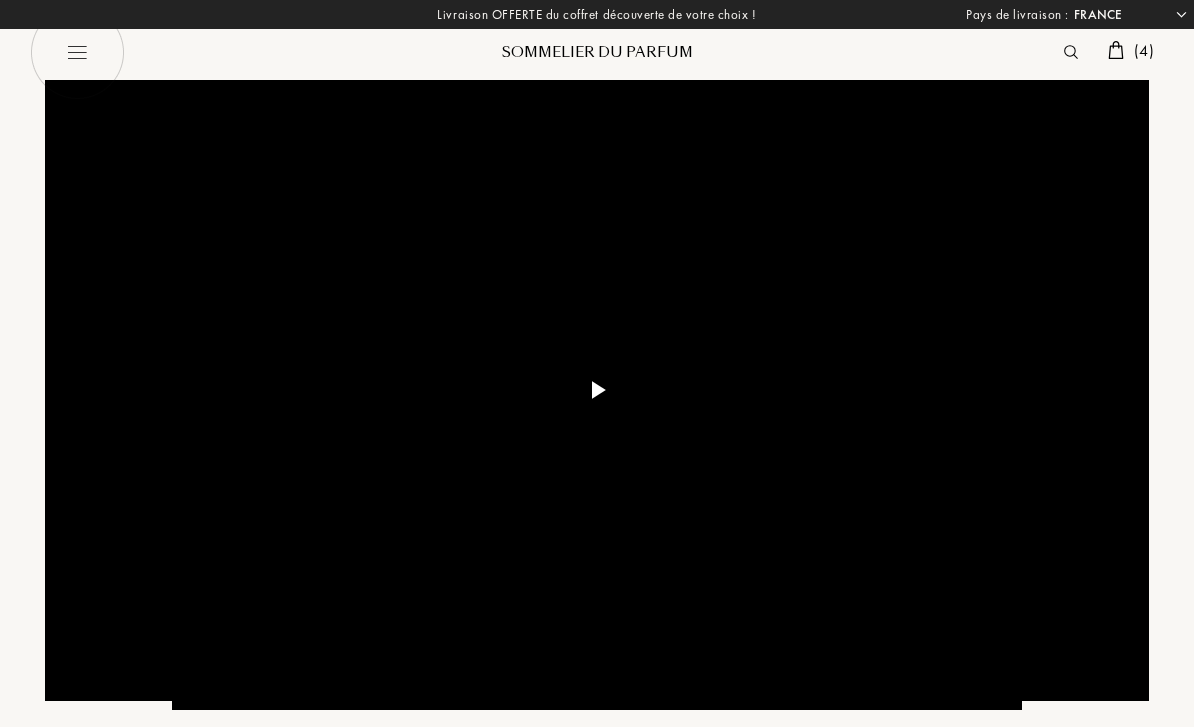 select on "FR" 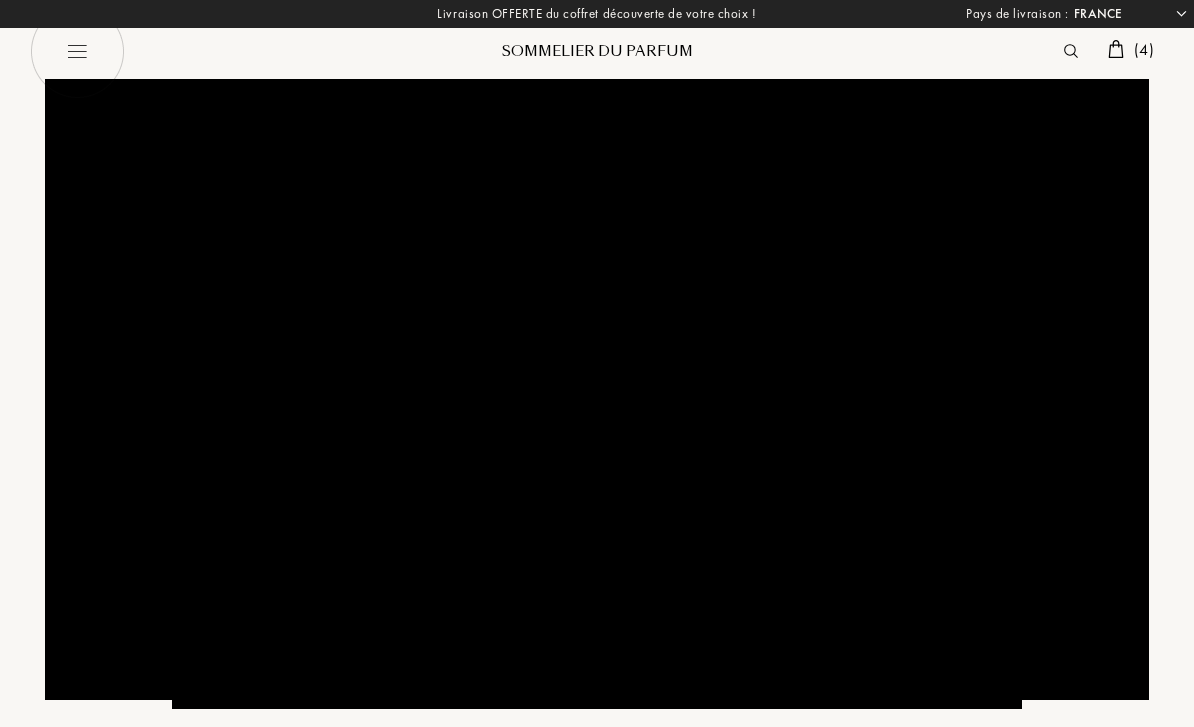 scroll, scrollTop: 0, scrollLeft: 0, axis: both 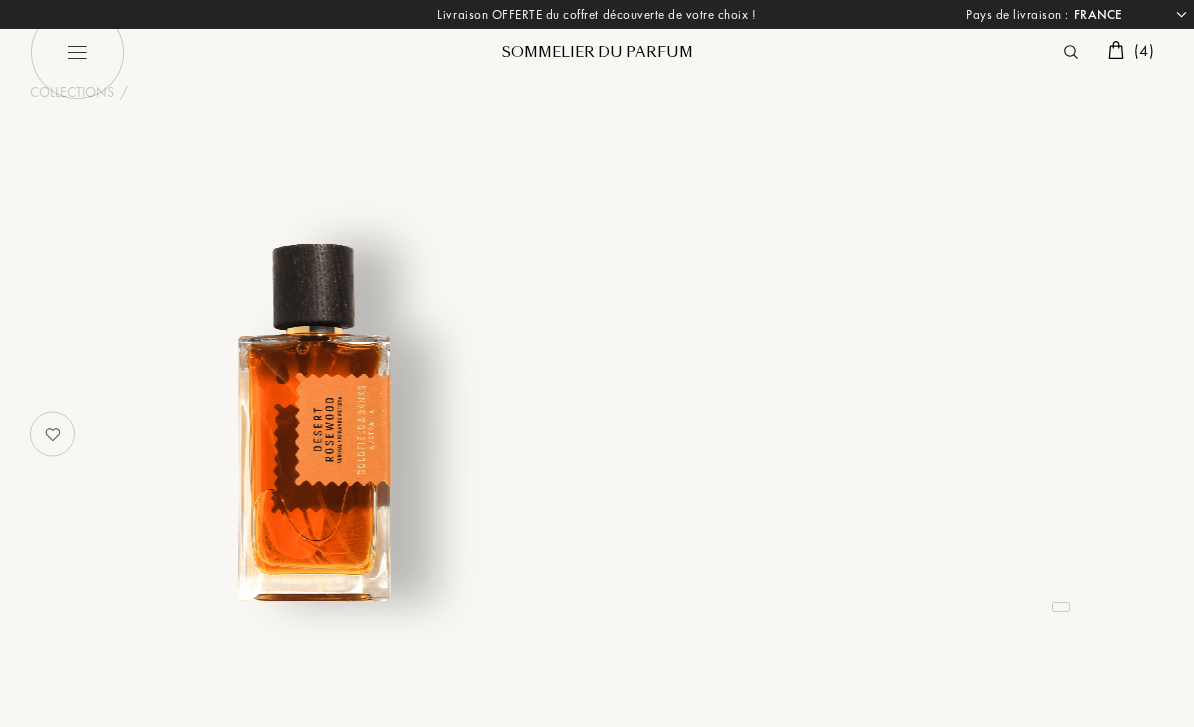 select on "FR" 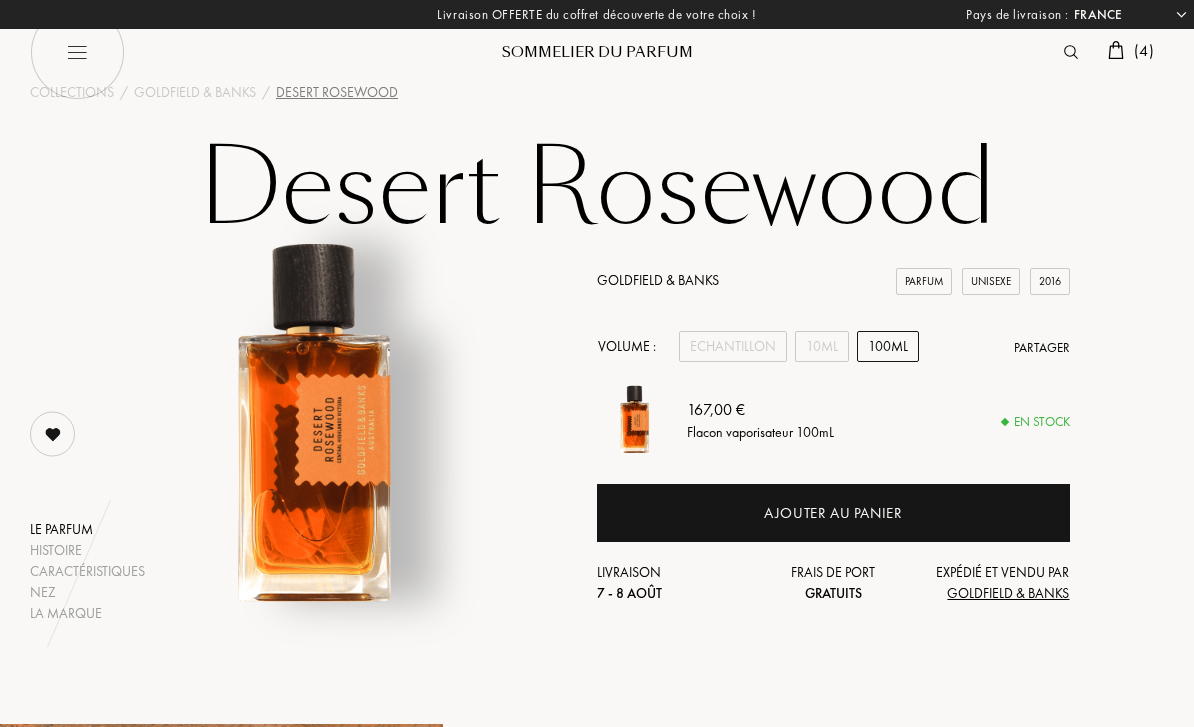 click on "10mL" at bounding box center (822, 346) 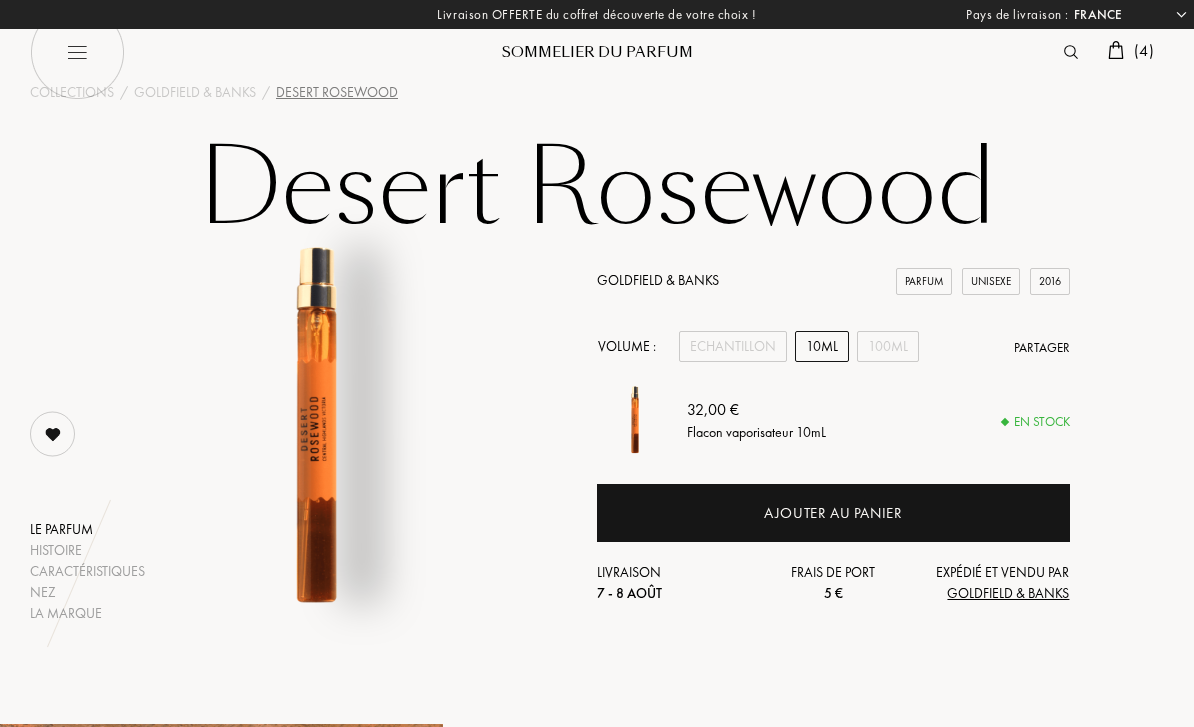click on "Ajouter au panier" at bounding box center (833, 513) 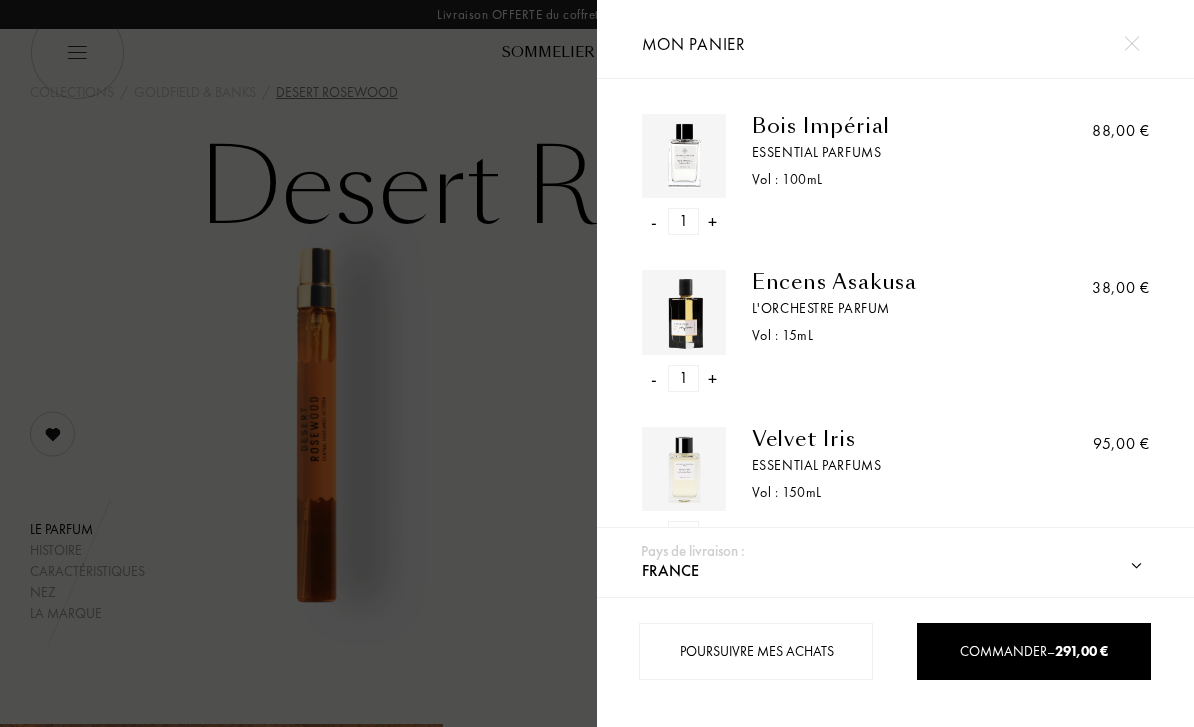 click at bounding box center [298, 363] 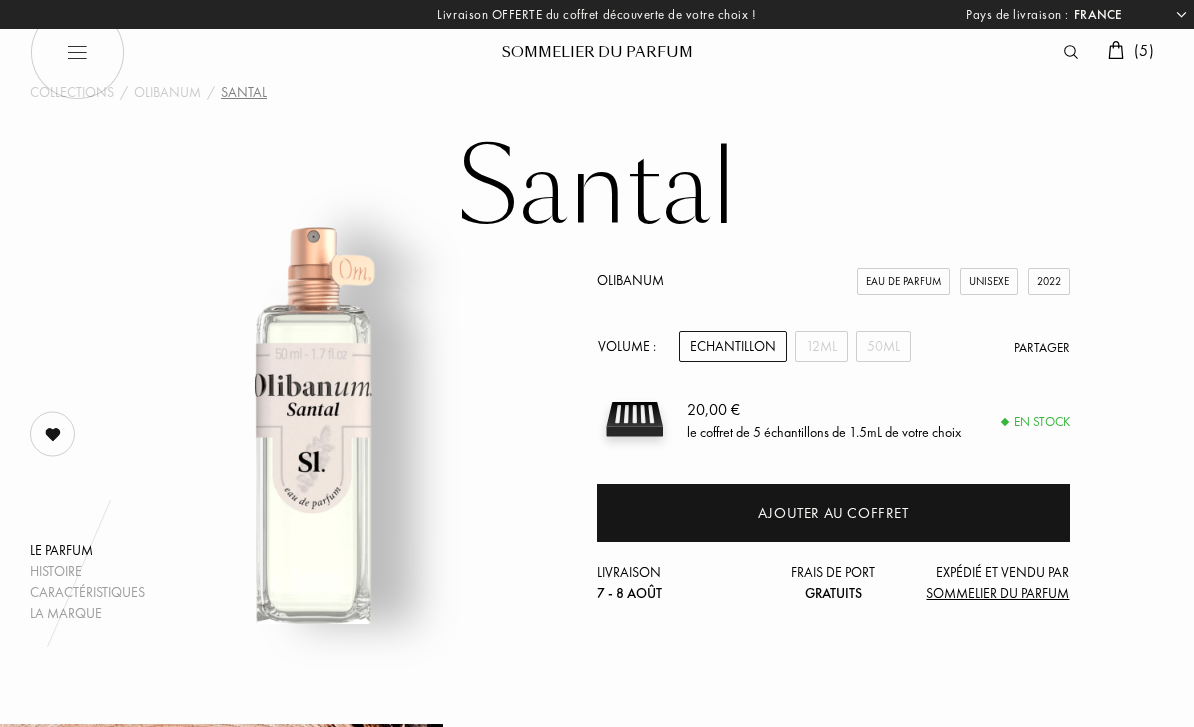 select on "FR" 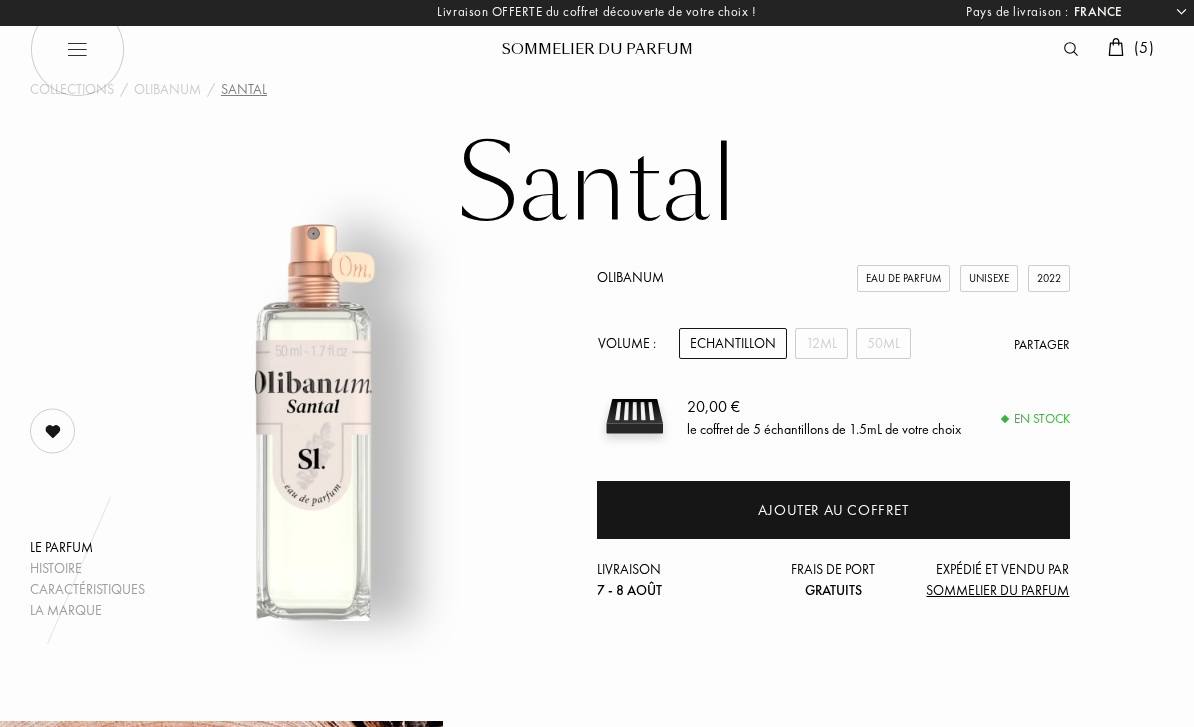 scroll, scrollTop: 5, scrollLeft: 0, axis: vertical 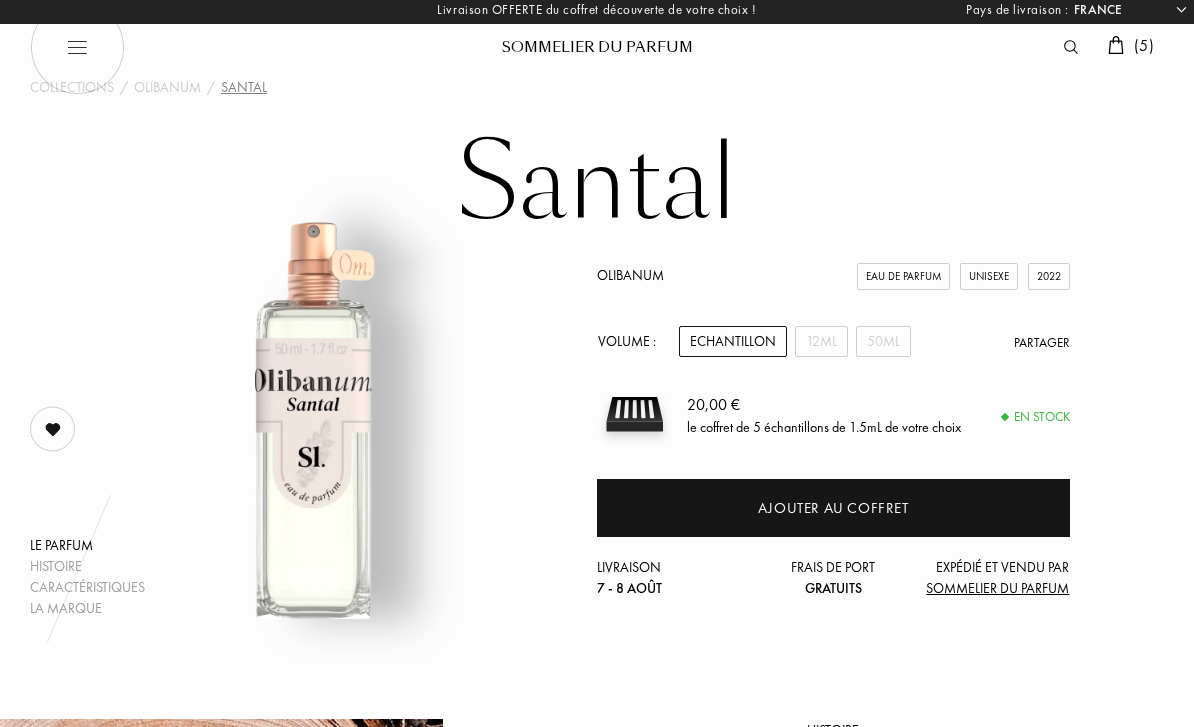 click on "12mL" at bounding box center [821, 341] 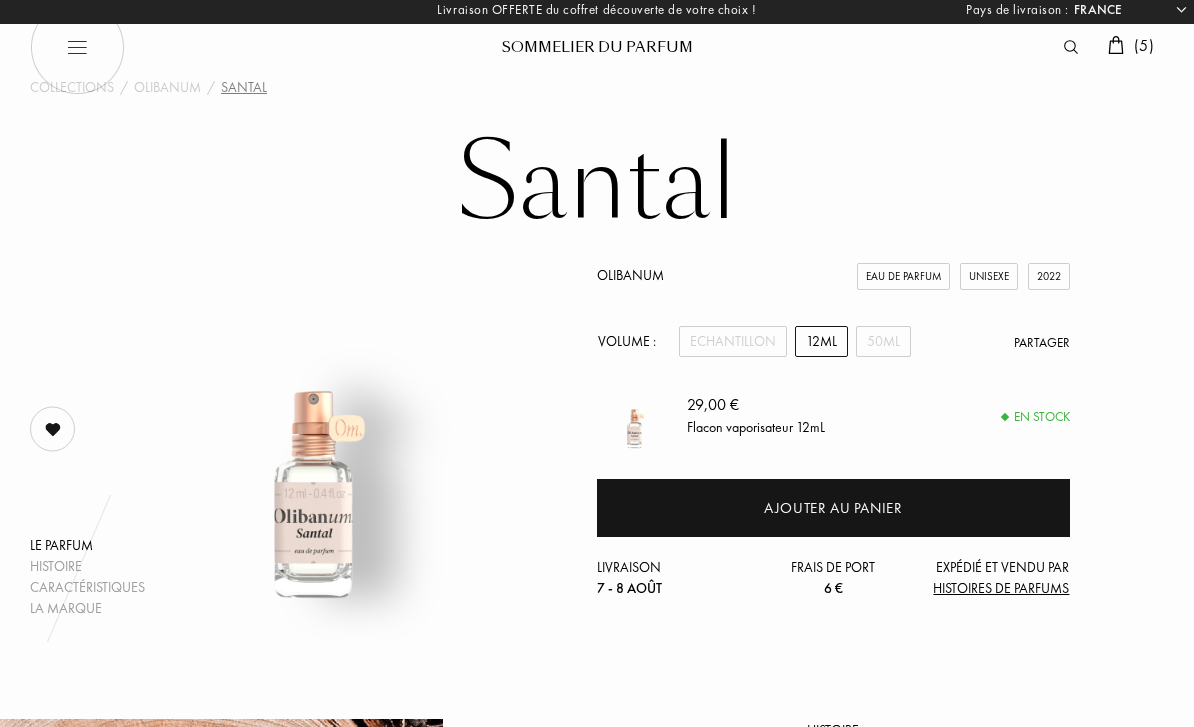 click on "Olibanum Eau de Parfum Unisexe 2022 Volume : Echantillon 12mL 50mL Partager 29,00 € Flacon vaporisateur 12mL En stock Ajouter au panier Livraison 7 - 8 août Frais de port 6 € Expédié et vendu par Histoires de Parfums" at bounding box center [833, 432] 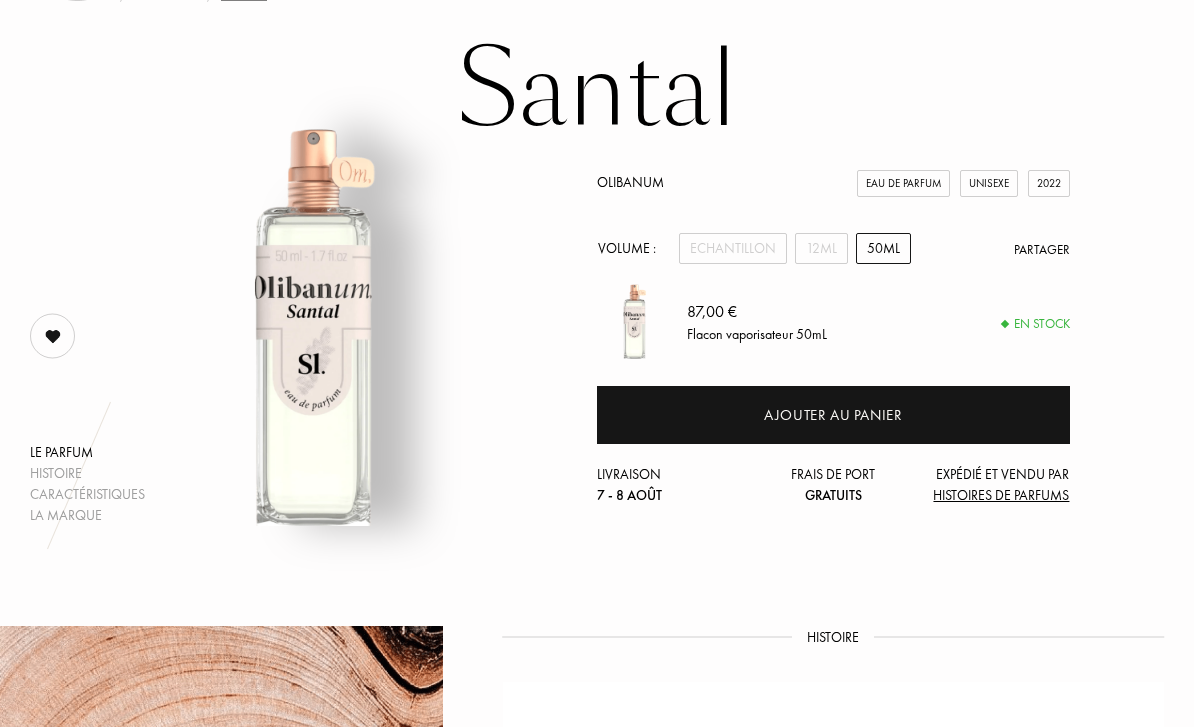 scroll, scrollTop: 88, scrollLeft: 0, axis: vertical 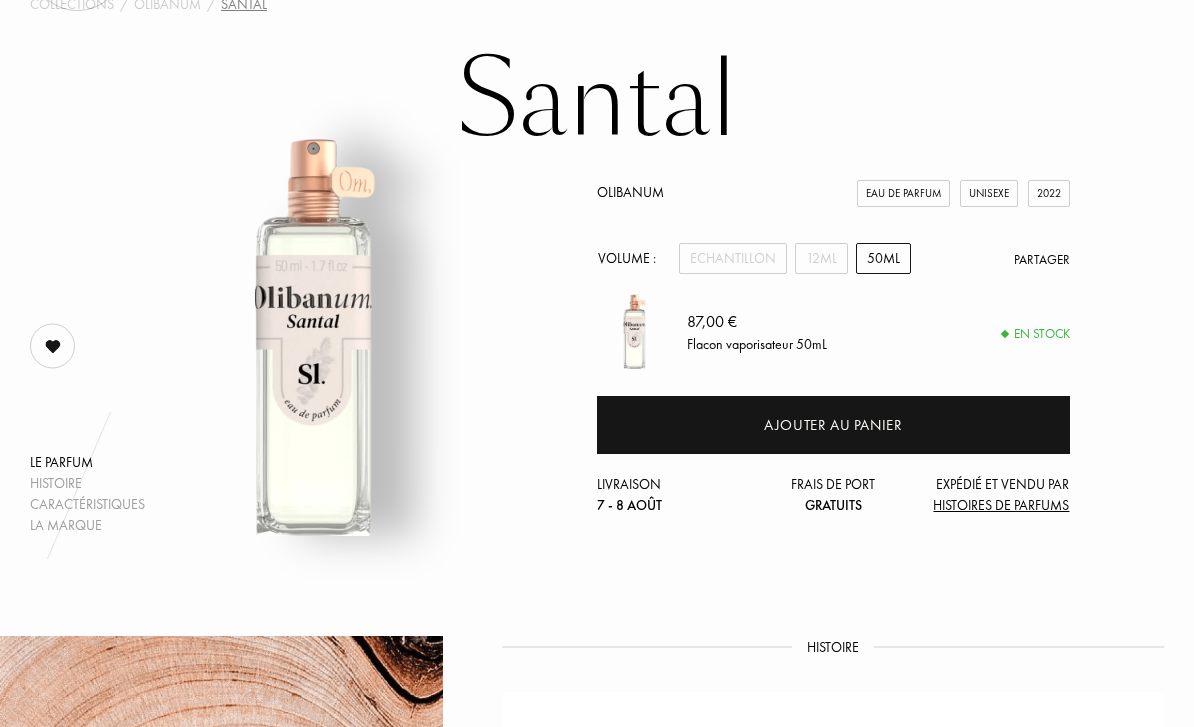 click on "12mL" at bounding box center [821, 258] 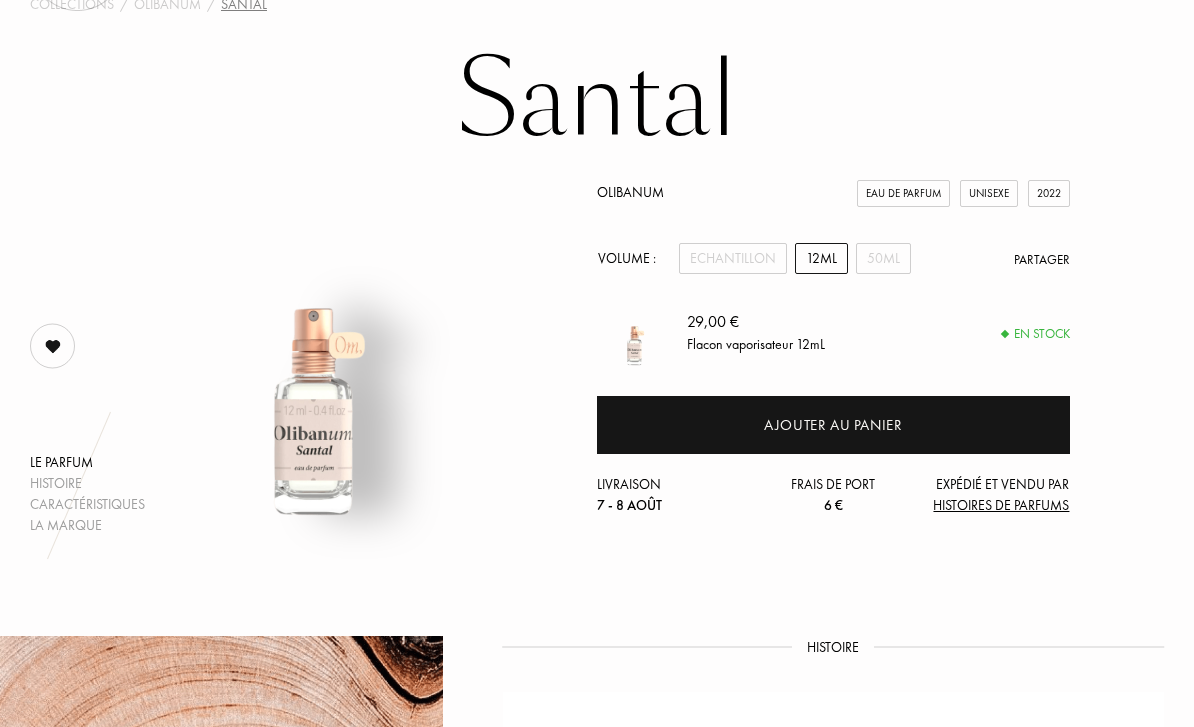 click on "50mL" at bounding box center [883, 258] 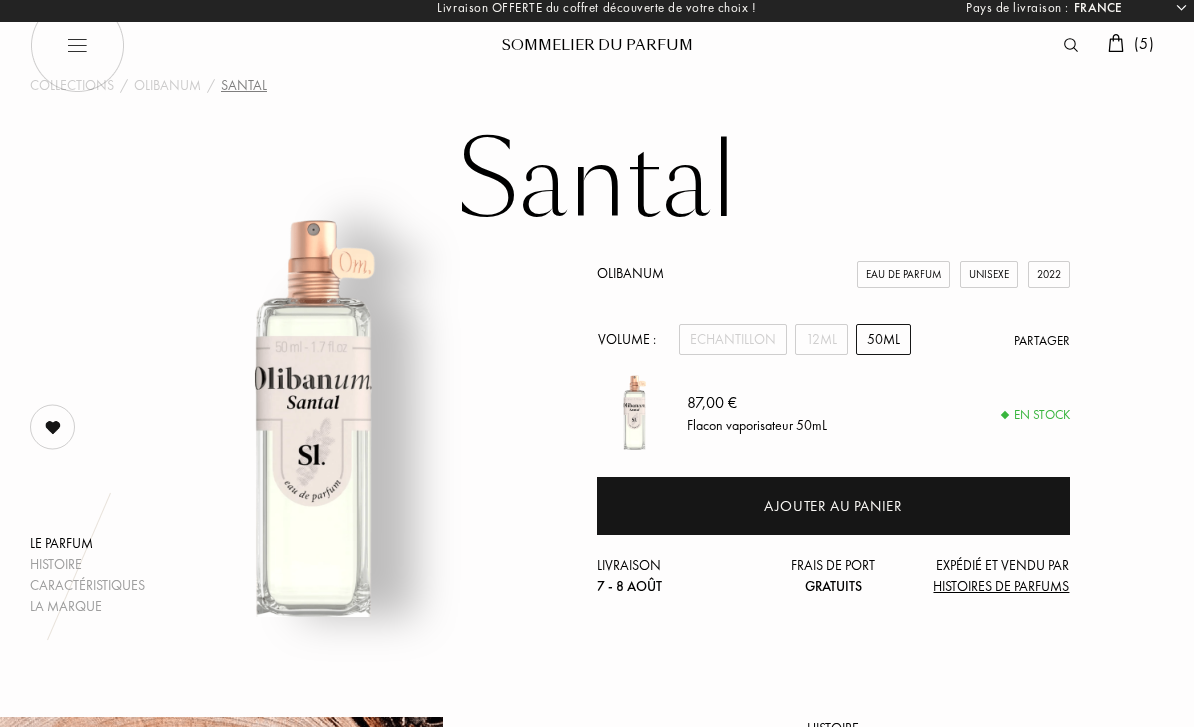 scroll, scrollTop: 0, scrollLeft: 0, axis: both 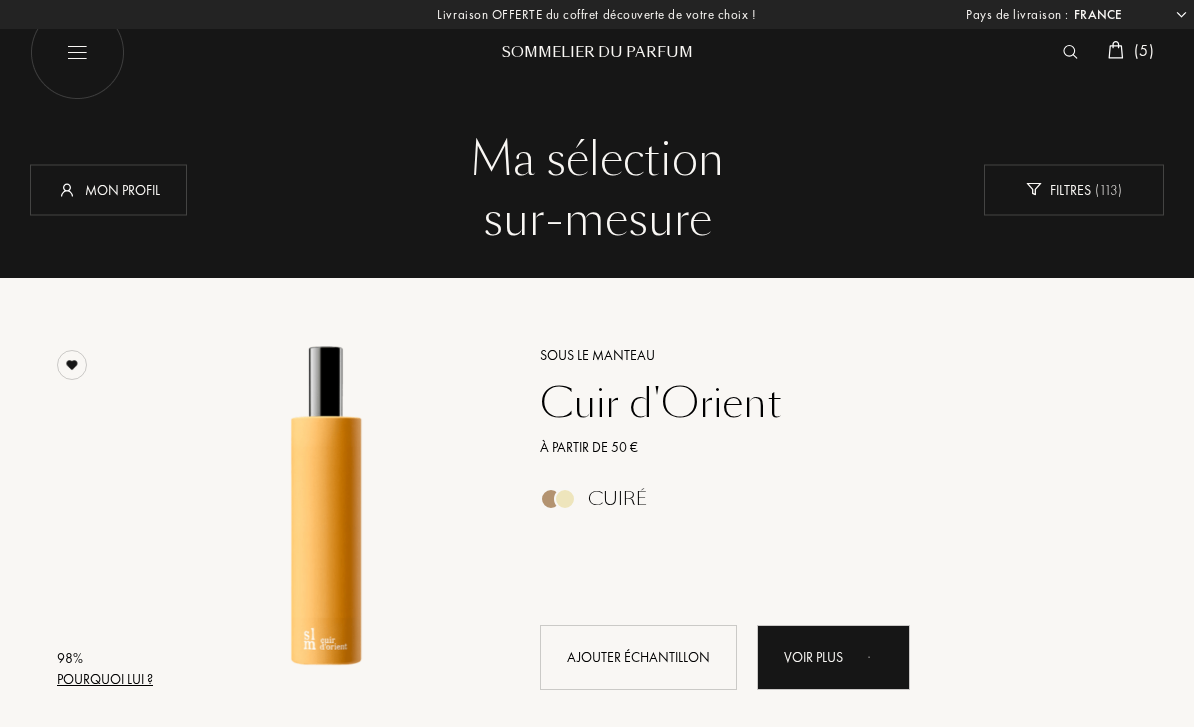 select on "FR" 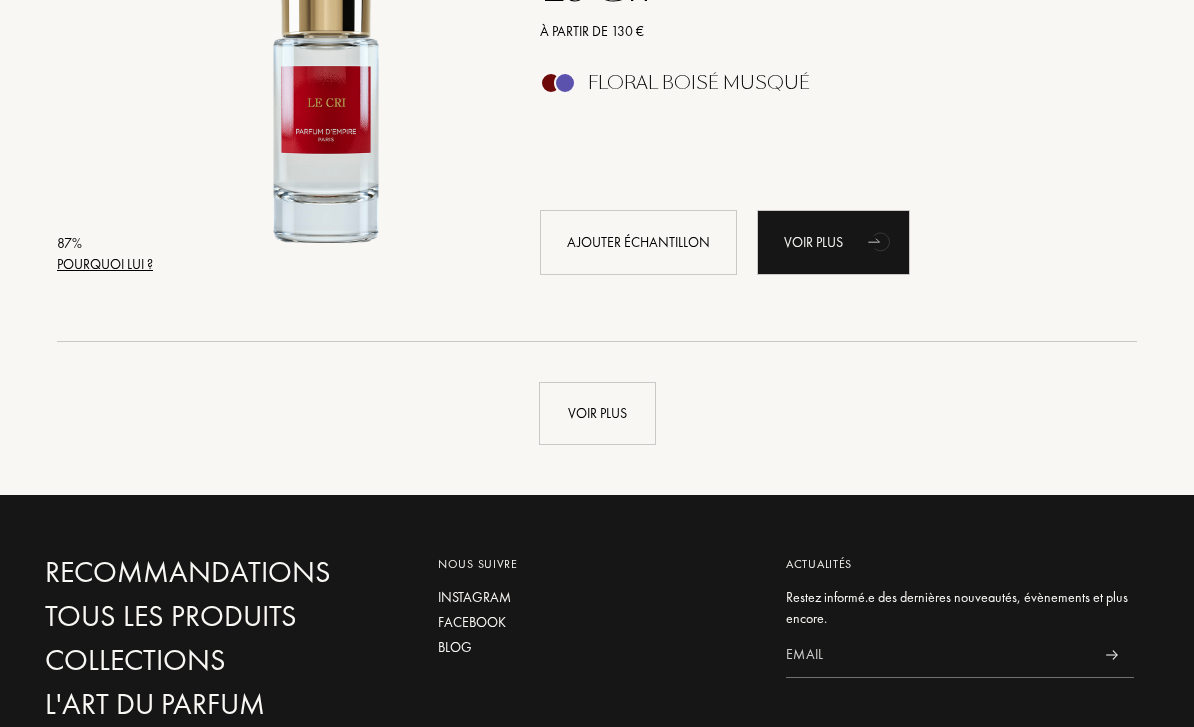click on "Voir plus" at bounding box center (597, 414) 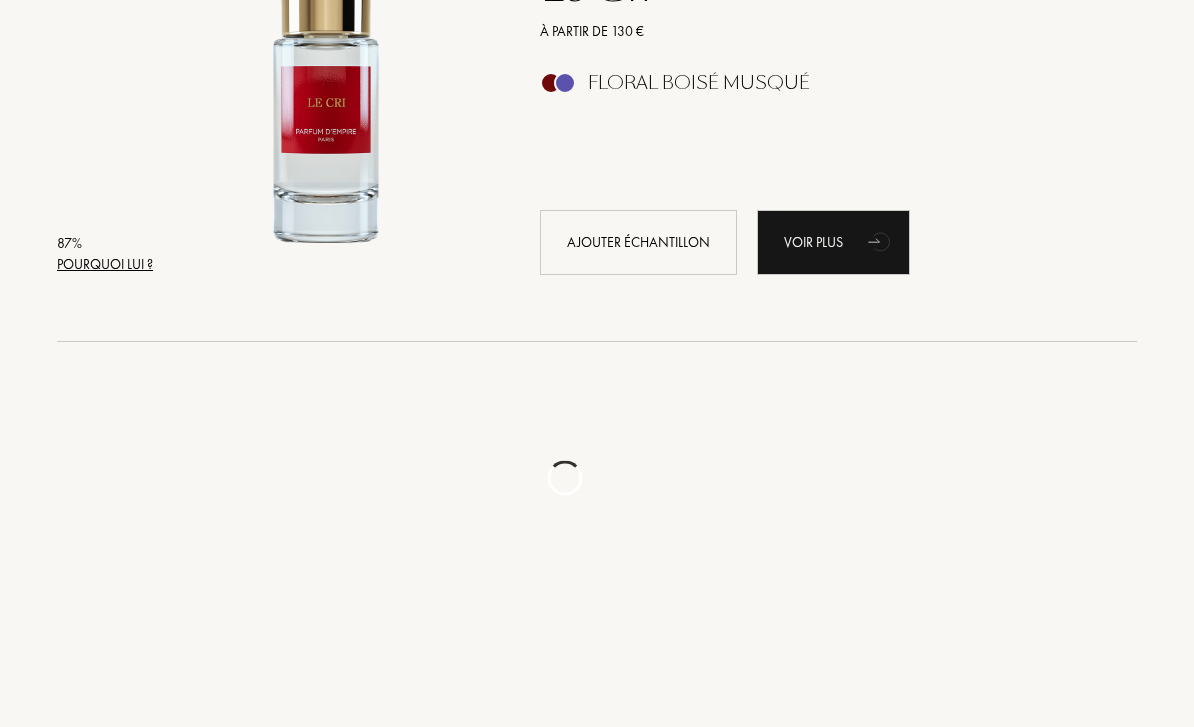scroll, scrollTop: 4713, scrollLeft: 0, axis: vertical 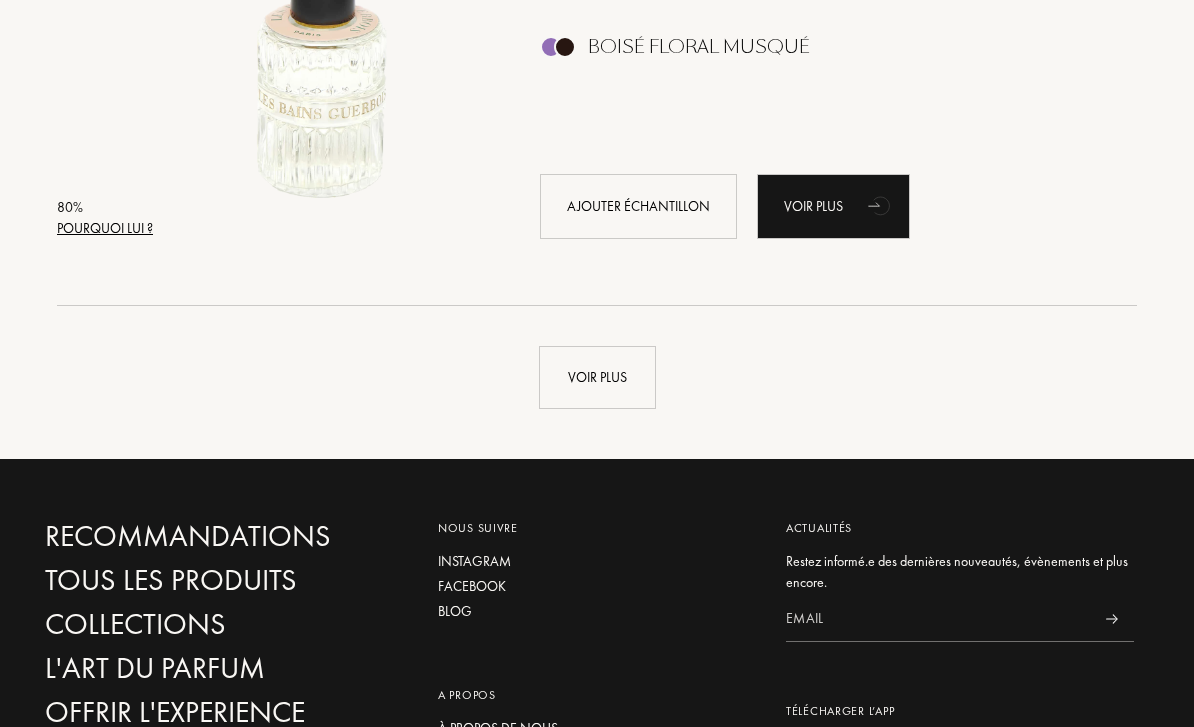 click on "Voir plus" at bounding box center [597, 378] 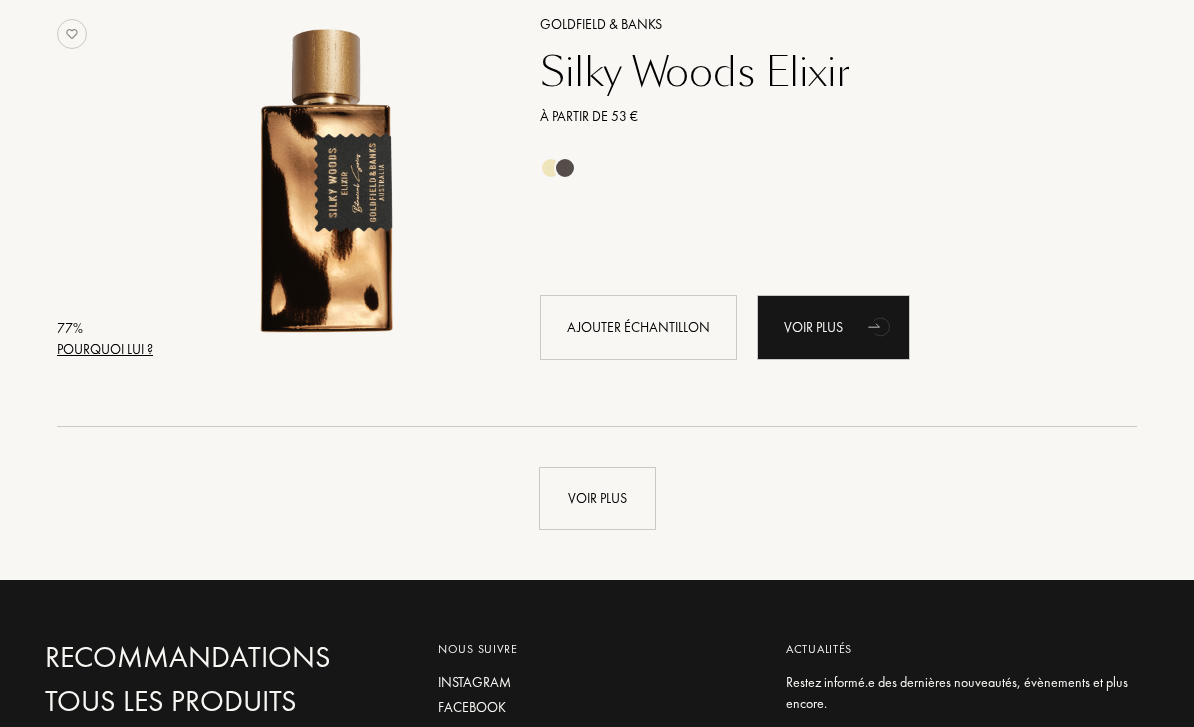 scroll, scrollTop: 14178, scrollLeft: 0, axis: vertical 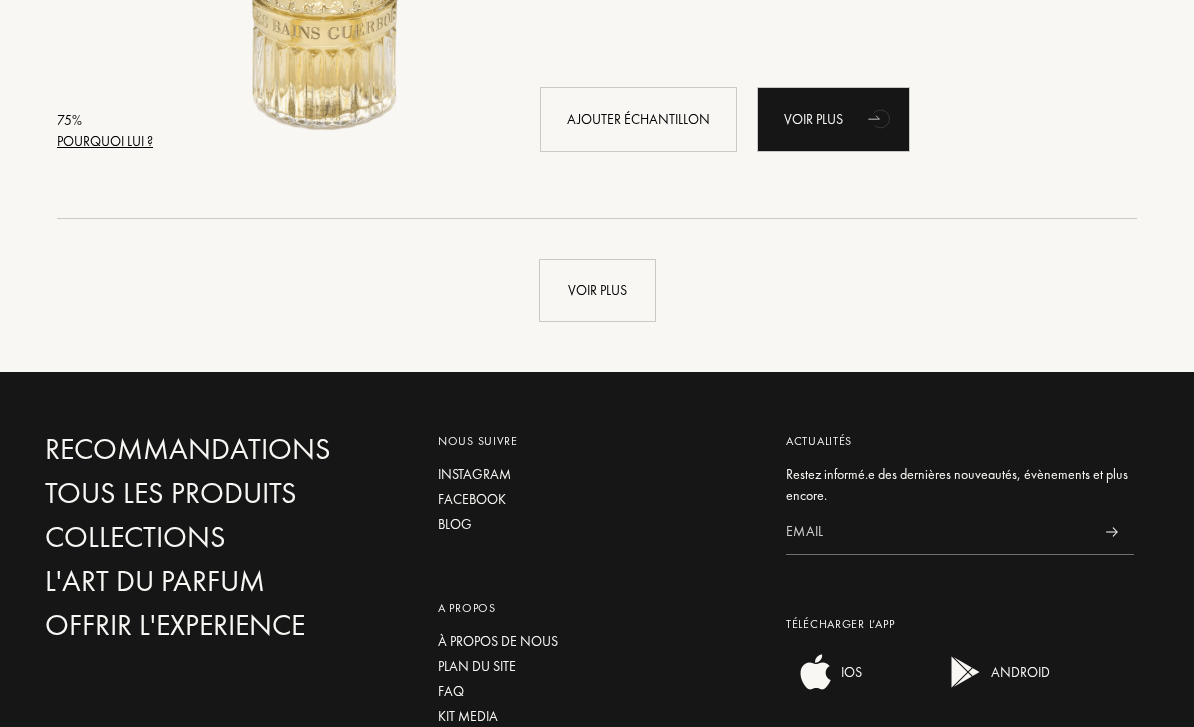 click on "Voir plus" at bounding box center (597, 291) 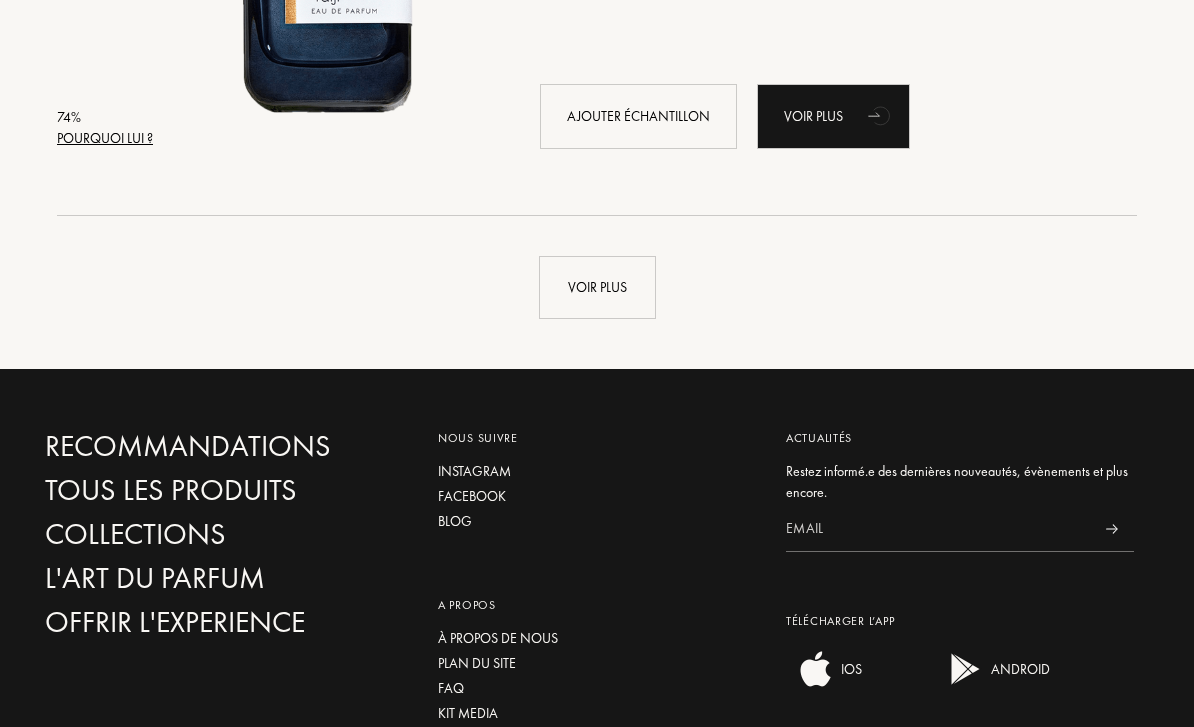scroll, scrollTop: 23939, scrollLeft: 0, axis: vertical 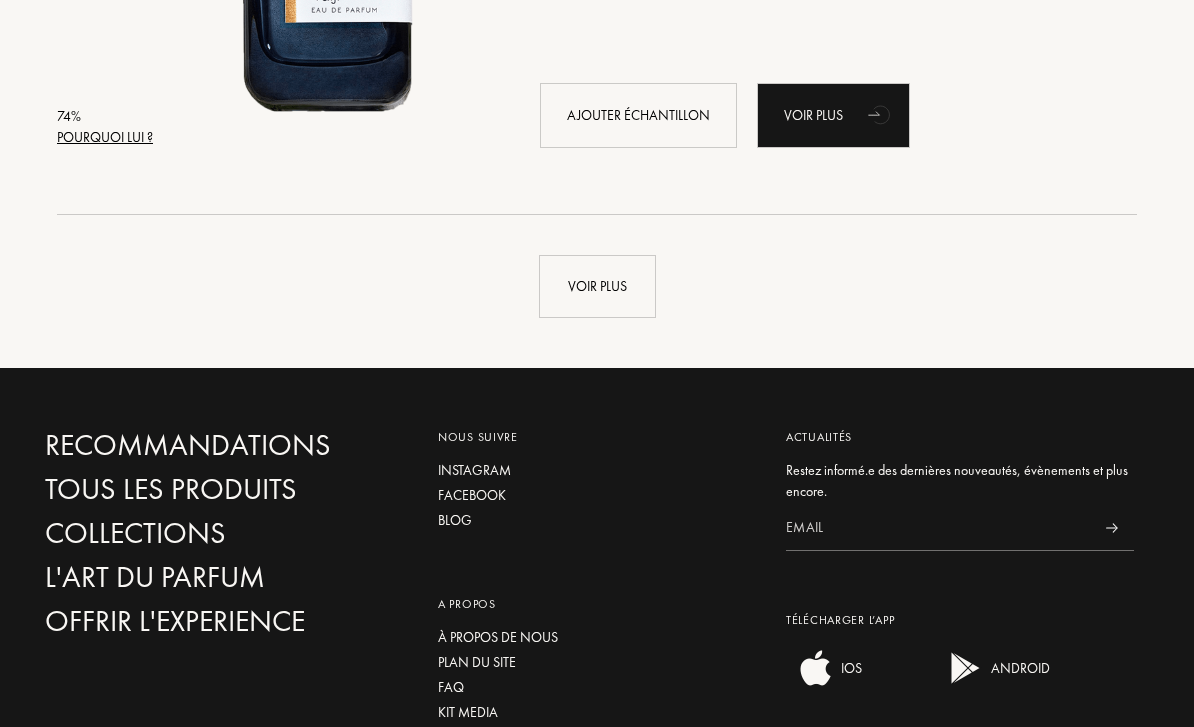 click on "Voir plus" at bounding box center [597, 287] 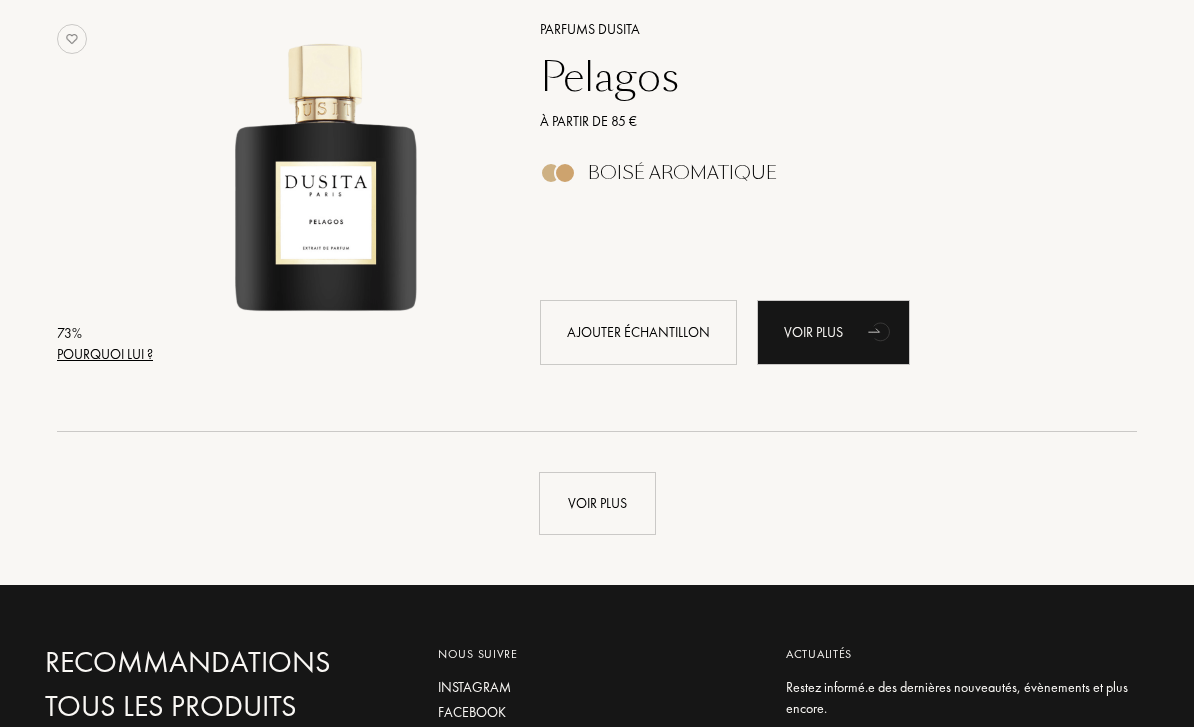 scroll, scrollTop: 28500, scrollLeft: 0, axis: vertical 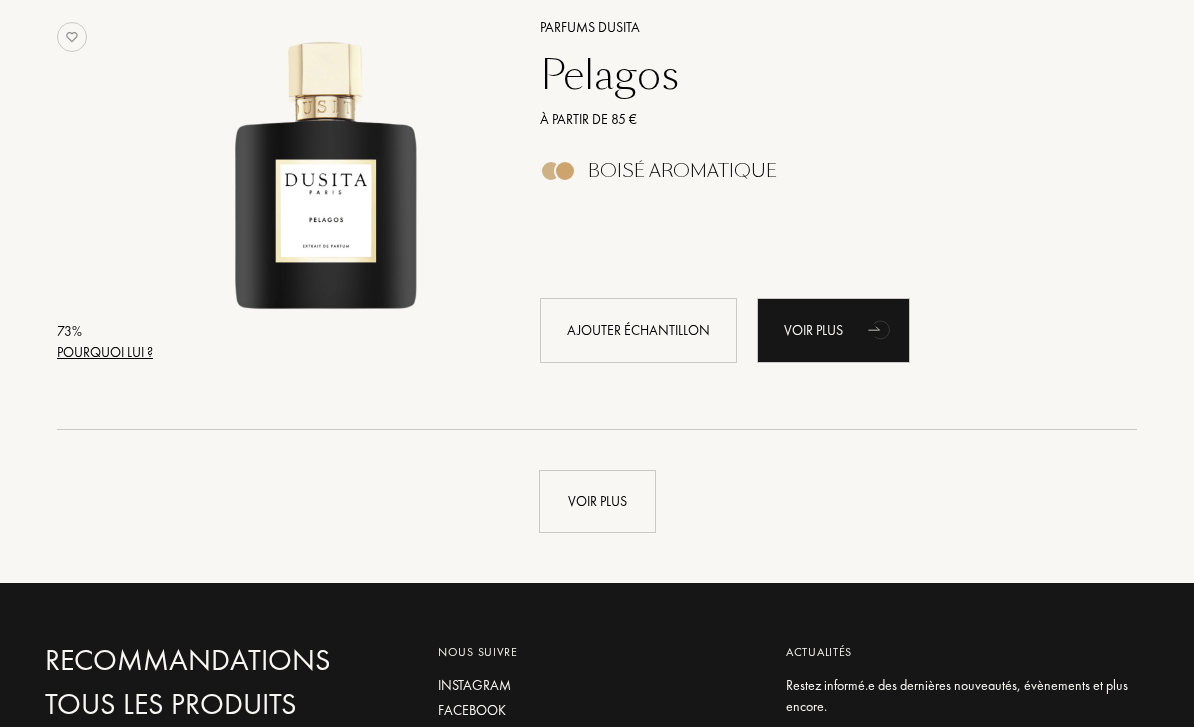 click on "Voir plus" at bounding box center [597, 501] 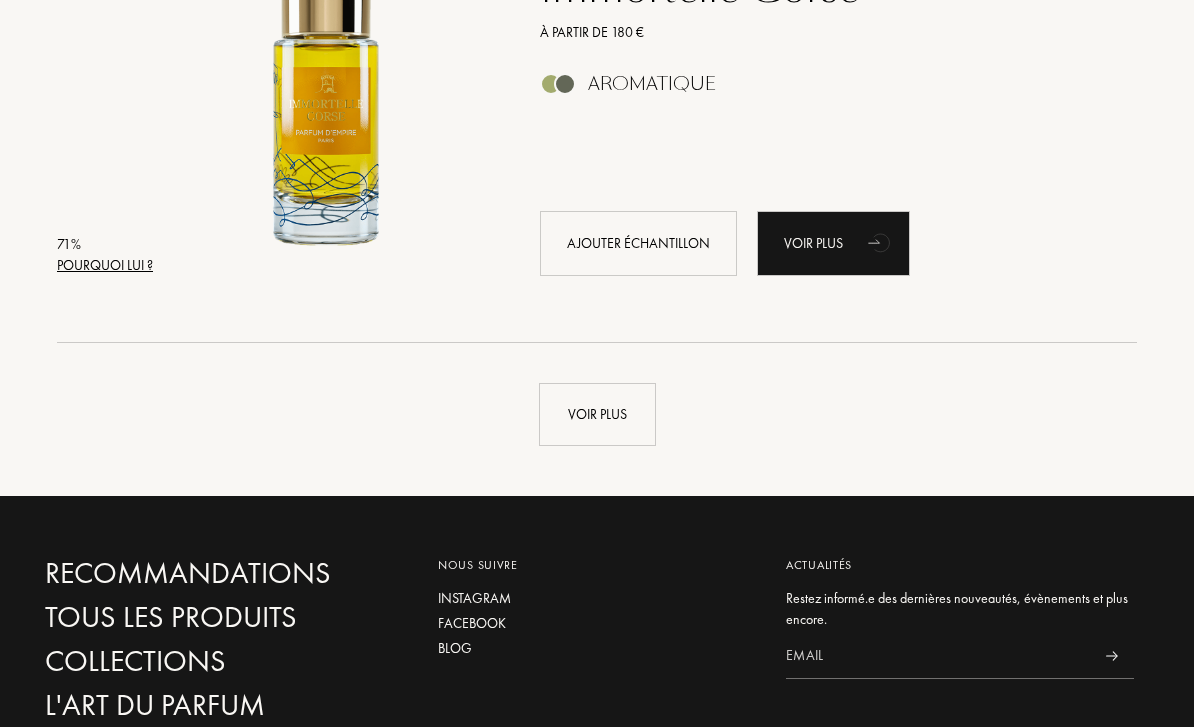 scroll, scrollTop: 33418, scrollLeft: 0, axis: vertical 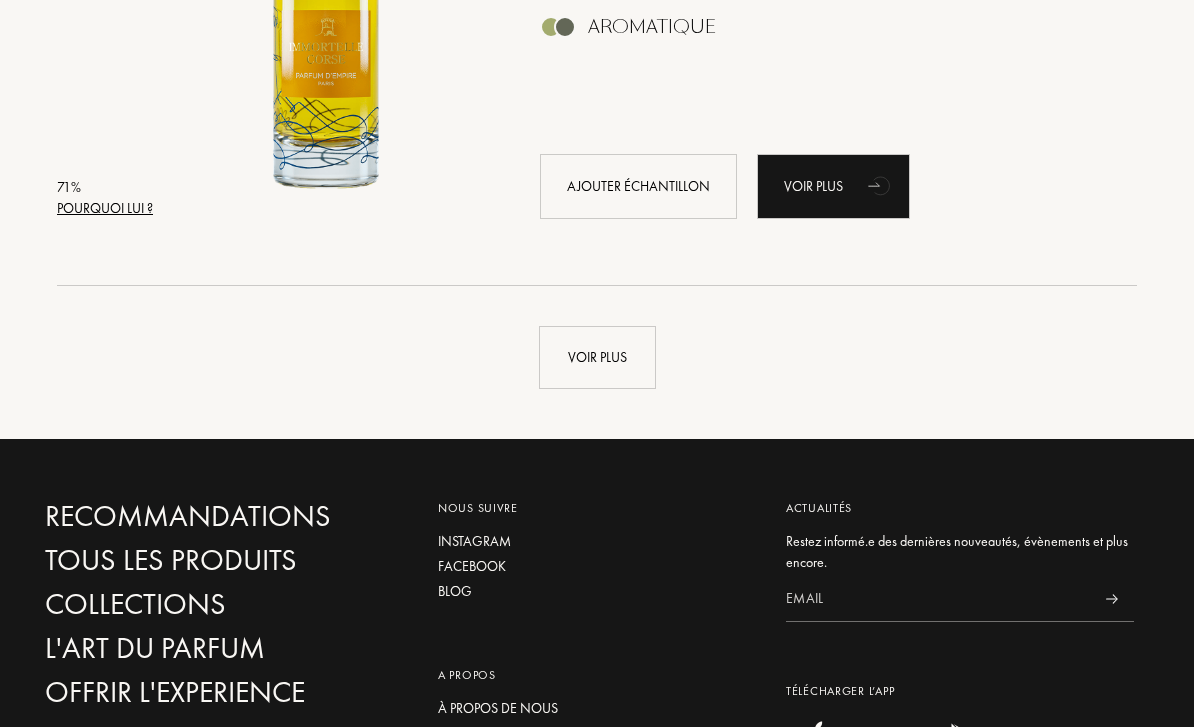 click on "Voir plus" at bounding box center (597, 358) 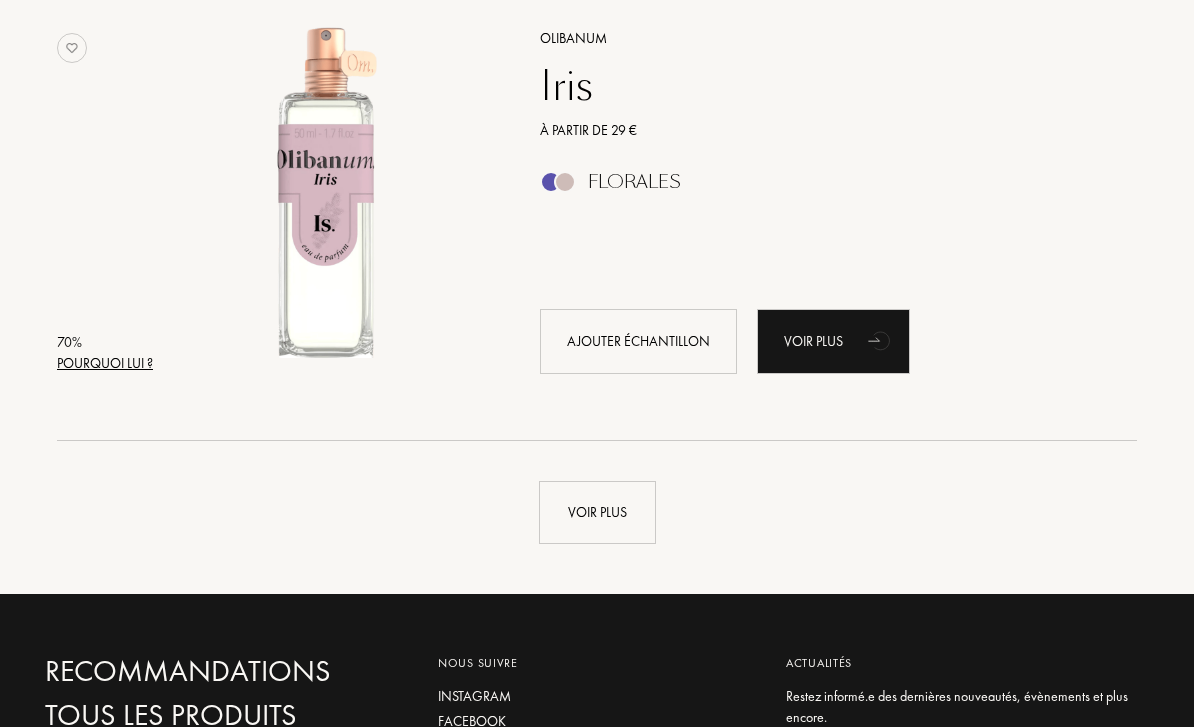 scroll, scrollTop: 38051, scrollLeft: 0, axis: vertical 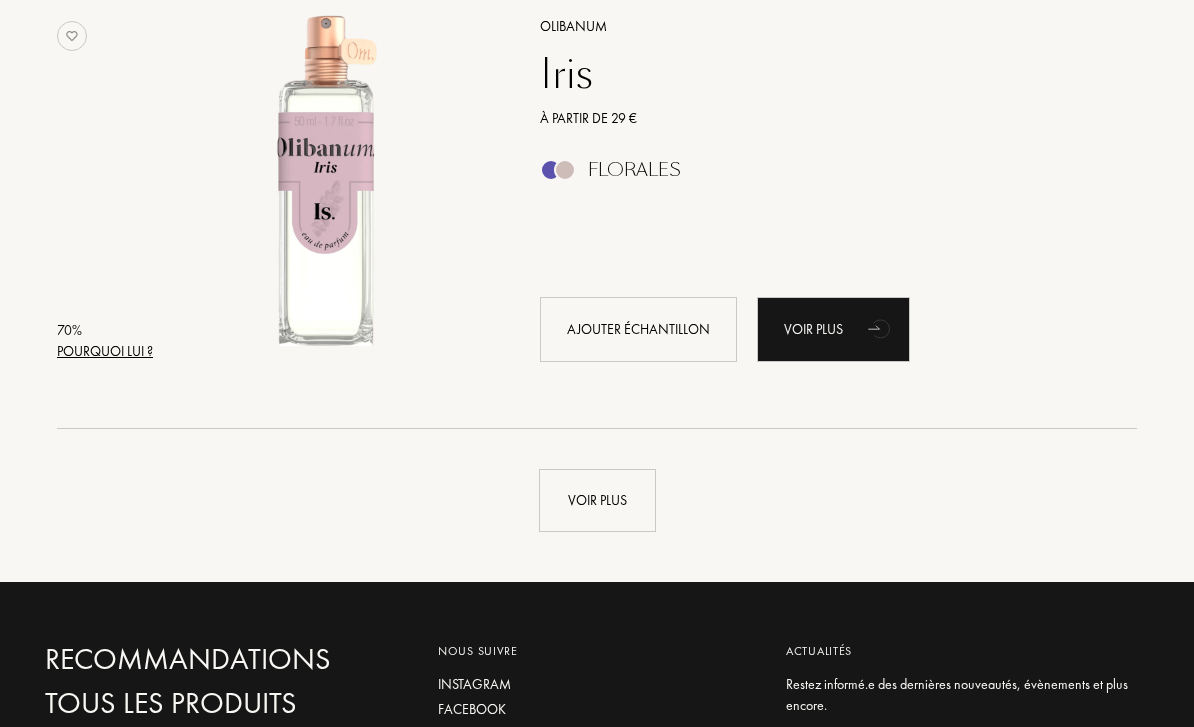 click on "Voir plus" at bounding box center (597, 500) 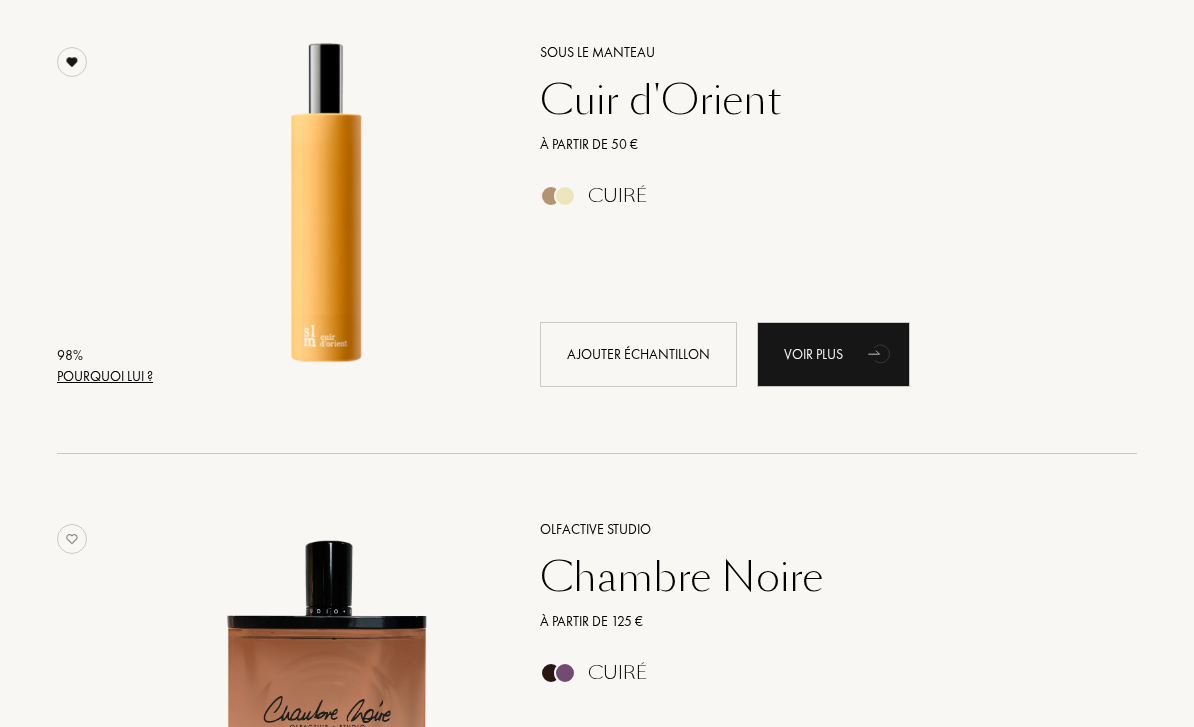 scroll, scrollTop: 0, scrollLeft: 0, axis: both 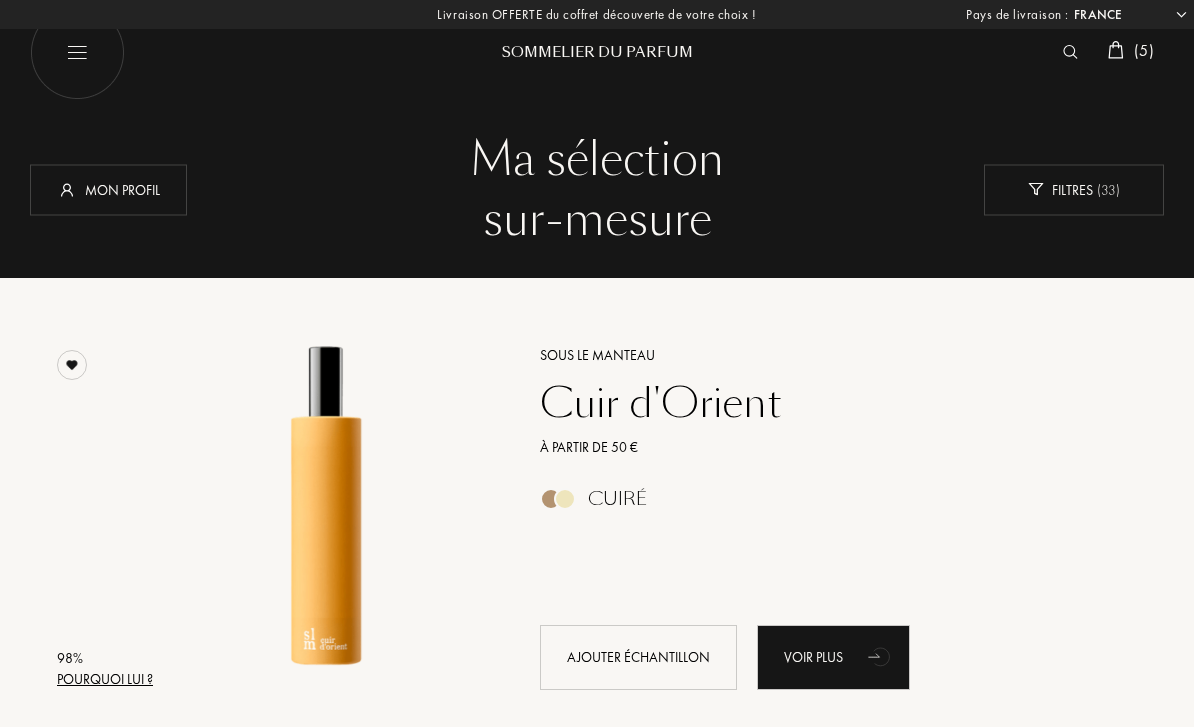click on "Mon profil" at bounding box center [108, 189] 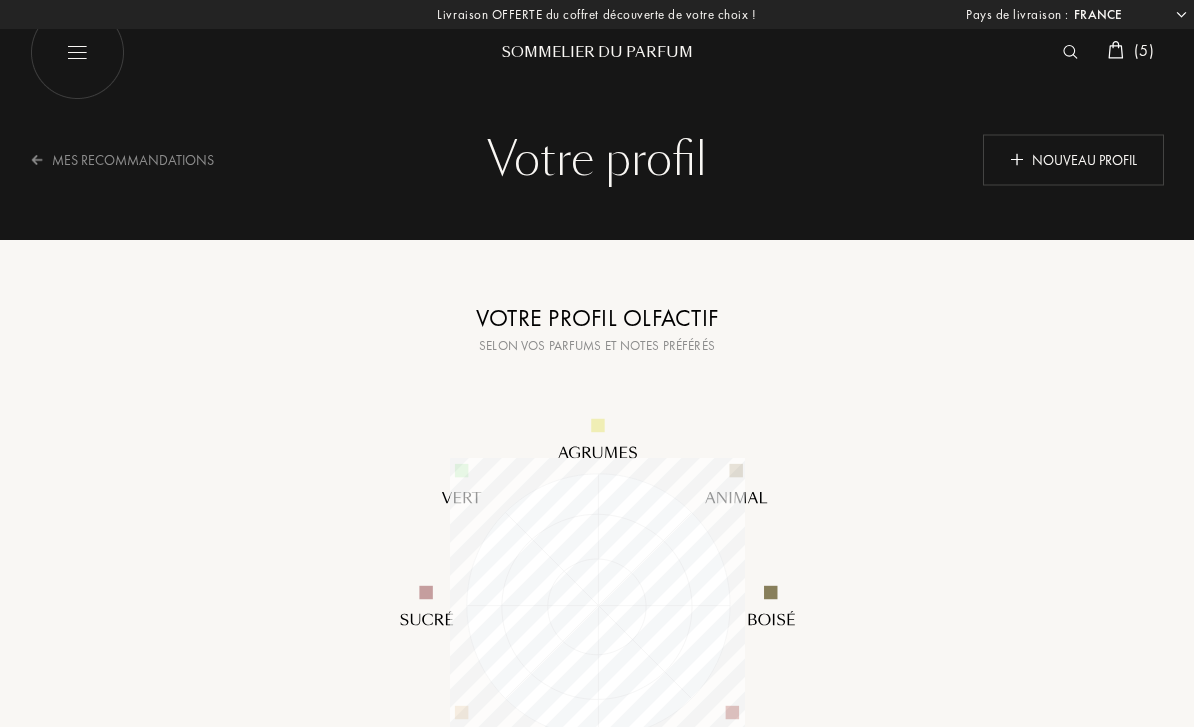 select on "FR" 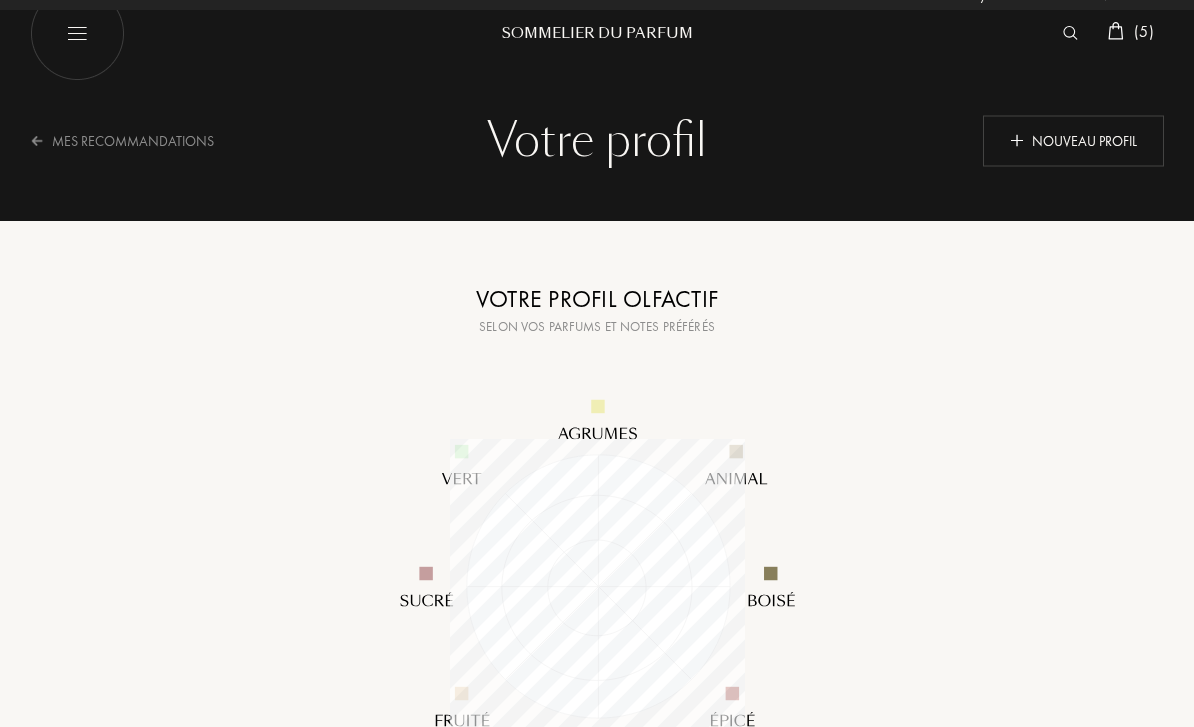 scroll, scrollTop: 0, scrollLeft: 0, axis: both 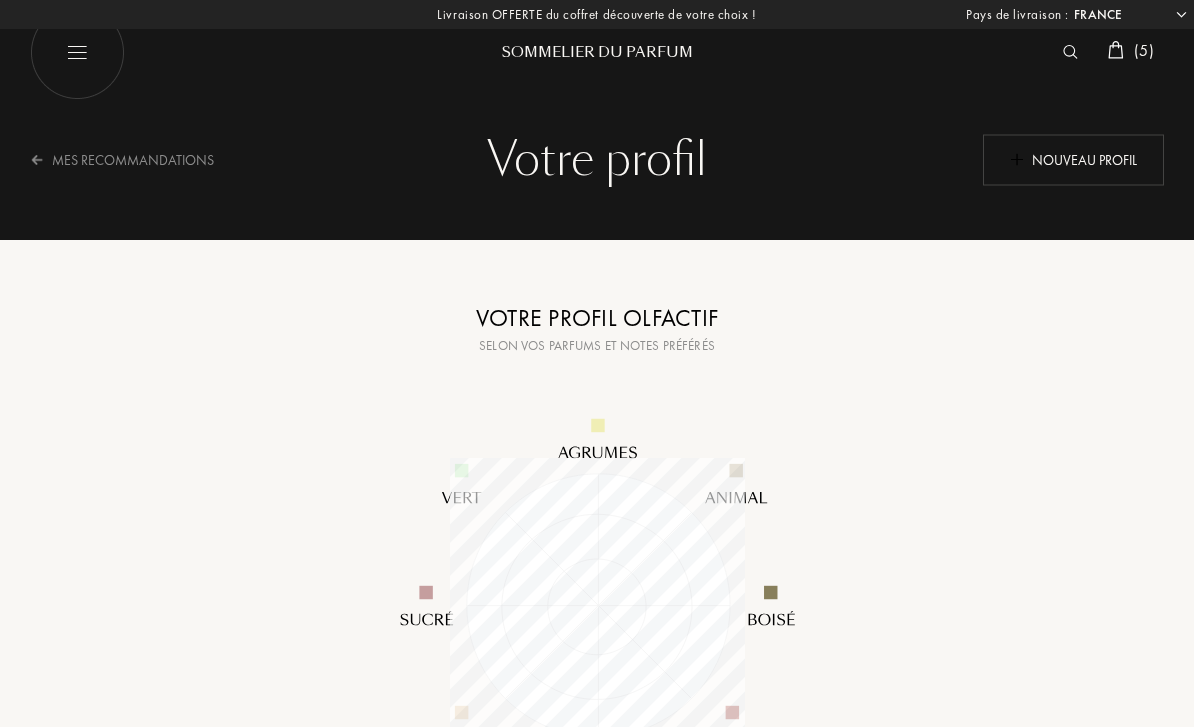 click on "Nouveau profil" at bounding box center [1073, 159] 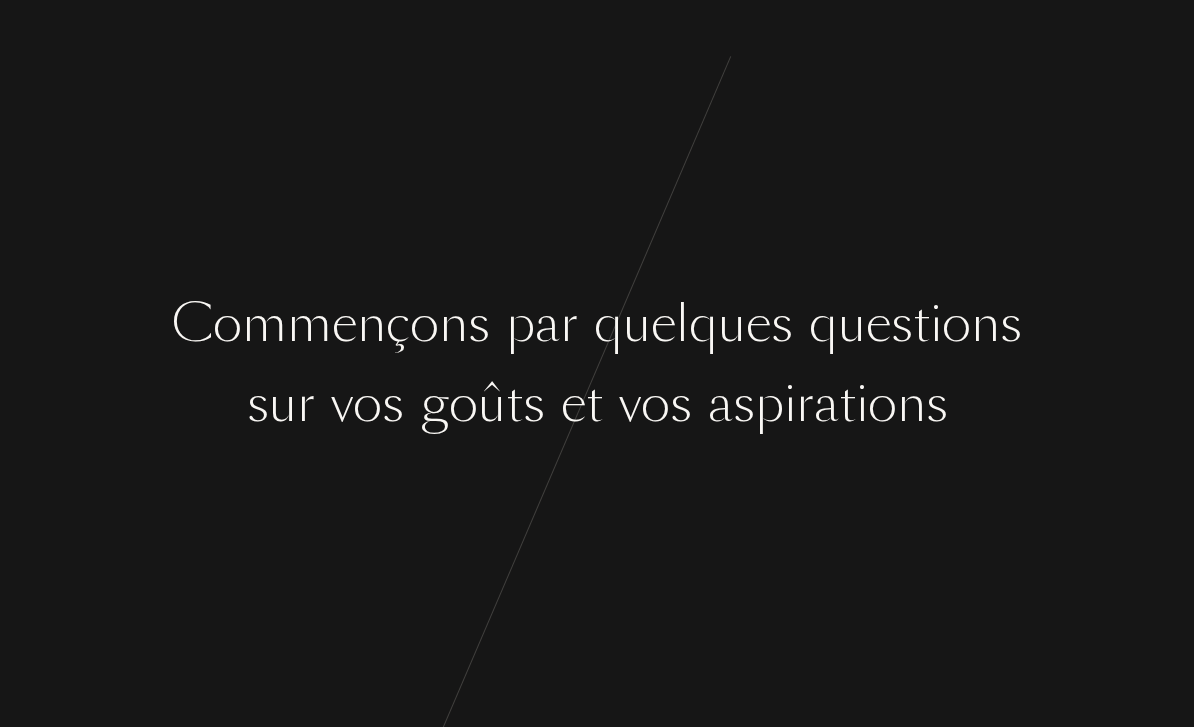 scroll, scrollTop: 0, scrollLeft: 0, axis: both 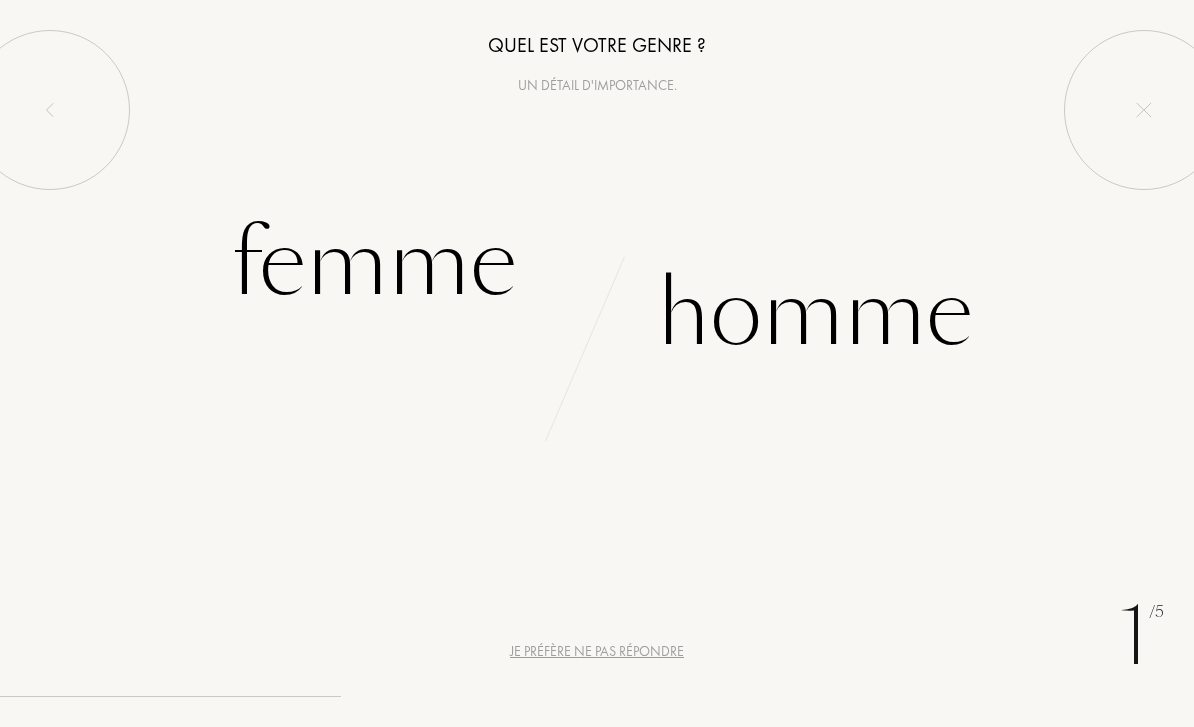 click on "Je préfère ne pas répondre" at bounding box center (597, 651) 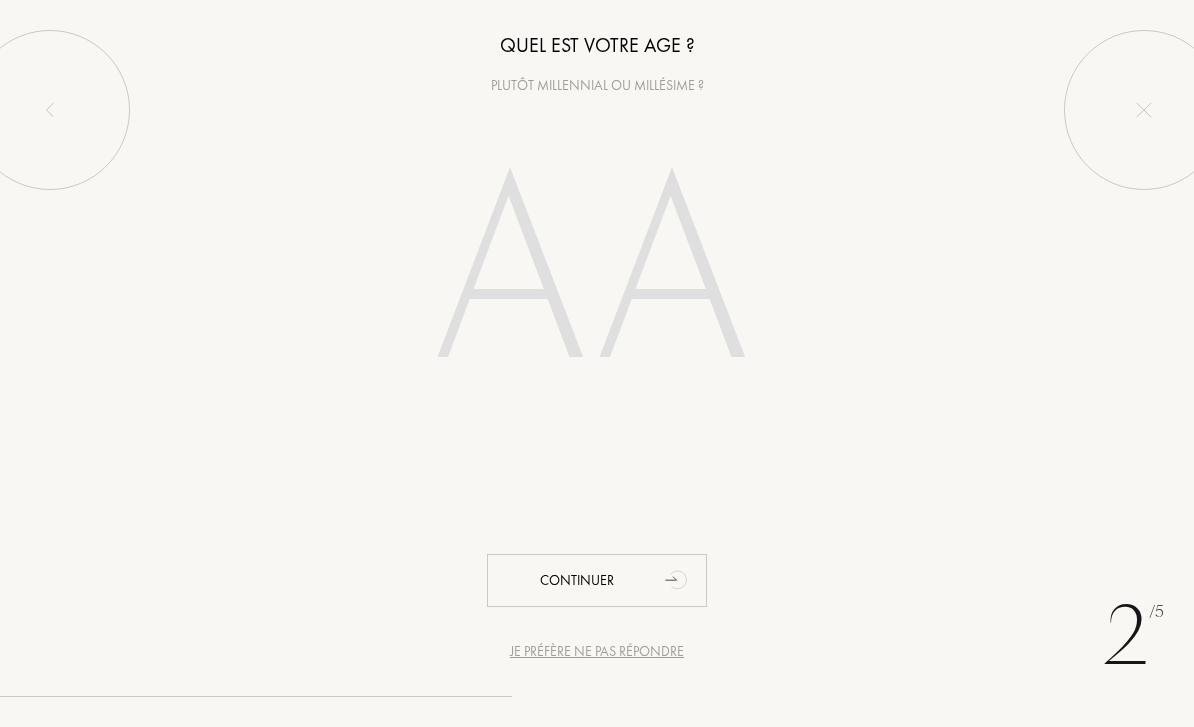 click at bounding box center [597, 278] 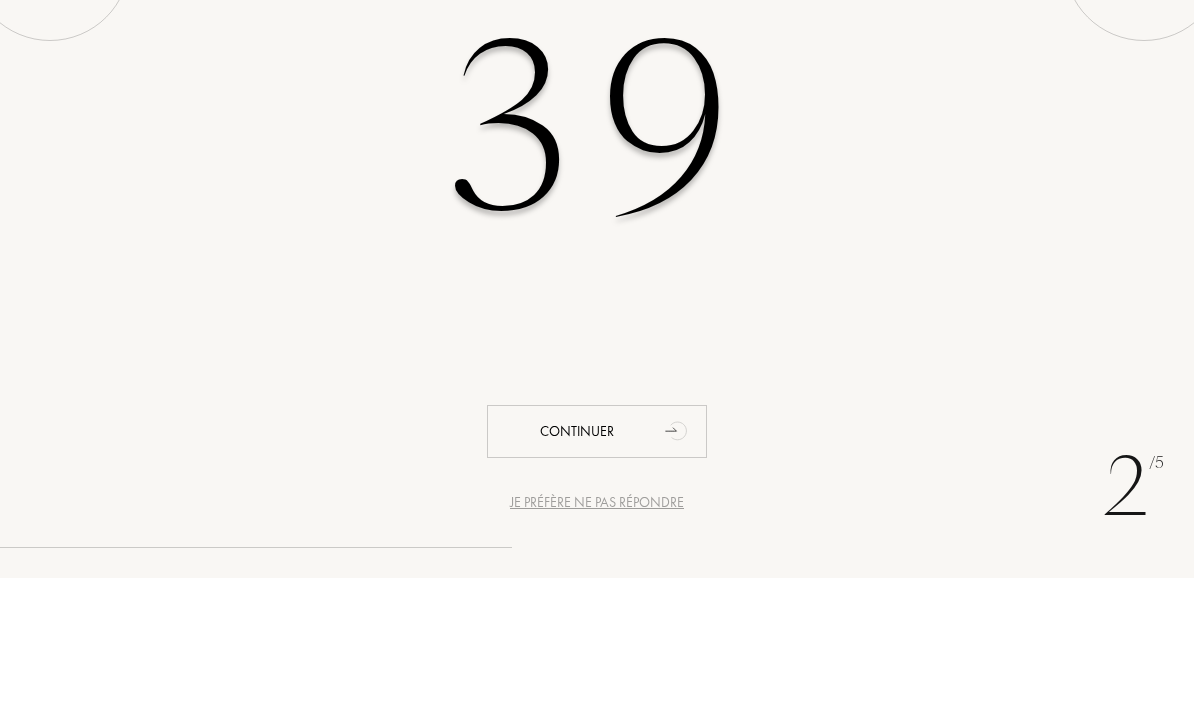 type on "39" 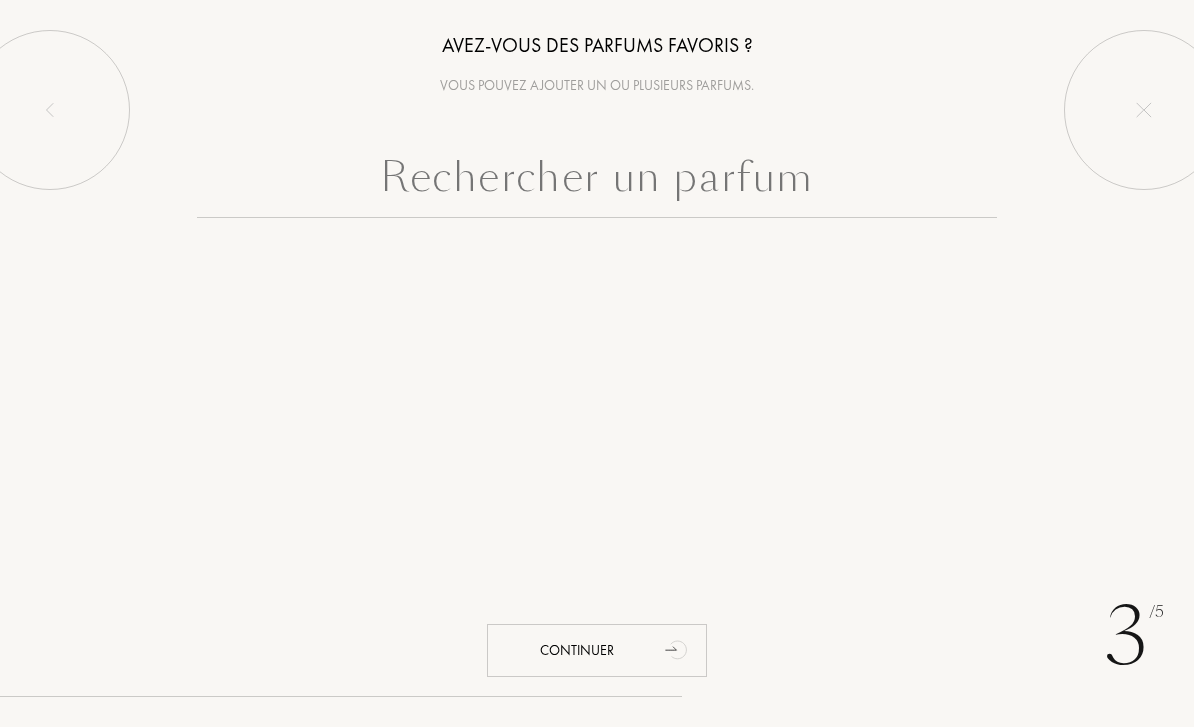click at bounding box center [597, 182] 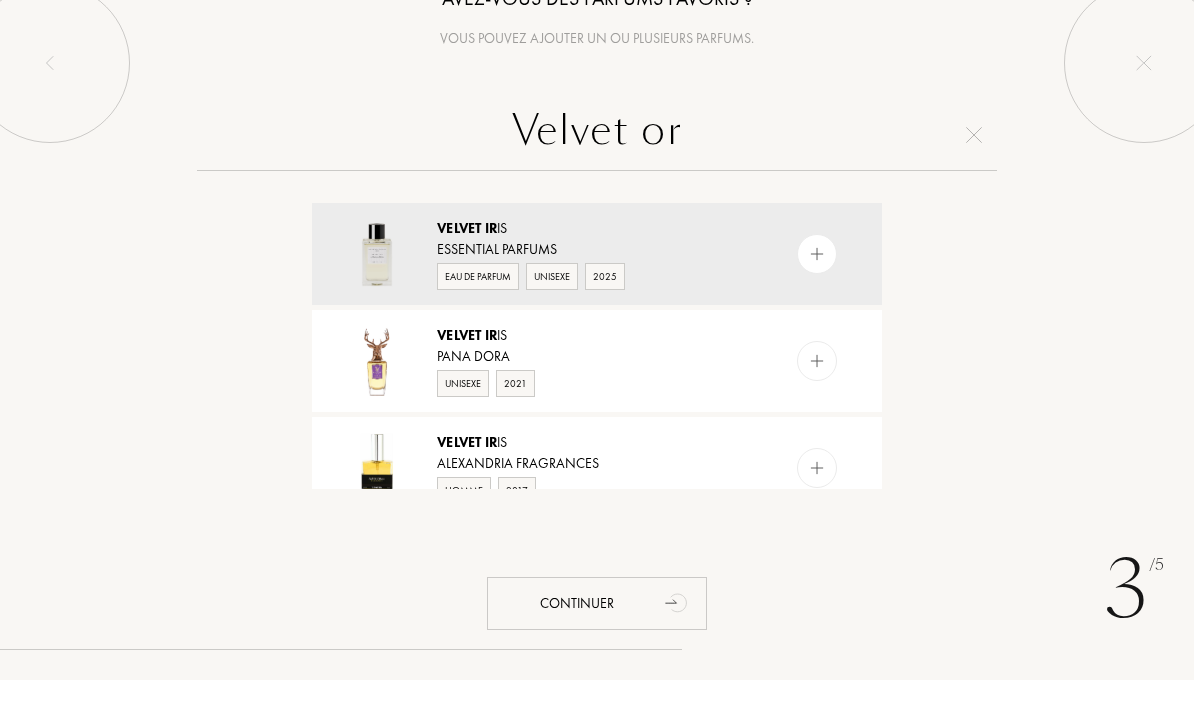 type on "Velvet or" 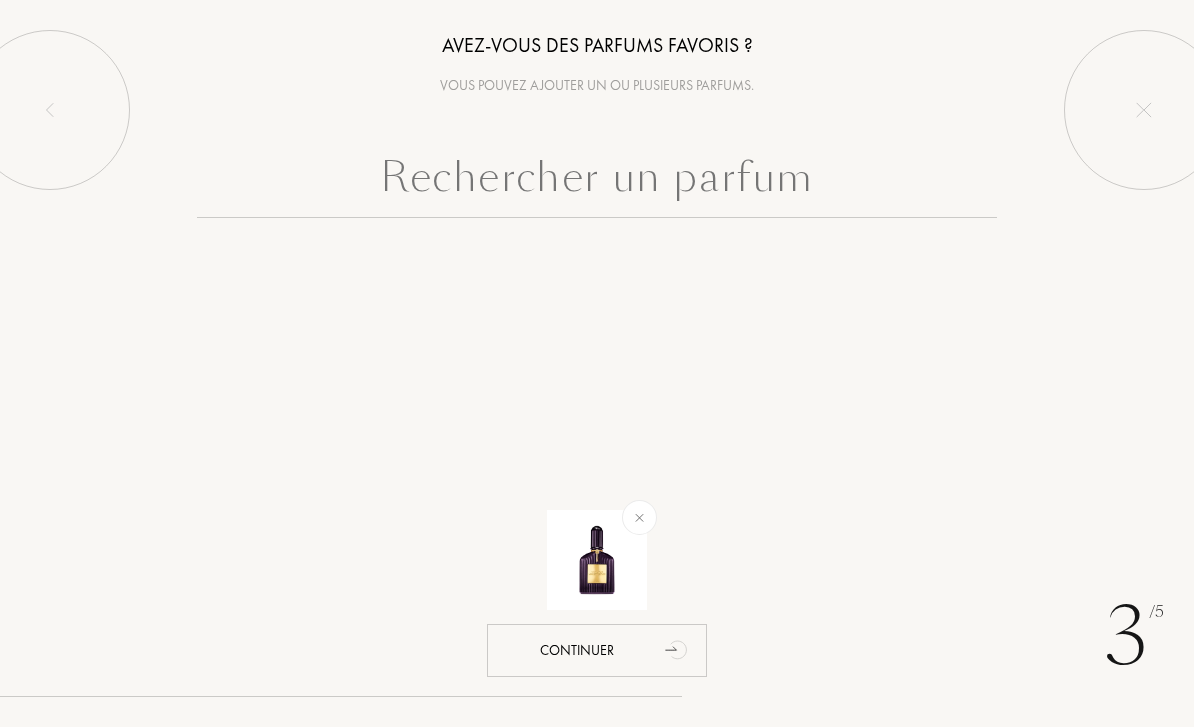 click at bounding box center [639, 517] 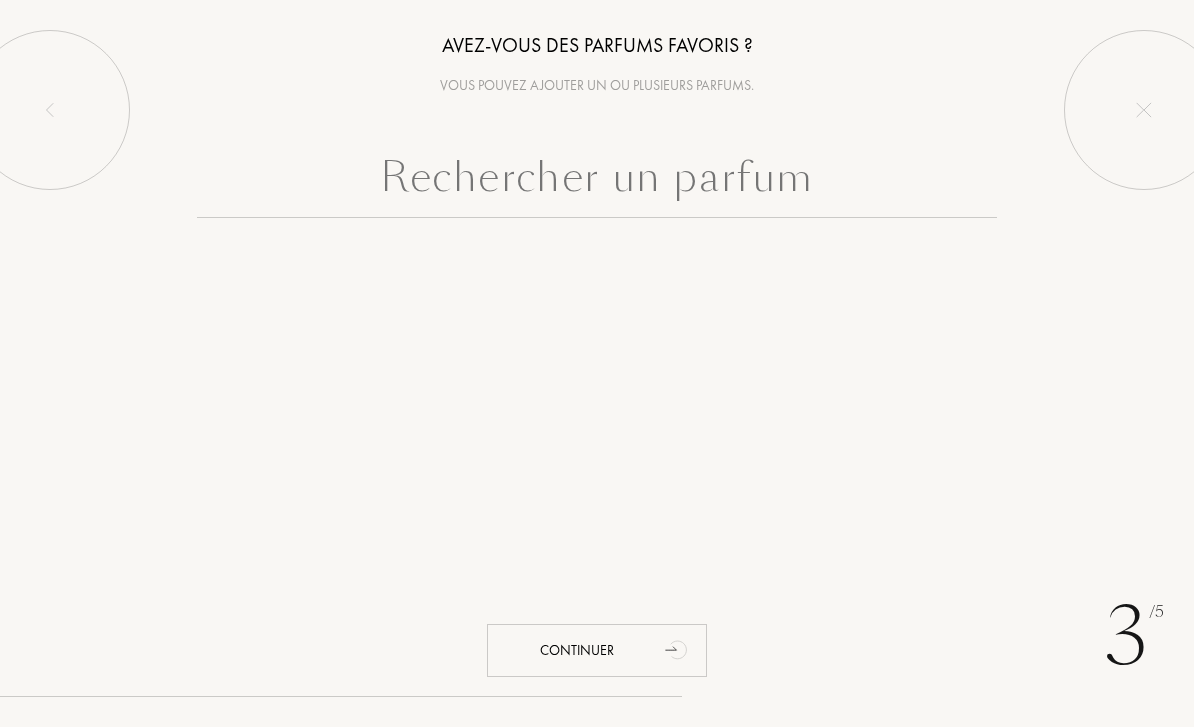 click at bounding box center [597, 182] 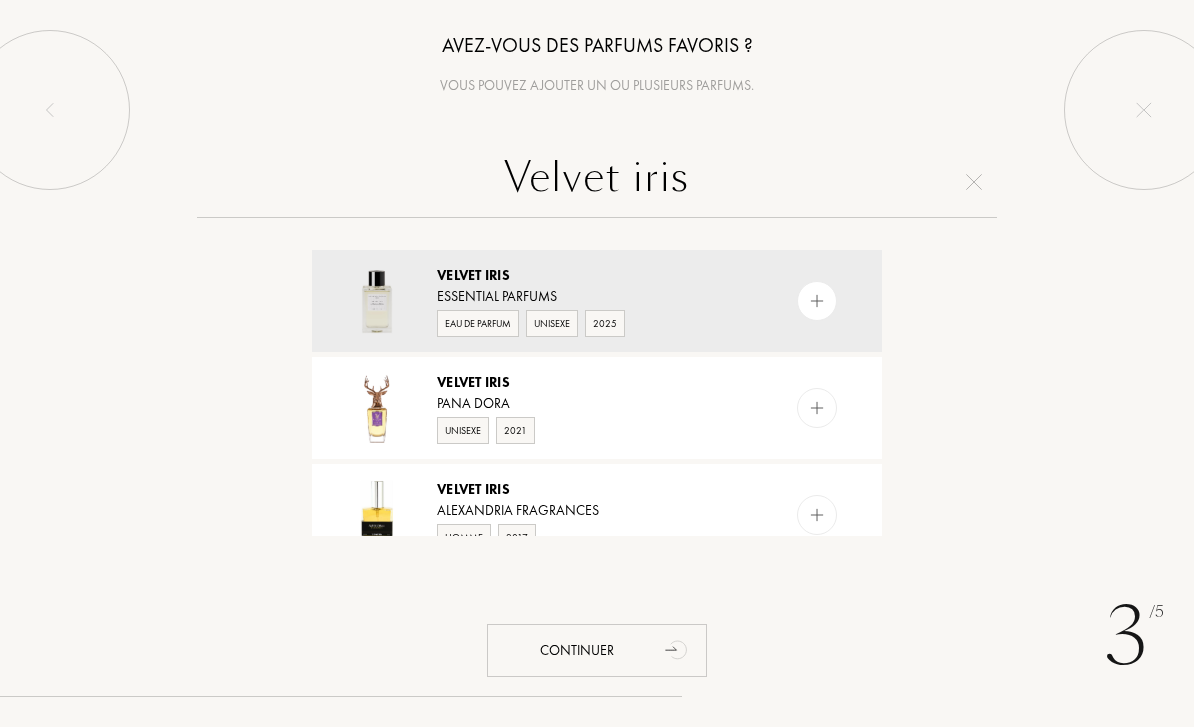 type on "Velvet iris" 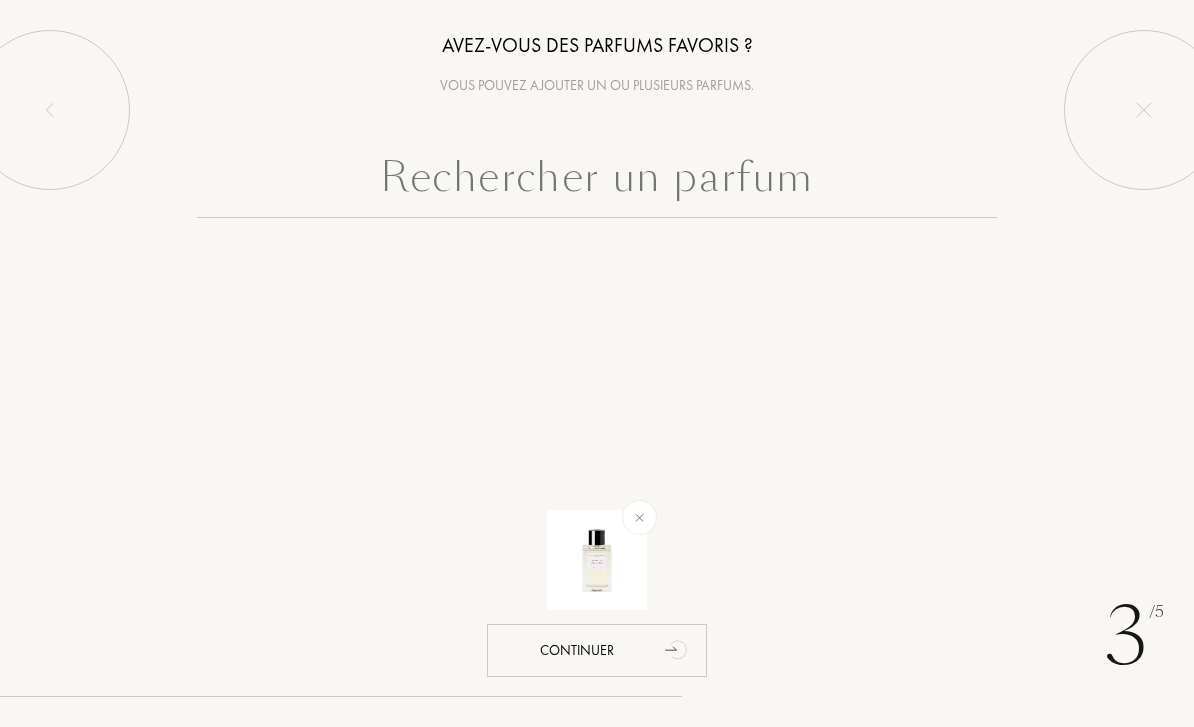 click at bounding box center (597, 182) 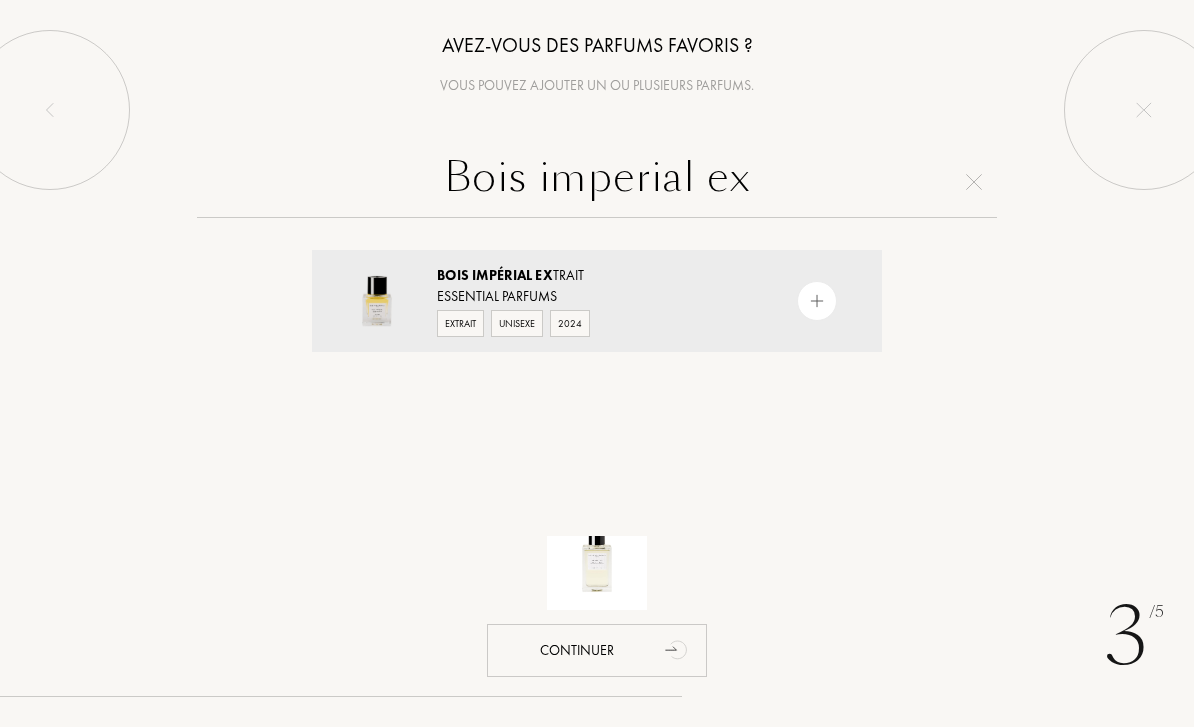 type on "Bois imperial ex" 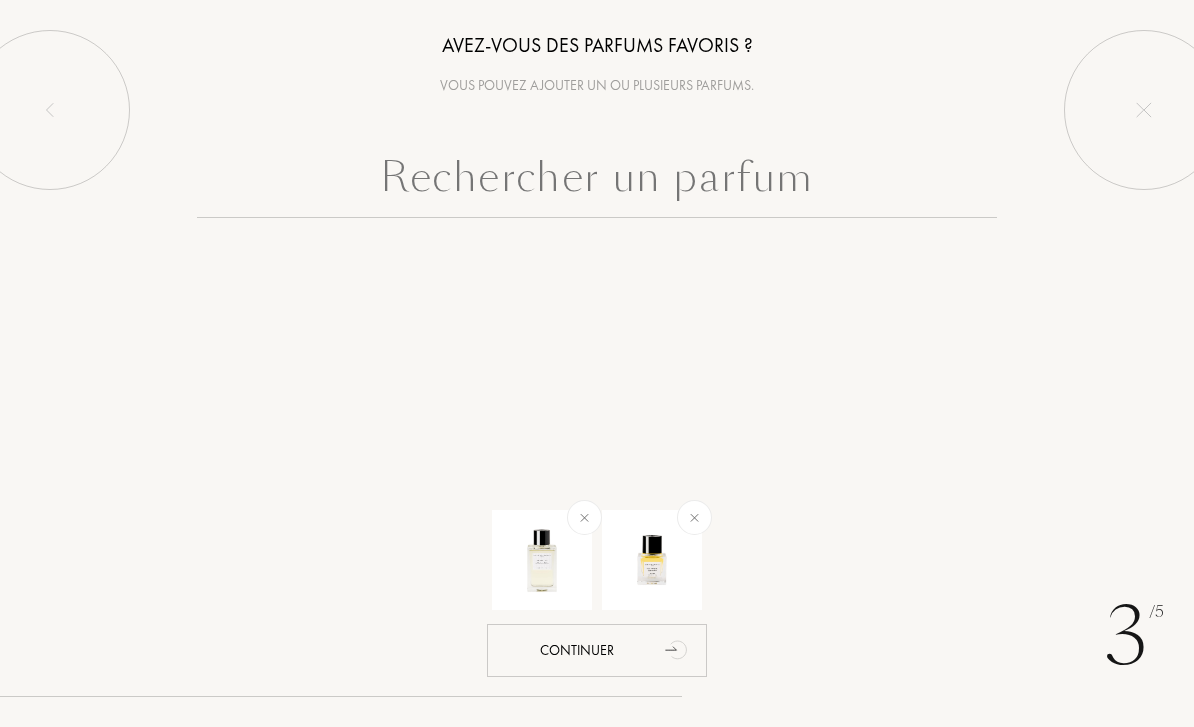 click at bounding box center [597, 182] 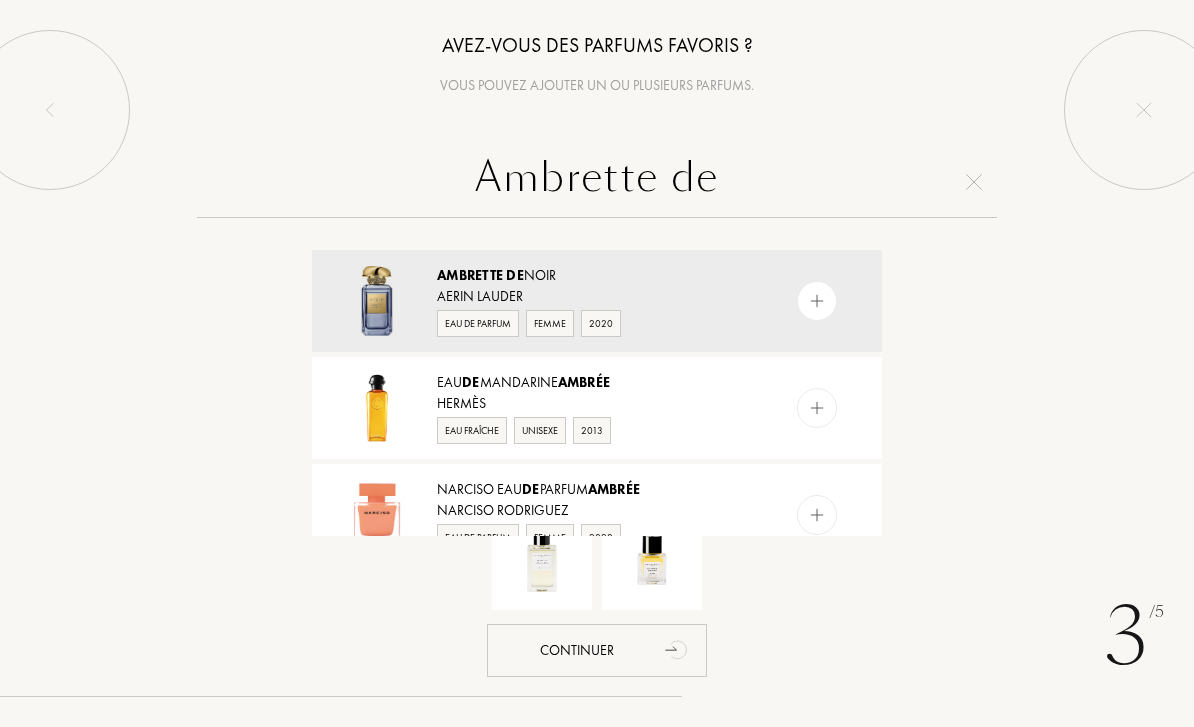type on "Ambrette de" 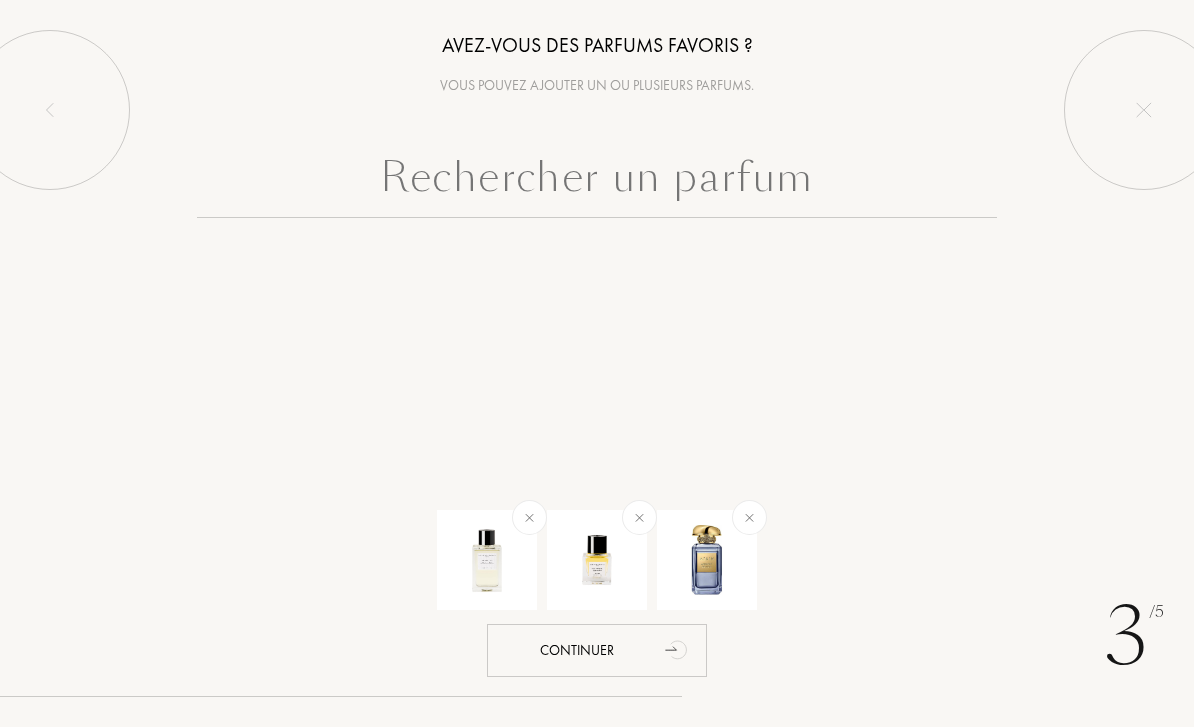 click at bounding box center [597, 182] 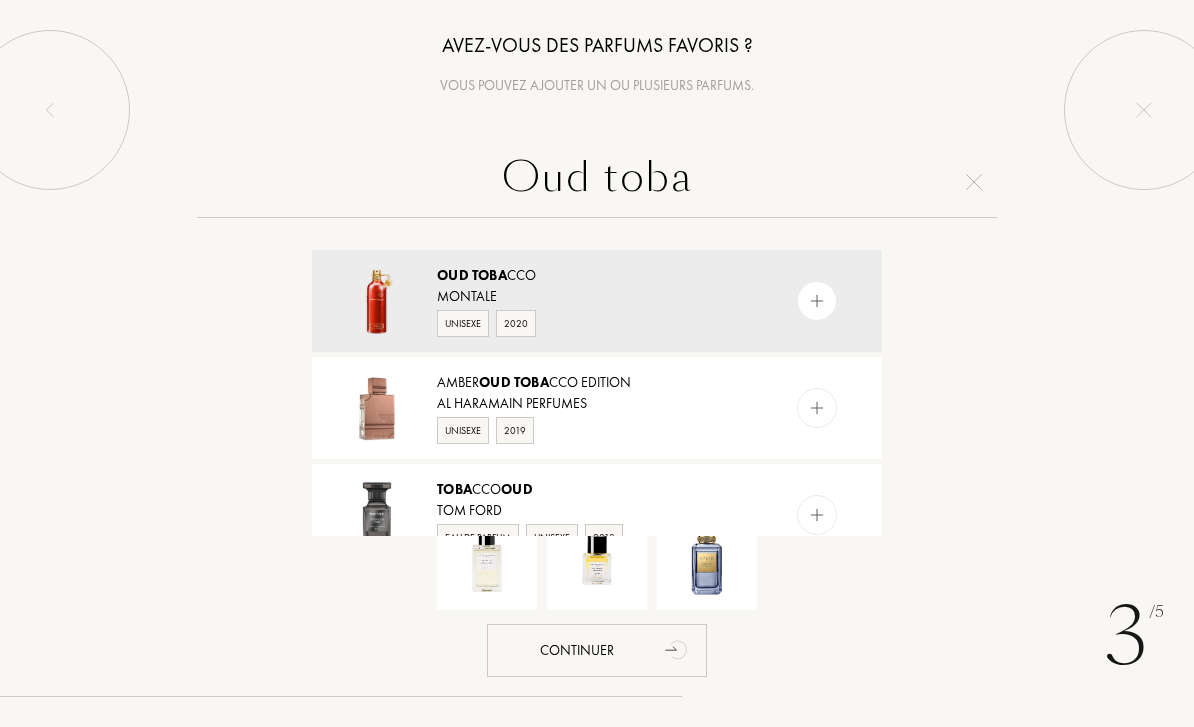 type on "Oud toba" 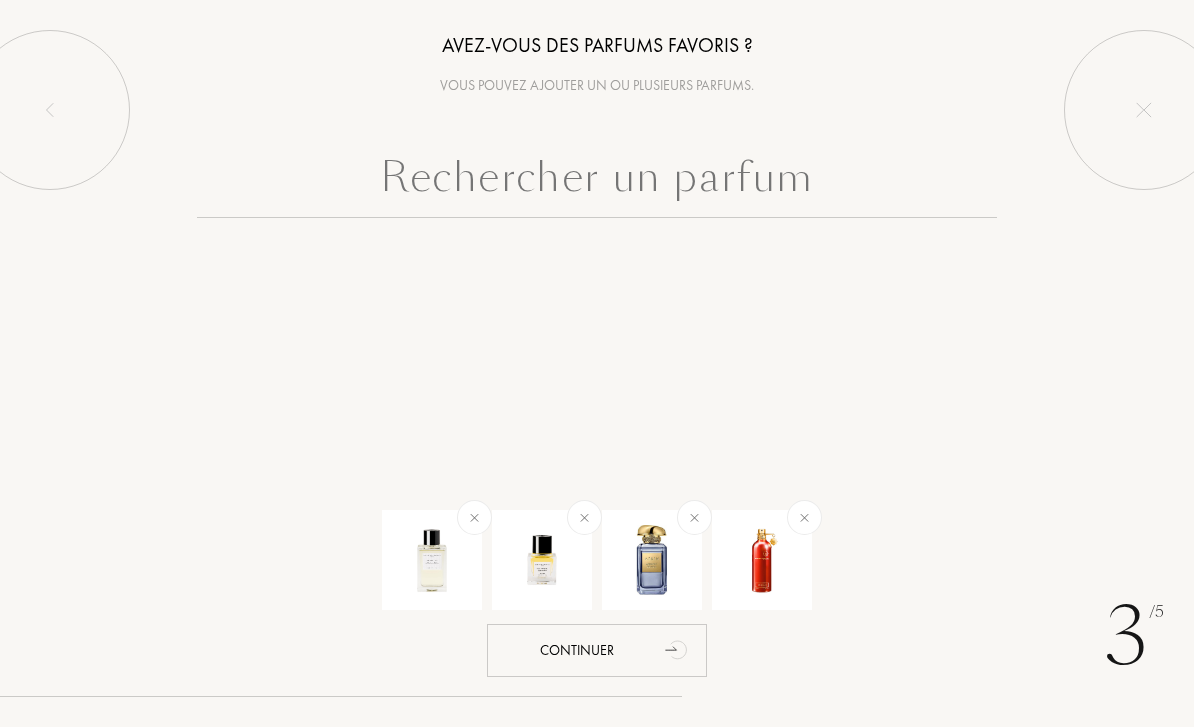 click at bounding box center [597, 182] 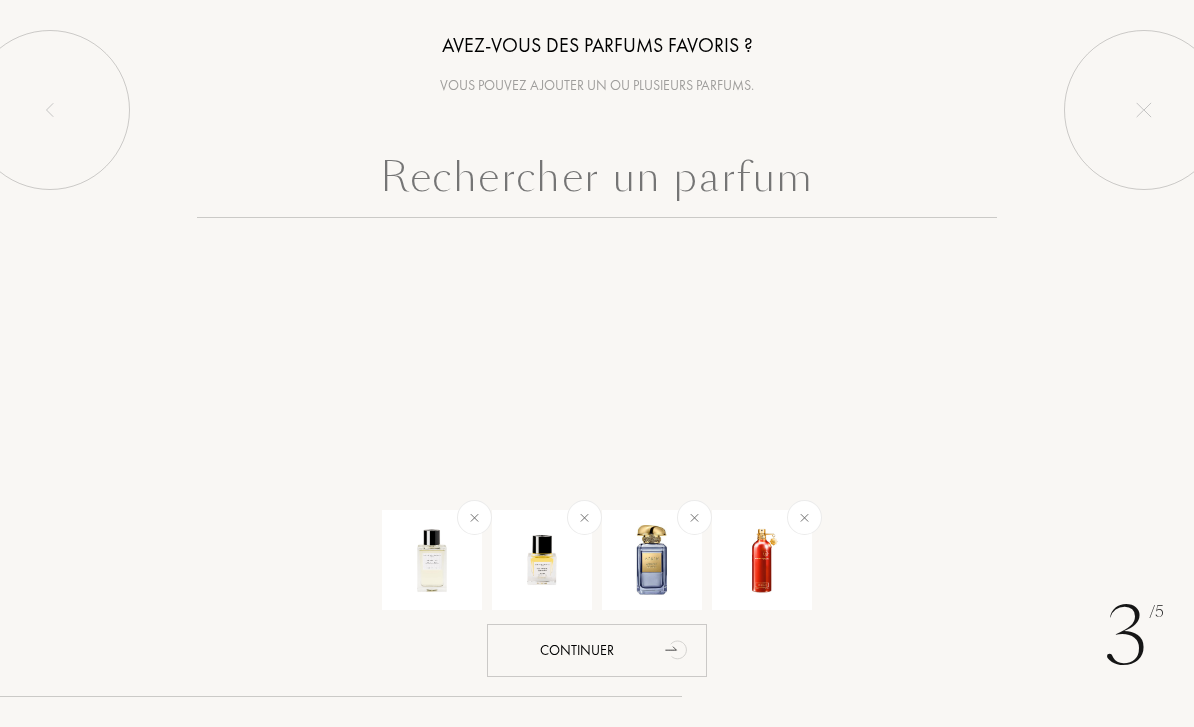 click at bounding box center (597, 182) 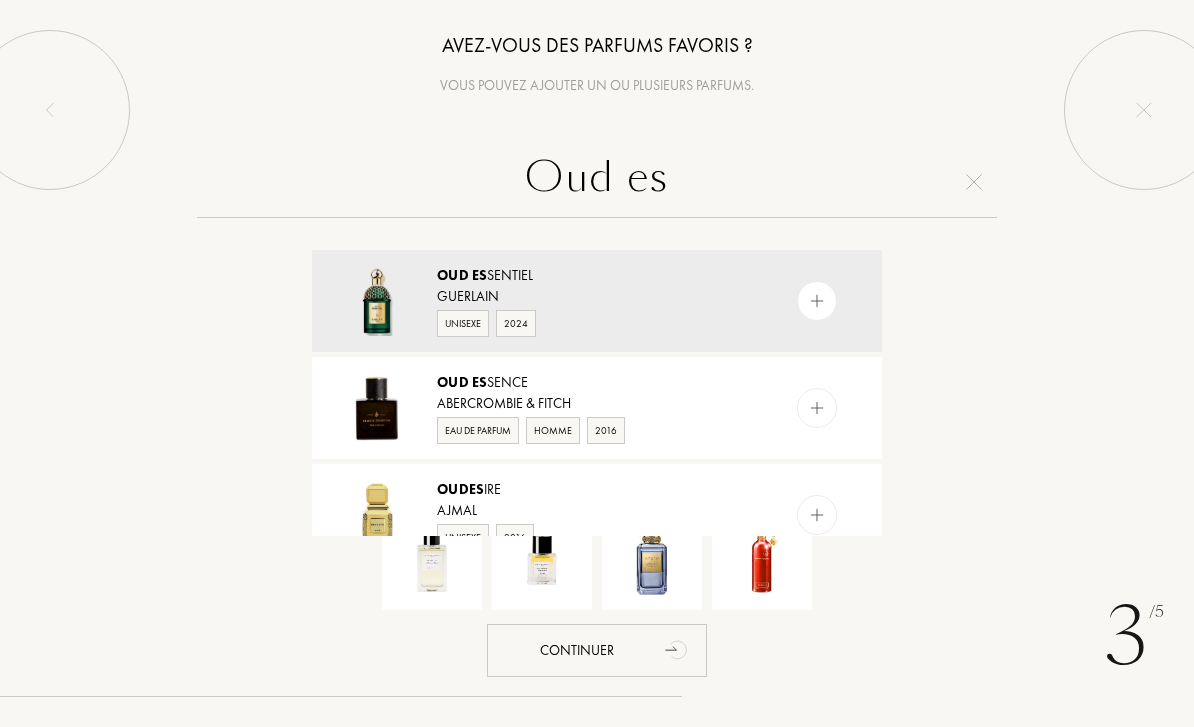 type on "Oud es" 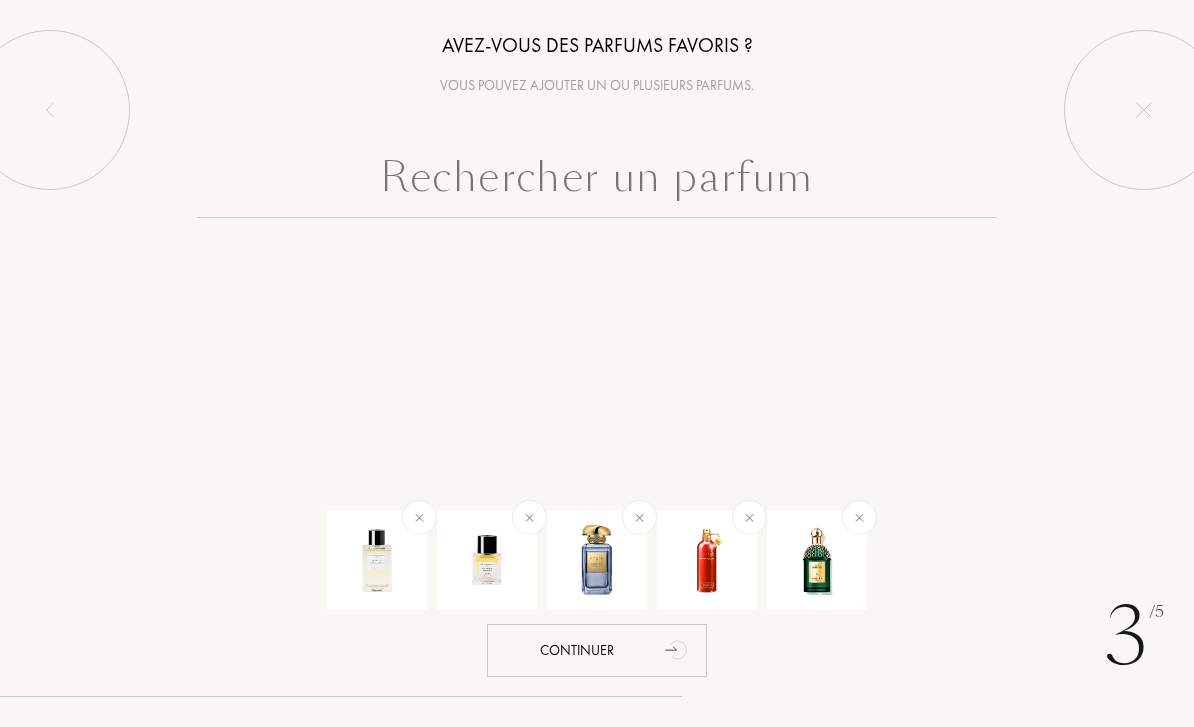 click at bounding box center (597, 182) 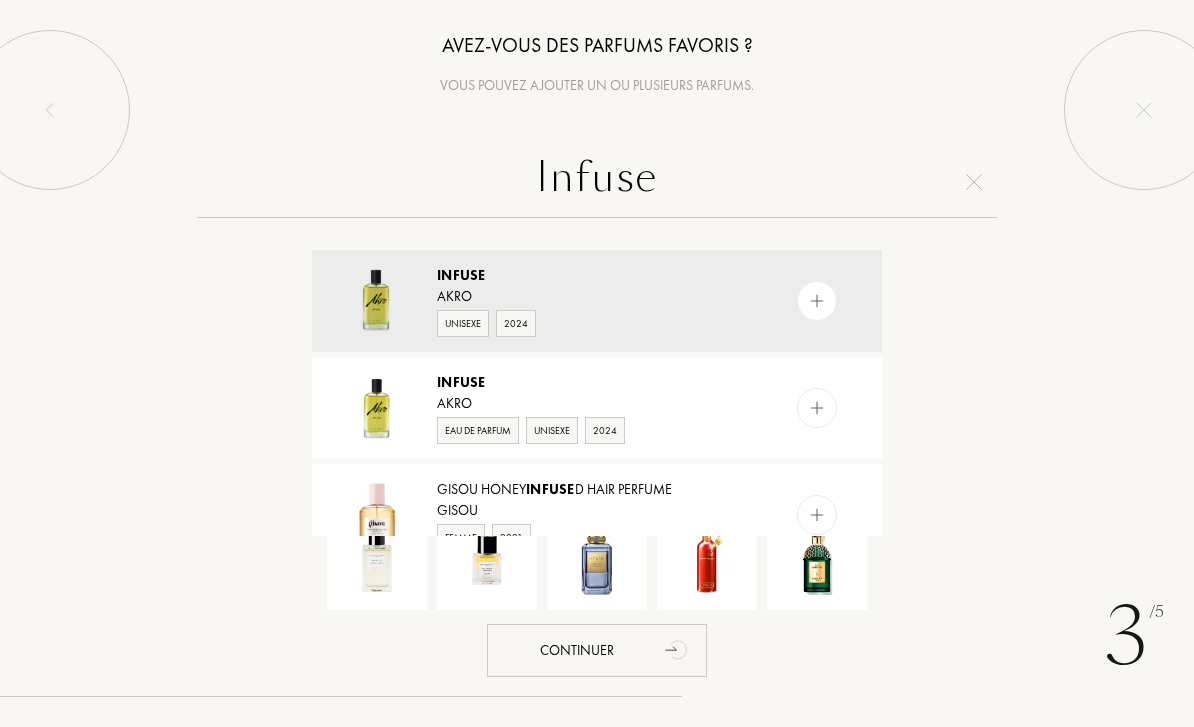 type on "Infuse" 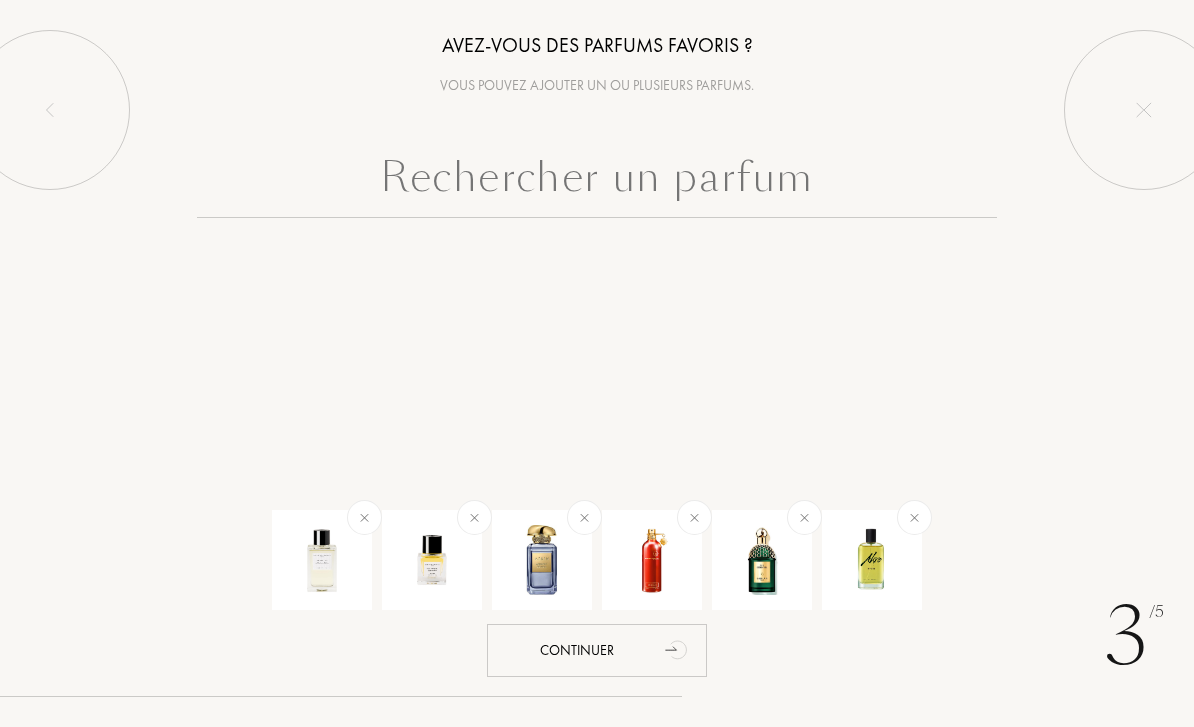 click at bounding box center (597, 182) 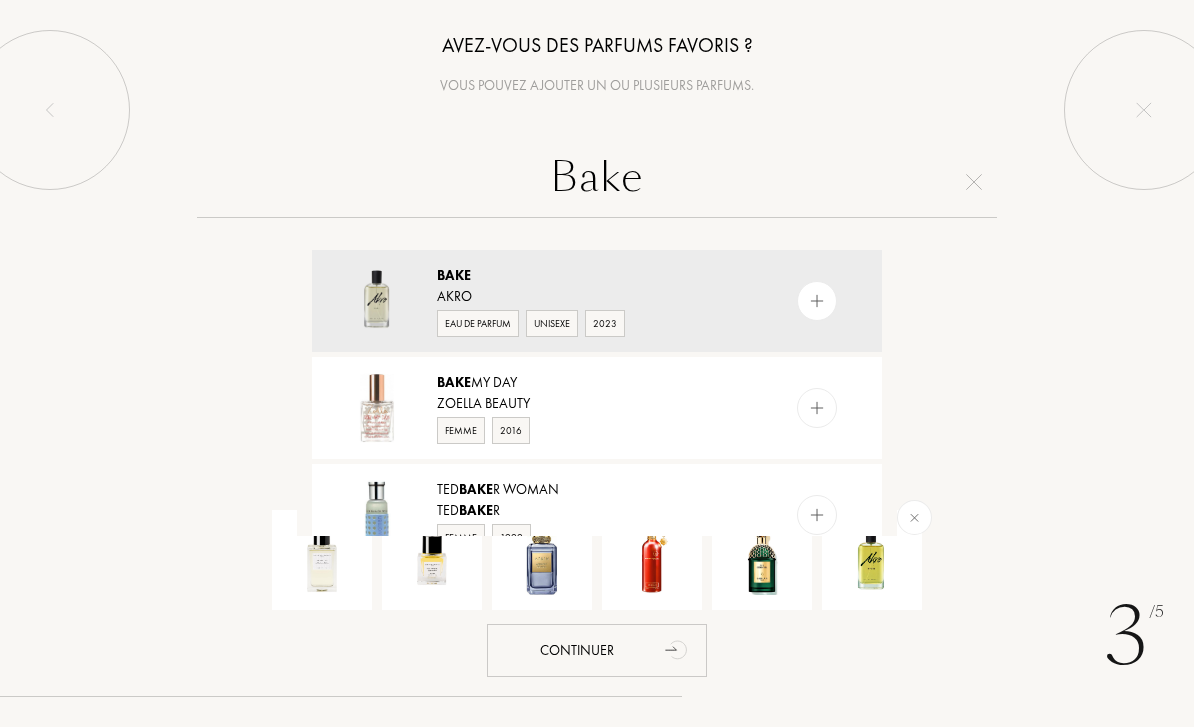 type on "Bake" 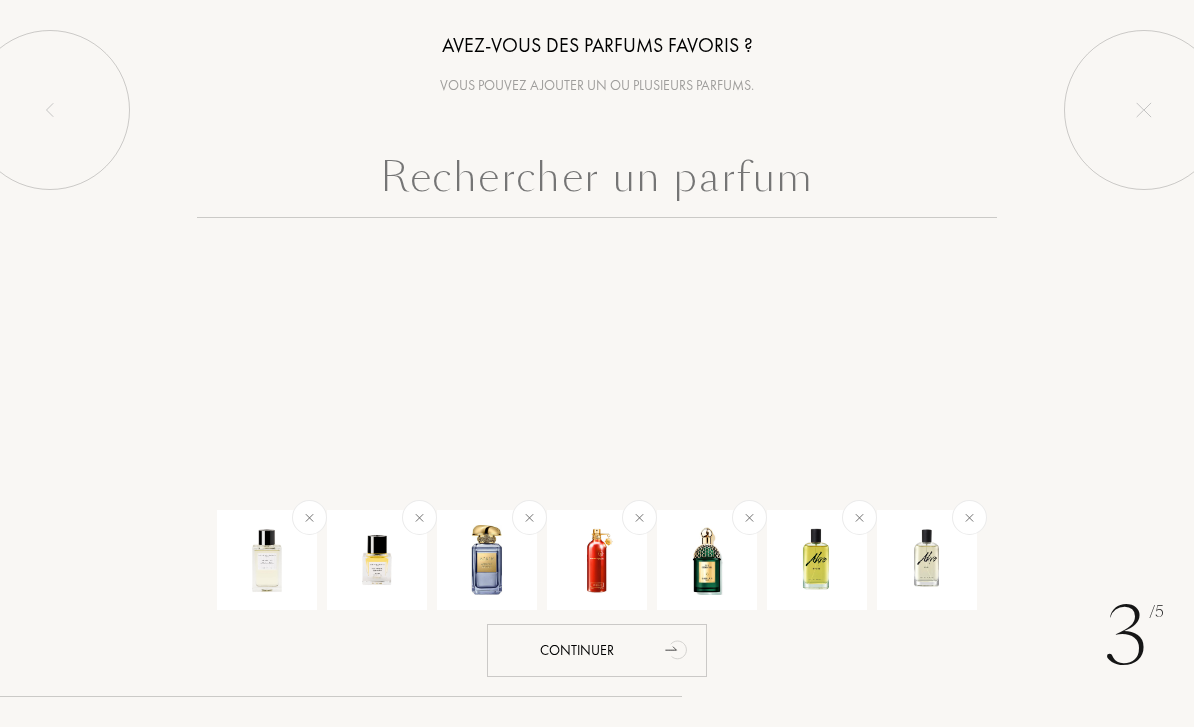 click at bounding box center (597, 182) 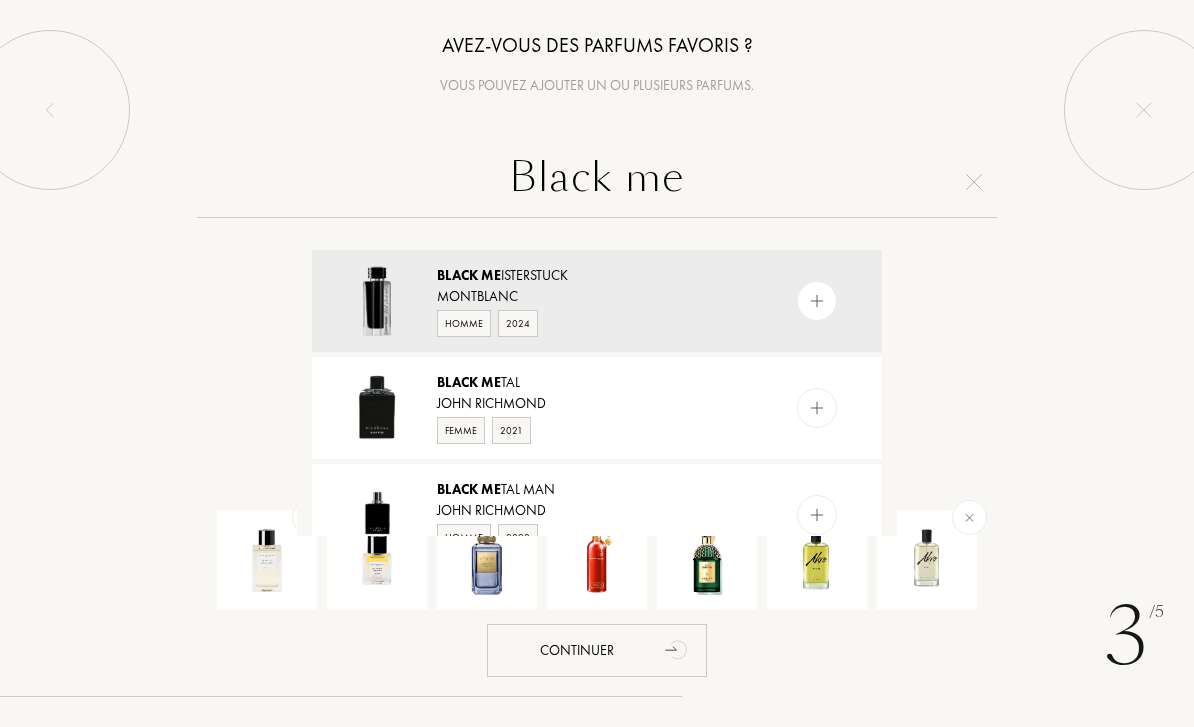 type on "Black me" 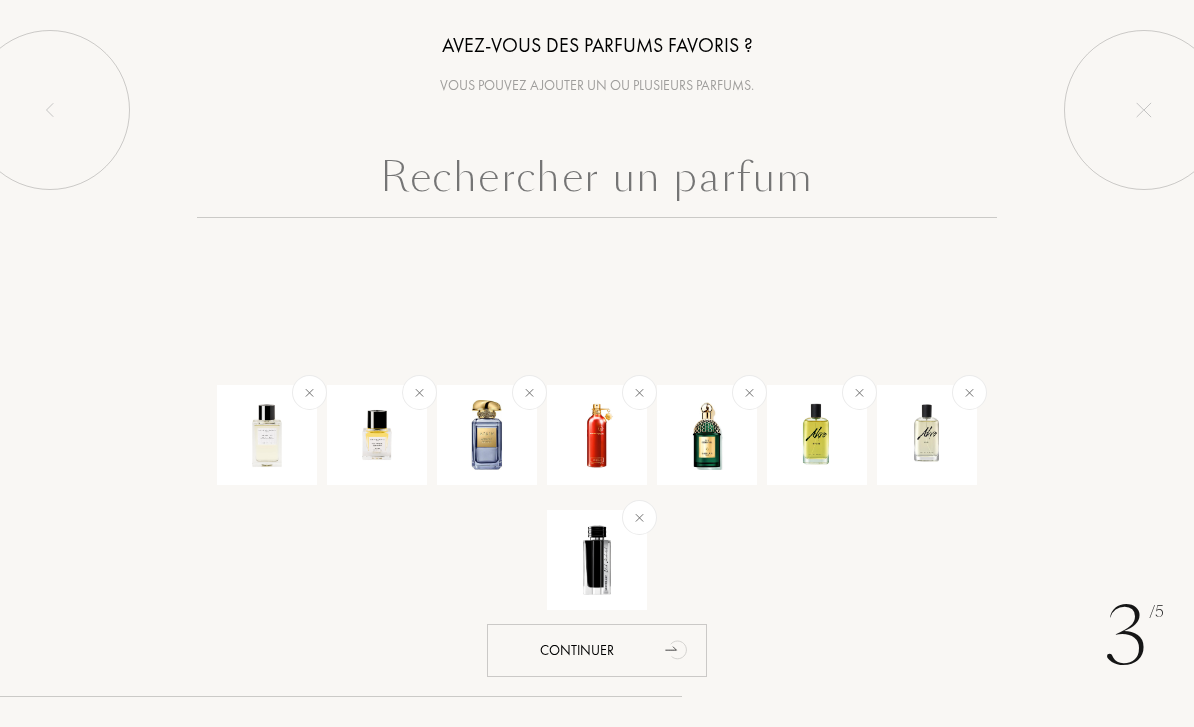 click at bounding box center [597, 182] 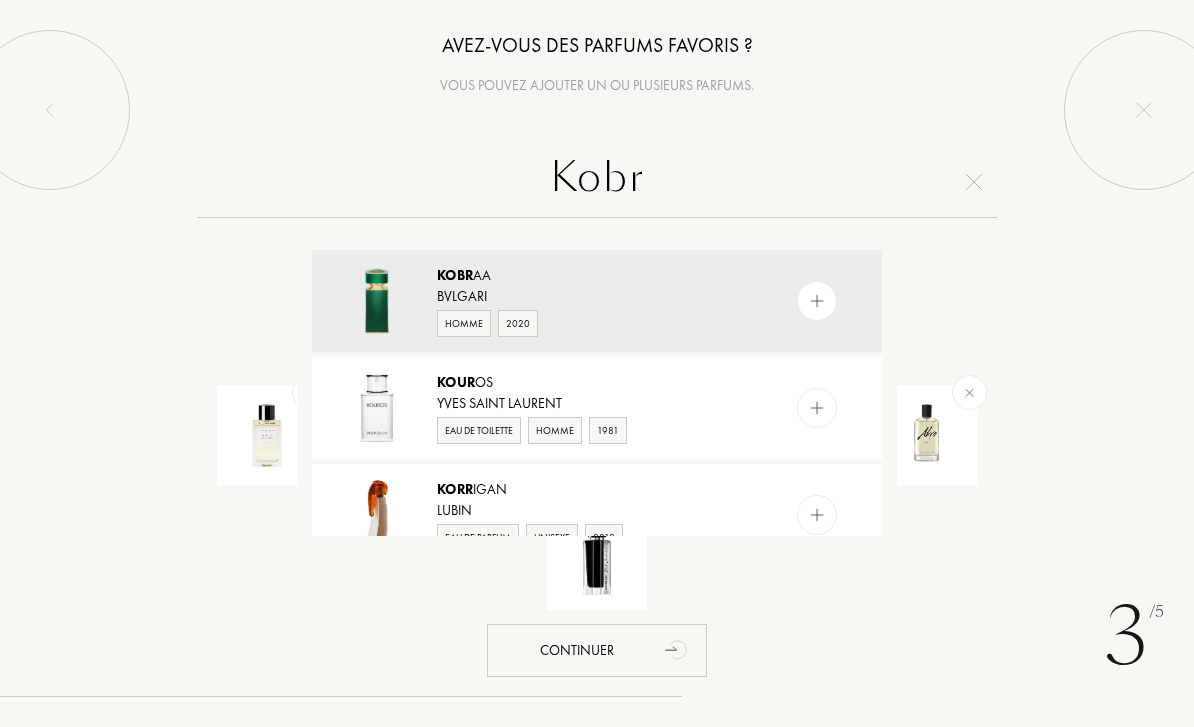 type on "Kobr" 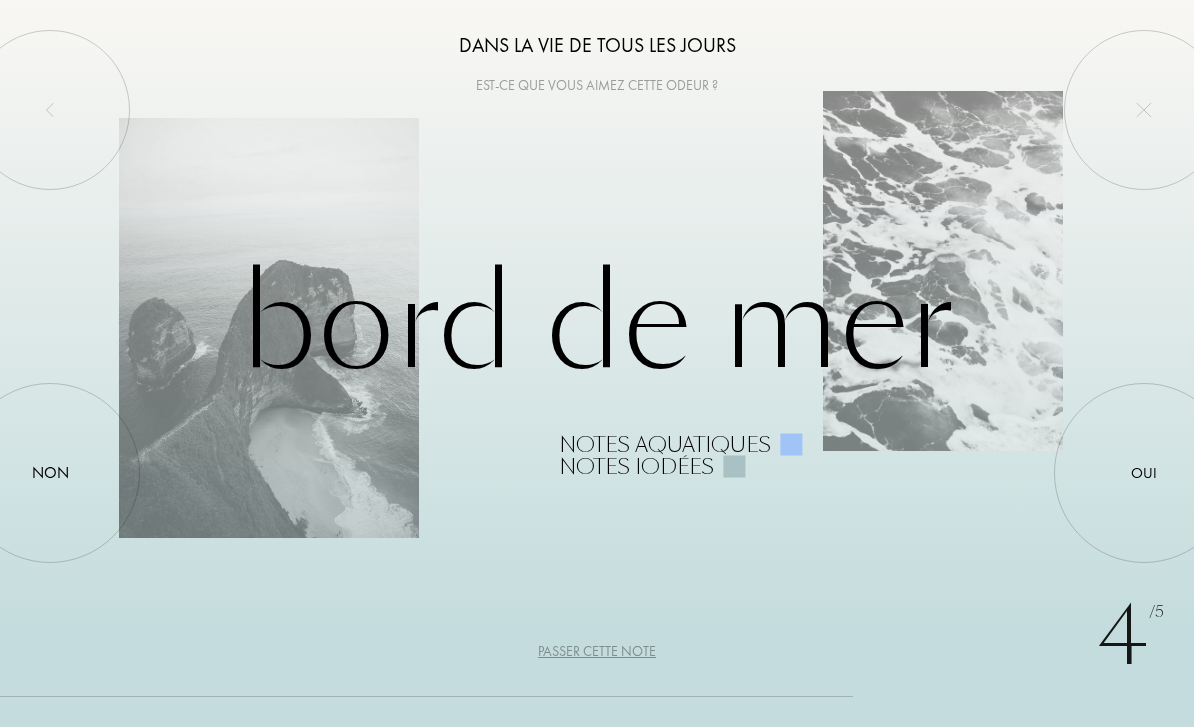 click on "Passer cette note" at bounding box center [597, 651] 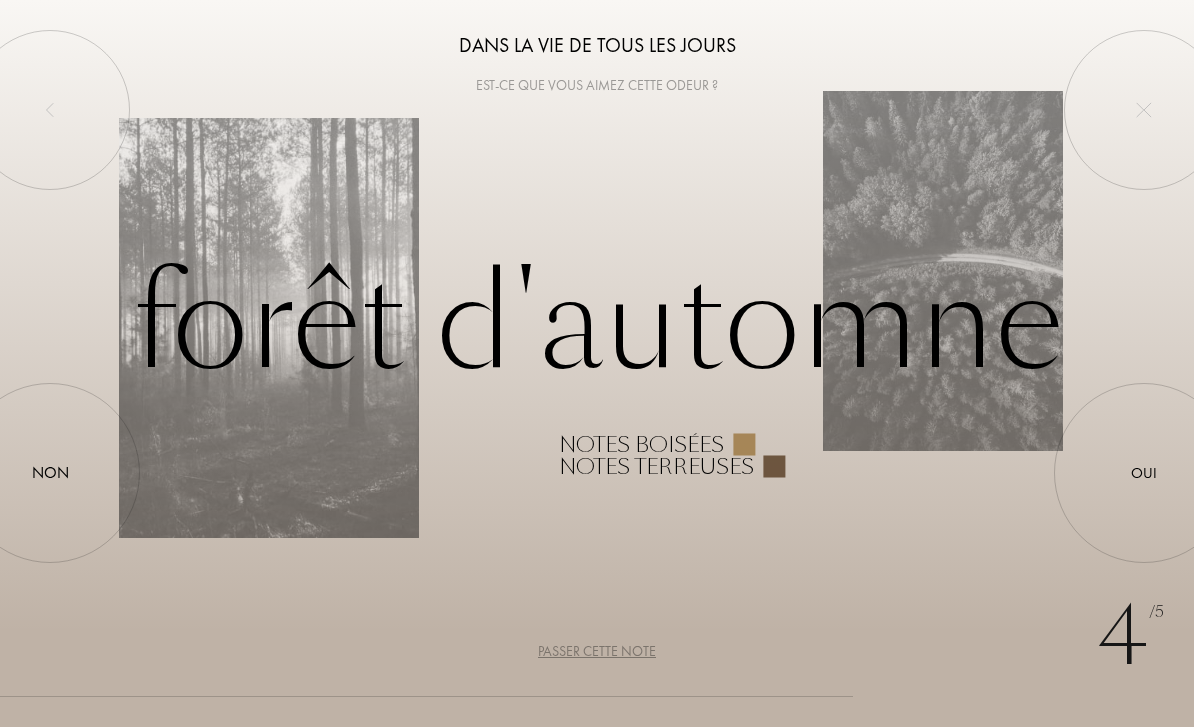 click at bounding box center (50, 110) 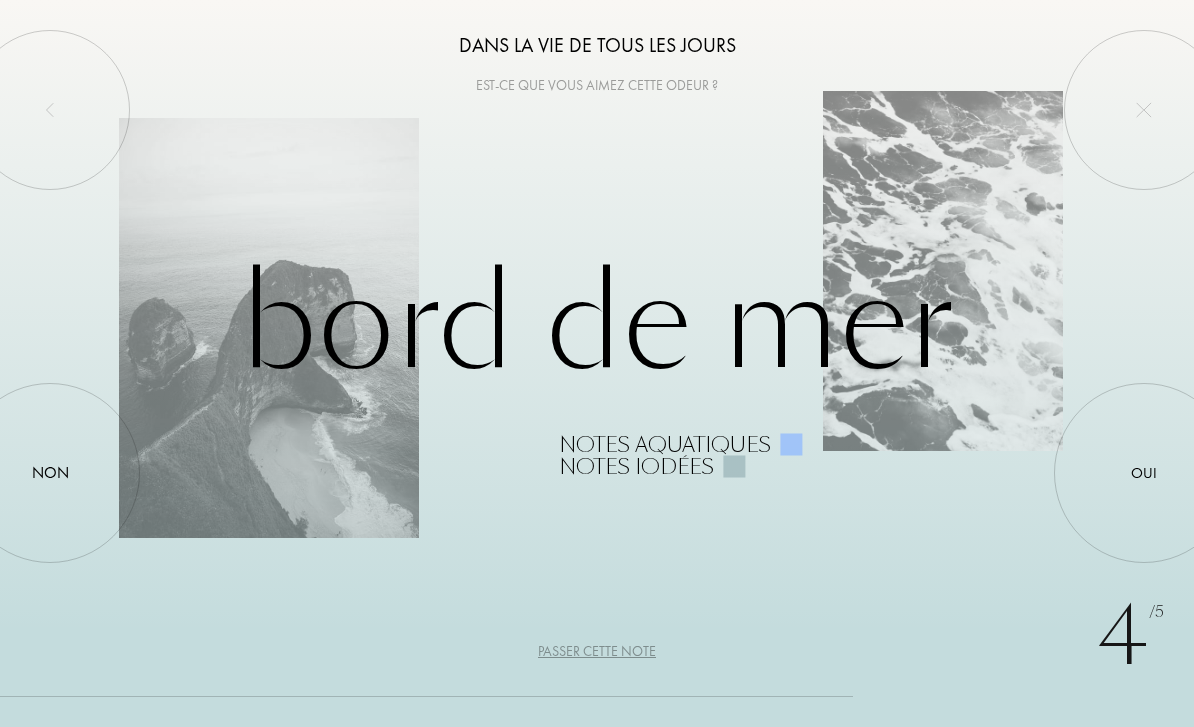 click at bounding box center (50, 473) 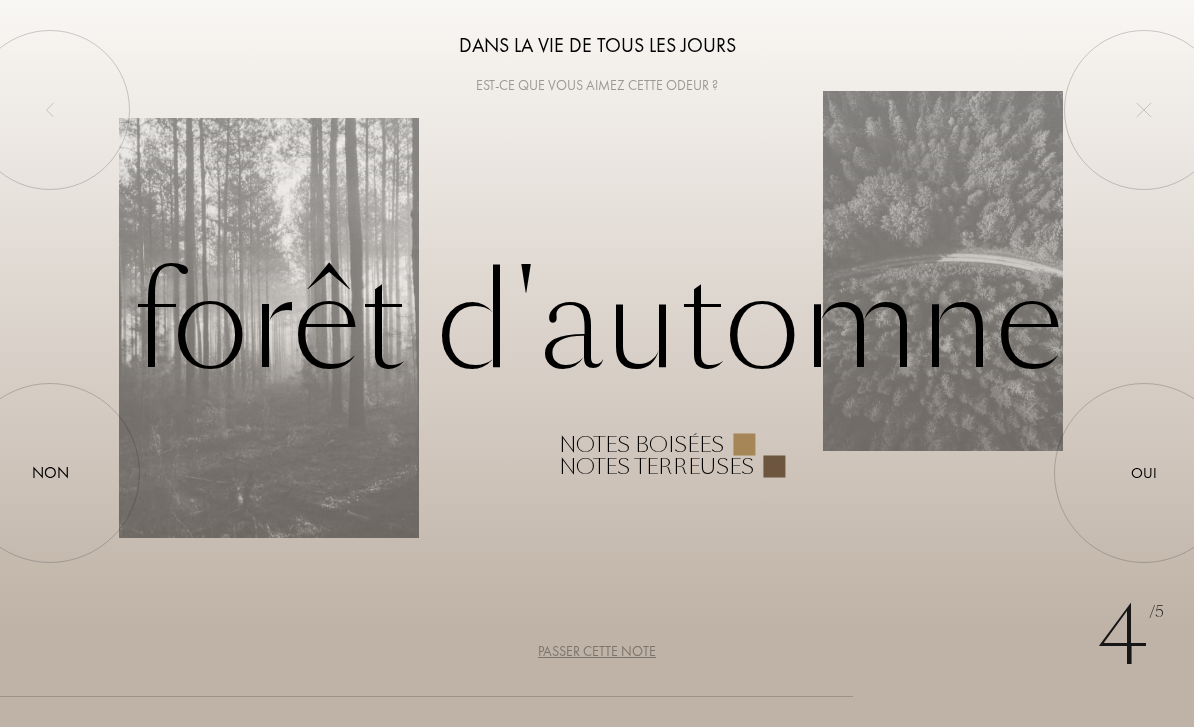 click at bounding box center (50, 473) 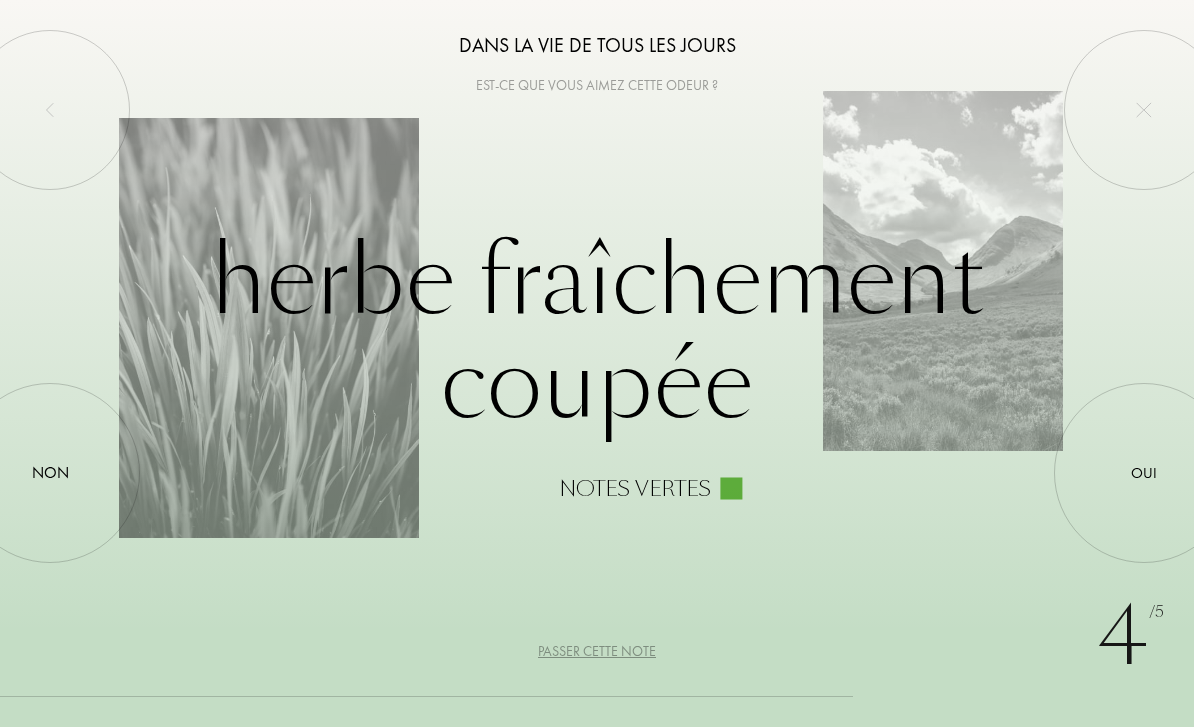 click at bounding box center [50, 473] 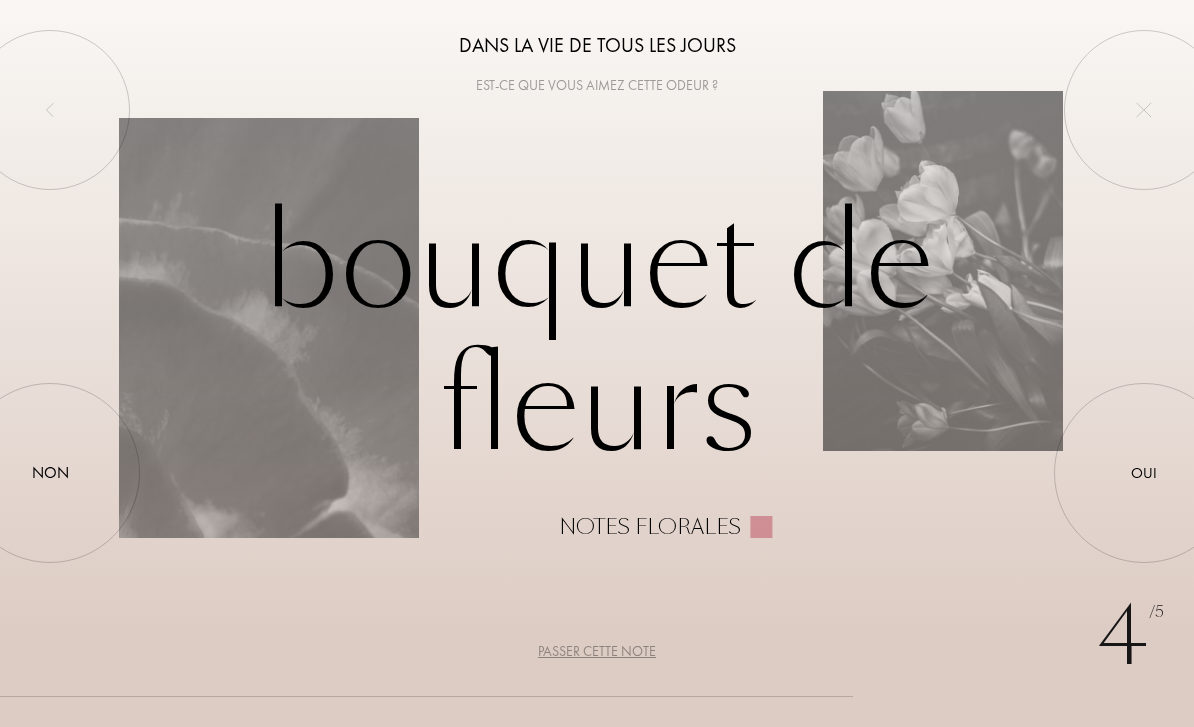 click at bounding box center (1144, 473) 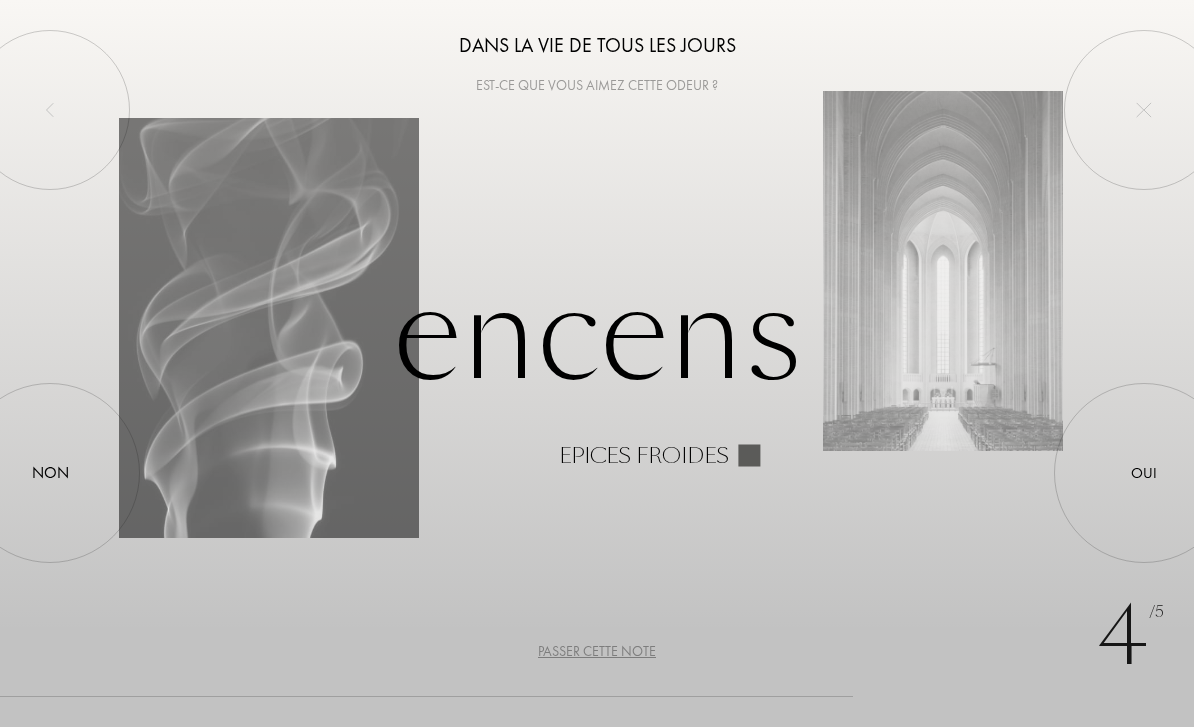 click at bounding box center [1144, 473] 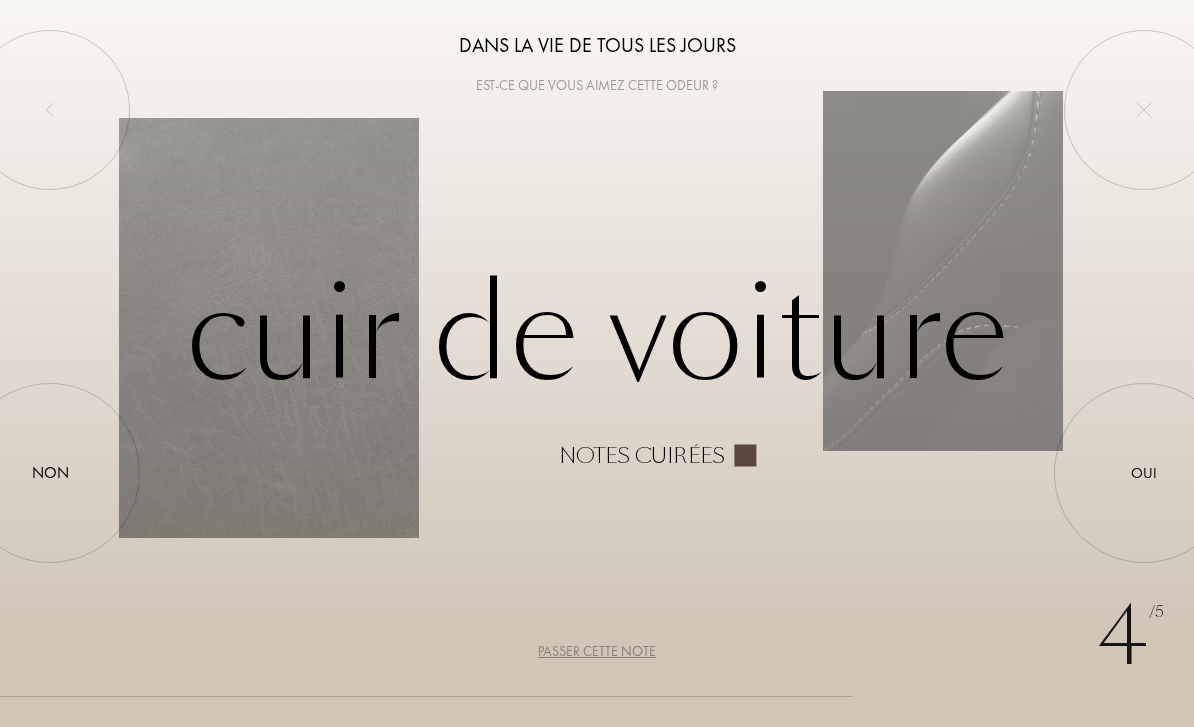click at bounding box center (1144, 473) 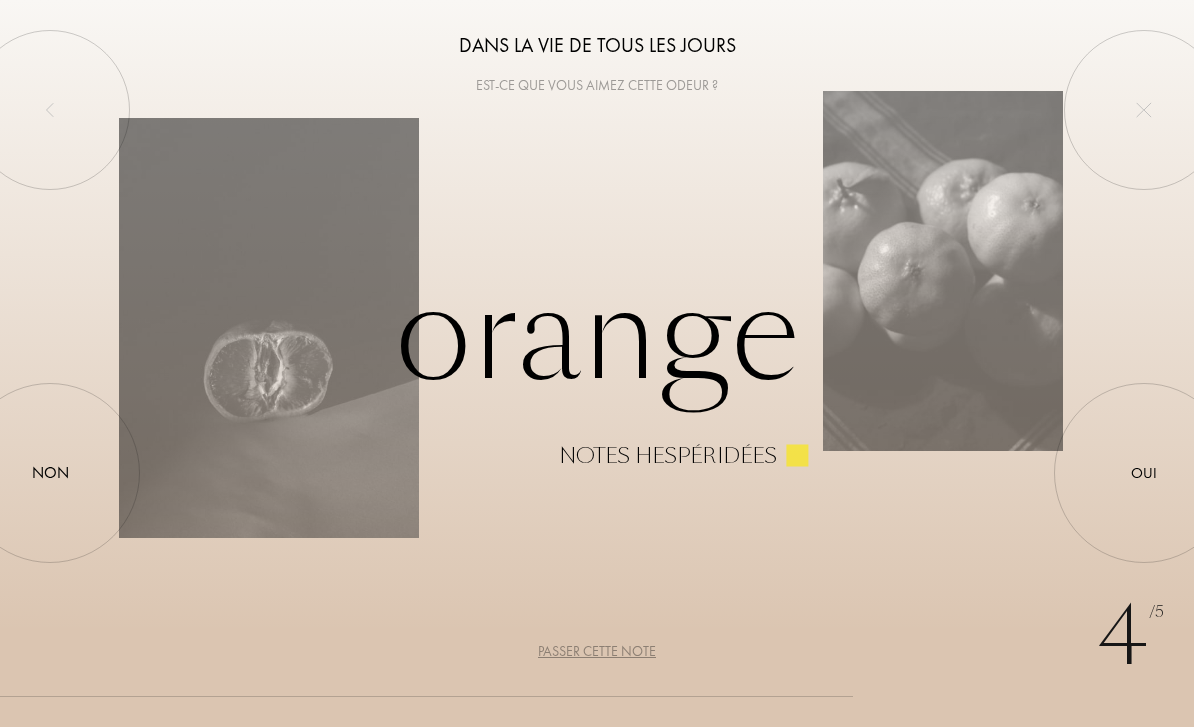 click at bounding box center [1144, 473] 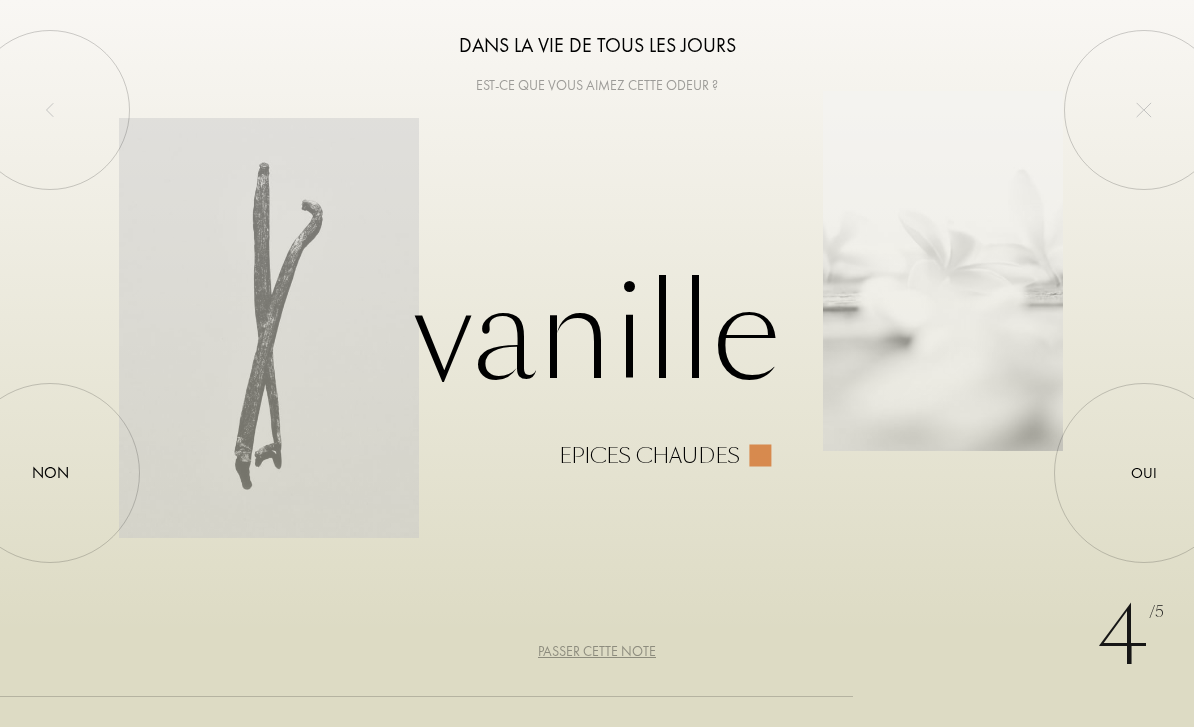 click at bounding box center [1144, 473] 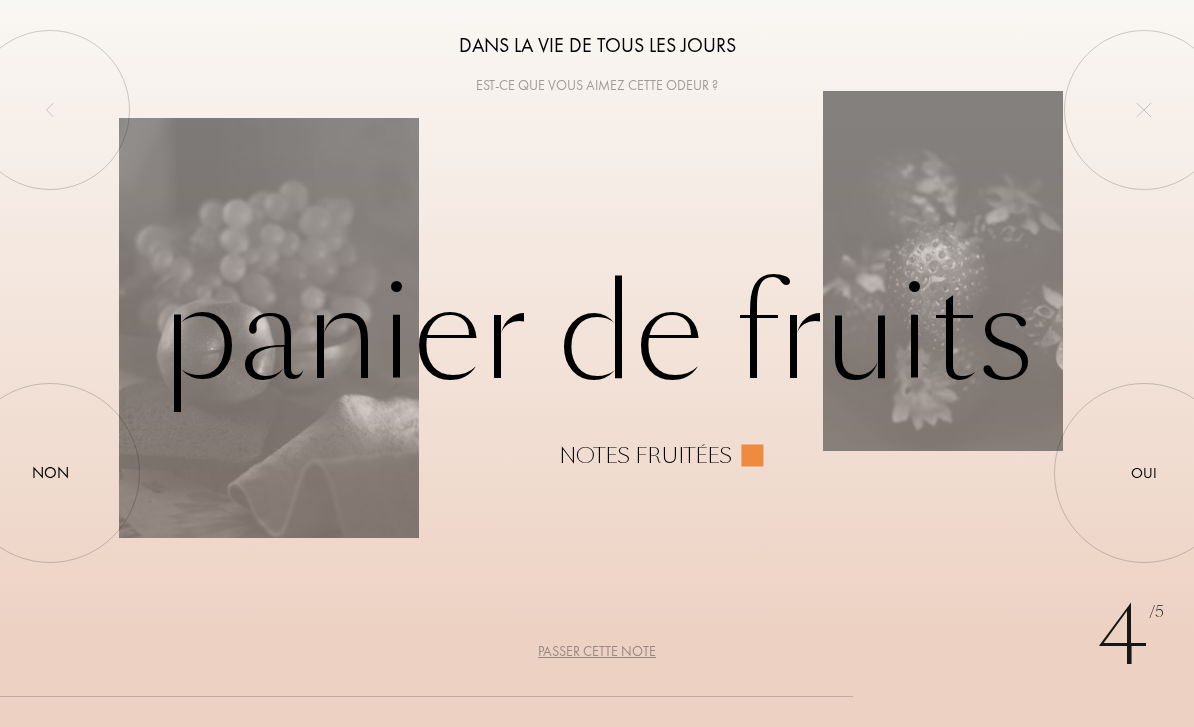 click on "Passer cette note" at bounding box center (597, 651) 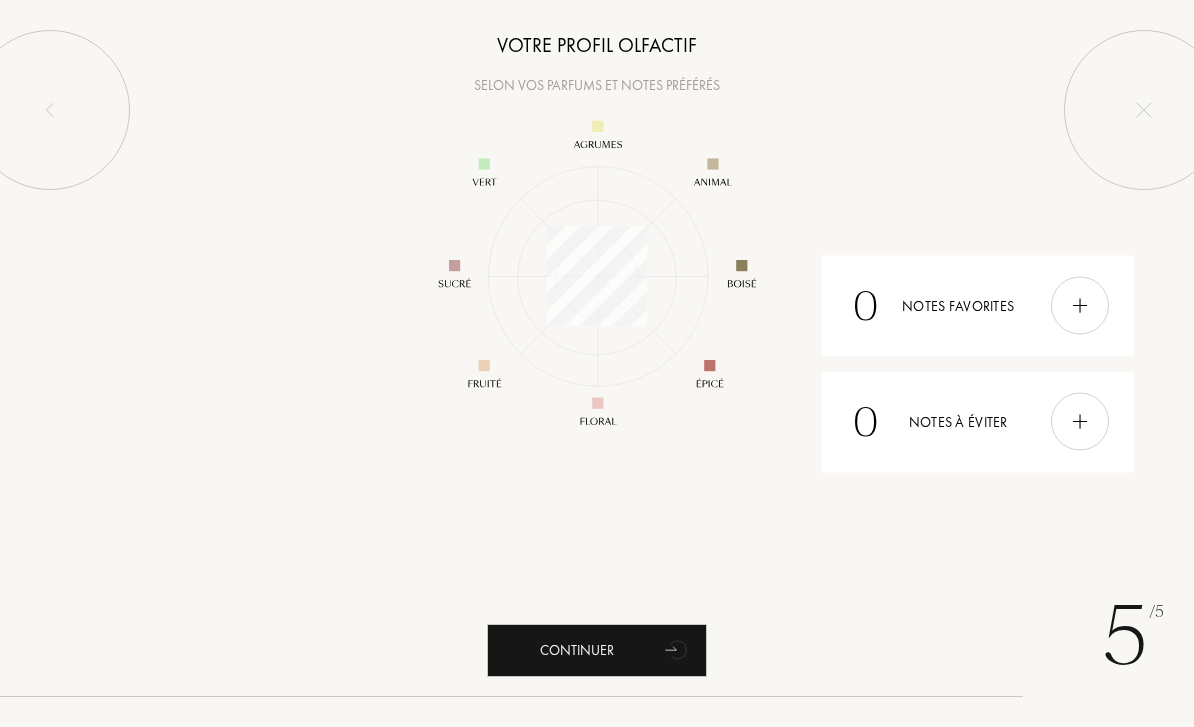 scroll, scrollTop: 999740, scrollLeft: 999740, axis: both 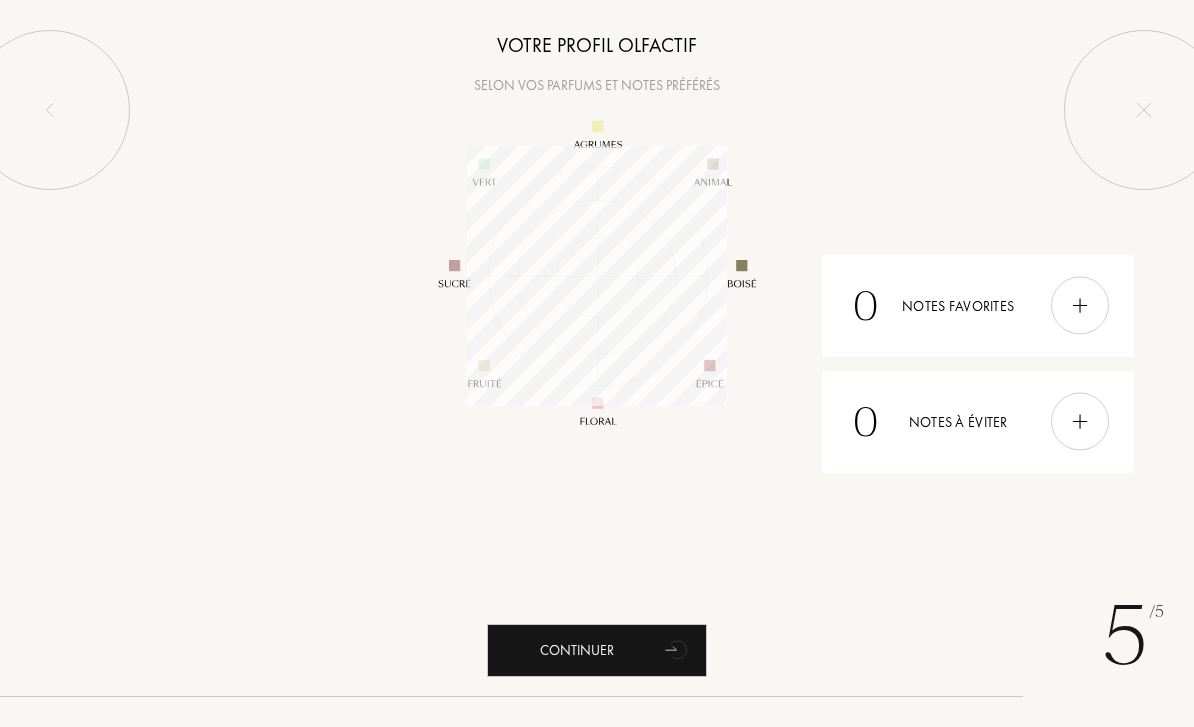 click at bounding box center [1080, 306] 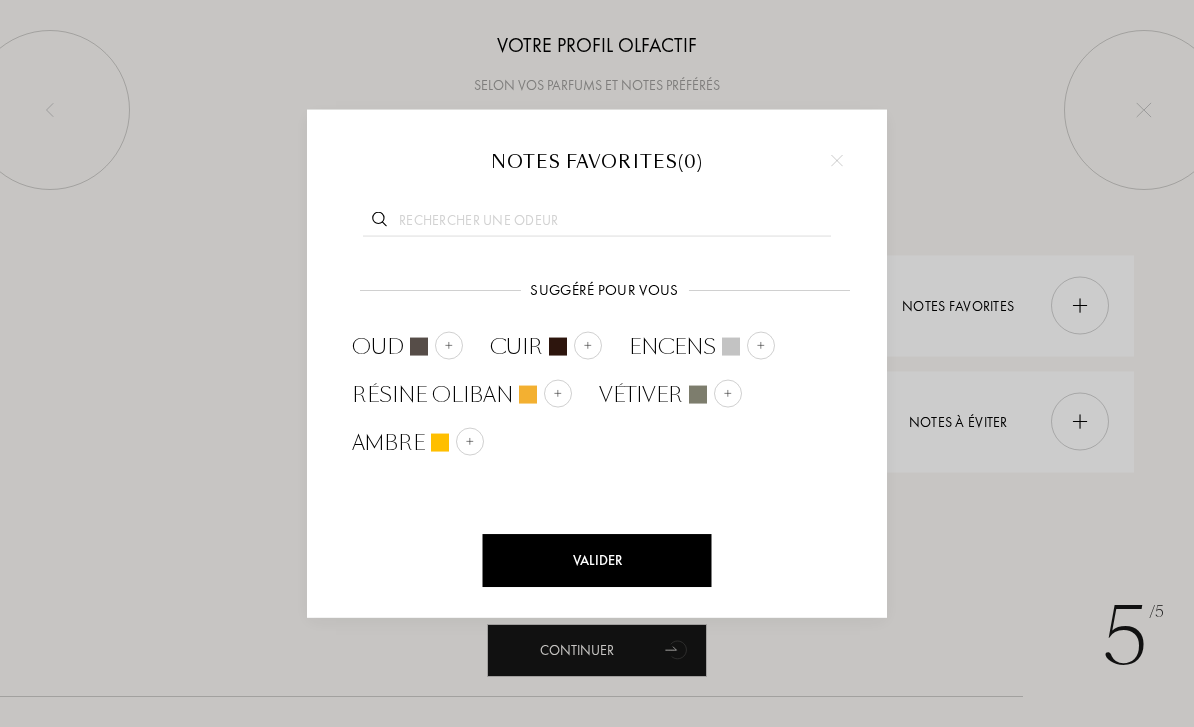 click at bounding box center [449, 345] 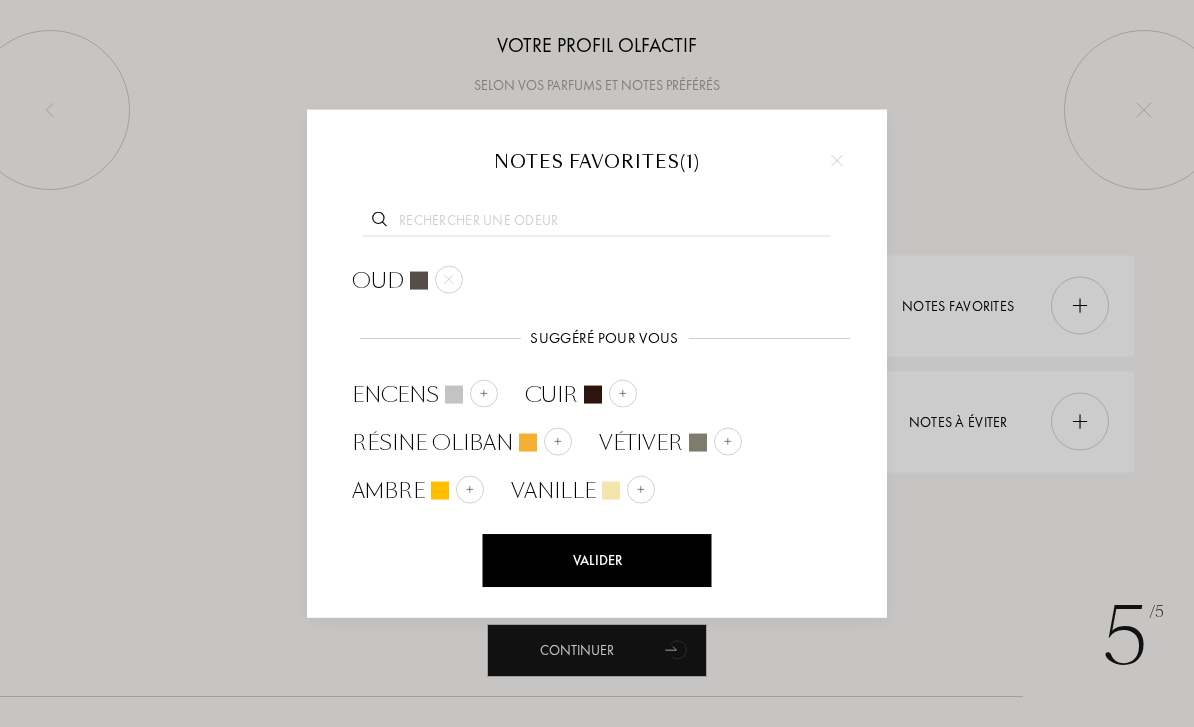 click at bounding box center (484, 393) 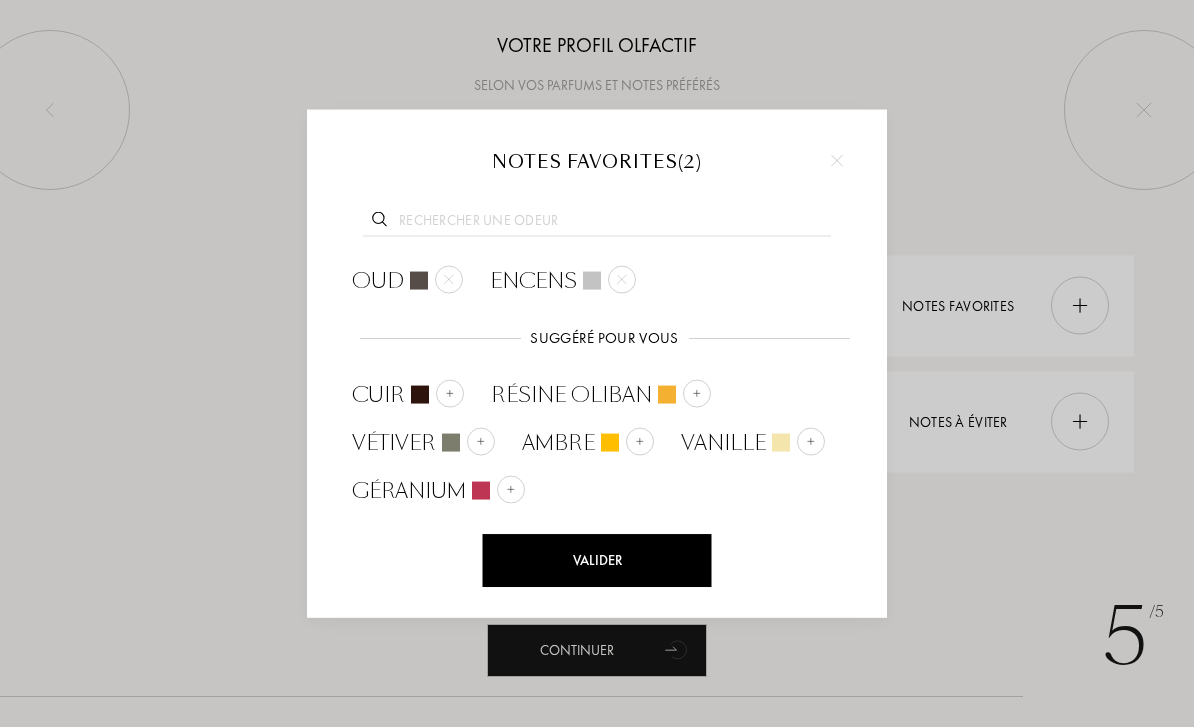 click at bounding box center (450, 393) 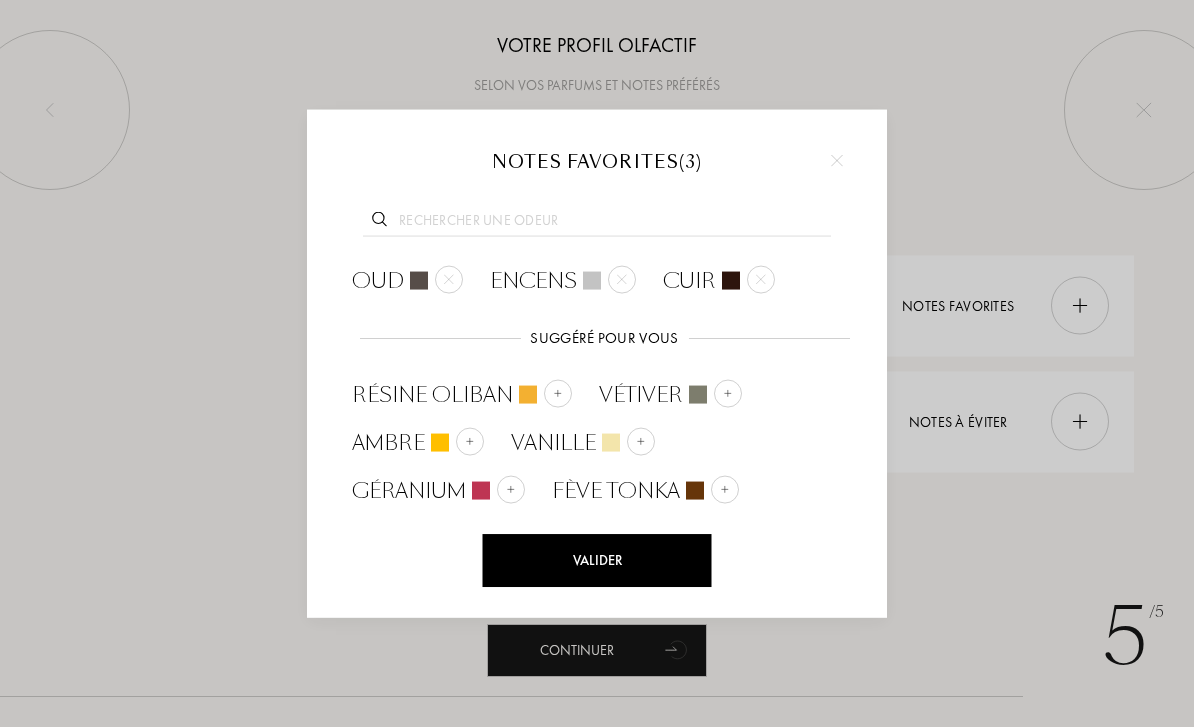 click at bounding box center [728, 393] 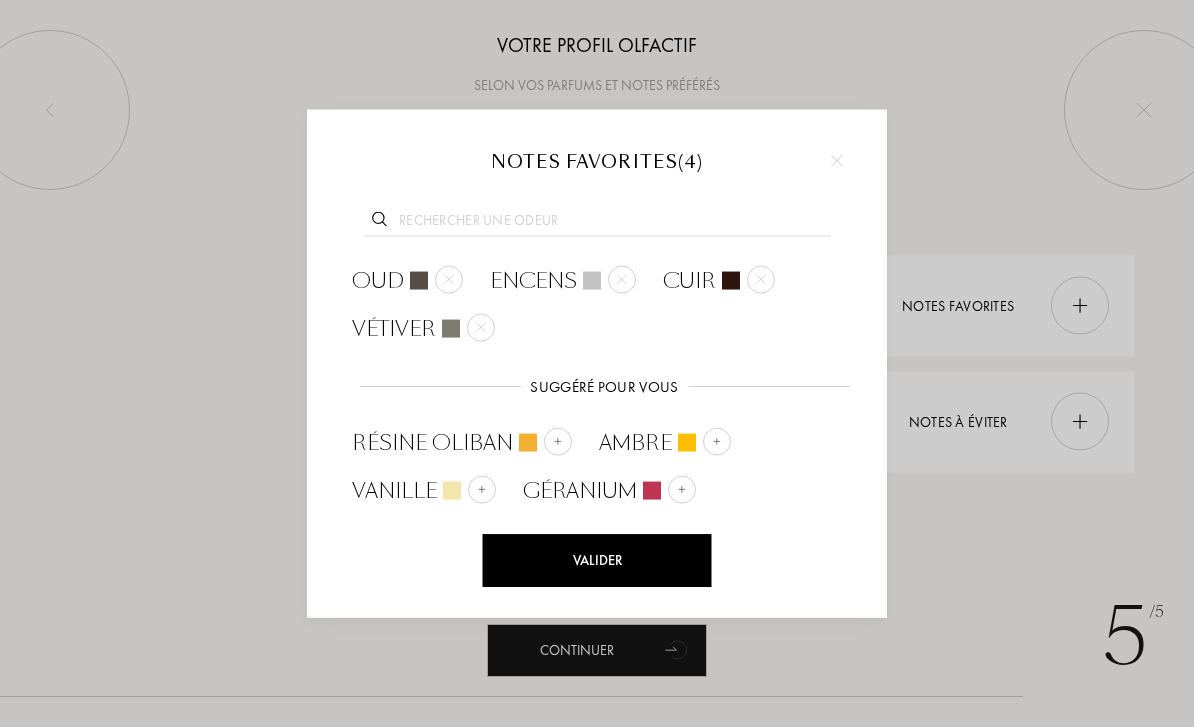 click at bounding box center (717, 441) 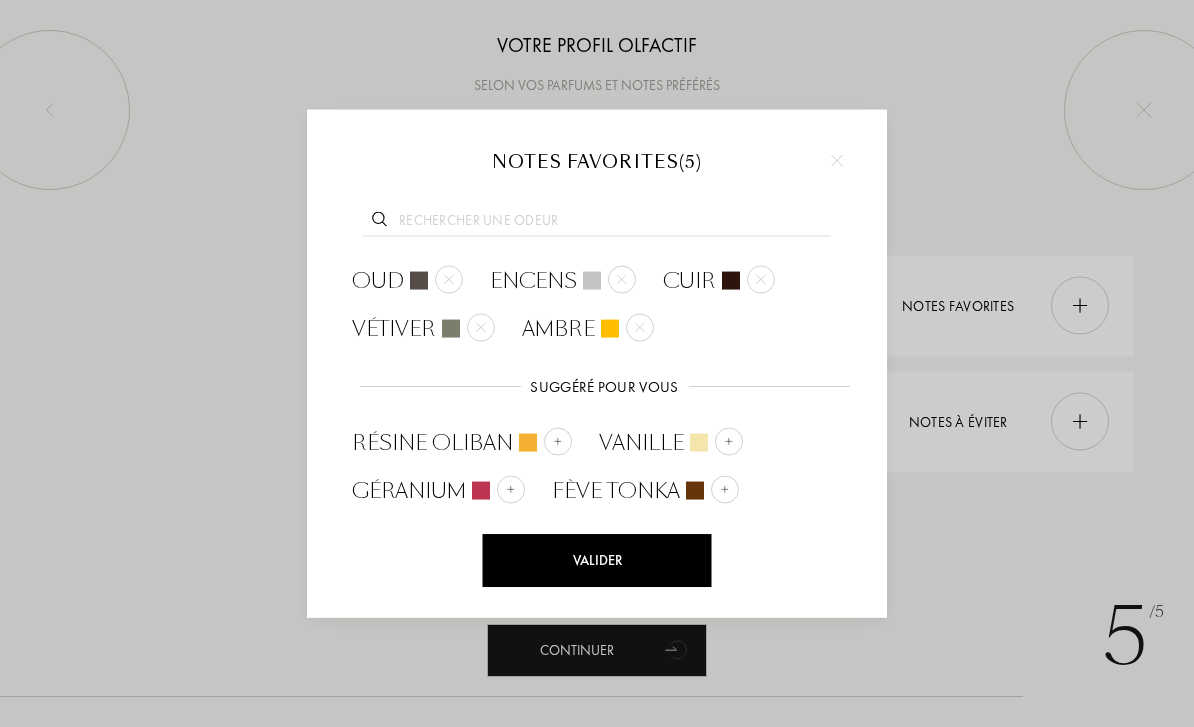 click at bounding box center (729, 441) 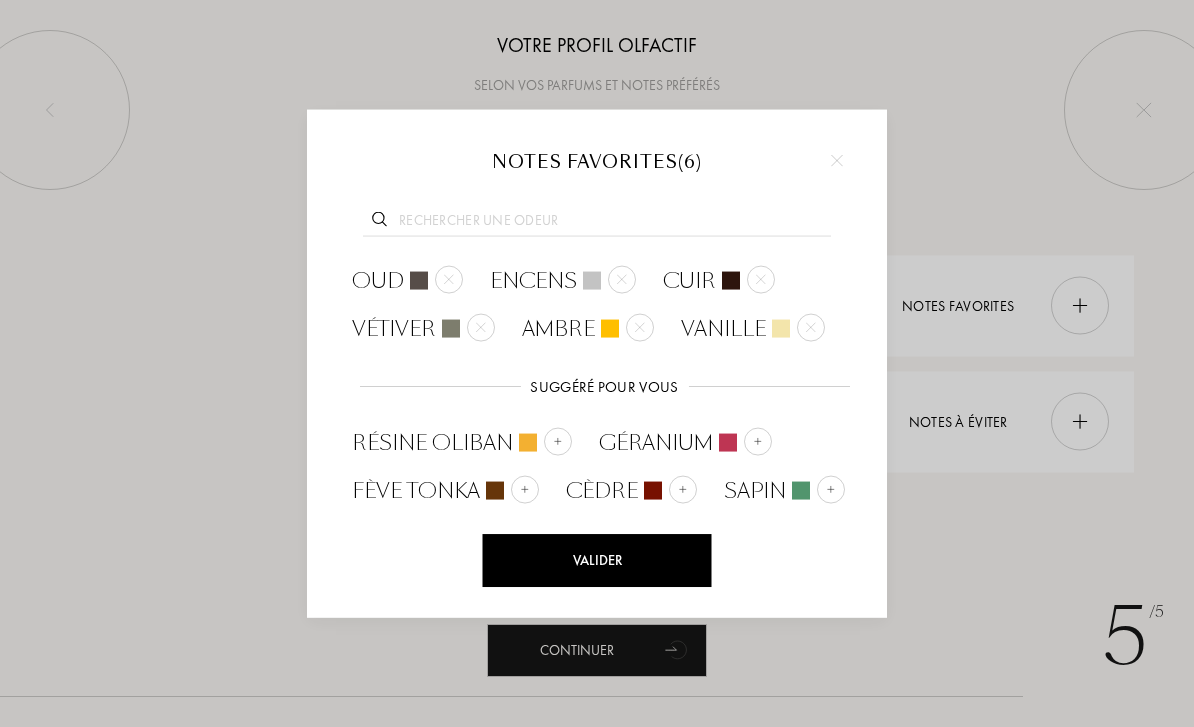 click at bounding box center (495, 490) 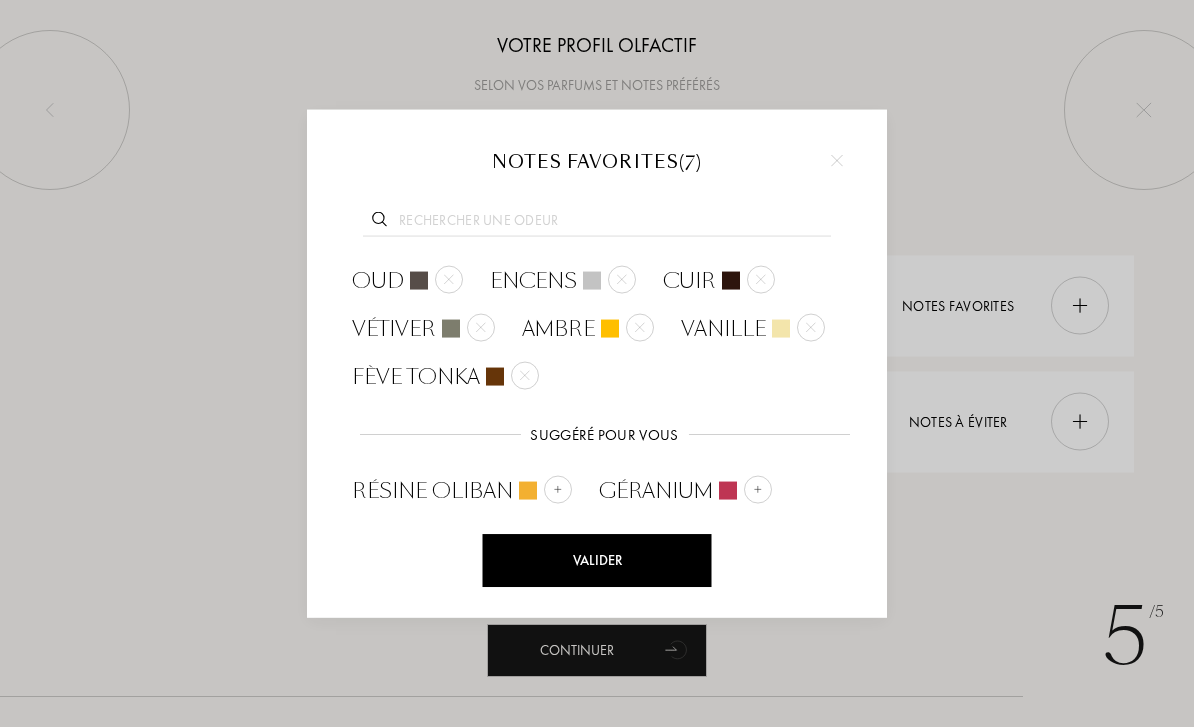 click at bounding box center [597, 223] 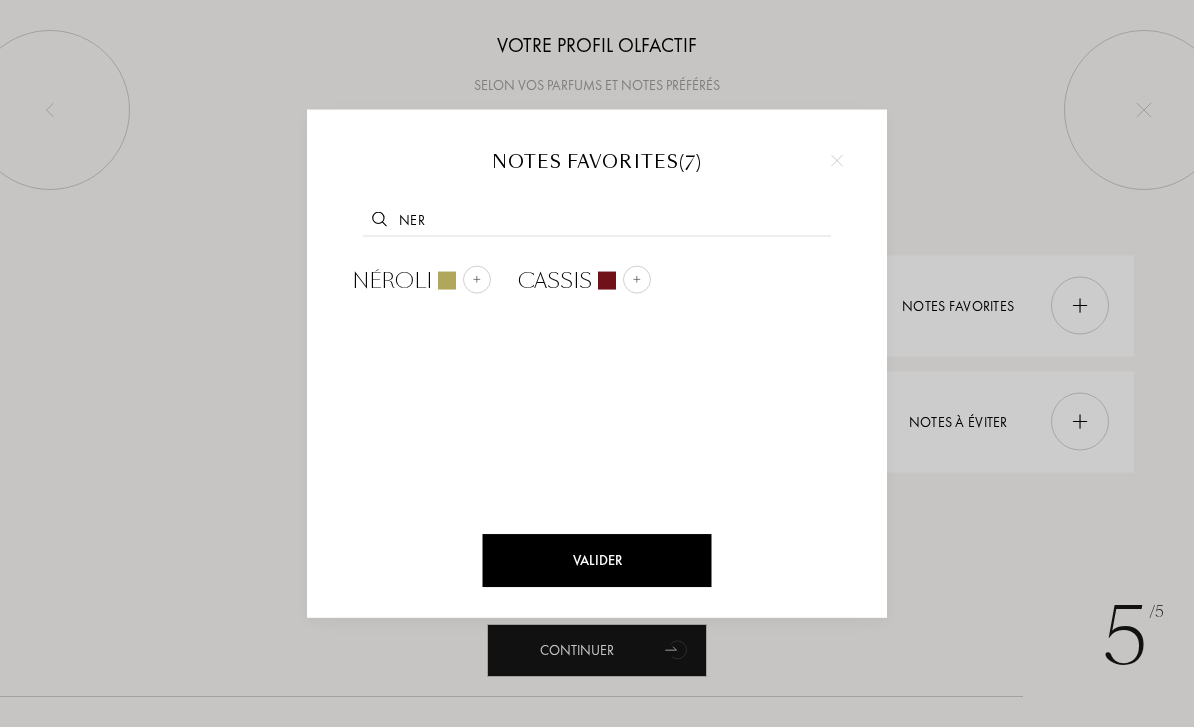 type on "Ner" 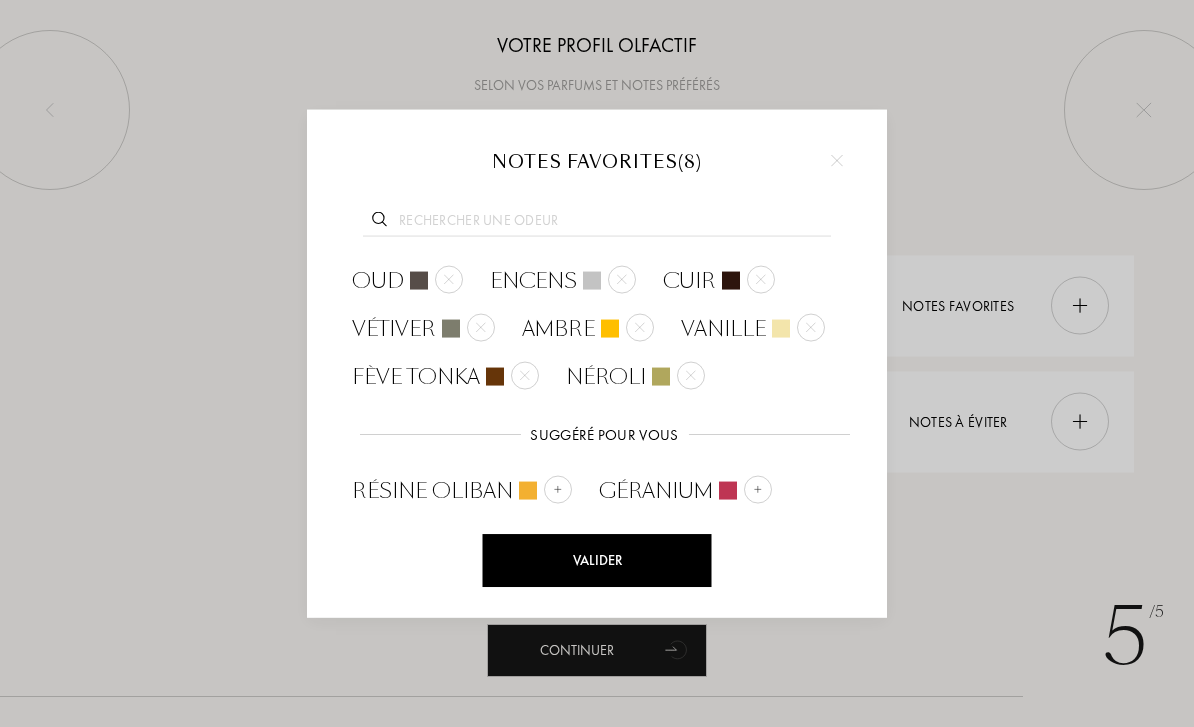 click at bounding box center [597, 223] 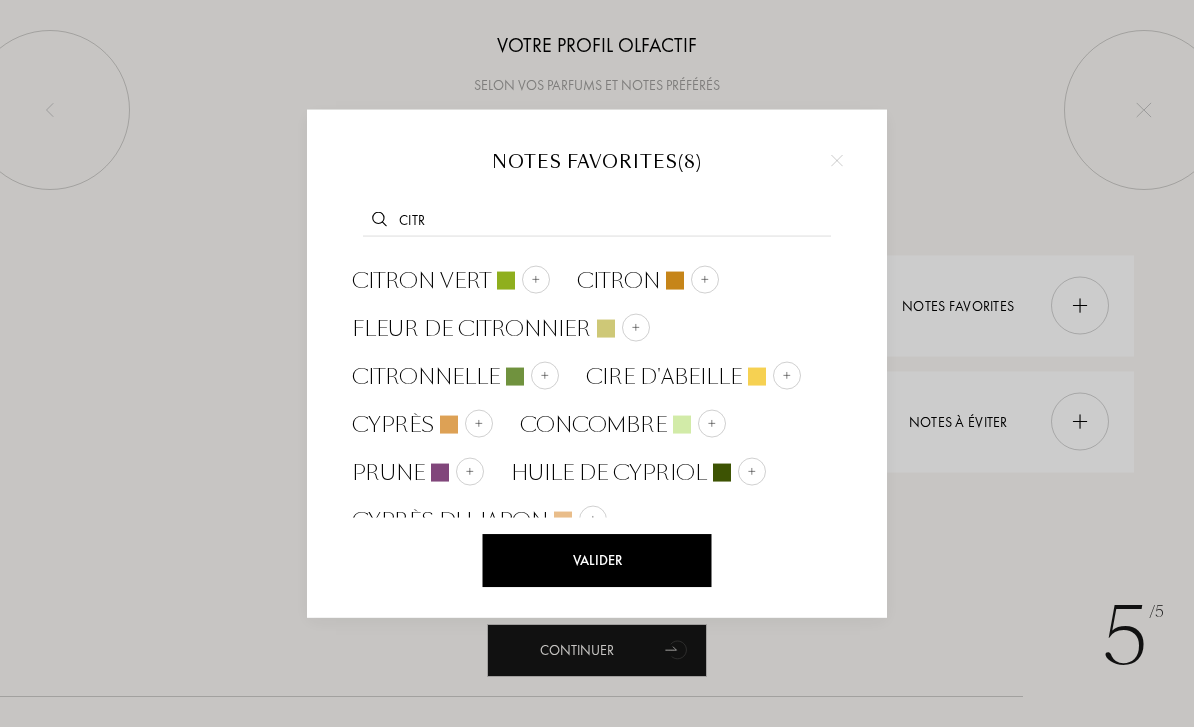 type on "Citr" 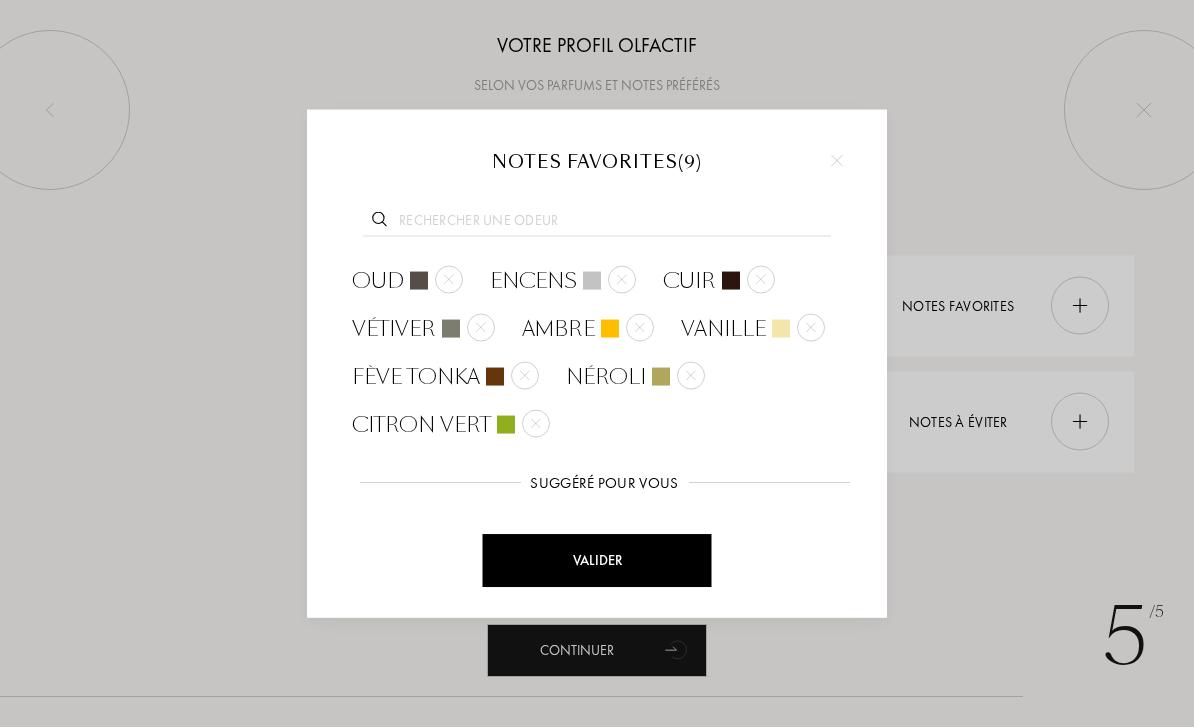 click at bounding box center [597, 223] 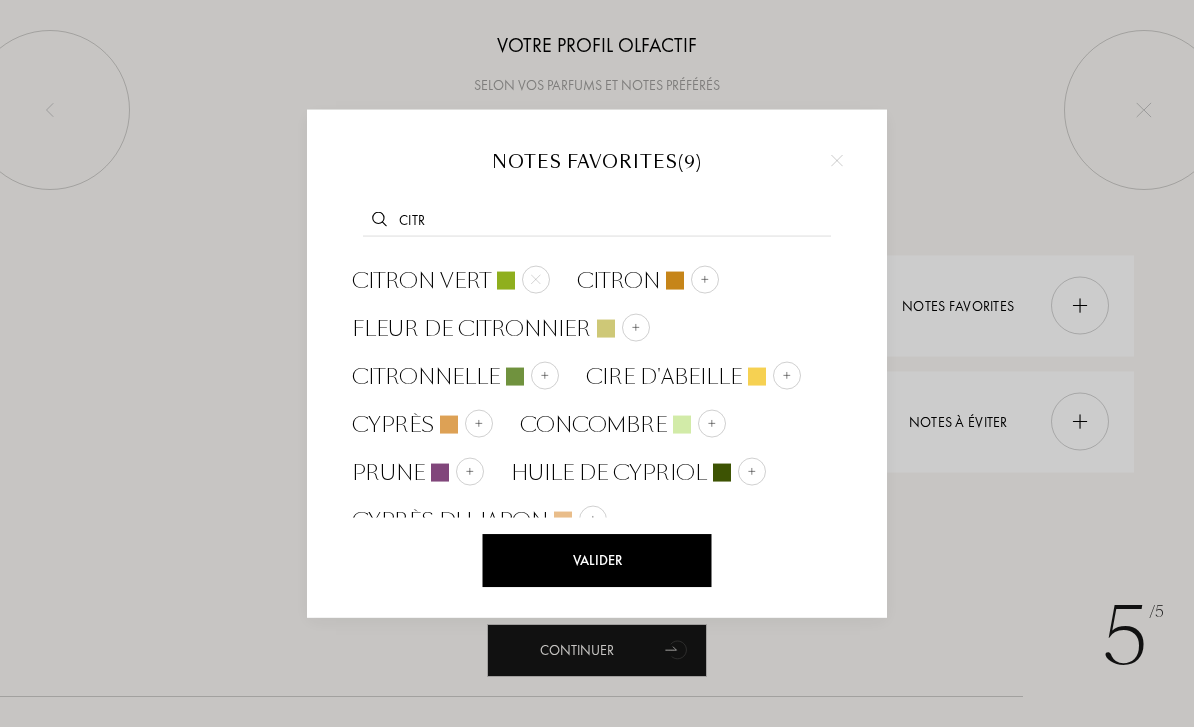 type on "Citr" 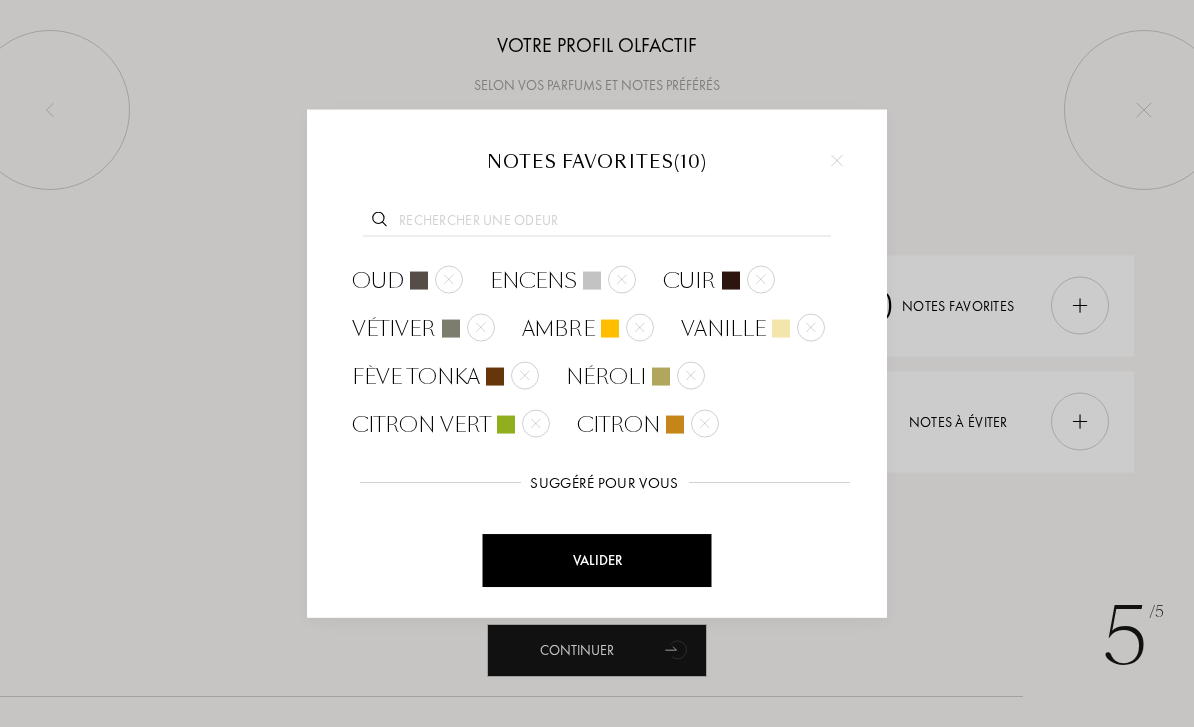 click at bounding box center (597, 223) 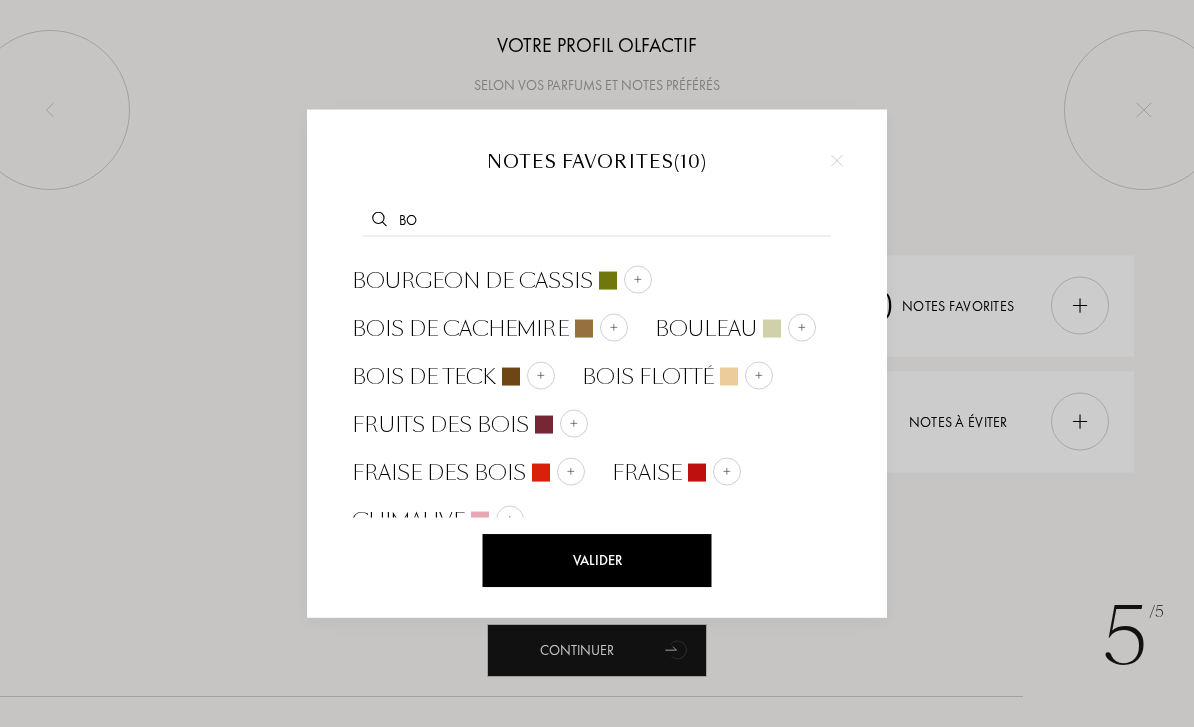 type on "B" 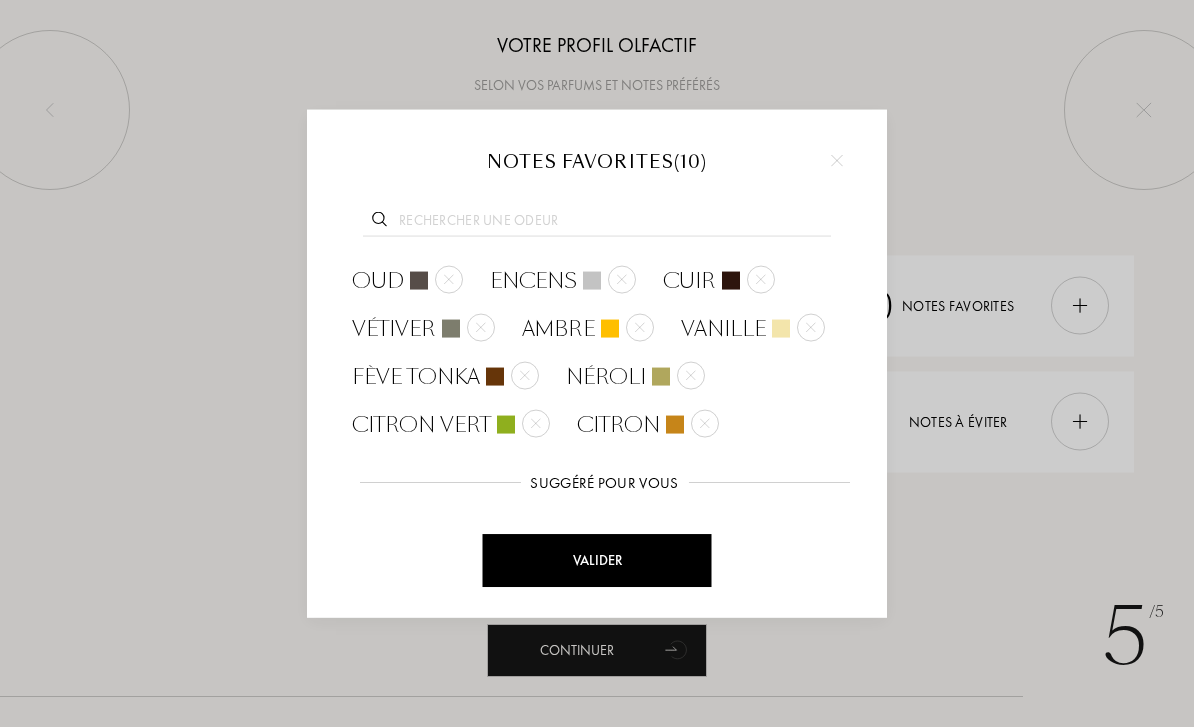 click at bounding box center [761, 280] 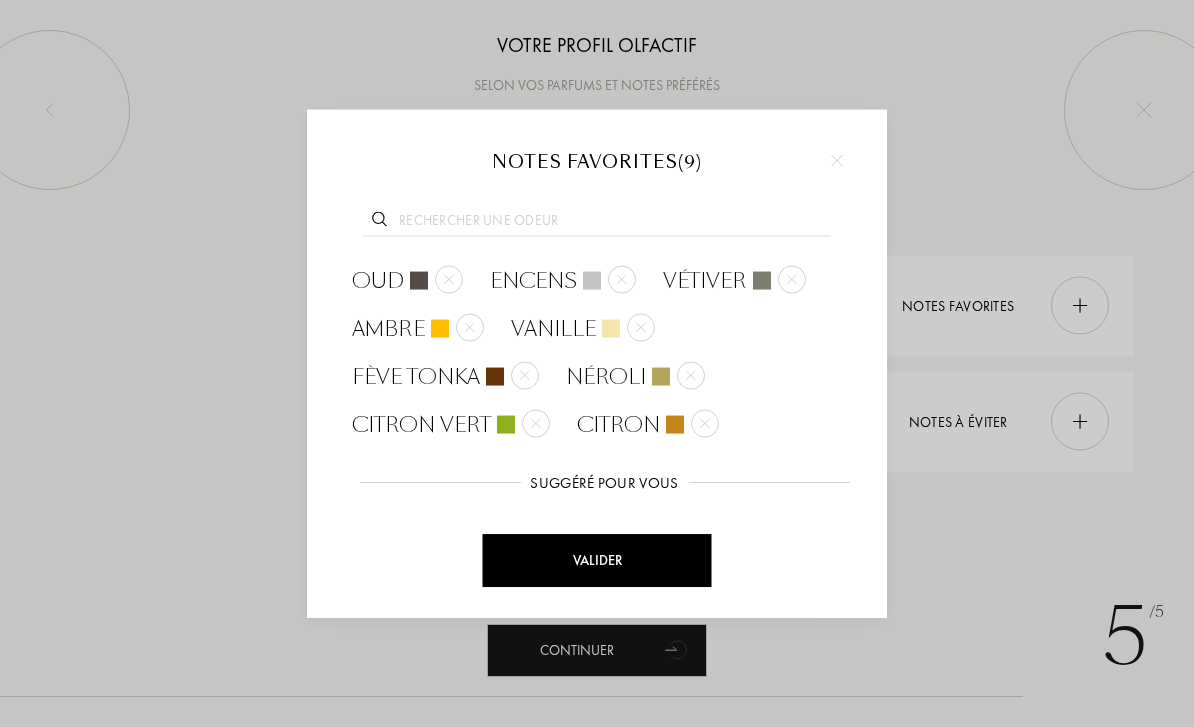 click at bounding box center (597, 223) 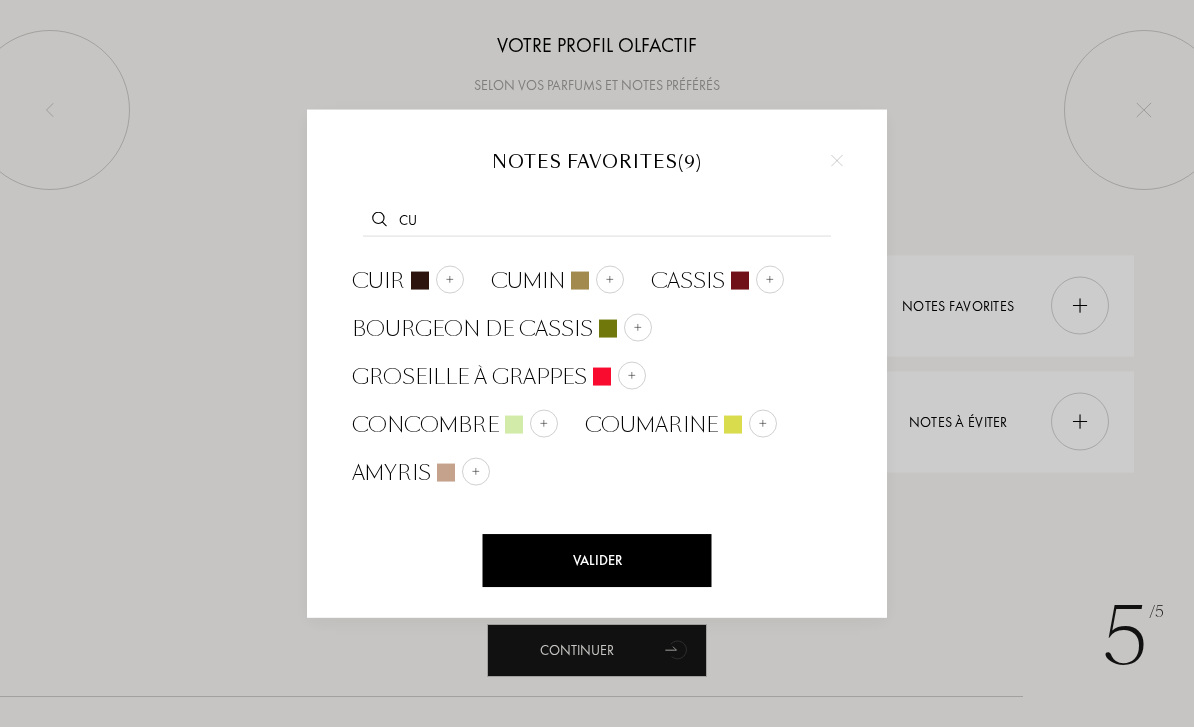 type on "Cu" 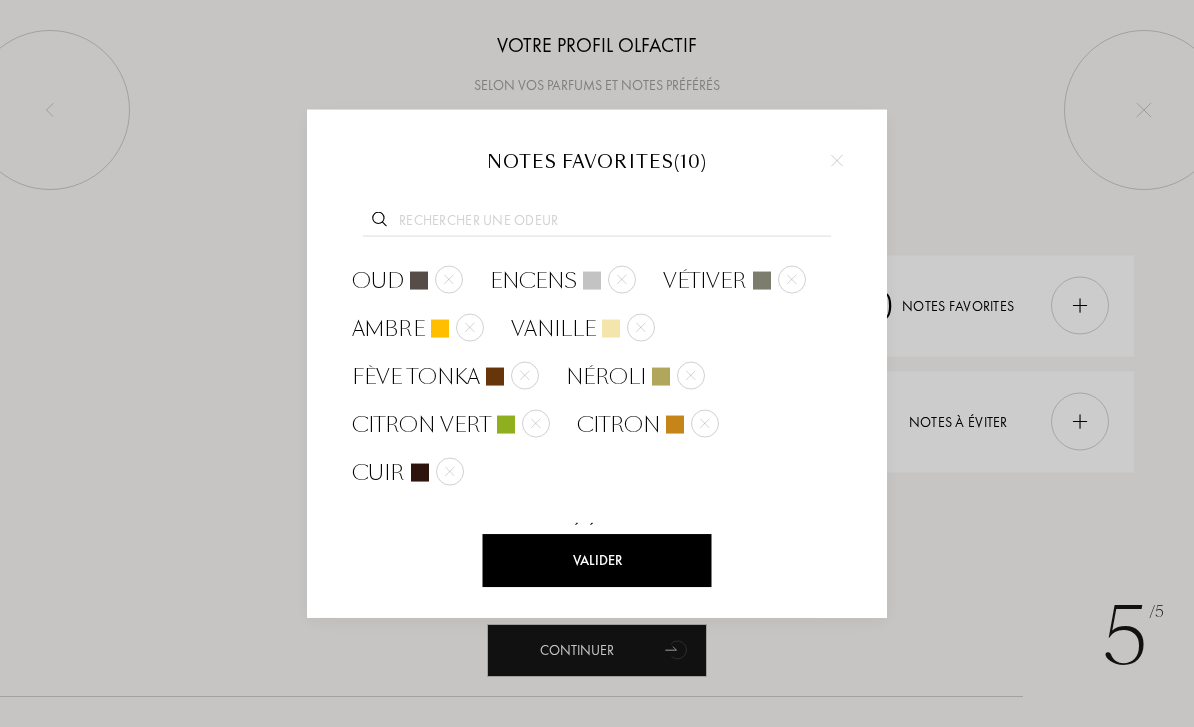 click at bounding box center (597, 223) 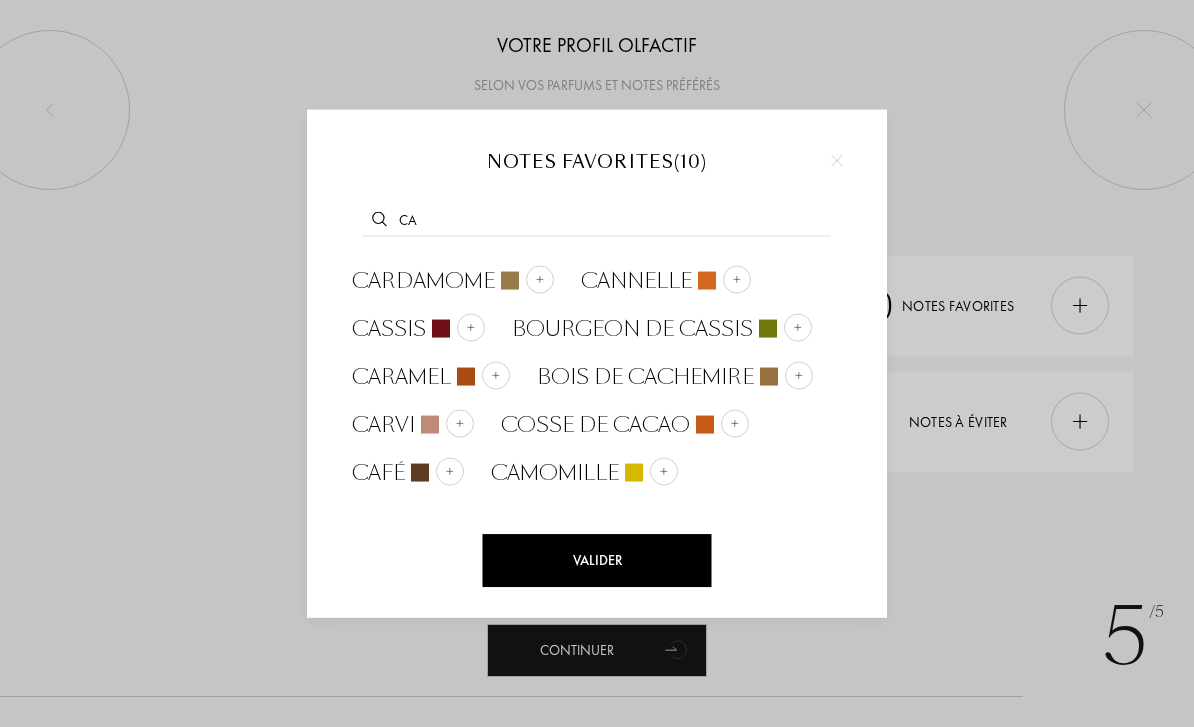 type on "Ca" 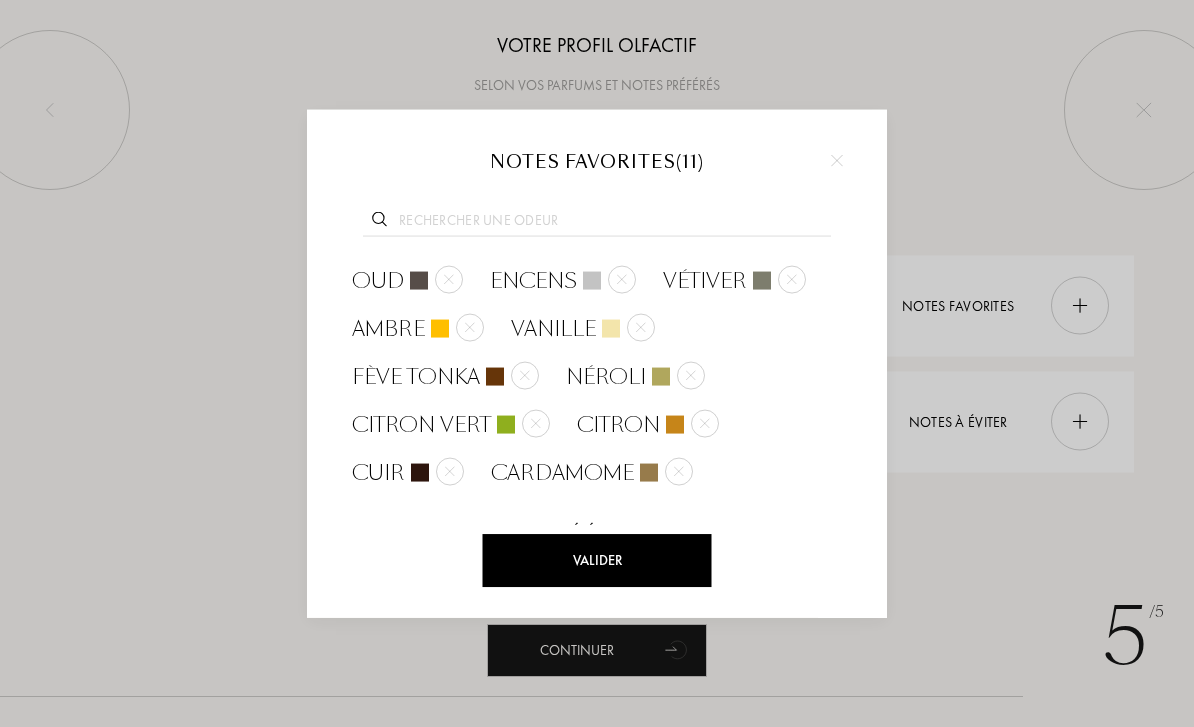click at bounding box center (597, 223) 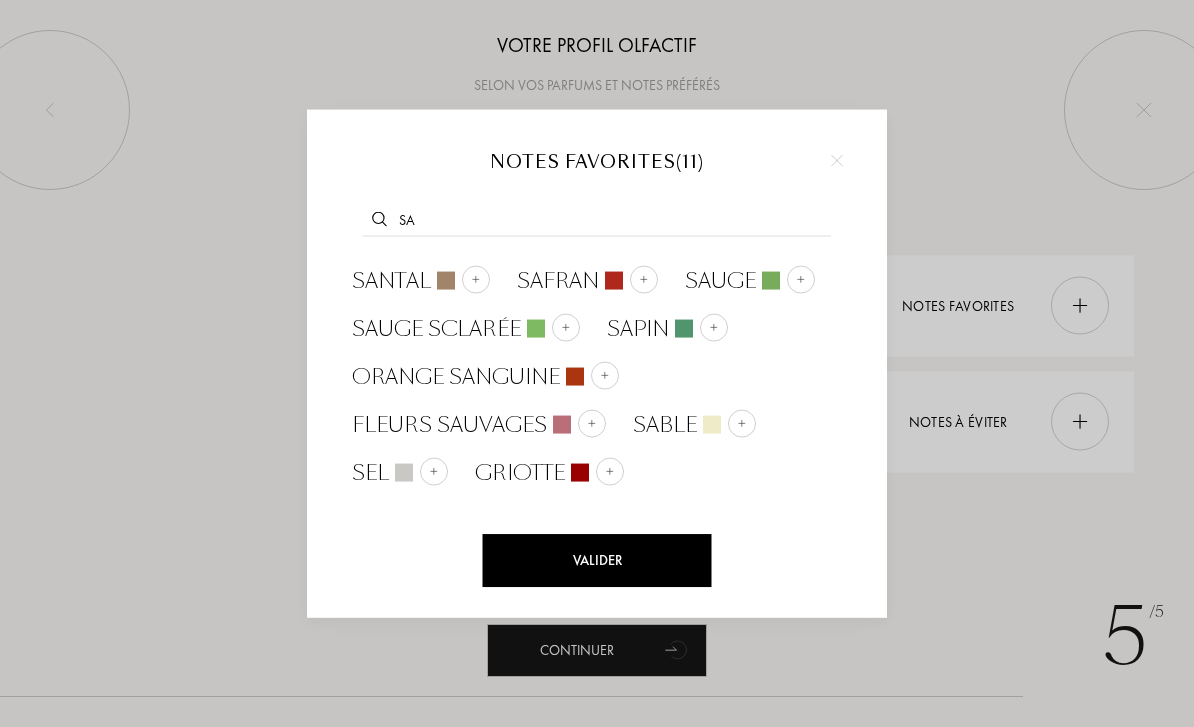 type on "Sa" 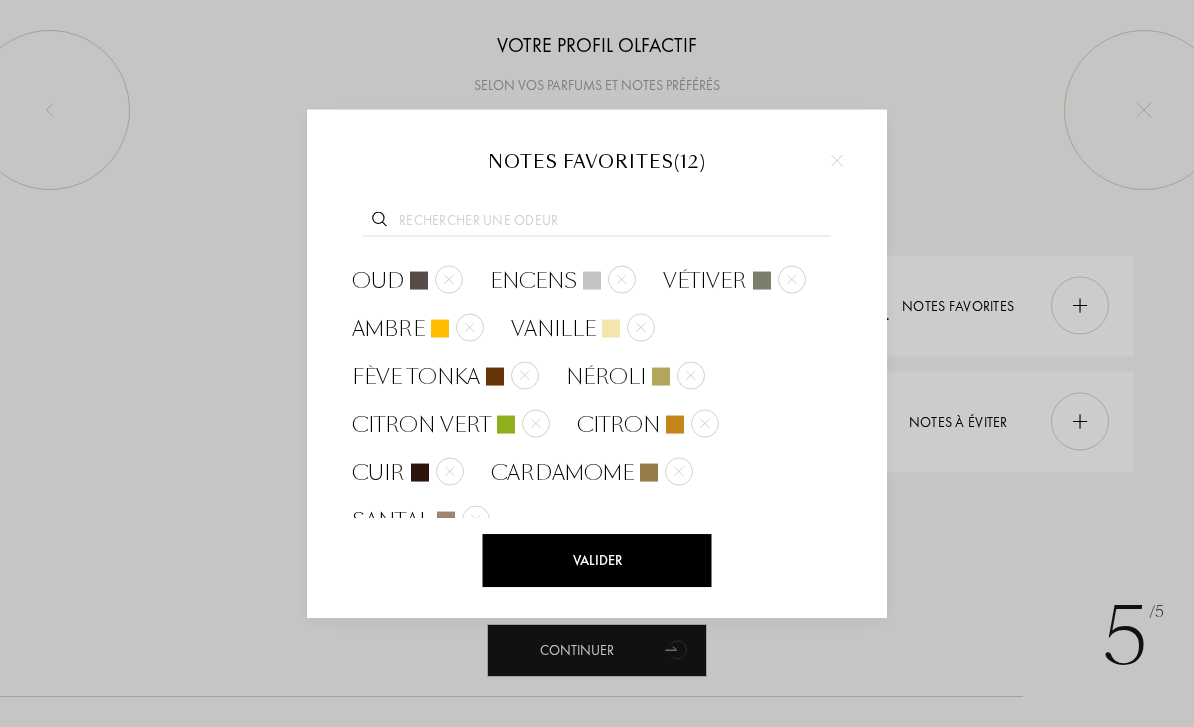 click at bounding box center [597, 223] 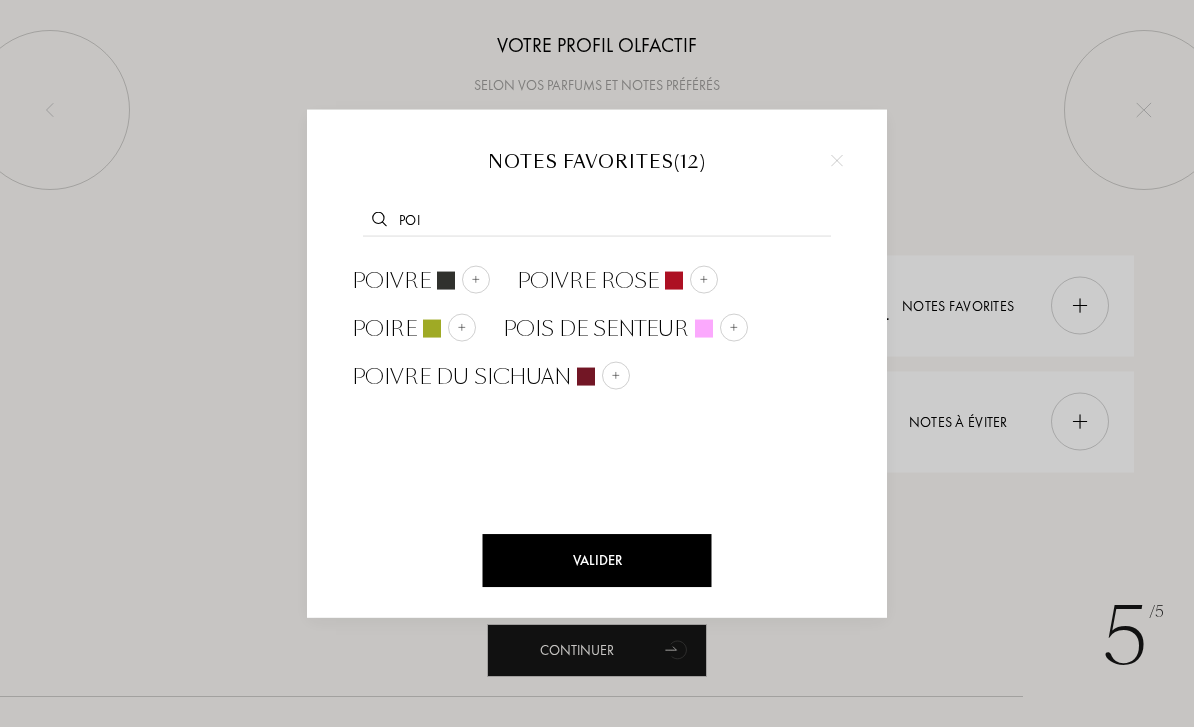 type on "Poi" 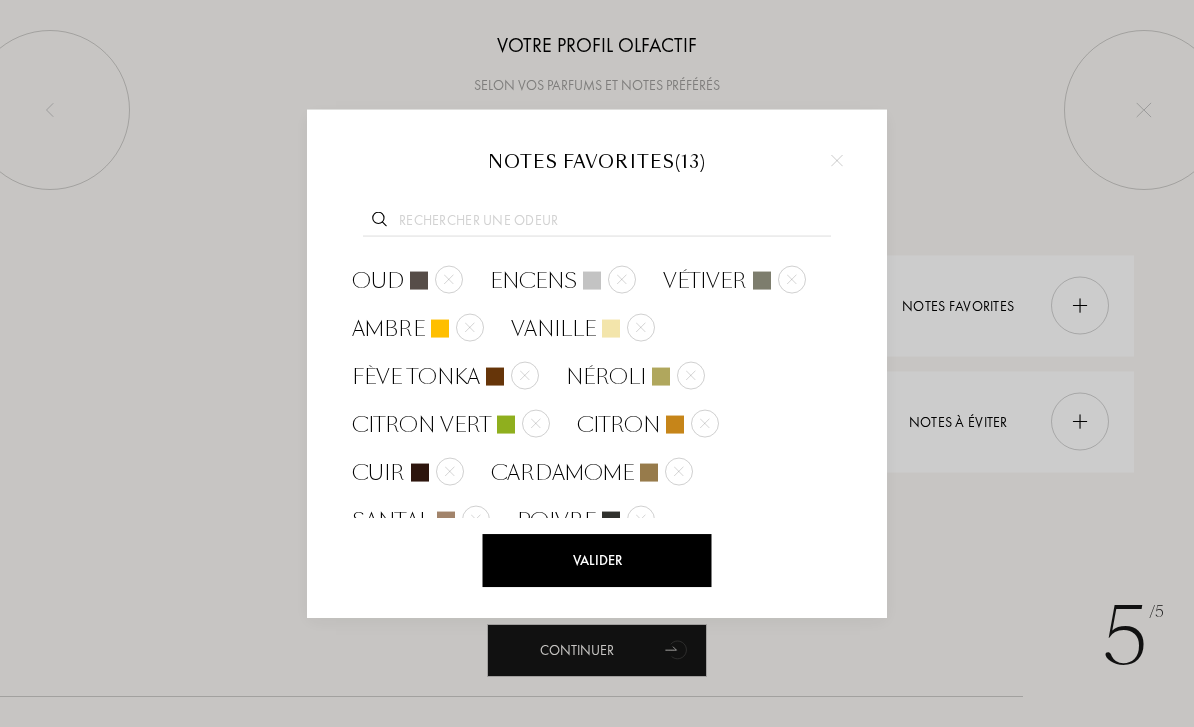 click at bounding box center (597, 223) 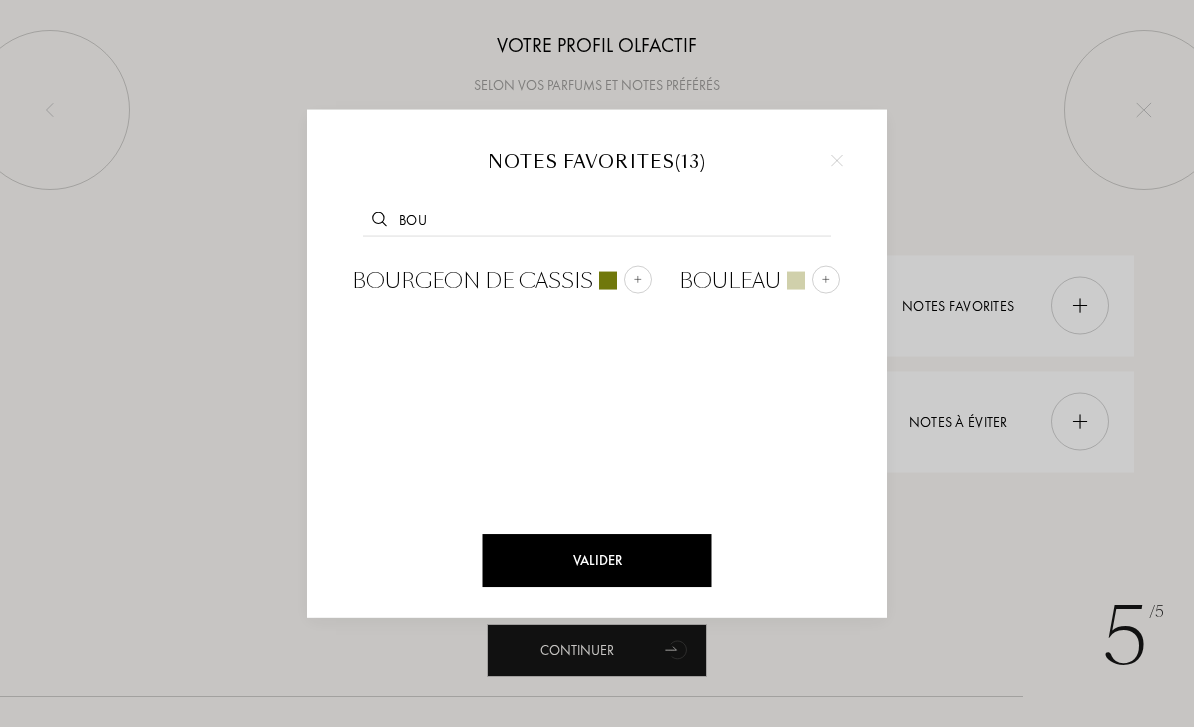 type on "Bou" 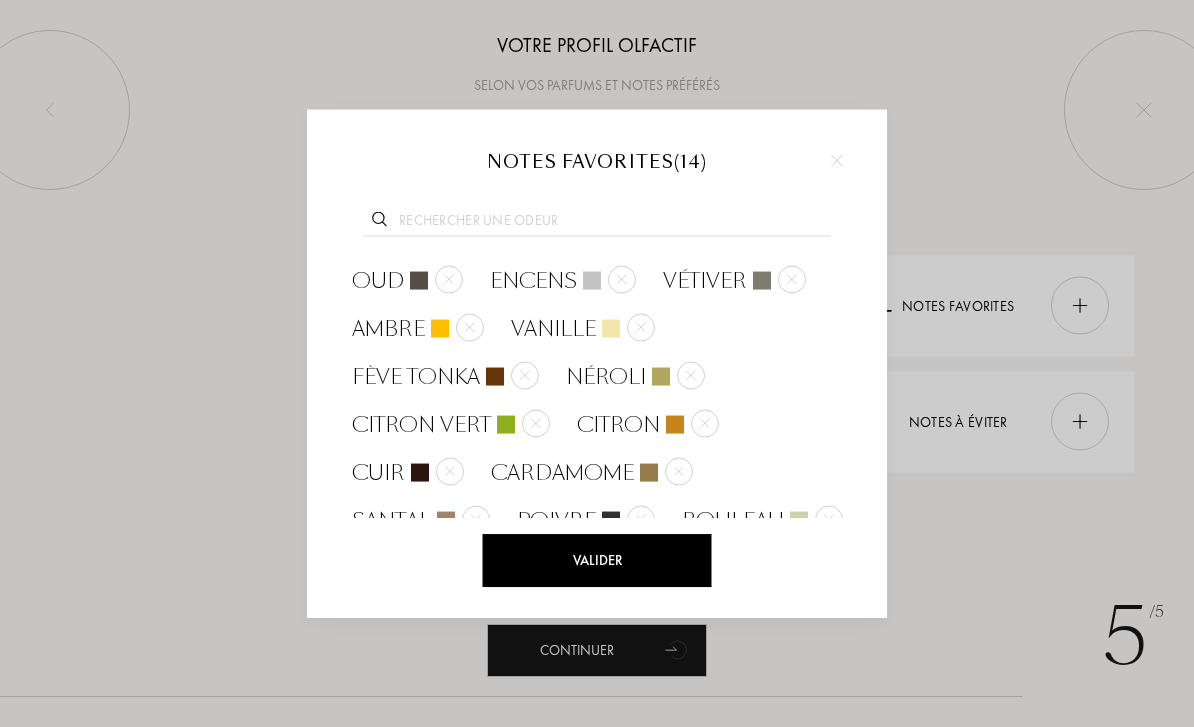 click on "Valider" at bounding box center [597, 560] 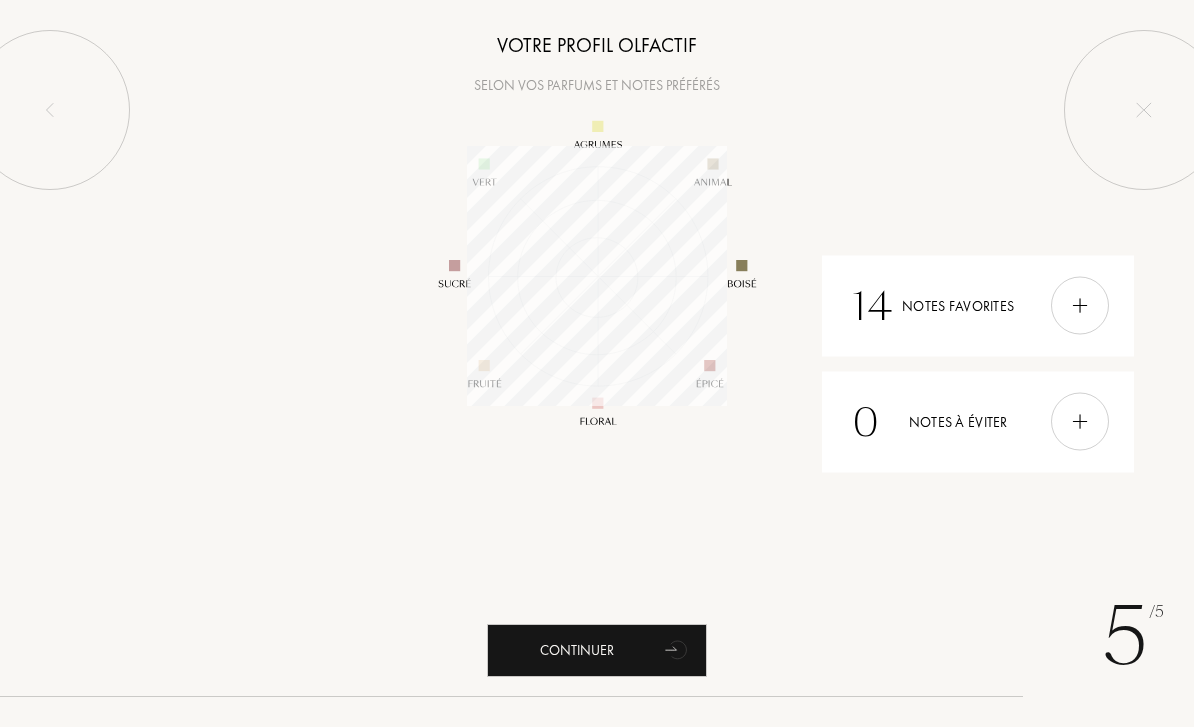 click on "0 Notes à éviter" at bounding box center [978, 421] 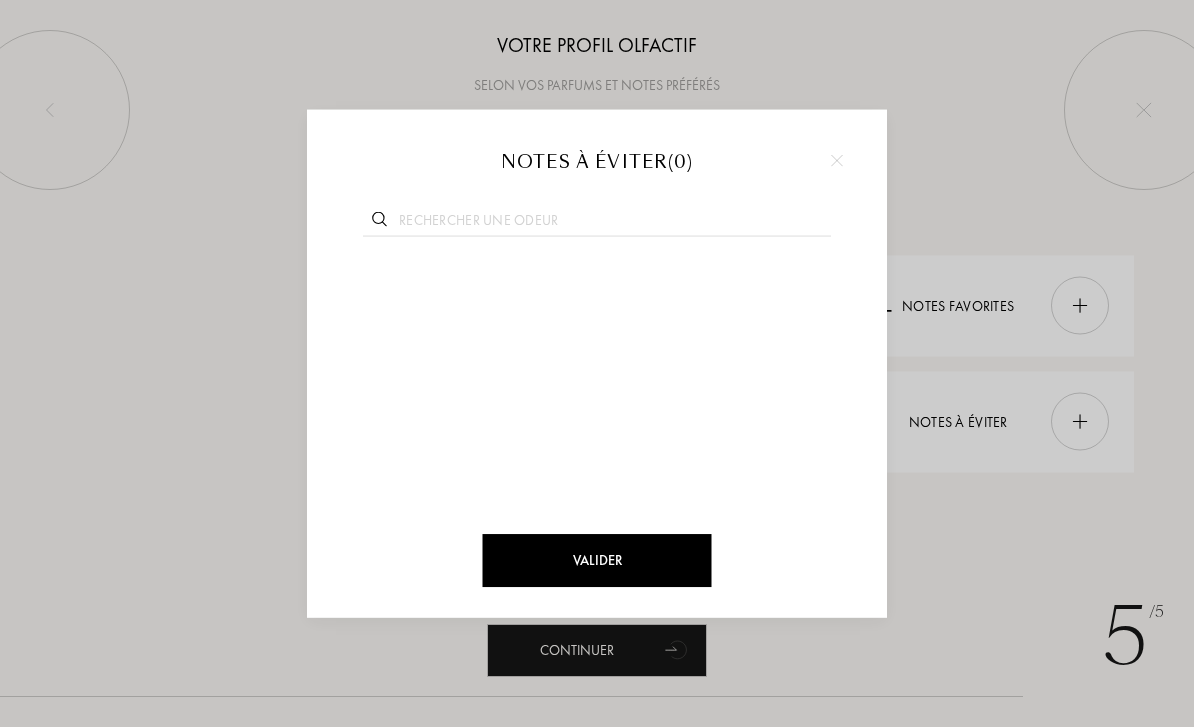click at bounding box center [597, 363] 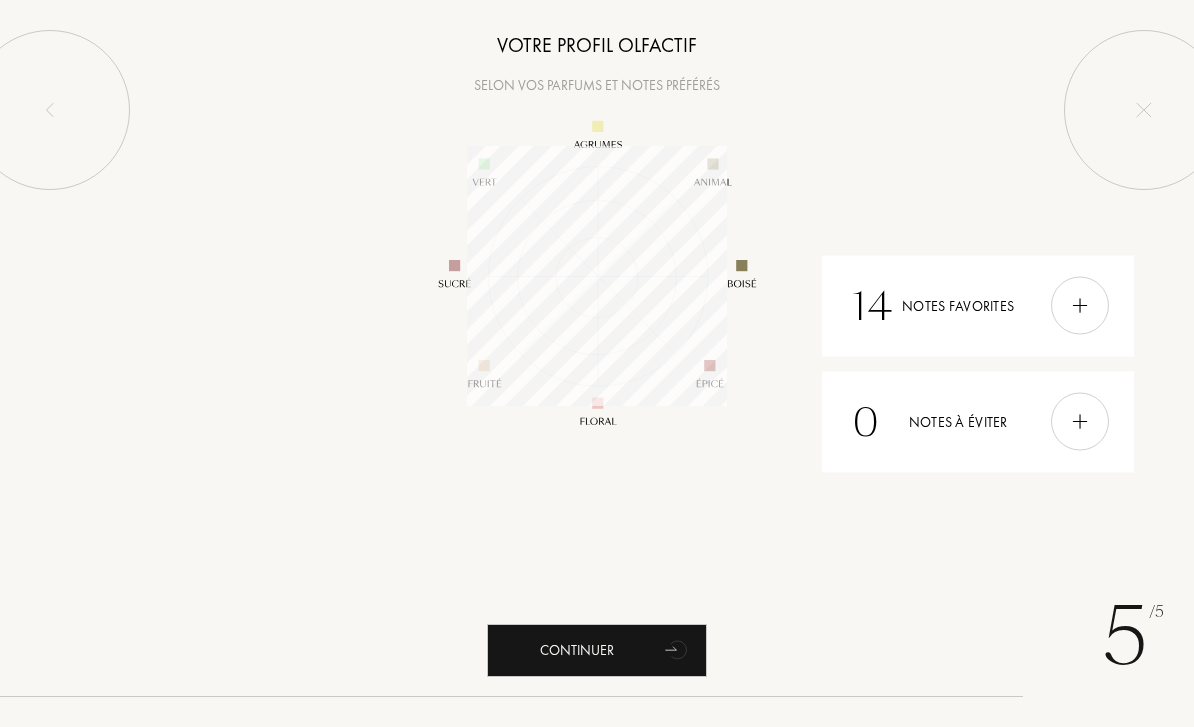 click on "14 Notes favorites" at bounding box center (978, 305) 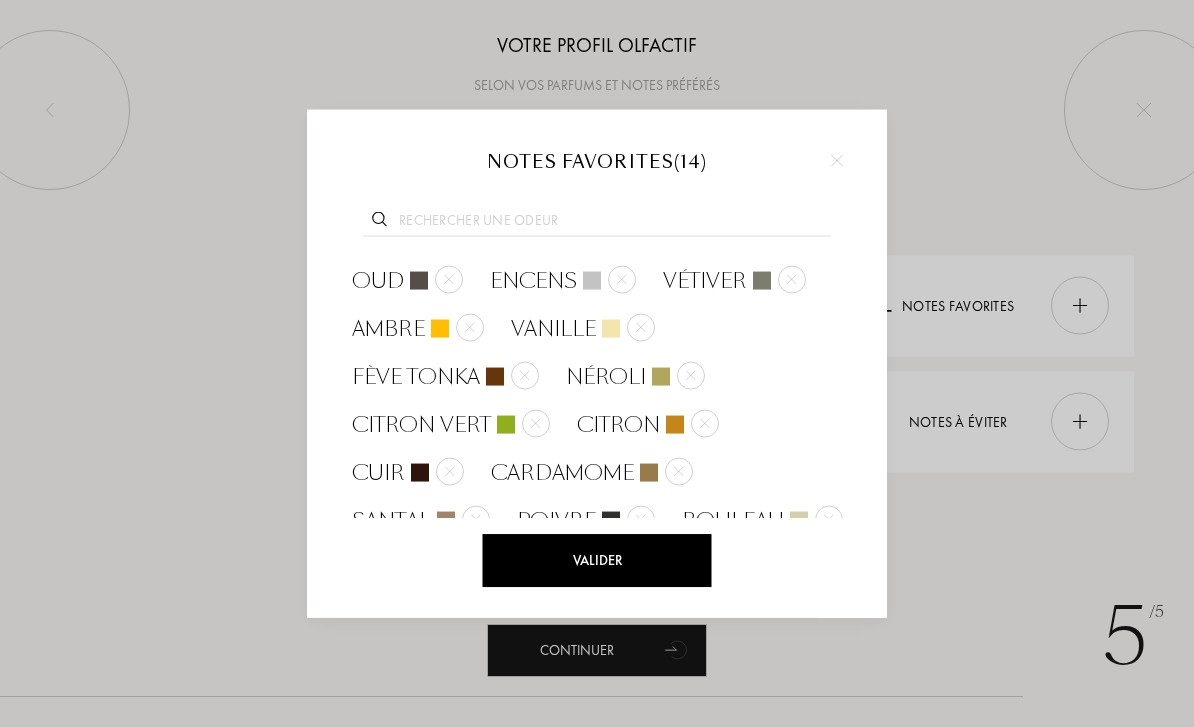 click at bounding box center [597, 223] 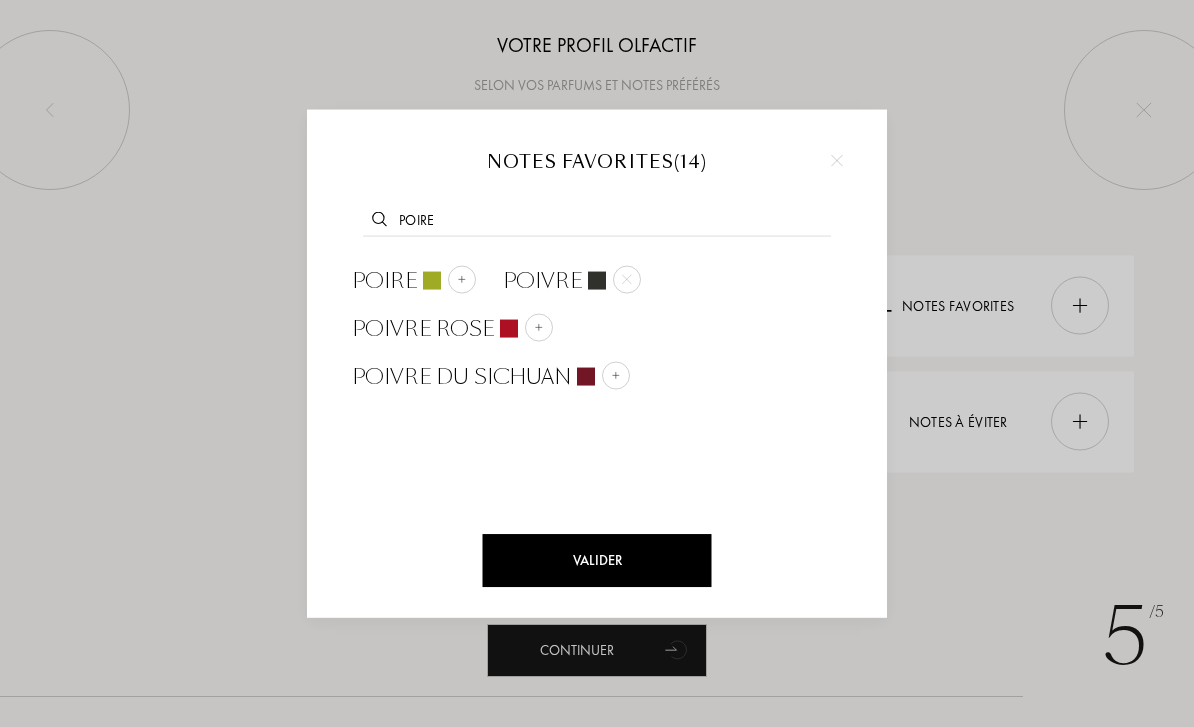 type on "Poire" 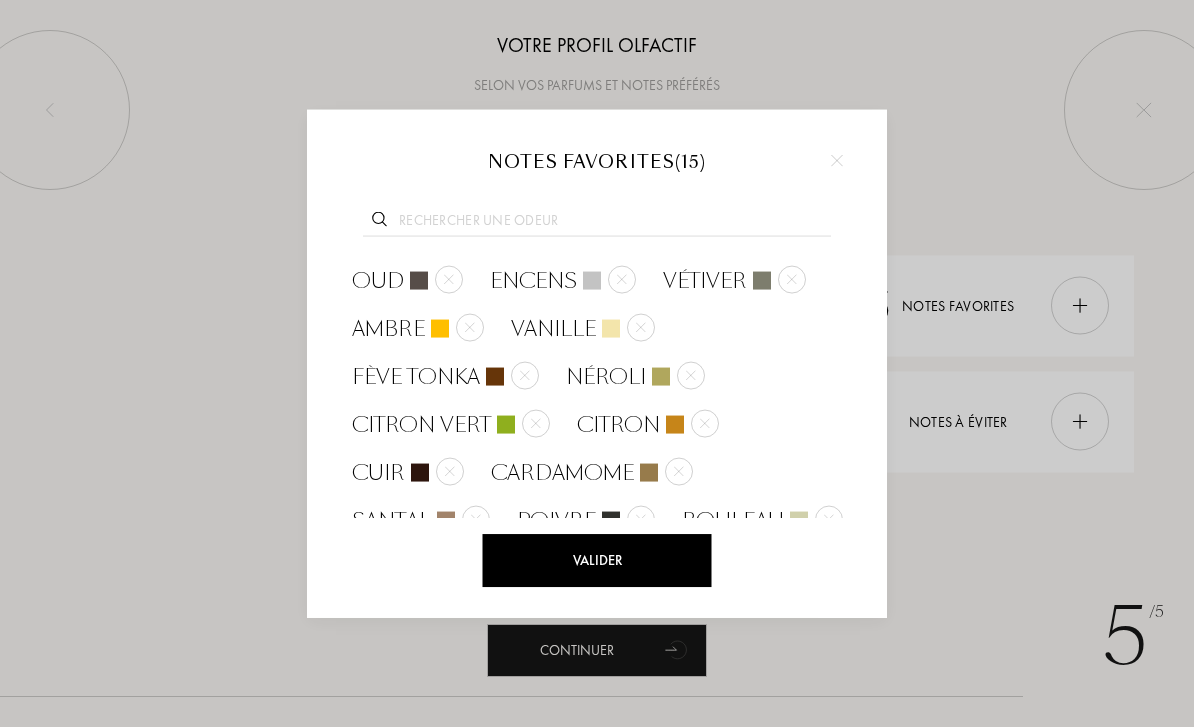 scroll, scrollTop: 0, scrollLeft: 0, axis: both 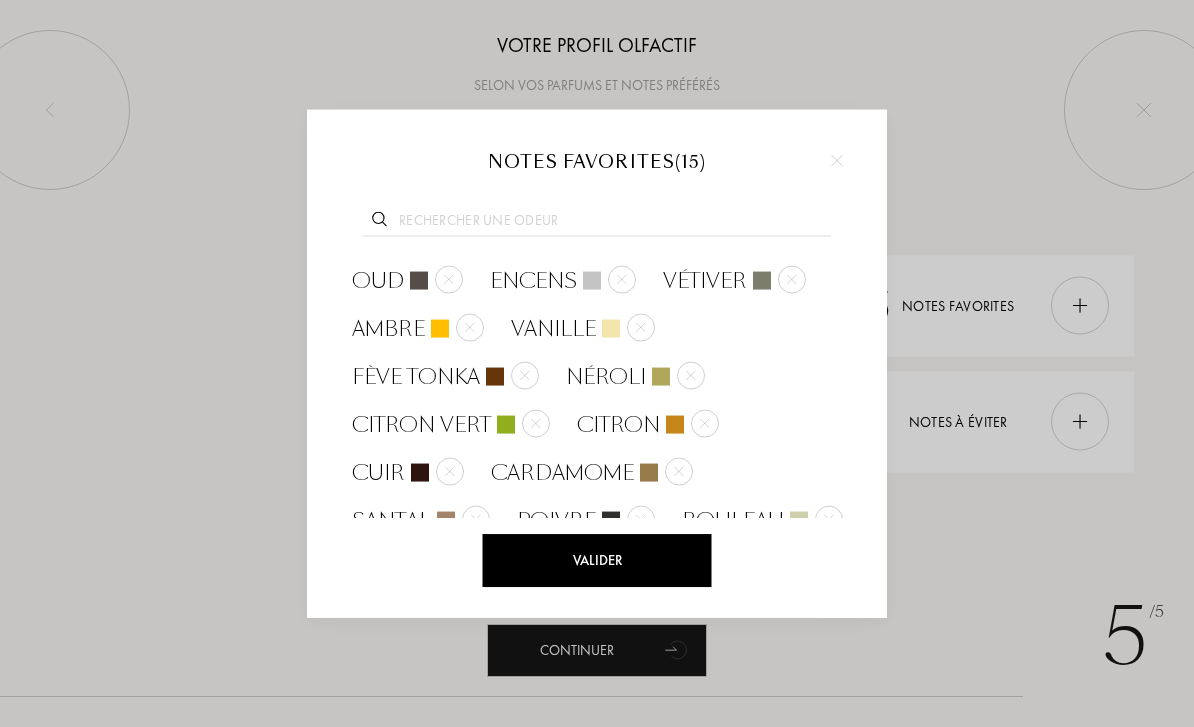 click at bounding box center [597, 223] 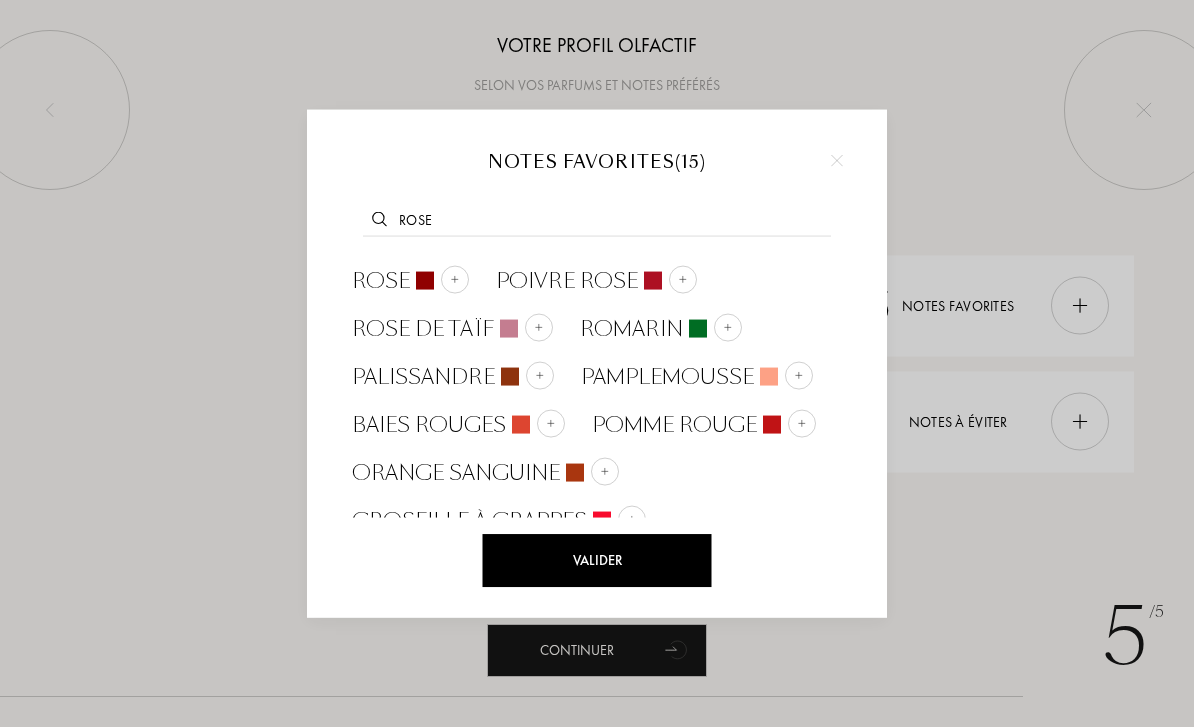 type on "Rose" 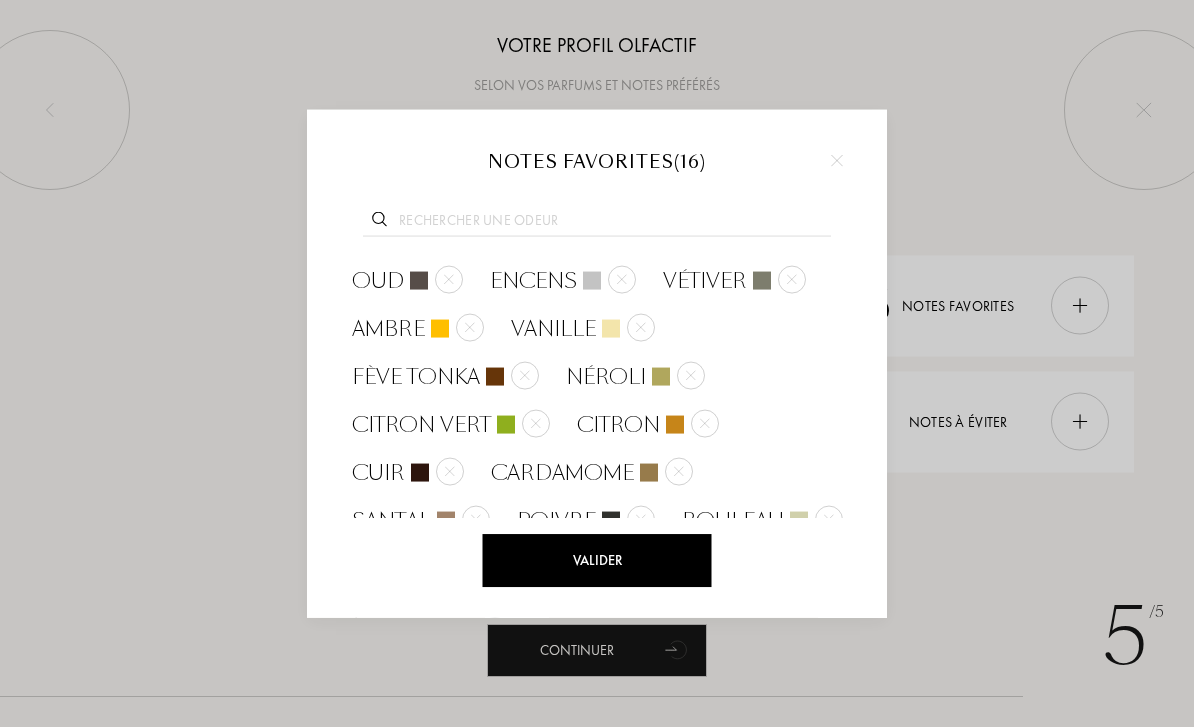 click at bounding box center [597, 363] 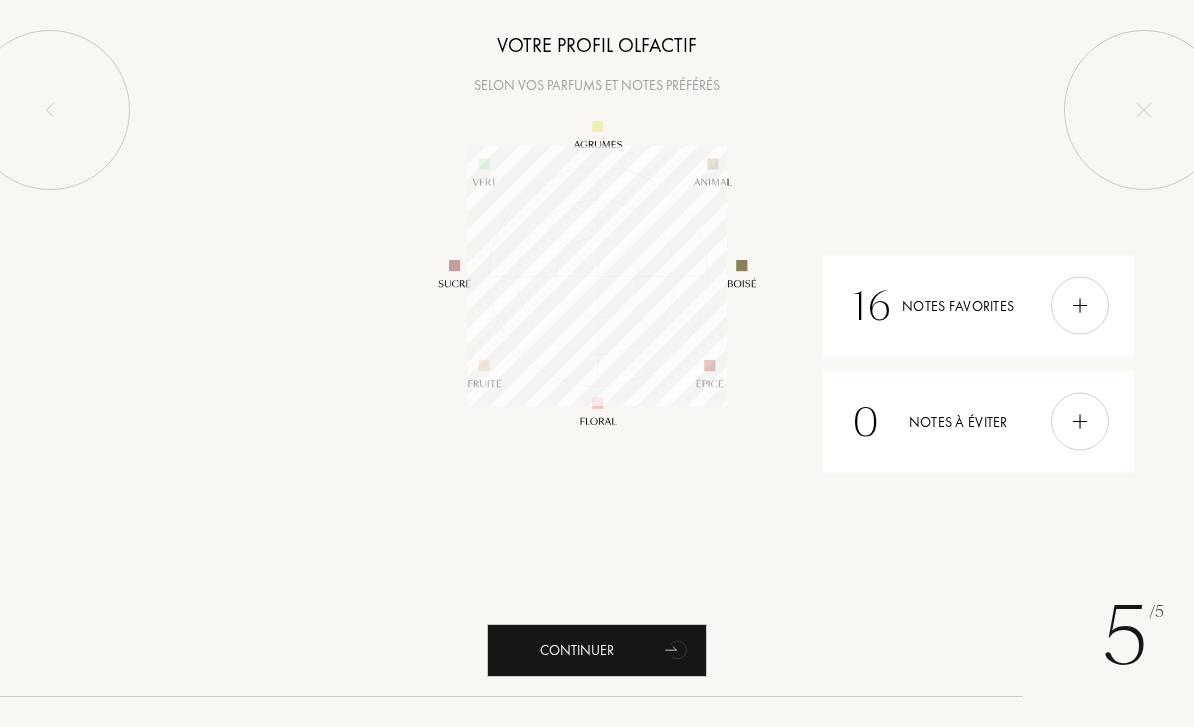 click on "0 Notes à éviter" at bounding box center [978, 421] 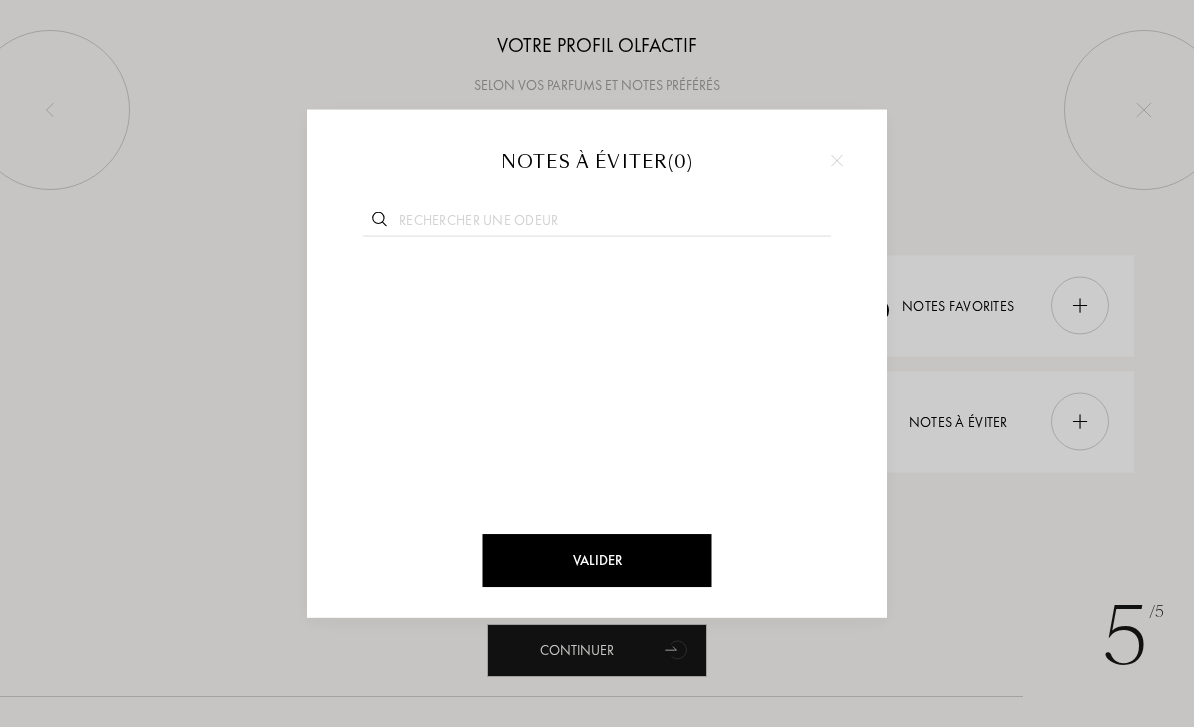 click at bounding box center (597, 223) 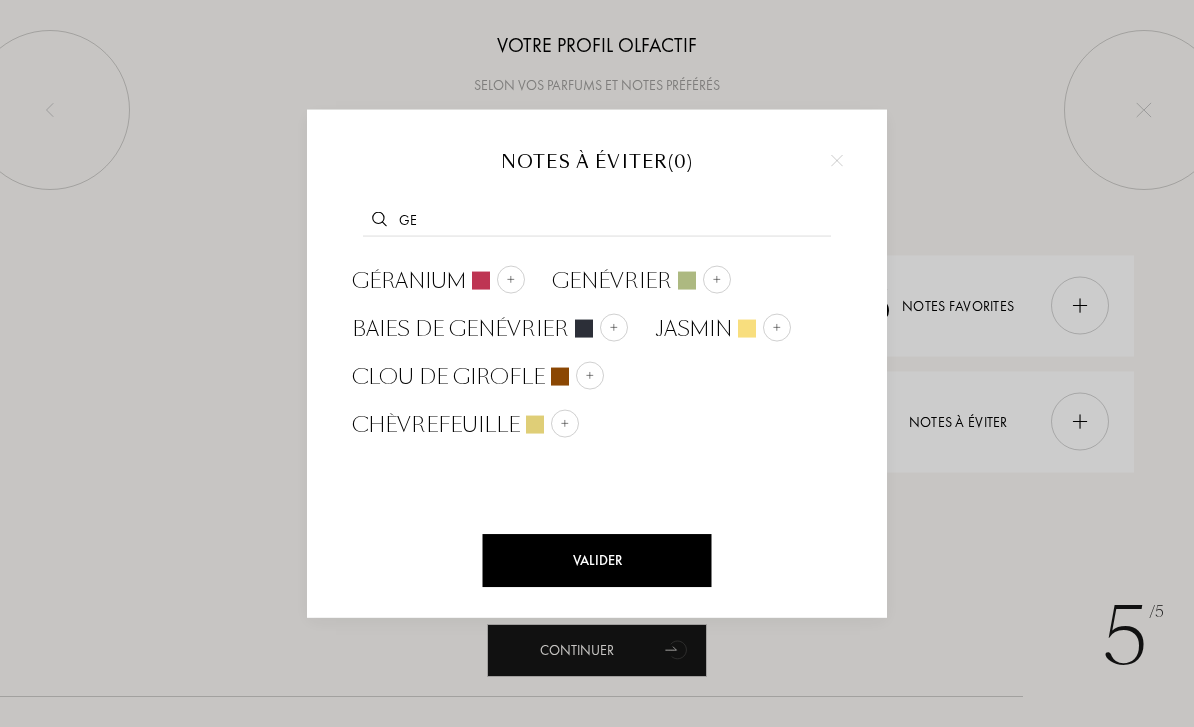 type on "G" 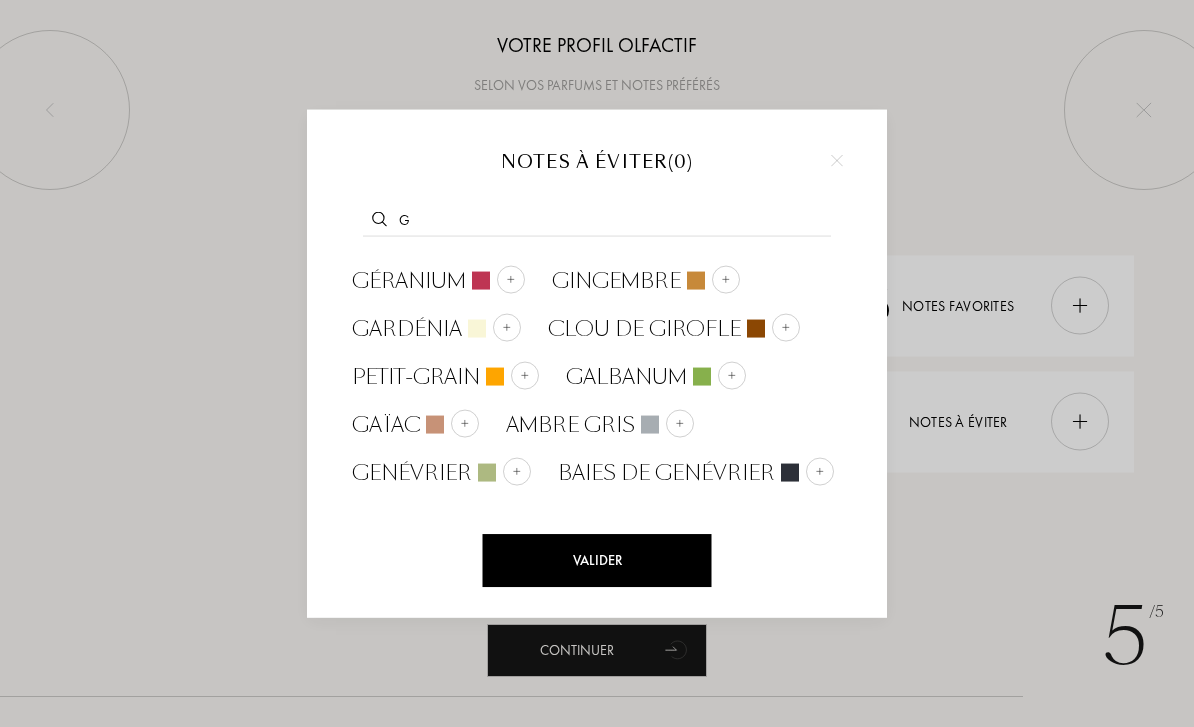 type 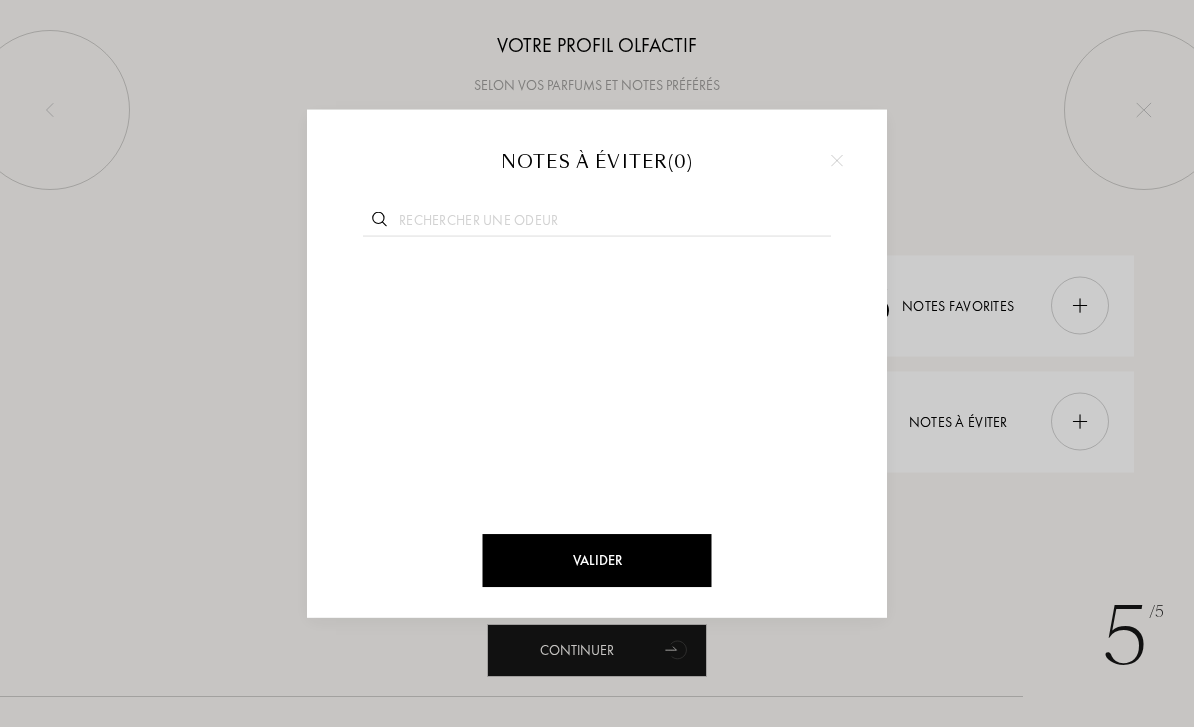 click at bounding box center (597, 363) 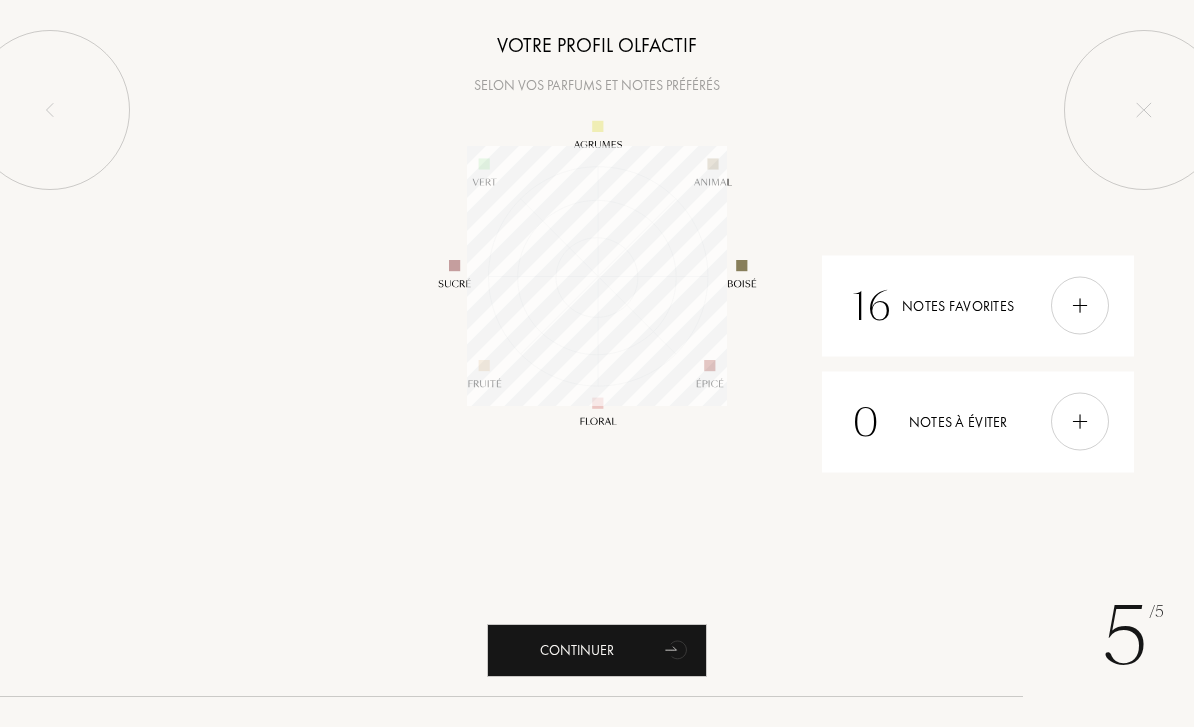 click at bounding box center (1080, 306) 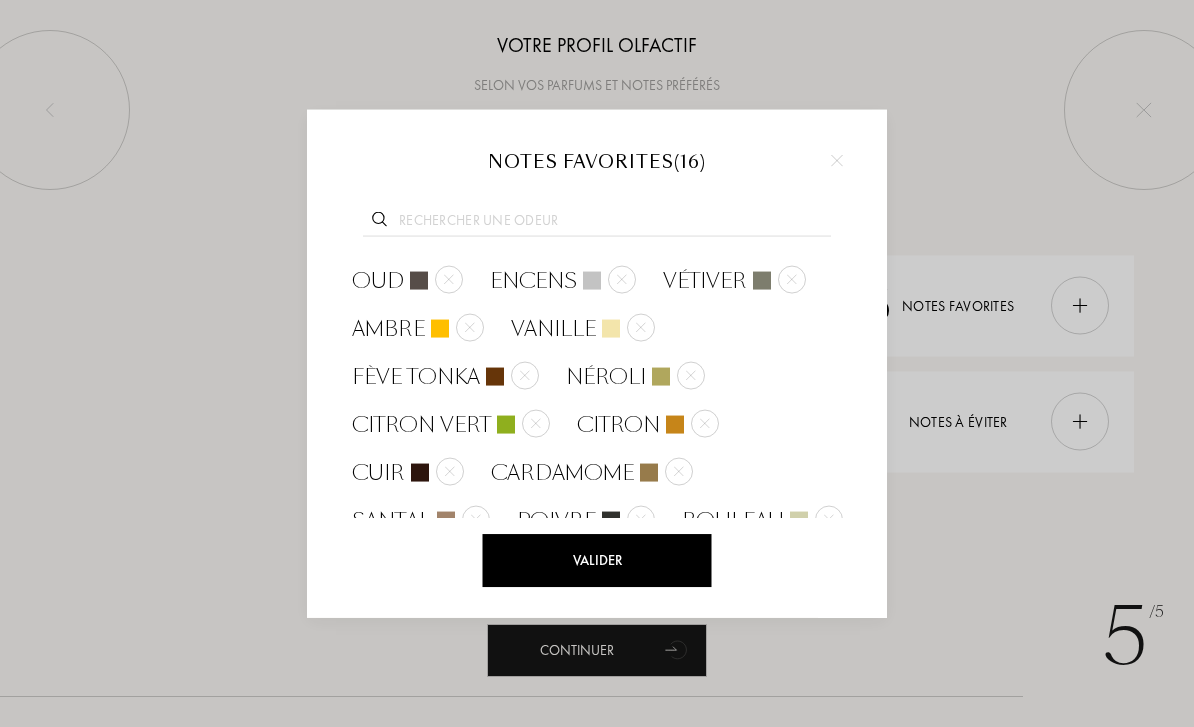 click at bounding box center (597, 223) 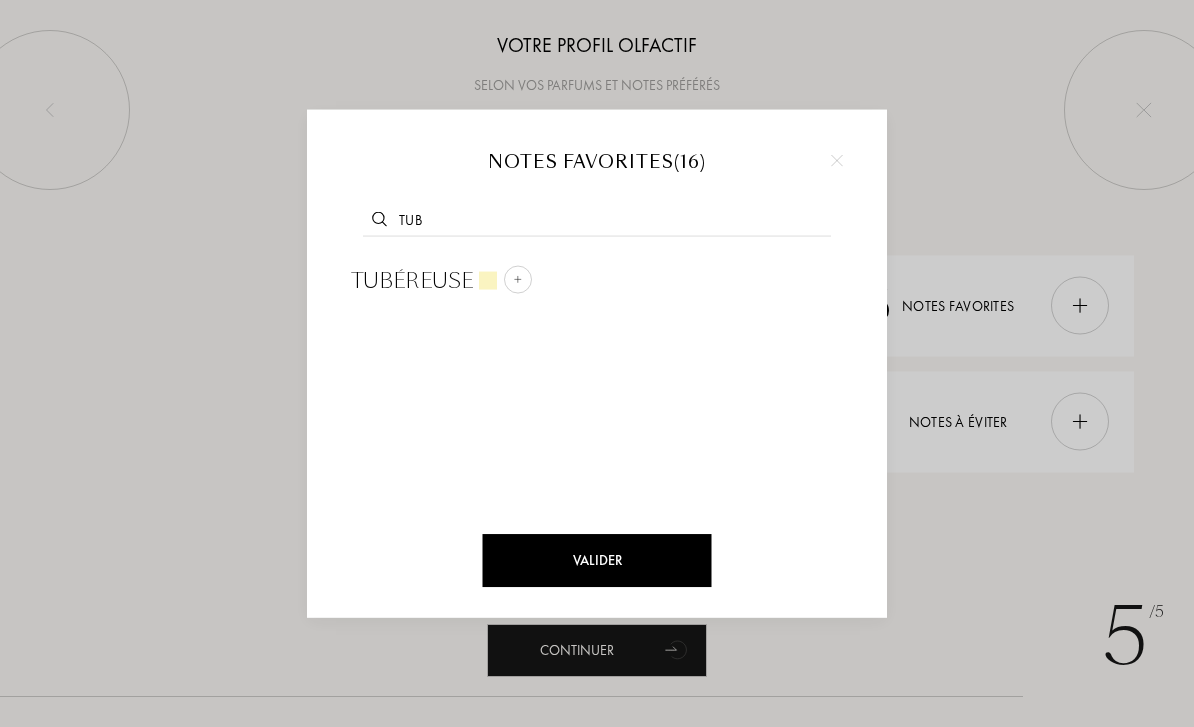 type on "Tub" 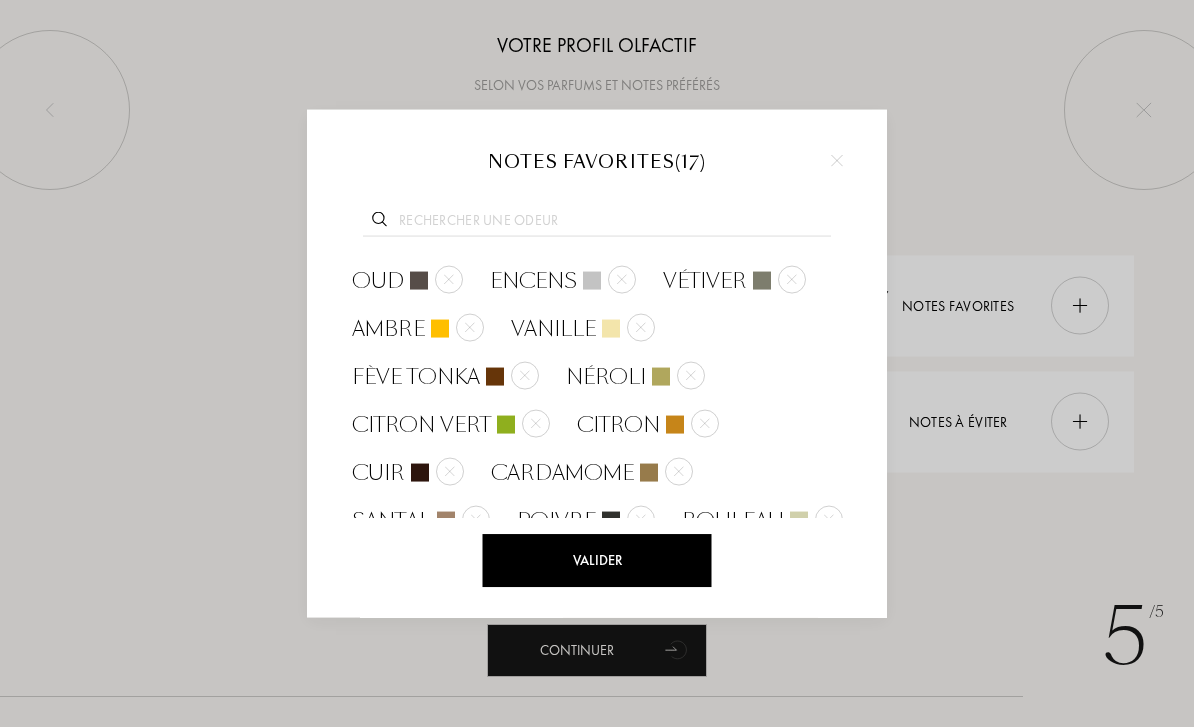 click at bounding box center [597, 223] 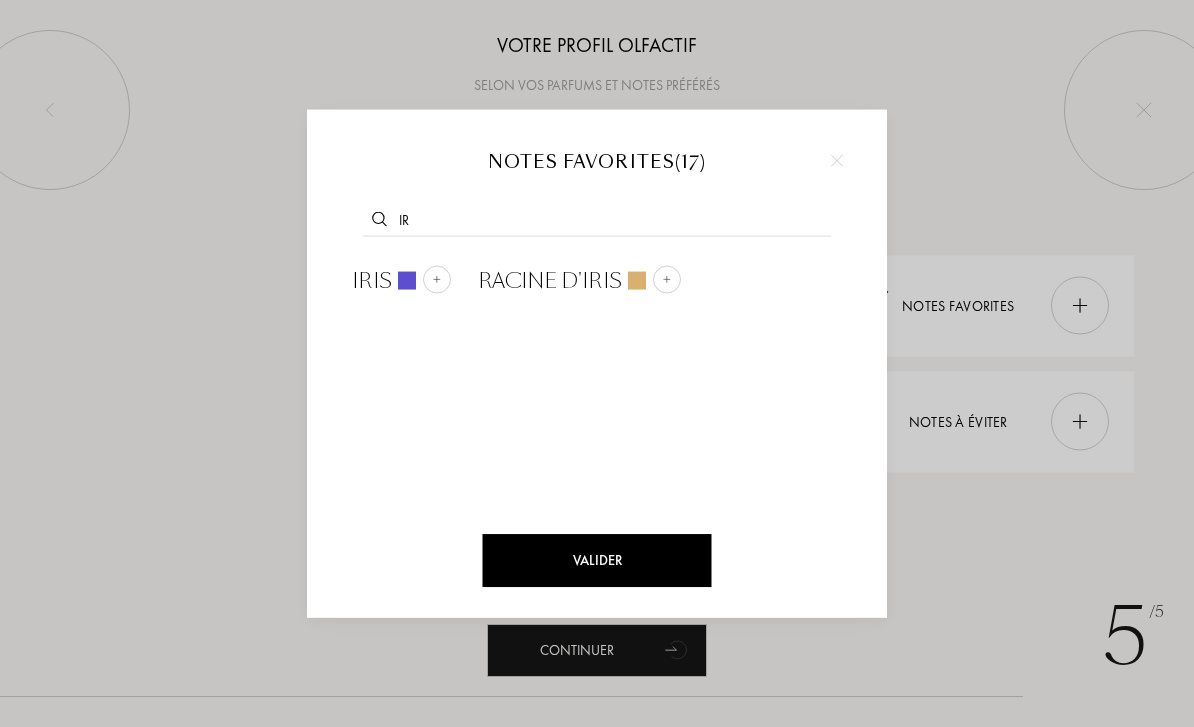 type on "Ir" 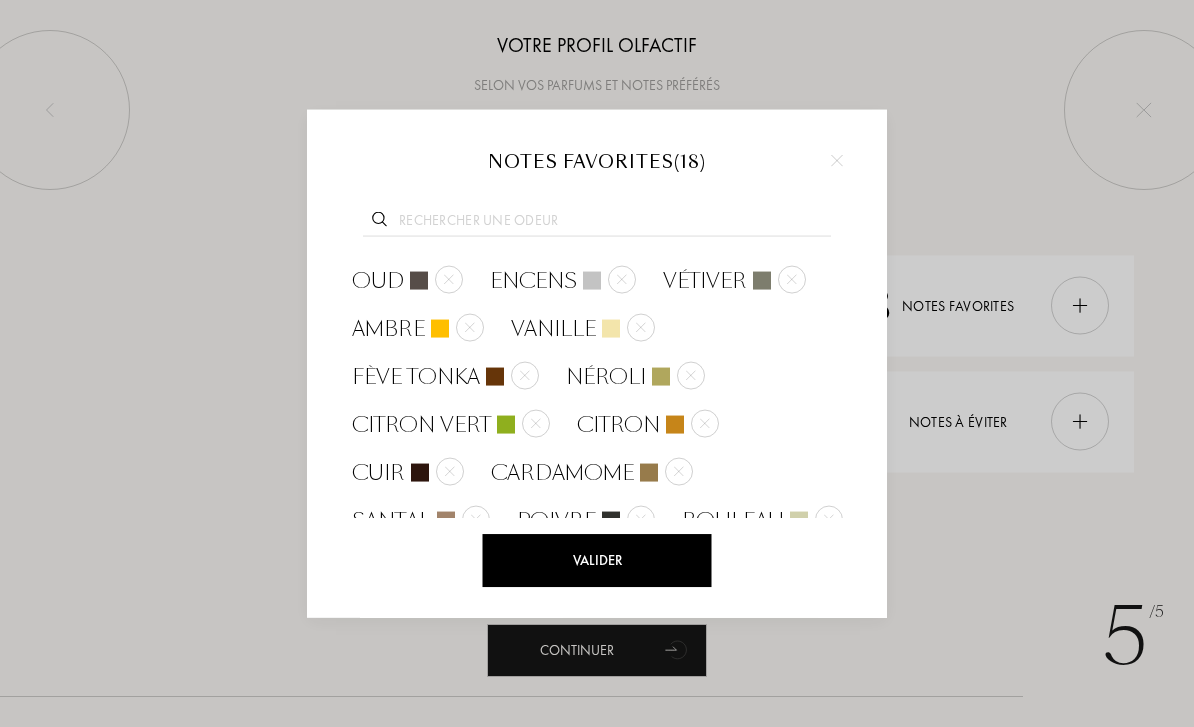 click at bounding box center [597, 223] 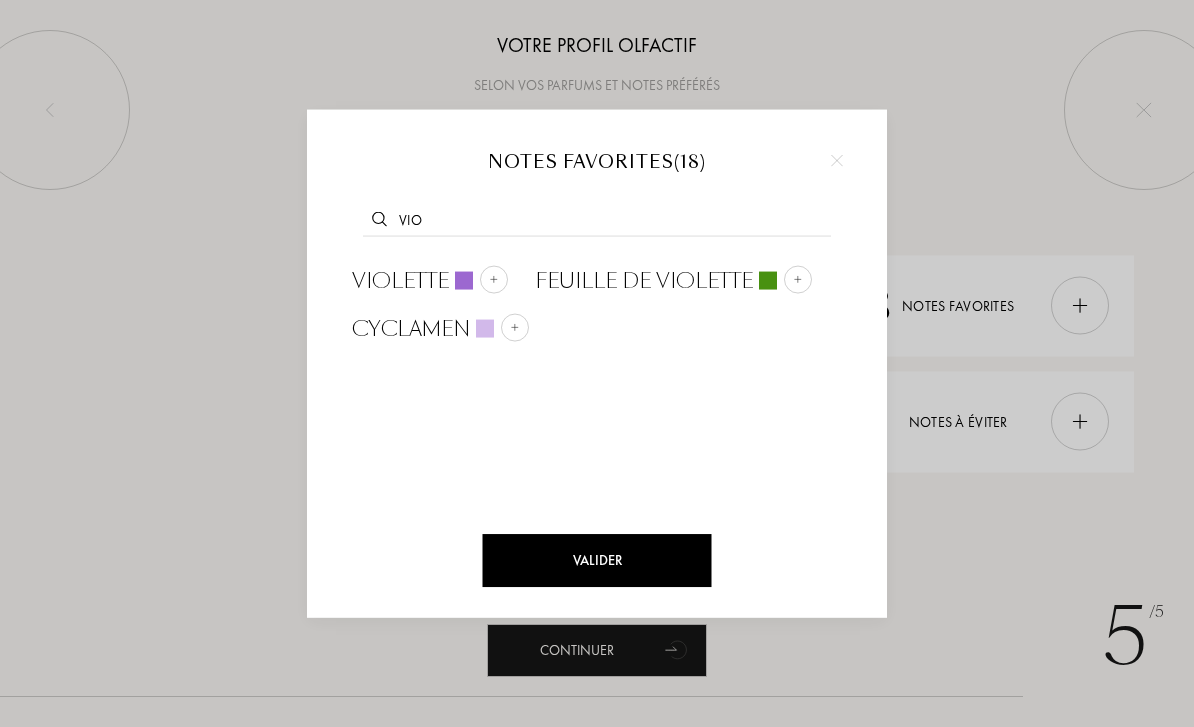 type on "Vio" 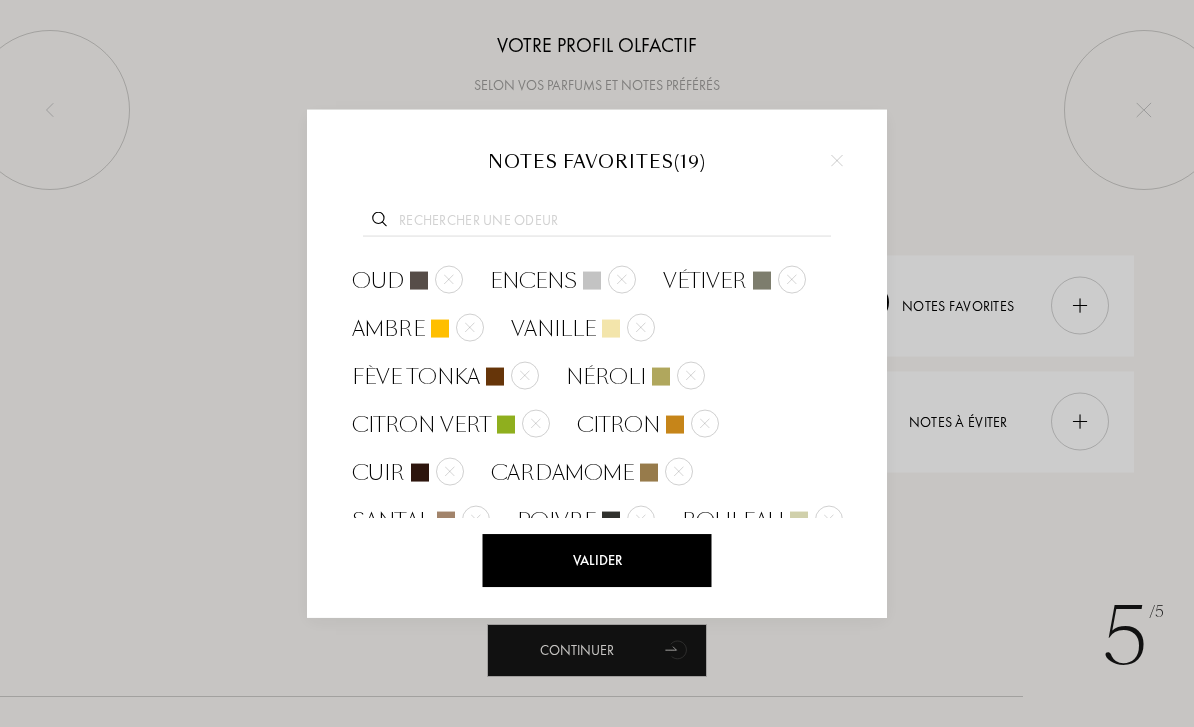 click at bounding box center (597, 223) 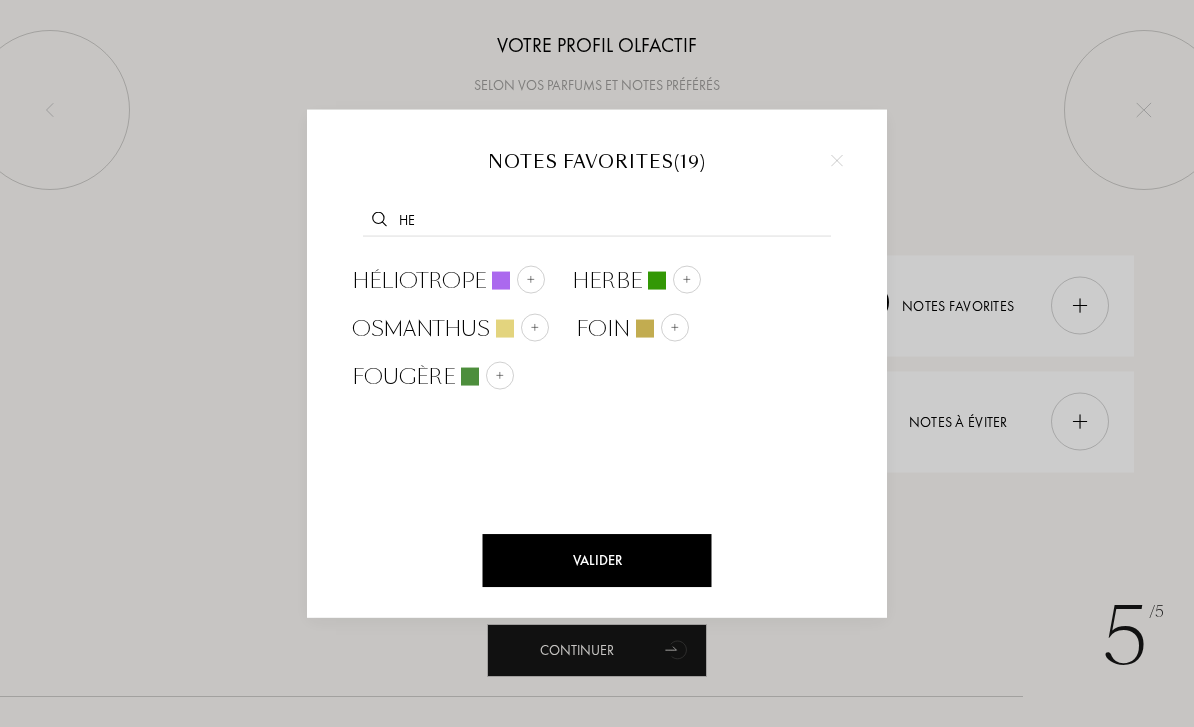 type on "He" 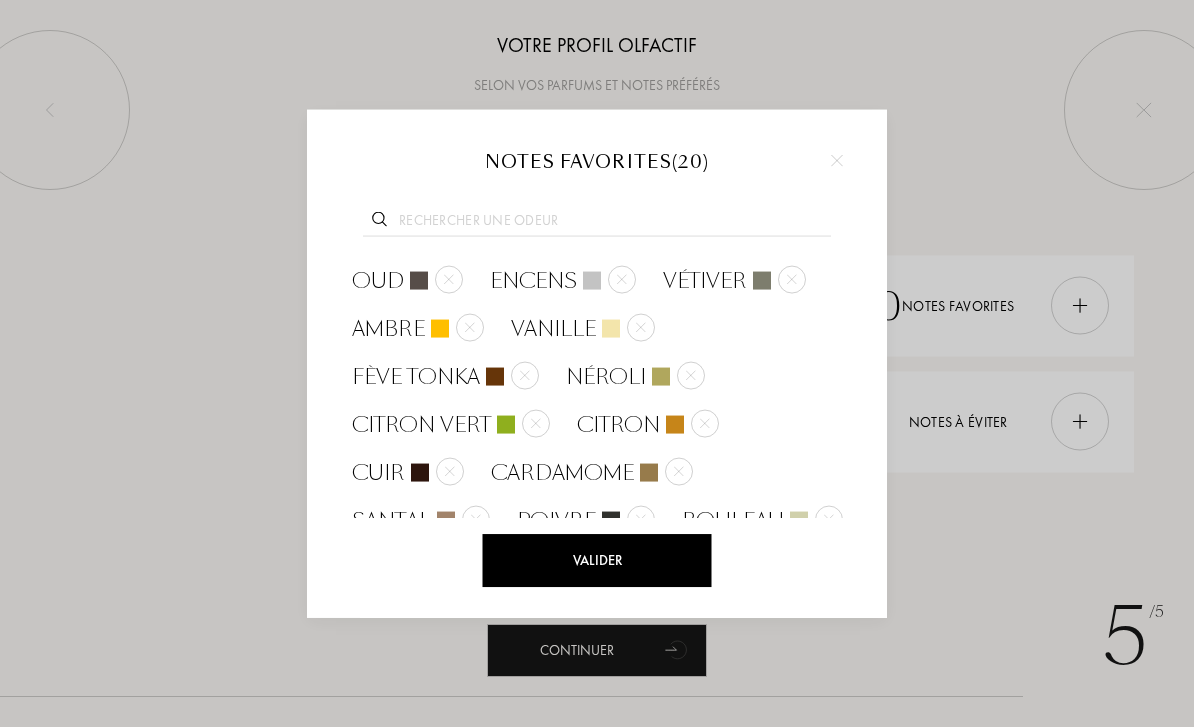 click at bounding box center (597, 223) 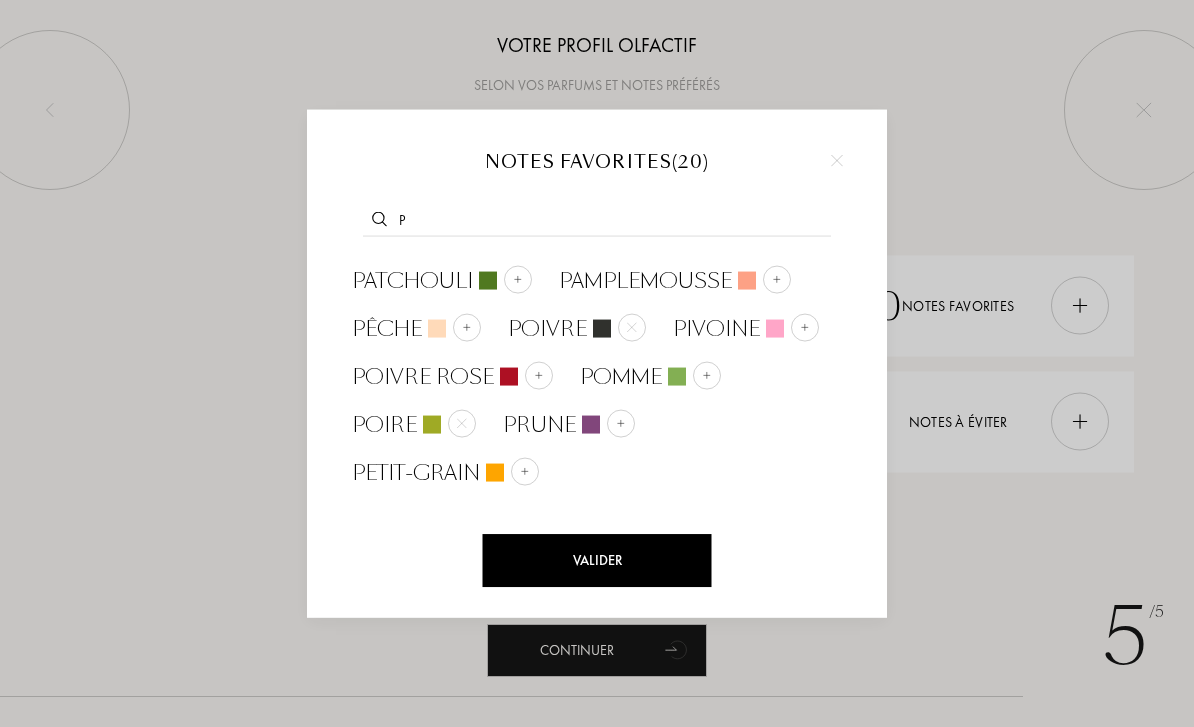 type on "P" 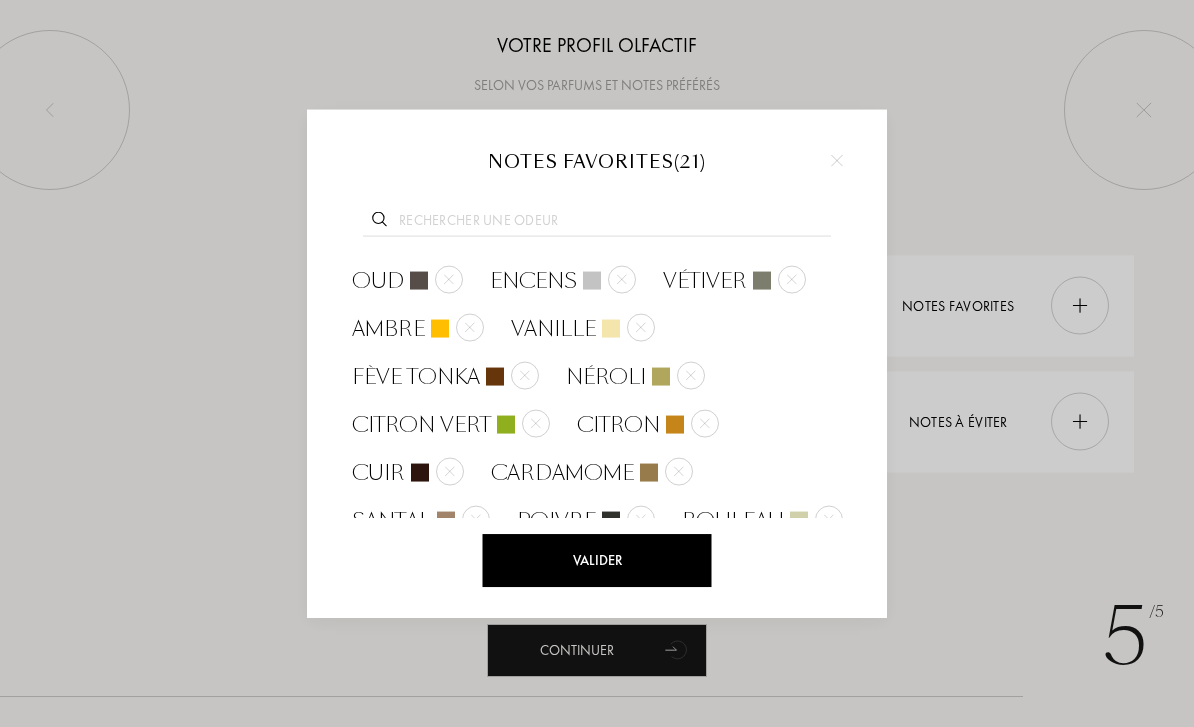 click at bounding box center [597, 218] 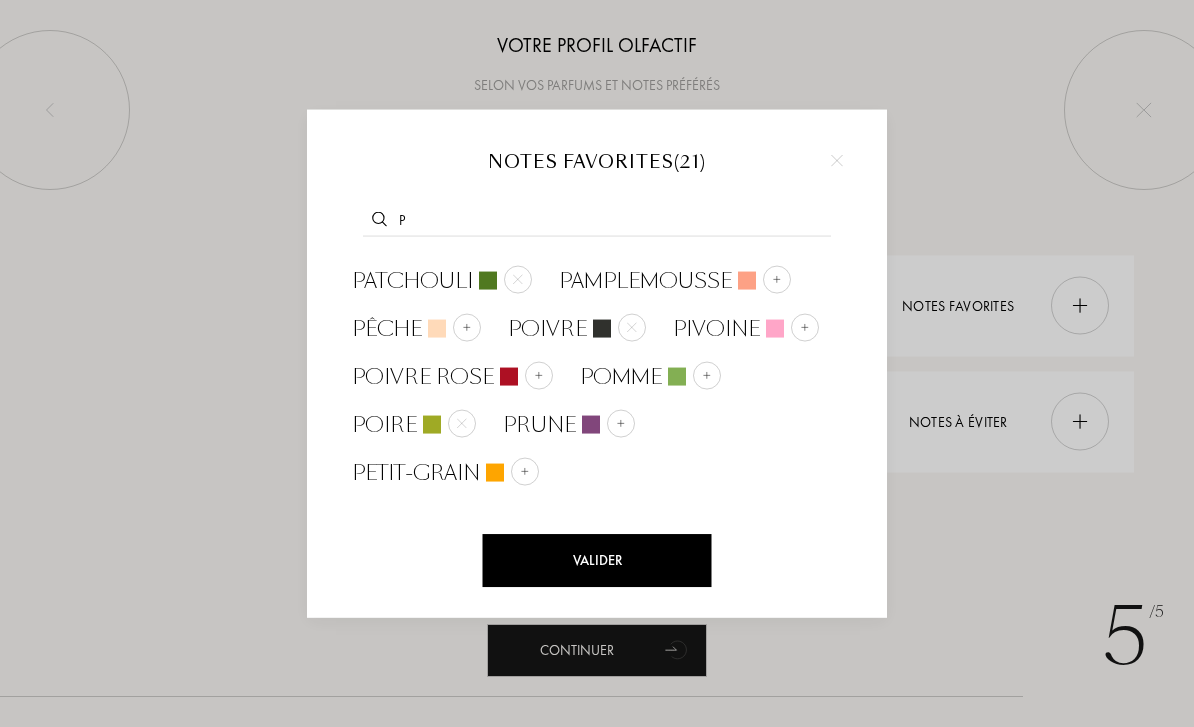 type on "P" 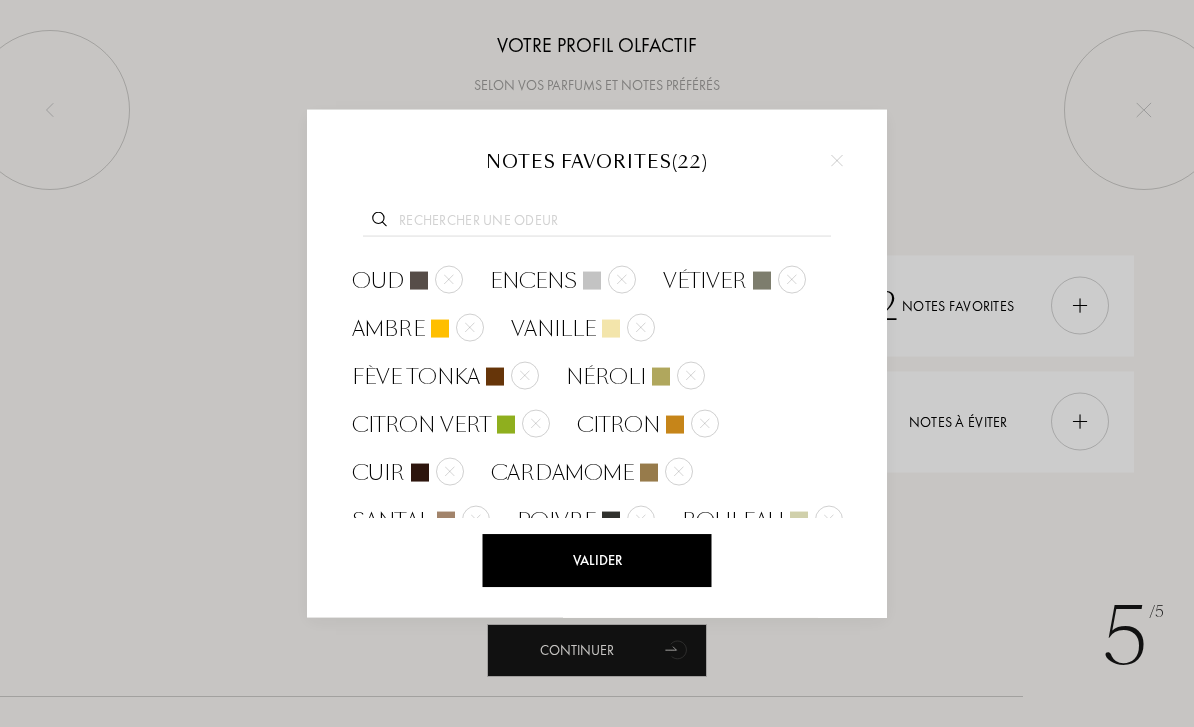 click on "Valider" at bounding box center (597, 560) 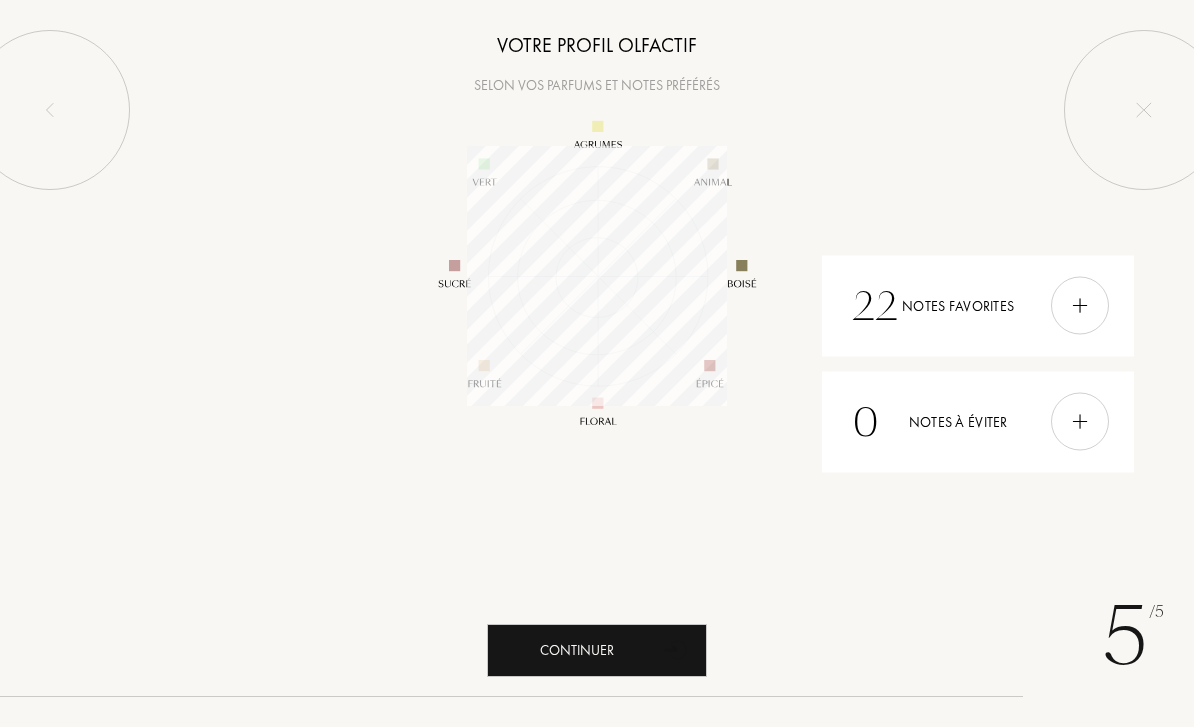 click on "Continuer" at bounding box center (597, 650) 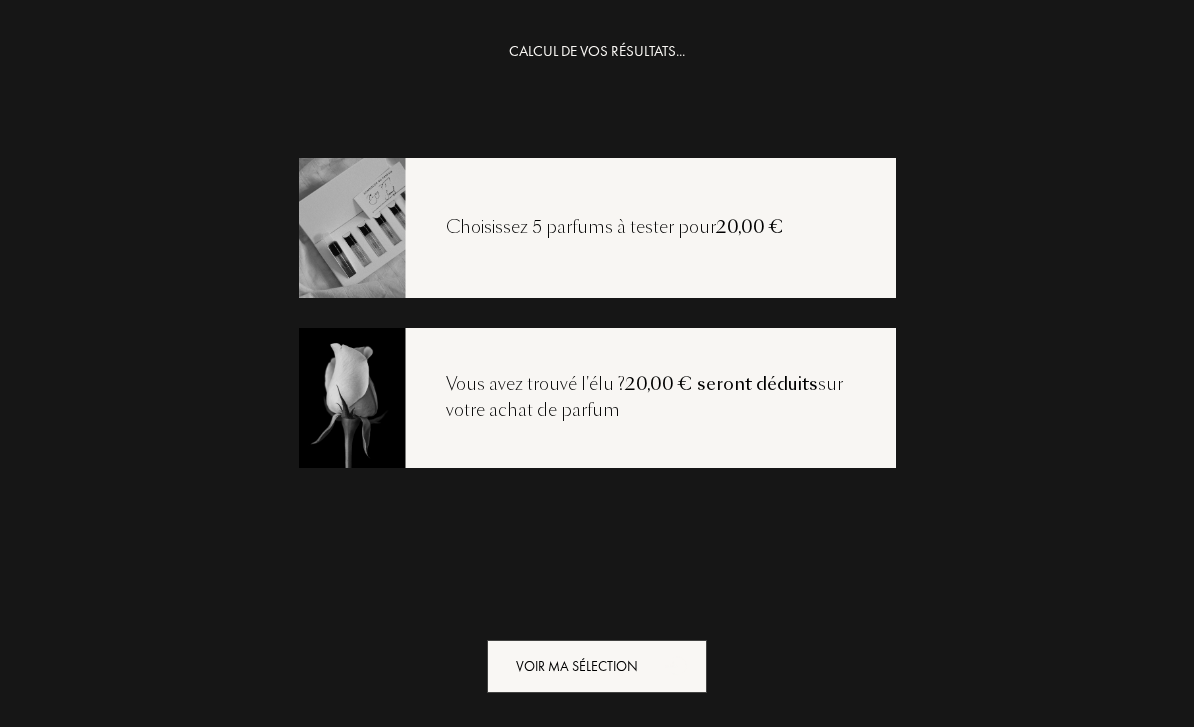 click on "Voir ma sélection" at bounding box center (597, 666) 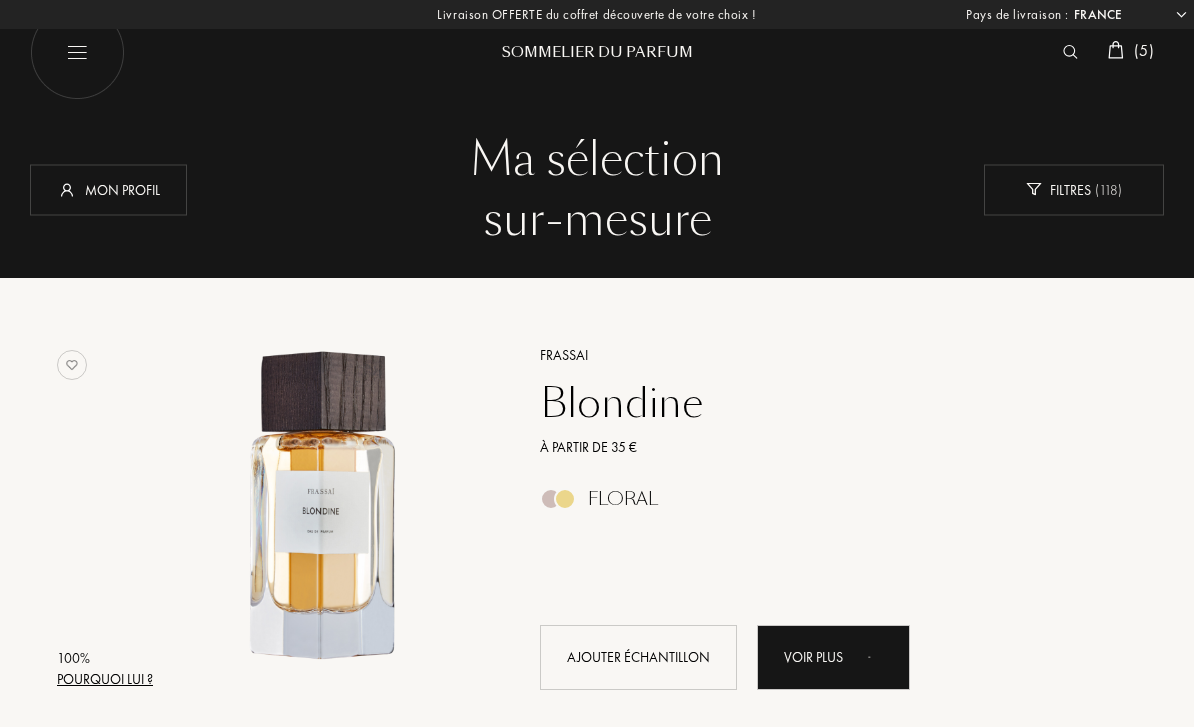 select on "FR" 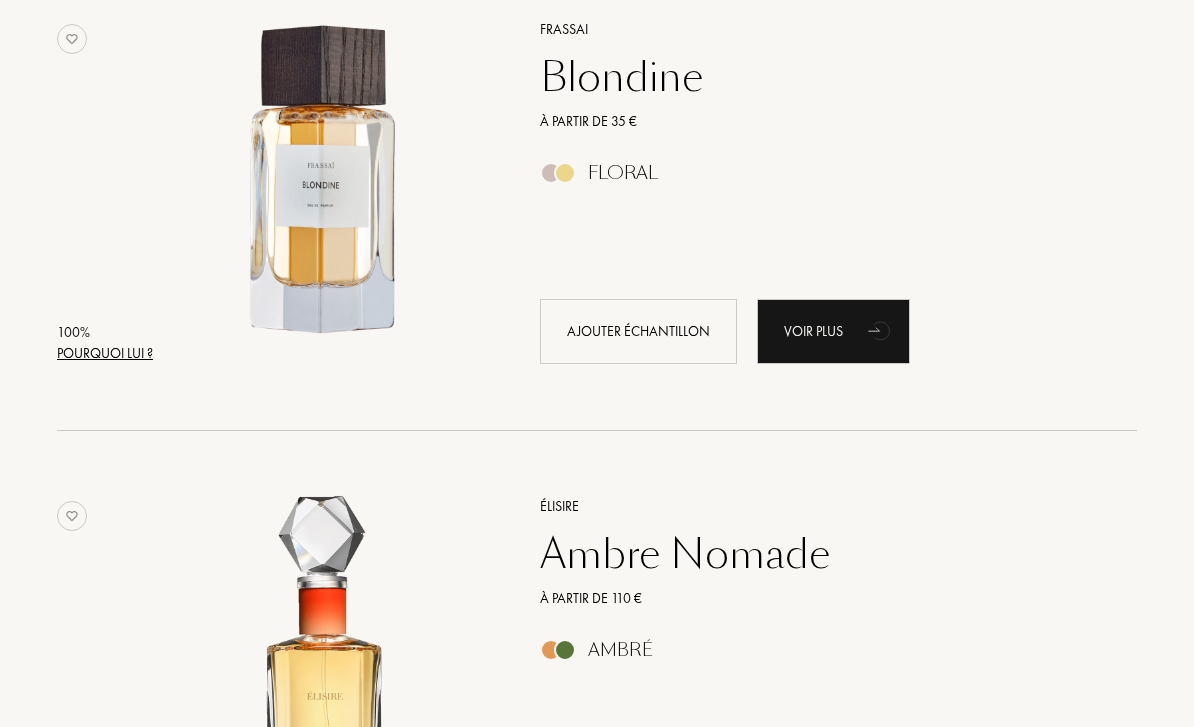 scroll, scrollTop: 325, scrollLeft: 0, axis: vertical 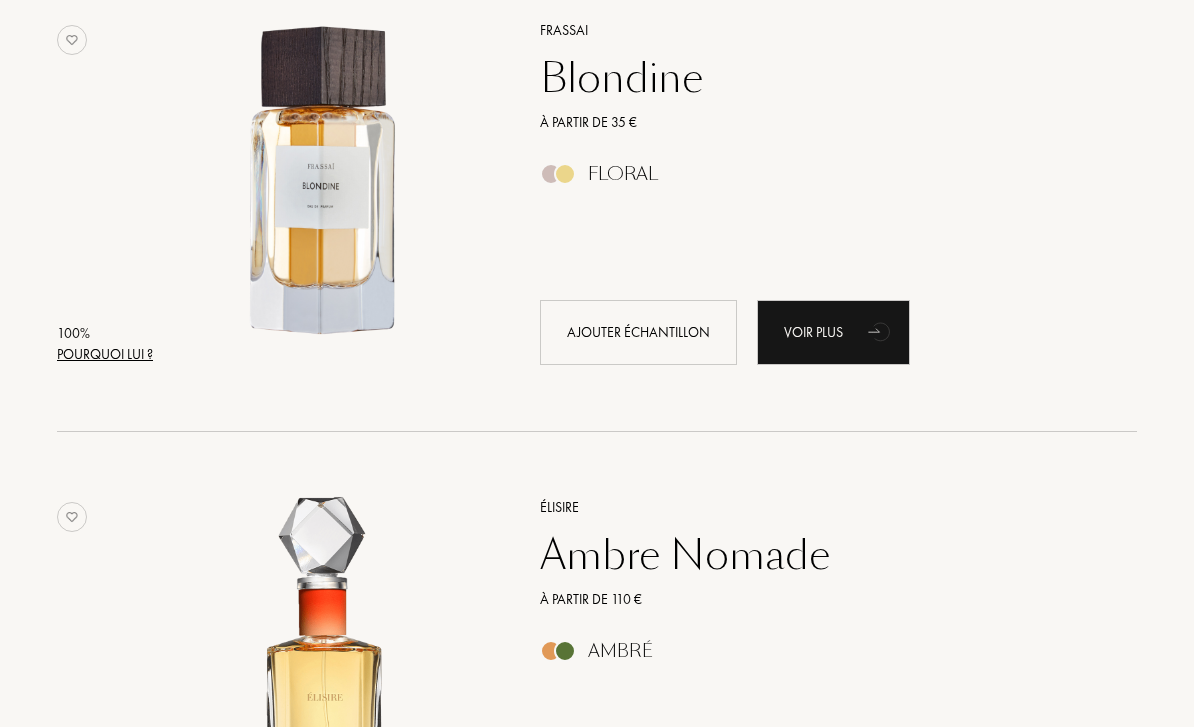 click on "Pourquoi lui ?" at bounding box center [105, 354] 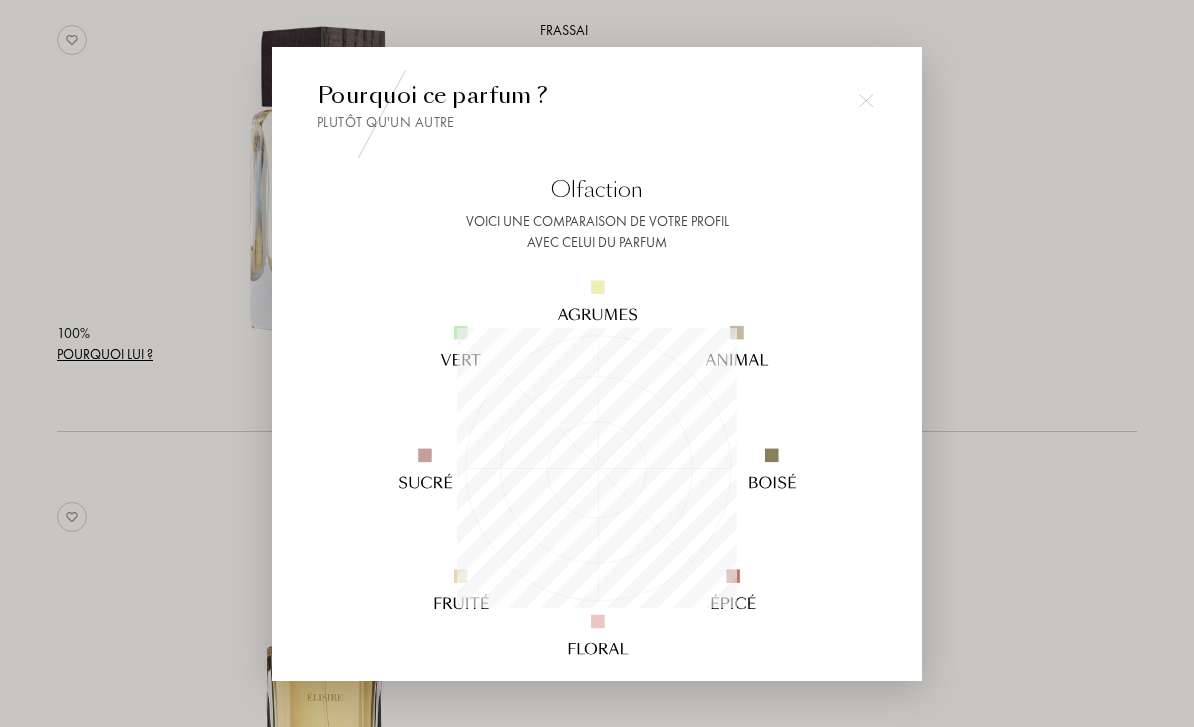 scroll, scrollTop: 999720, scrollLeft: 999720, axis: both 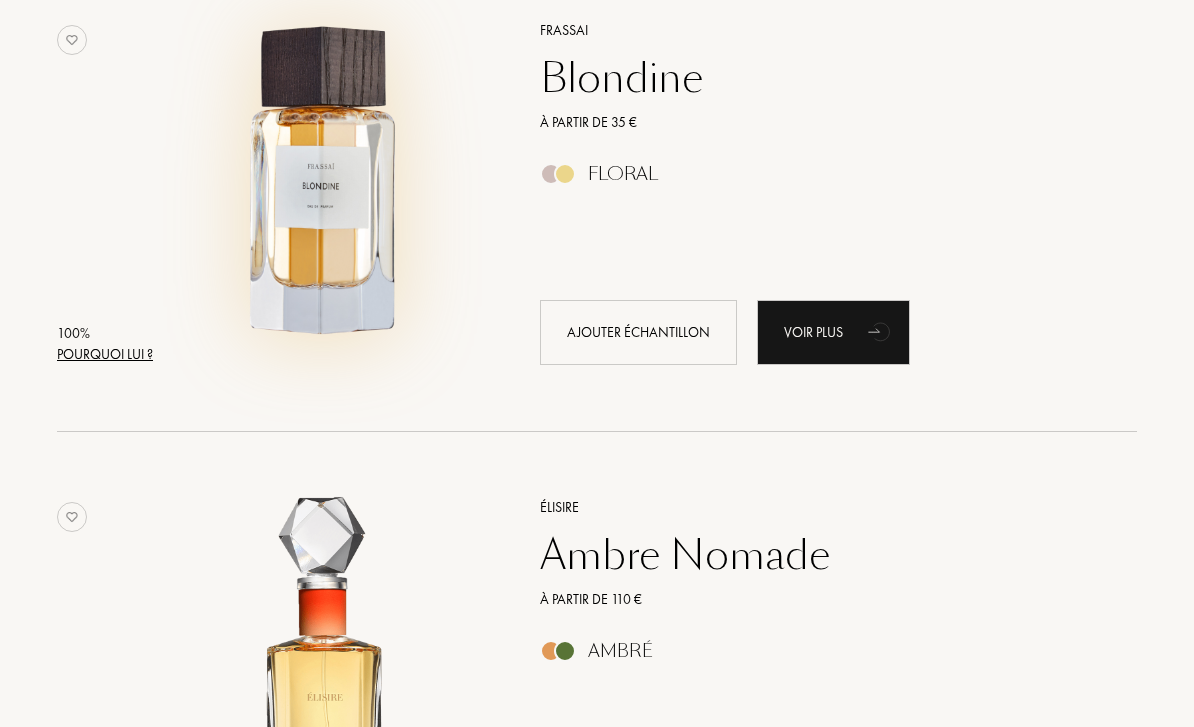 click at bounding box center [326, 183] 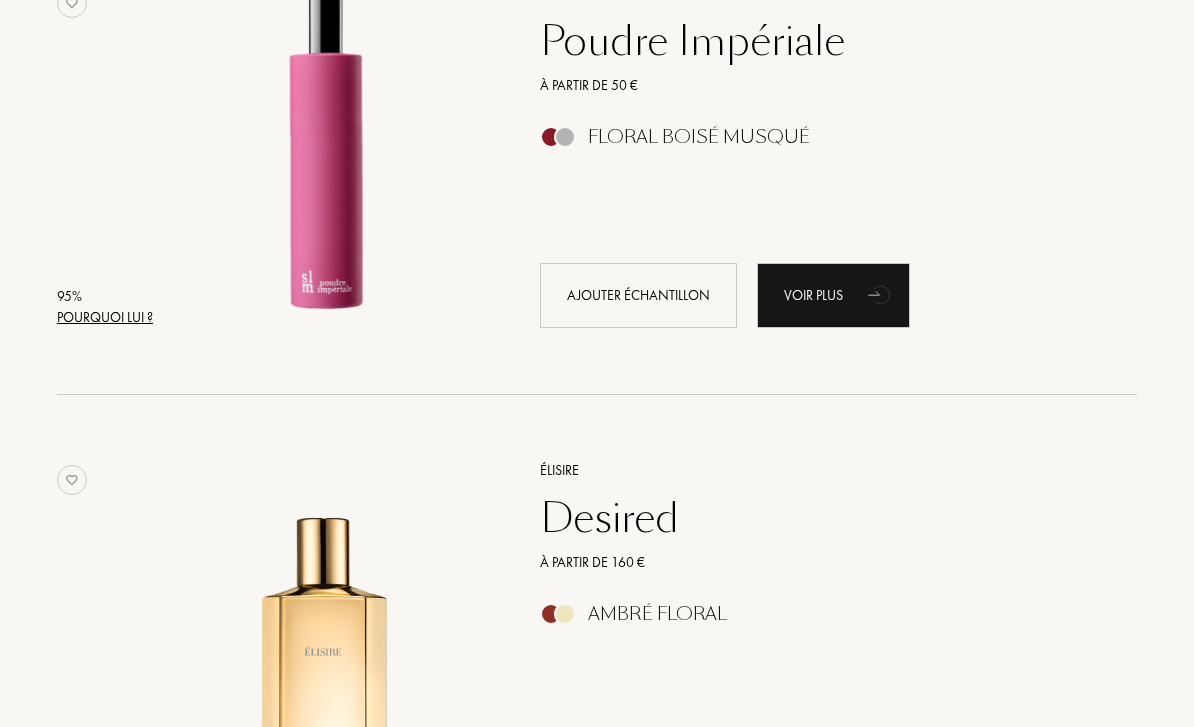 scroll, scrollTop: 1318, scrollLeft: 0, axis: vertical 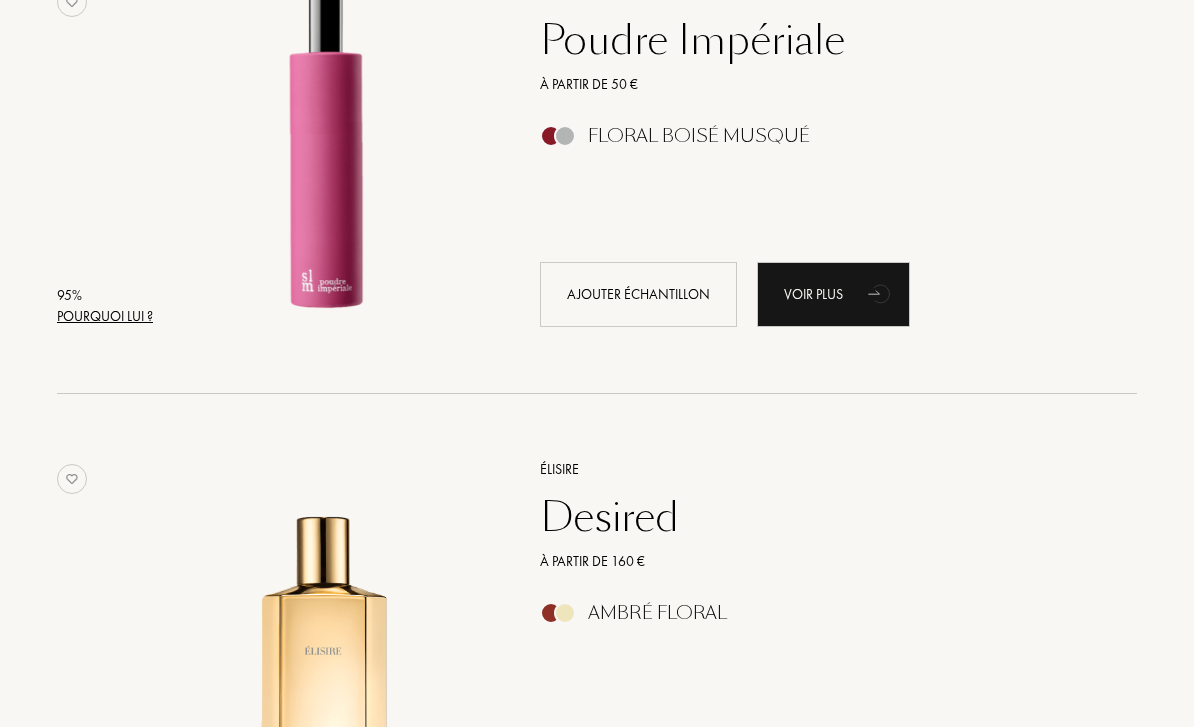 click on "Pourquoi lui ?" at bounding box center (105, 316) 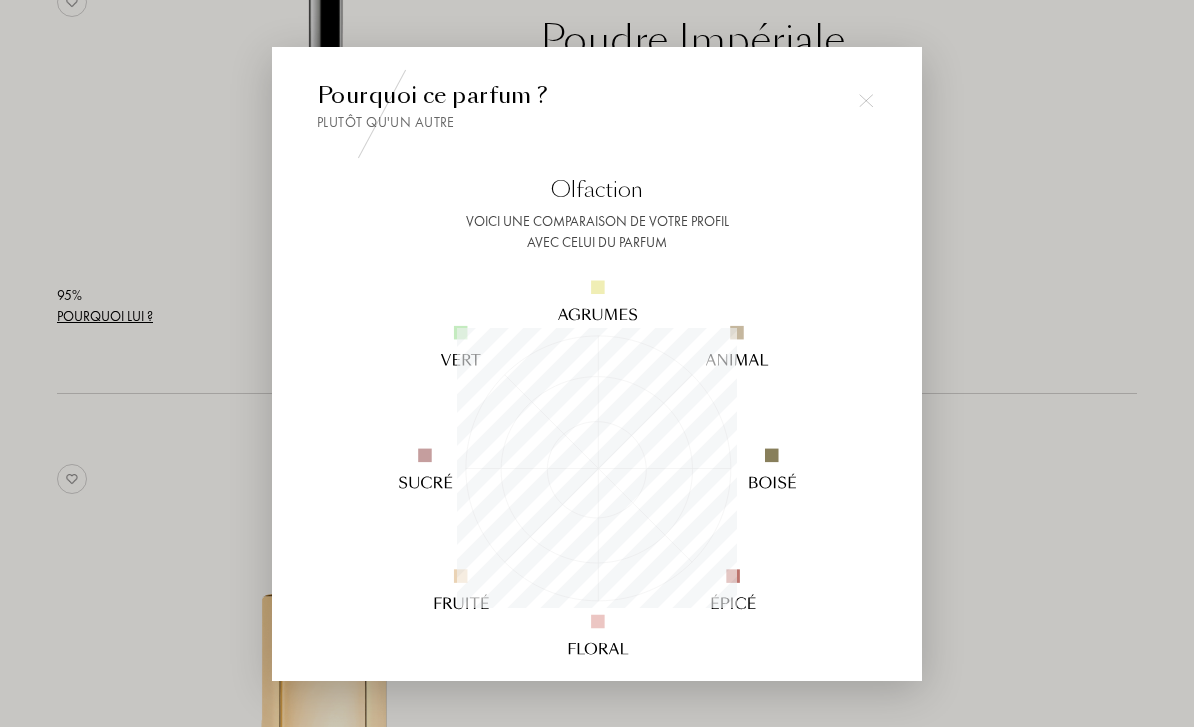 scroll, scrollTop: 999720, scrollLeft: 999720, axis: both 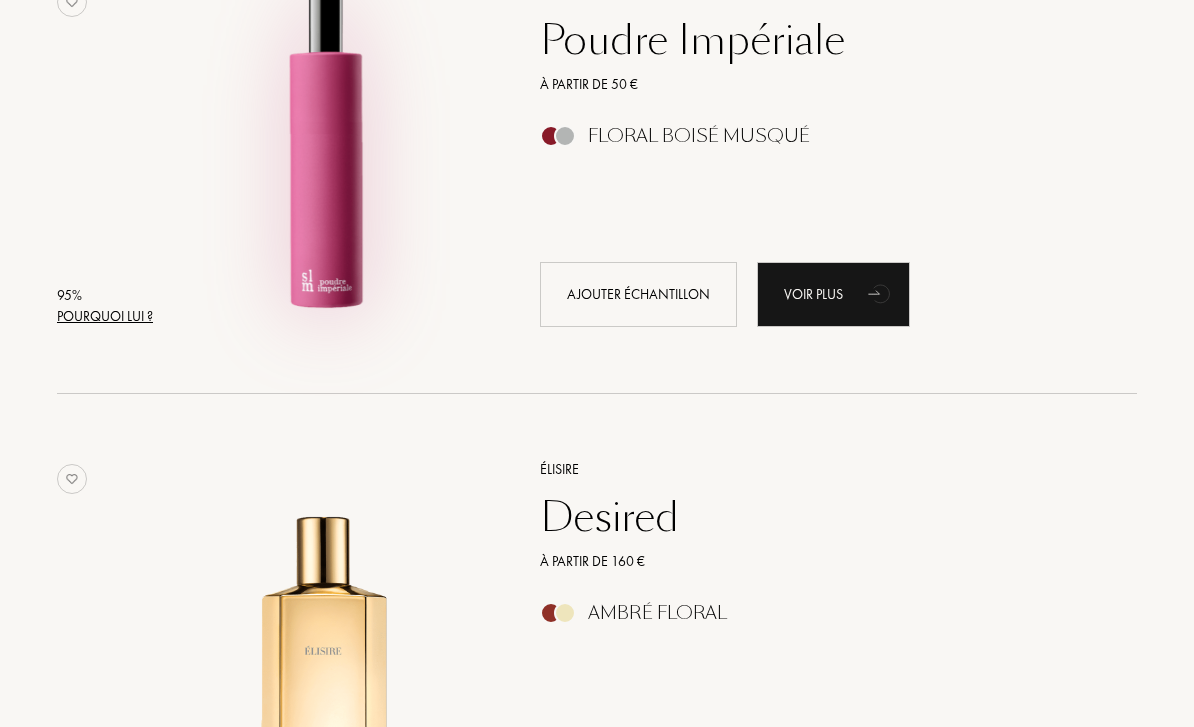 click at bounding box center [326, 145] 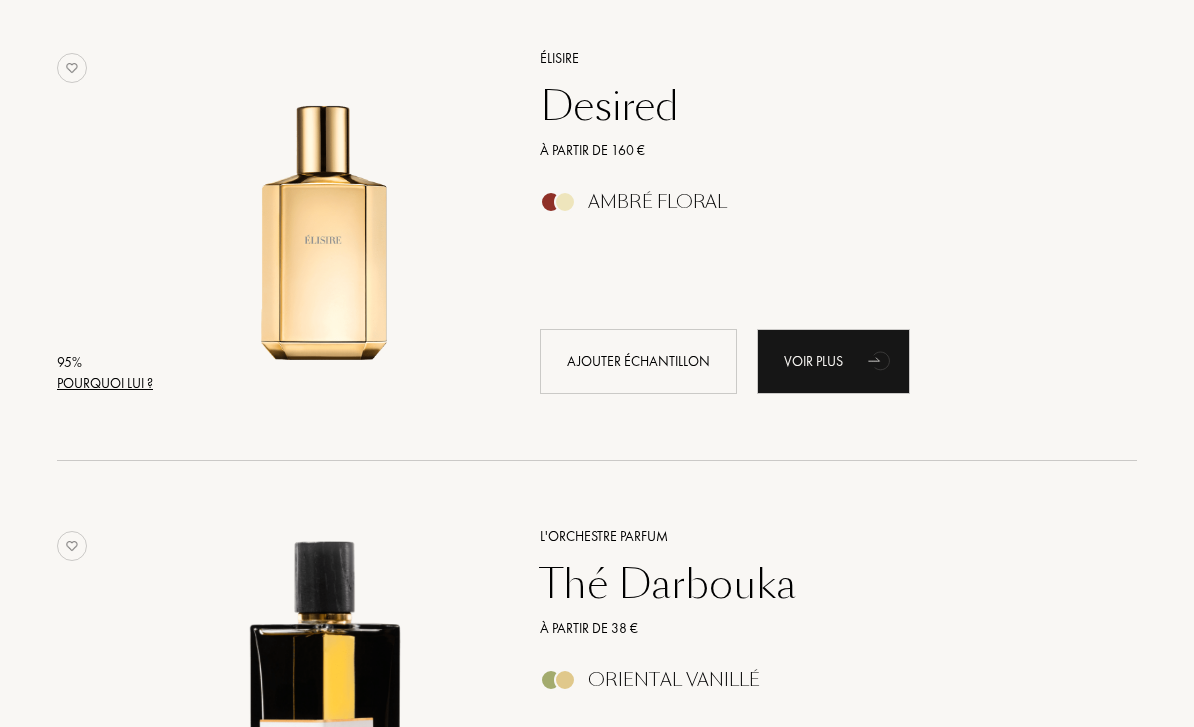 scroll, scrollTop: 1728, scrollLeft: 0, axis: vertical 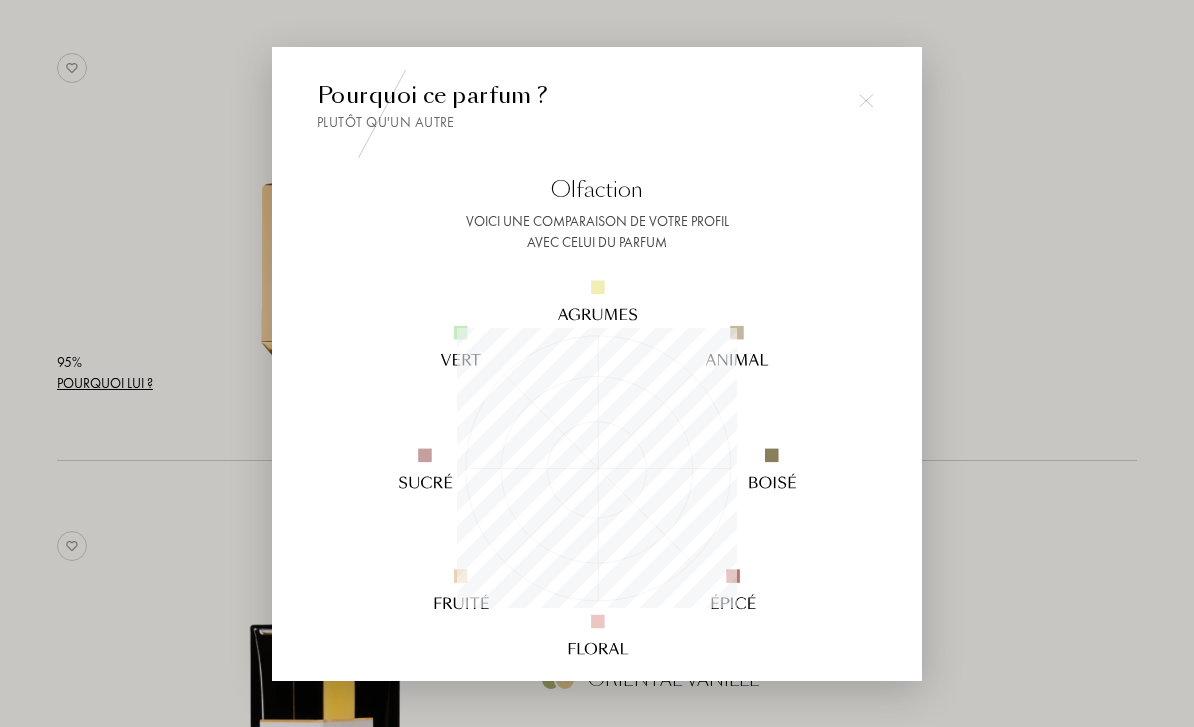 click at bounding box center [597, 396] 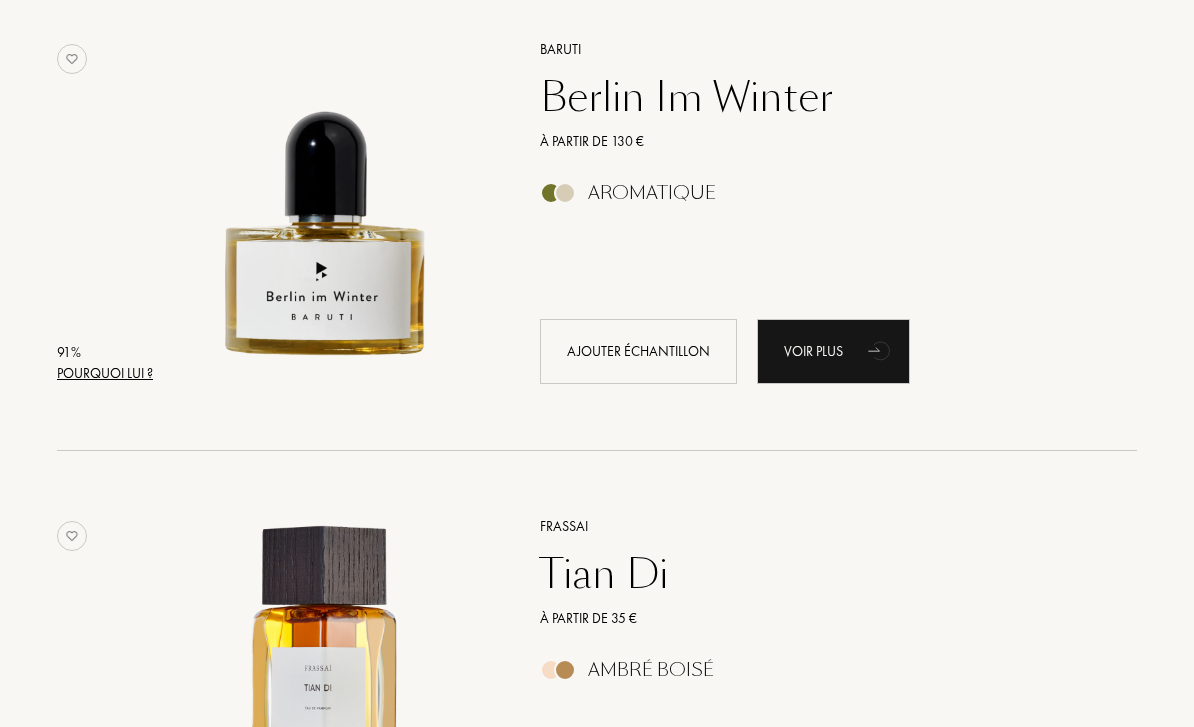 scroll, scrollTop: 3170, scrollLeft: 0, axis: vertical 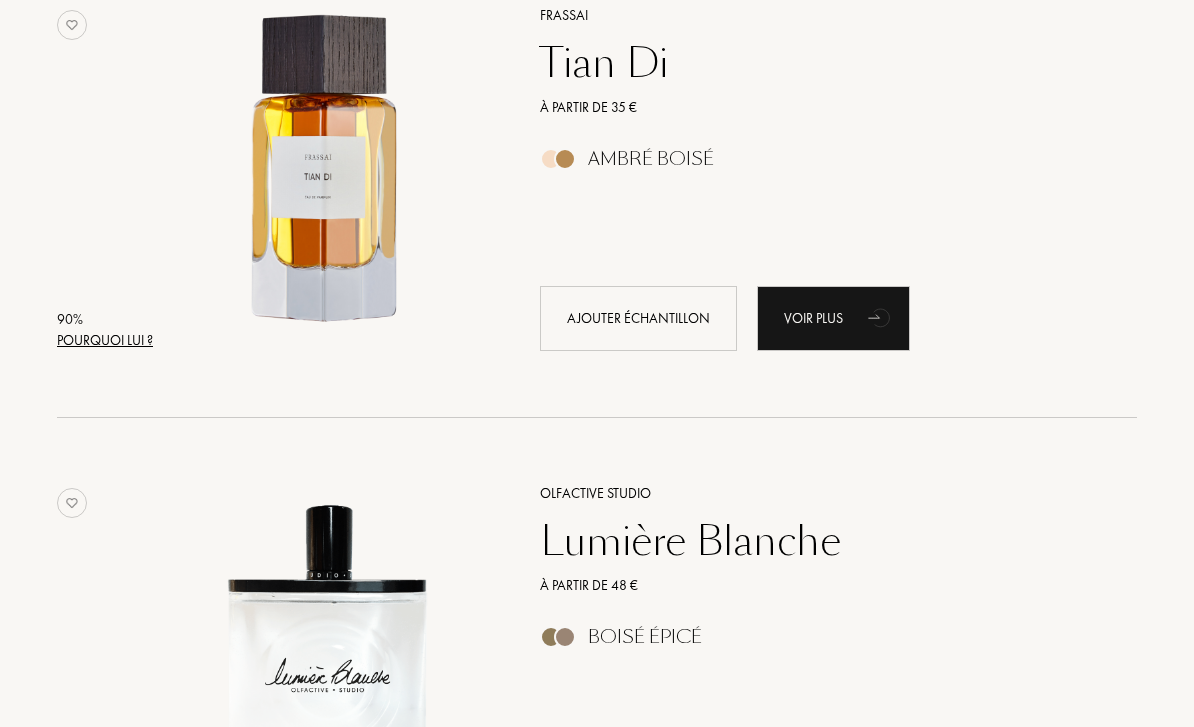 click on "Pourquoi lui ?" at bounding box center (105, 341) 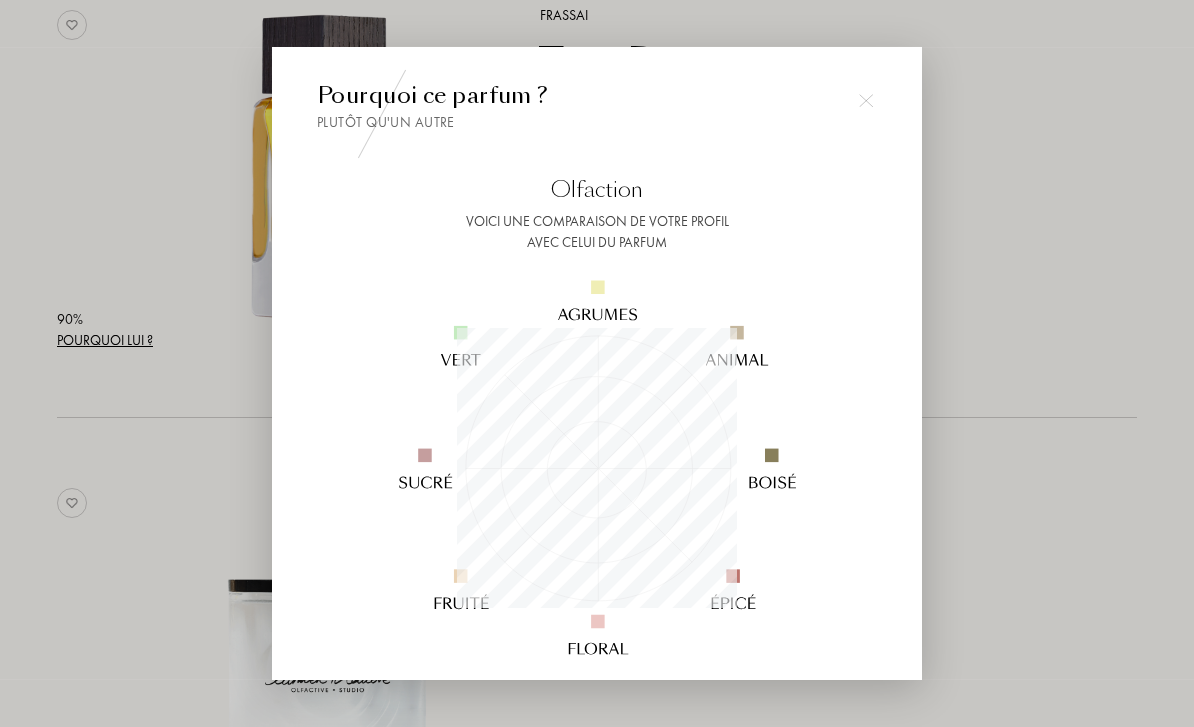 scroll, scrollTop: 3682, scrollLeft: 0, axis: vertical 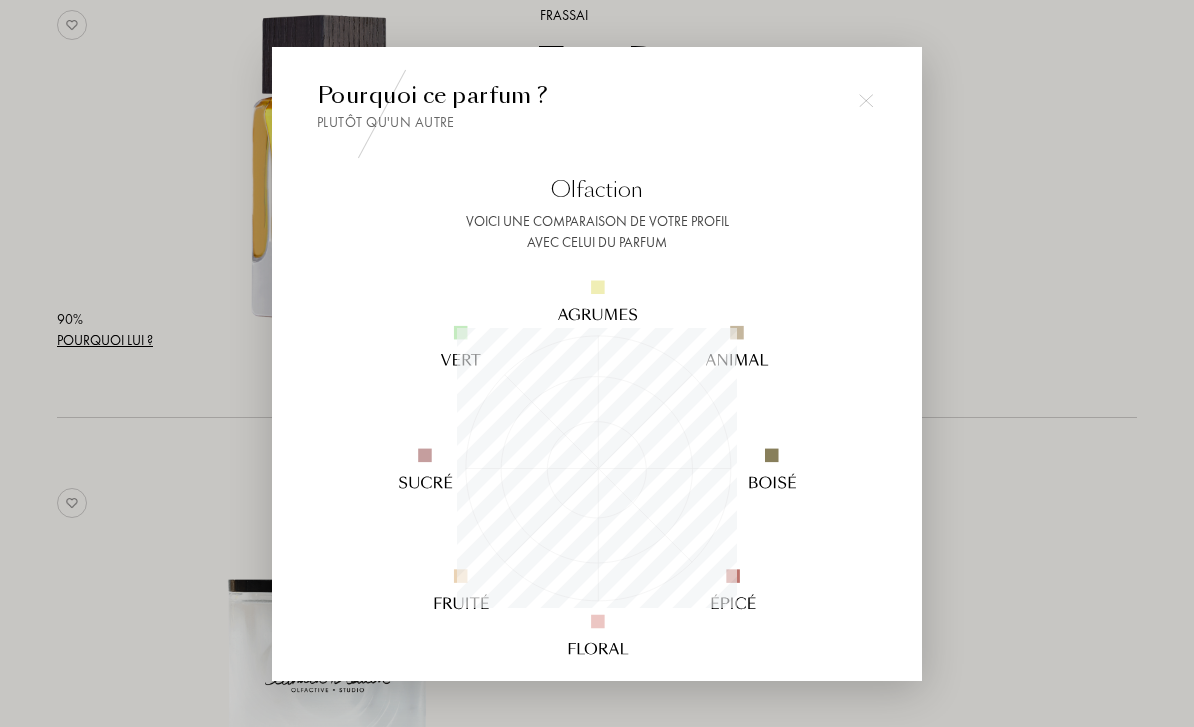 click at bounding box center (597, 396) 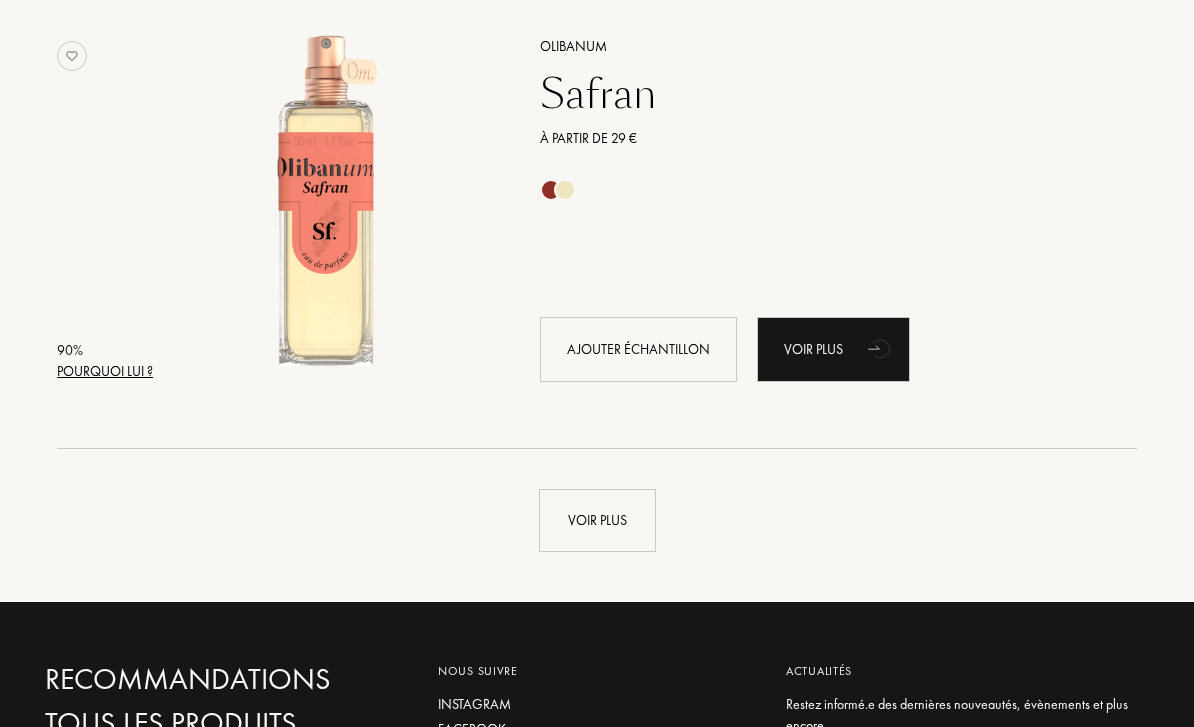 scroll, scrollTop: 4668, scrollLeft: 0, axis: vertical 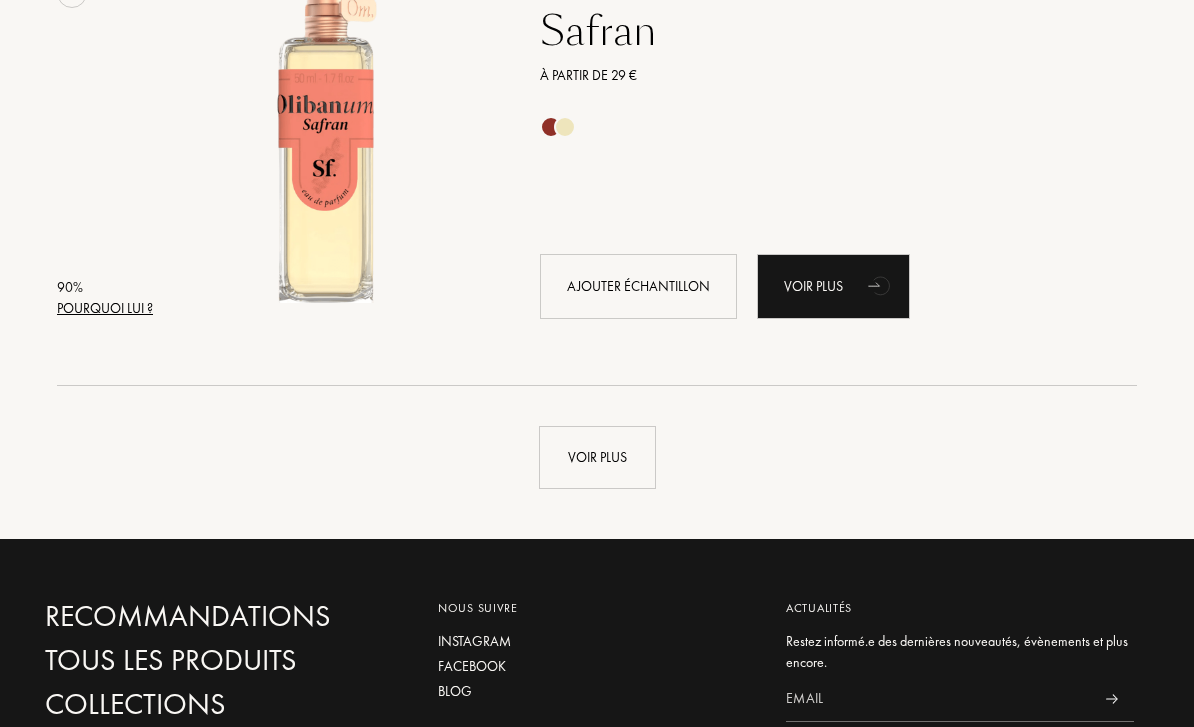 click on "Voir plus" at bounding box center [597, 458] 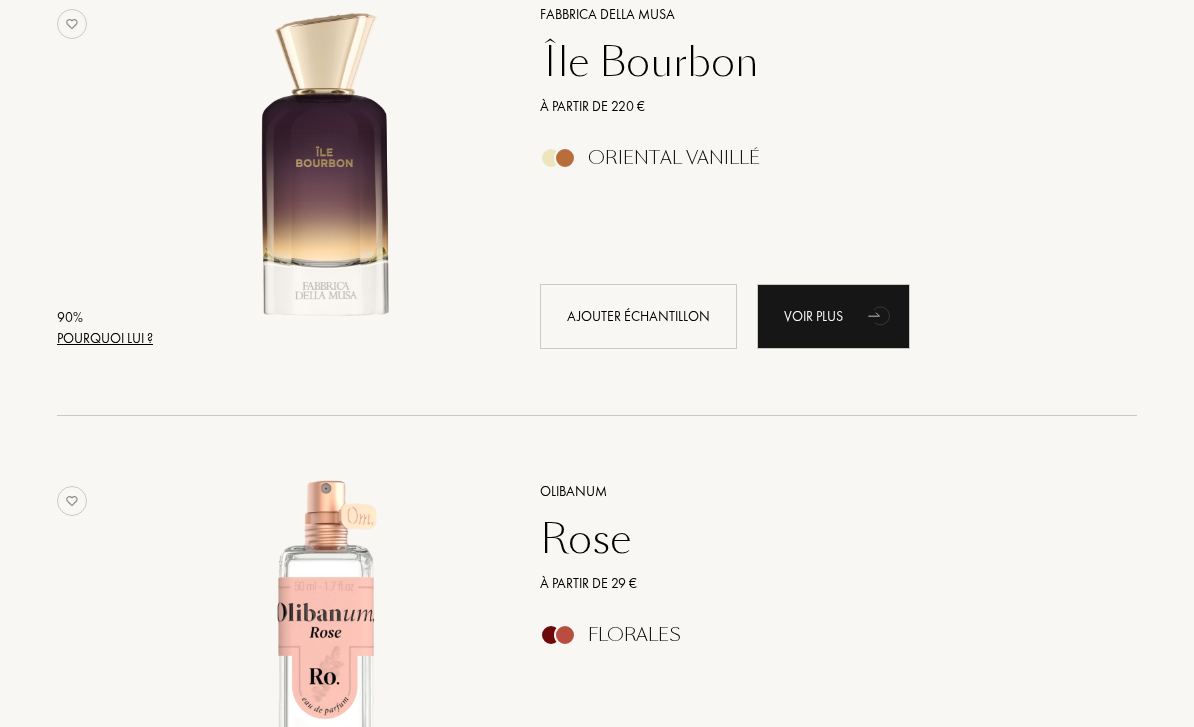 scroll, scrollTop: 5116, scrollLeft: 0, axis: vertical 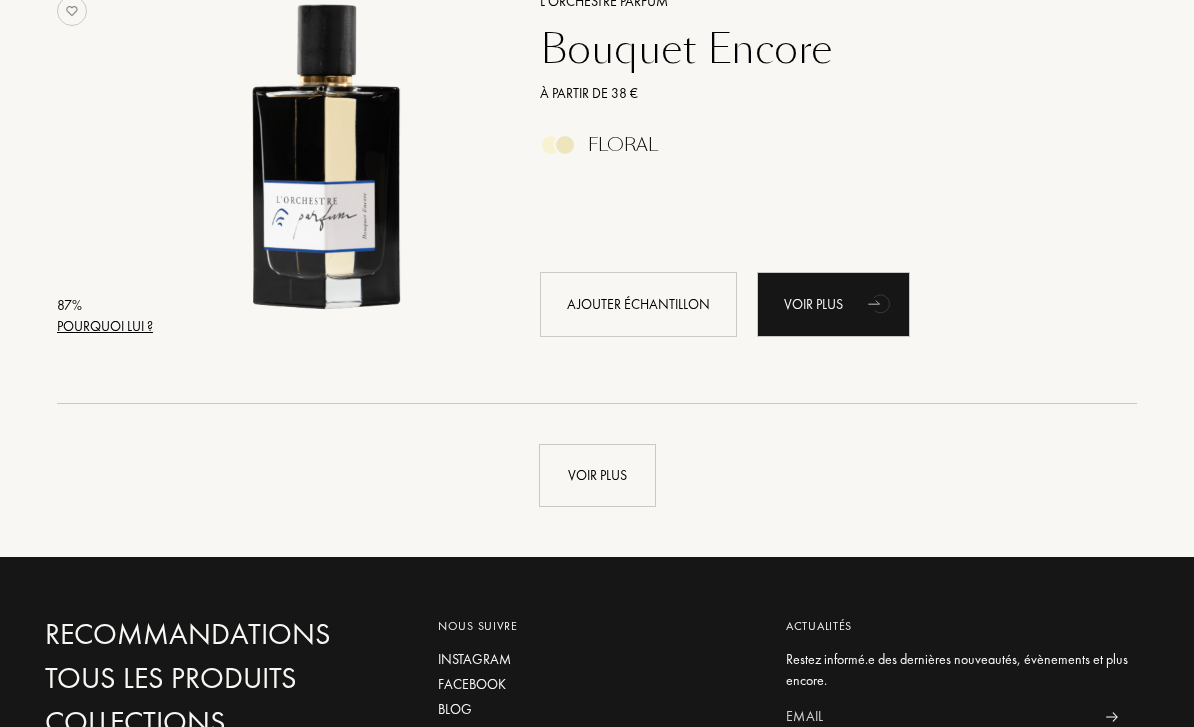 click on "Voir plus" at bounding box center [597, 475] 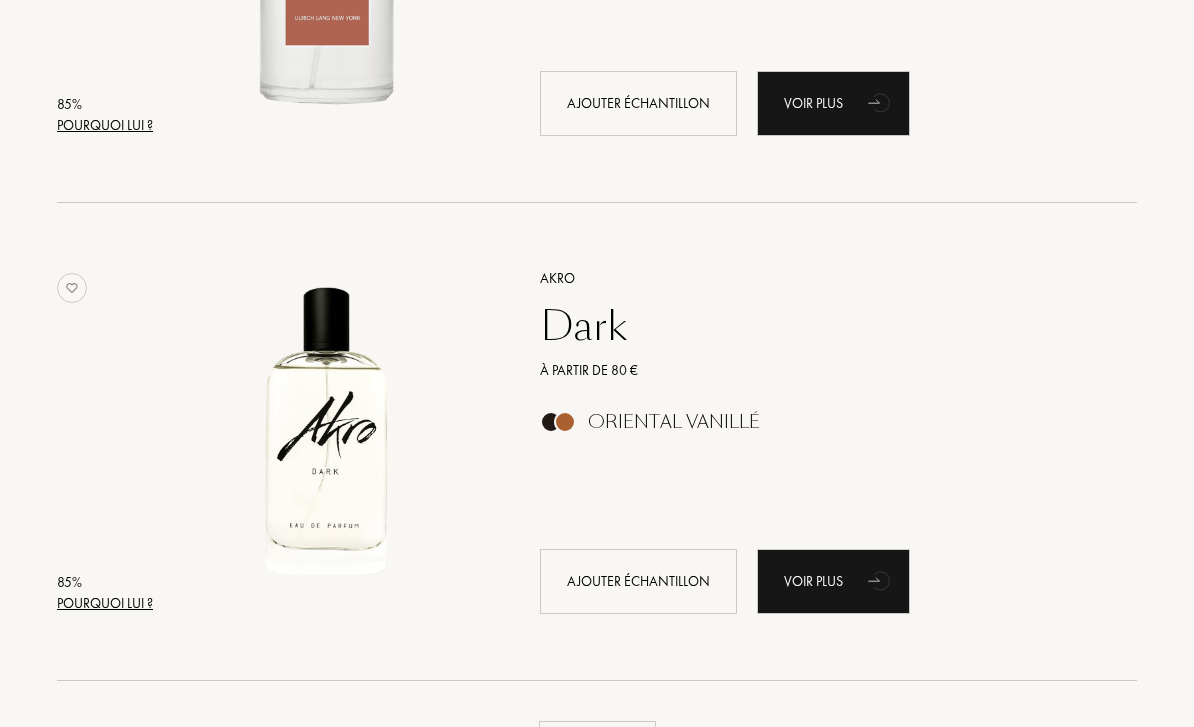 scroll, scrollTop: 13920, scrollLeft: 0, axis: vertical 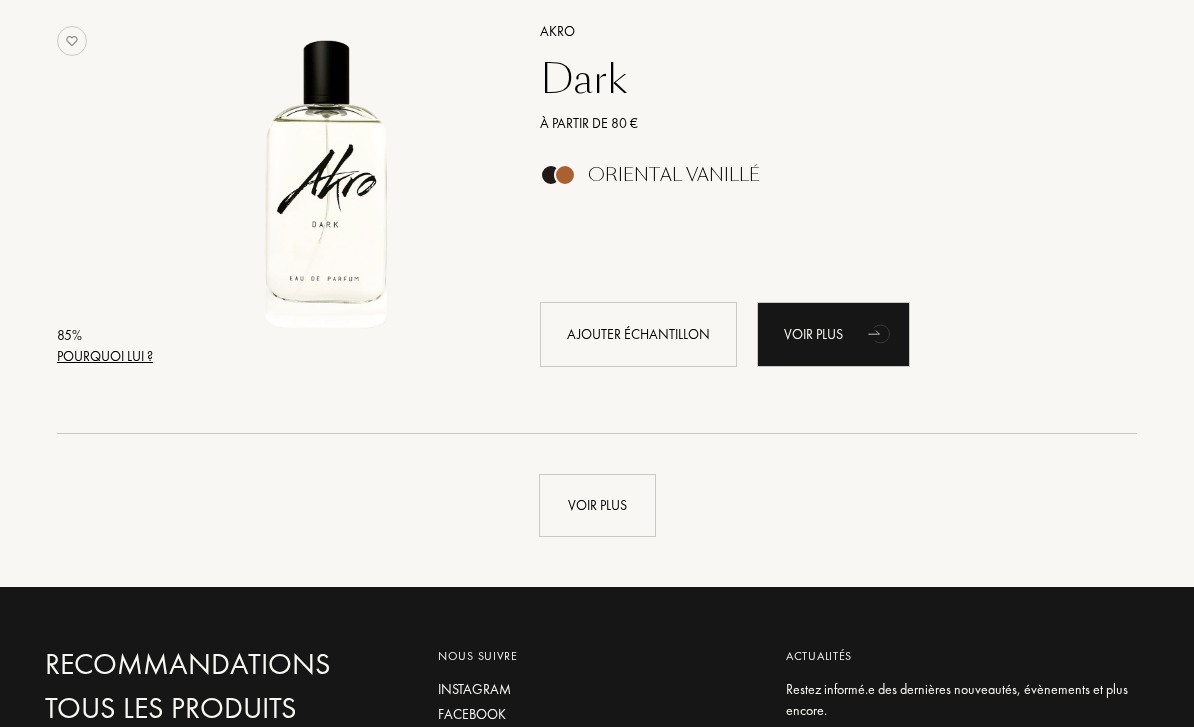 click on "Voir plus" at bounding box center (597, 506) 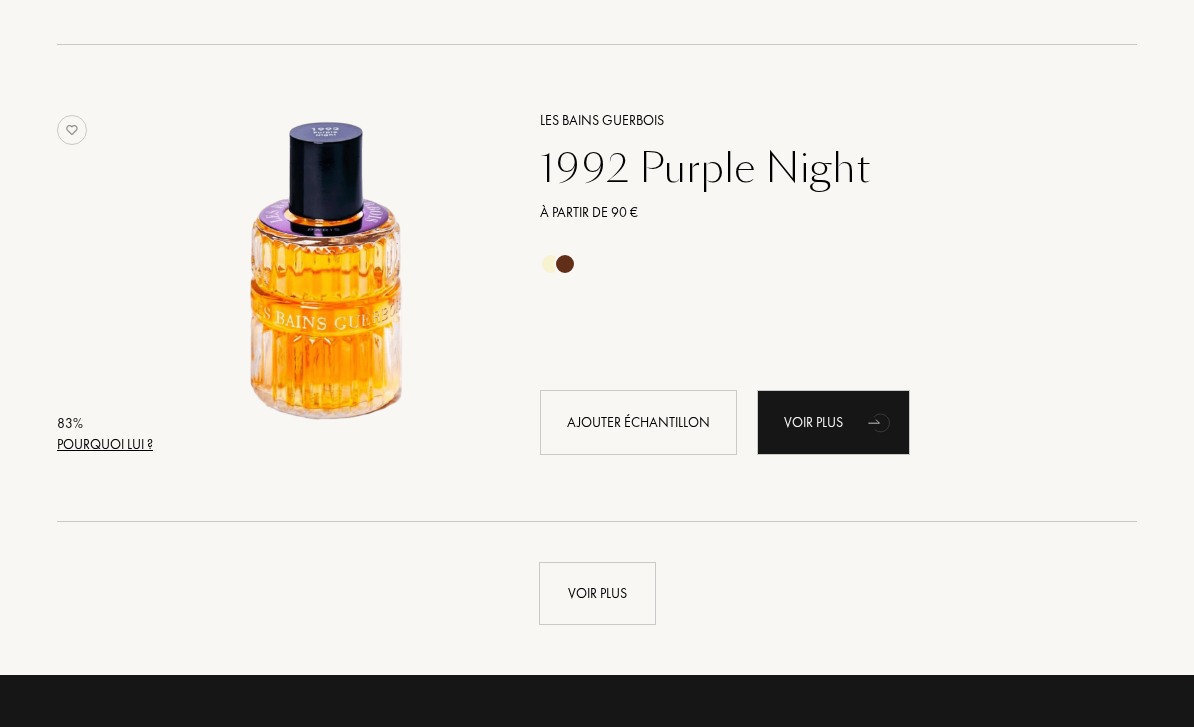 scroll, scrollTop: 18857, scrollLeft: 0, axis: vertical 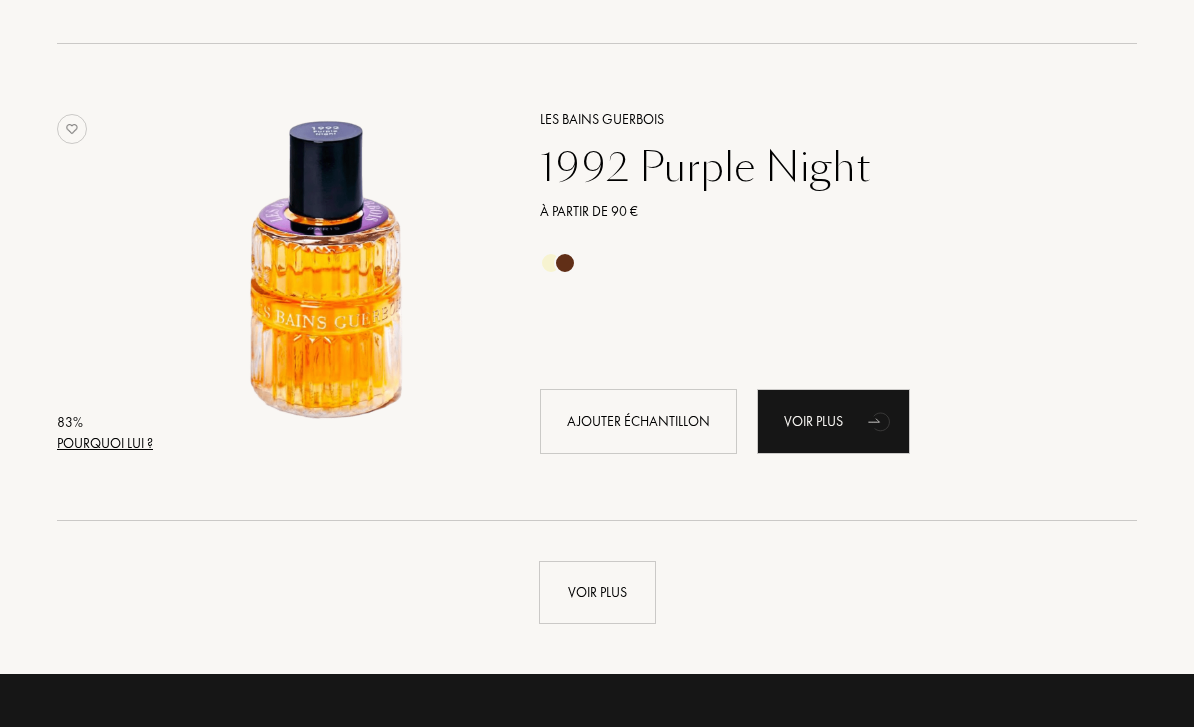 click on "Voir plus" at bounding box center [597, 593] 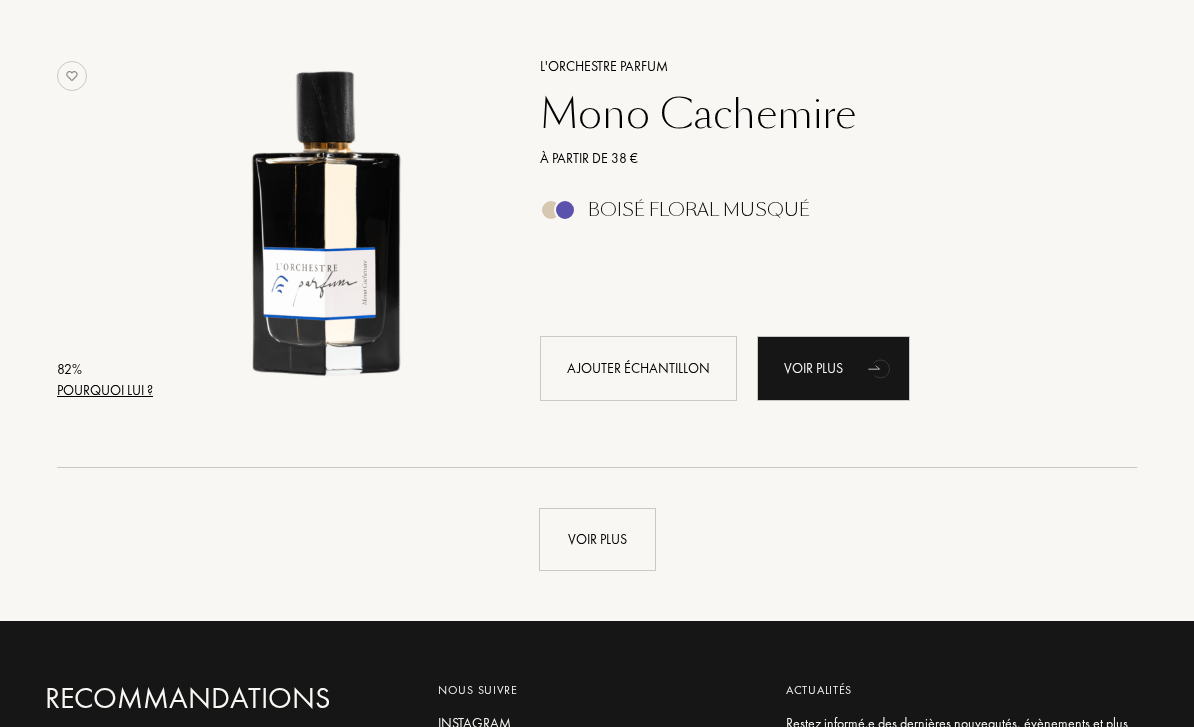 scroll, scrollTop: 23662, scrollLeft: 0, axis: vertical 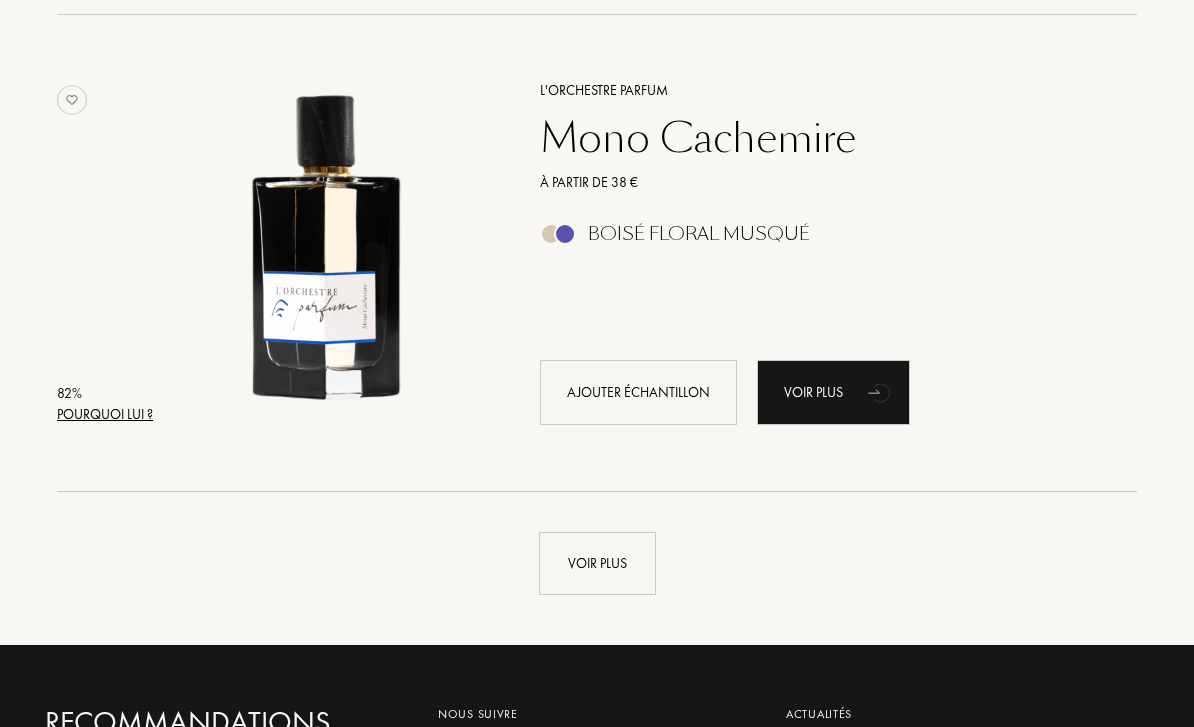 click on "Voir plus" at bounding box center (597, 563) 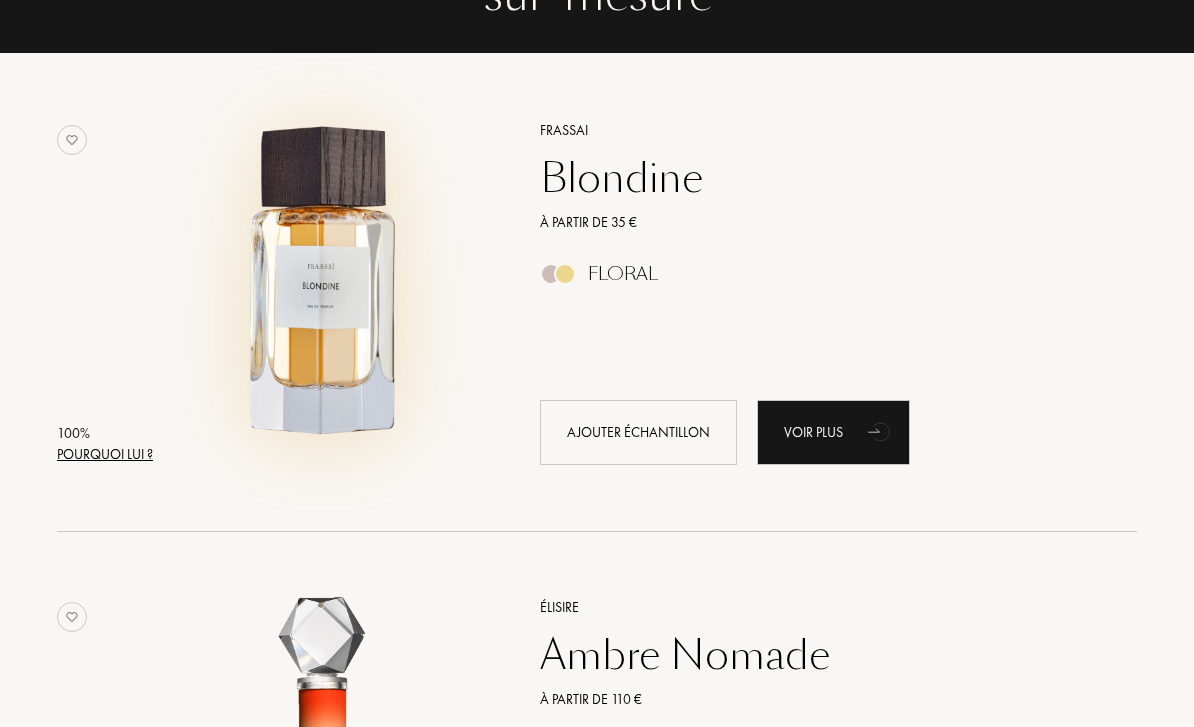 scroll, scrollTop: 0, scrollLeft: 0, axis: both 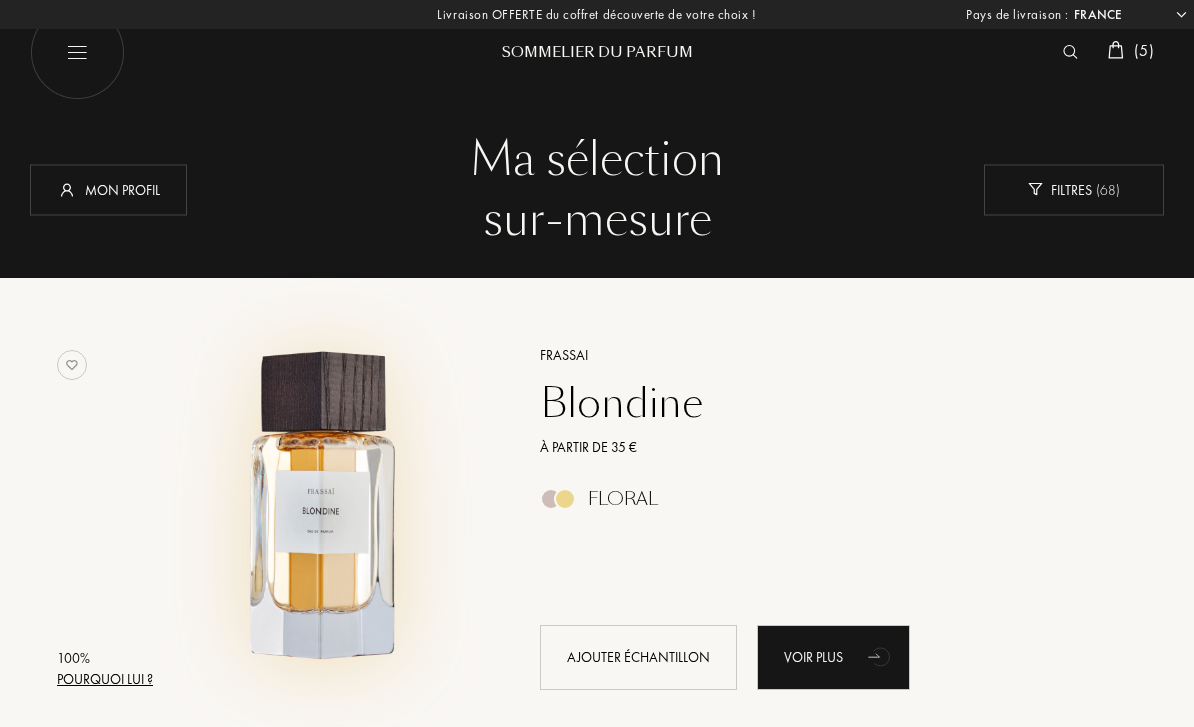 click on "( 5 )" at bounding box center [1144, 50] 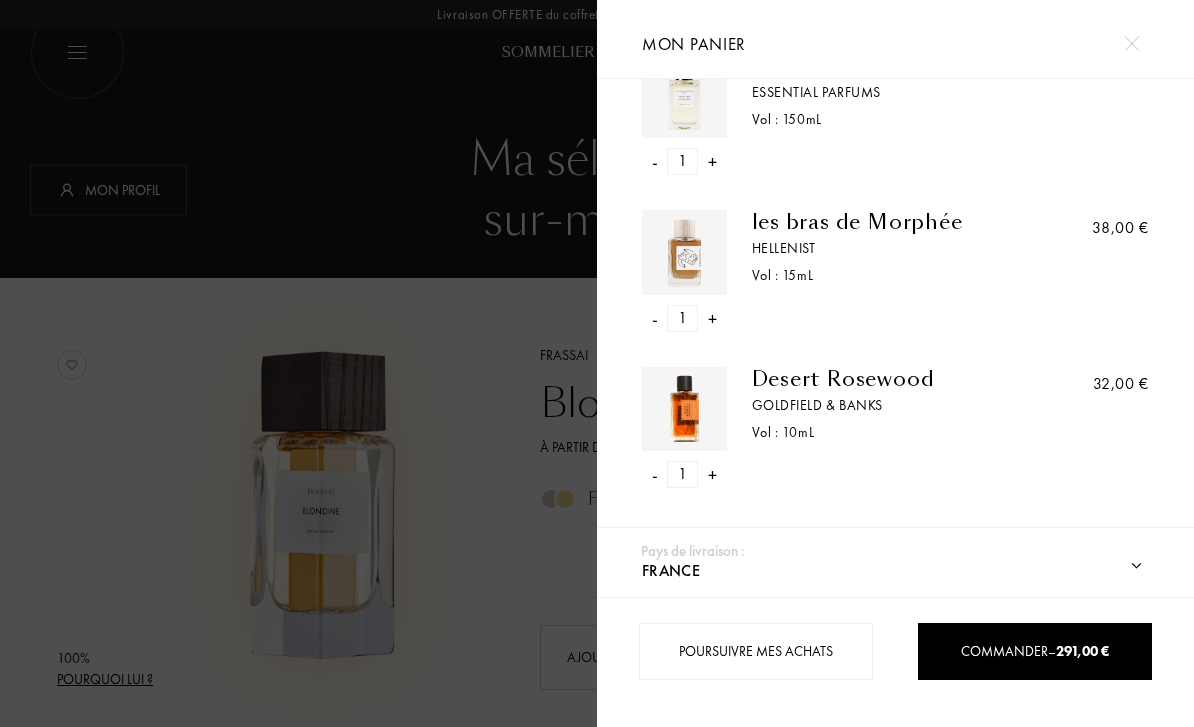 scroll, scrollTop: 373, scrollLeft: 0, axis: vertical 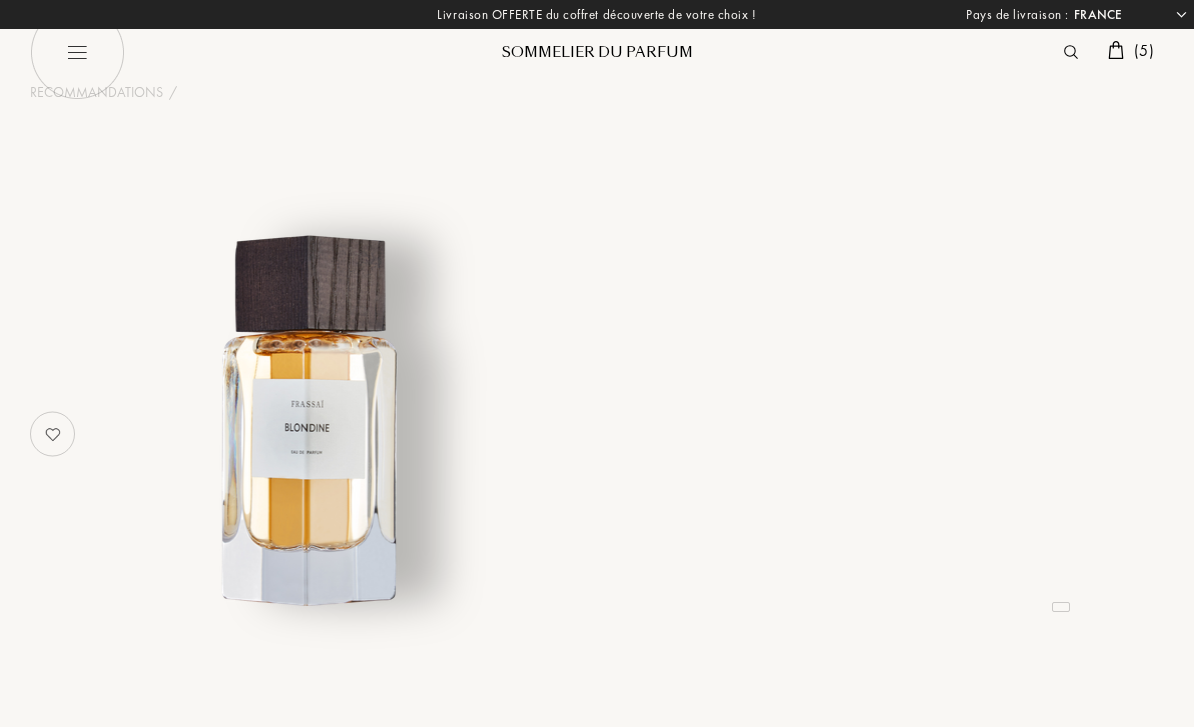 select on "FR" 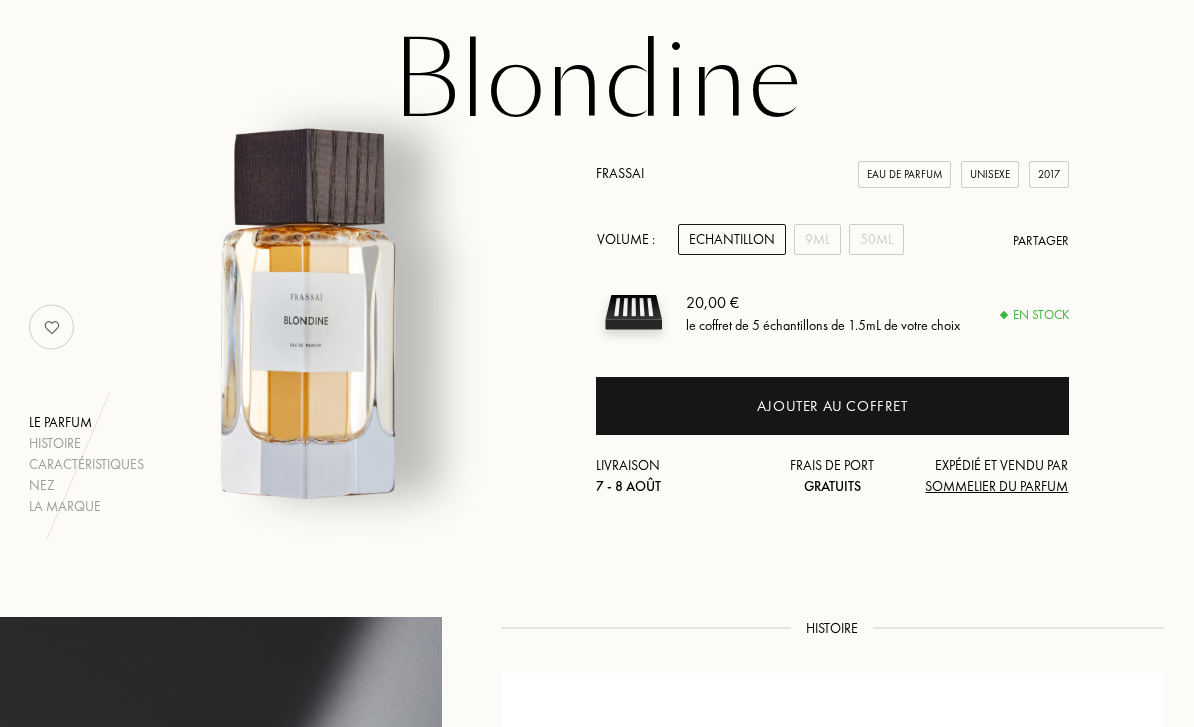 scroll, scrollTop: 43, scrollLeft: 1, axis: both 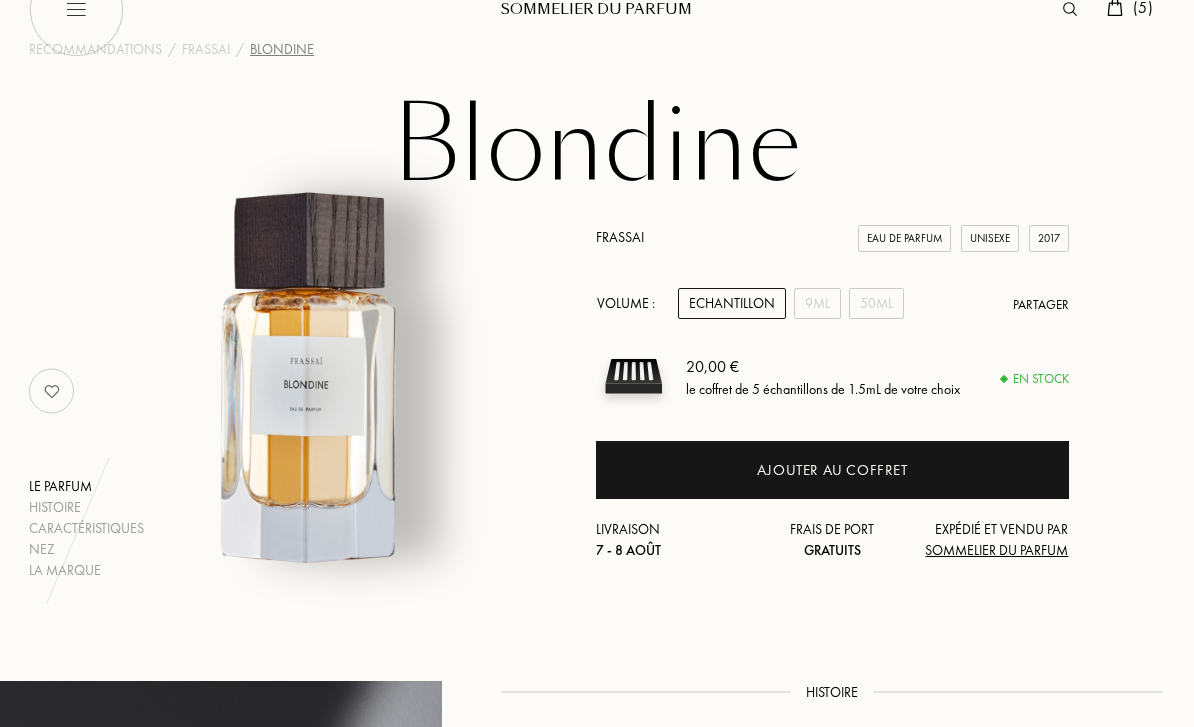 click at bounding box center [52, 391] 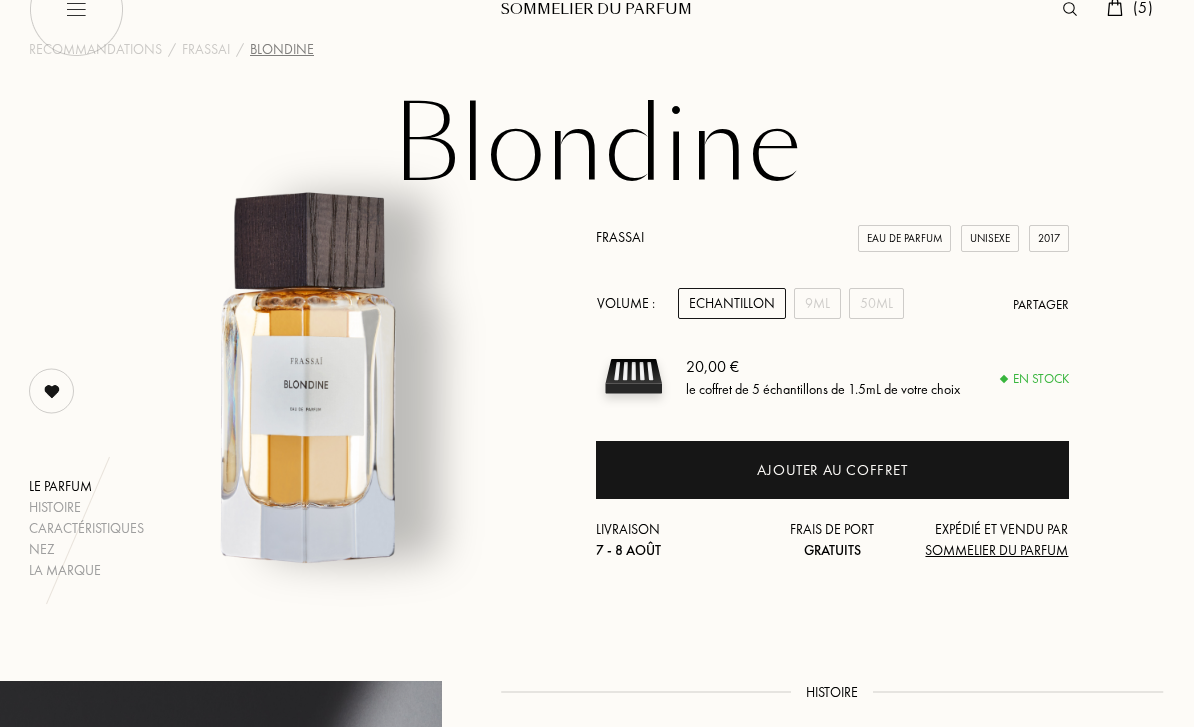 click on "9mL" at bounding box center [817, 303] 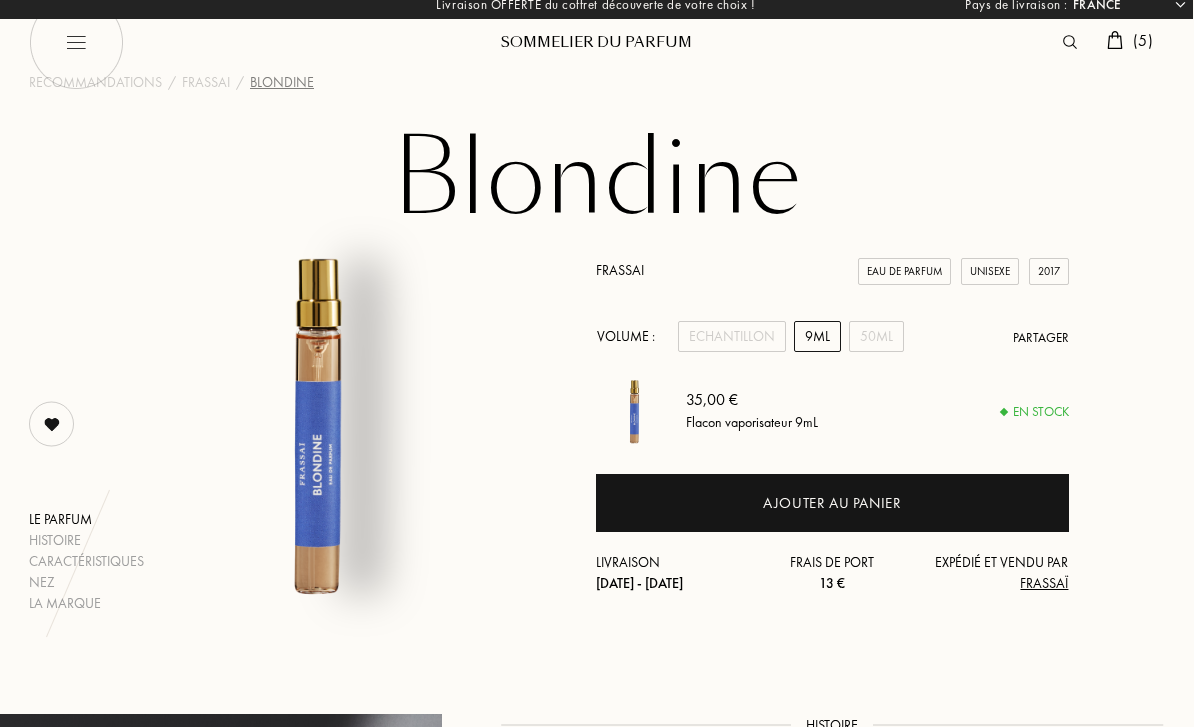scroll, scrollTop: 0, scrollLeft: 1, axis: horizontal 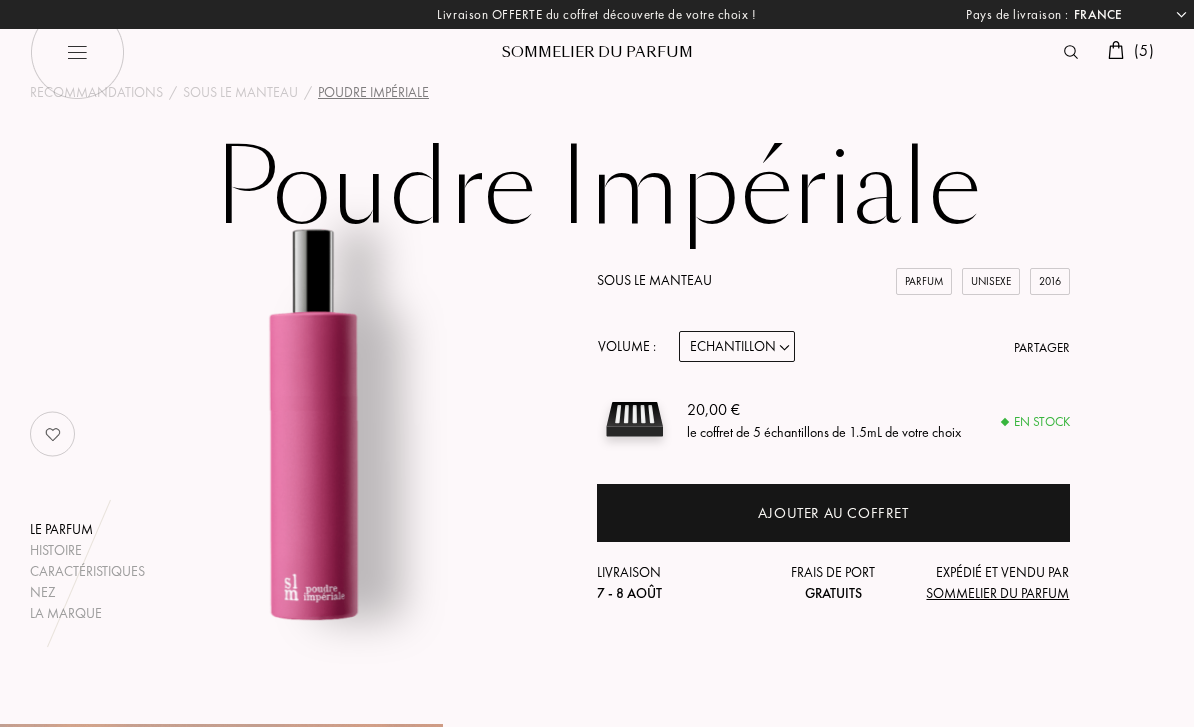 select on "FR" 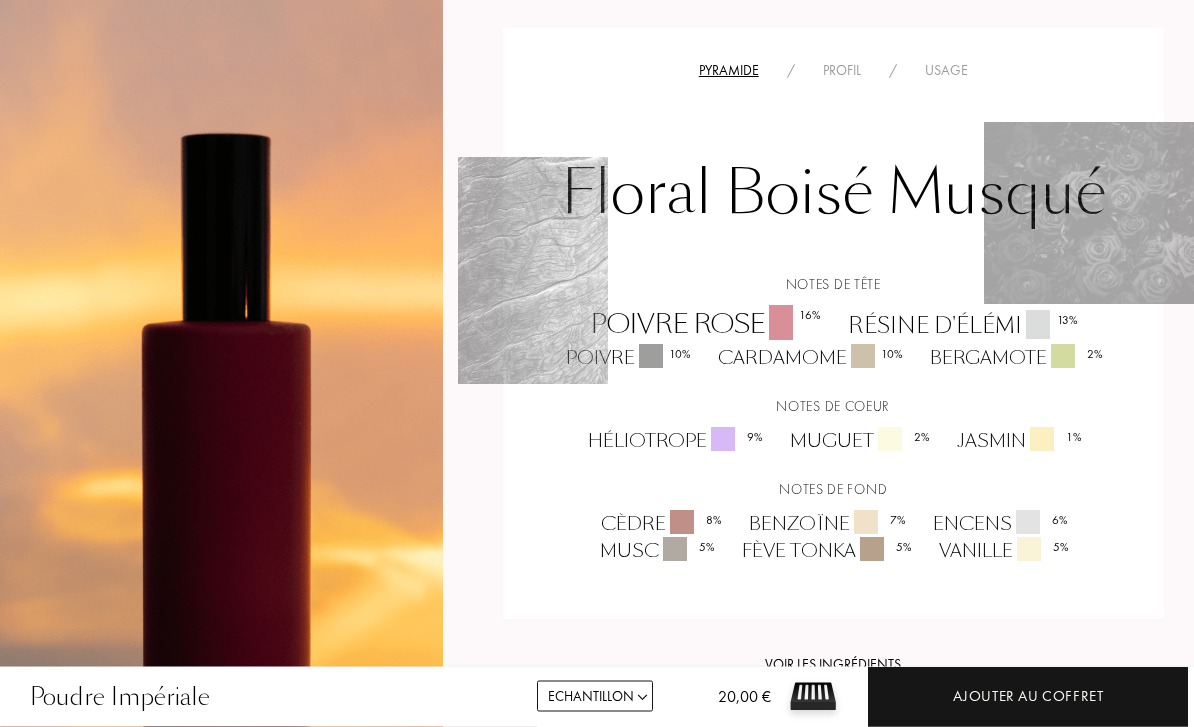 scroll, scrollTop: 1296, scrollLeft: 0, axis: vertical 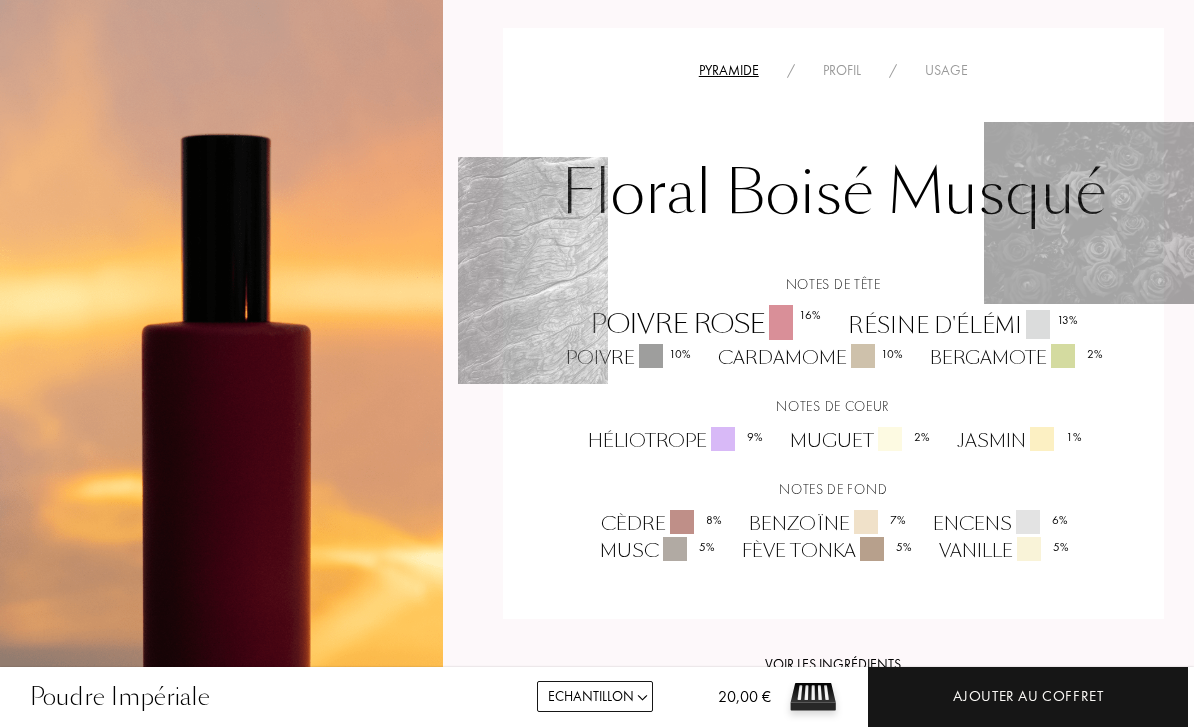 click at bounding box center [1121, 213] 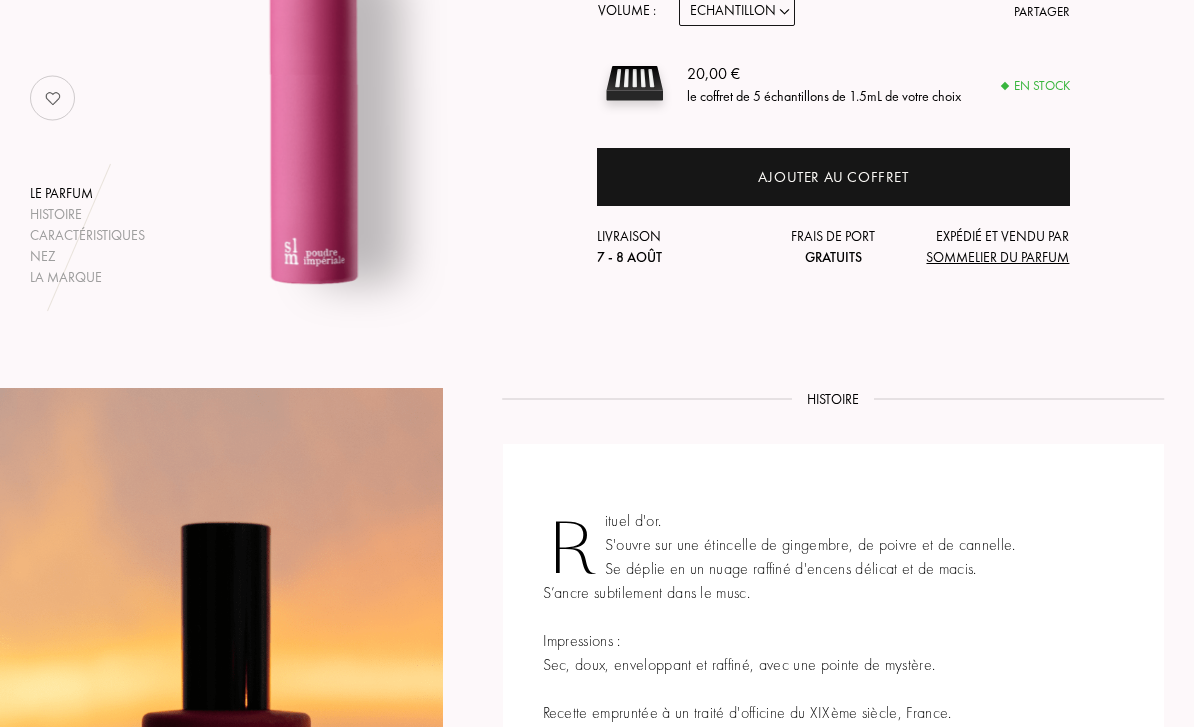 scroll, scrollTop: 283, scrollLeft: 0, axis: vertical 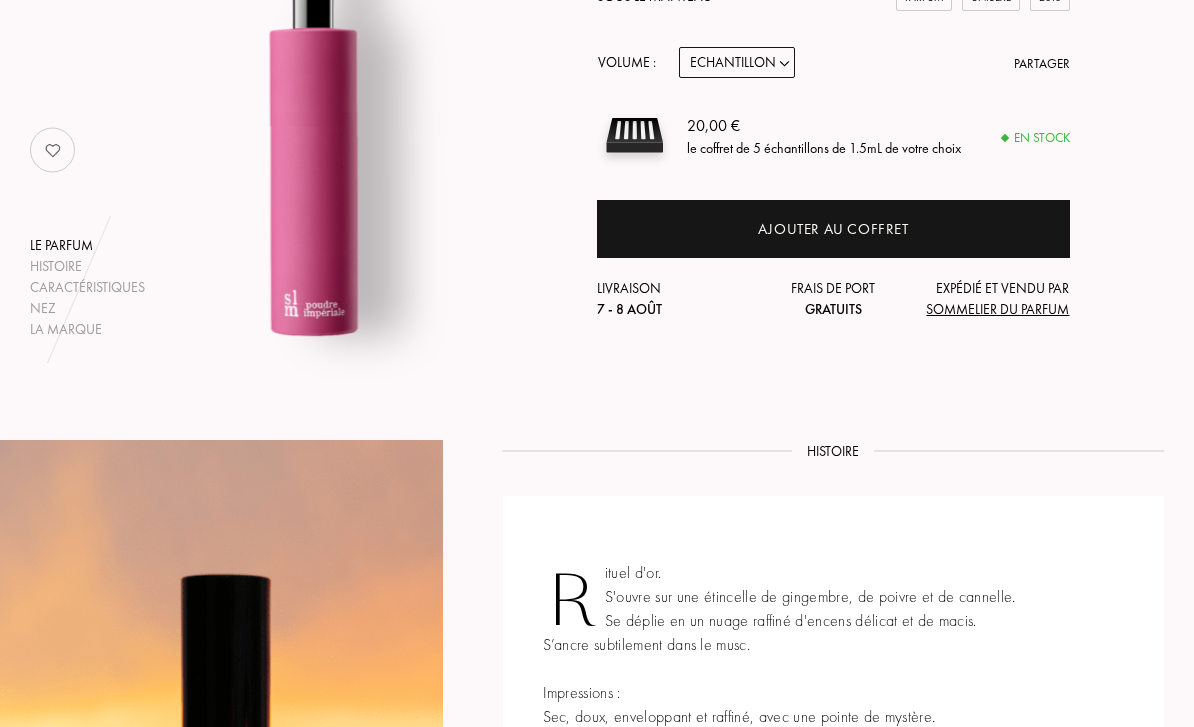click at bounding box center (53, 151) 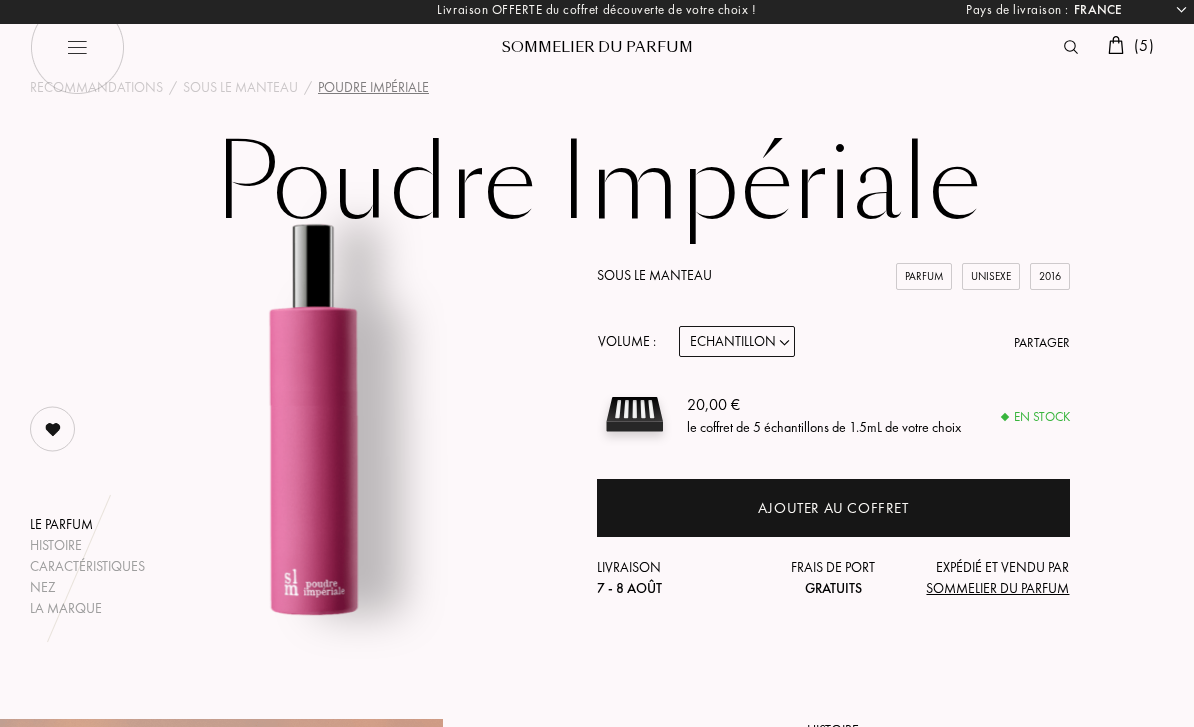 scroll, scrollTop: 0, scrollLeft: 0, axis: both 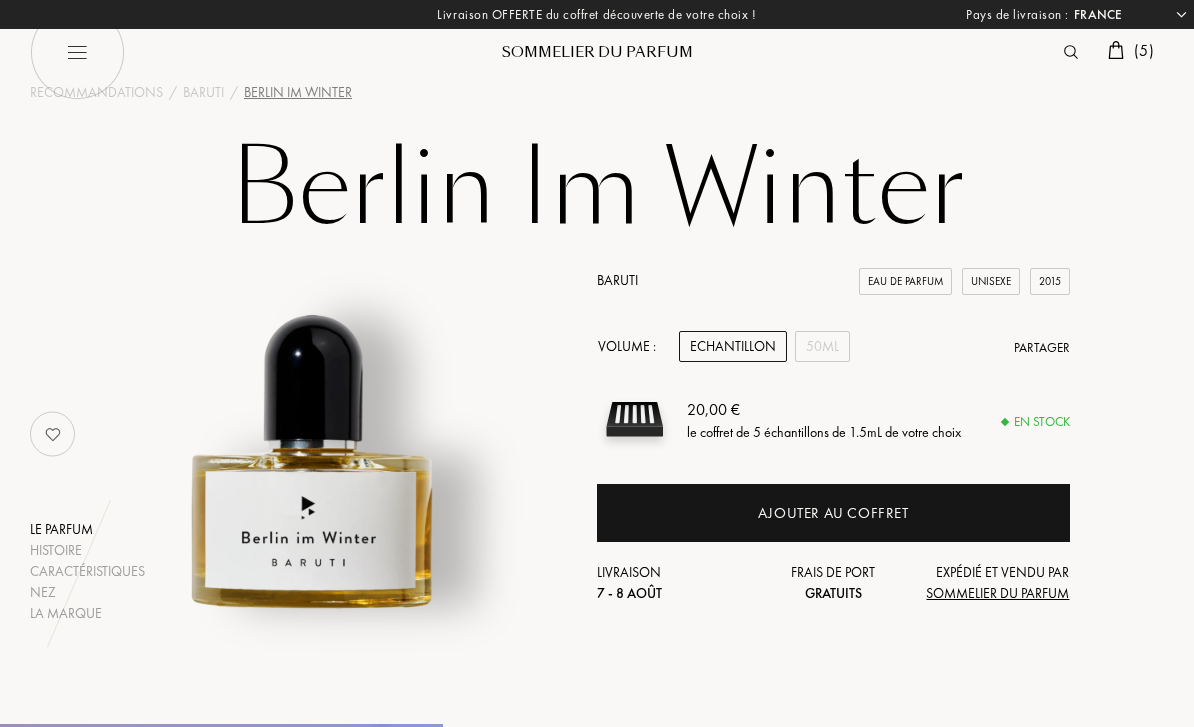 select on "FR" 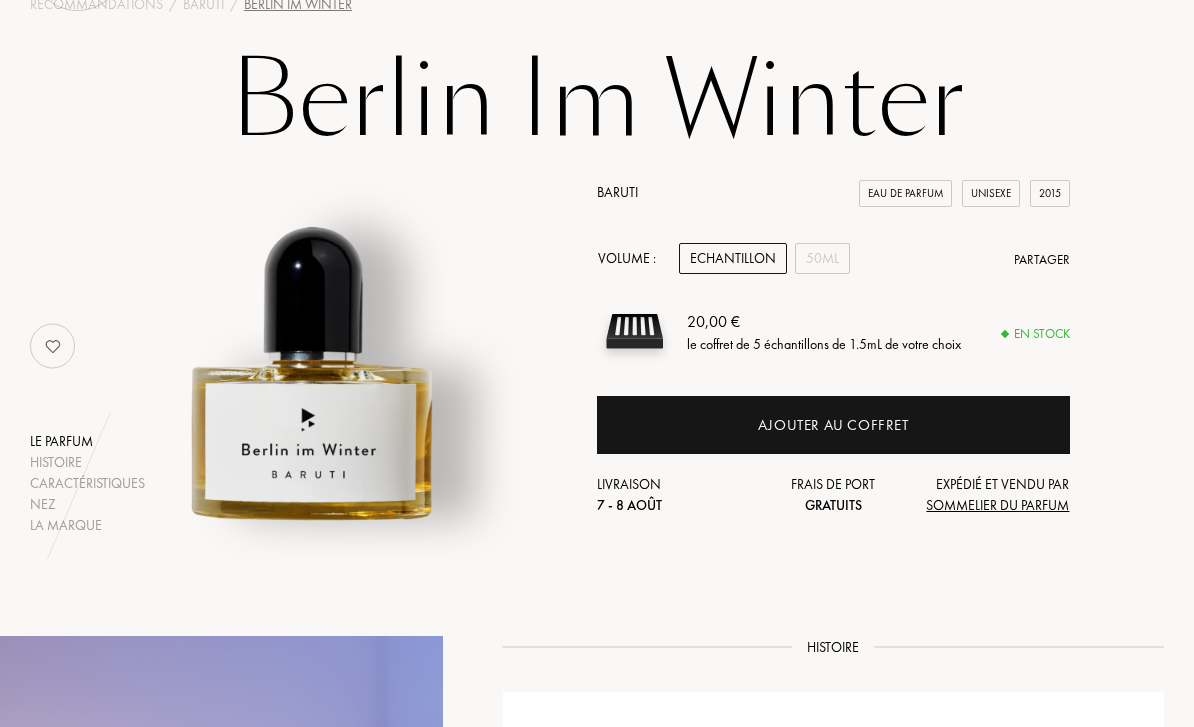 scroll, scrollTop: 41, scrollLeft: 0, axis: vertical 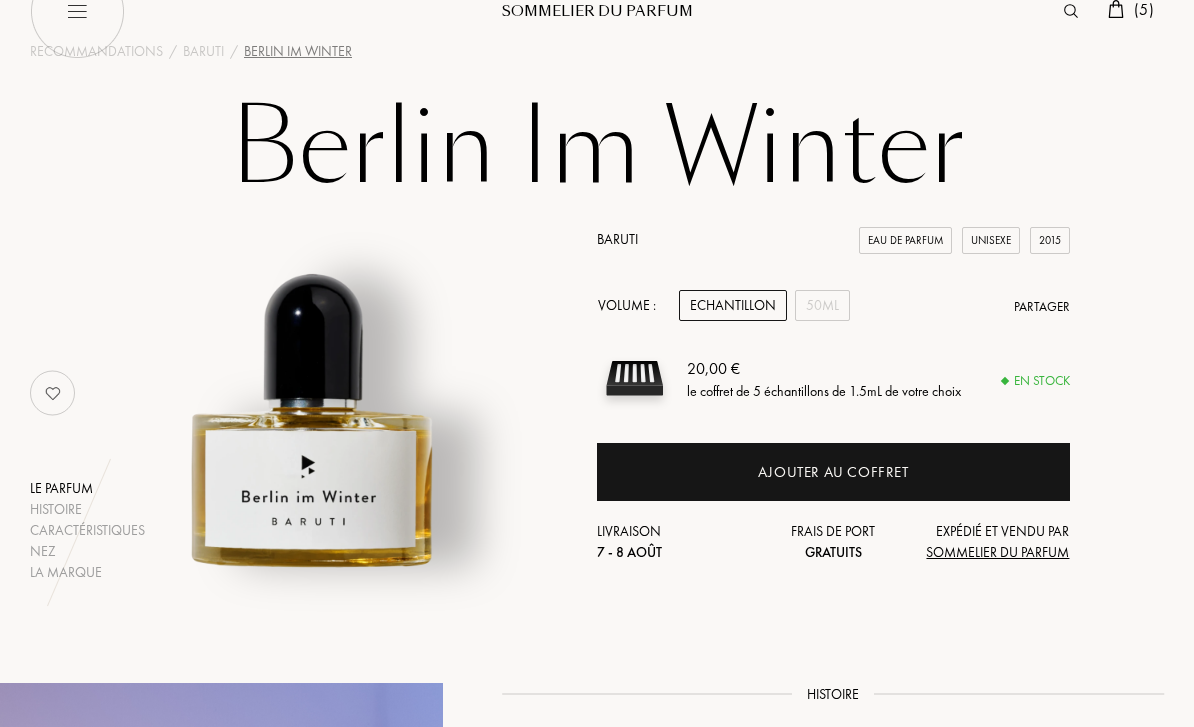 click at bounding box center [53, 393] 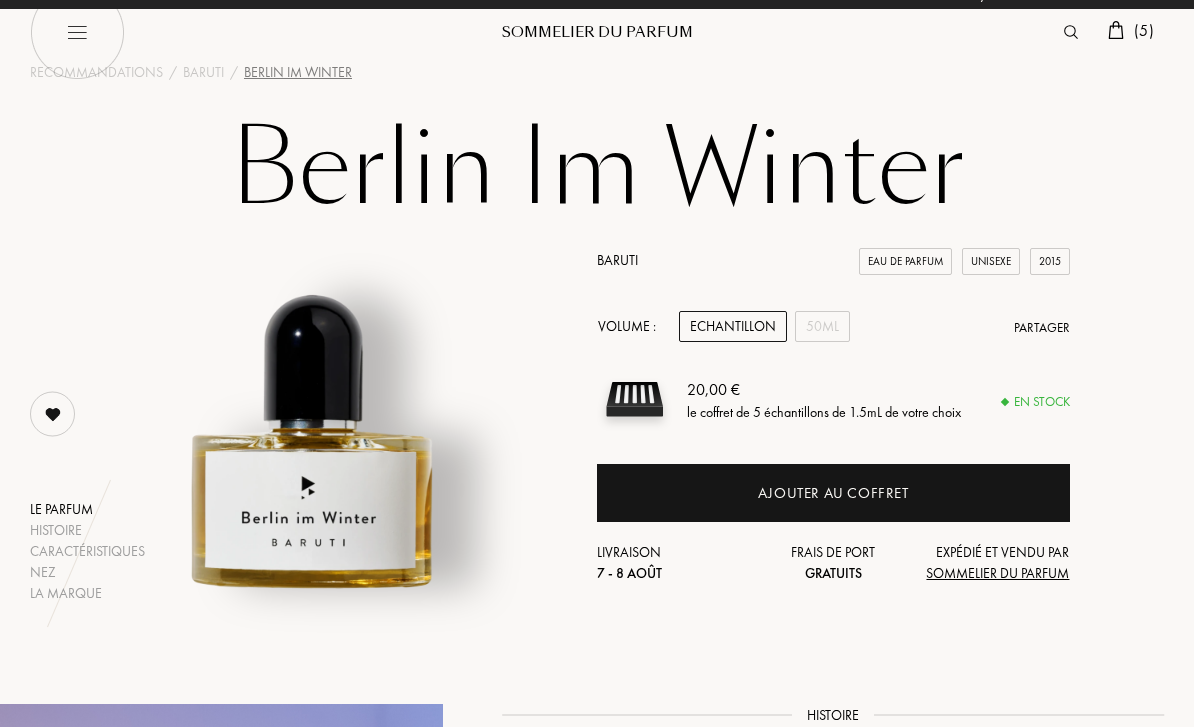 scroll, scrollTop: 0, scrollLeft: 0, axis: both 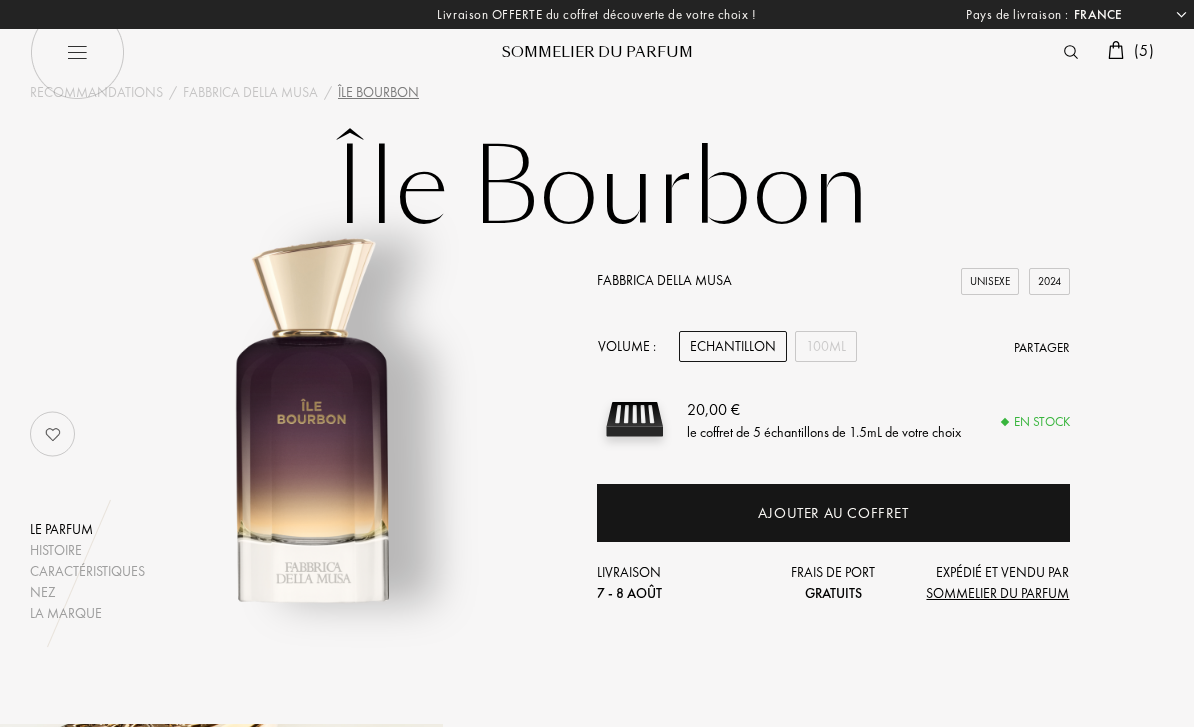 select on "FR" 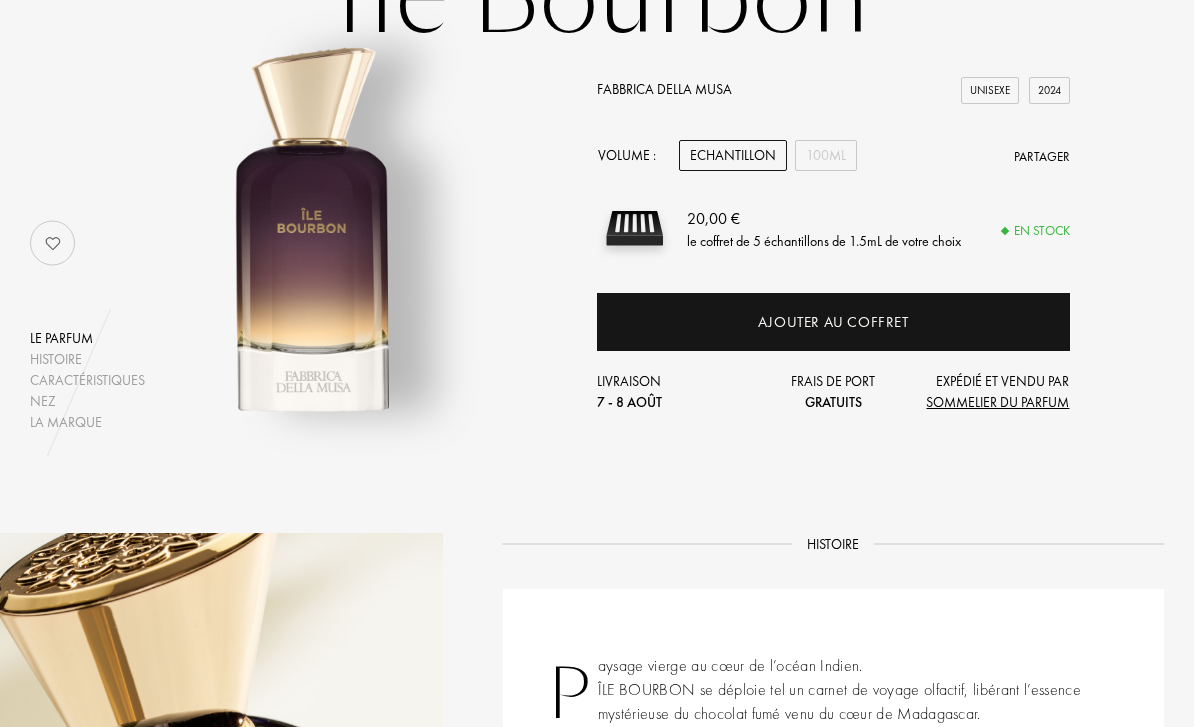 scroll, scrollTop: 50, scrollLeft: 0, axis: vertical 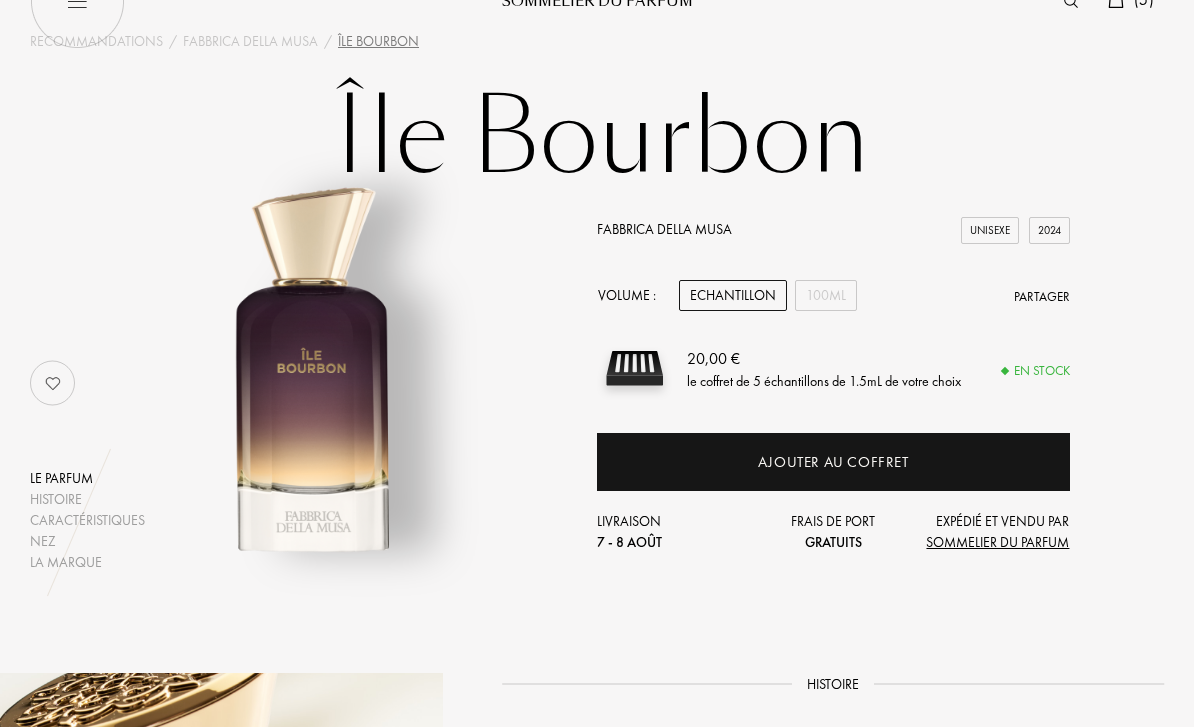 click on "100mL" at bounding box center [826, 296] 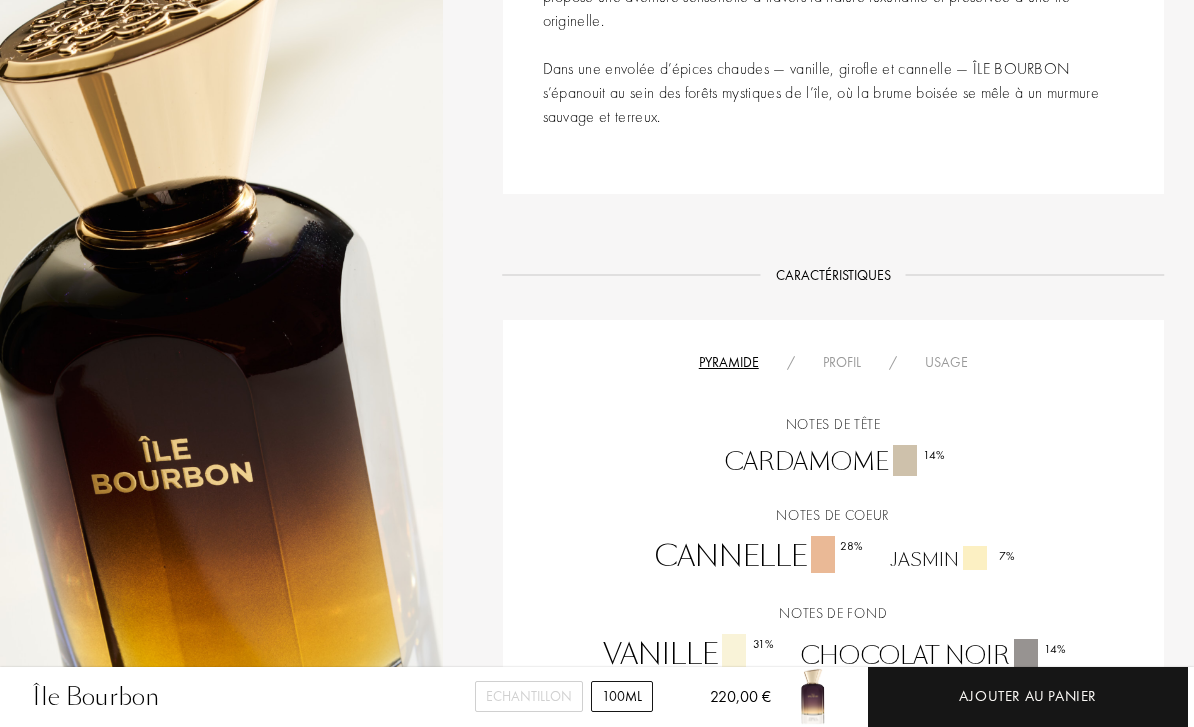 scroll, scrollTop: 946, scrollLeft: 0, axis: vertical 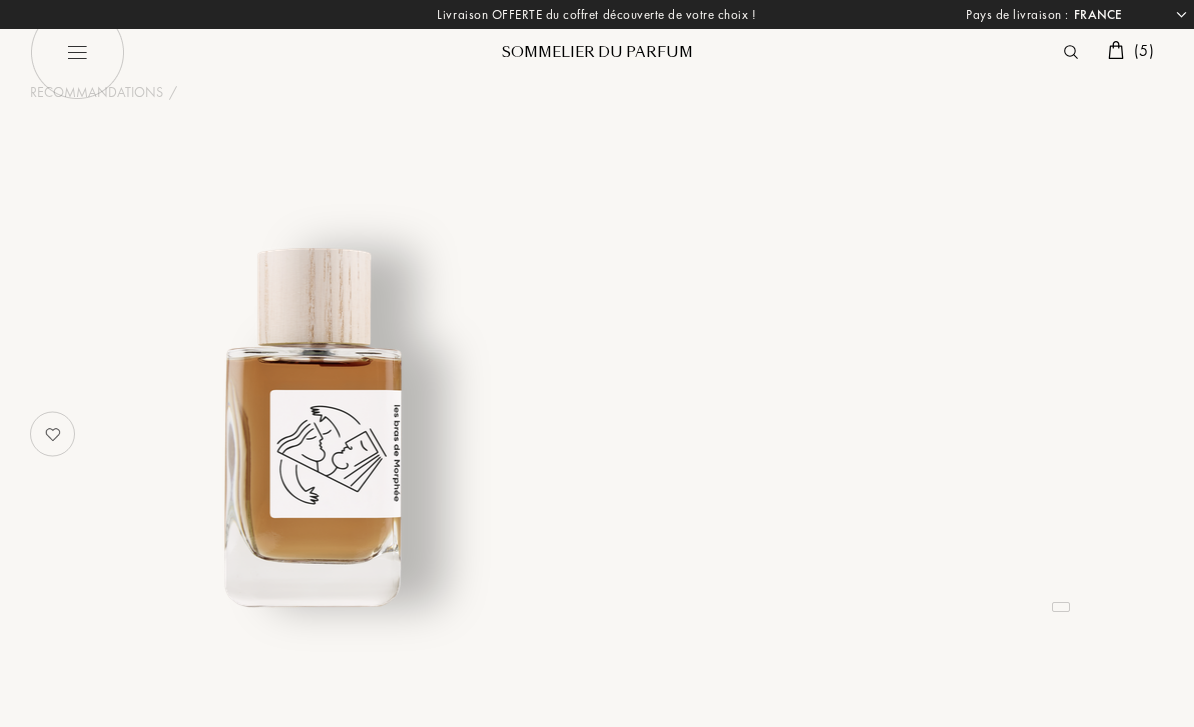 select on "FR" 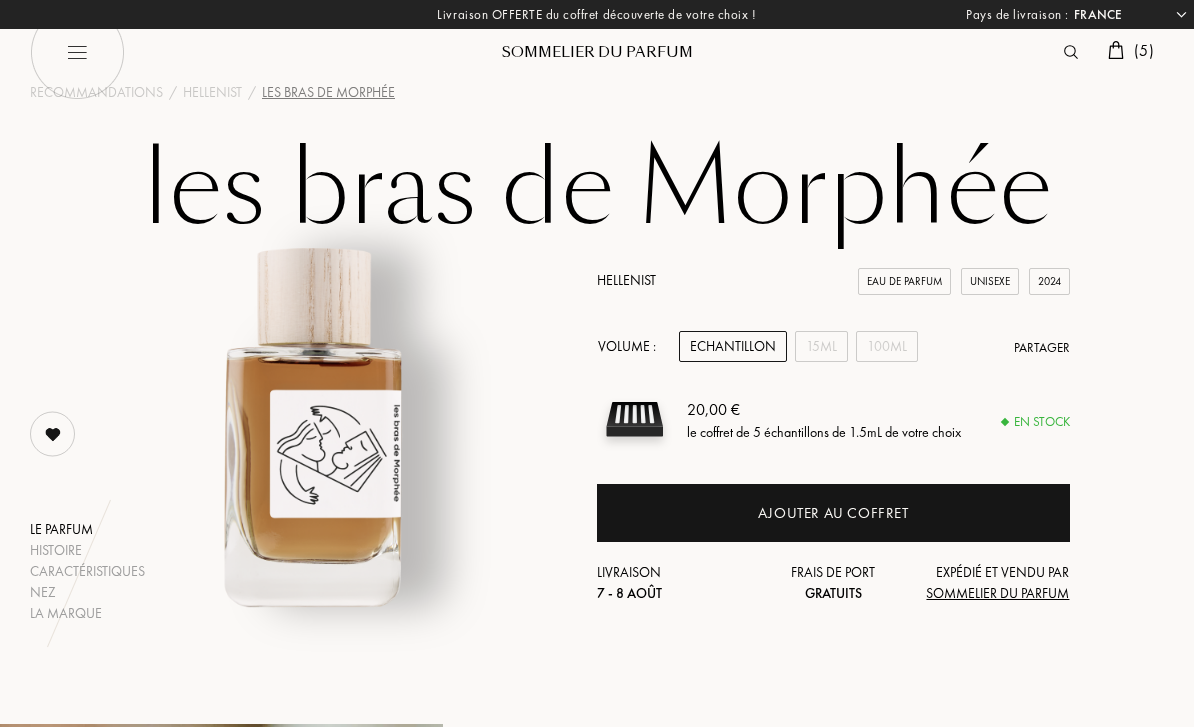 click on "15mL" at bounding box center [821, 346] 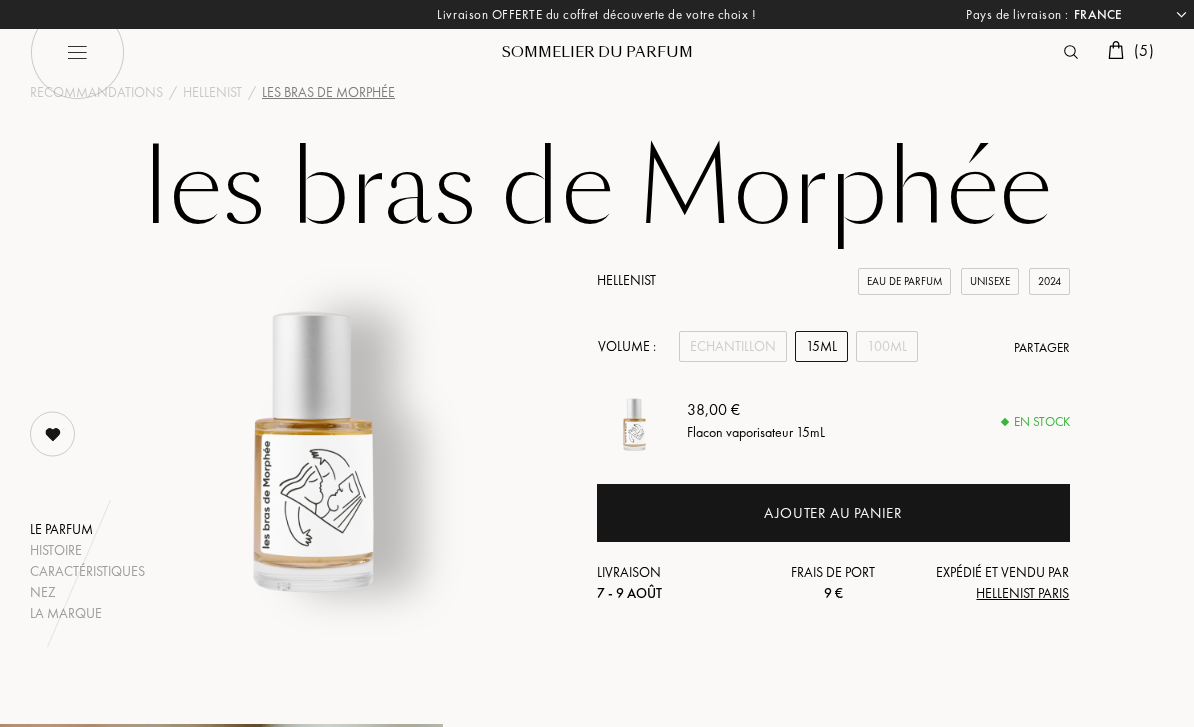 click on "( 5 )" at bounding box center [1144, 50] 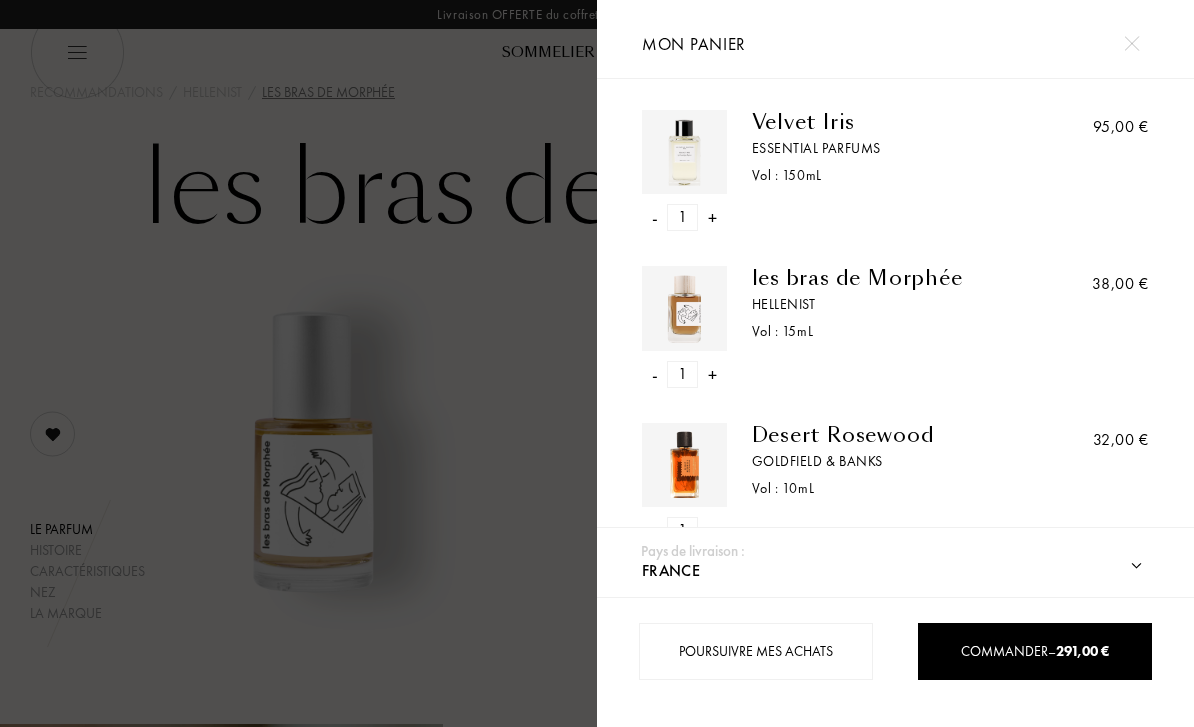 scroll, scrollTop: 323, scrollLeft: 0, axis: vertical 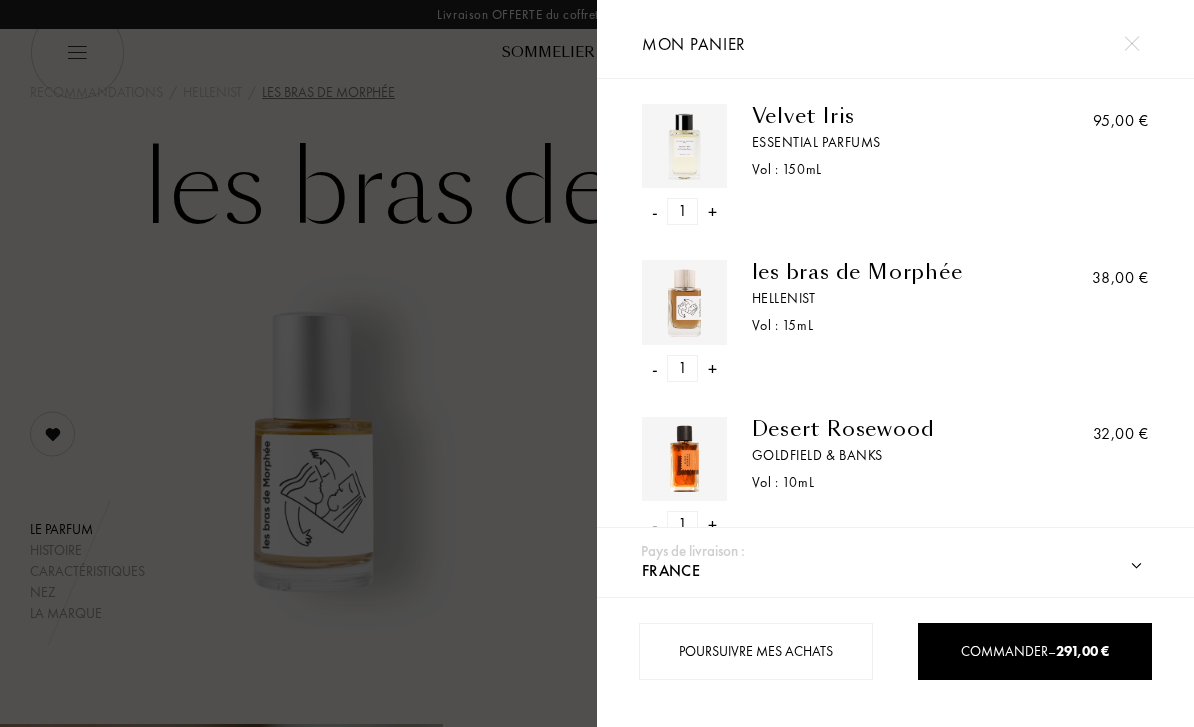 click on "-" at bounding box center (655, 368) 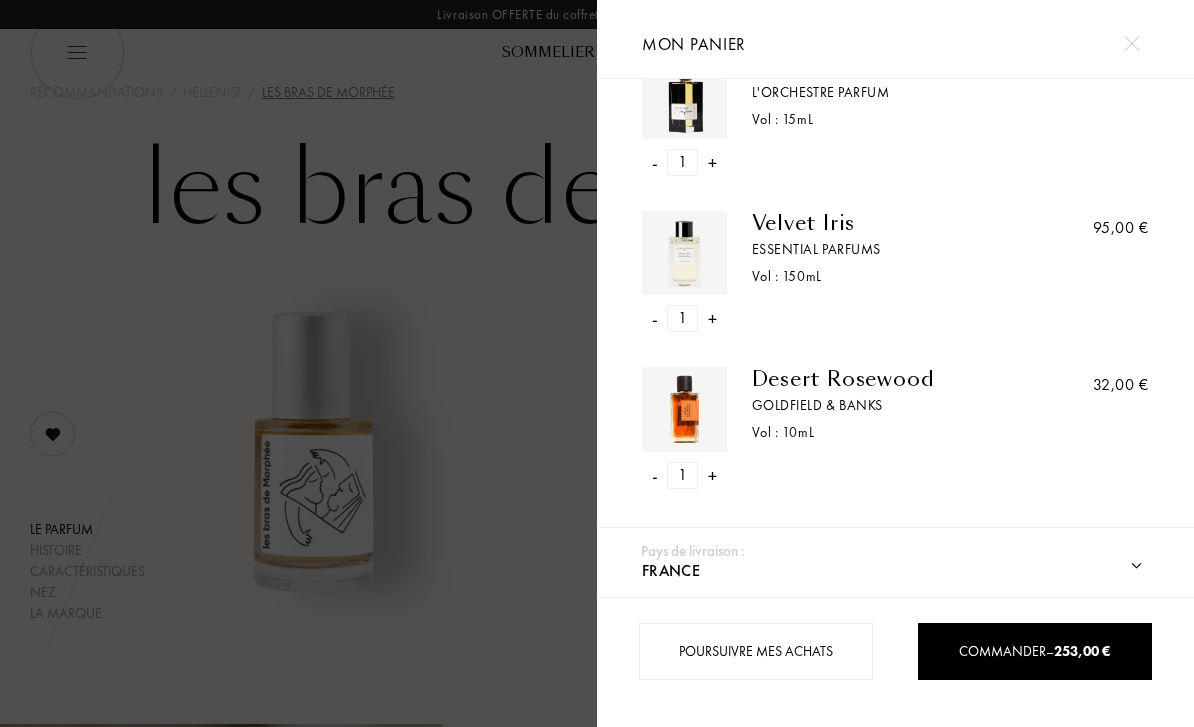 click on "Goldfield & Banks" at bounding box center [887, 405] 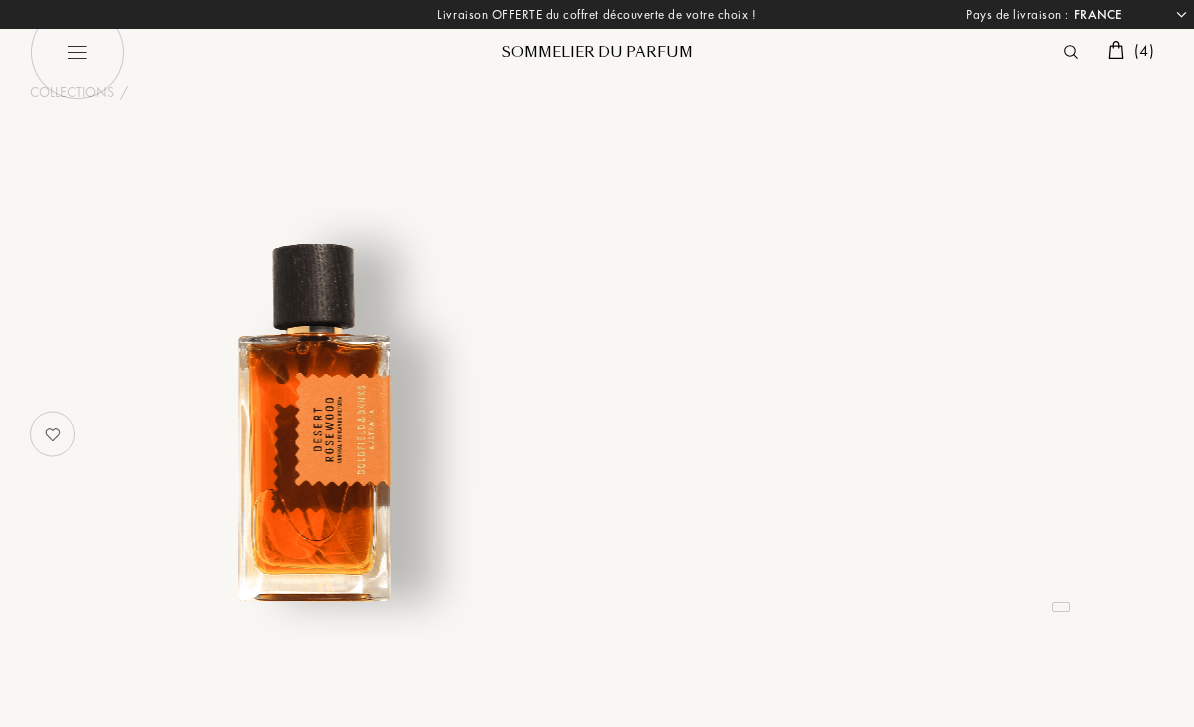 select on "FR" 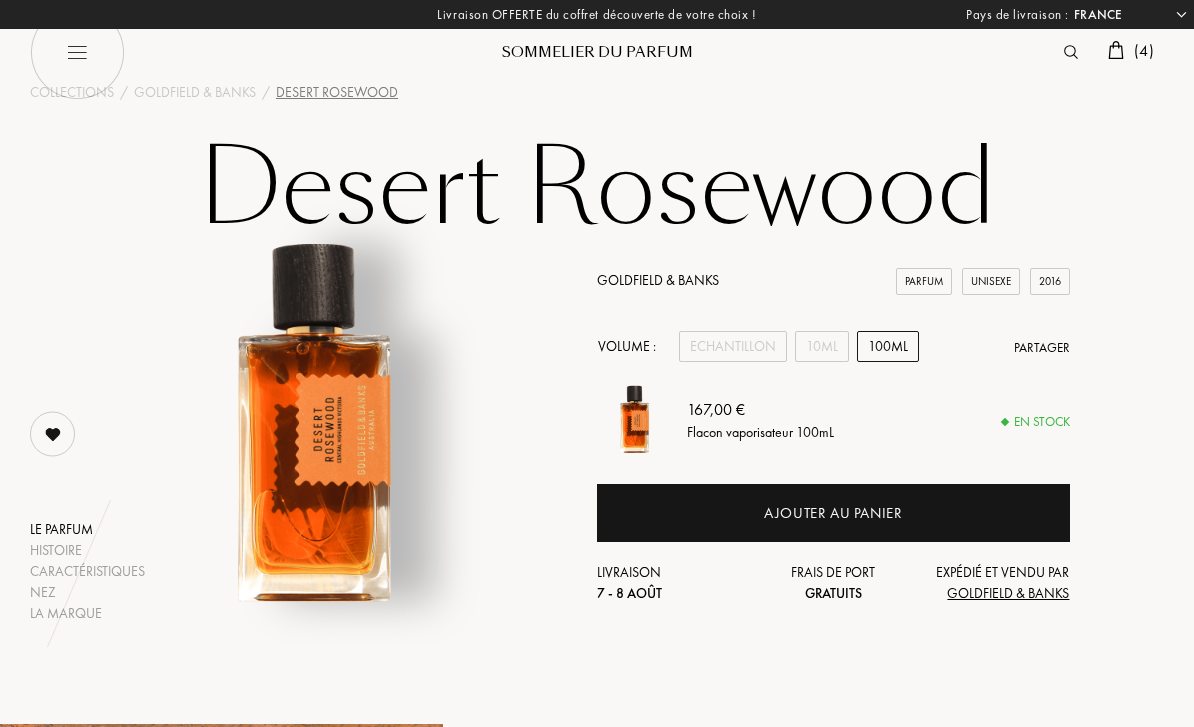 click on "10mL" at bounding box center [822, 346] 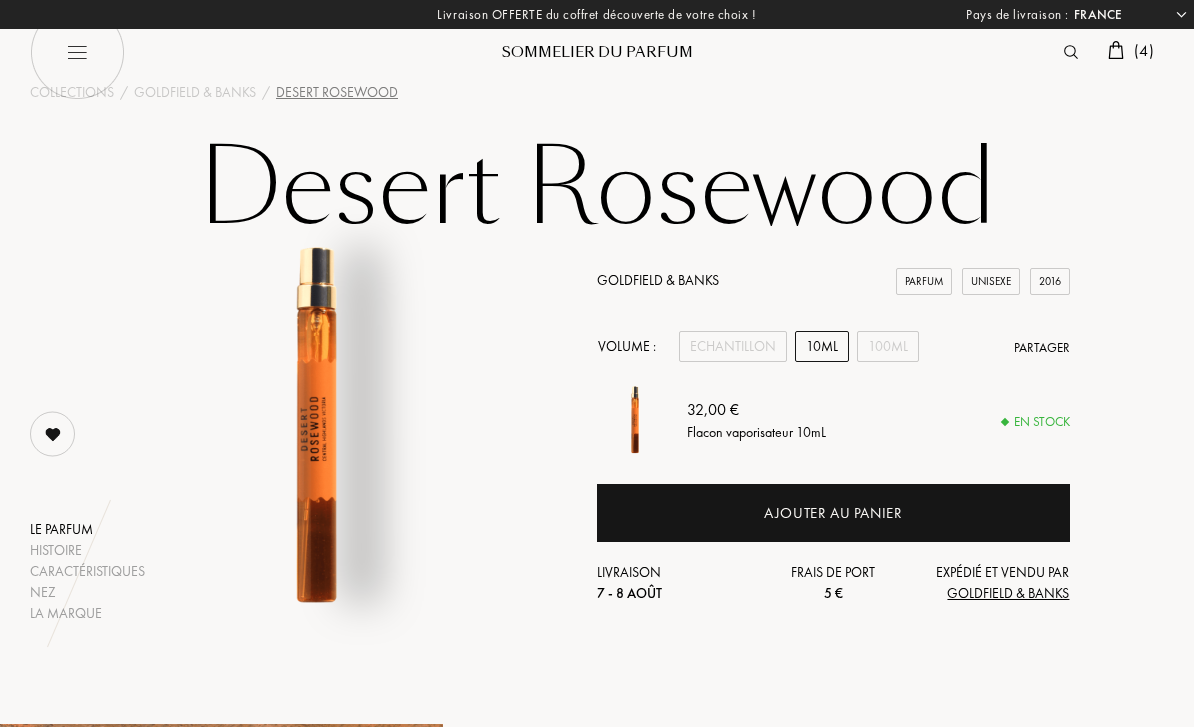 click on "( 4 )" at bounding box center [1144, 50] 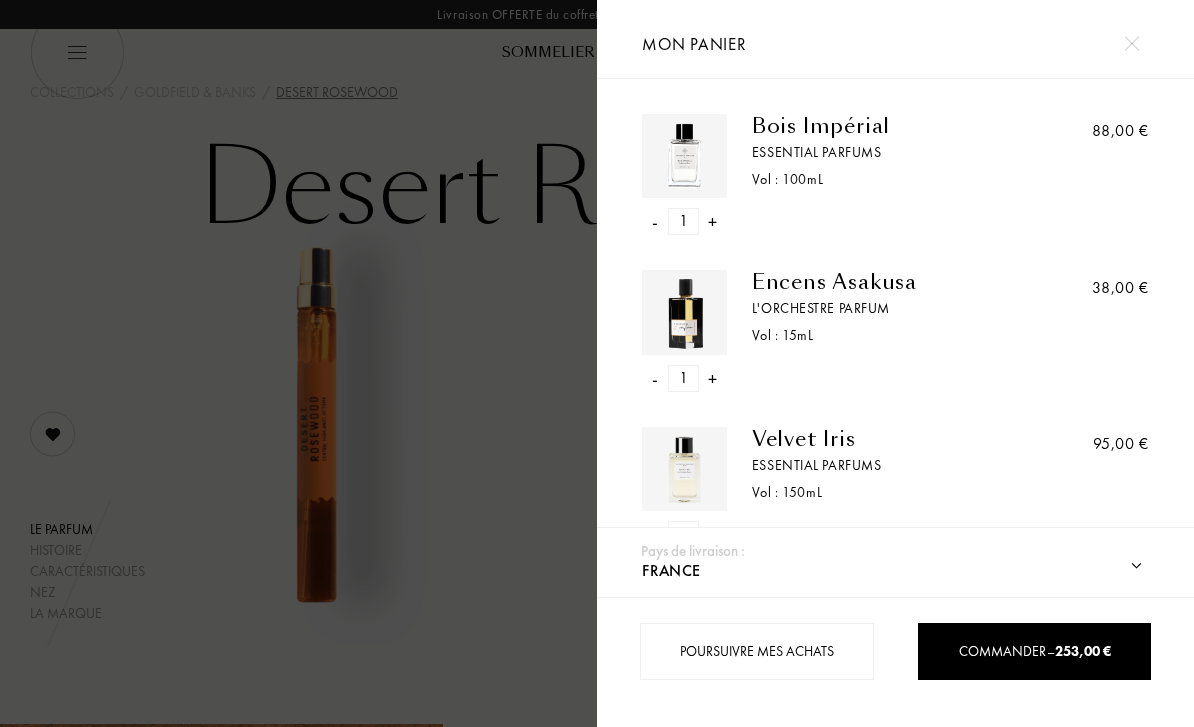scroll, scrollTop: 0, scrollLeft: 0, axis: both 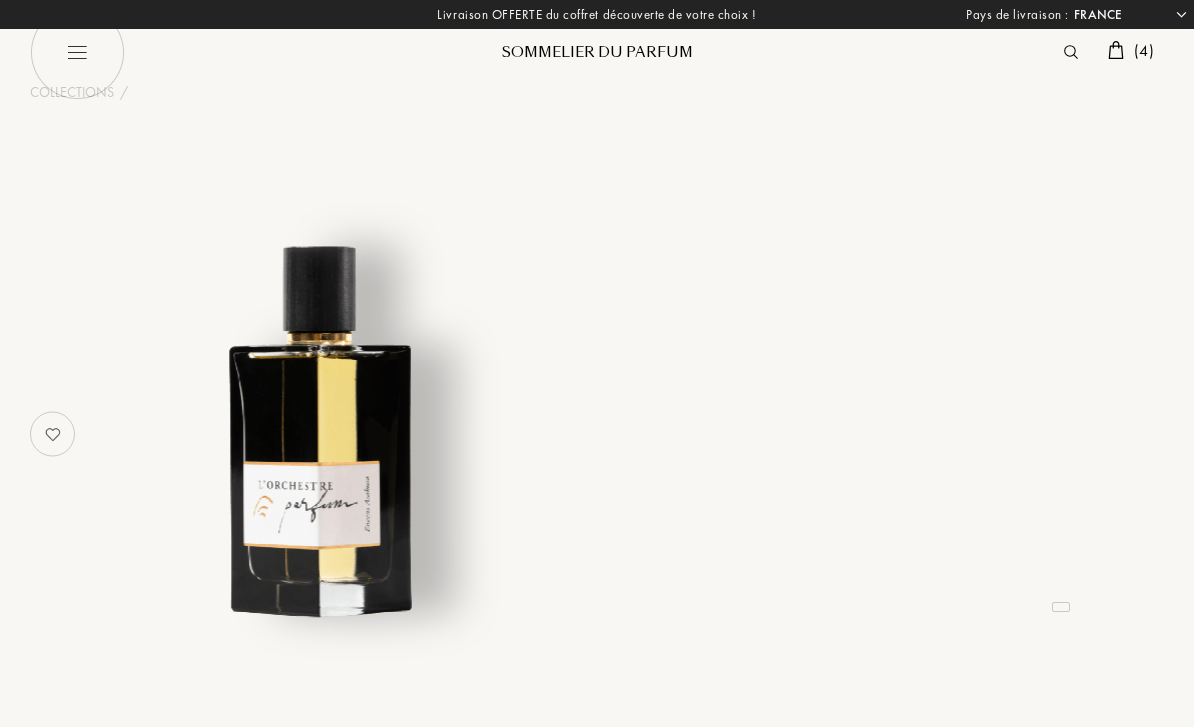 select on "FR" 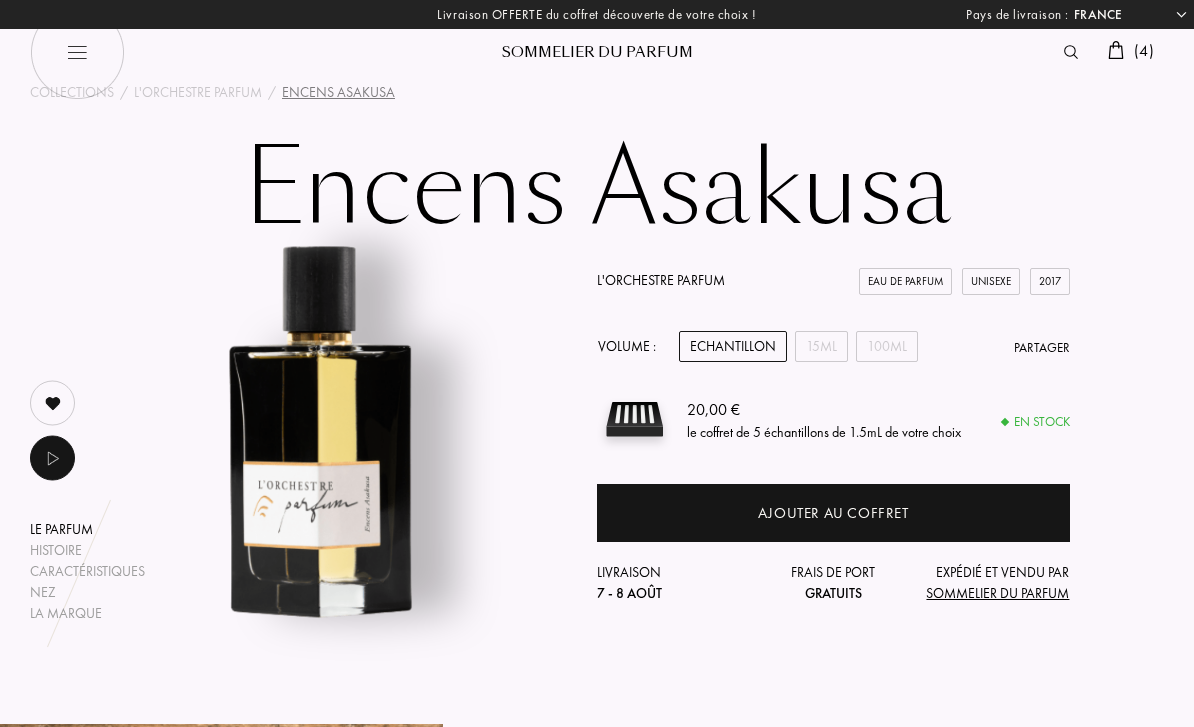 click on "15mL" at bounding box center [821, 346] 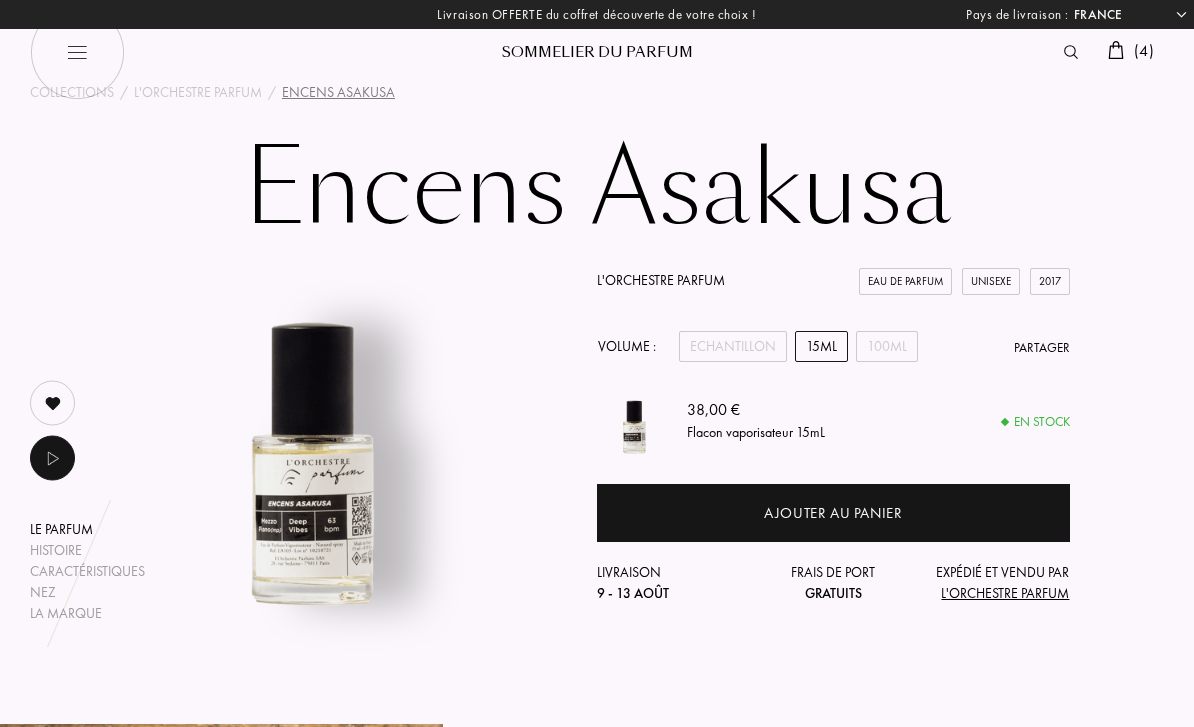 click on "Afghanistan Afrique du Sud Albanie Algérie Allemagne Andorre Angola Anguilla Antarctique Antigua-et-Barbuda Arabie saoudite Argentine Arménie Aruba Australie Autriche Azerbaïdjan Bahreïn Bangladesh Barbade Belgique Belize Benin Bermudes Bhoutan Biélorussie Bolivie Bonaire Bosnie-Herzégovine Botswana Brésil Brunei Bulgarie Burkina Faso Burundi Cambodge Cameroun Canada Cap-Vert Chili Chine Chypre Colombie Comores Corée du Nord Corée du Sud Costa Rica Côte d'Ivoire Croatie Cuba Curaçao Danemark Djibouti Dominique Égypte Émirats arabes unis Équateur Érythrée Espagne Estonie États fédérés de Micronésie États-Unis Éthiopie Fidji Finlande France Gabon Gambie Géorgie Géorgie du Sud et îles Sandwich du Sud Ghana Grande Bretagne Grèce Grenade Groenland Guadeloupe Guatemala Guinée Guinée équatoriale Guinée française Guinée-Bissau Guyane Haïti Honduras Hong Kong Hongrie Île Clipperton Île de Navassa Île Maurice Îles Caïmans Îles Salomon Îles Vierges américaines Inde Indonésie" at bounding box center [1129, 15] 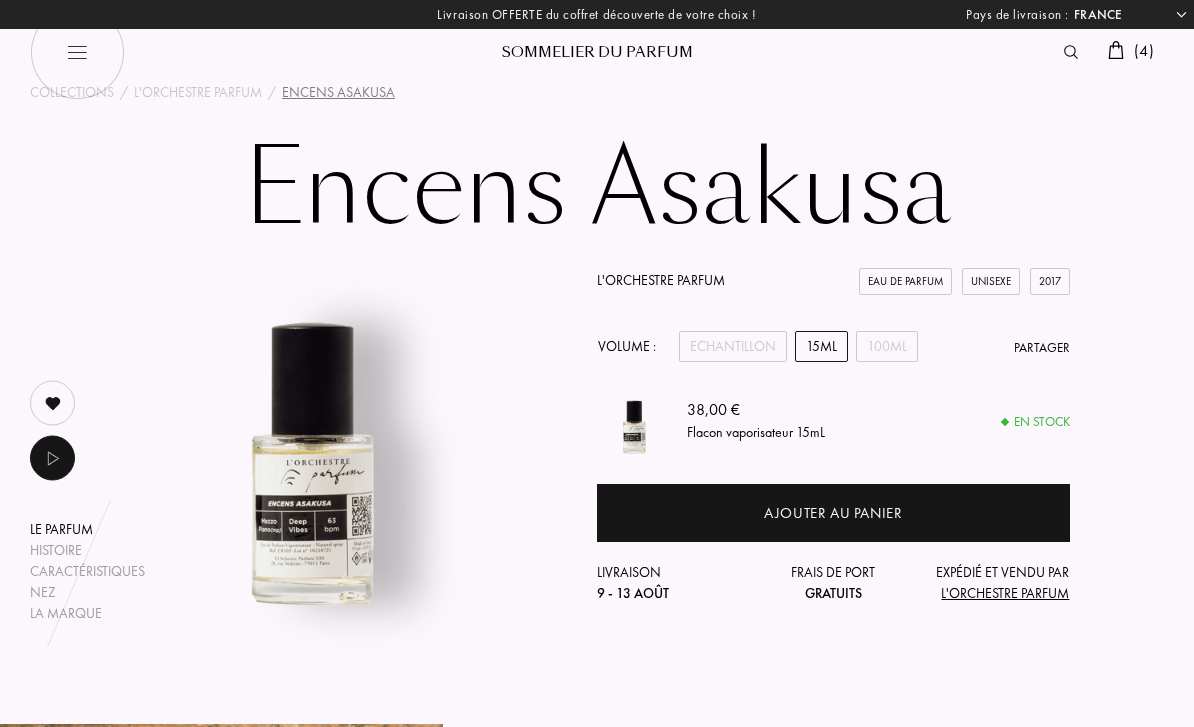 click on "( 4 )" at bounding box center [1131, 52] 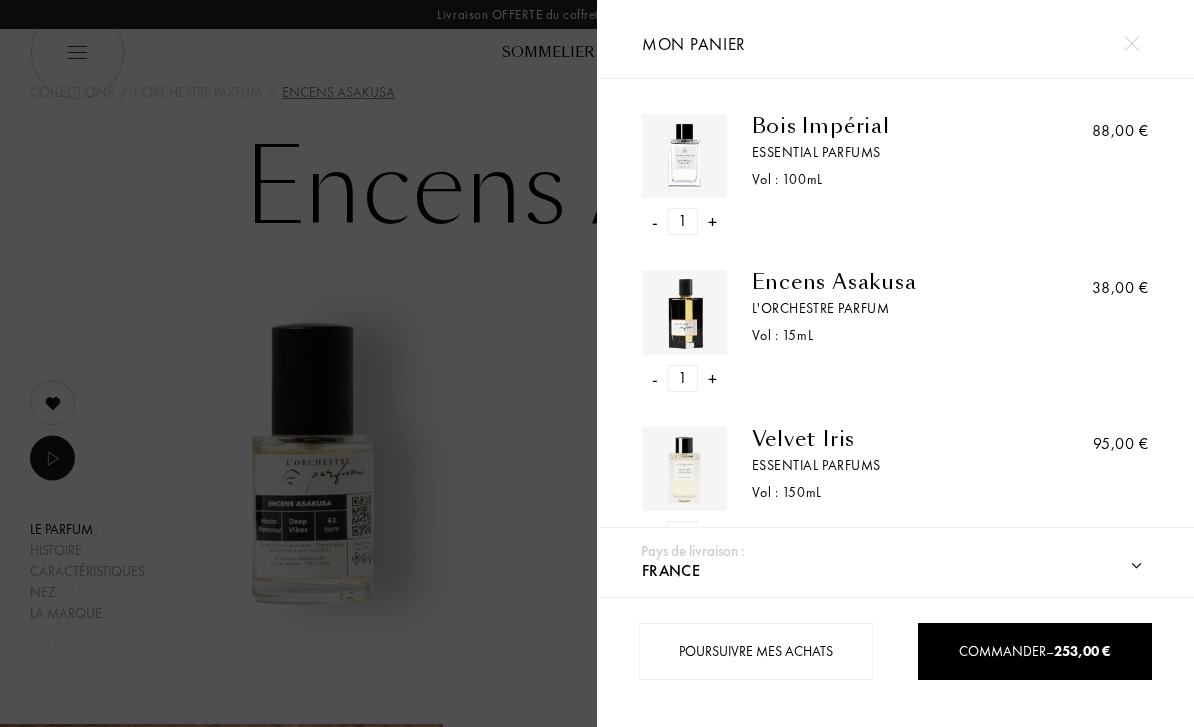 scroll, scrollTop: 0, scrollLeft: 0, axis: both 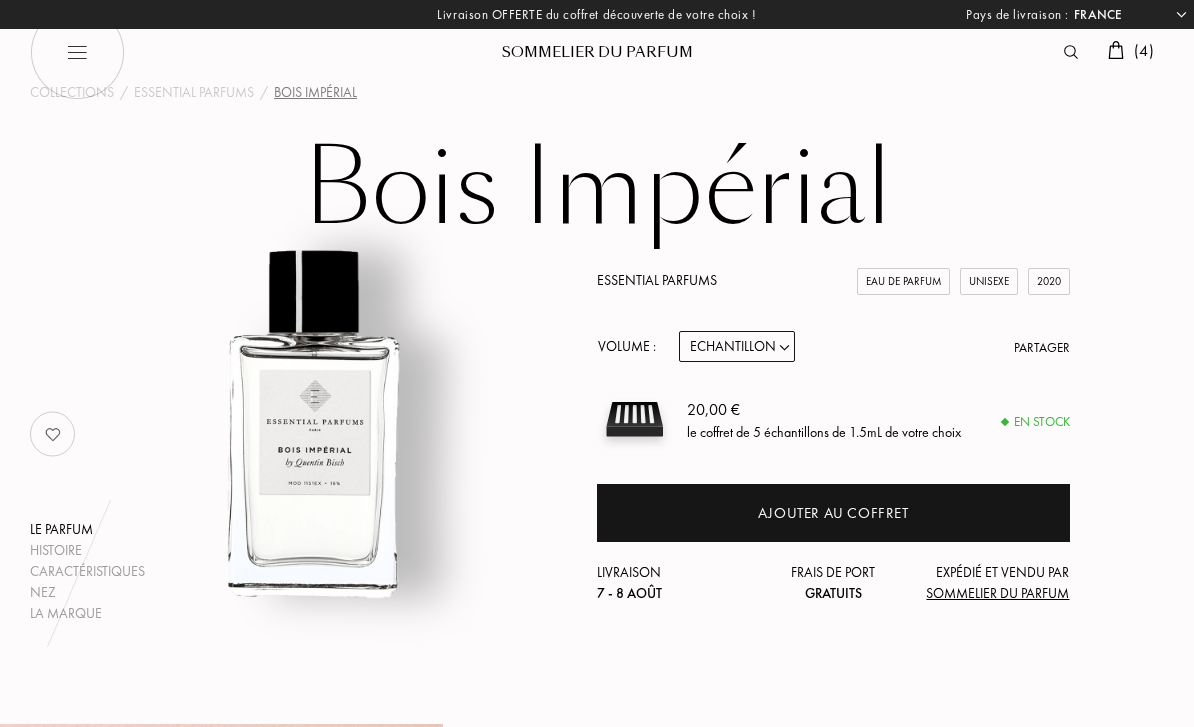 select on "FR" 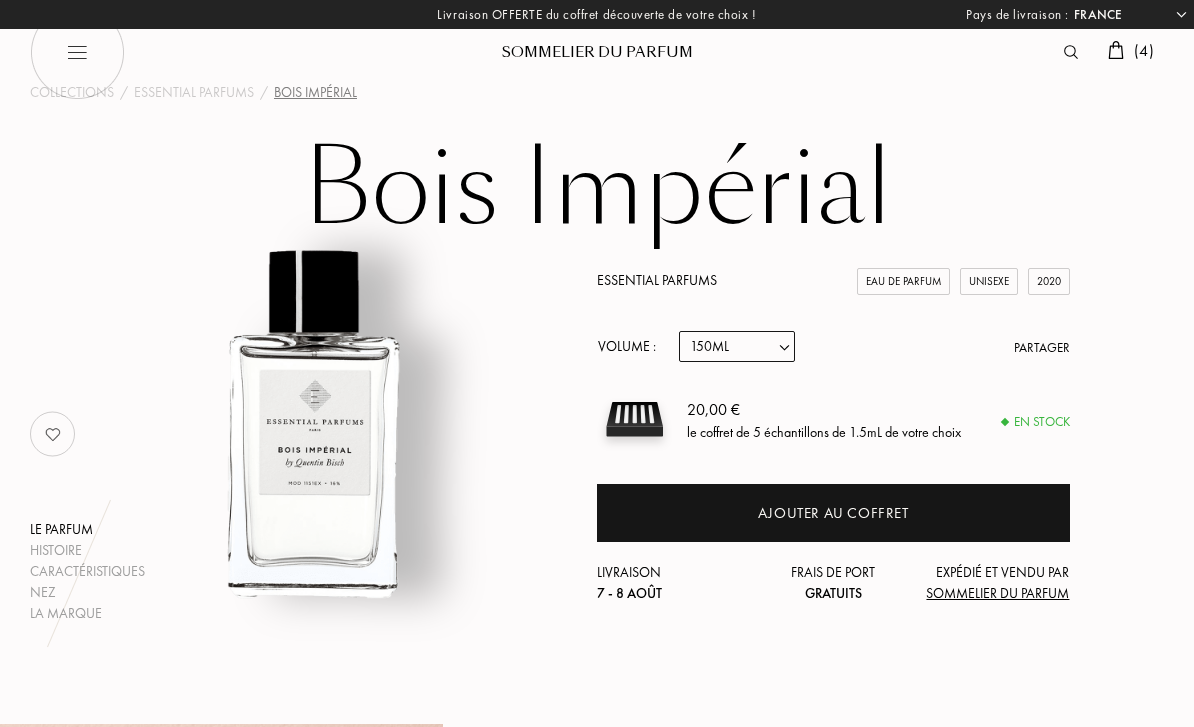 select on "3" 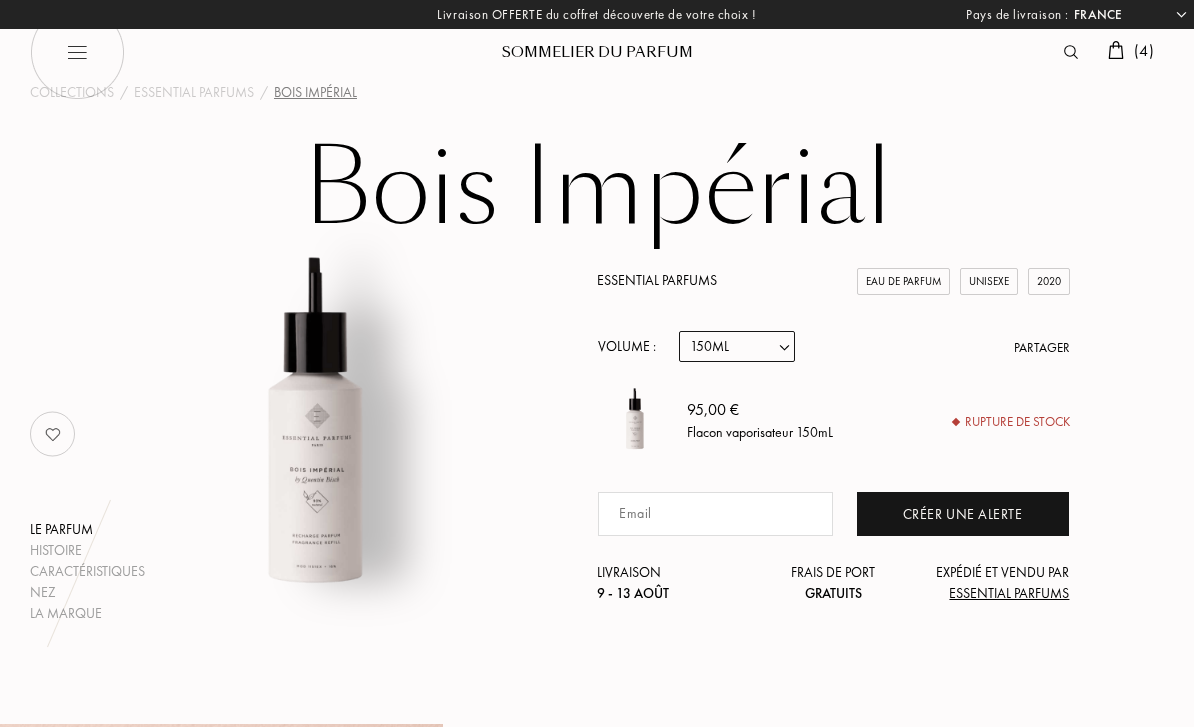 click on "( 4 )" at bounding box center [1131, 52] 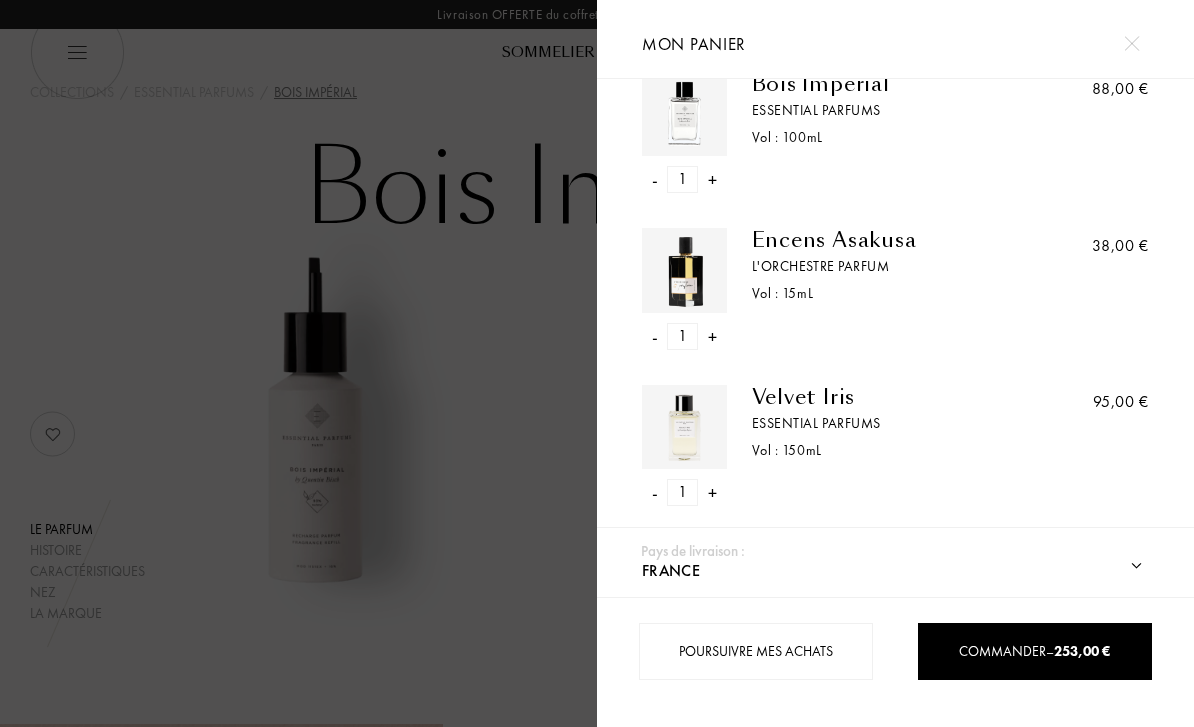scroll, scrollTop: 41, scrollLeft: 0, axis: vertical 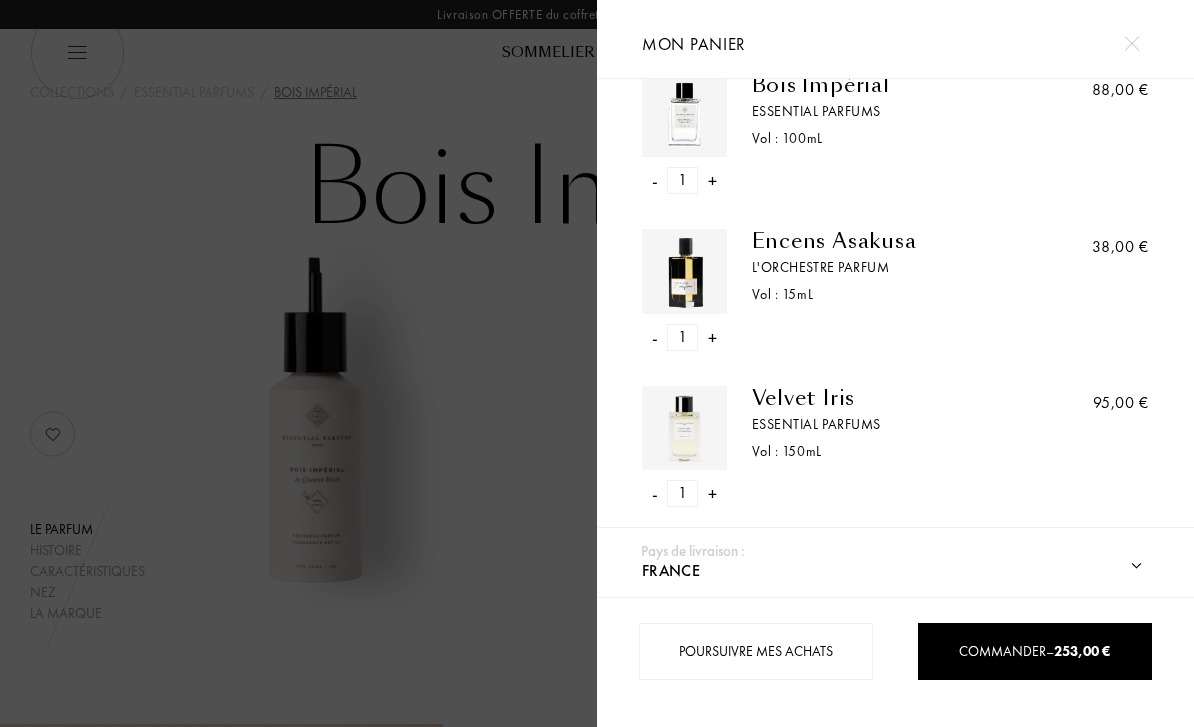 click on "Velvet Iris" at bounding box center (887, 398) 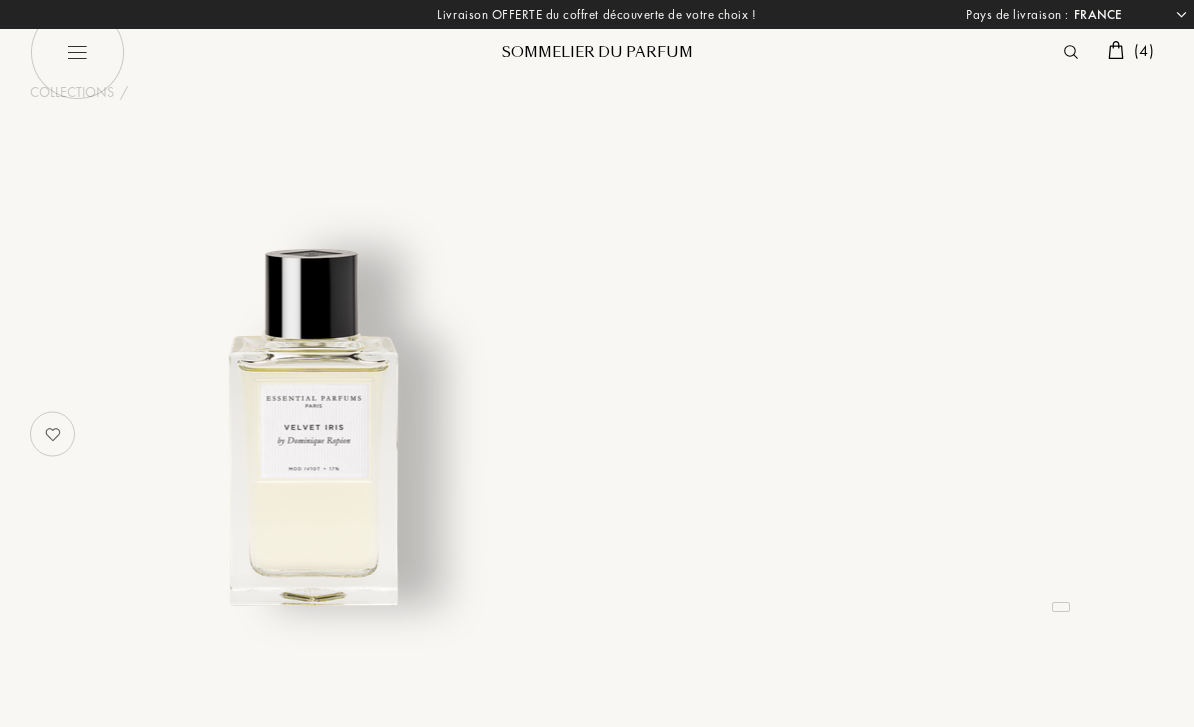 select on "FR" 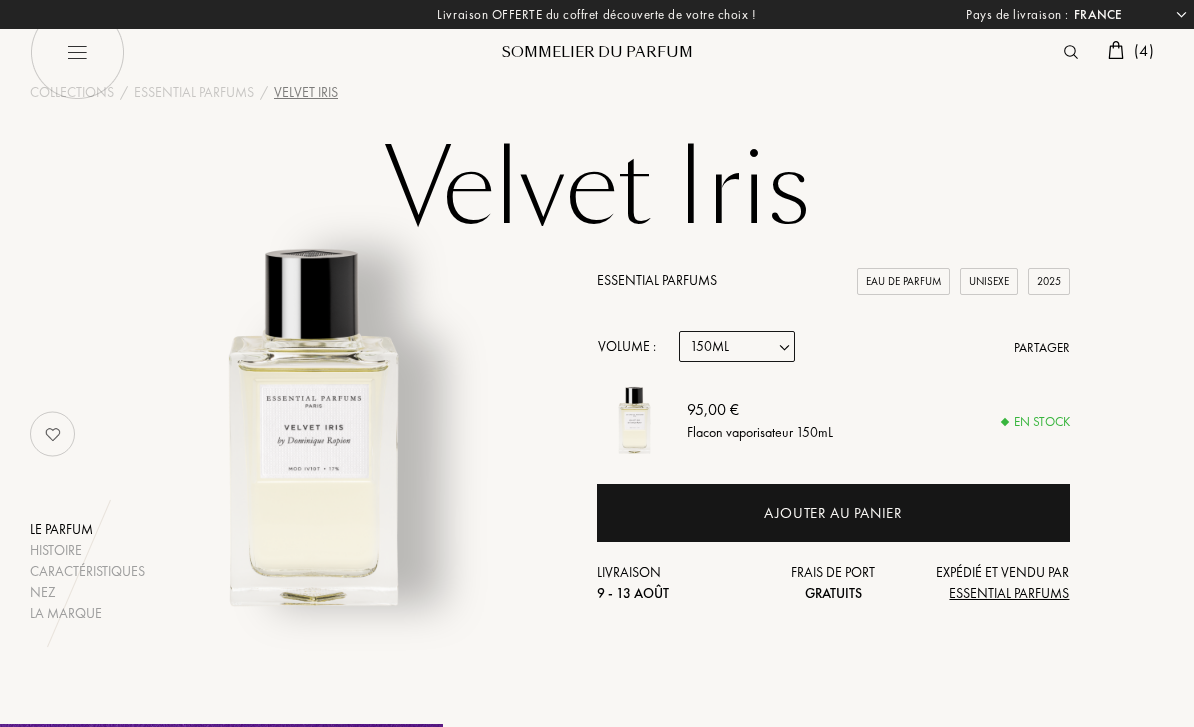 click on "Echantillon 10mL 100mL 150mL" at bounding box center (737, 346) 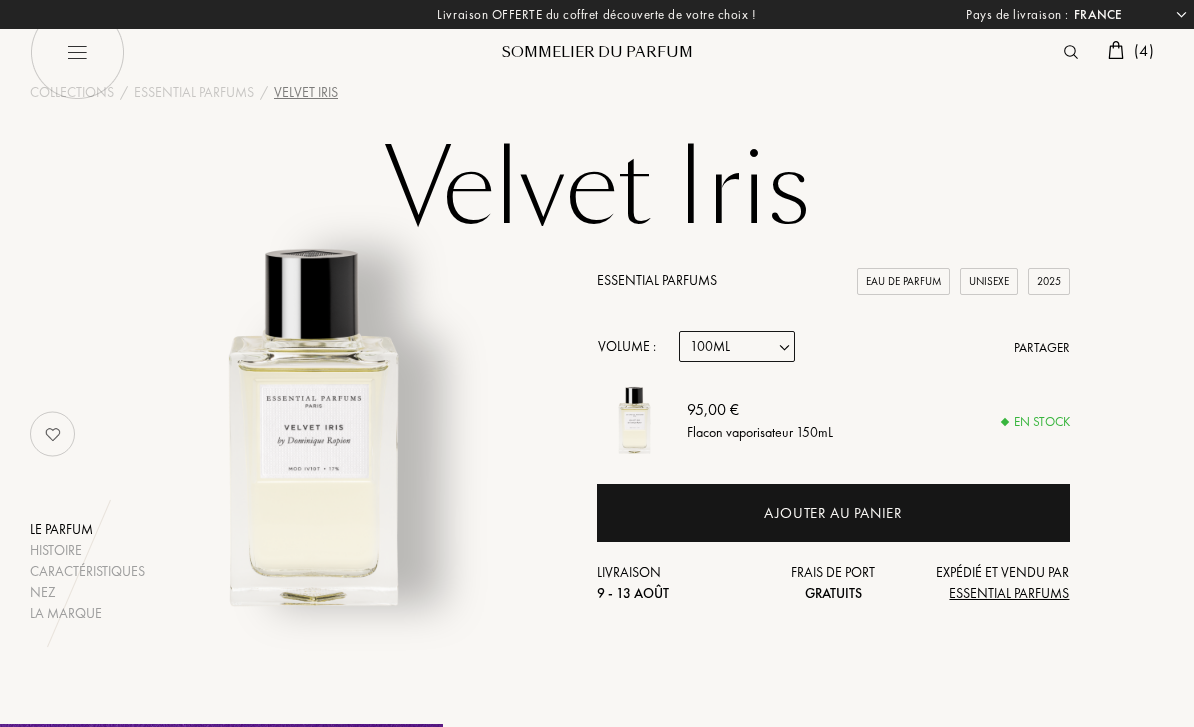 select on "2" 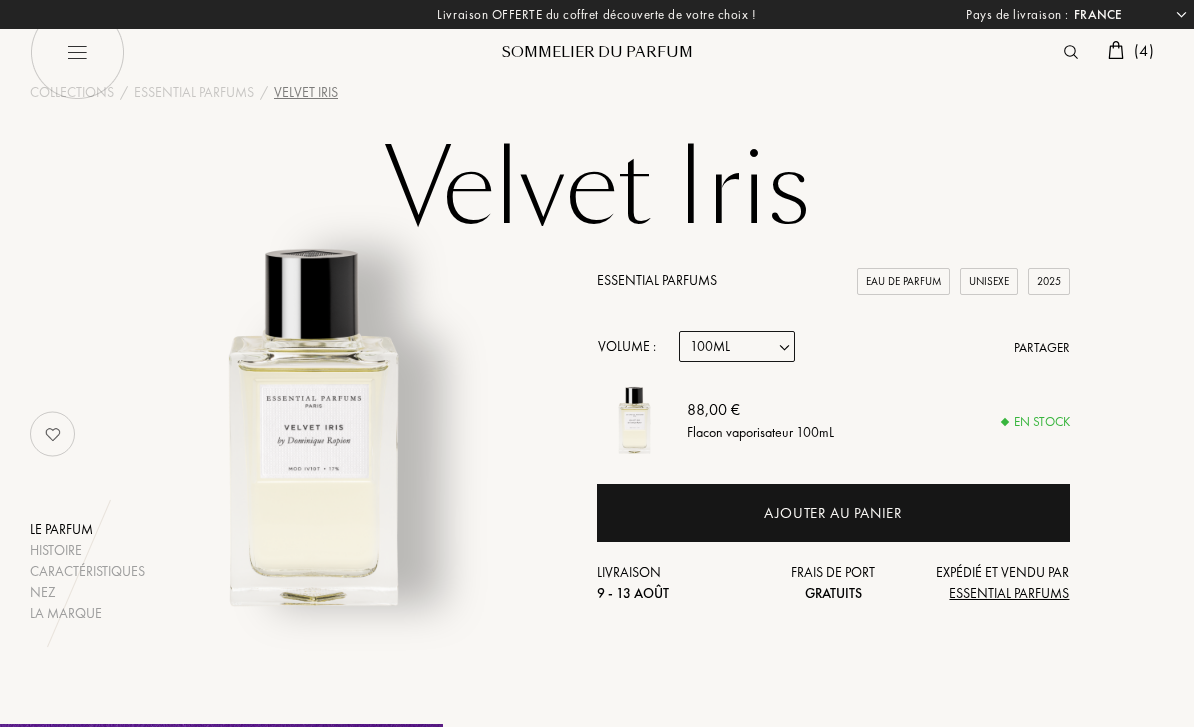 click on "Echantillon 10mL 100mL 150mL" at bounding box center [737, 346] 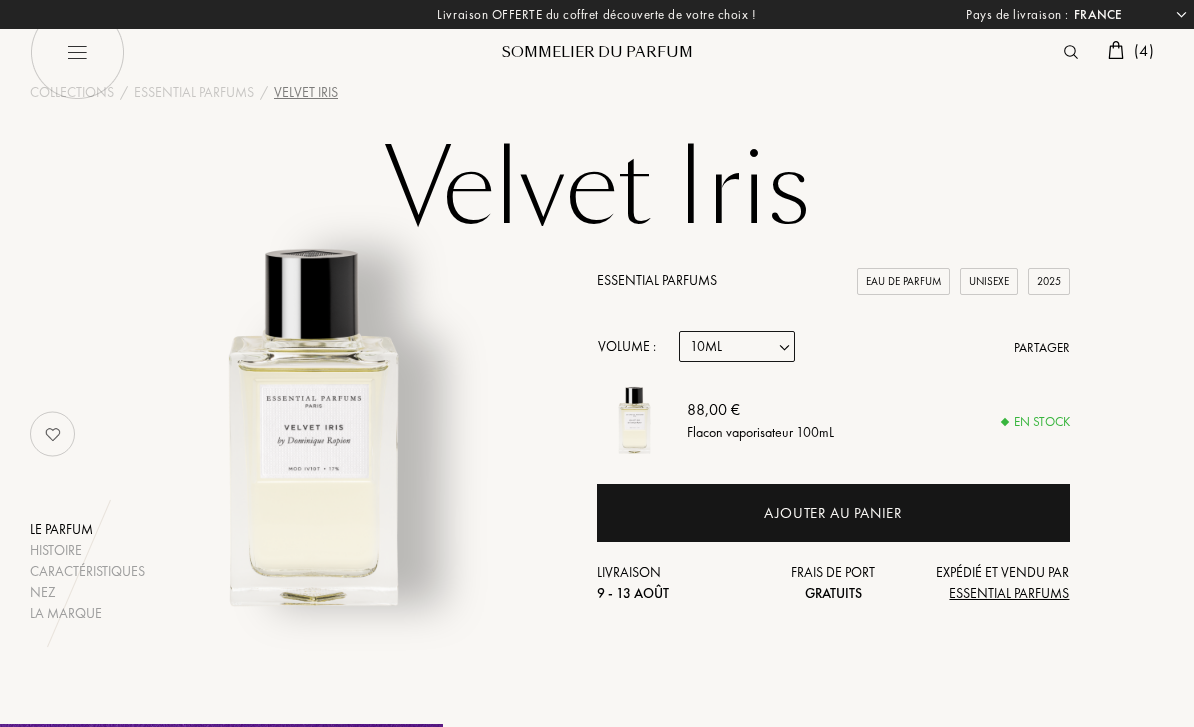 select on "1" 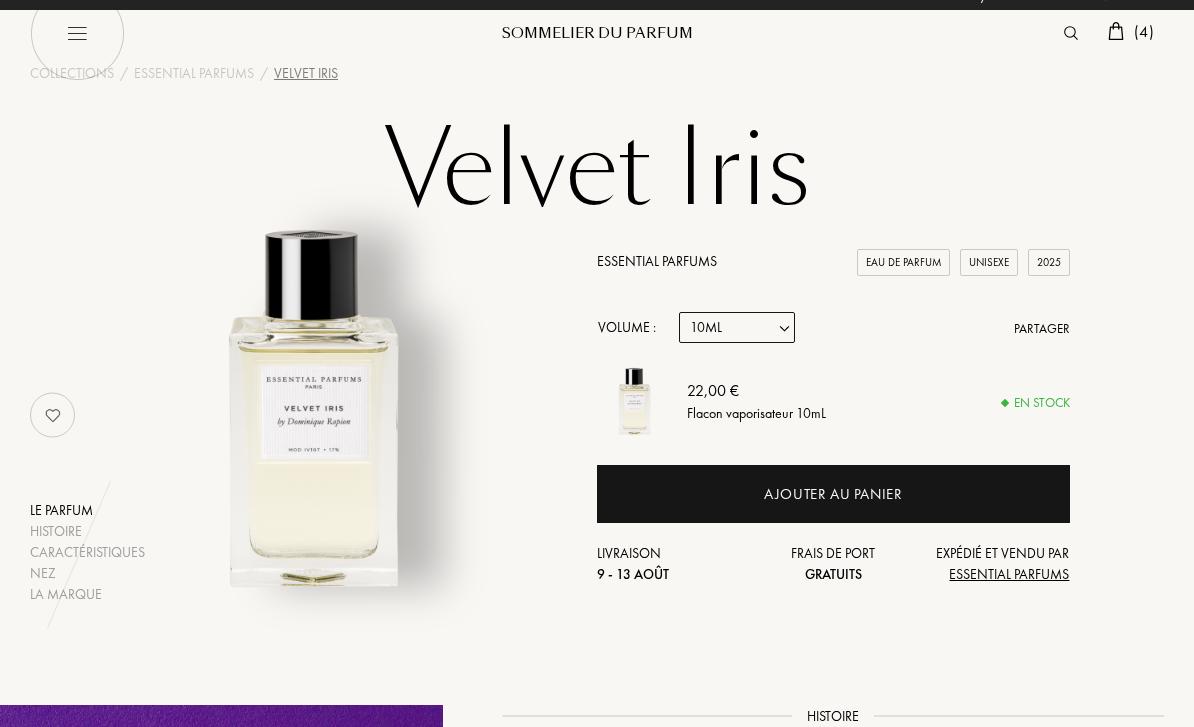 scroll, scrollTop: 21, scrollLeft: 0, axis: vertical 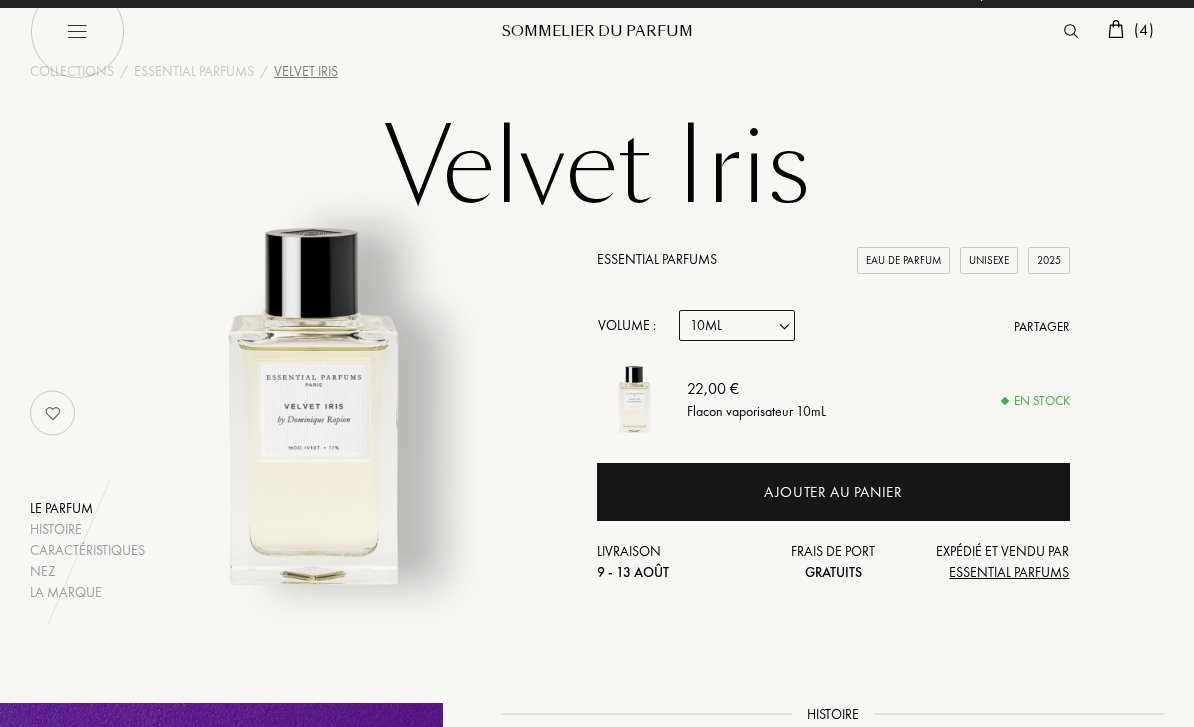 click on "Echantillon 10mL 100mL 150mL" at bounding box center (737, 325) 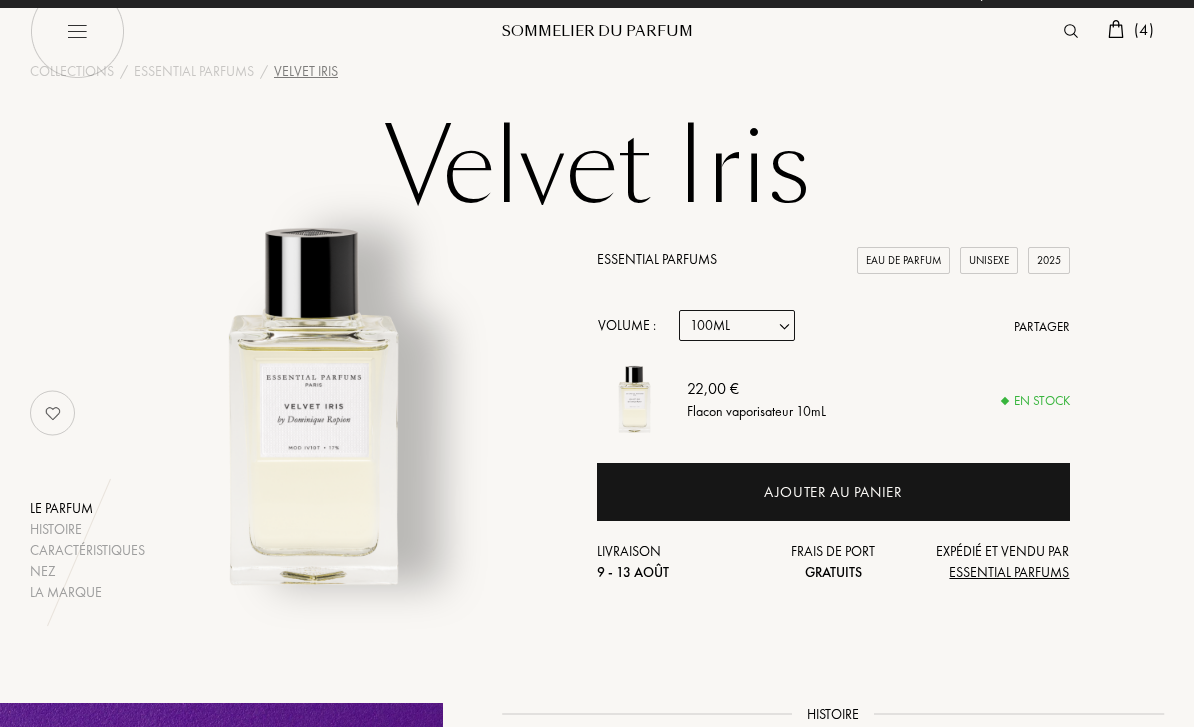 select on "2" 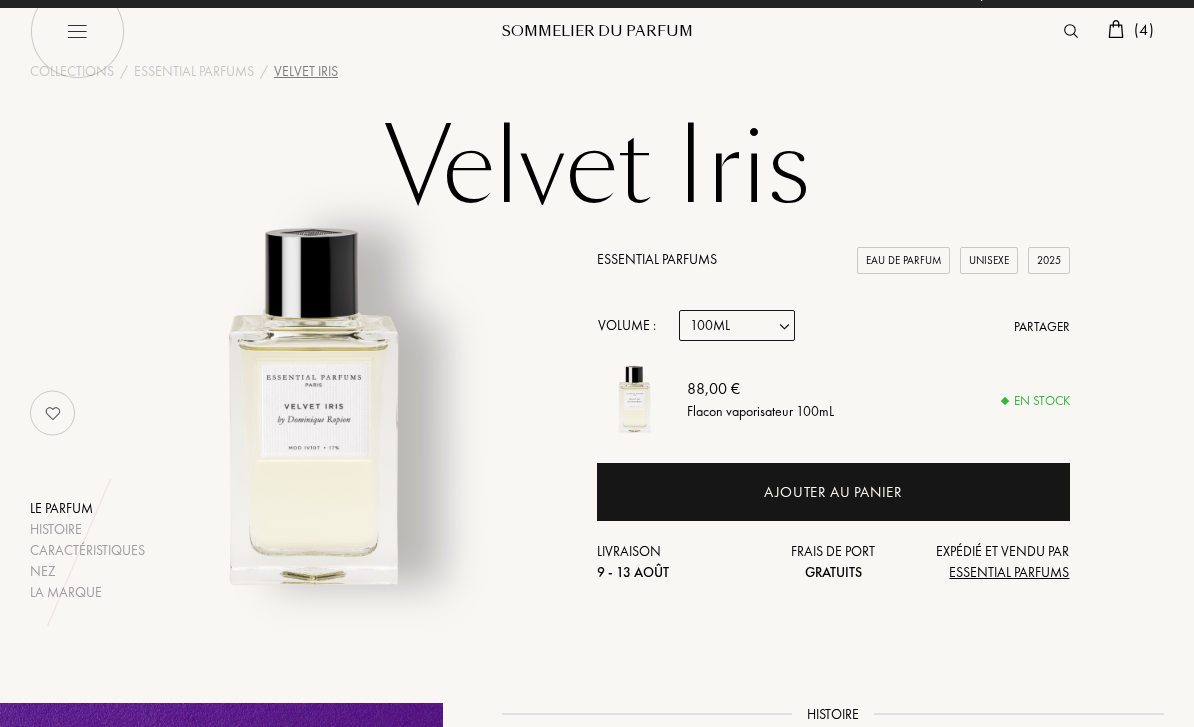 click on "Echantillon 10mL 100mL 150mL" at bounding box center [737, 325] 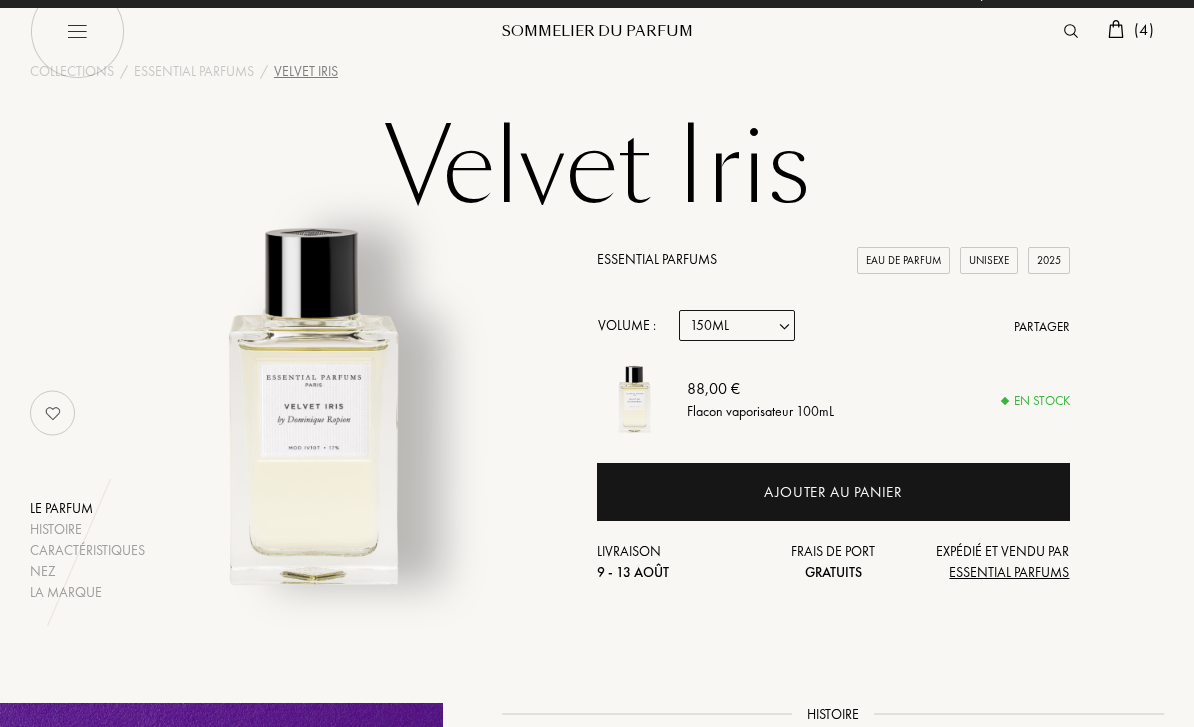 select on "3" 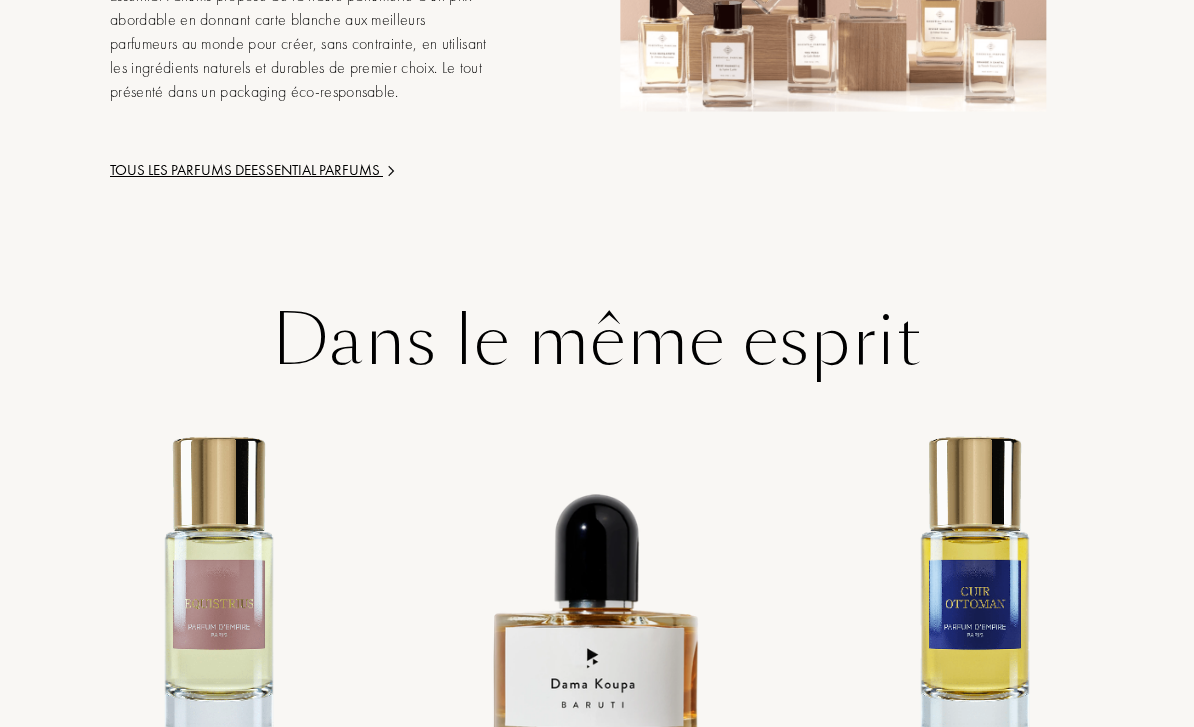scroll, scrollTop: 2955, scrollLeft: 0, axis: vertical 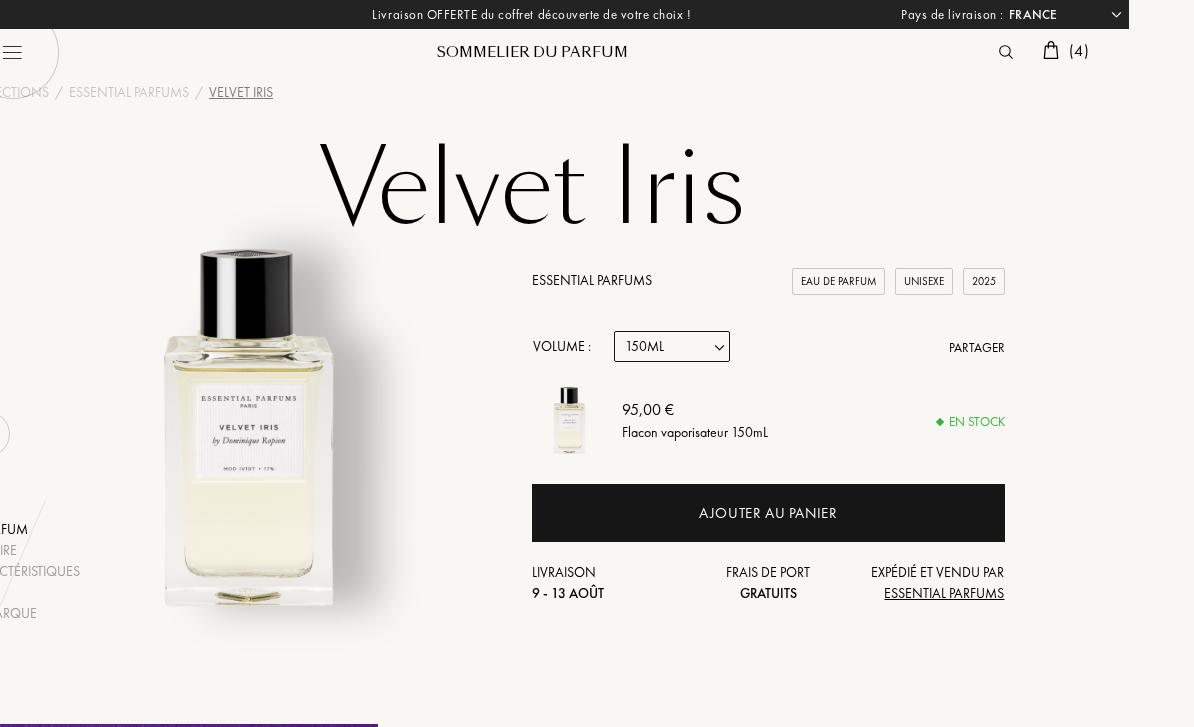 click on "( 4 )" at bounding box center (1079, 50) 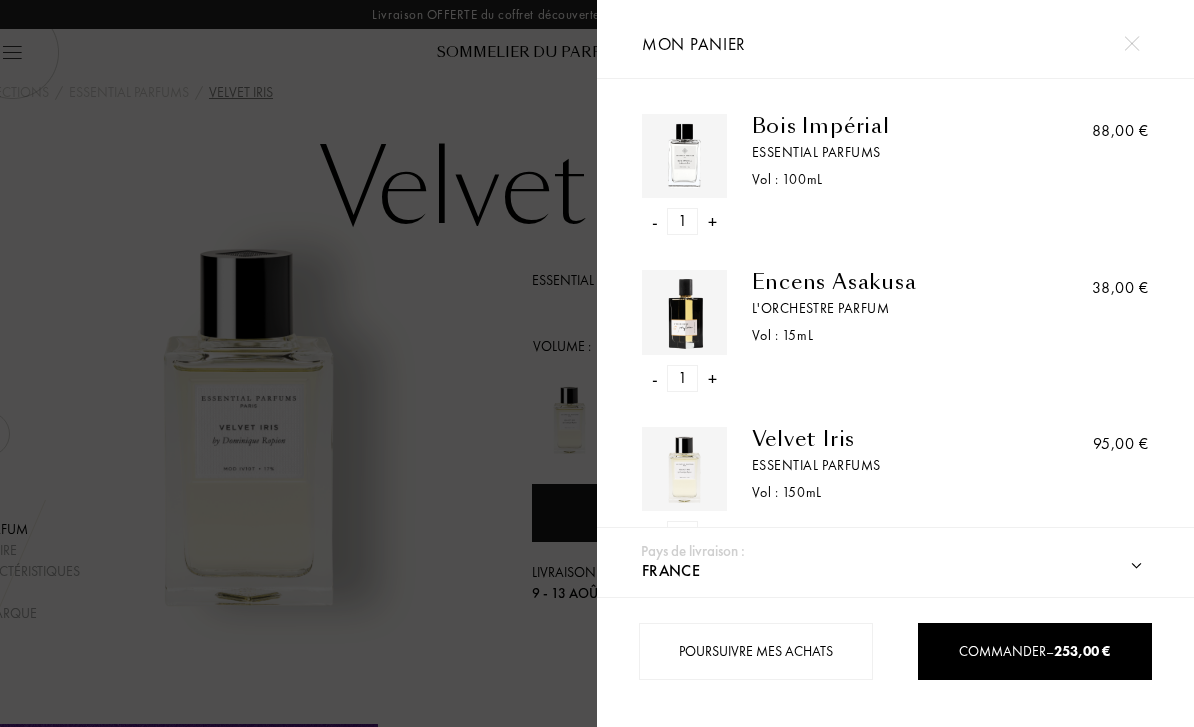 scroll, scrollTop: 0, scrollLeft: 0, axis: both 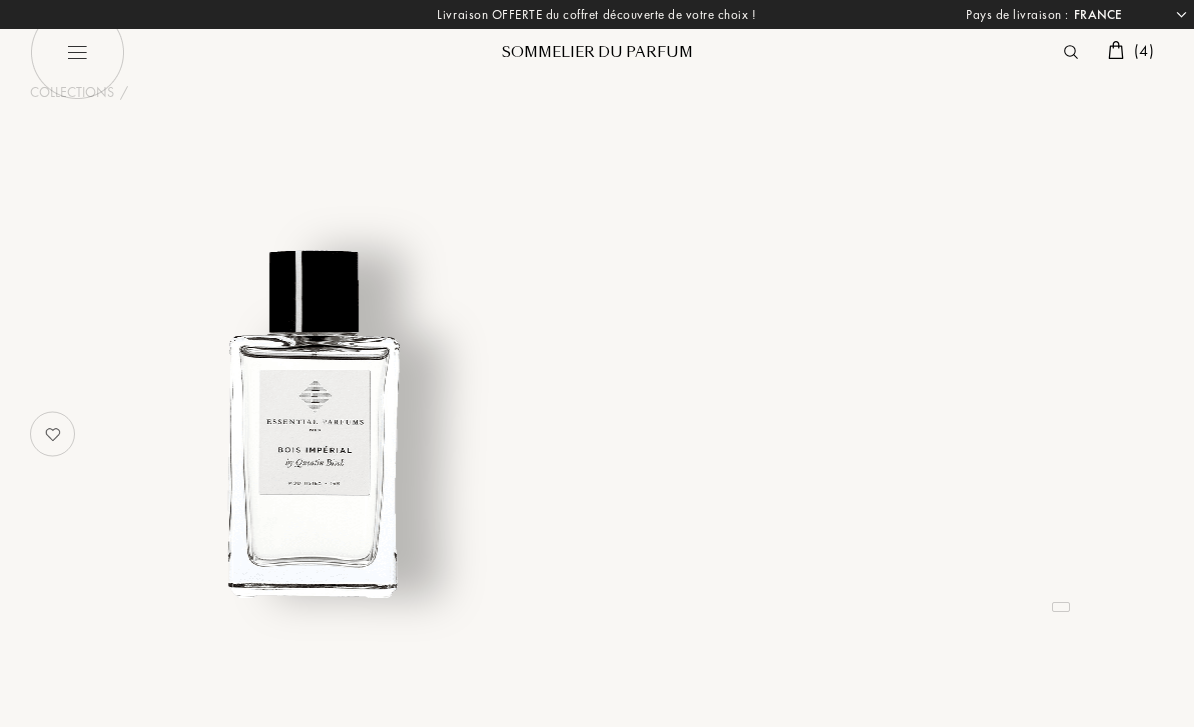select on "FR" 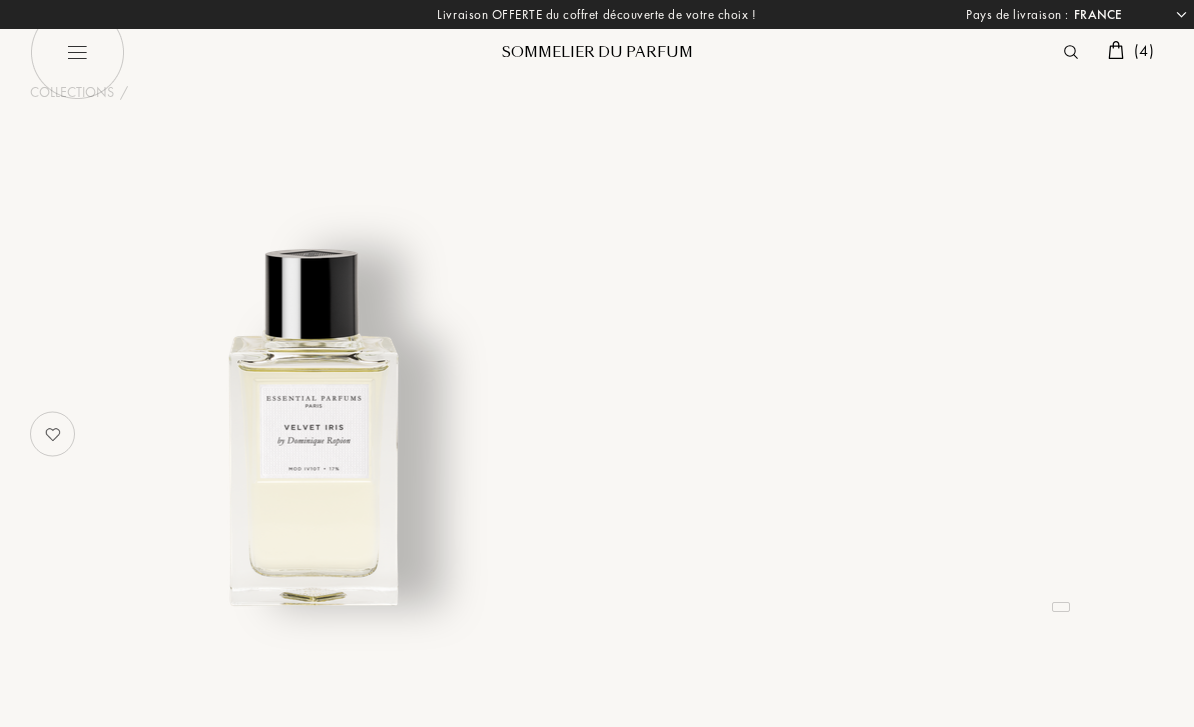 select on "FR" 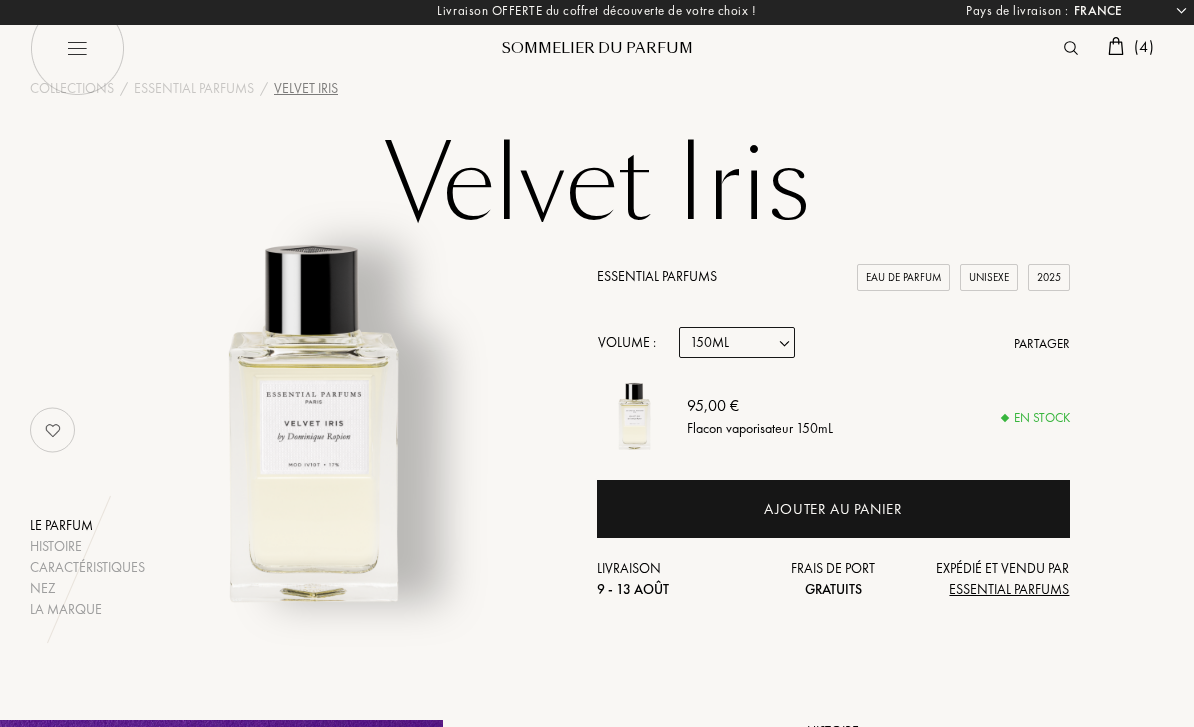 scroll, scrollTop: 0, scrollLeft: 0, axis: both 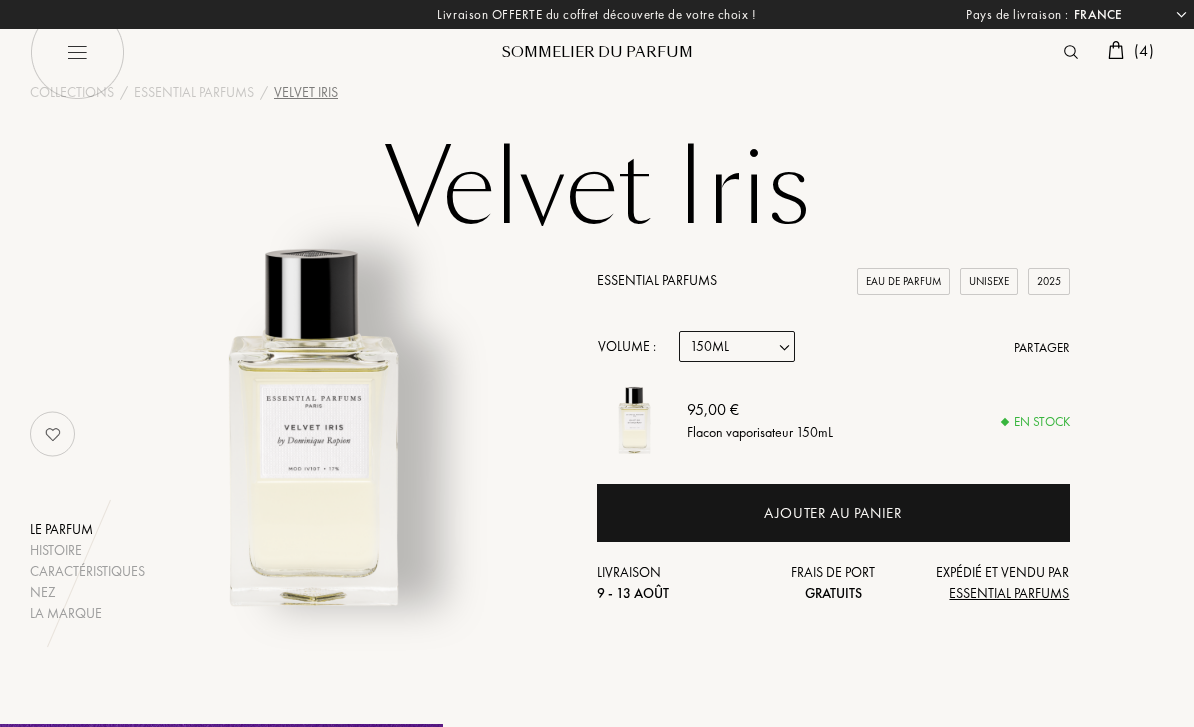 click on "( 4 )" at bounding box center [1144, 50] 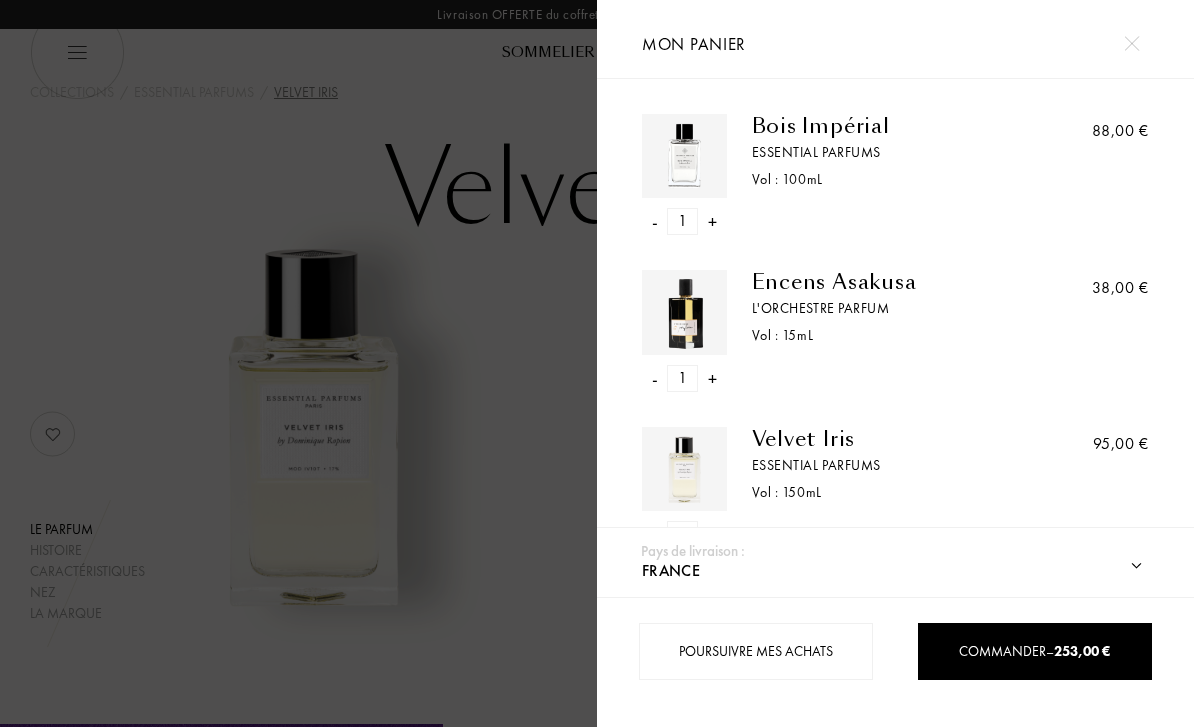 click on "-" at bounding box center (655, 221) 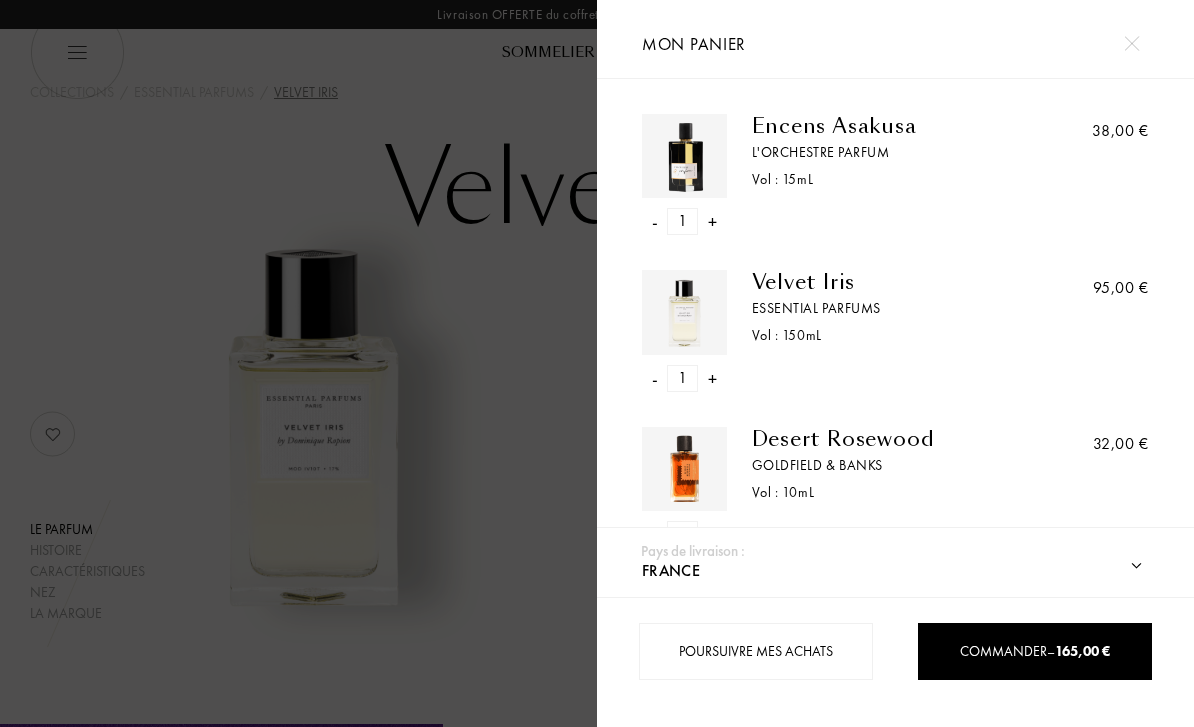 click on "-" at bounding box center (655, 221) 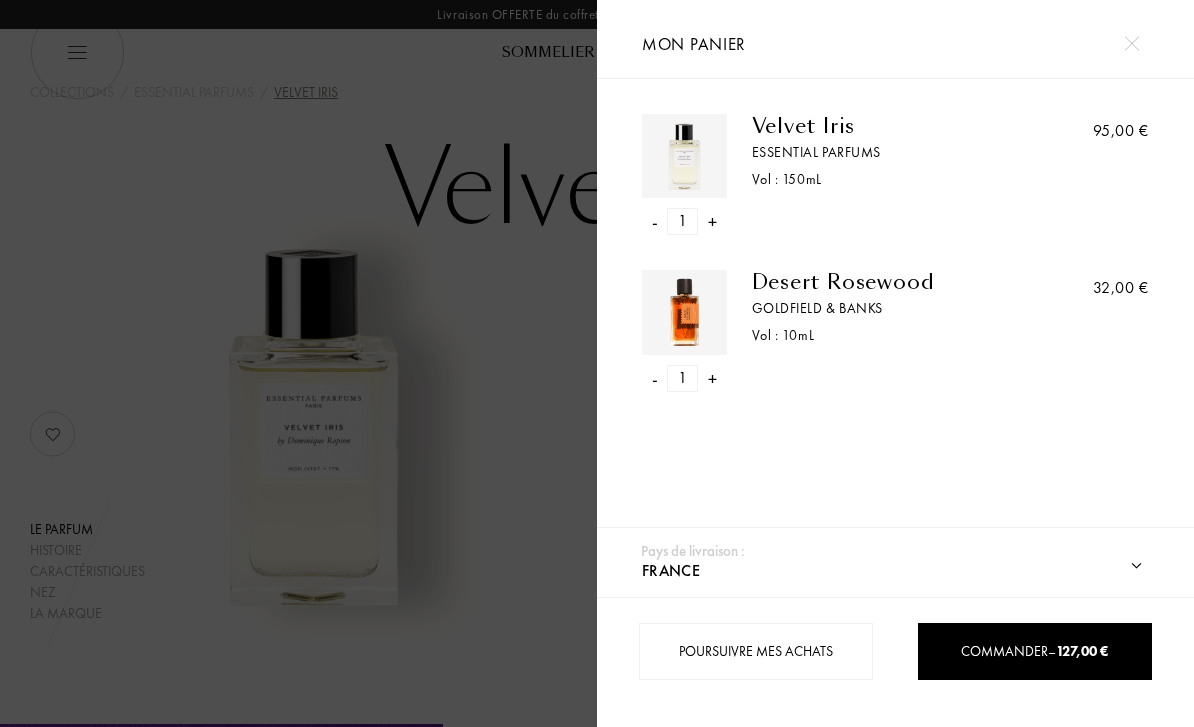 click on "- 1 +" at bounding box center [684, 221] 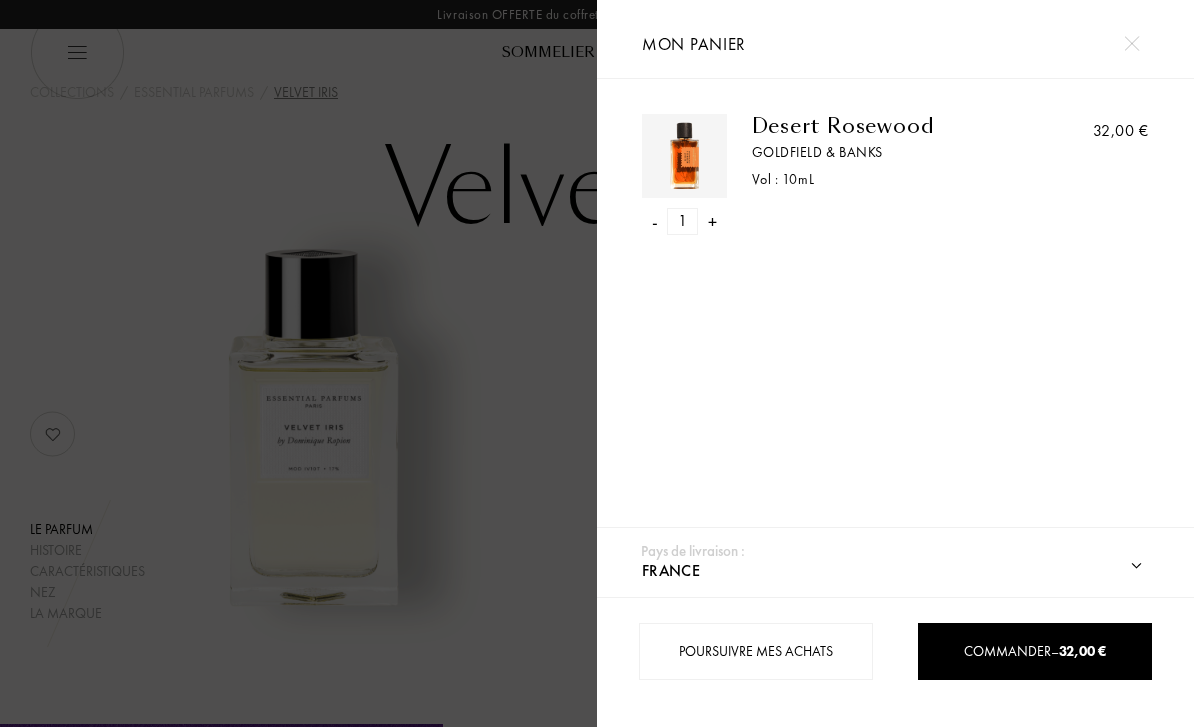 click on "Commander  –  32,00 €" at bounding box center (1035, 651) 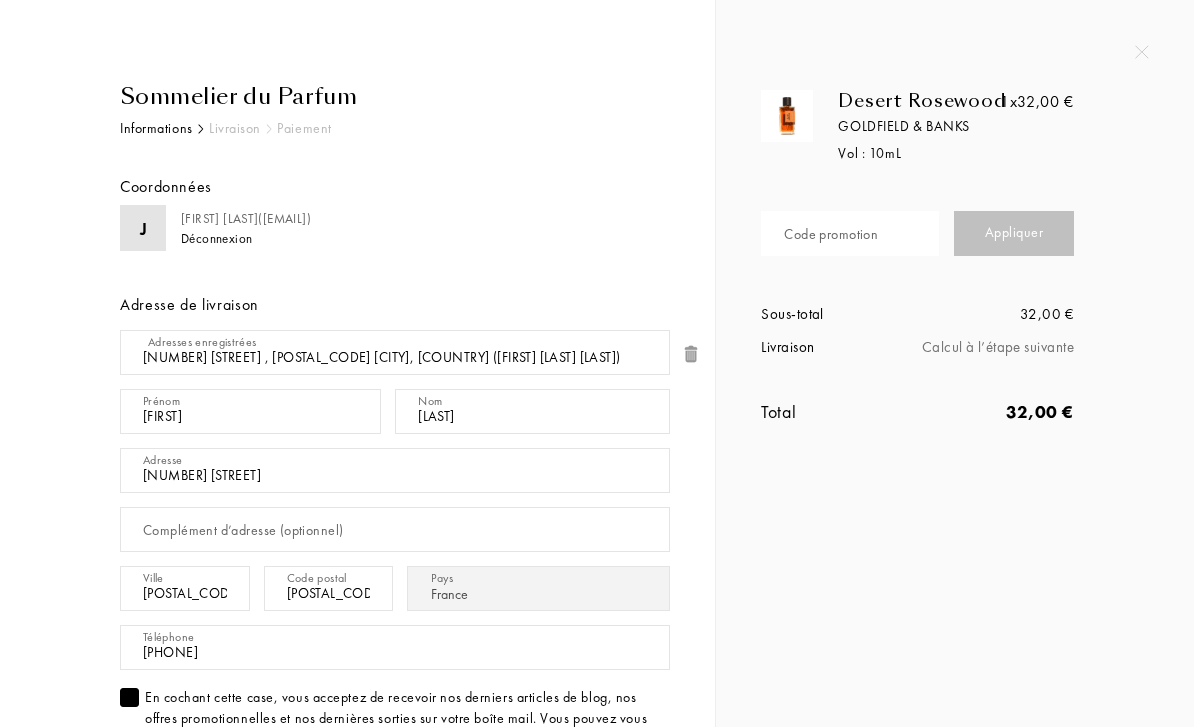 select on "FR" 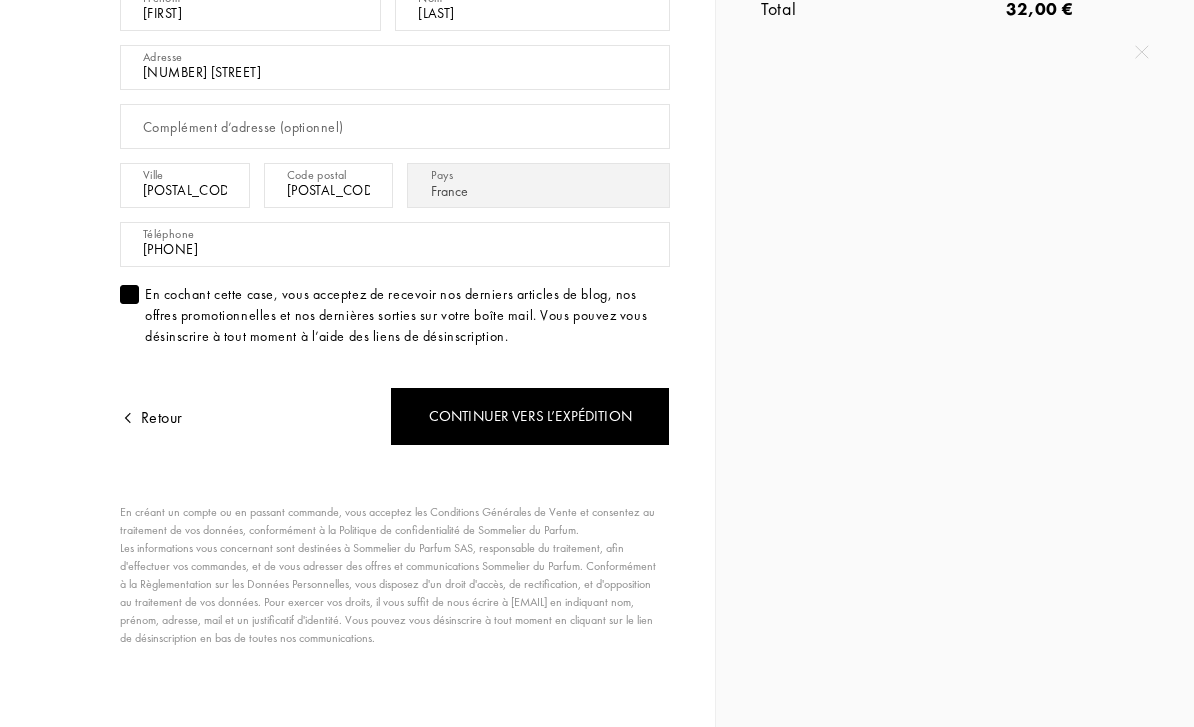 scroll, scrollTop: 402, scrollLeft: 0, axis: vertical 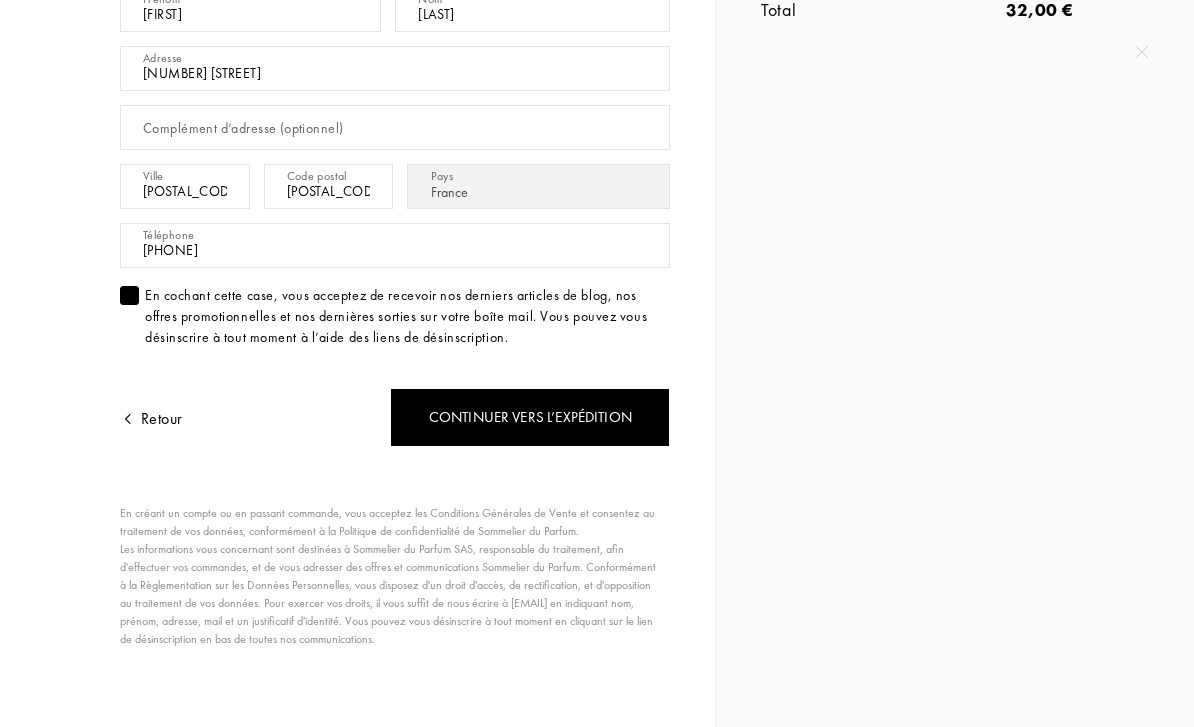click on "Continuer vers l’expédition" at bounding box center [530, 417] 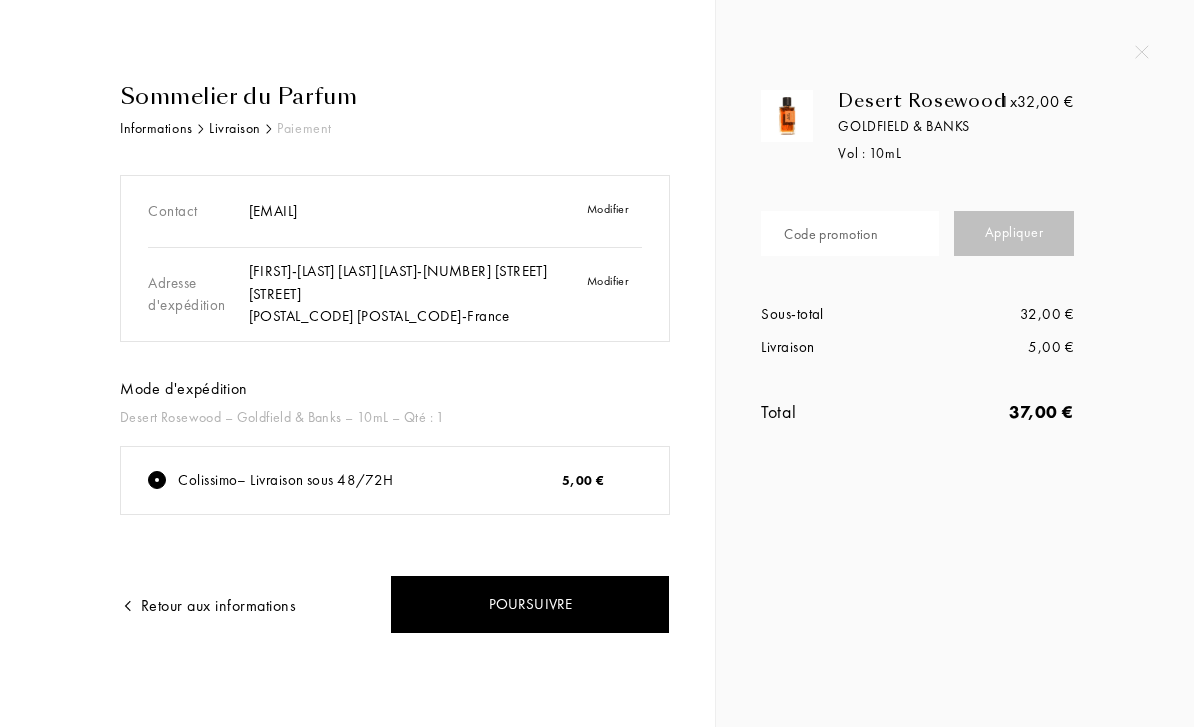 scroll, scrollTop: 0, scrollLeft: 0, axis: both 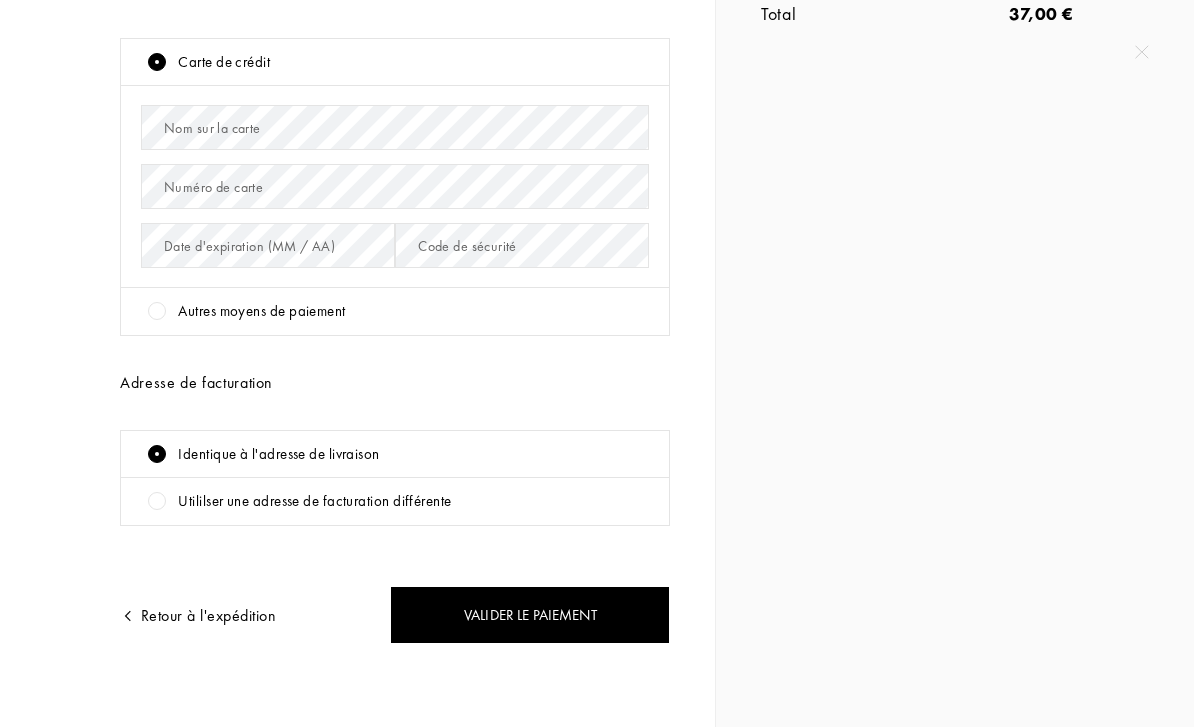 click on "Autres moyens de paiement" at bounding box center [395, 312] 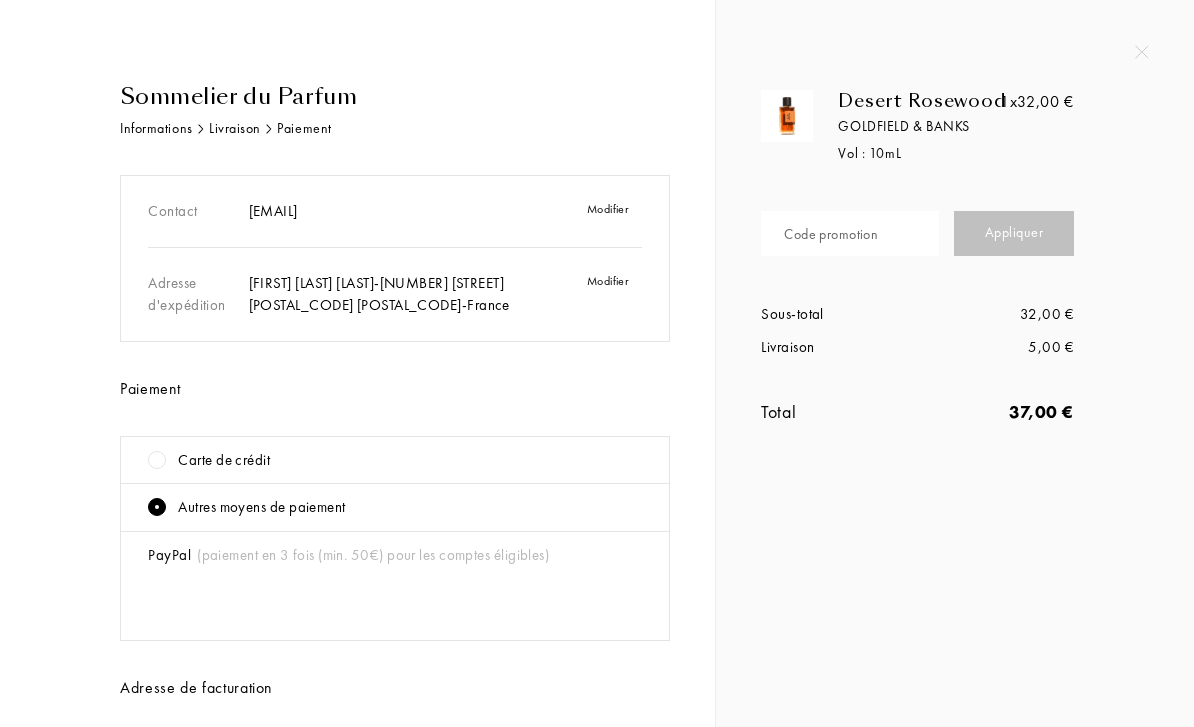 scroll, scrollTop: 0, scrollLeft: 0, axis: both 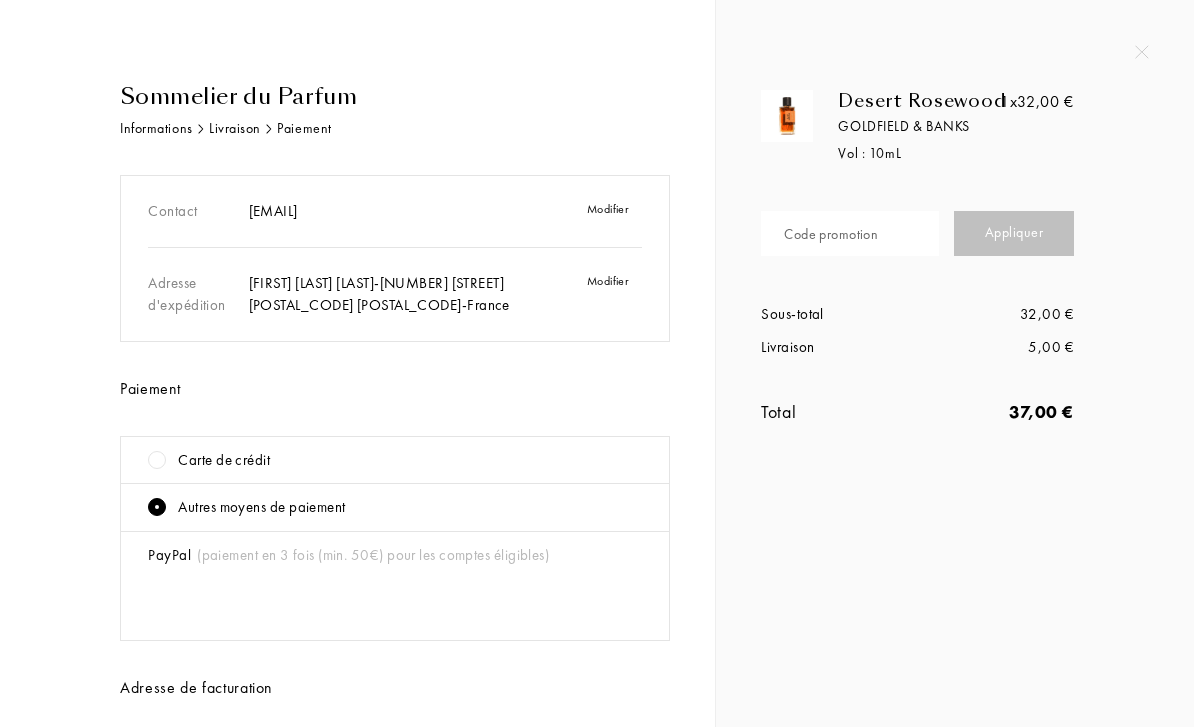 click at bounding box center [1142, 52] 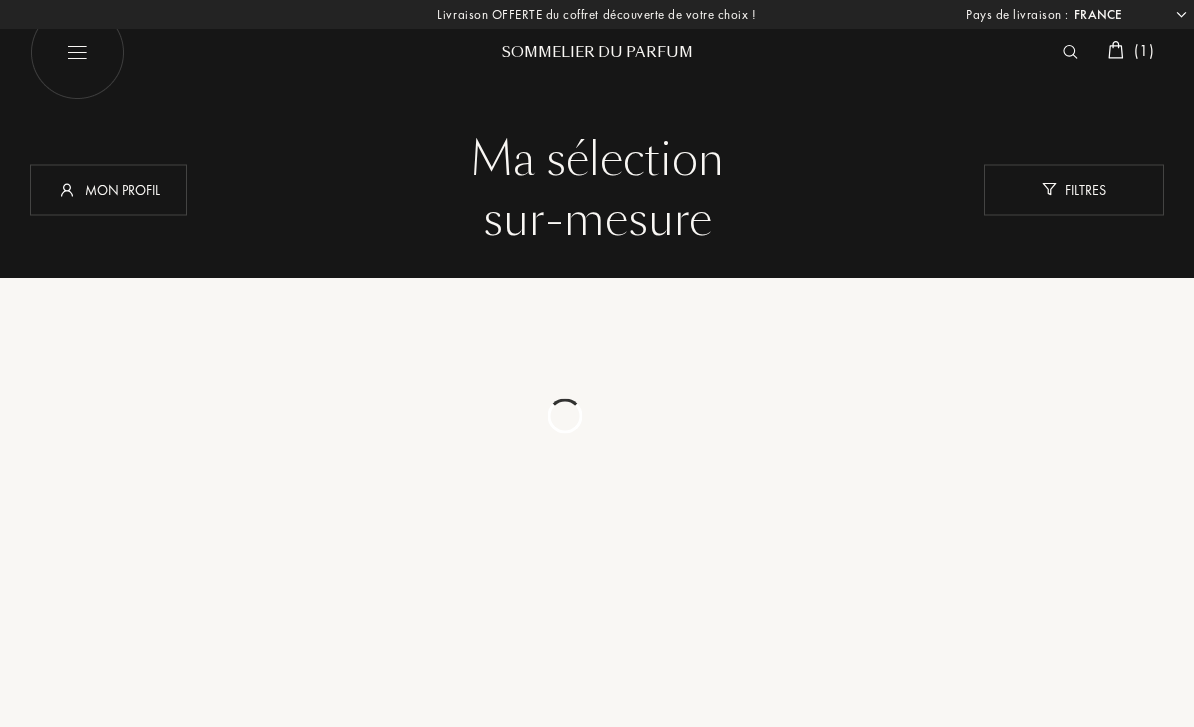 select on "FR" 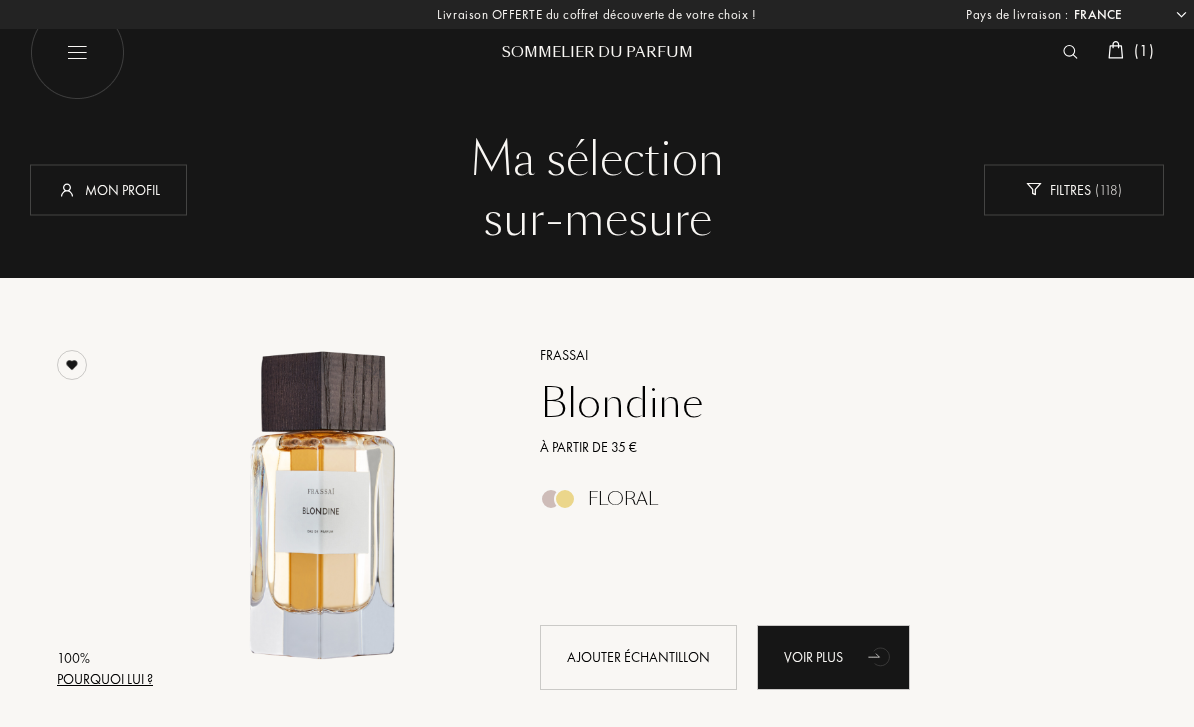 click on "( 1 )" at bounding box center (1131, 52) 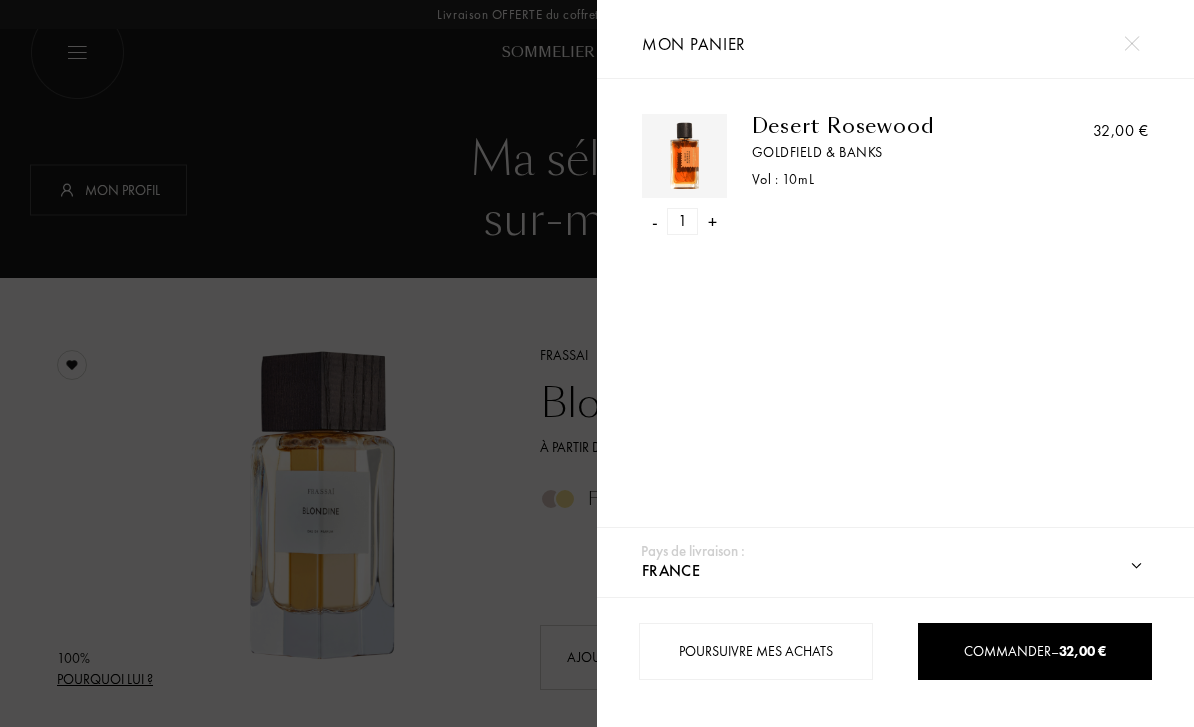 click on "- 1 +" at bounding box center [684, 221] 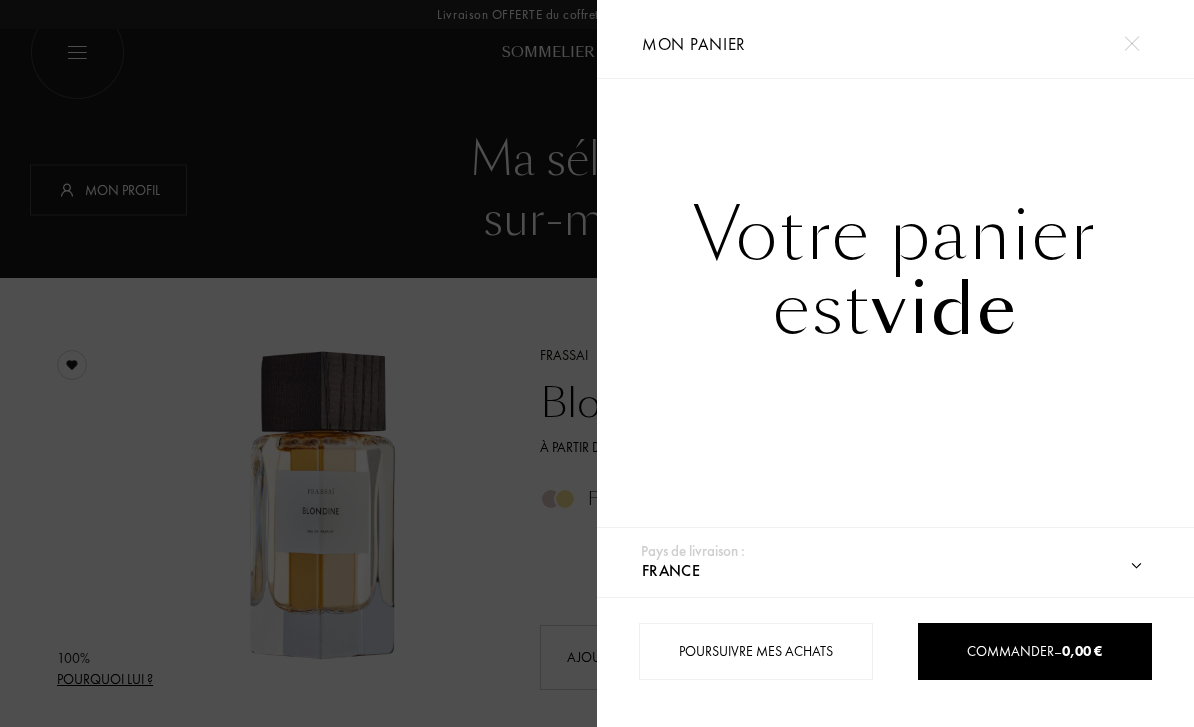 click at bounding box center (298, 363) 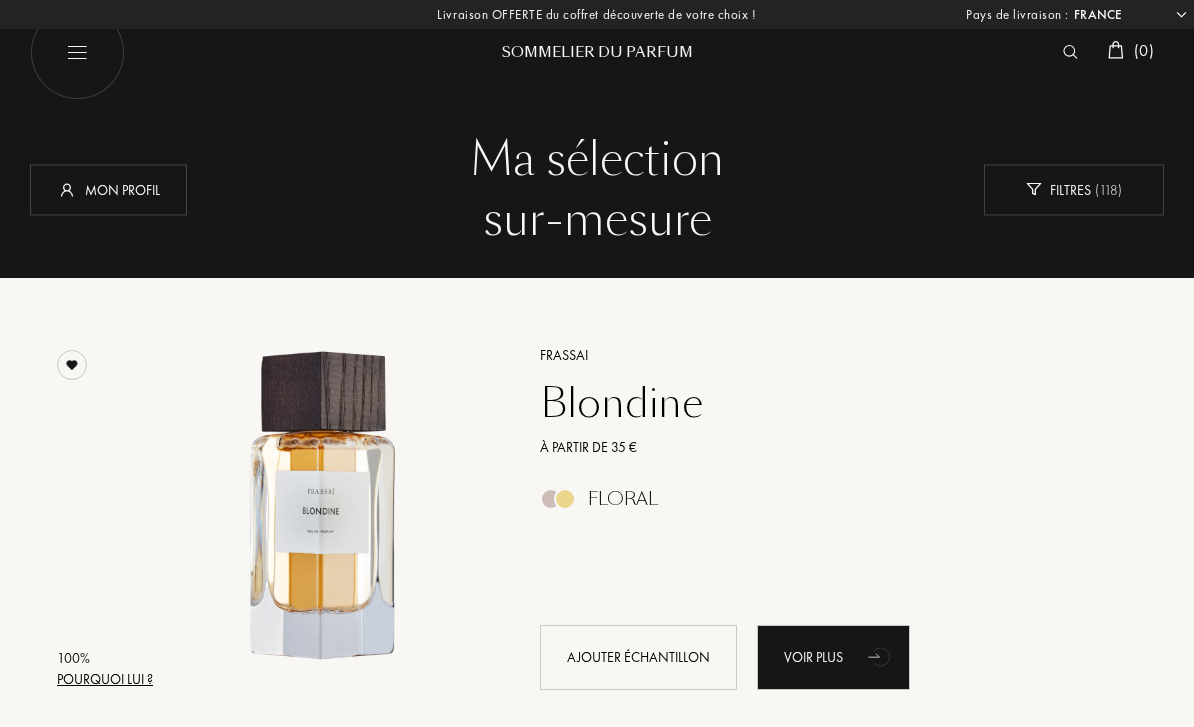 click at bounding box center (77, 52) 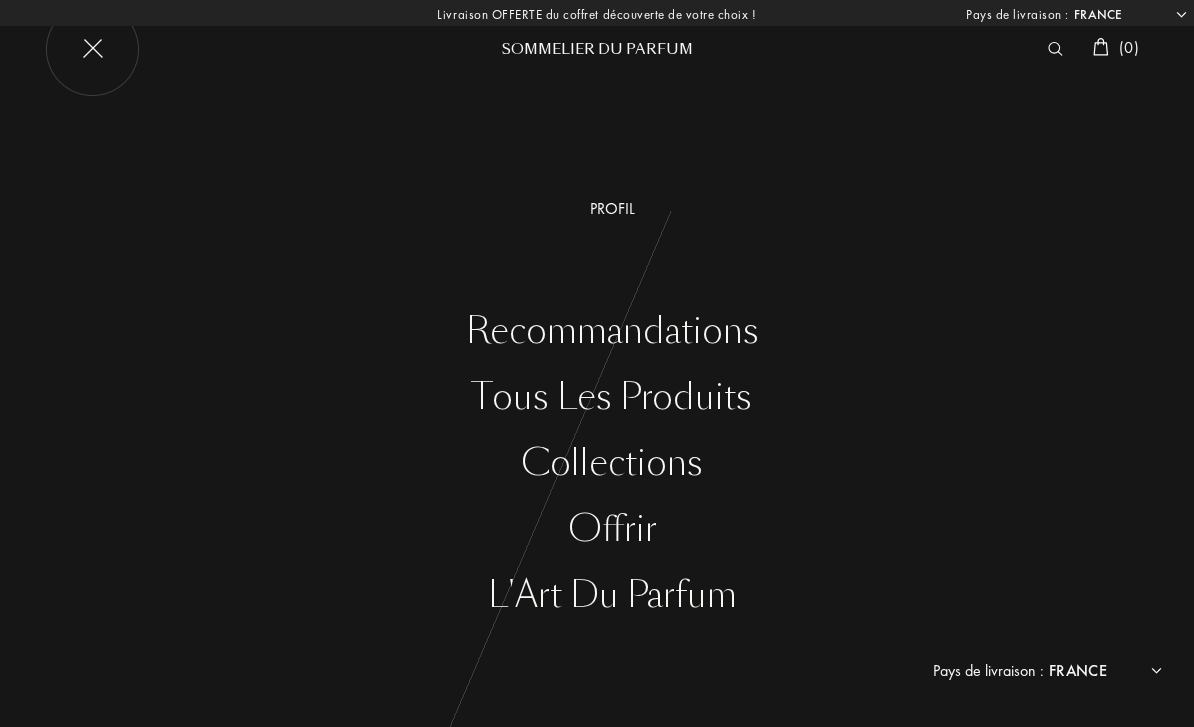 click on "Tous les produits" at bounding box center (612, 397) 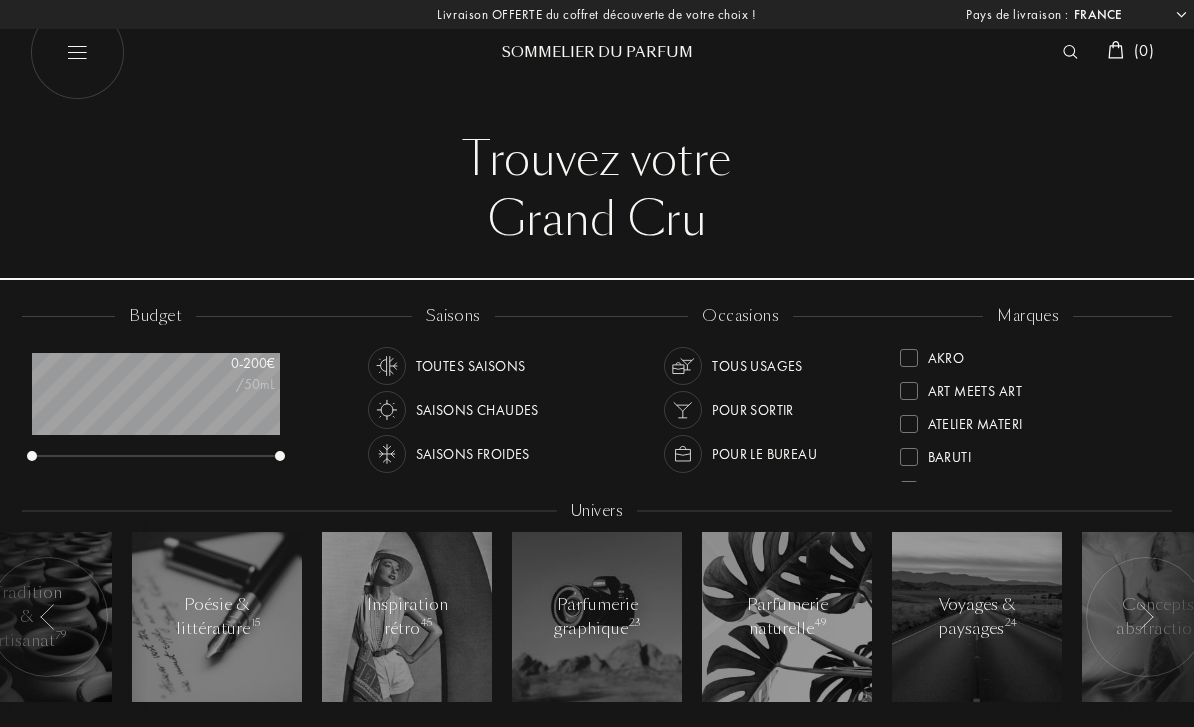select on "FR" 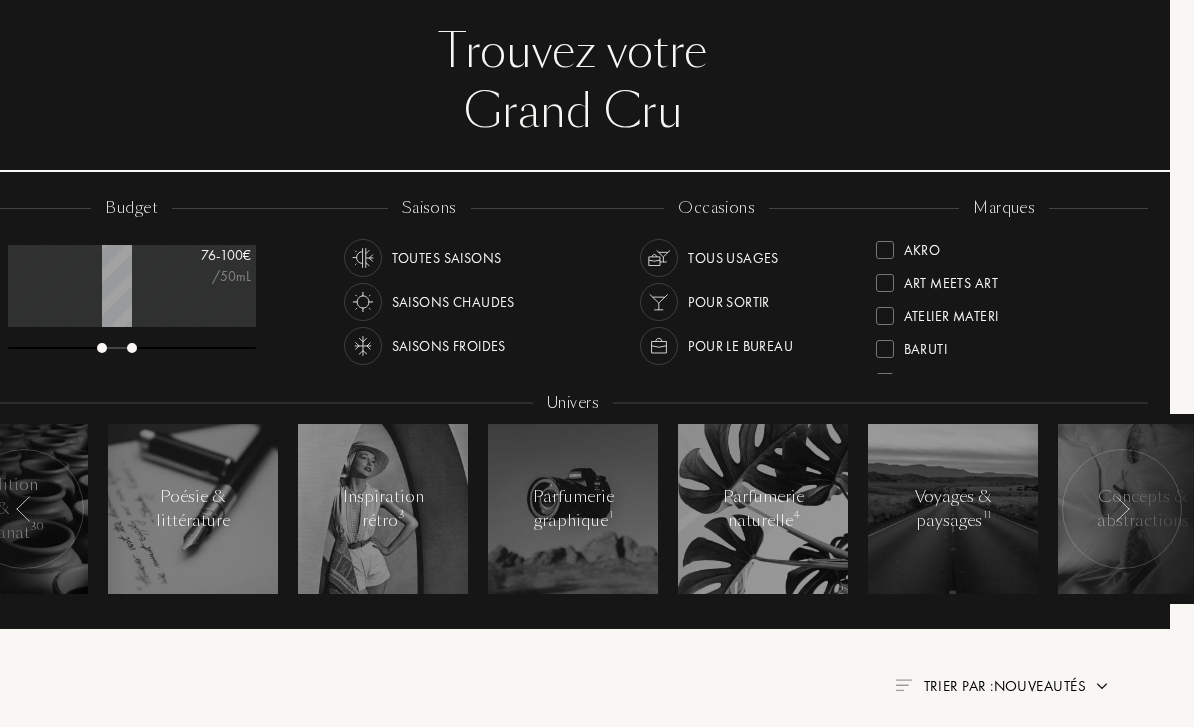scroll, scrollTop: 98, scrollLeft: 24, axis: both 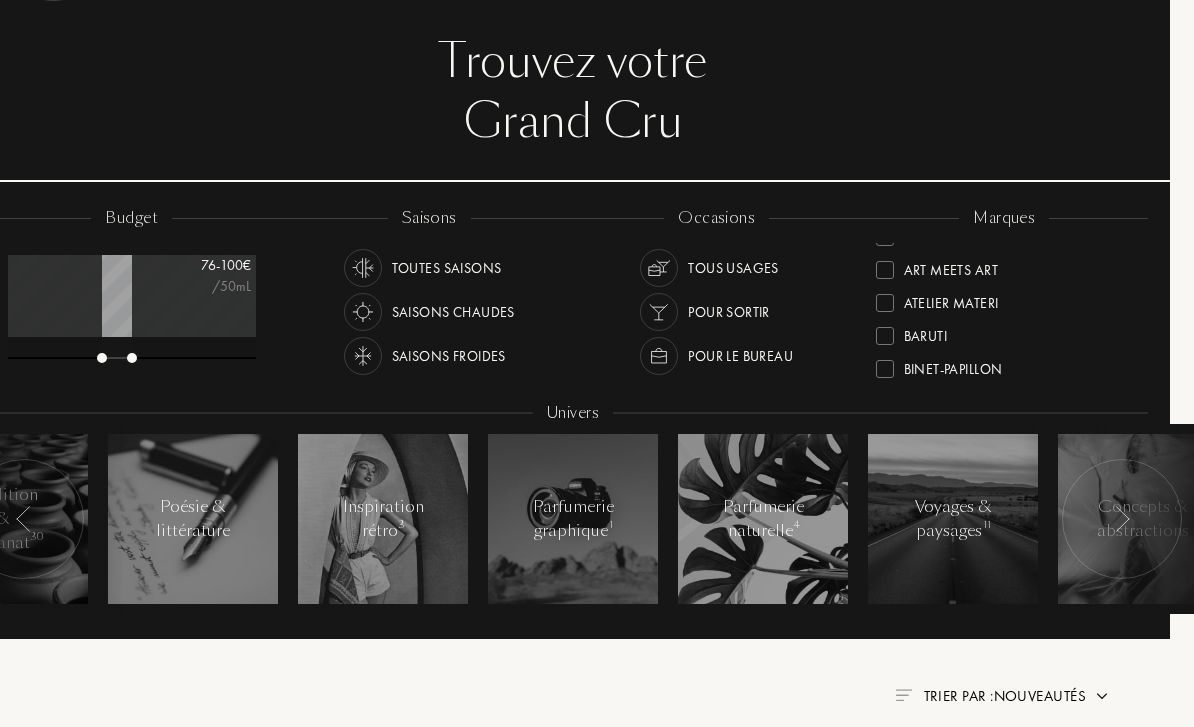 click at bounding box center [363, 268] 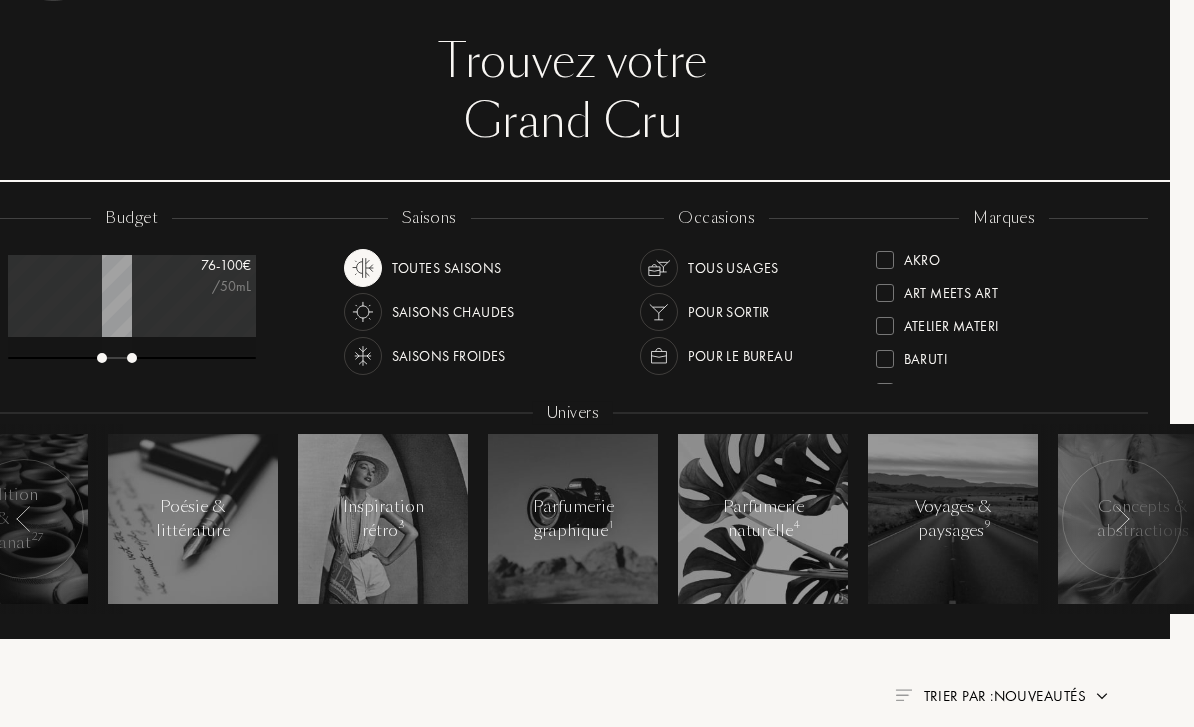 scroll, scrollTop: 0, scrollLeft: 0, axis: both 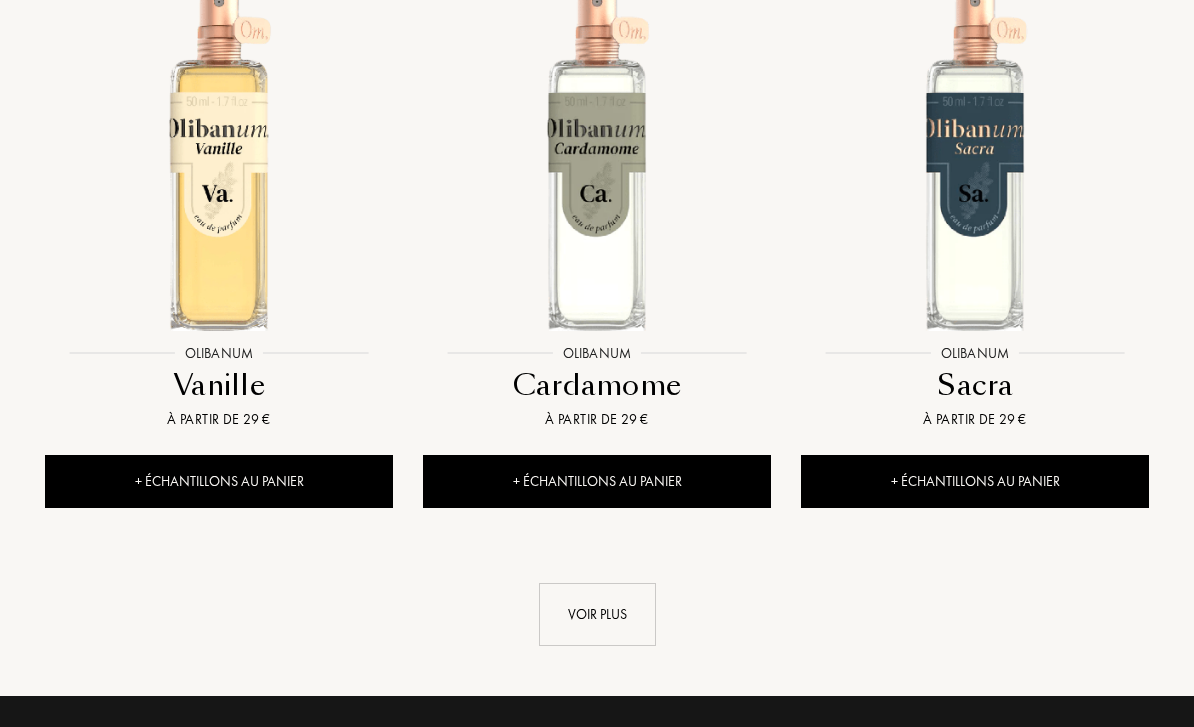 click on "Voir plus" at bounding box center (597, 614) 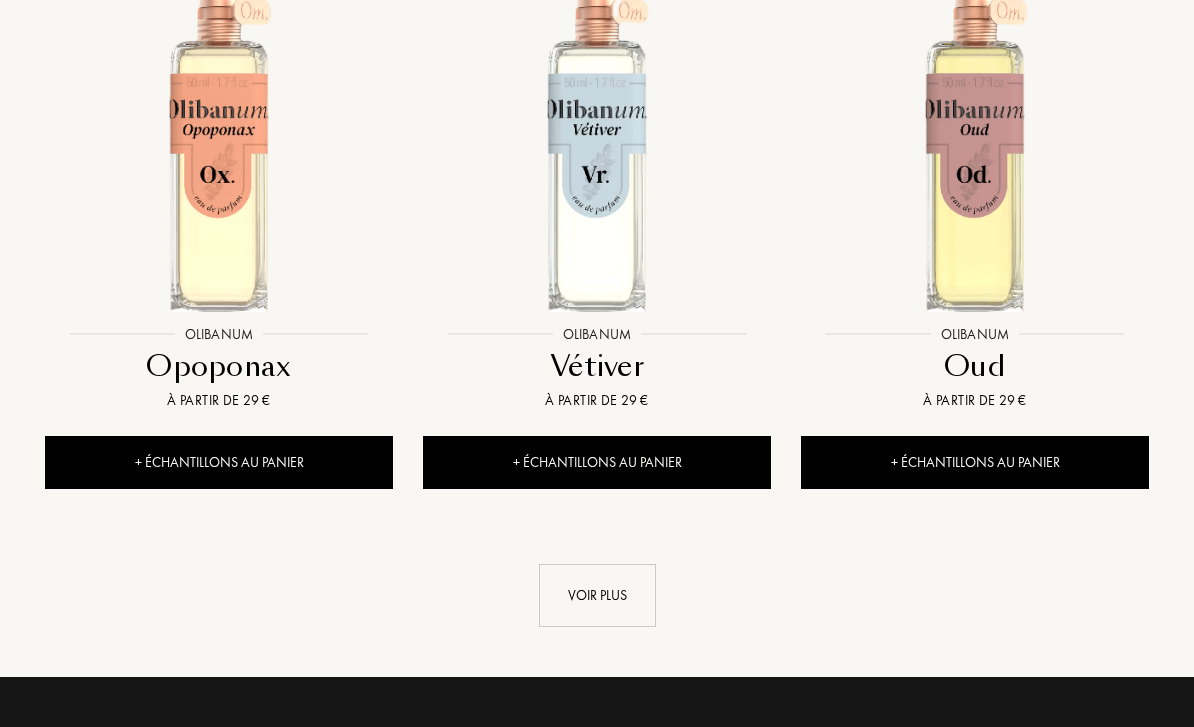 scroll, scrollTop: 4902, scrollLeft: 0, axis: vertical 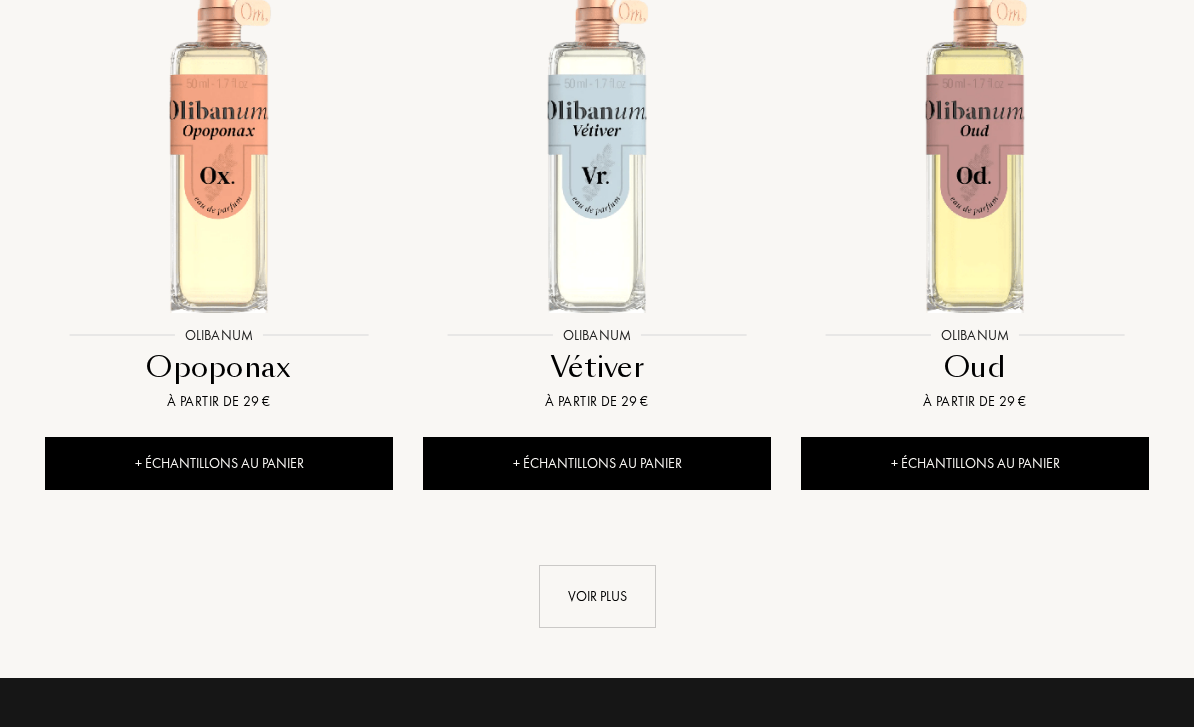 click on "Voir plus" at bounding box center [597, 597] 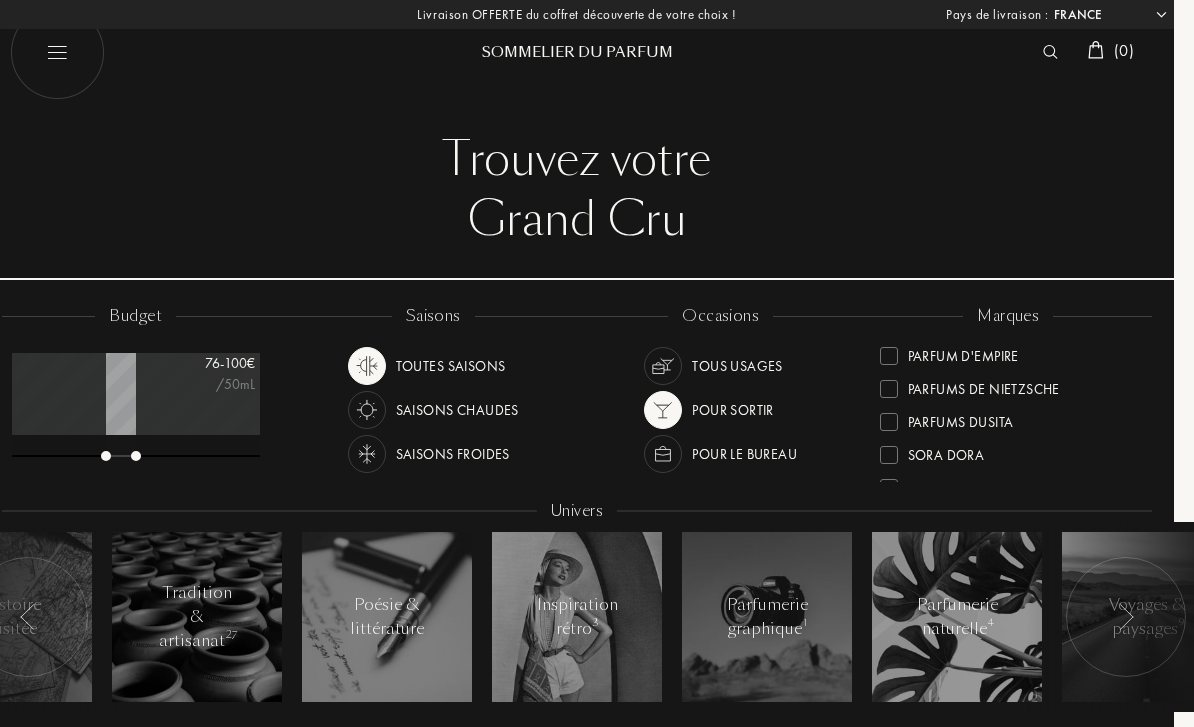 scroll, scrollTop: 0, scrollLeft: 0, axis: both 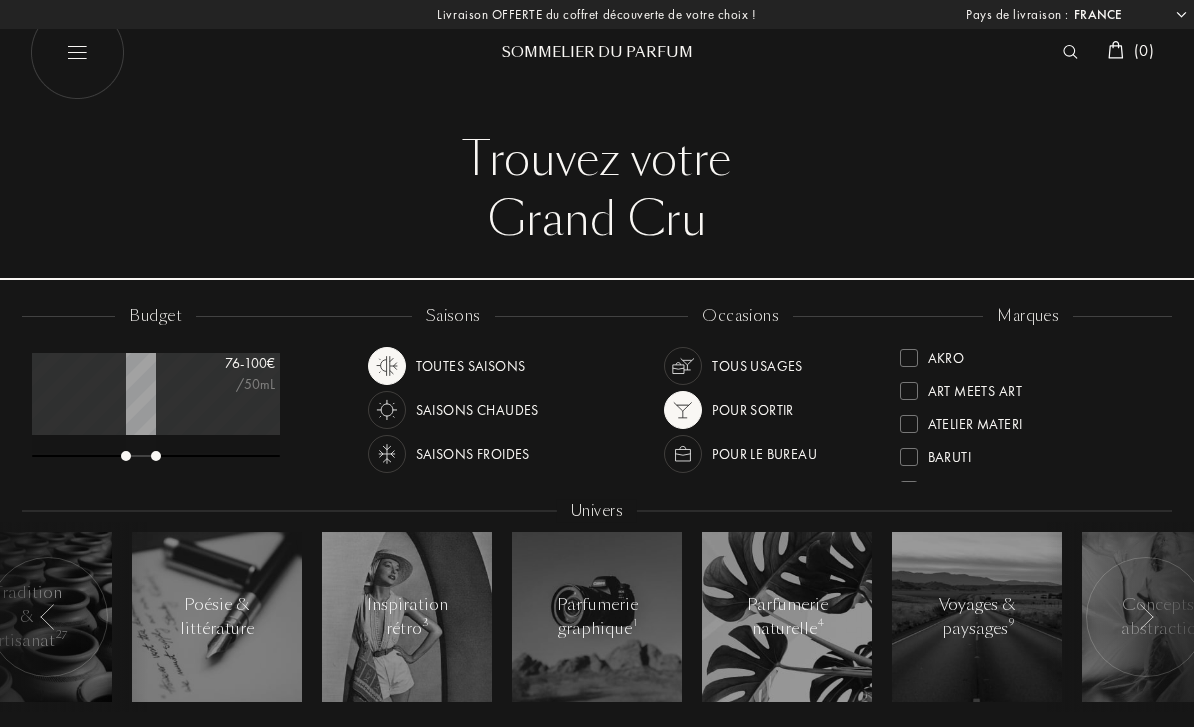 select on "FR" 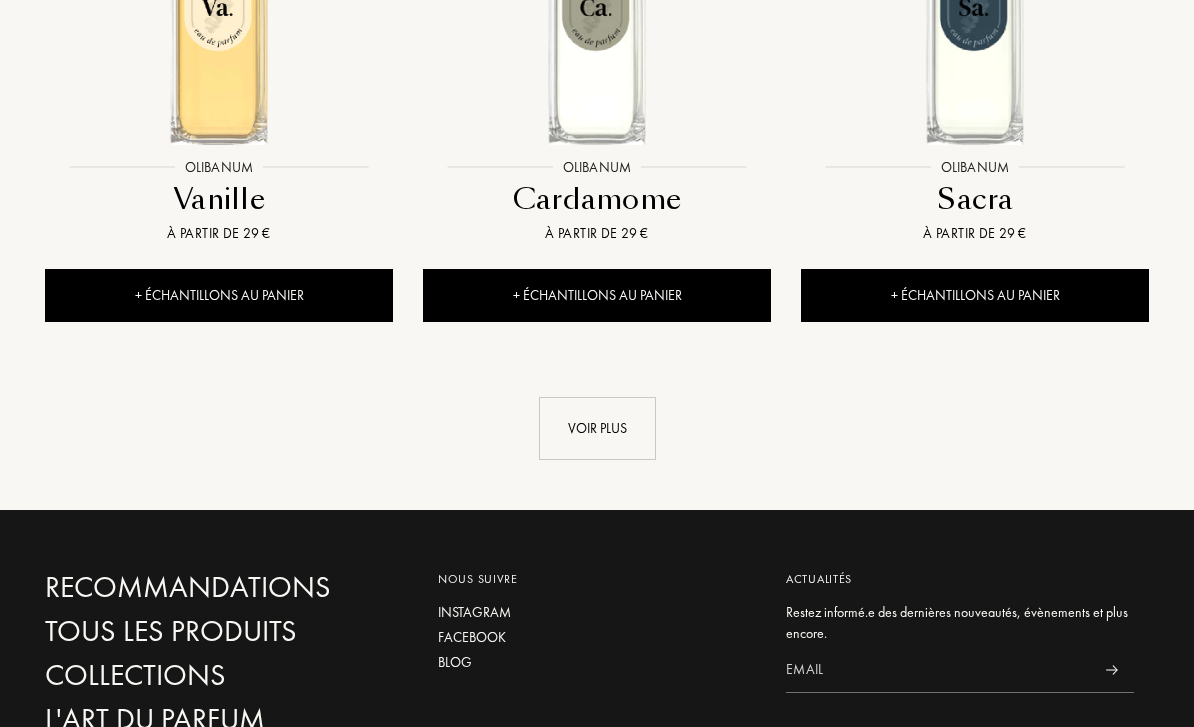 scroll, scrollTop: 2778, scrollLeft: 0, axis: vertical 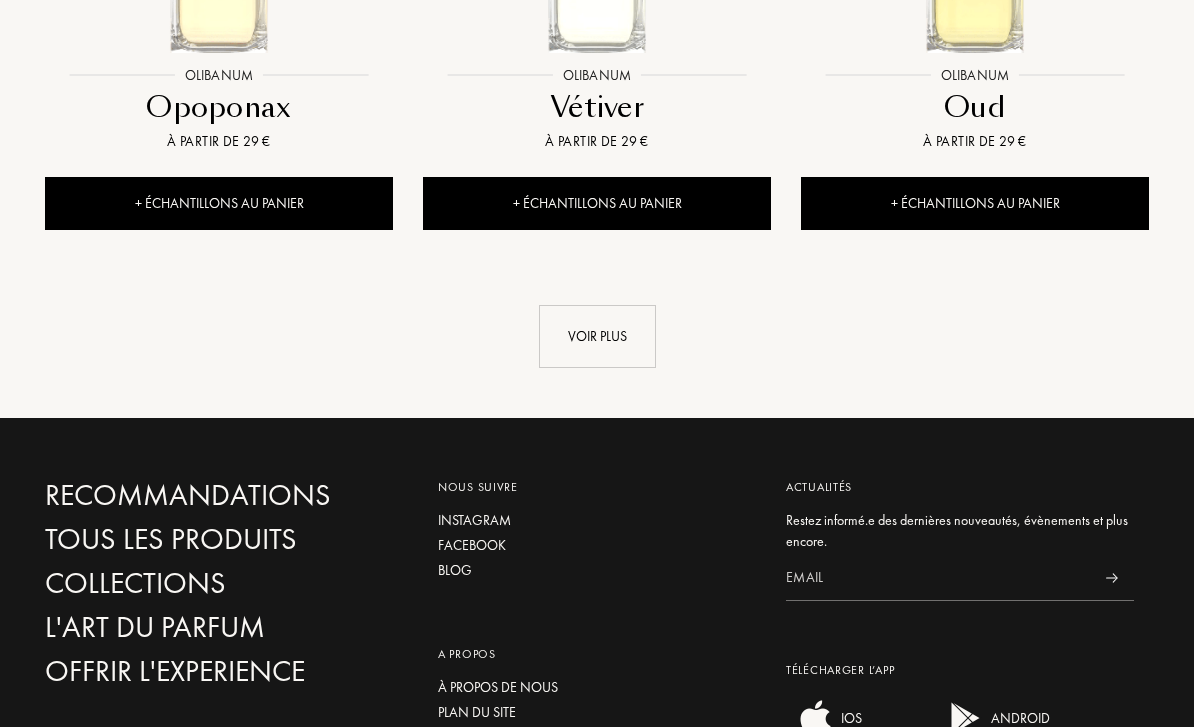 click on "Voir plus" at bounding box center [597, 336] 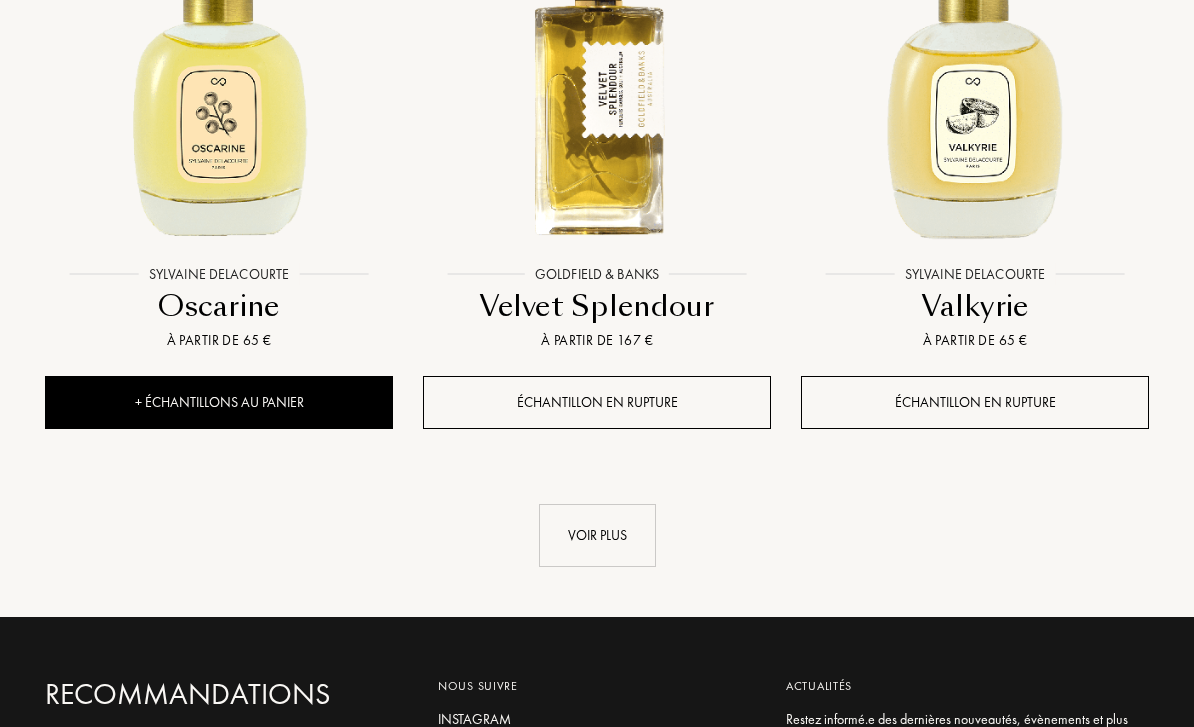 scroll, scrollTop: 7259, scrollLeft: 0, axis: vertical 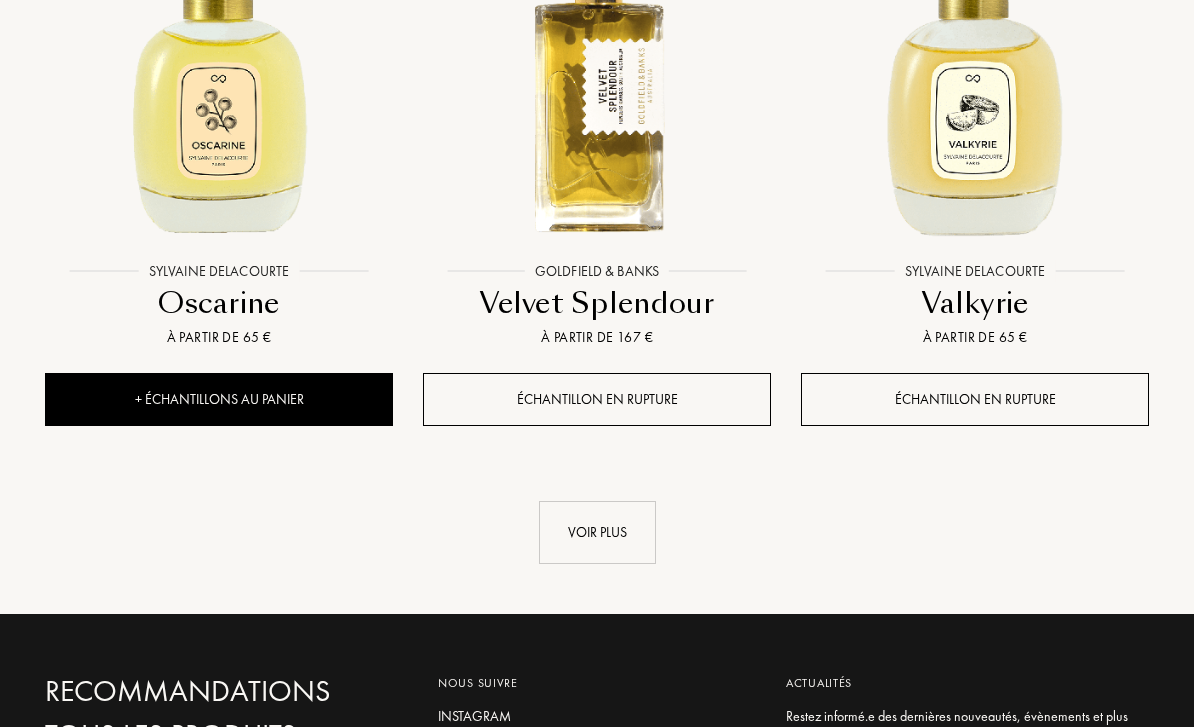 click on "Voir plus" at bounding box center [597, 533] 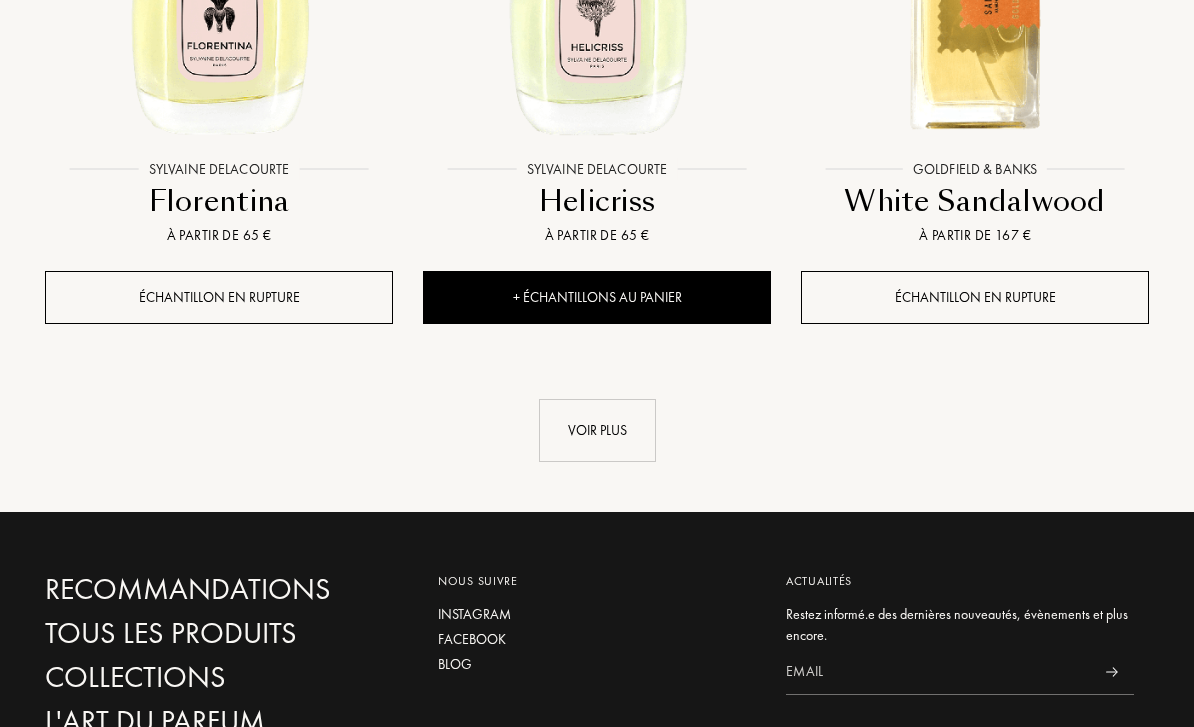 scroll, scrollTop: 9698, scrollLeft: 0, axis: vertical 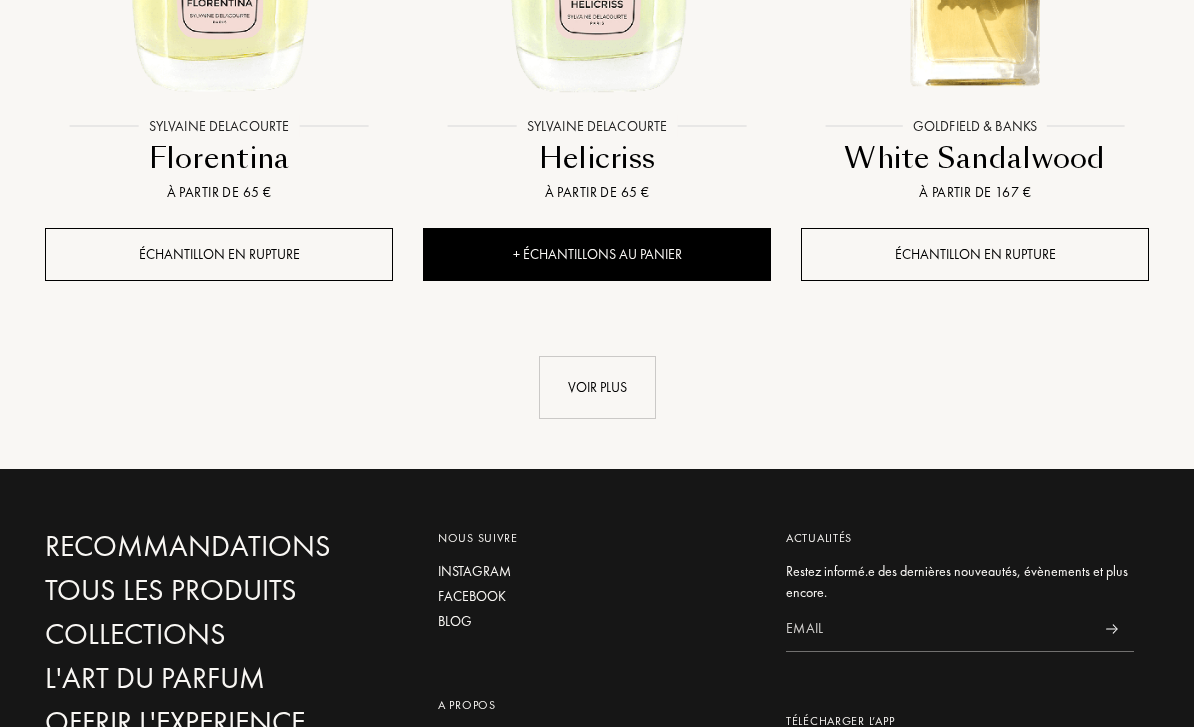 click on "Voir plus" at bounding box center [597, 387] 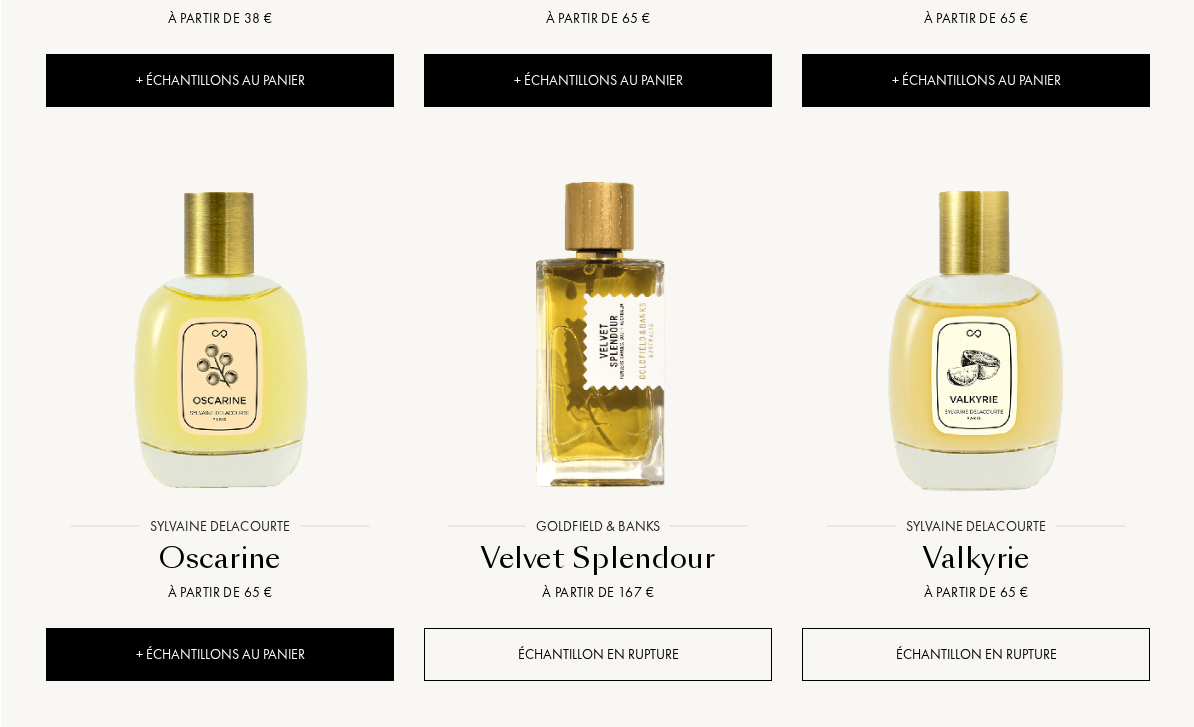 scroll, scrollTop: 7005, scrollLeft: 0, axis: vertical 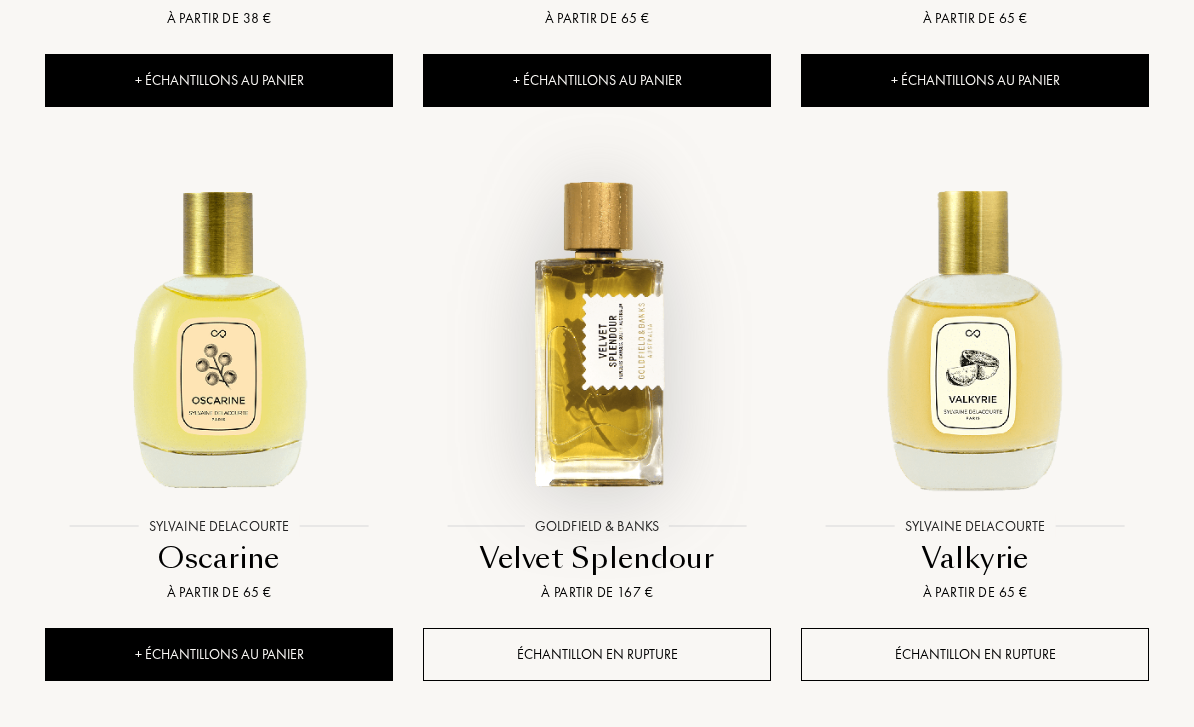 click at bounding box center [597, 334] 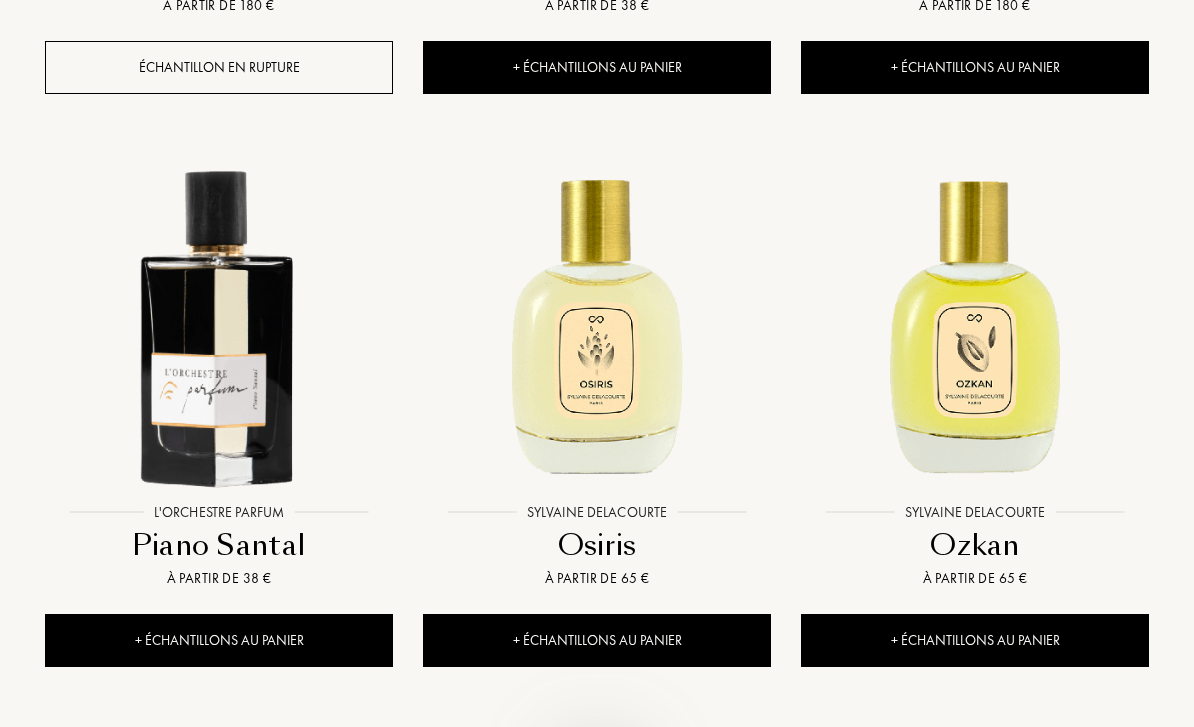 scroll, scrollTop: 6445, scrollLeft: 0, axis: vertical 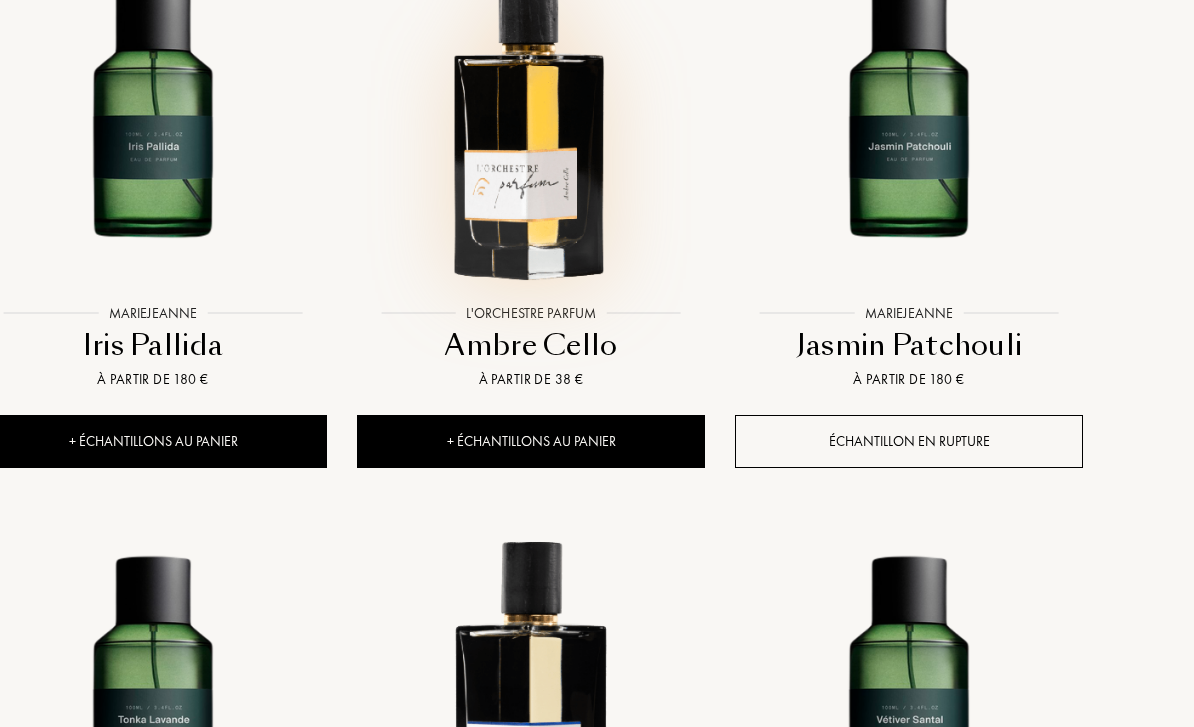 click at bounding box center (531, 122) 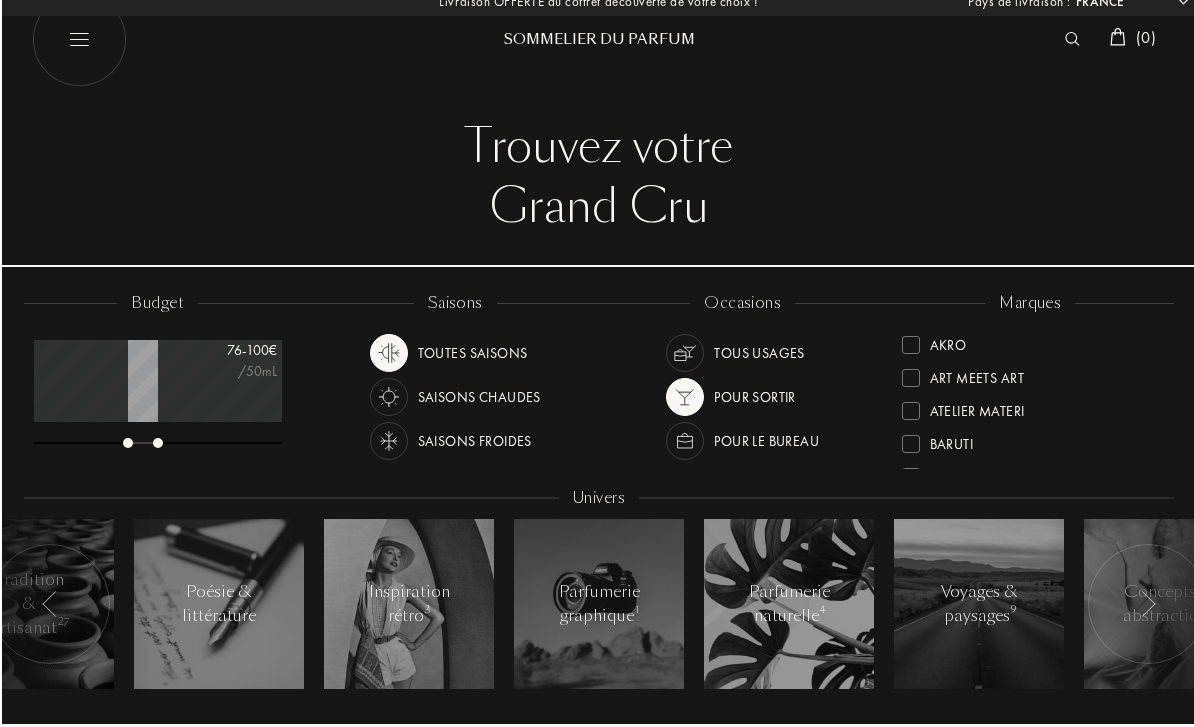 scroll, scrollTop: 15, scrollLeft: 0, axis: vertical 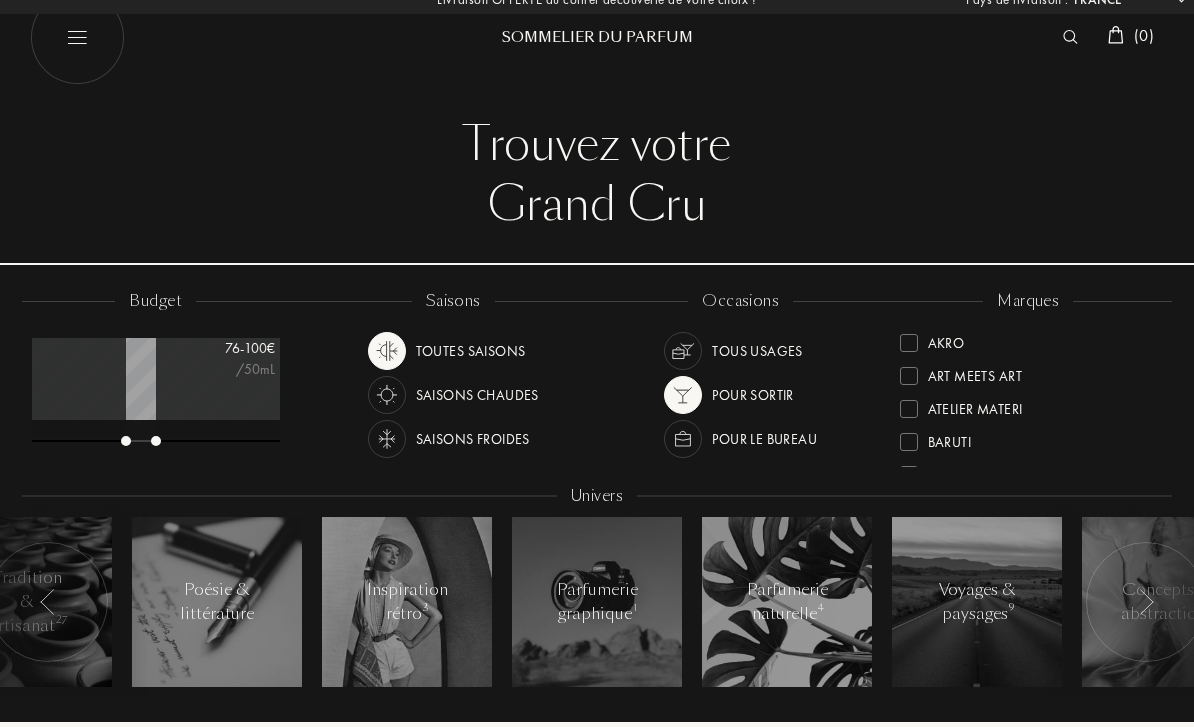 click at bounding box center [387, 351] 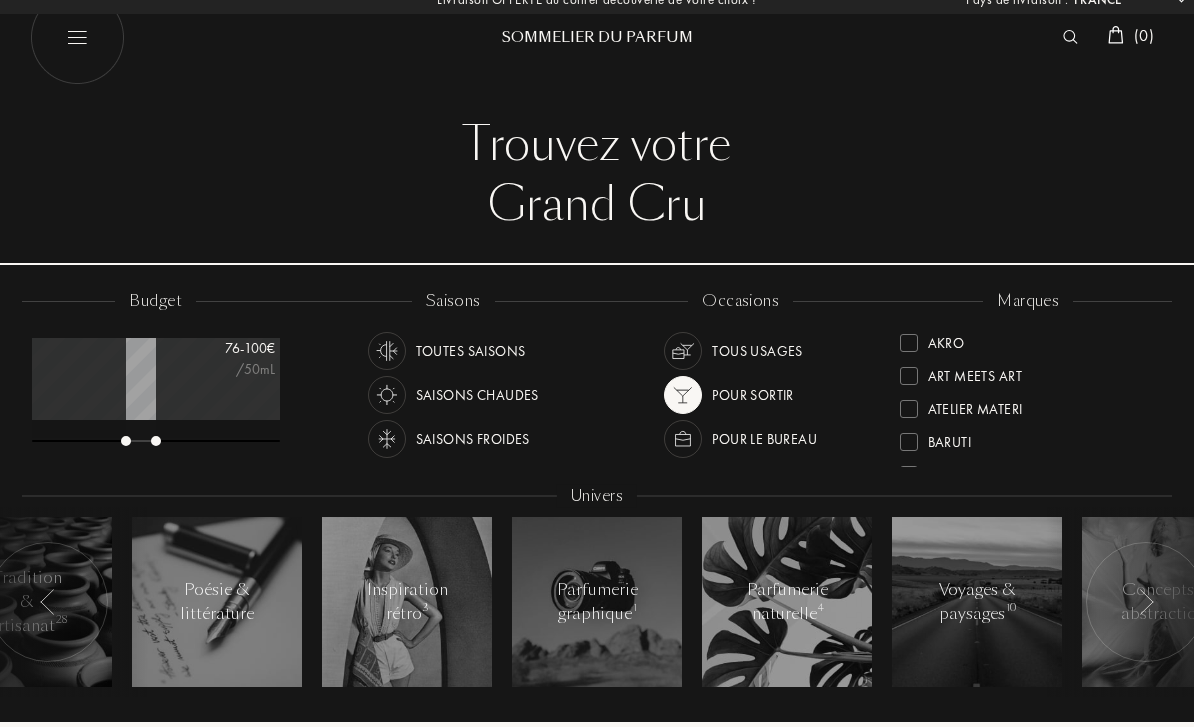 click at bounding box center (683, 395) 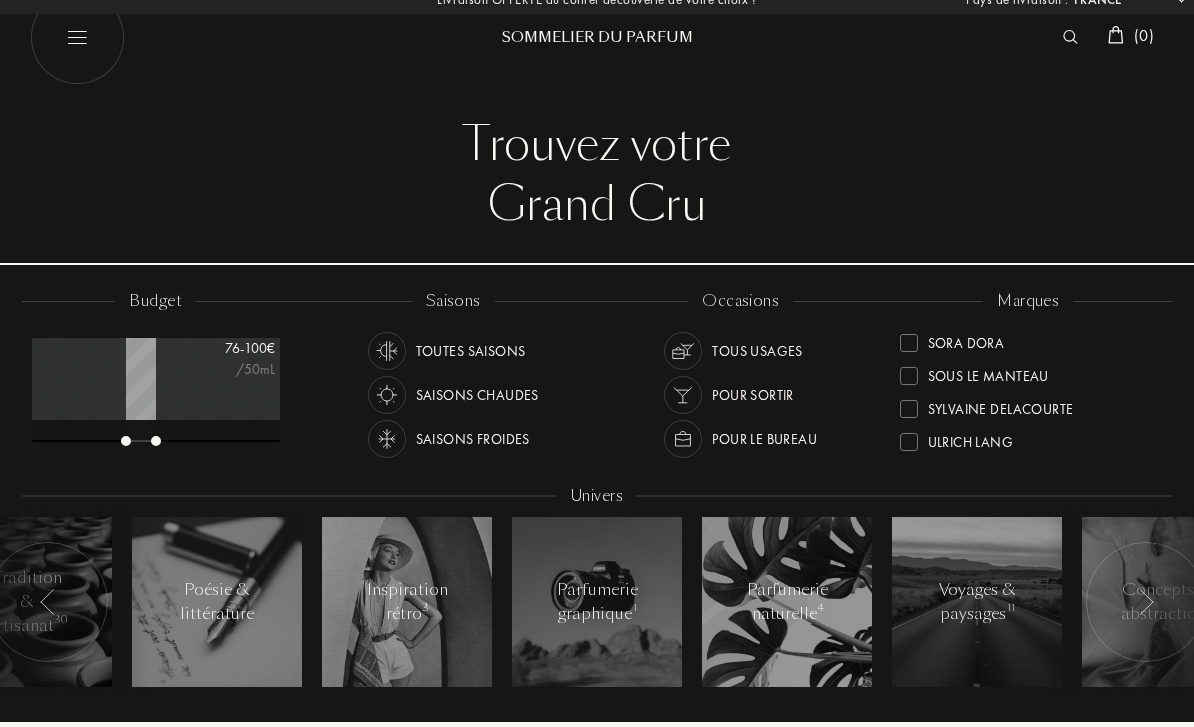 scroll, scrollTop: 726, scrollLeft: 0, axis: vertical 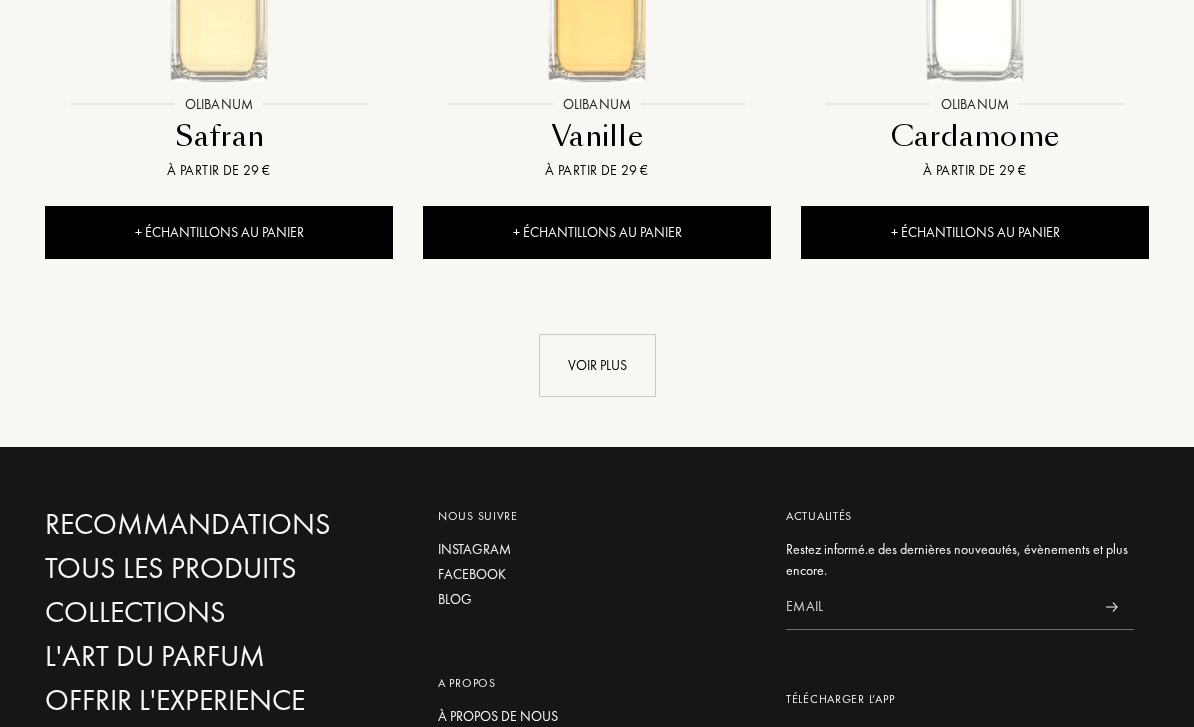 click on "Voir plus" at bounding box center (597, 366) 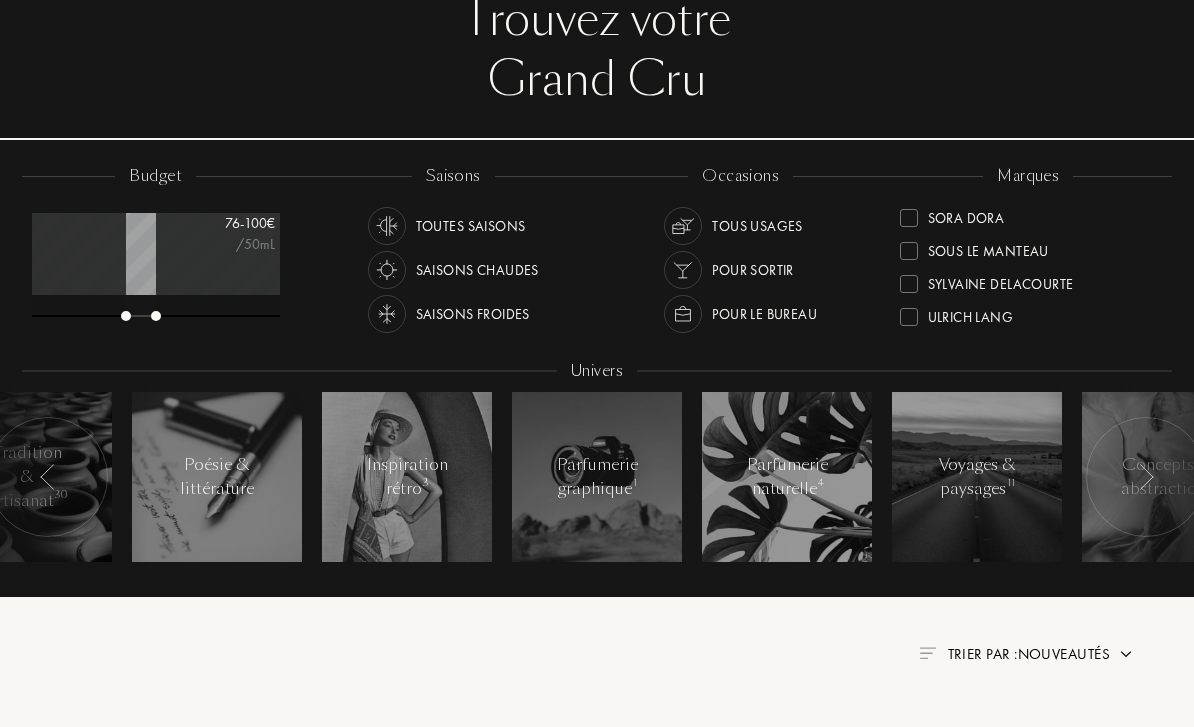 scroll, scrollTop: 140, scrollLeft: 0, axis: vertical 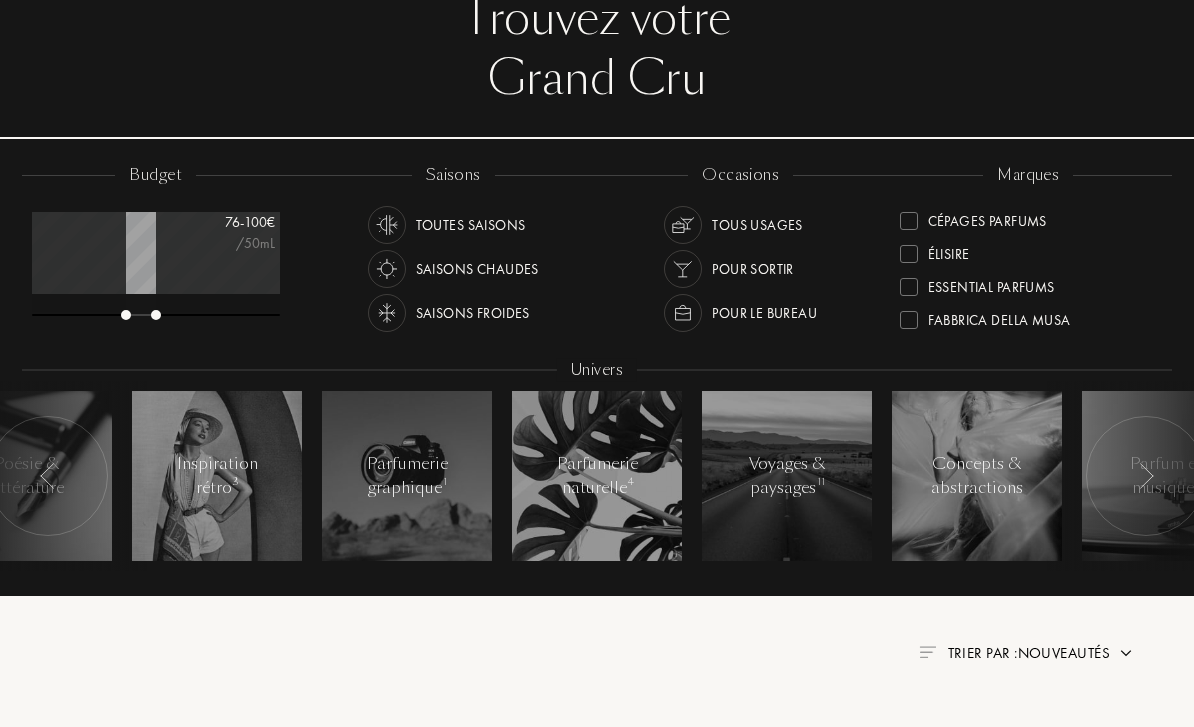 click on "Fabbrica Della Musa" at bounding box center [999, 317] 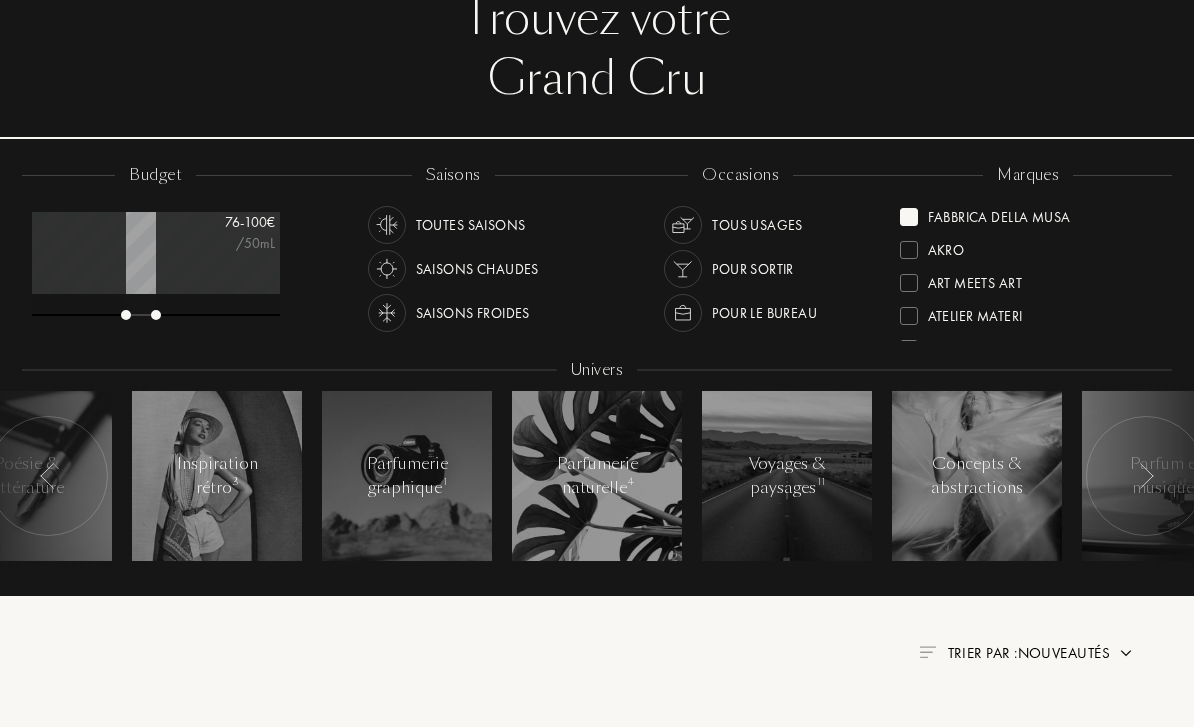 scroll, scrollTop: 0, scrollLeft: 0, axis: both 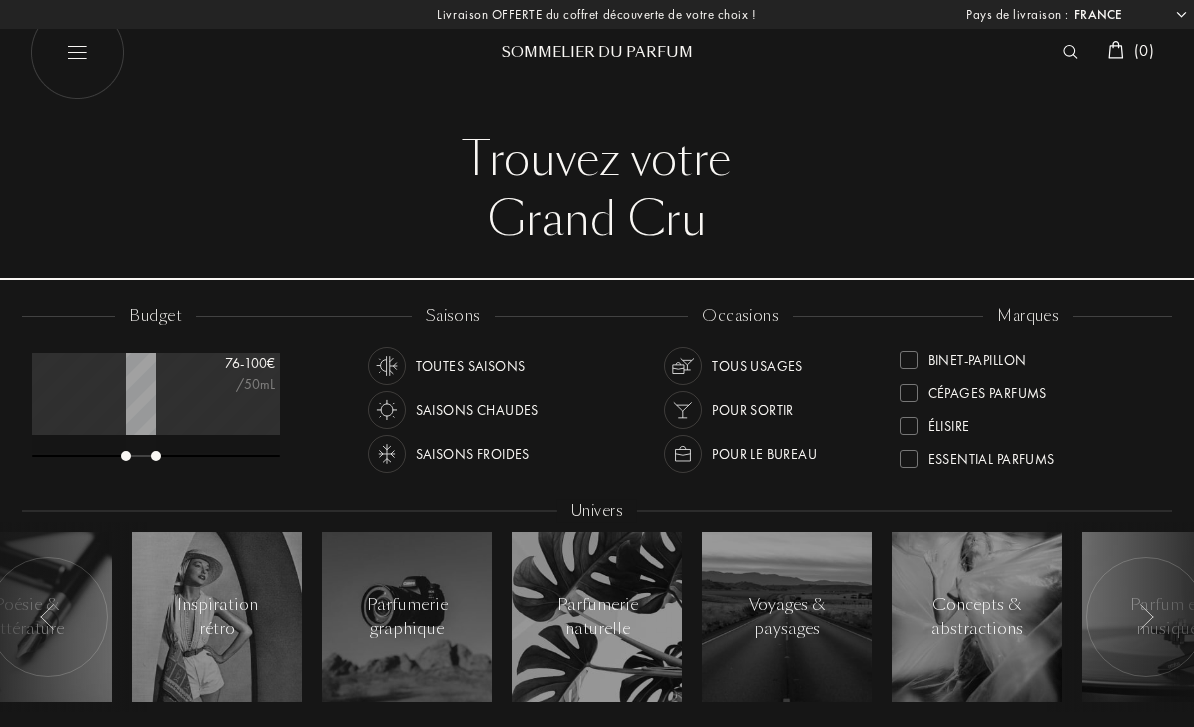 click on "Binet-Papillon" at bounding box center (977, 356) 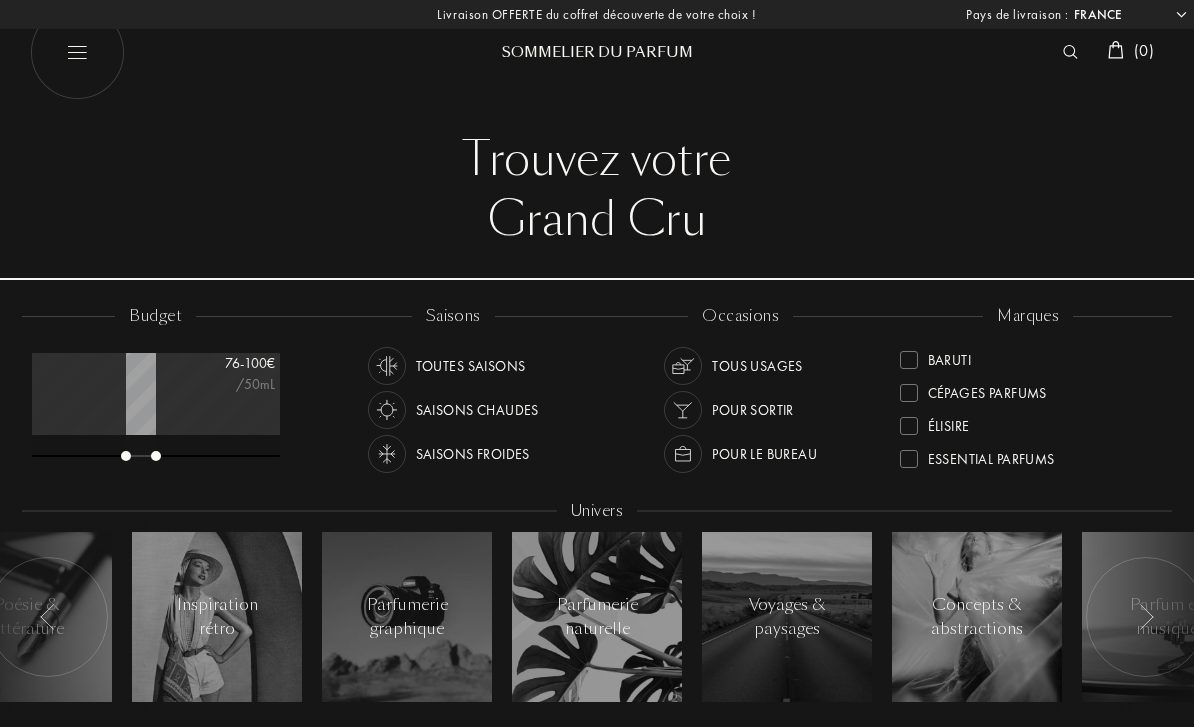scroll, scrollTop: 0, scrollLeft: 0, axis: both 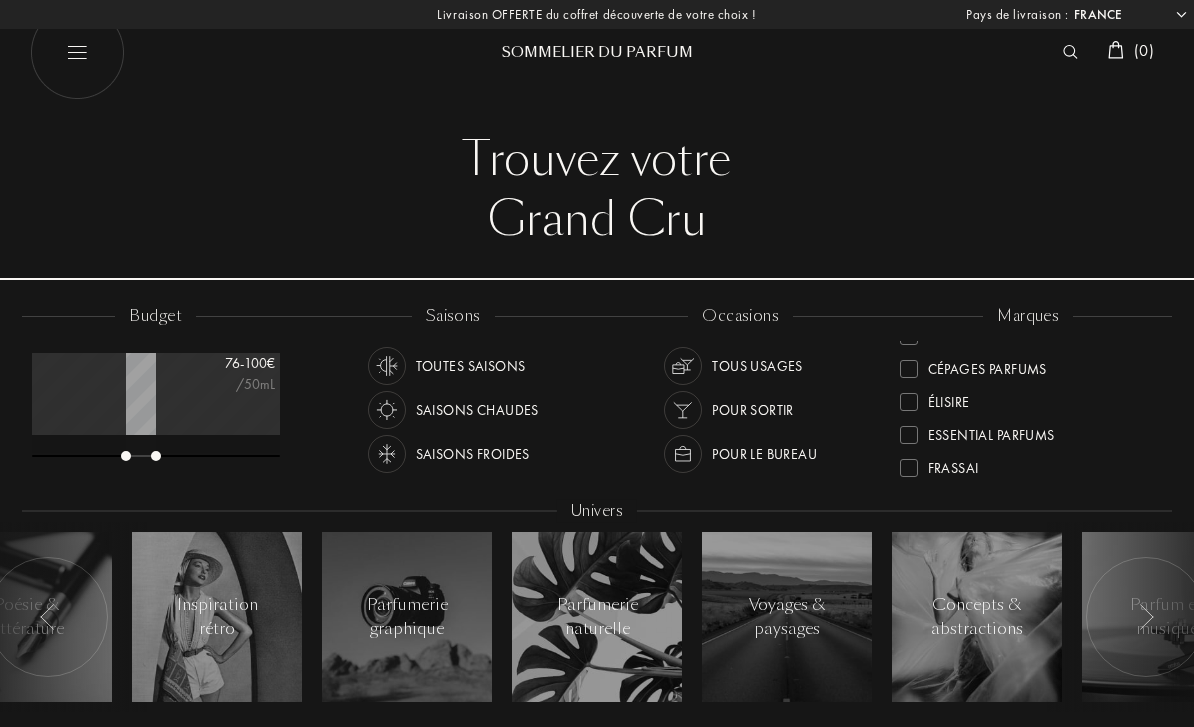 click on "Cépages Parfums" at bounding box center (987, 365) 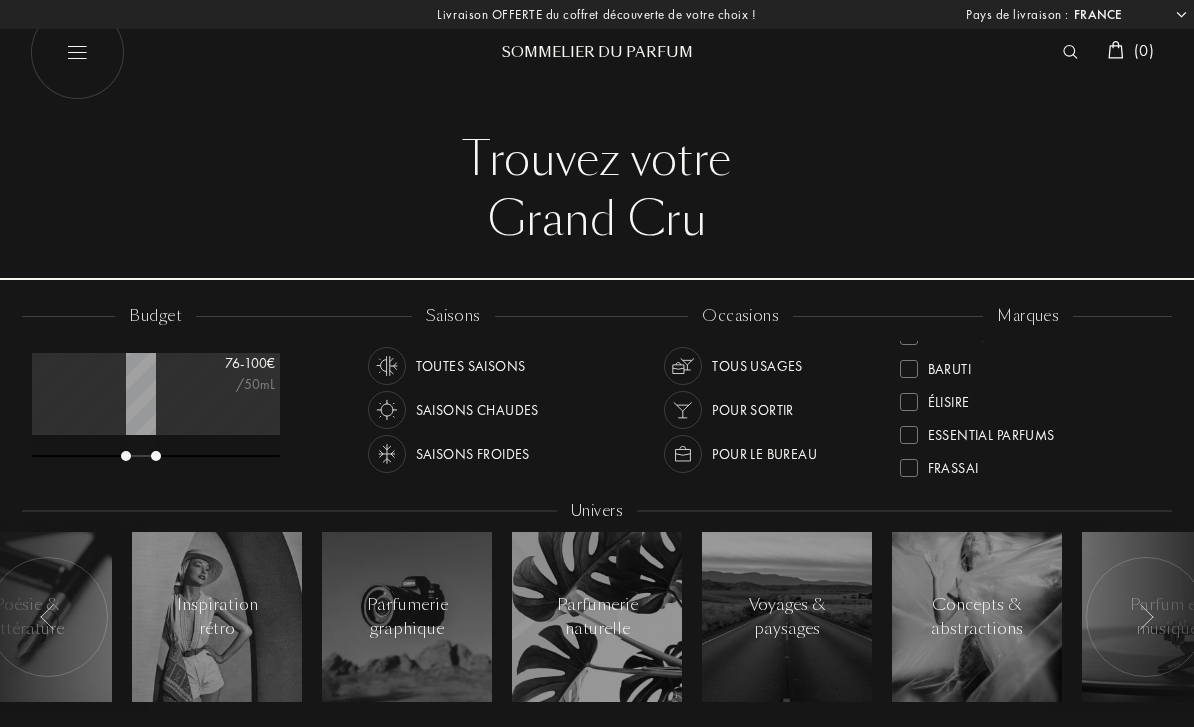 scroll, scrollTop: 0, scrollLeft: 0, axis: both 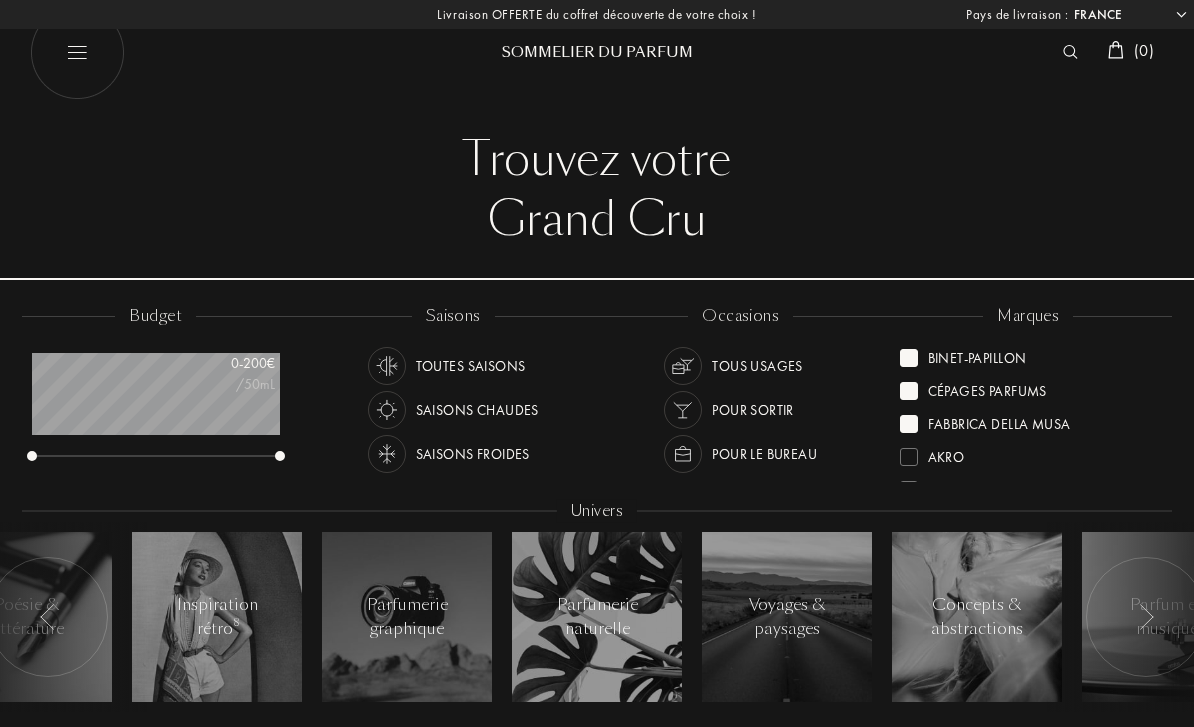click on "Binet-Papillon" at bounding box center [977, 354] 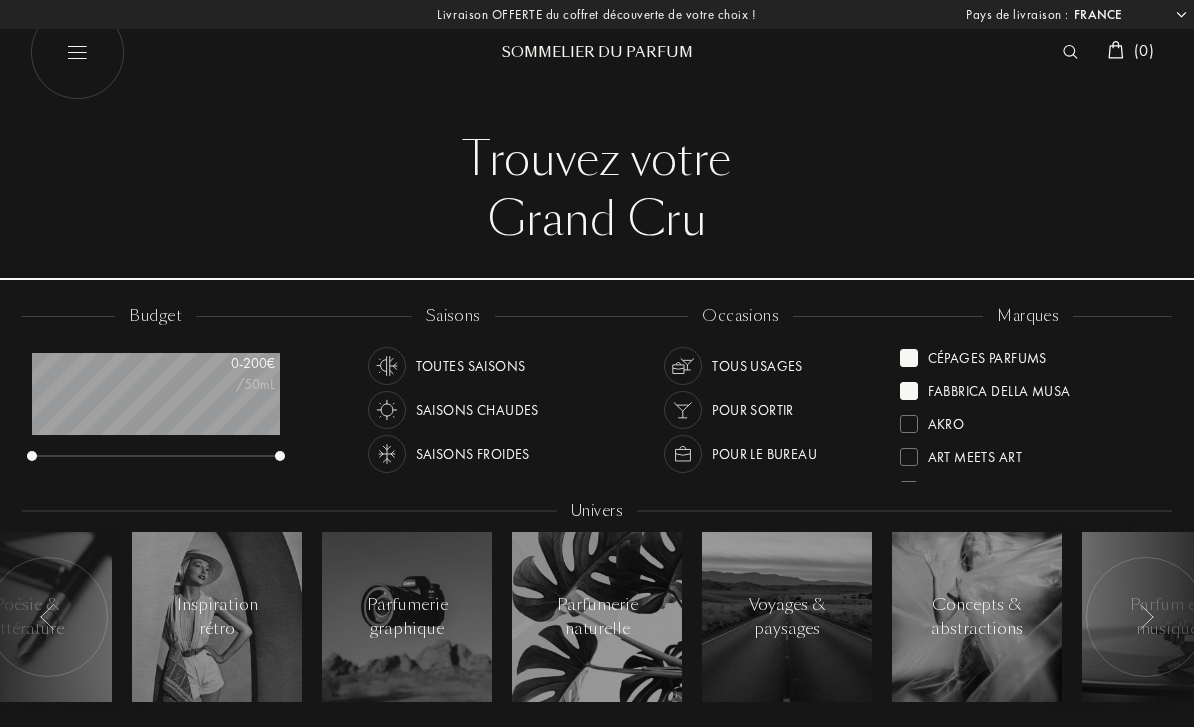 click on "Cépages Parfums" at bounding box center (987, 354) 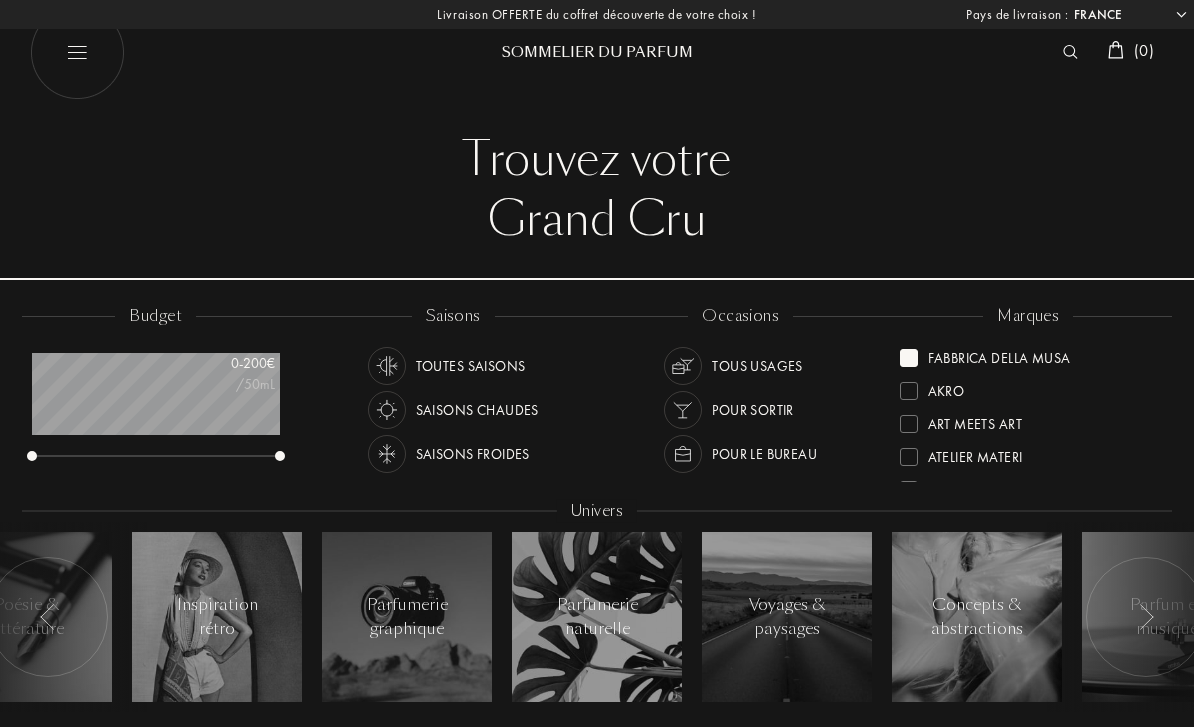 click on "Fabbrica Della Musa" at bounding box center (999, 354) 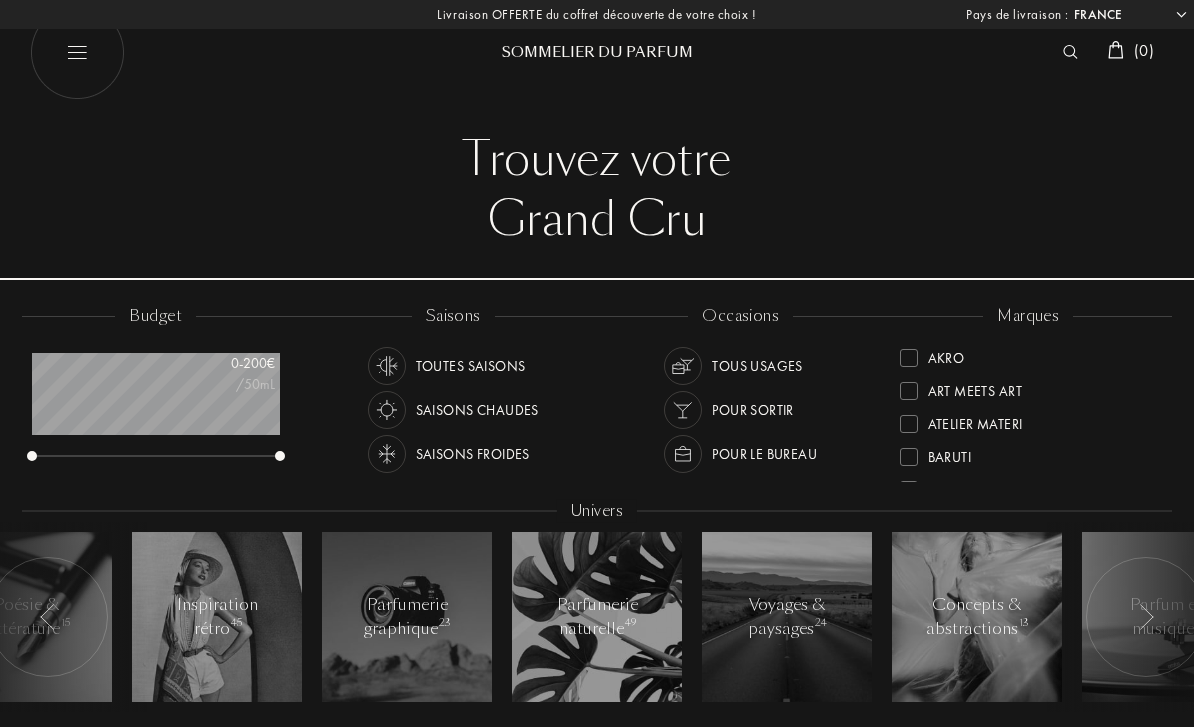 click on "Art Meets Art" at bounding box center [975, 387] 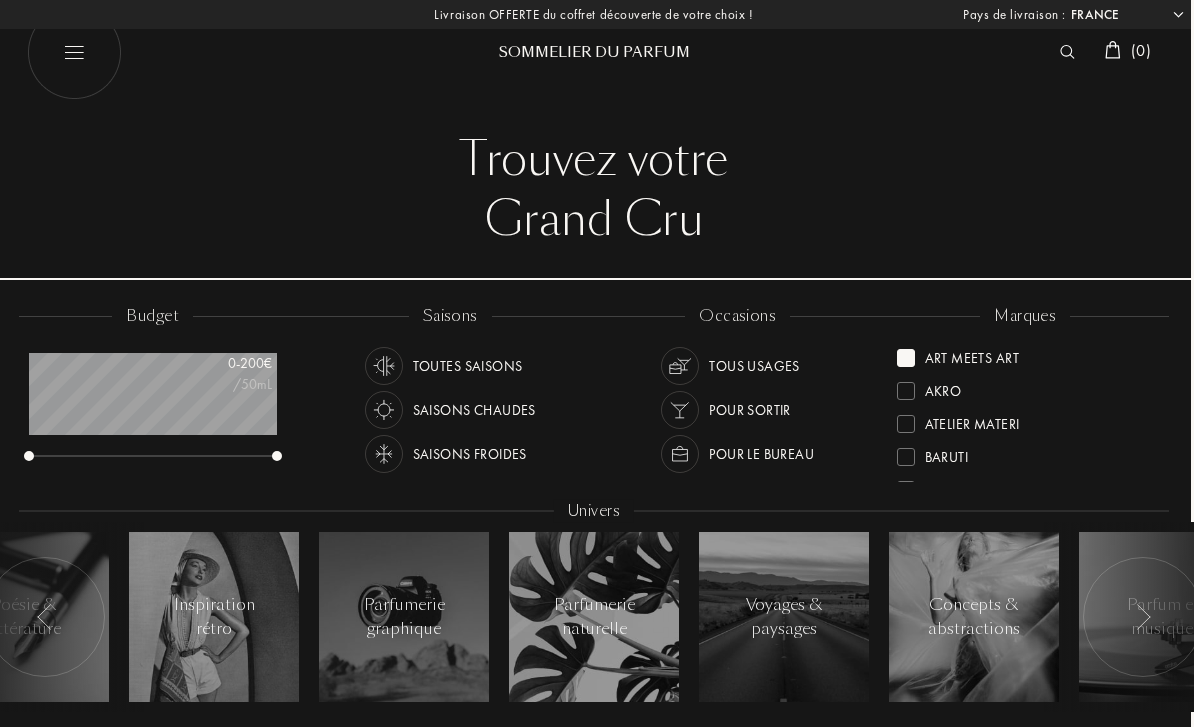 scroll, scrollTop: 0, scrollLeft: 0, axis: both 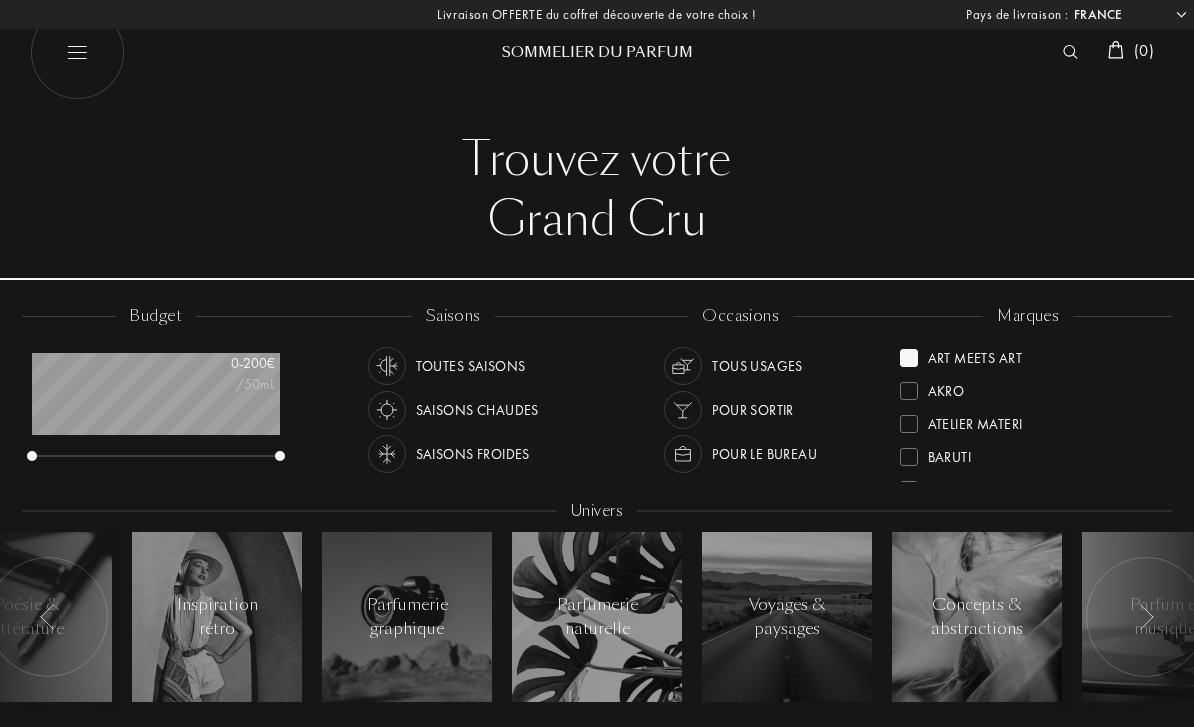 click on "Art Meets Art" at bounding box center (975, 354) 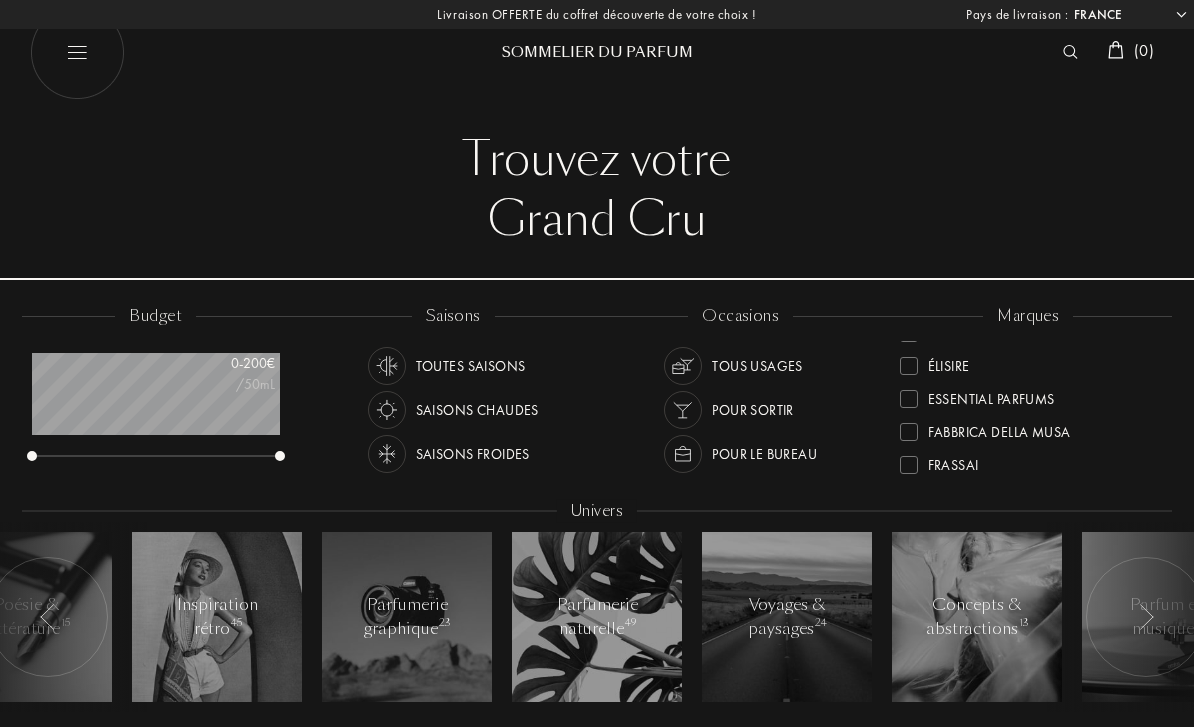 click on "Élisire" at bounding box center [949, 362] 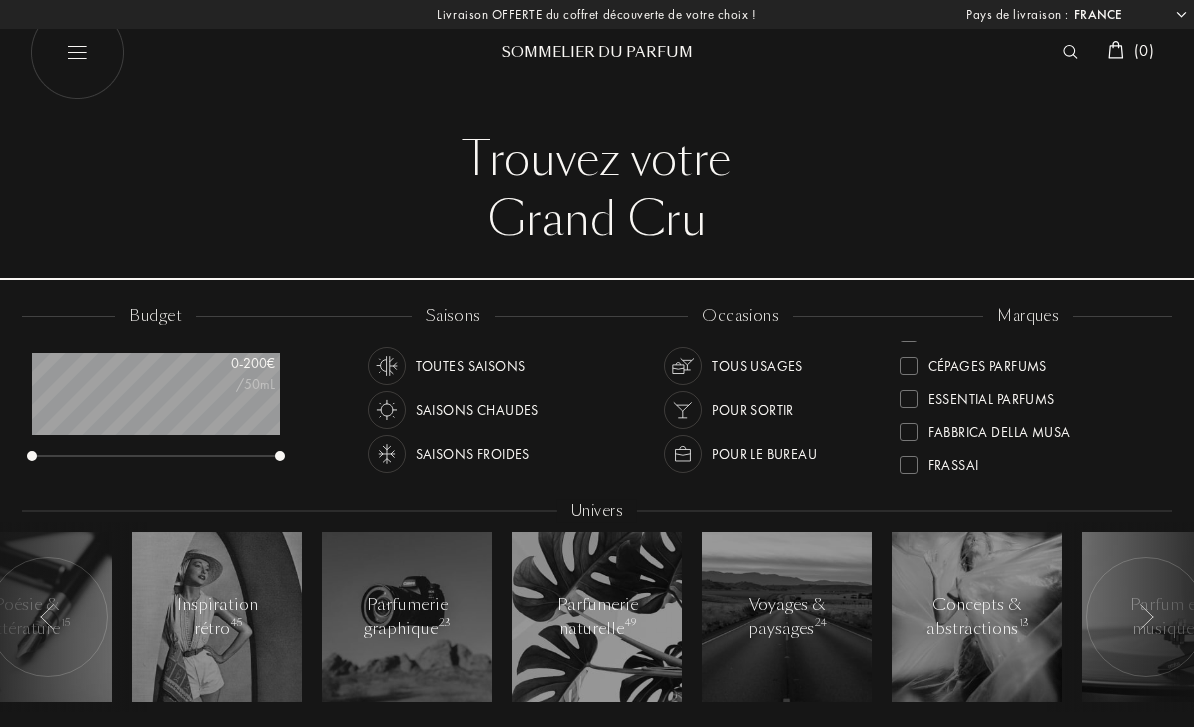 scroll, scrollTop: 11, scrollLeft: 0, axis: vertical 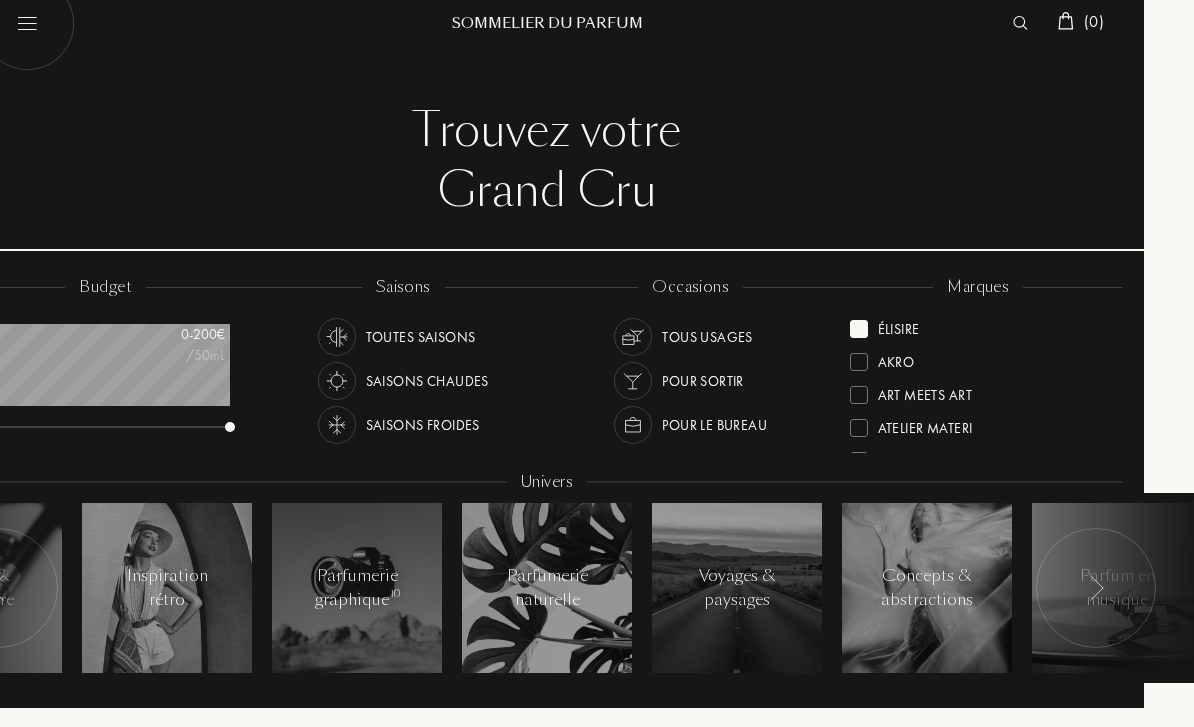 click on "Élisire" at bounding box center (899, 325) 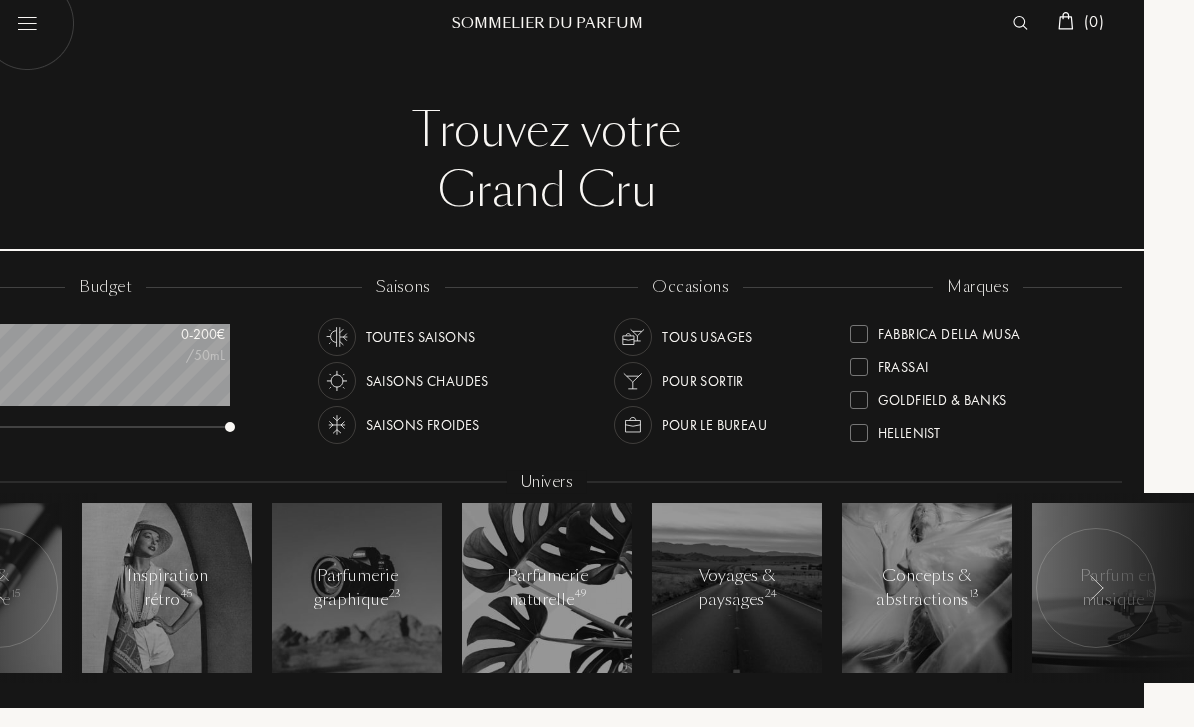 scroll, scrollTop: 260, scrollLeft: 0, axis: vertical 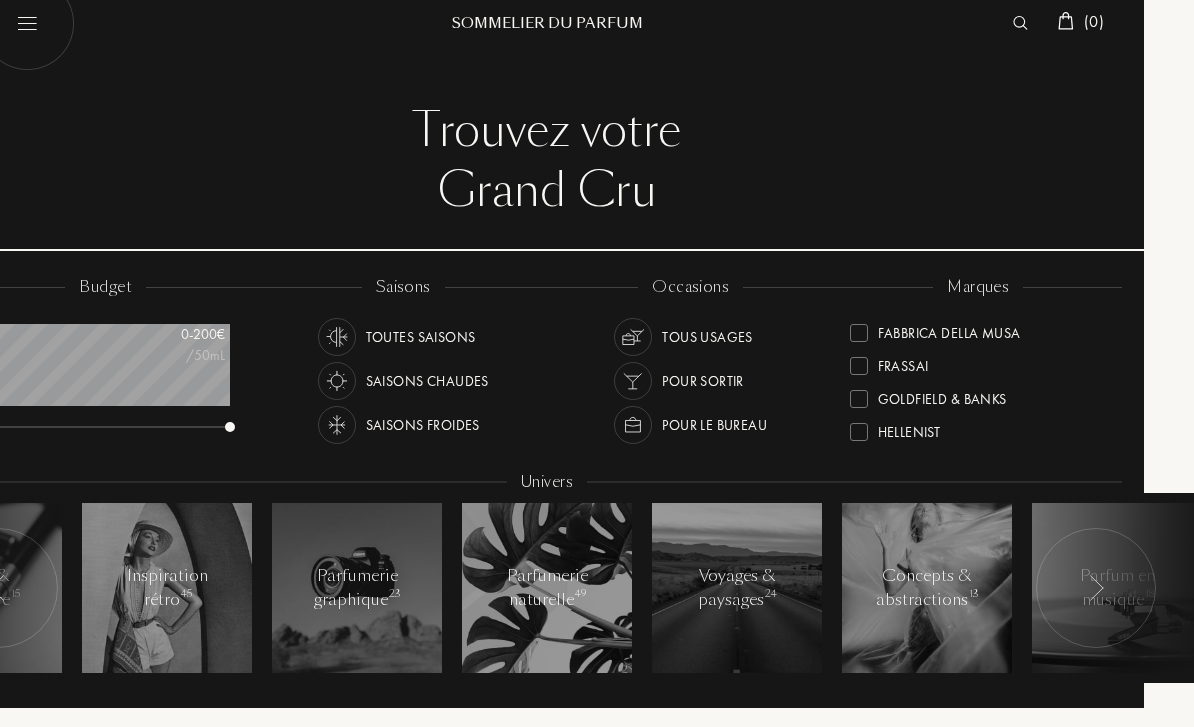 click on "Fabbrica Della Musa" at bounding box center (949, 329) 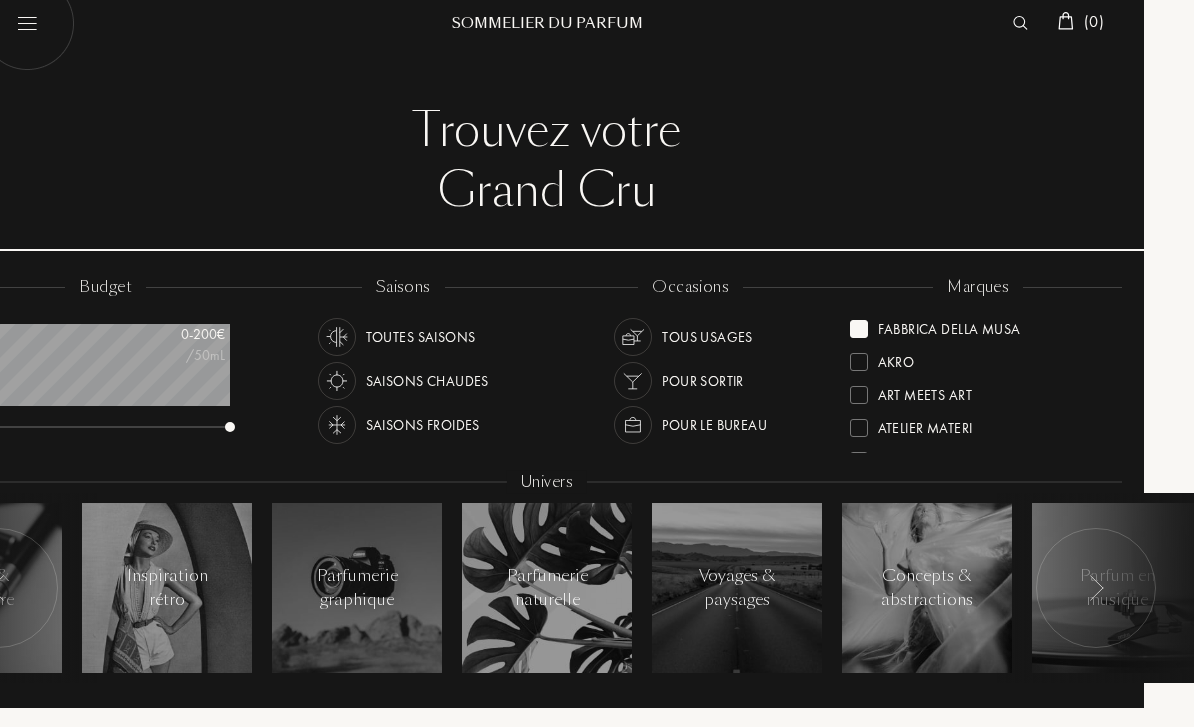 scroll, scrollTop: 0, scrollLeft: 0, axis: both 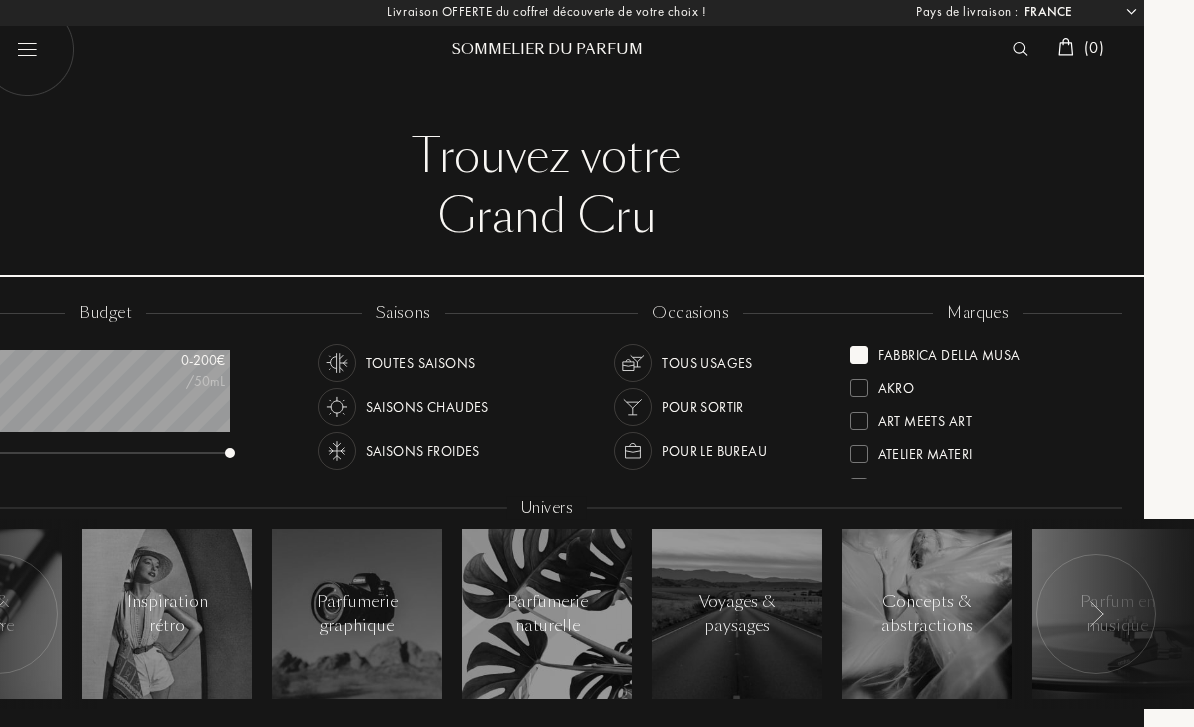 click on "Fabbrica Della Musa" at bounding box center [949, 351] 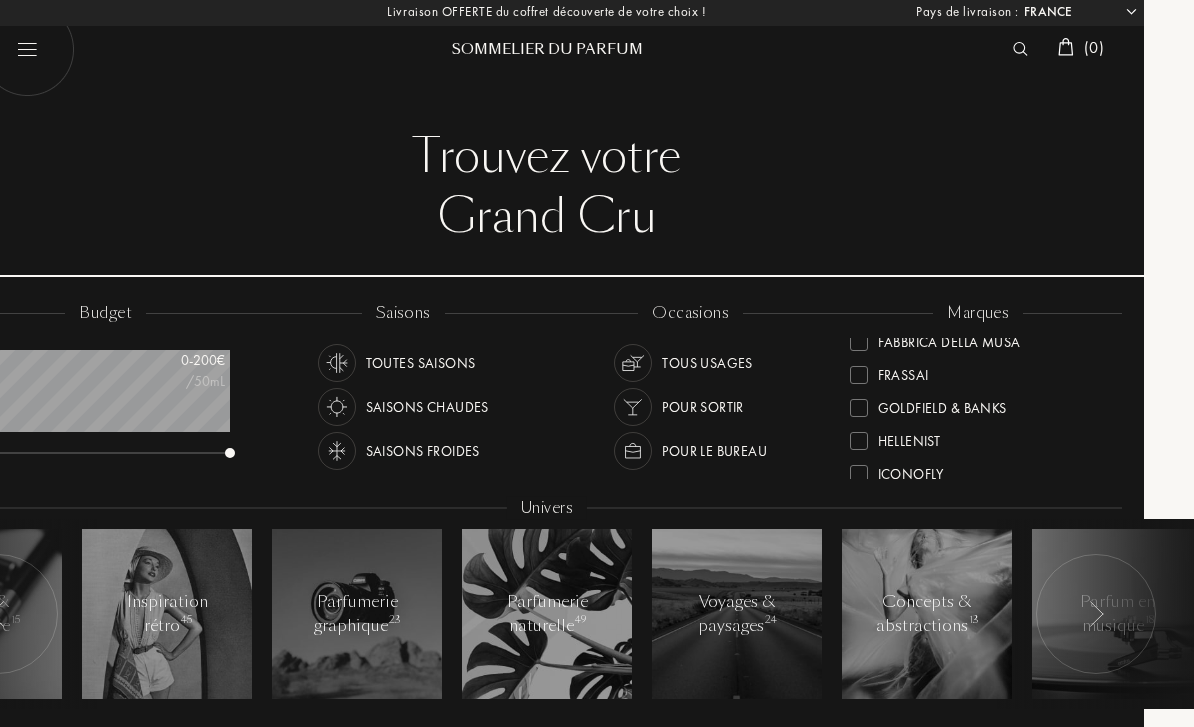 scroll, scrollTop: 282, scrollLeft: 0, axis: vertical 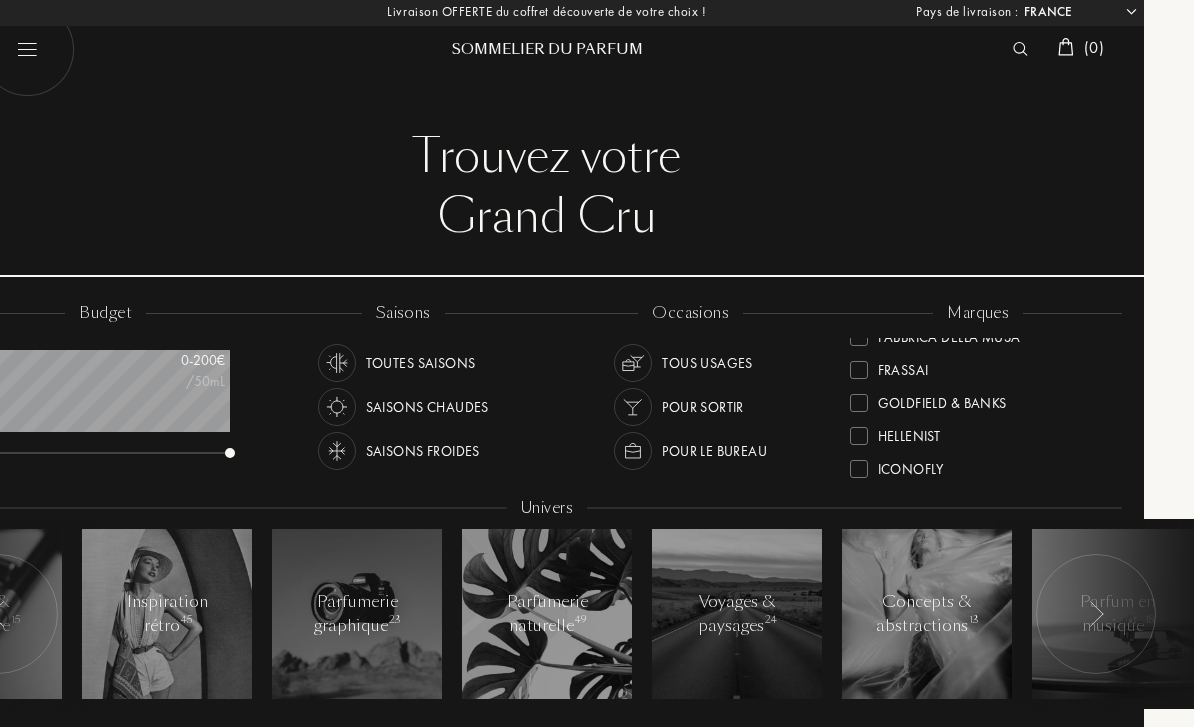 click on "Frassai" at bounding box center (903, 366) 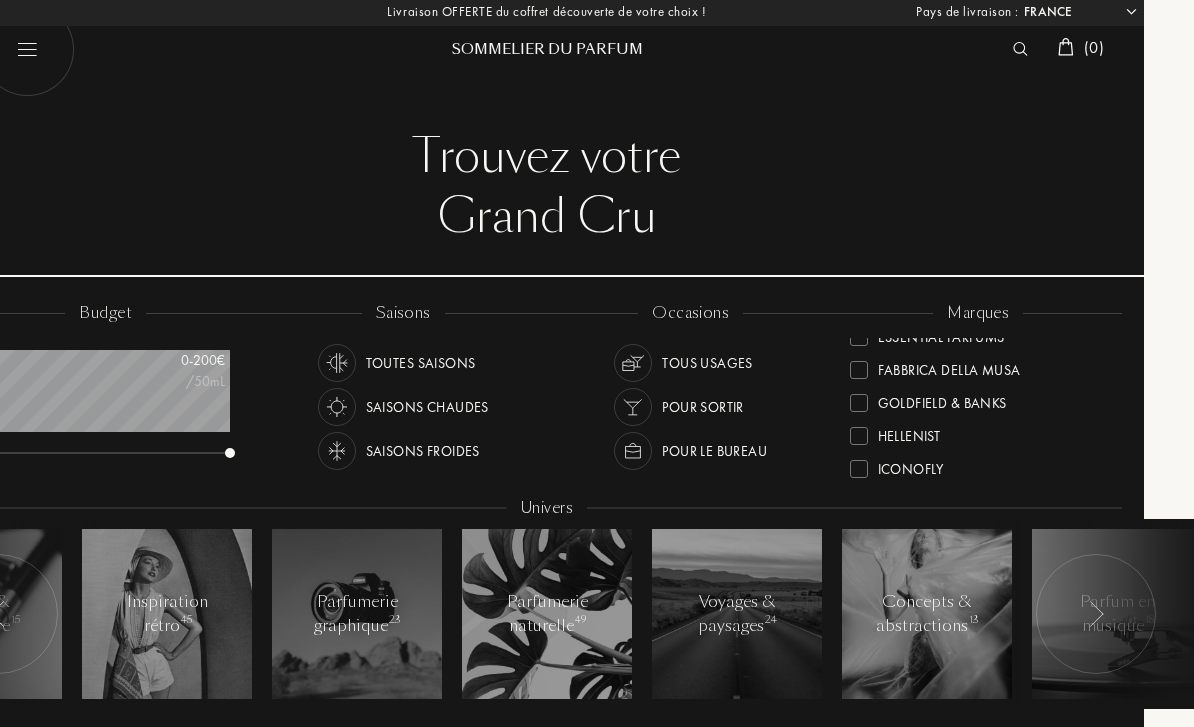 scroll, scrollTop: 0, scrollLeft: 0, axis: both 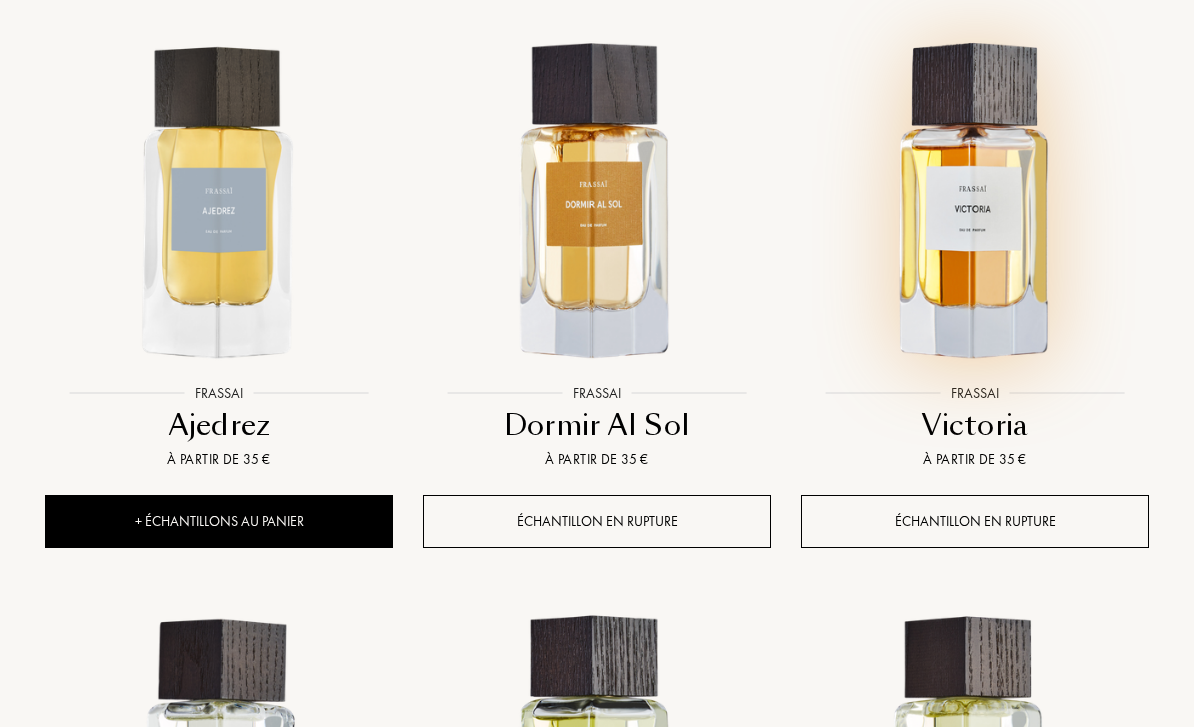 click at bounding box center [975, 201] 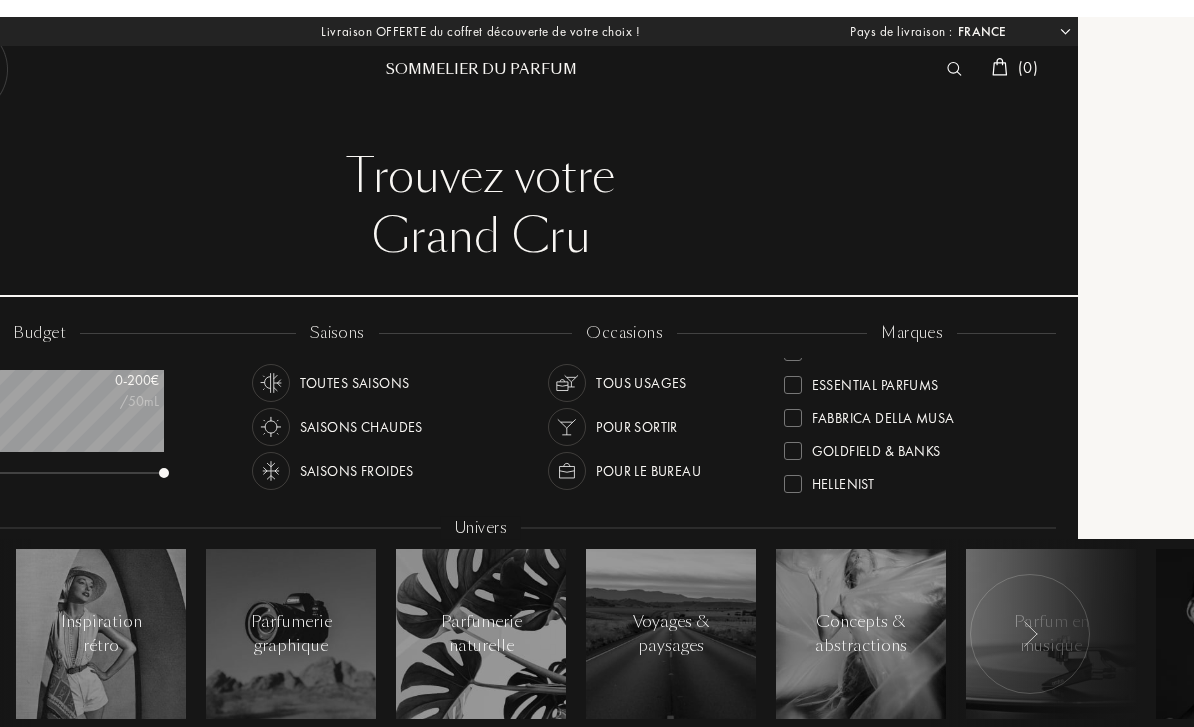 scroll, scrollTop: 1, scrollLeft: 90, axis: both 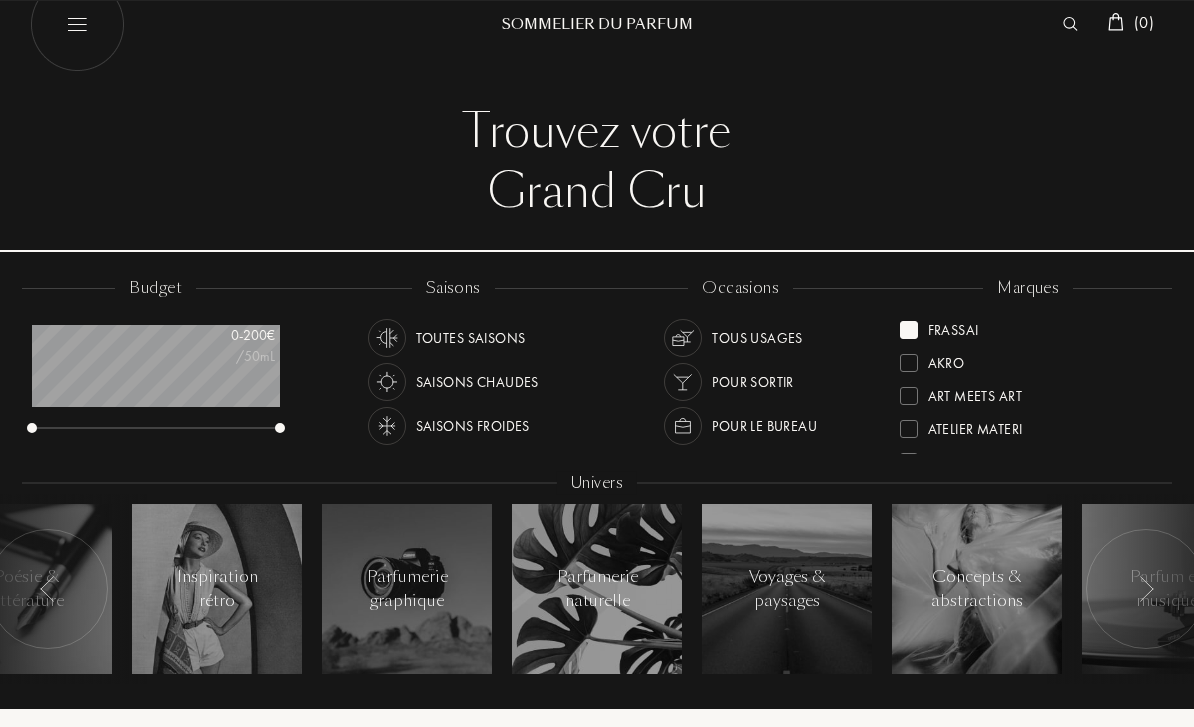 click on "Frassai" at bounding box center [1029, 327] 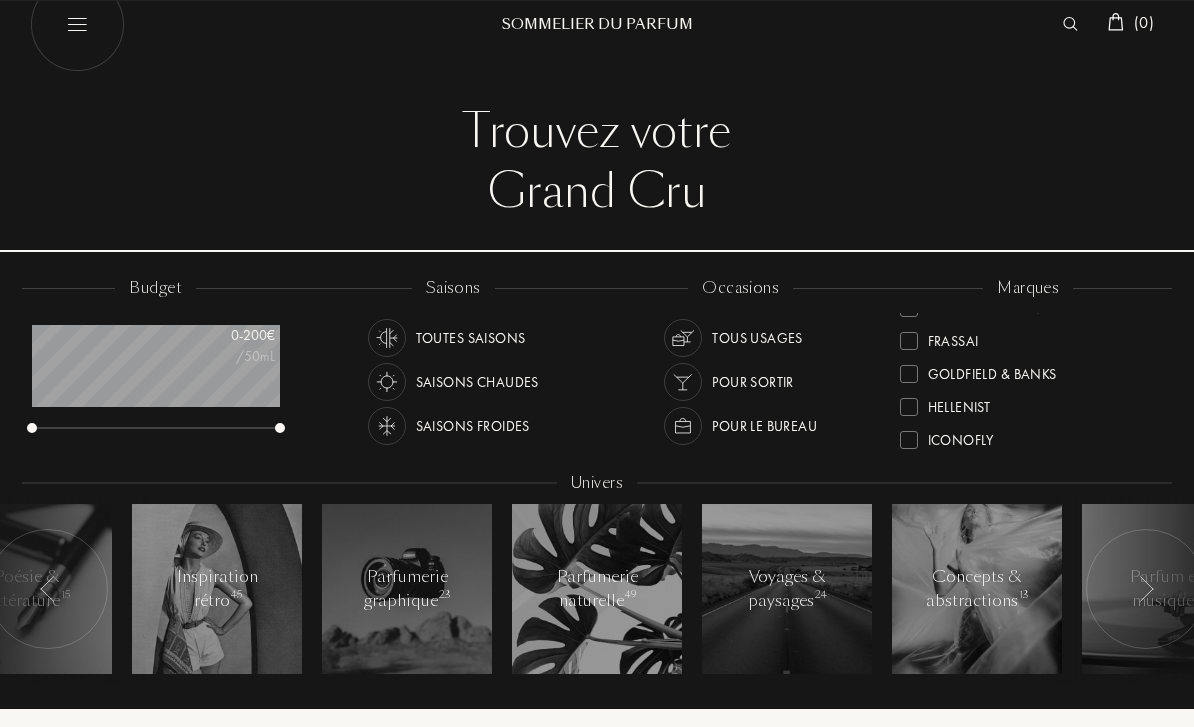 click on "Goldfield & Banks" at bounding box center [992, 370] 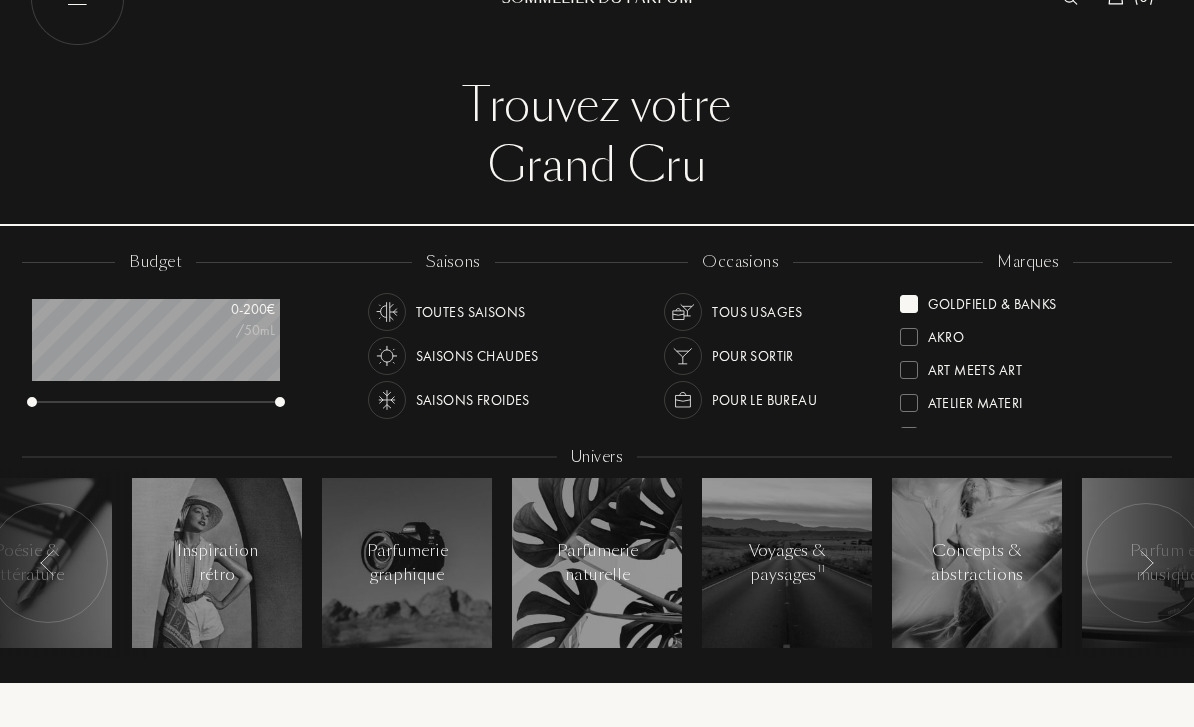 click on "Goldfield & Banks" at bounding box center (992, 301) 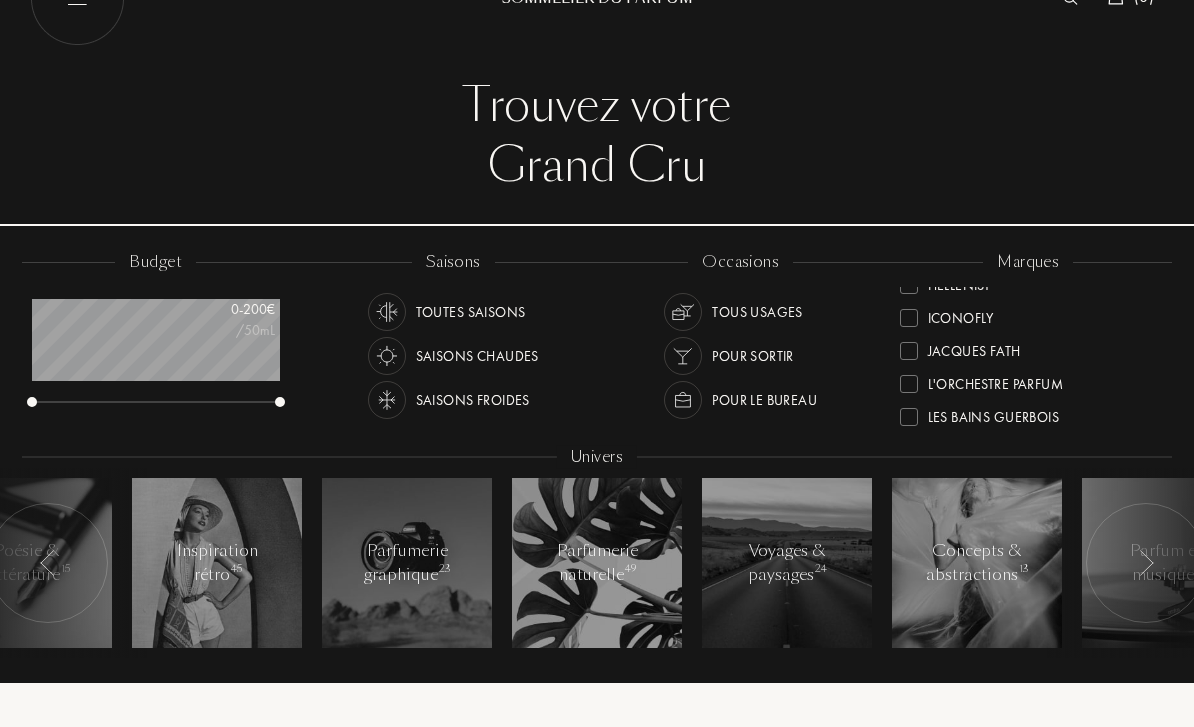 click on "ICONOFLY" at bounding box center [961, 314] 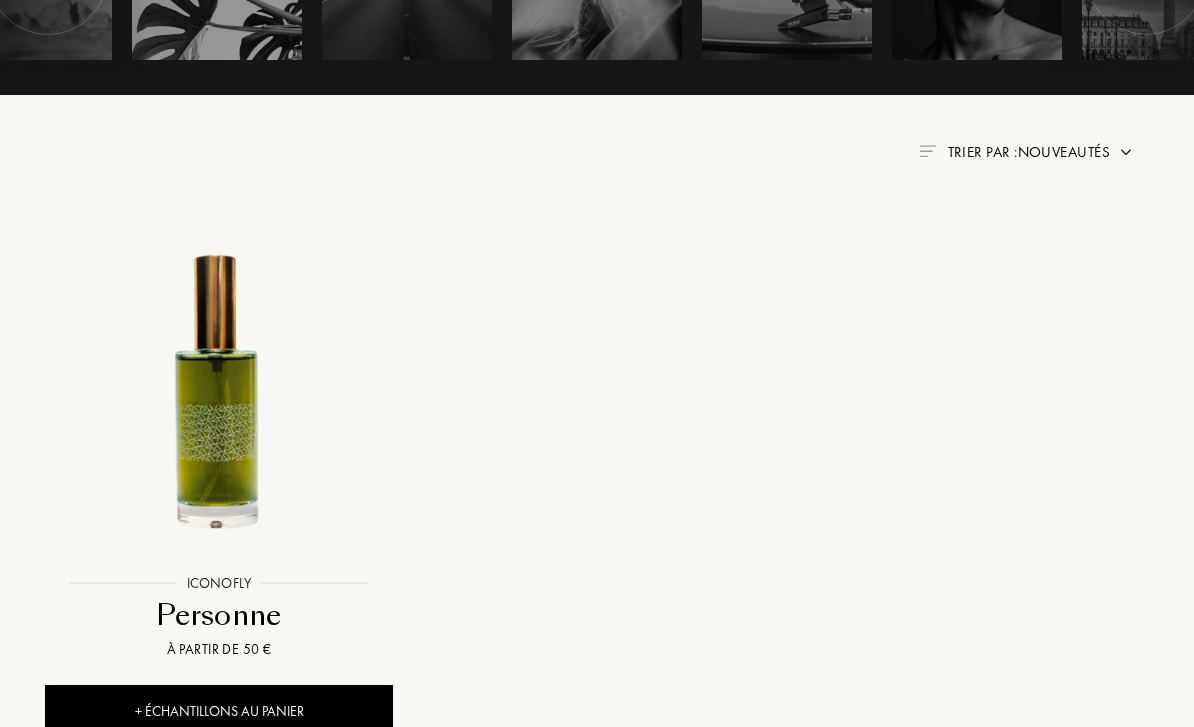 click at bounding box center (219, 391) 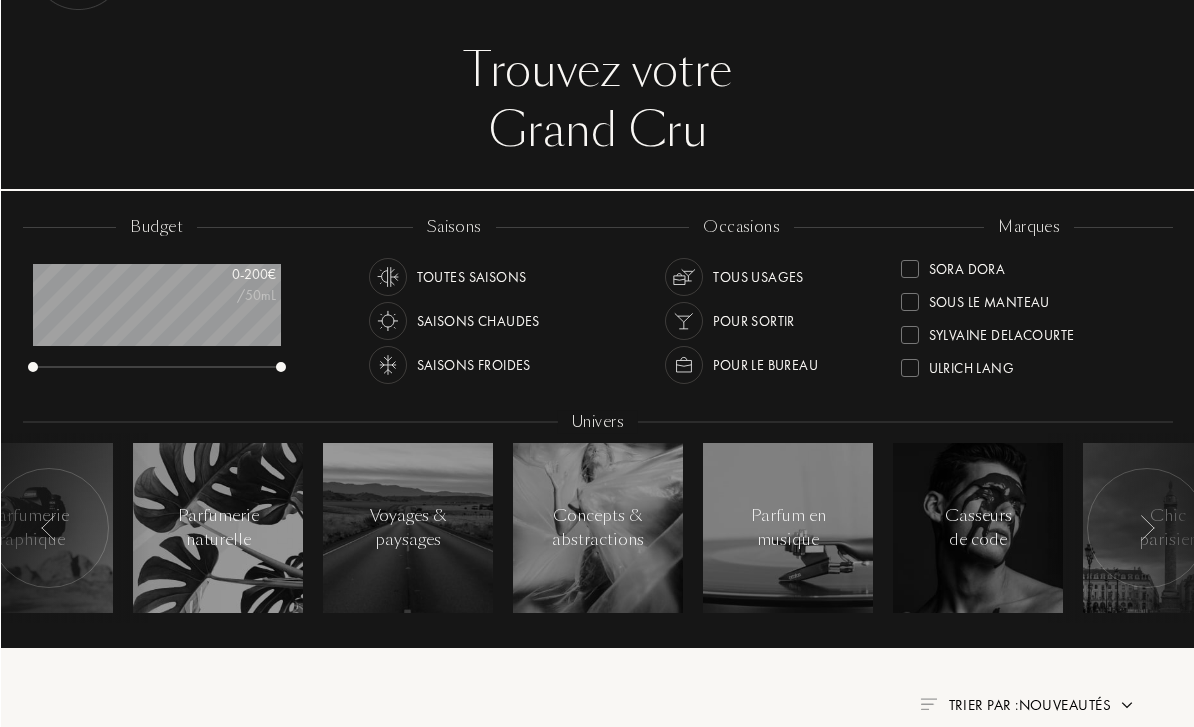 scroll, scrollTop: 92, scrollLeft: 0, axis: vertical 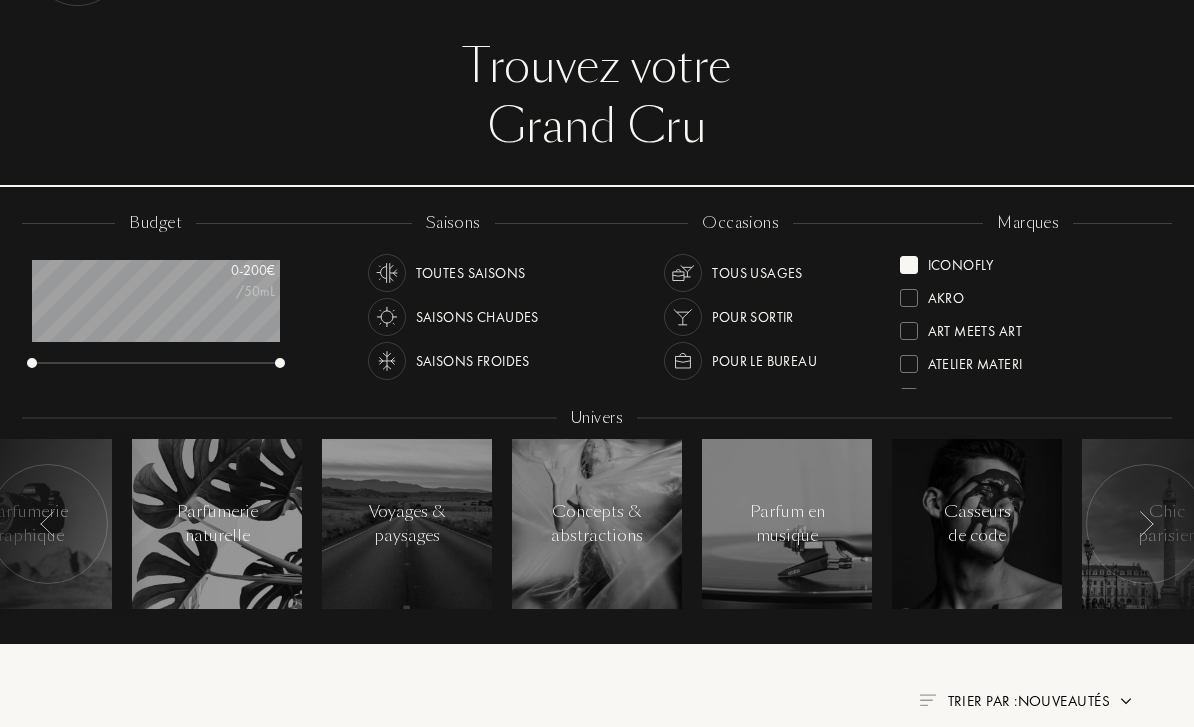 click on "ICONOFLY" at bounding box center [961, 262] 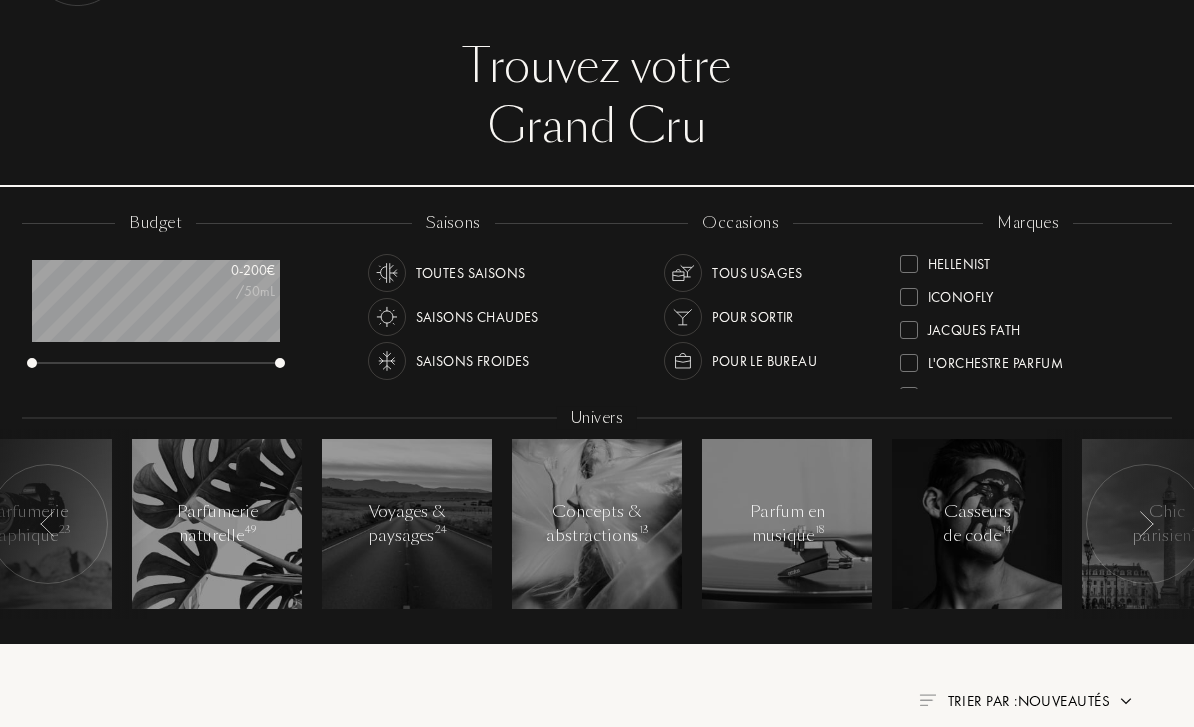 scroll, scrollTop: 367, scrollLeft: 0, axis: vertical 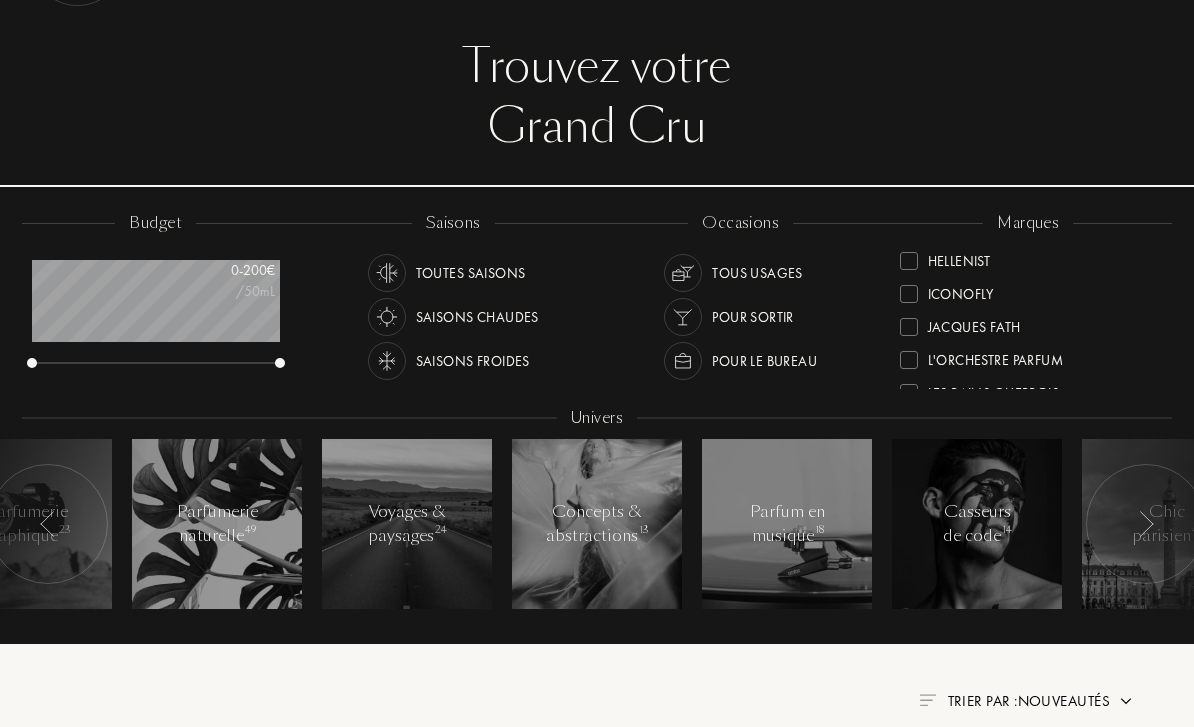 click on "Jacques Fath" at bounding box center (974, 323) 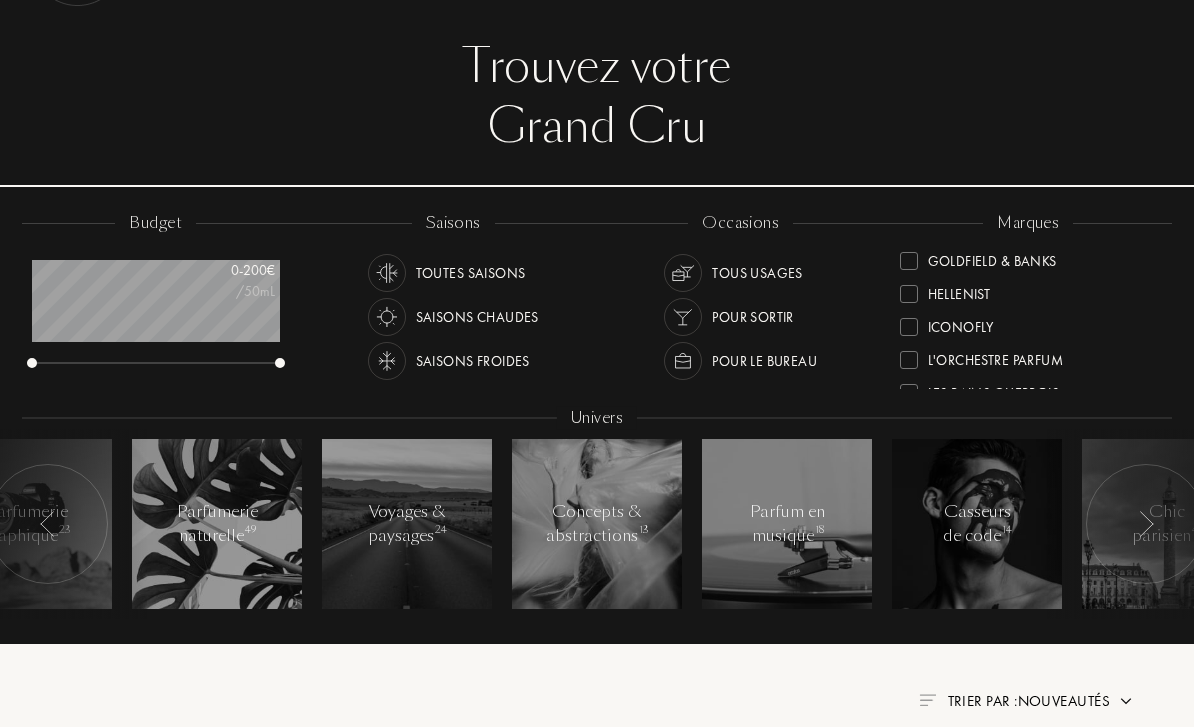scroll, scrollTop: 0, scrollLeft: 0, axis: both 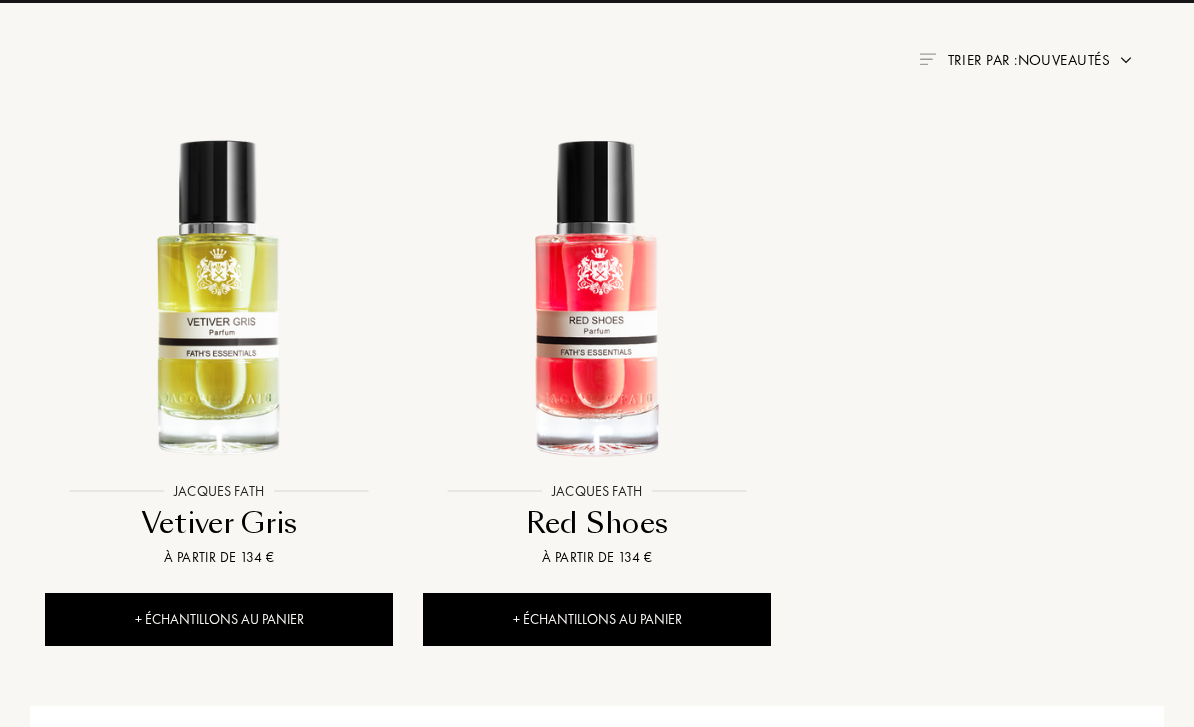 click at bounding box center [219, 299] 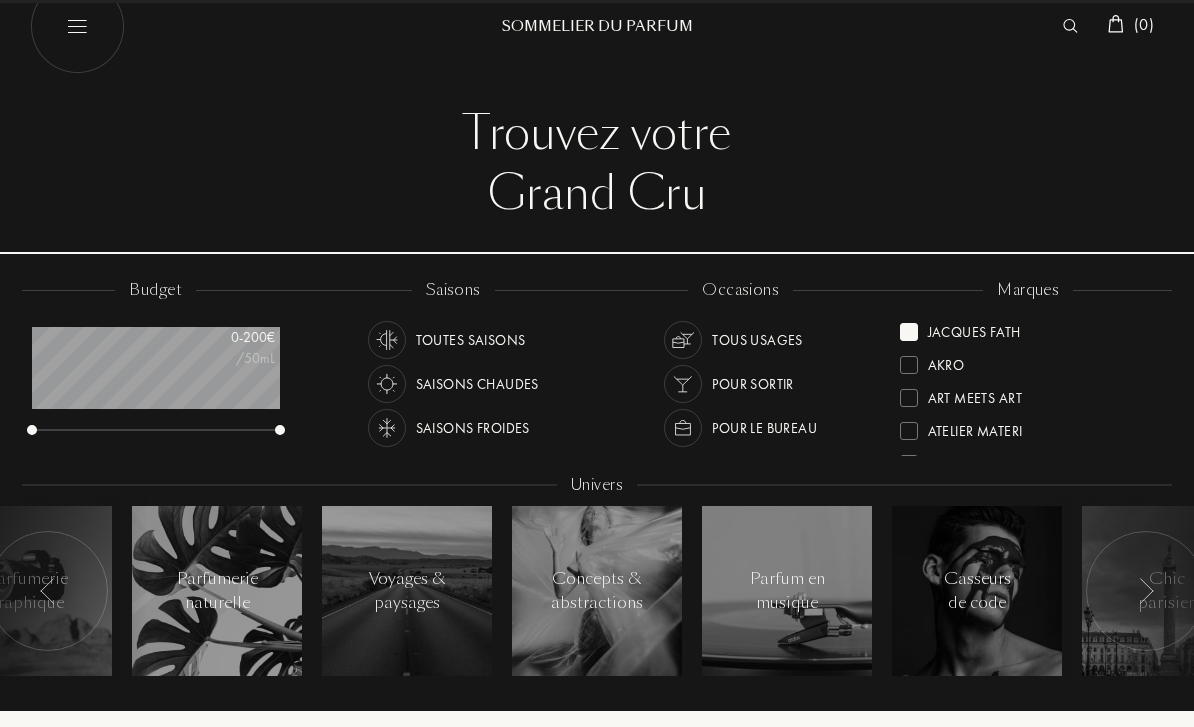 scroll, scrollTop: 0, scrollLeft: 0, axis: both 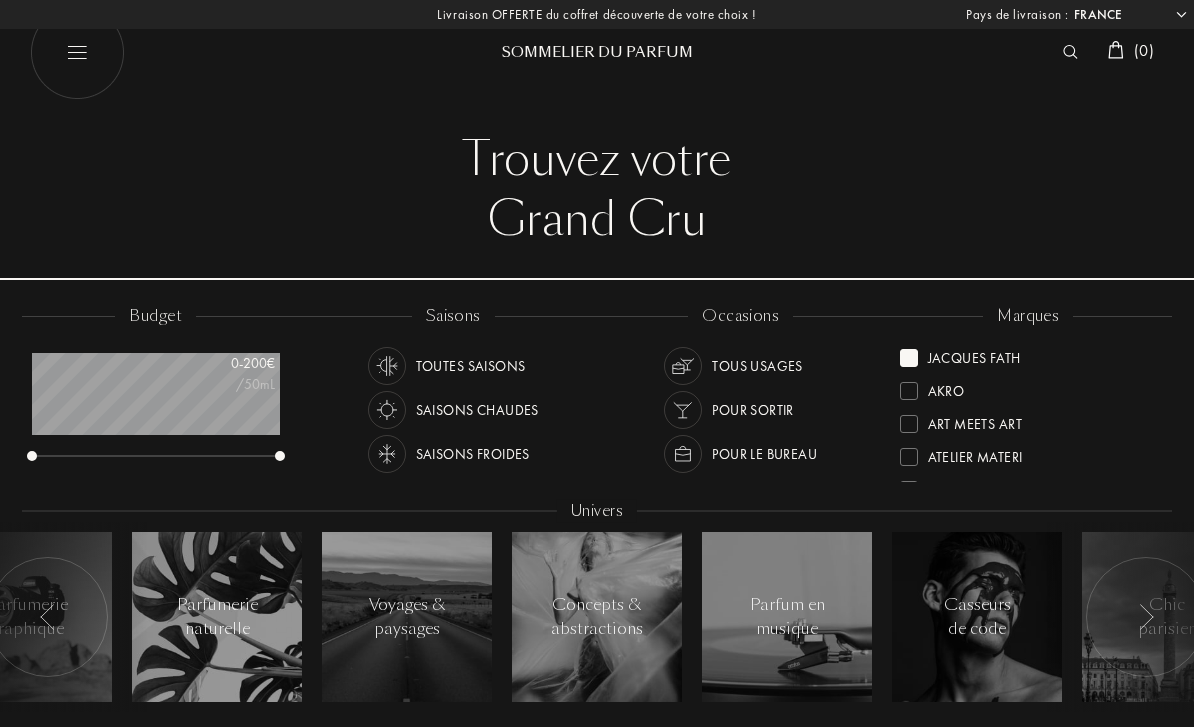 click on "Jacques Fath" at bounding box center [974, 354] 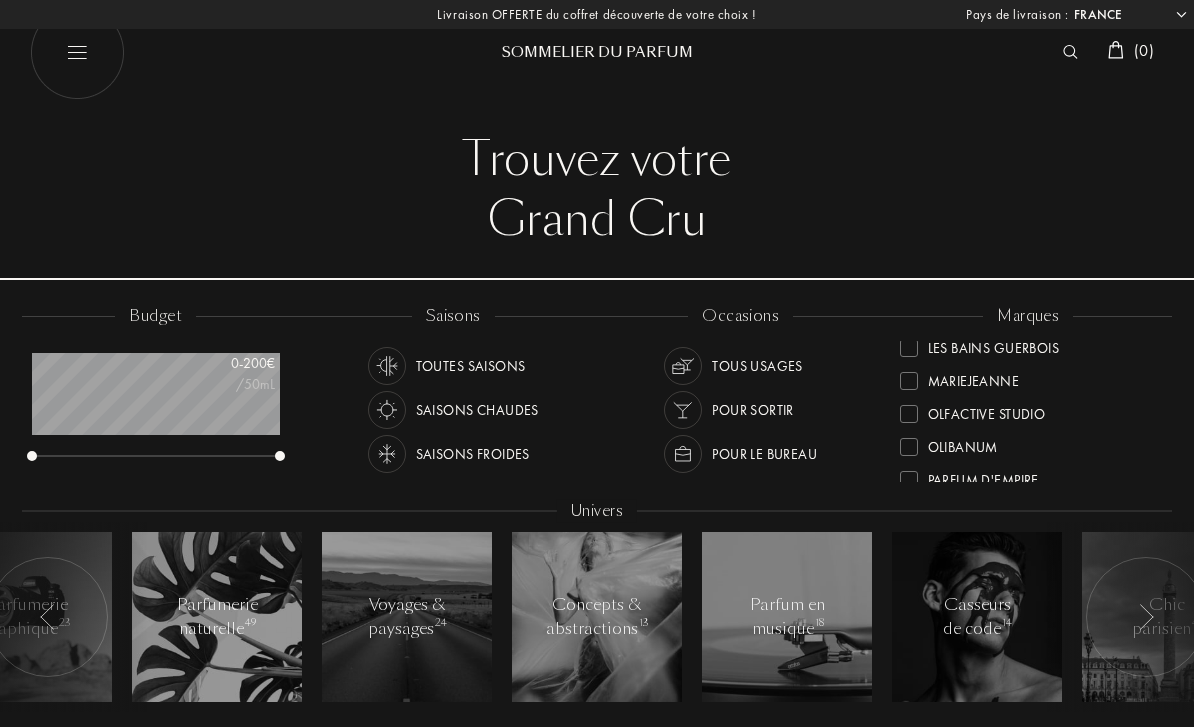 scroll, scrollTop: 508, scrollLeft: 0, axis: vertical 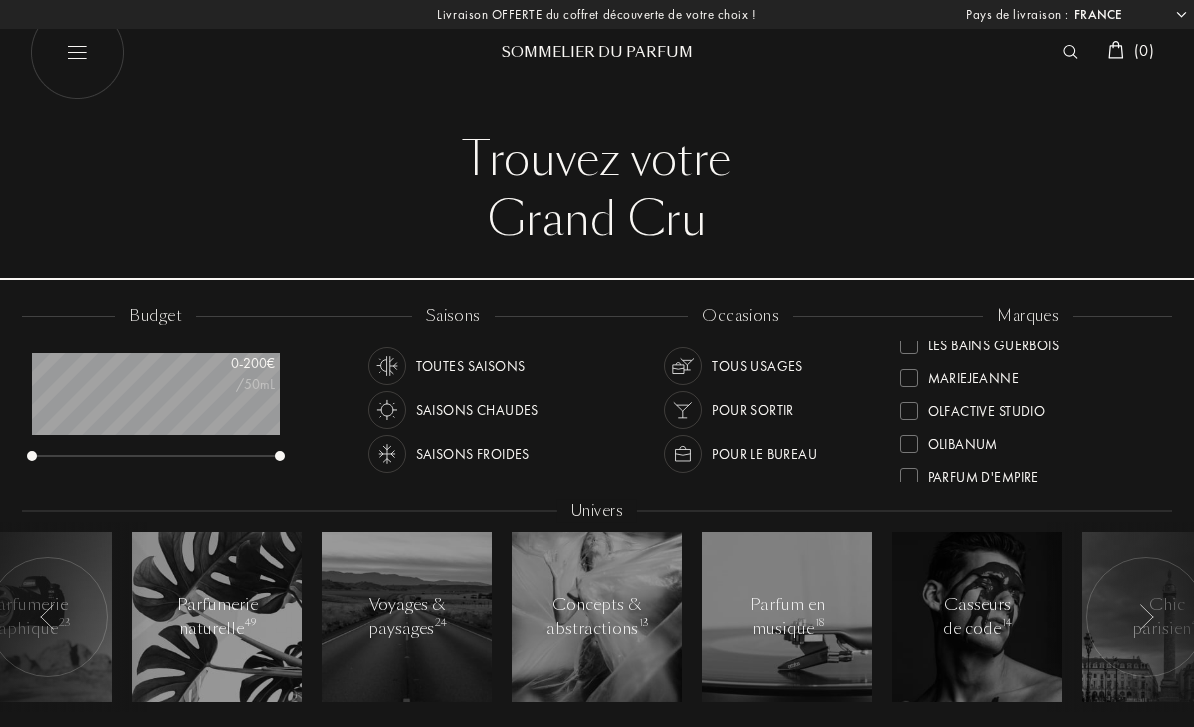 click on "MarieJeanne" at bounding box center (974, 374) 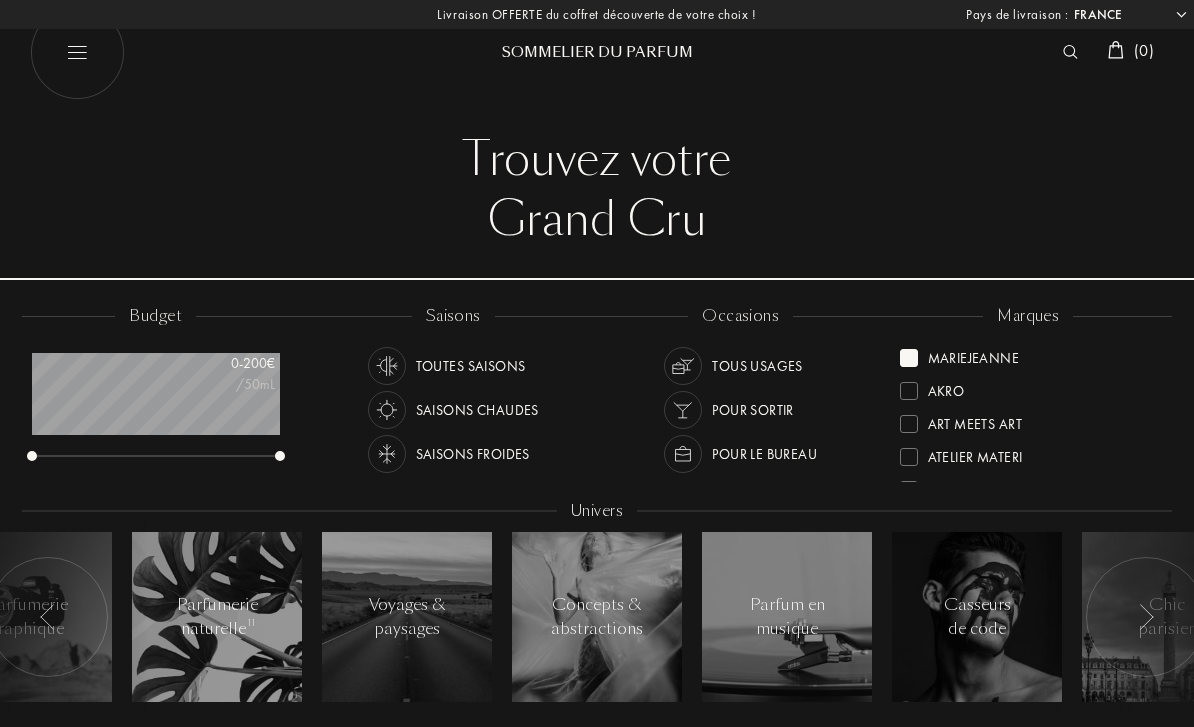 scroll, scrollTop: 0, scrollLeft: 0, axis: both 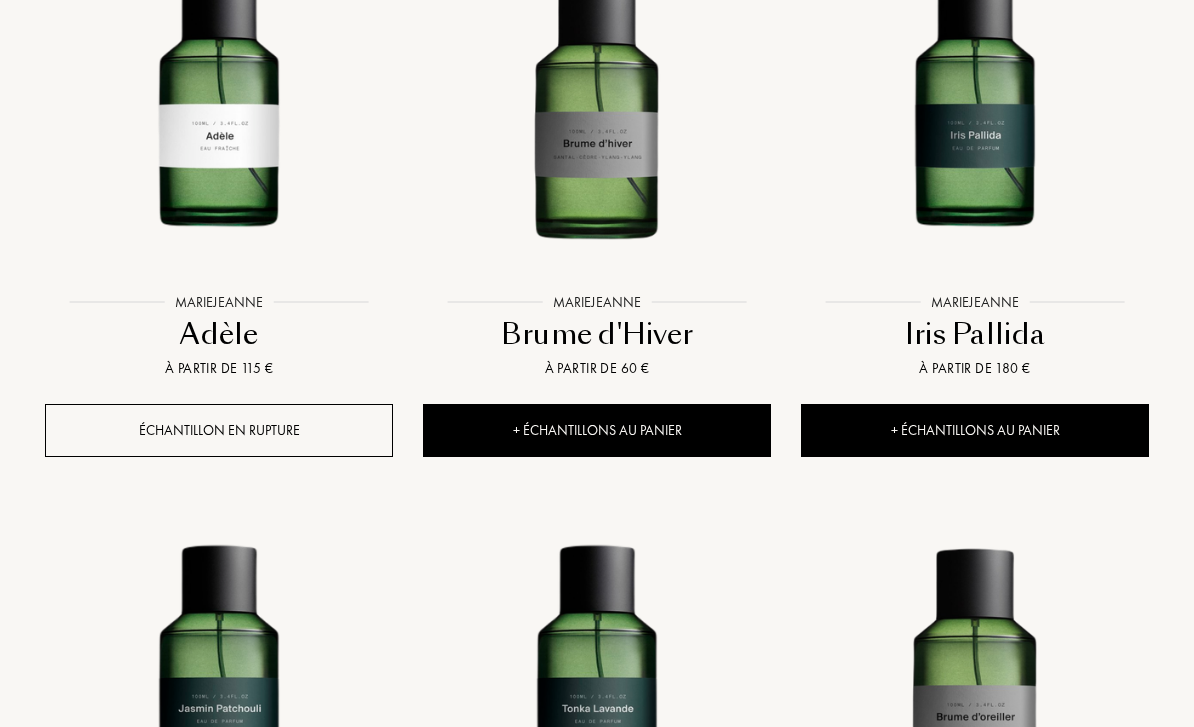 click at bounding box center [975, 110] 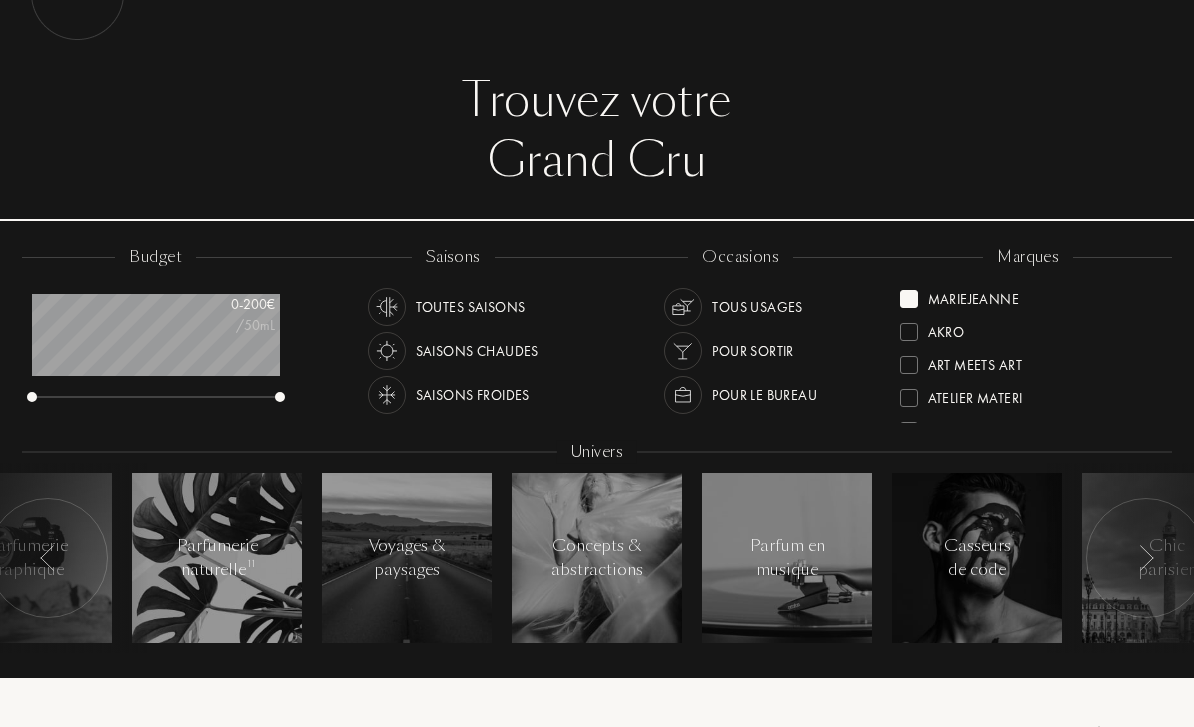 scroll, scrollTop: 0, scrollLeft: 0, axis: both 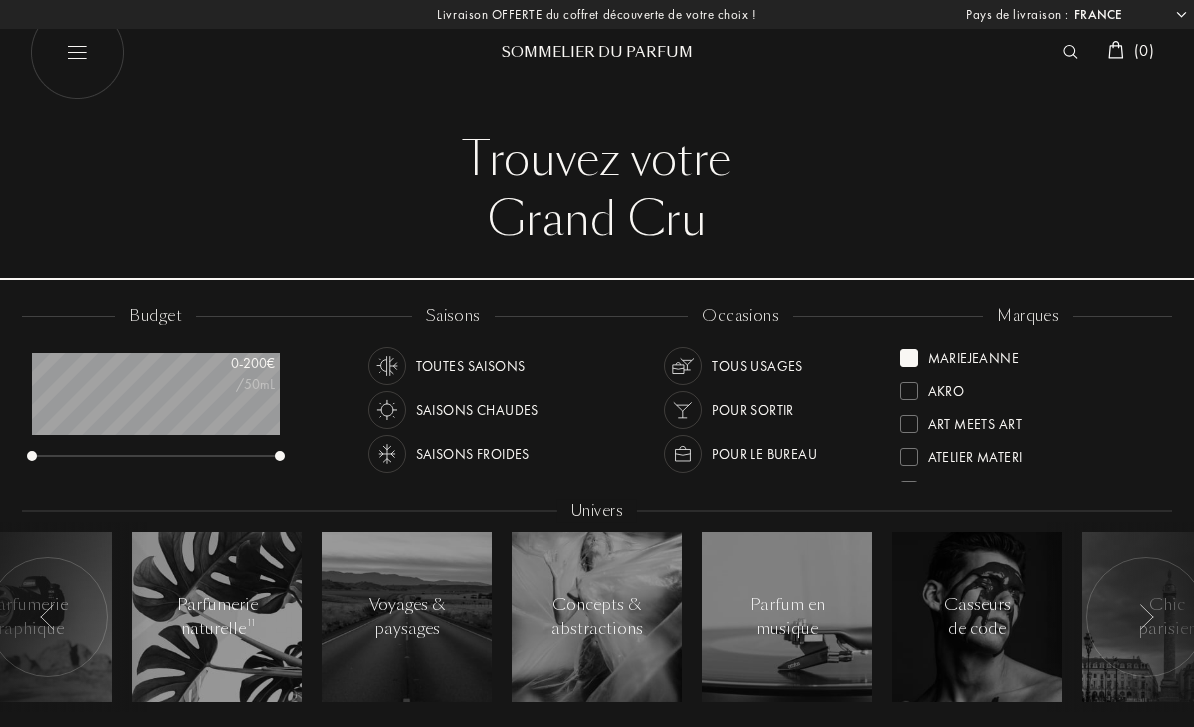 click on "MarieJeanne" at bounding box center [974, 354] 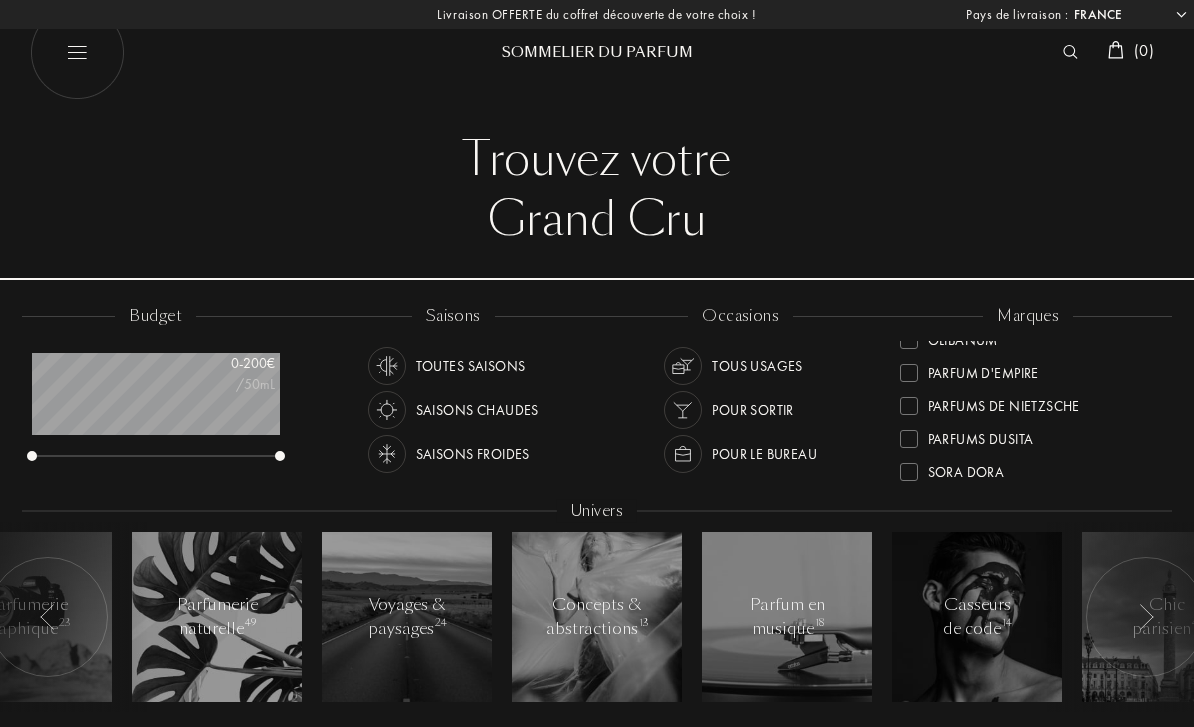 scroll, scrollTop: 614, scrollLeft: 0, axis: vertical 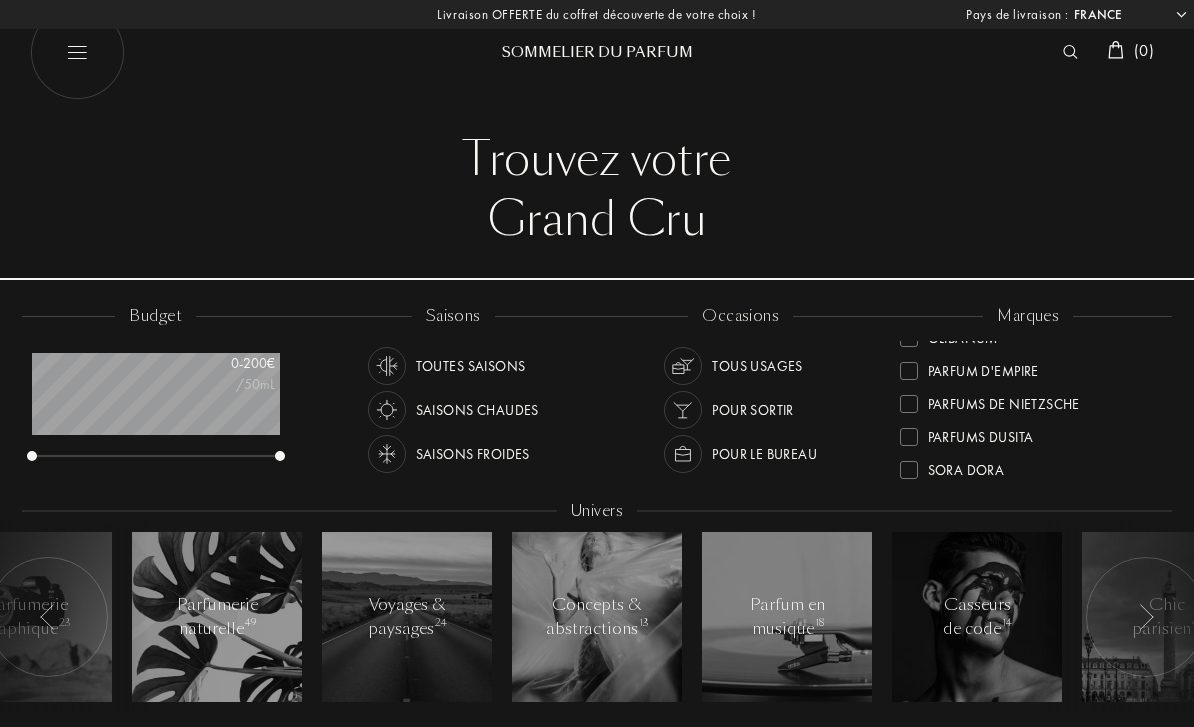 click on "Parfum d'Empire" at bounding box center (983, 367) 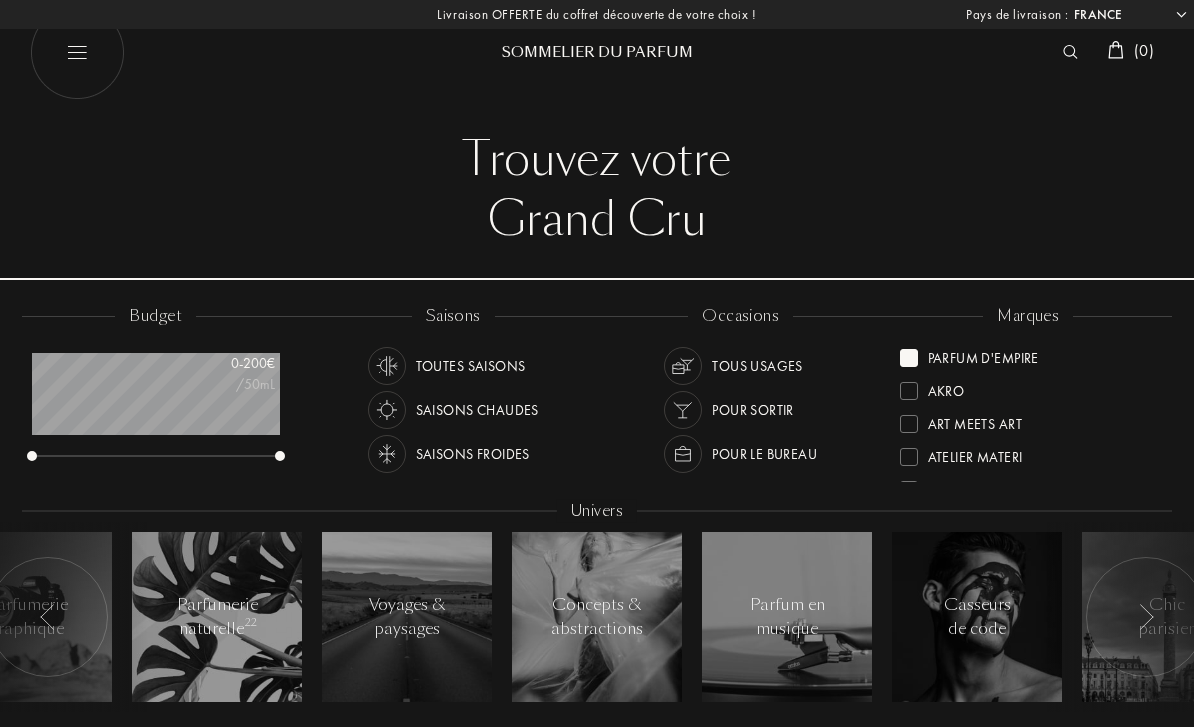 scroll, scrollTop: 0, scrollLeft: 0, axis: both 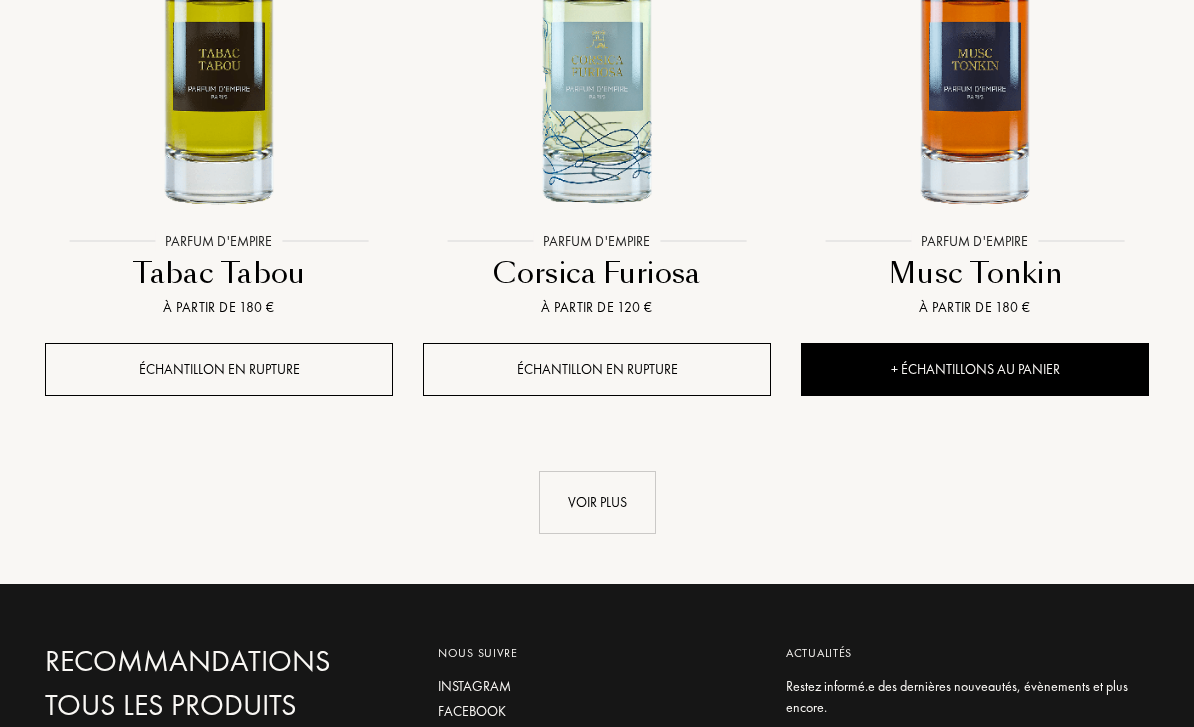 click on "Voir plus" at bounding box center (597, 503) 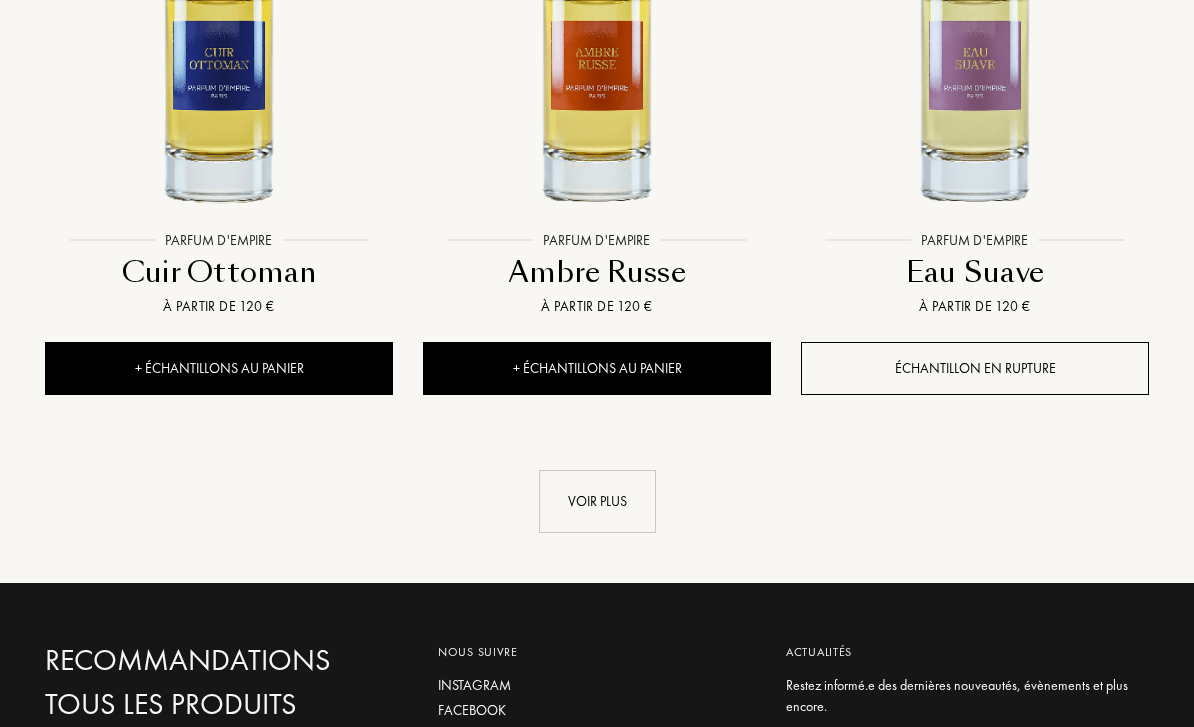 scroll, scrollTop: 4998, scrollLeft: 0, axis: vertical 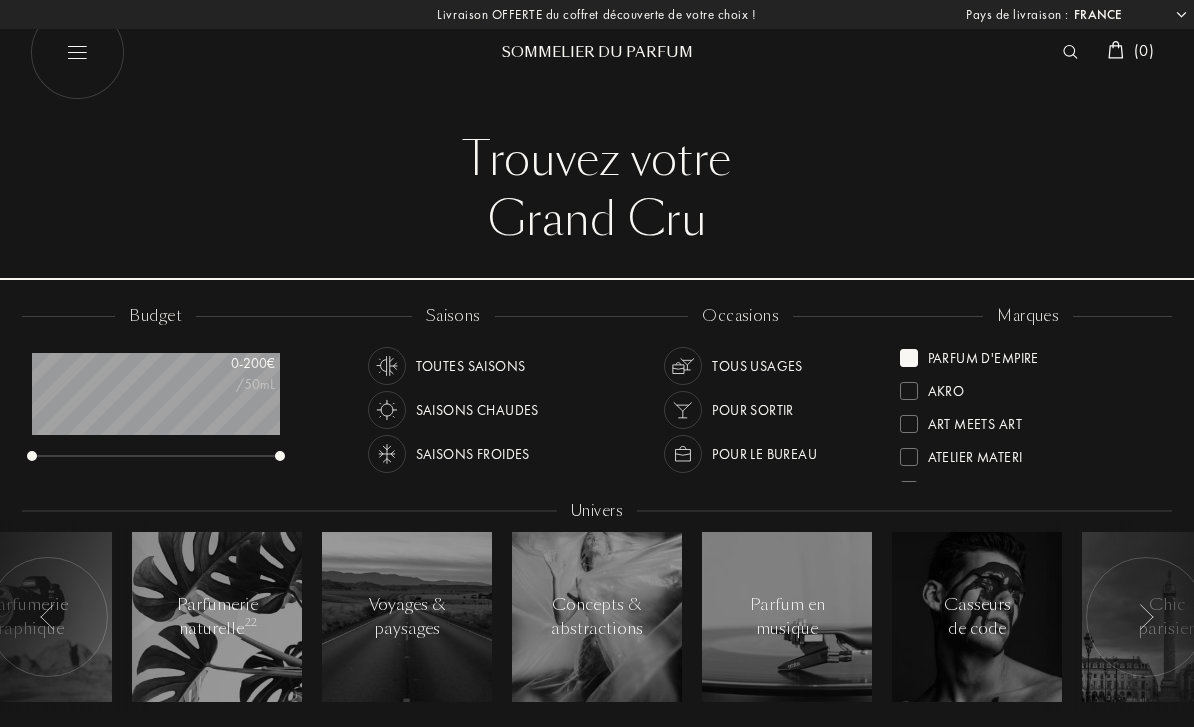 click on "Parfum d'Empire" at bounding box center [983, 354] 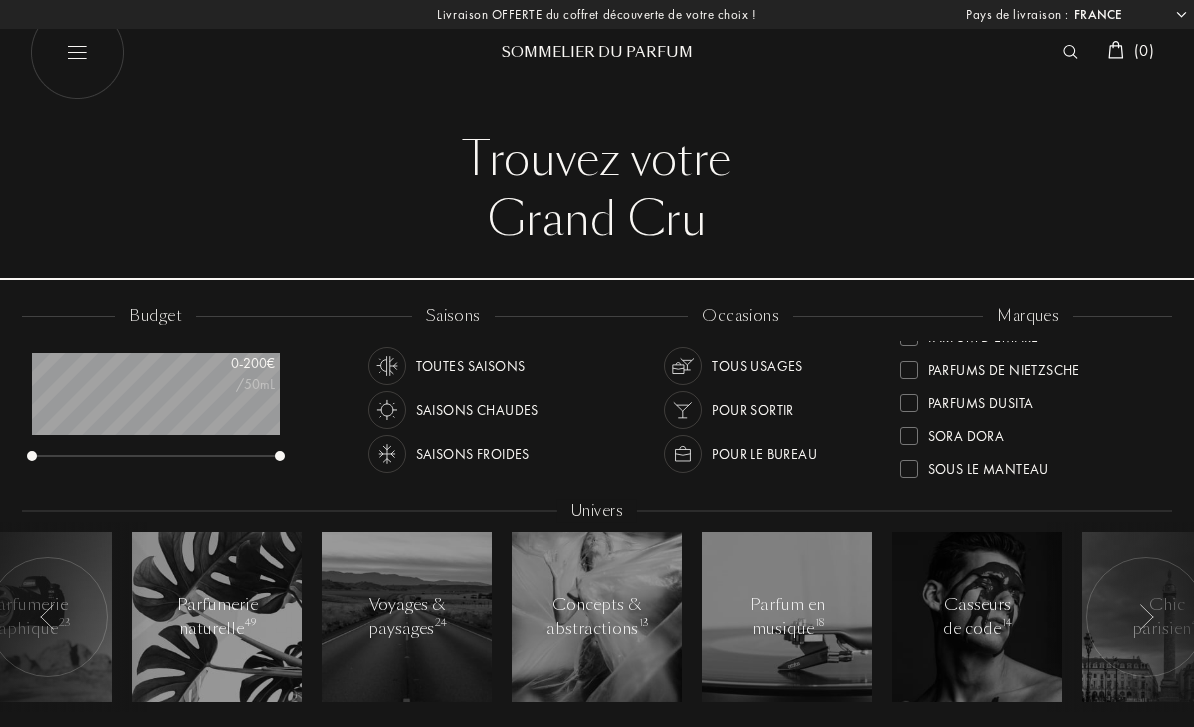scroll, scrollTop: 647, scrollLeft: 0, axis: vertical 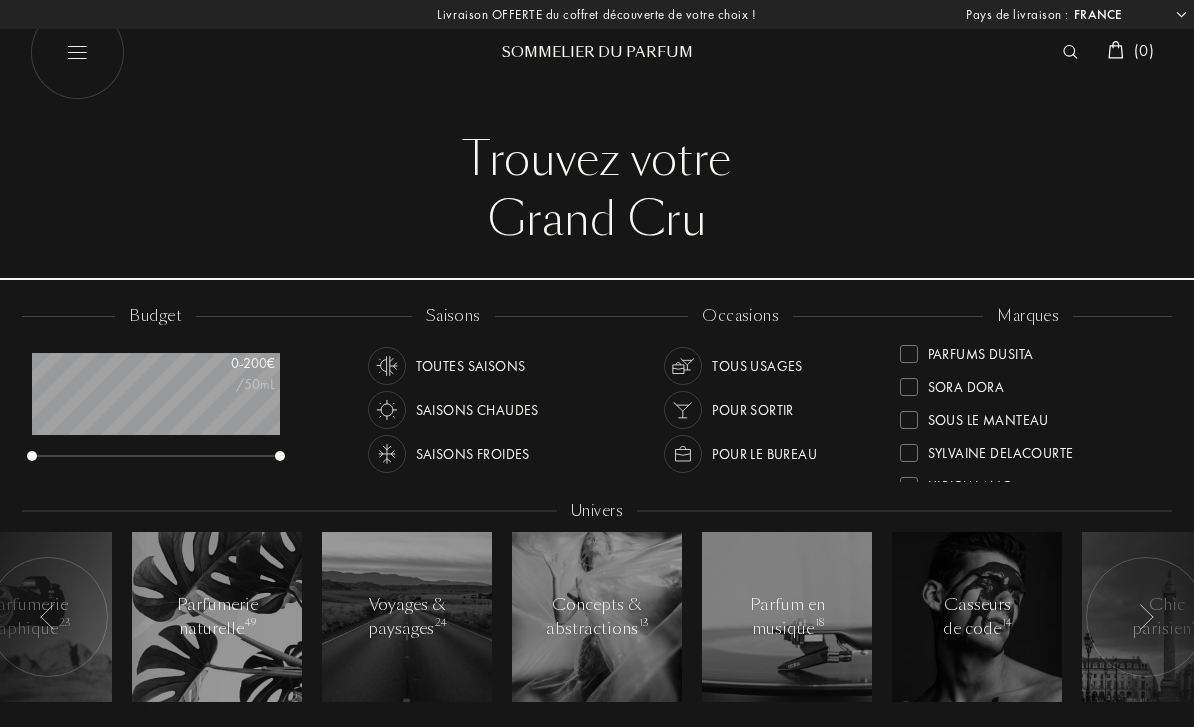 click on "Sora Dora" at bounding box center (966, 383) 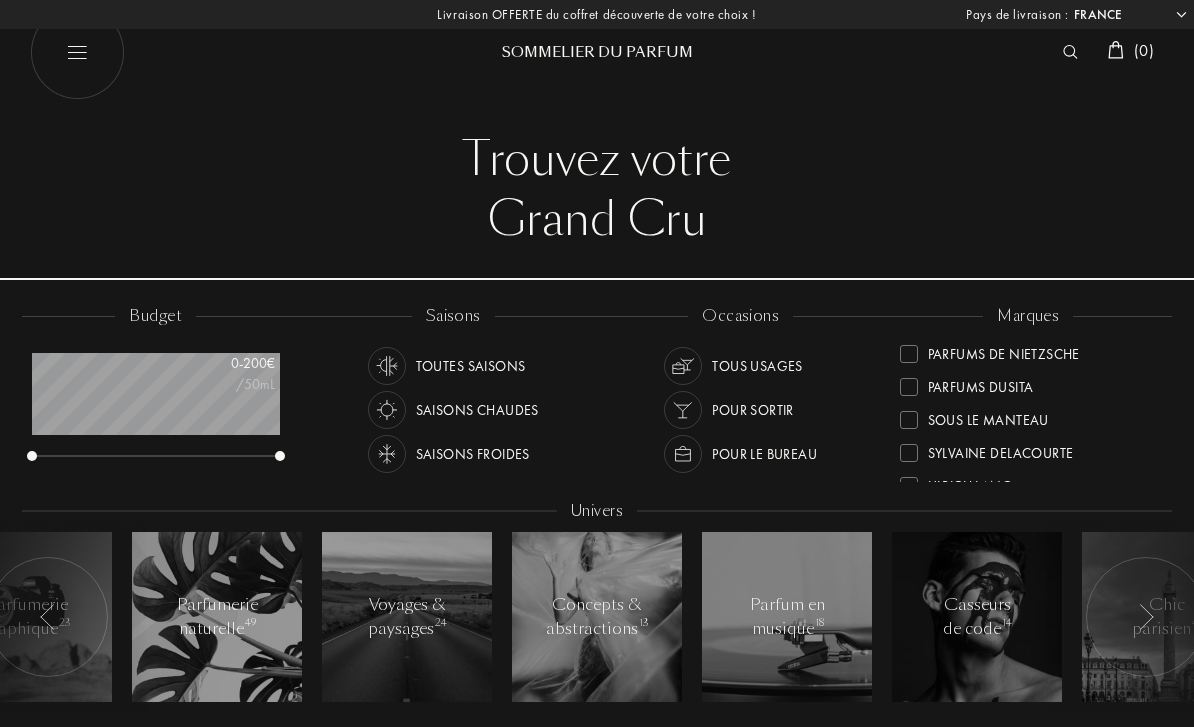scroll, scrollTop: 66, scrollLeft: 0, axis: vertical 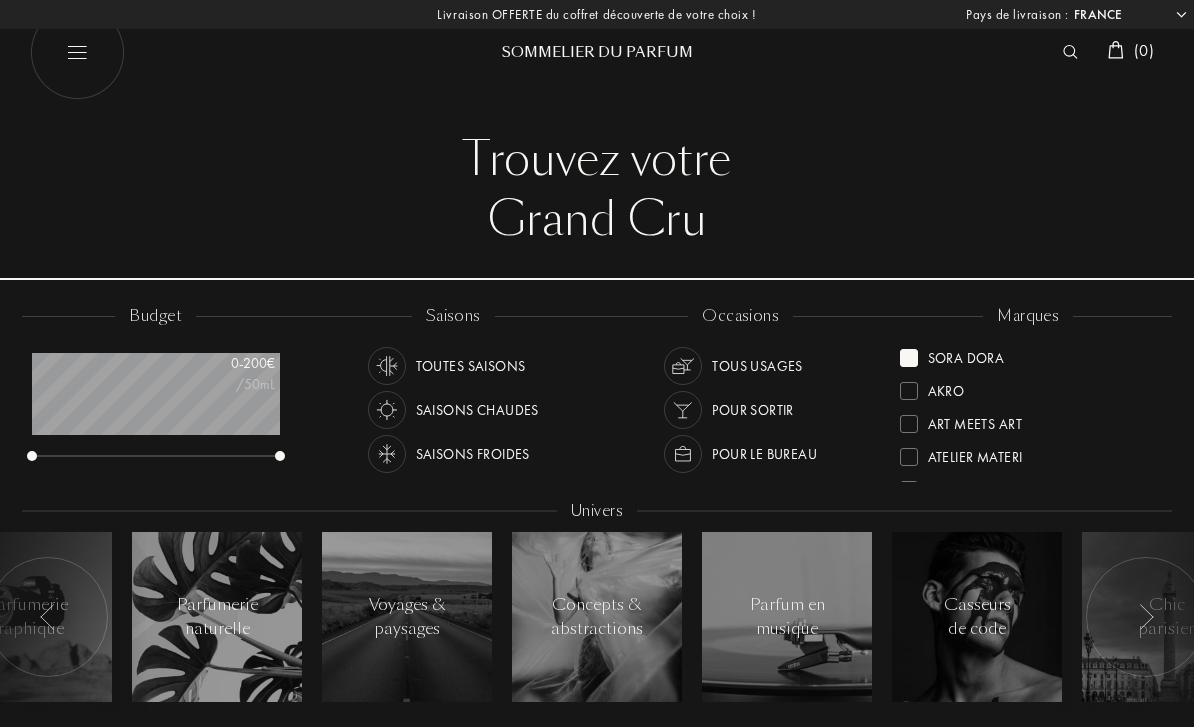click on "Sora Dora" at bounding box center [966, 354] 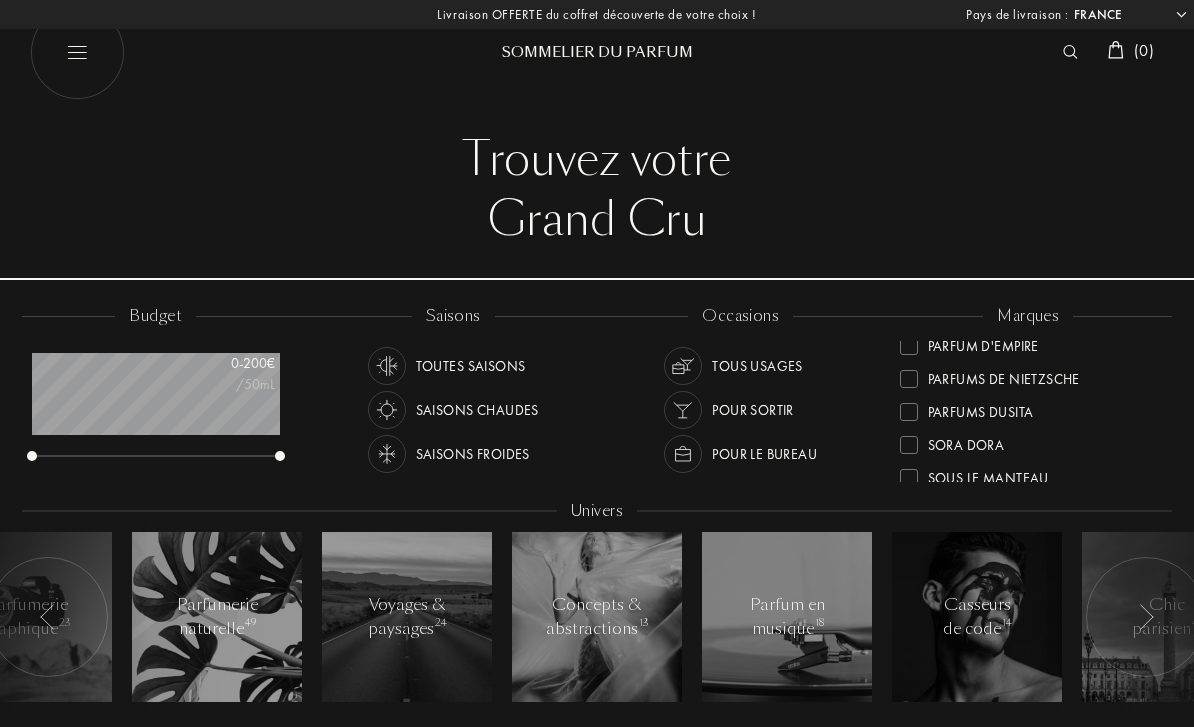 scroll, scrollTop: 640, scrollLeft: 0, axis: vertical 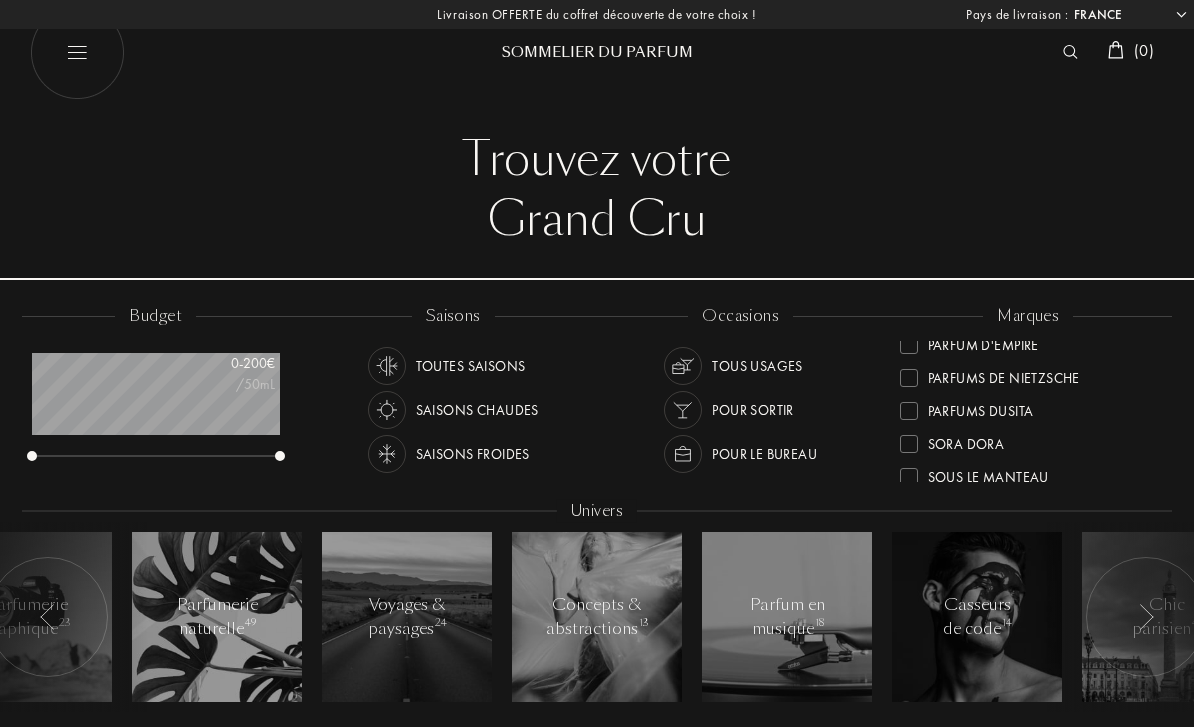 click on "Parfums de Nietzsche" at bounding box center [1004, 374] 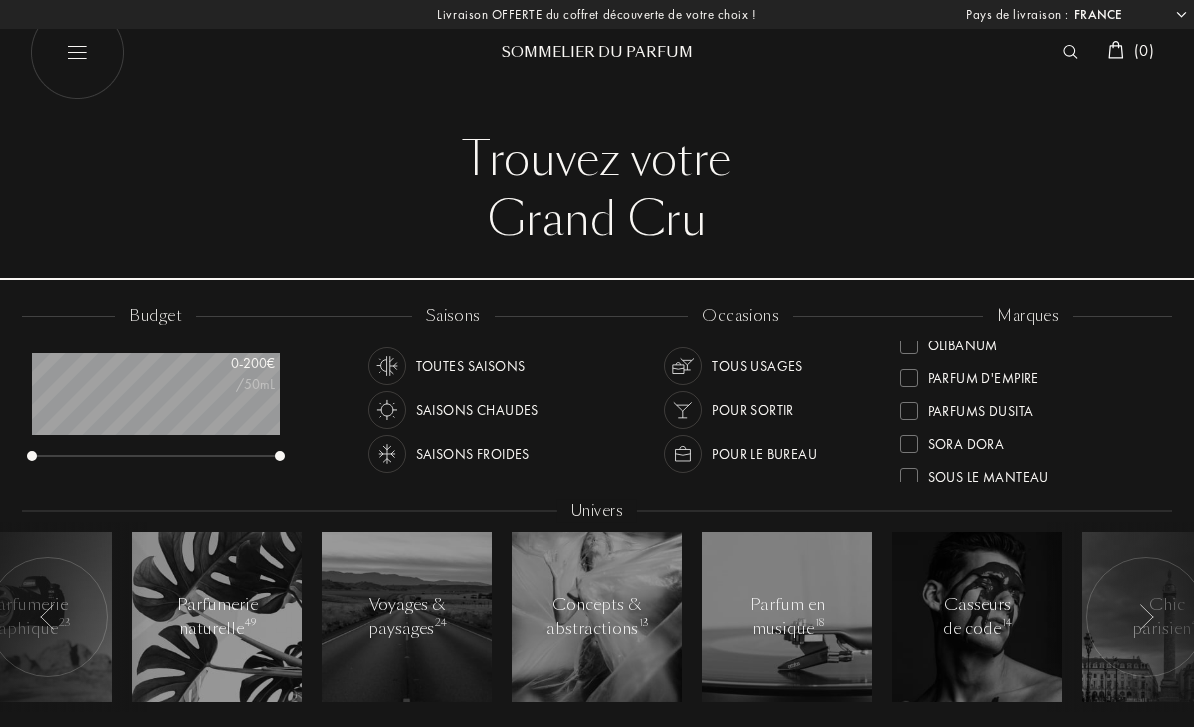 scroll, scrollTop: 0, scrollLeft: 0, axis: both 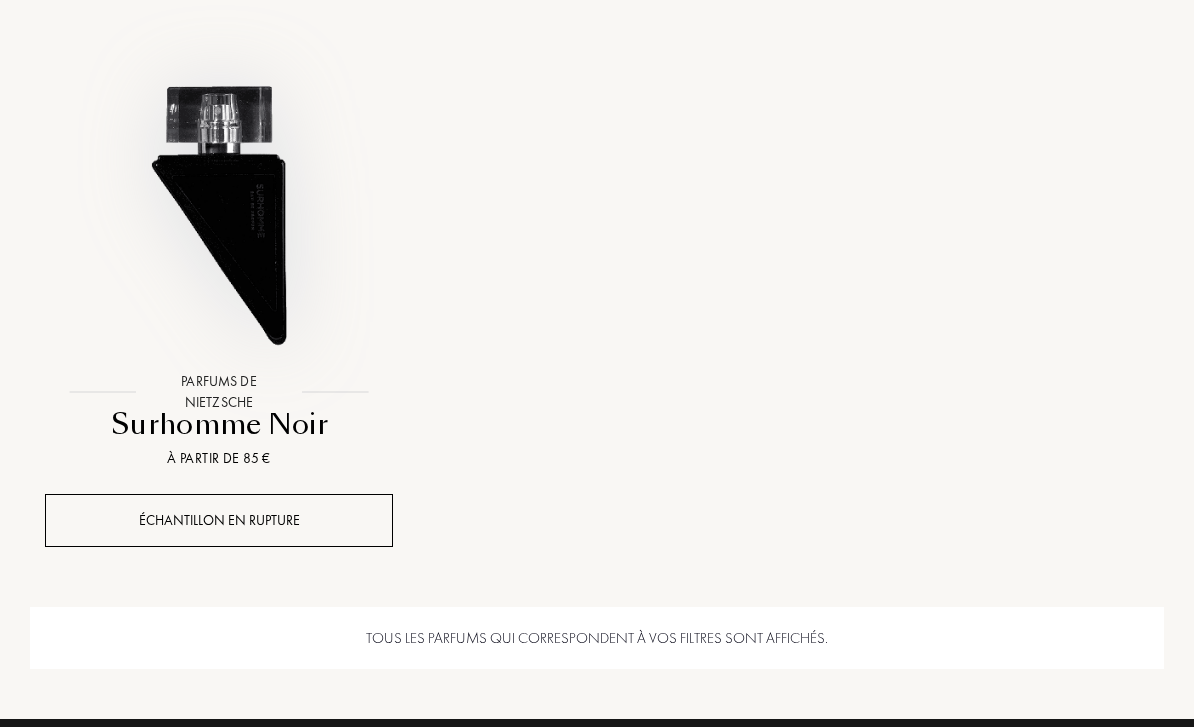 click at bounding box center [219, 200] 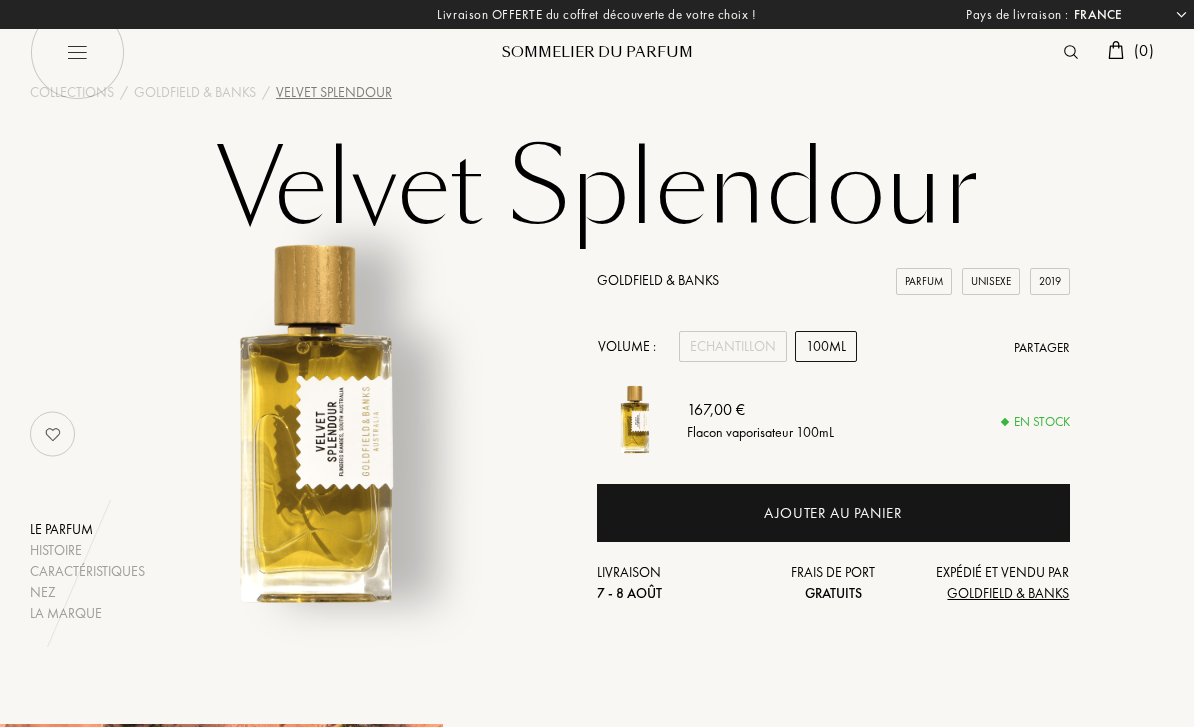 select on "FR" 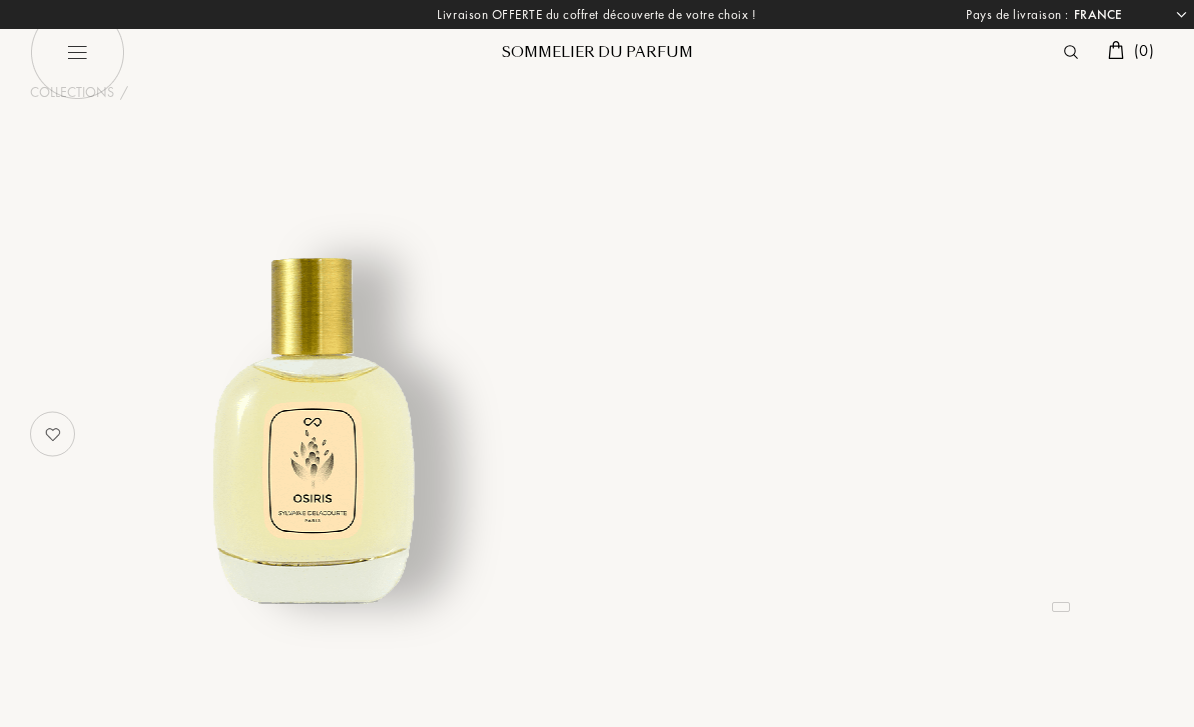 select on "FR" 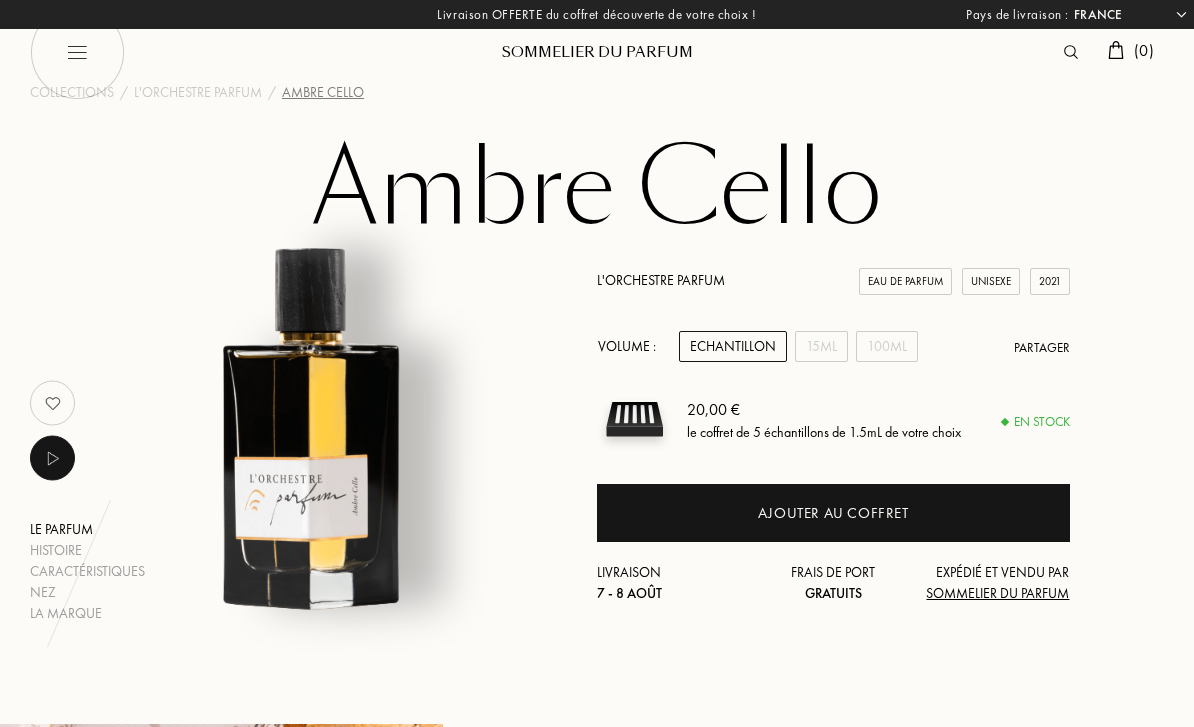 select on "FR" 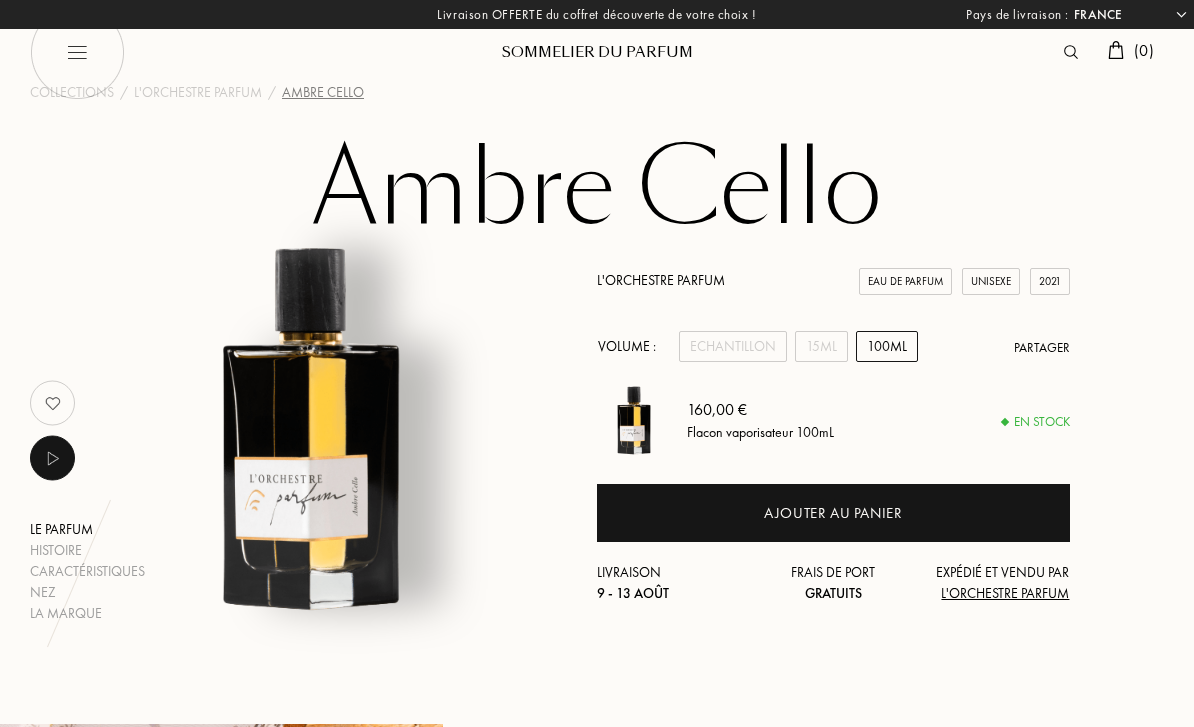 click on "Eau de Parfum" at bounding box center (905, 281) 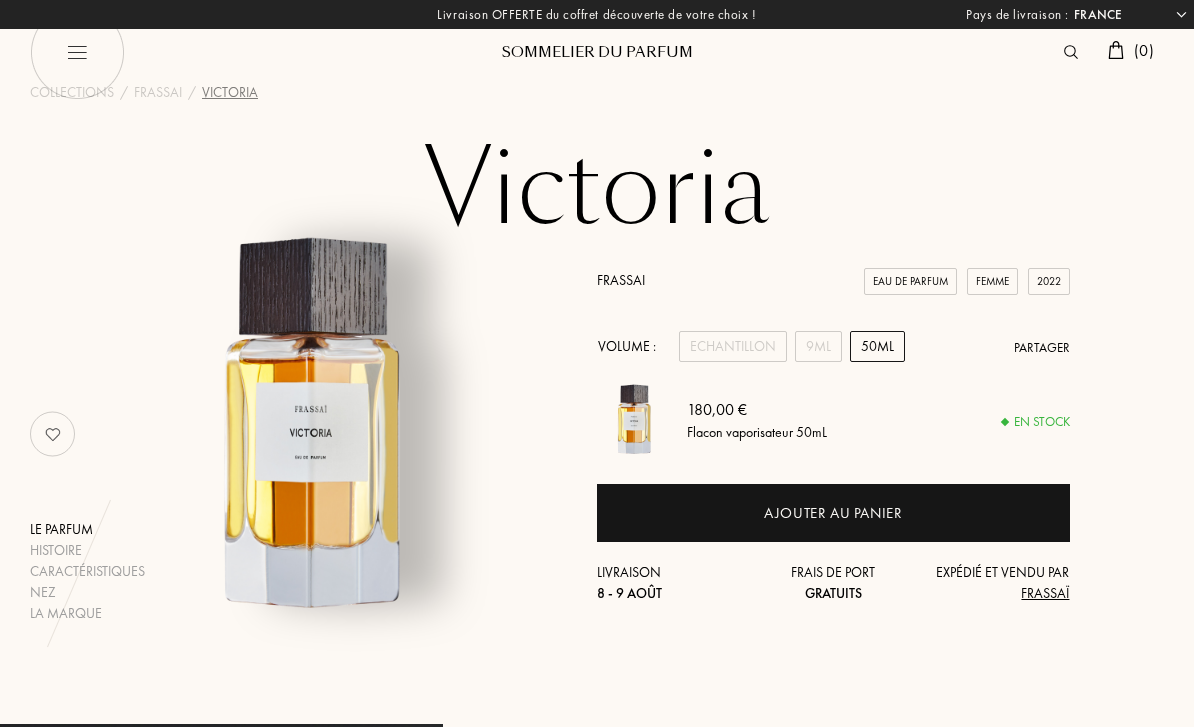 select on "FR" 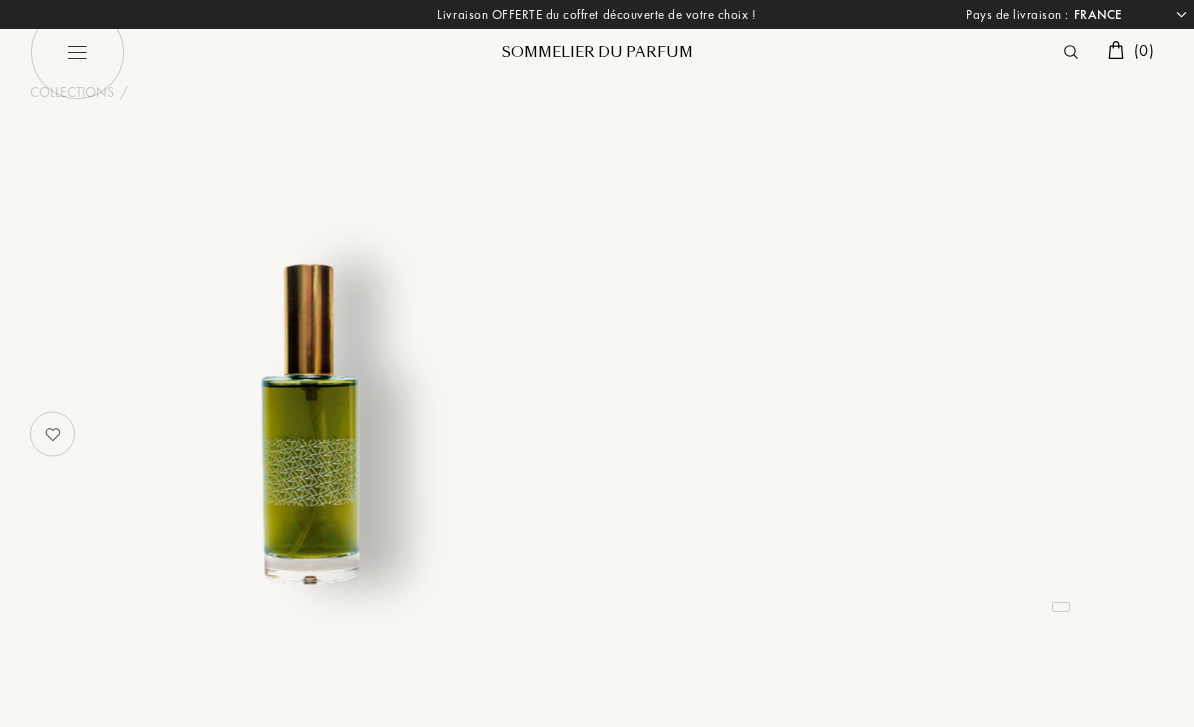 select on "FR" 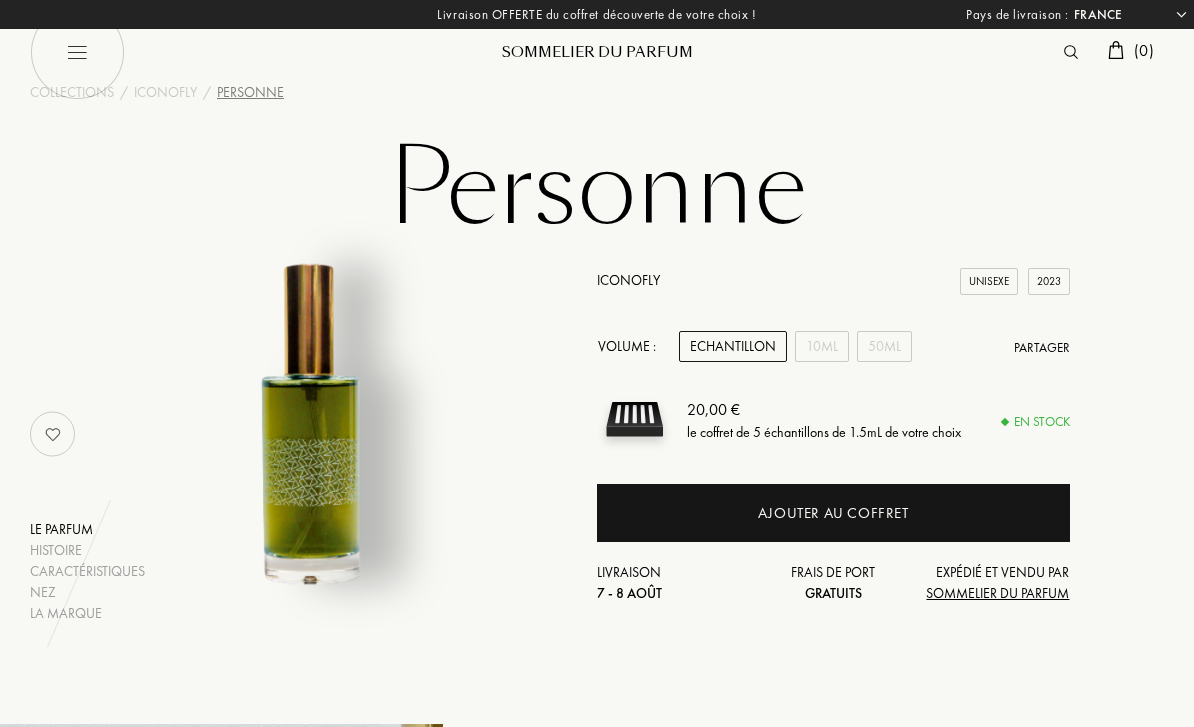 click on "50mL" at bounding box center (884, 346) 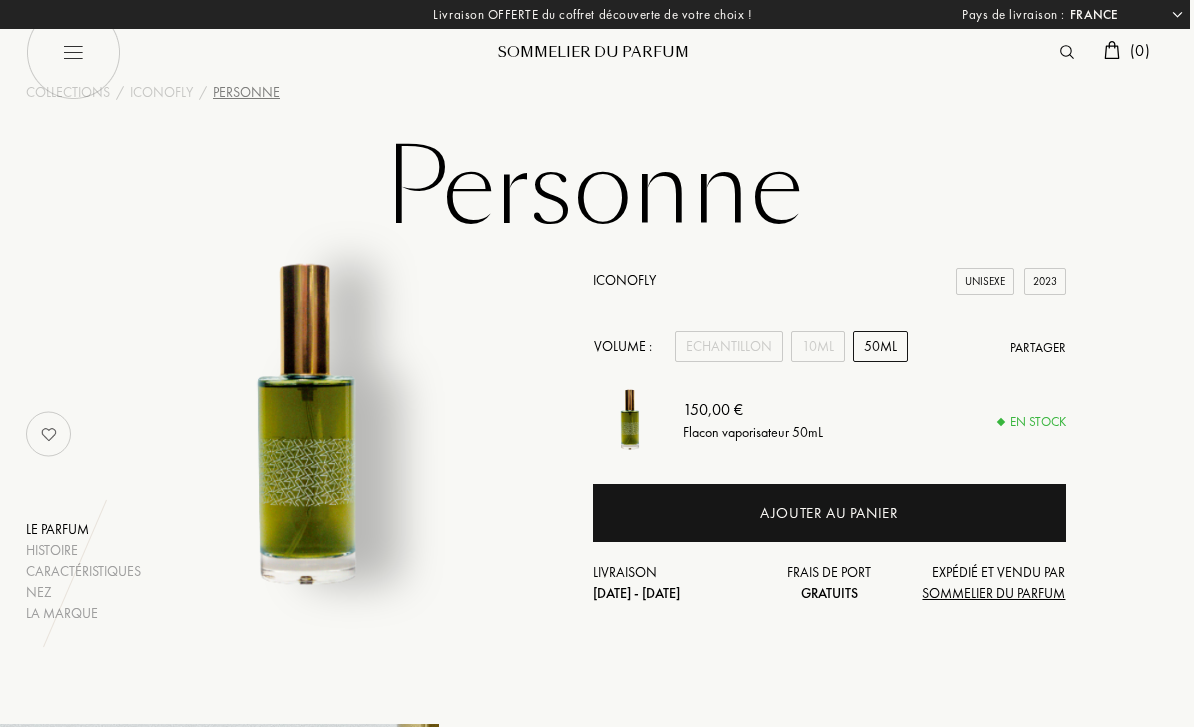 scroll, scrollTop: 0, scrollLeft: 0, axis: both 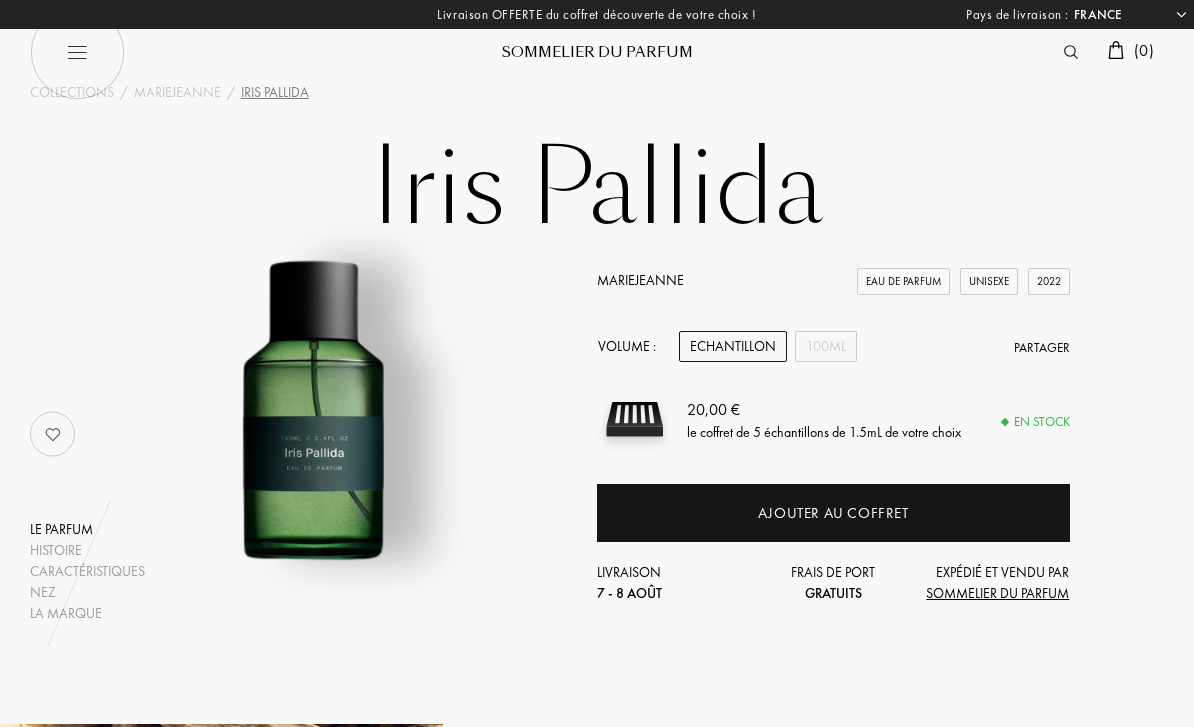 select on "FR" 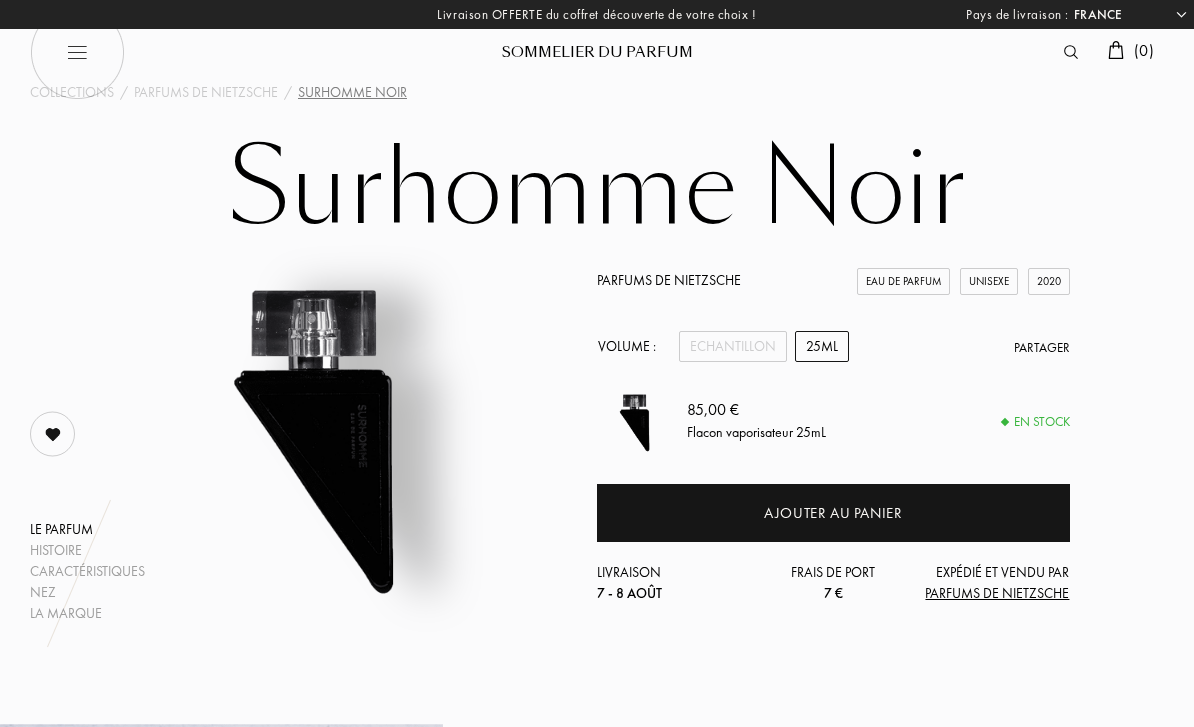 select on "FR" 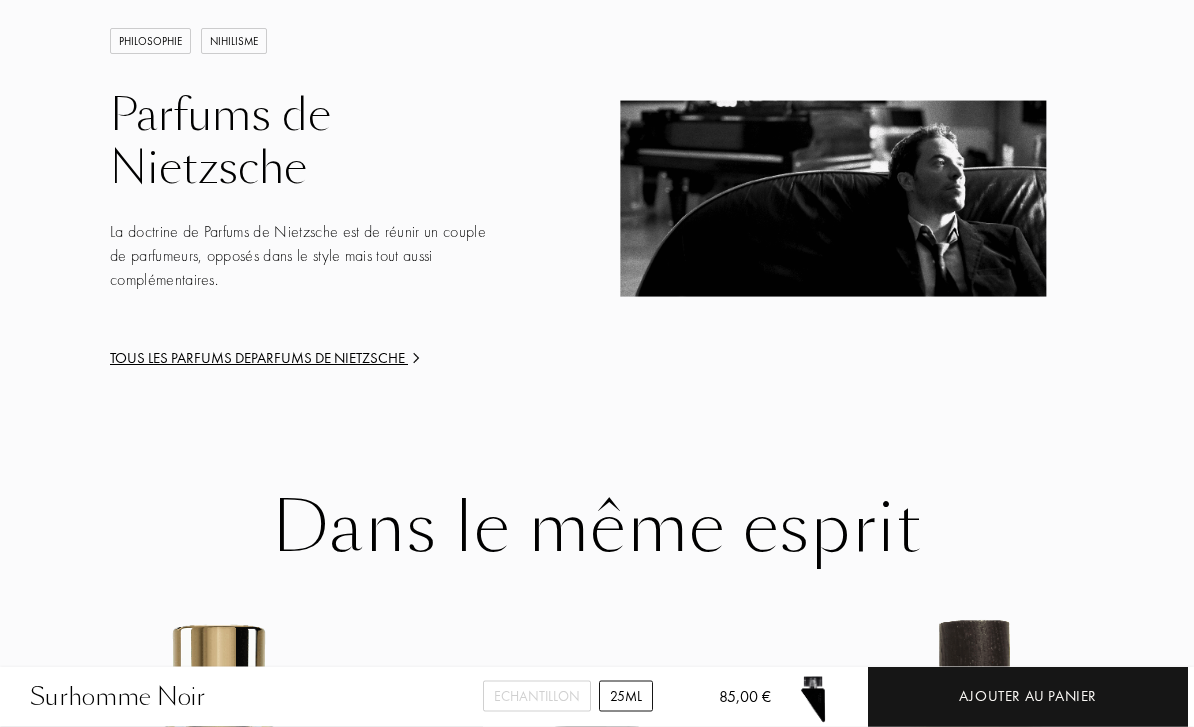 scroll, scrollTop: 2699, scrollLeft: 0, axis: vertical 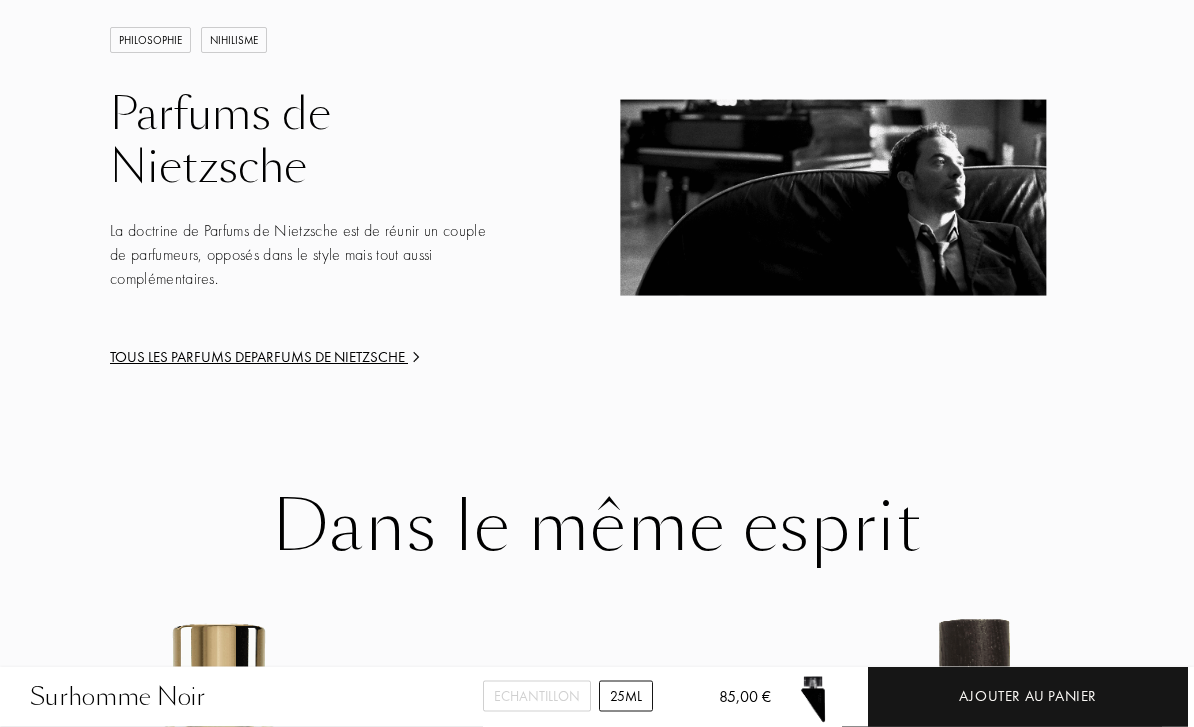 click on "Tous les parfums de  Parfums de Nietzsche" at bounding box center [299, 358] 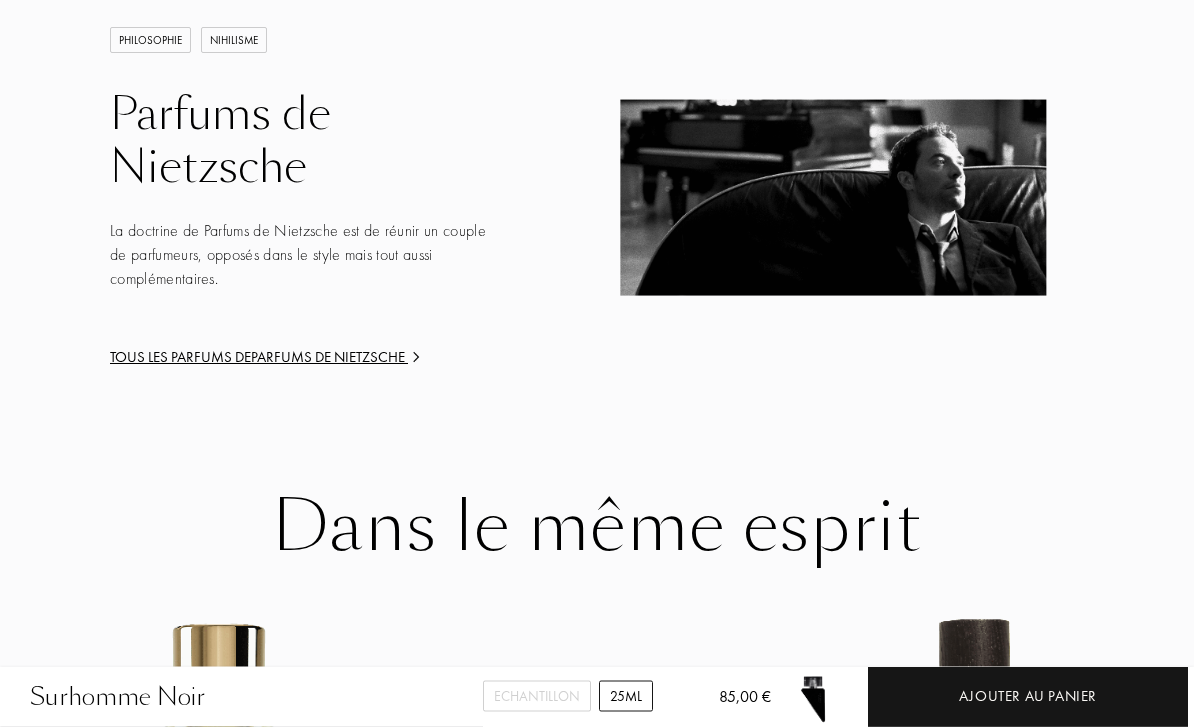 scroll, scrollTop: 2765, scrollLeft: 0, axis: vertical 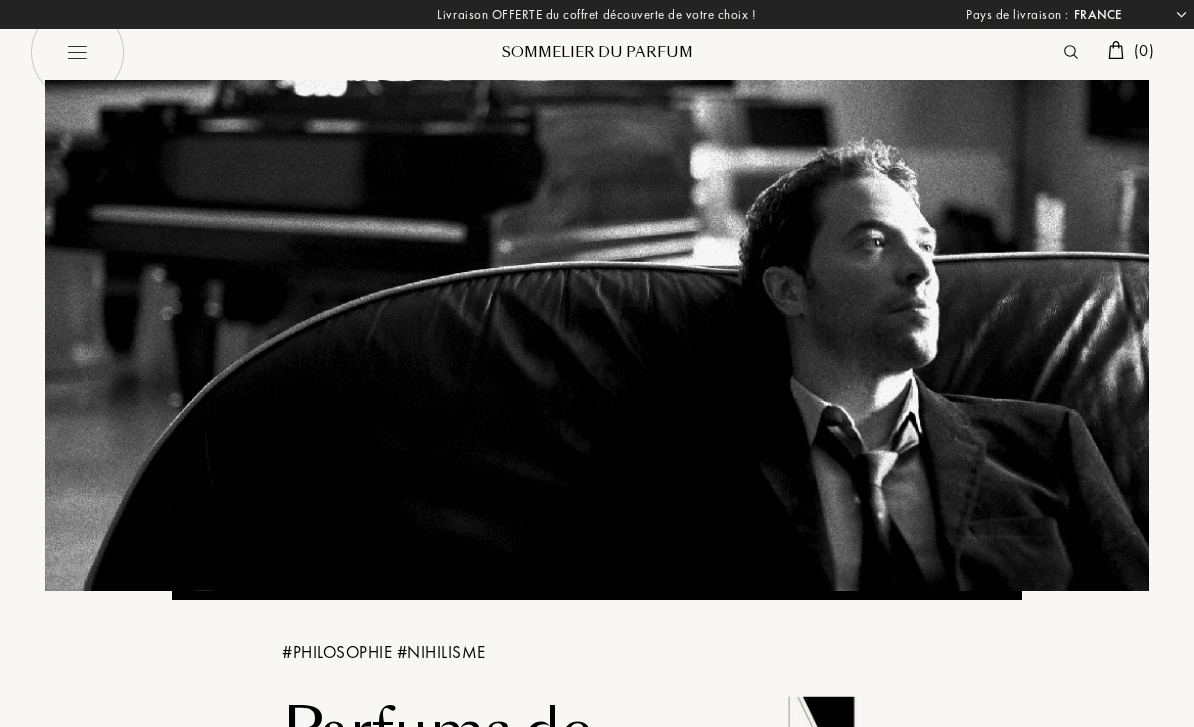 select on "FR" 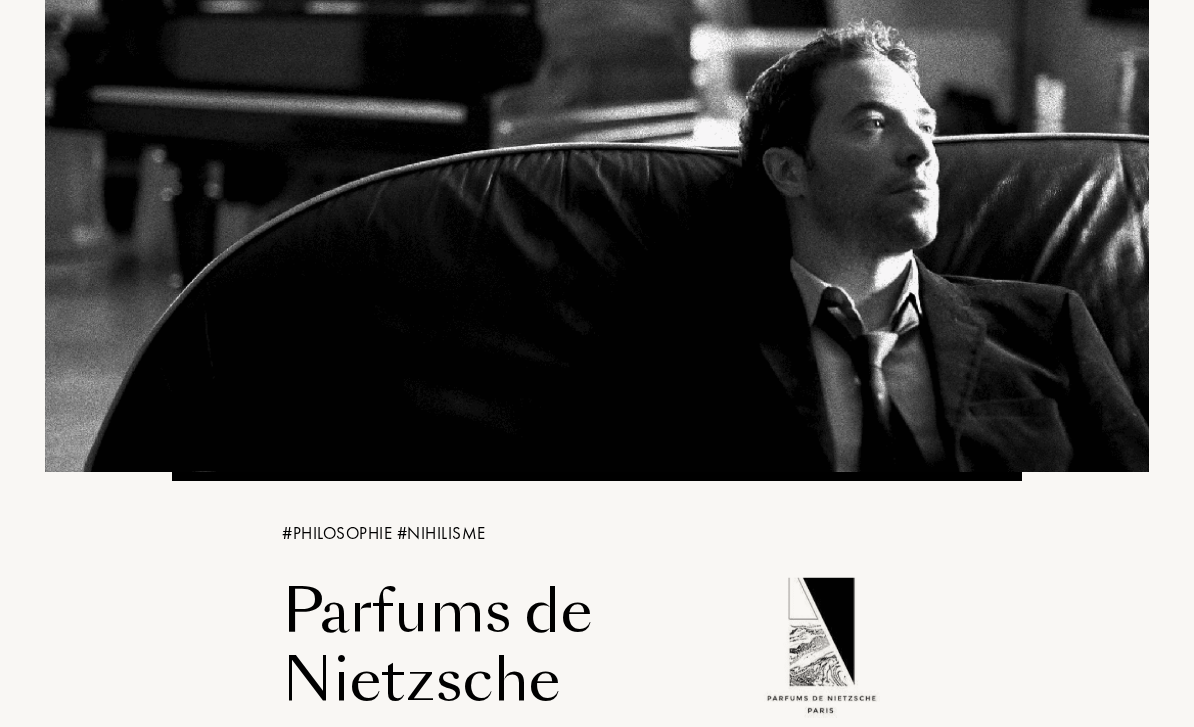 scroll, scrollTop: 0, scrollLeft: 0, axis: both 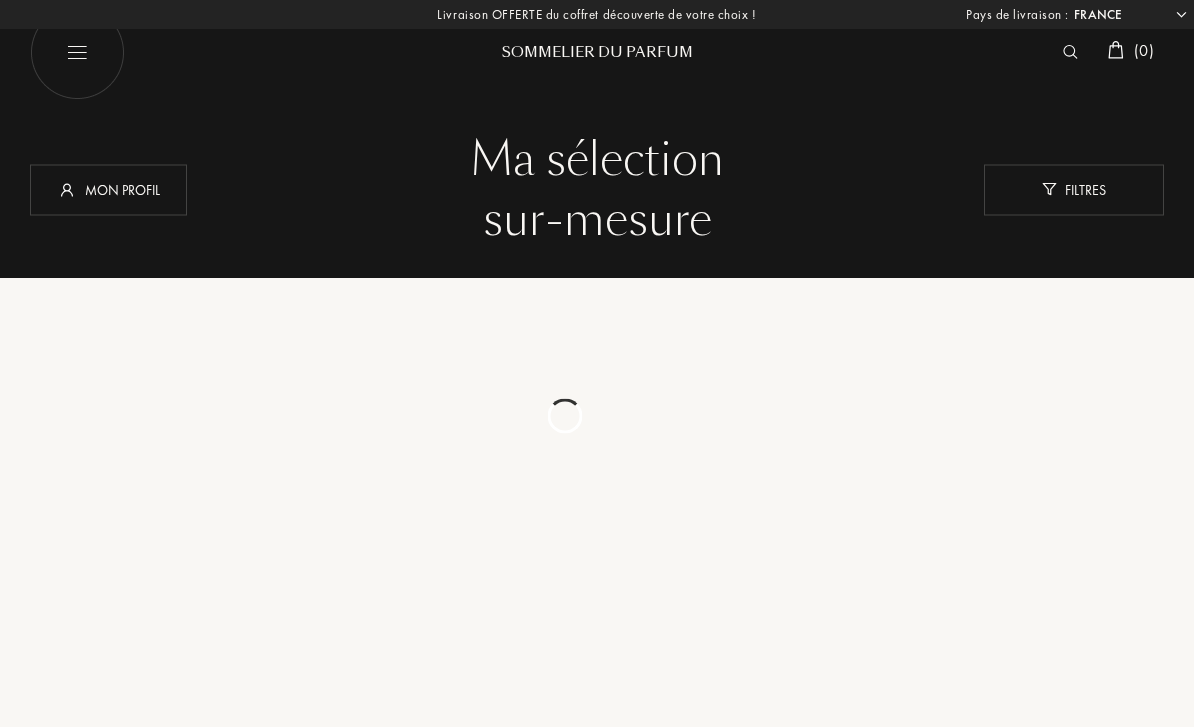 select on "FR" 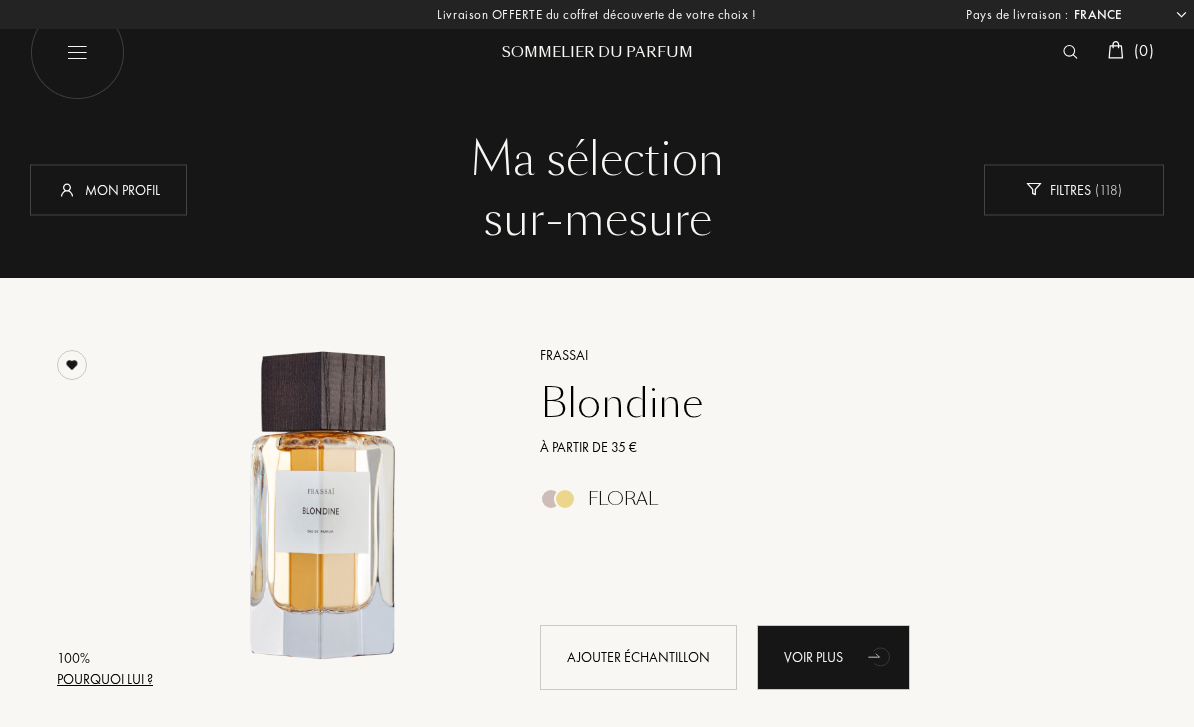click at bounding box center [77, 52] 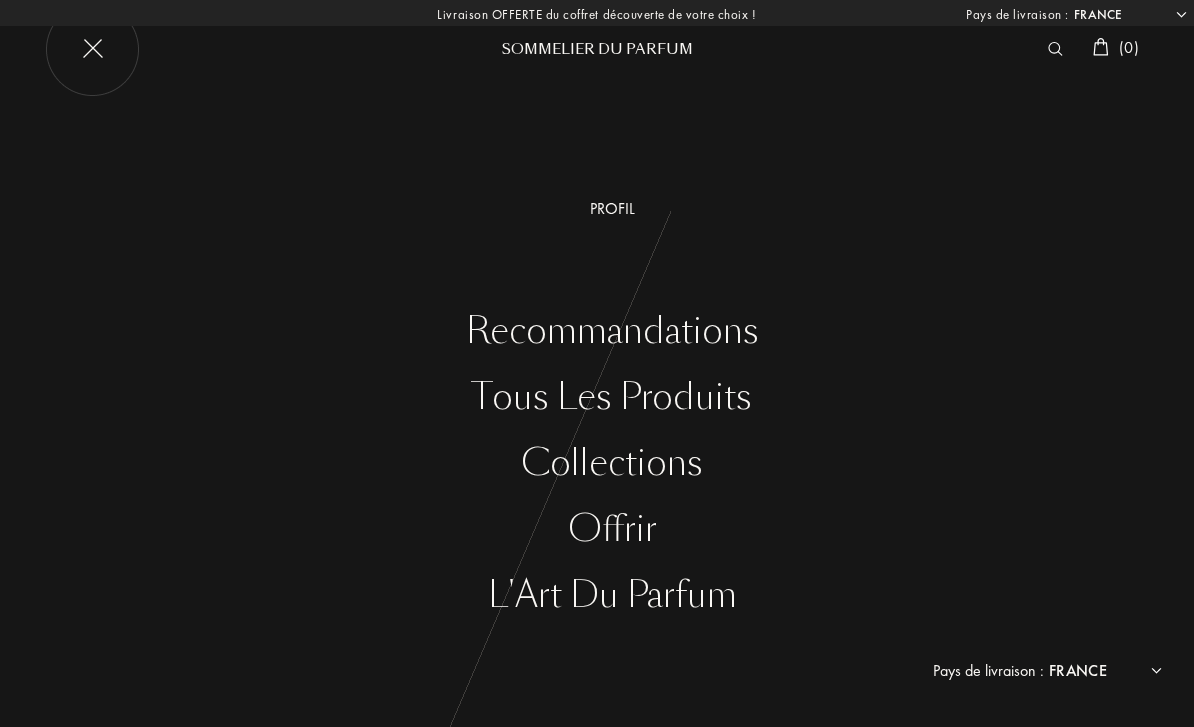 click on "Tous les produits" at bounding box center (612, 397) 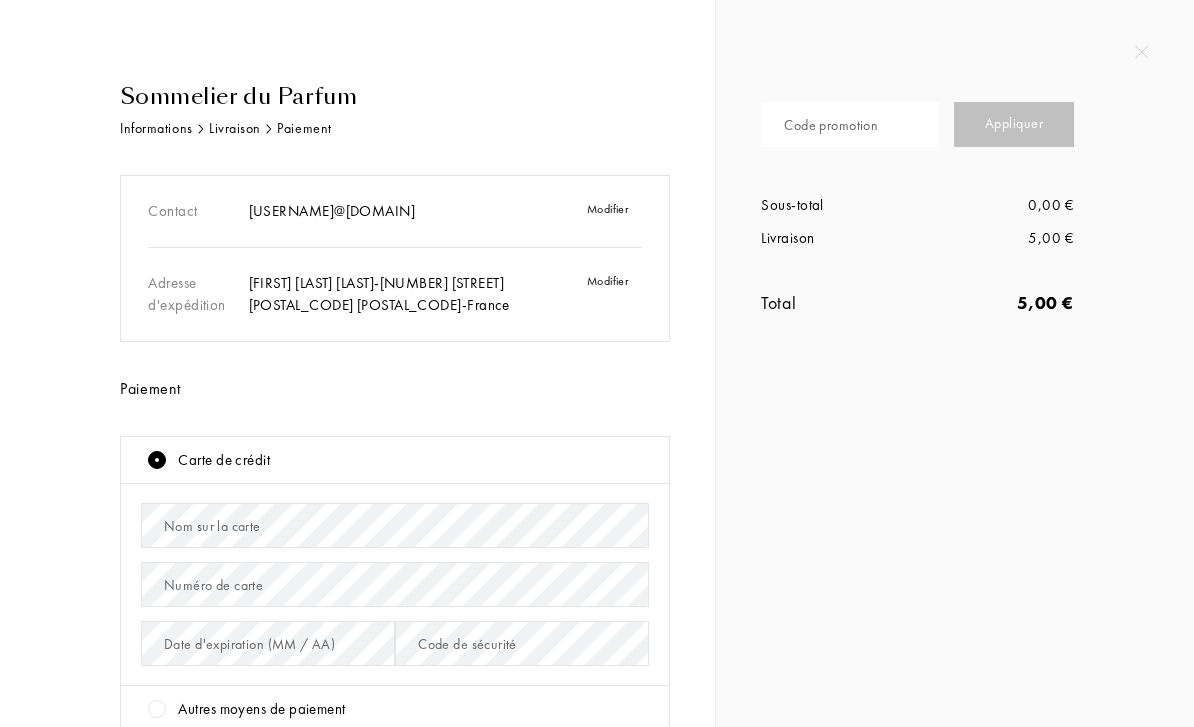 scroll, scrollTop: 0, scrollLeft: 0, axis: both 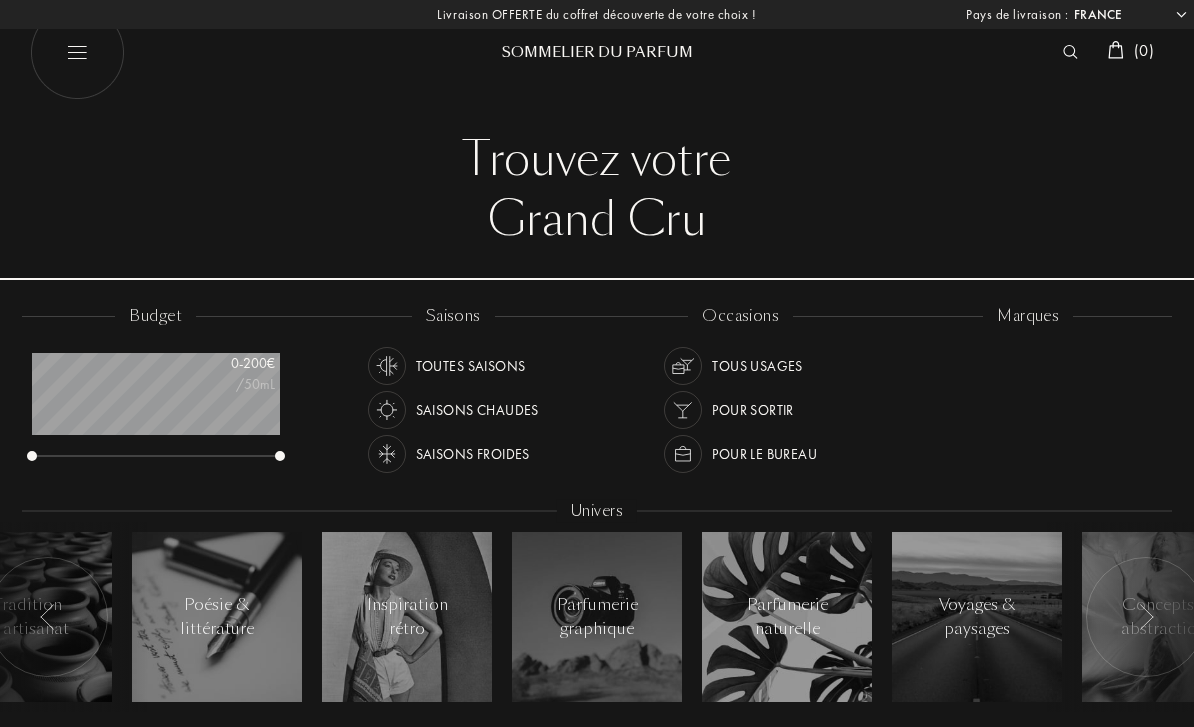 select on "FR" 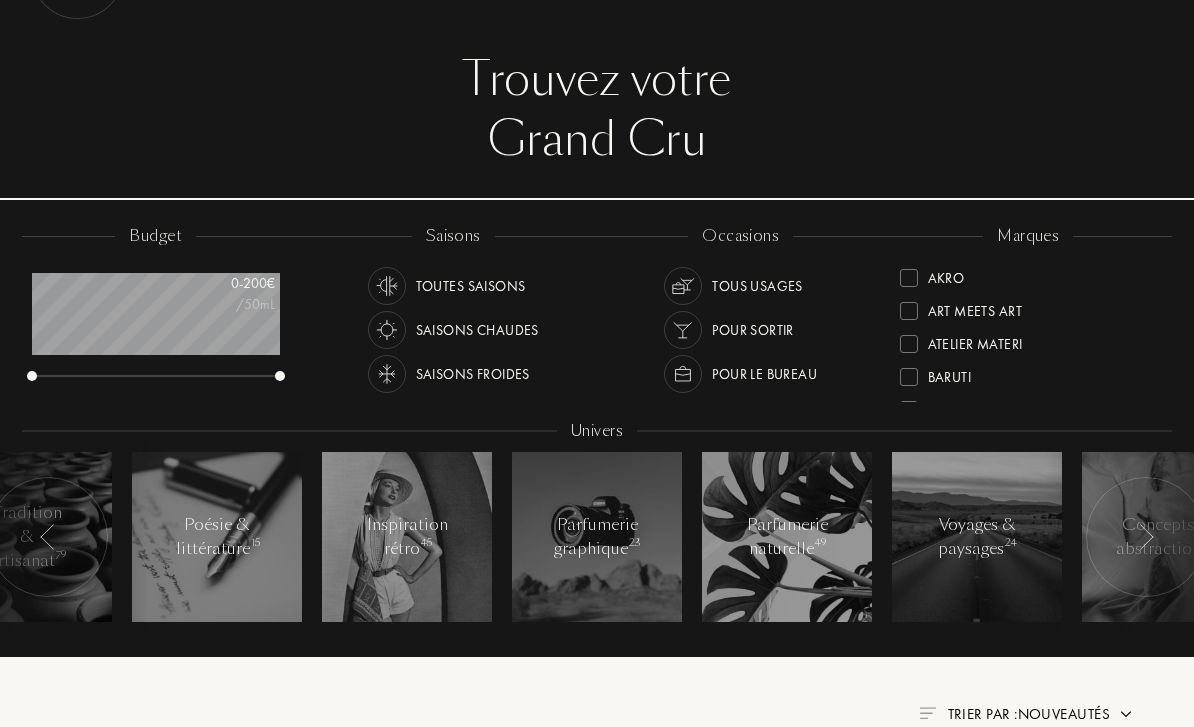 scroll, scrollTop: 93, scrollLeft: 0, axis: vertical 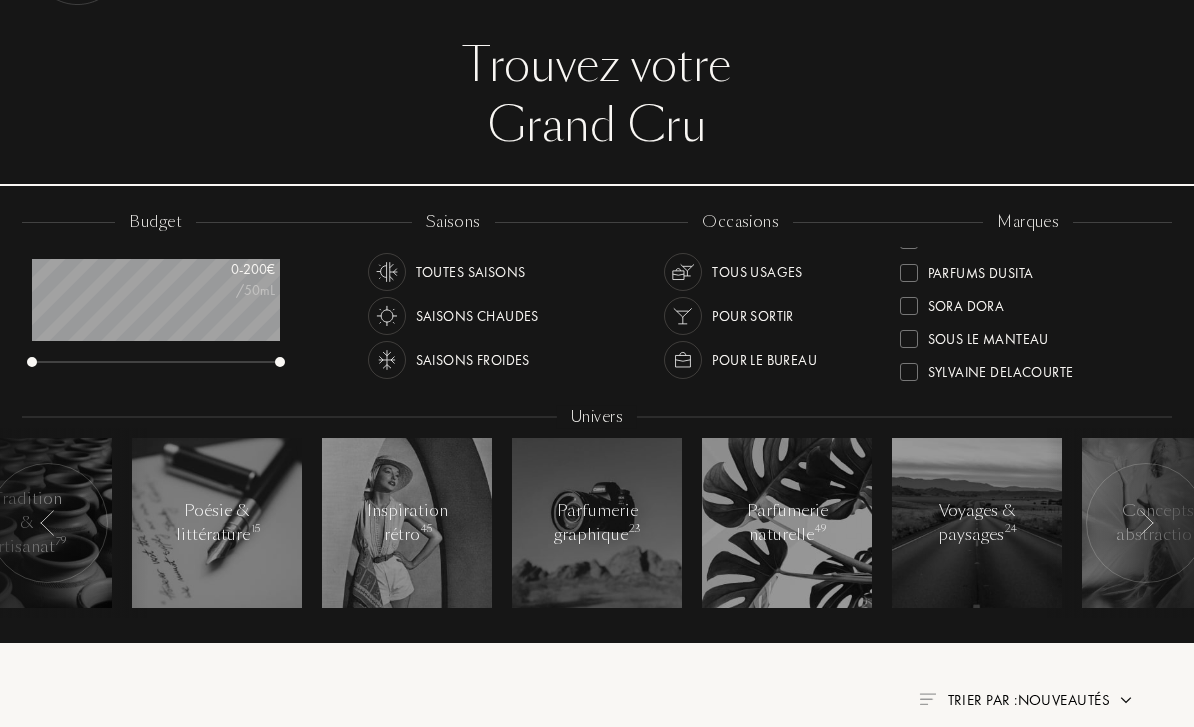 click on "Sora Dora" at bounding box center [966, 303] 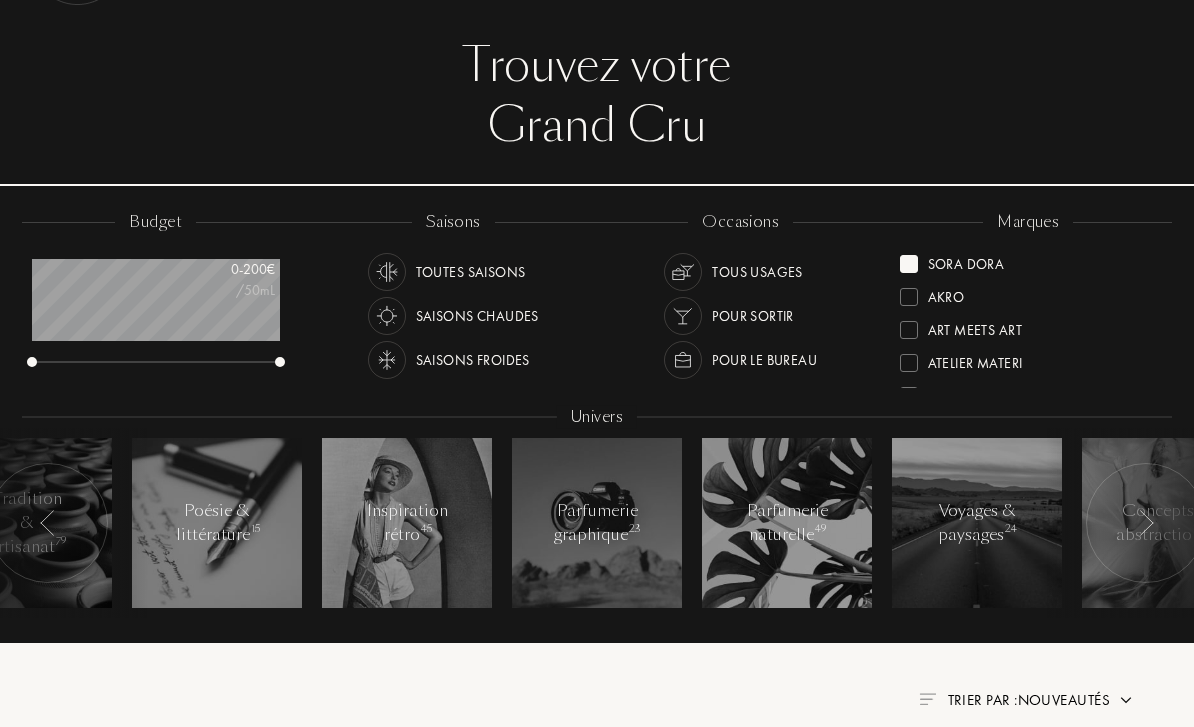 scroll, scrollTop: 0, scrollLeft: 0, axis: both 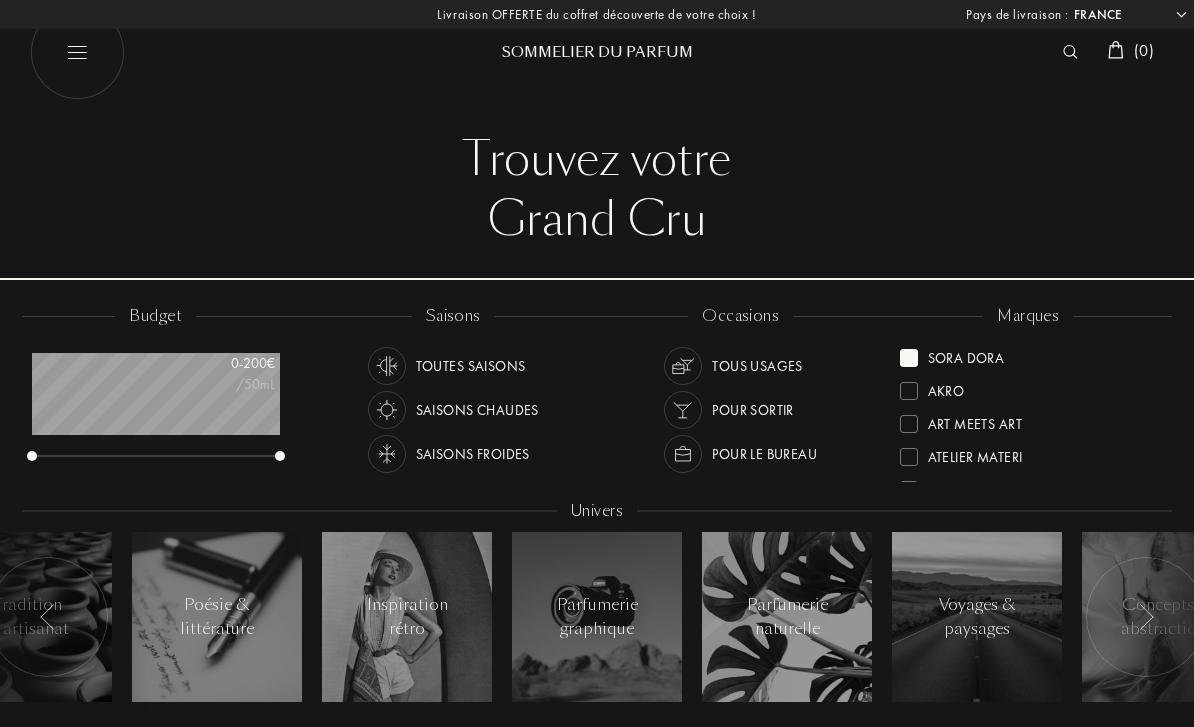 click on "Sora Dora" at bounding box center (966, 354) 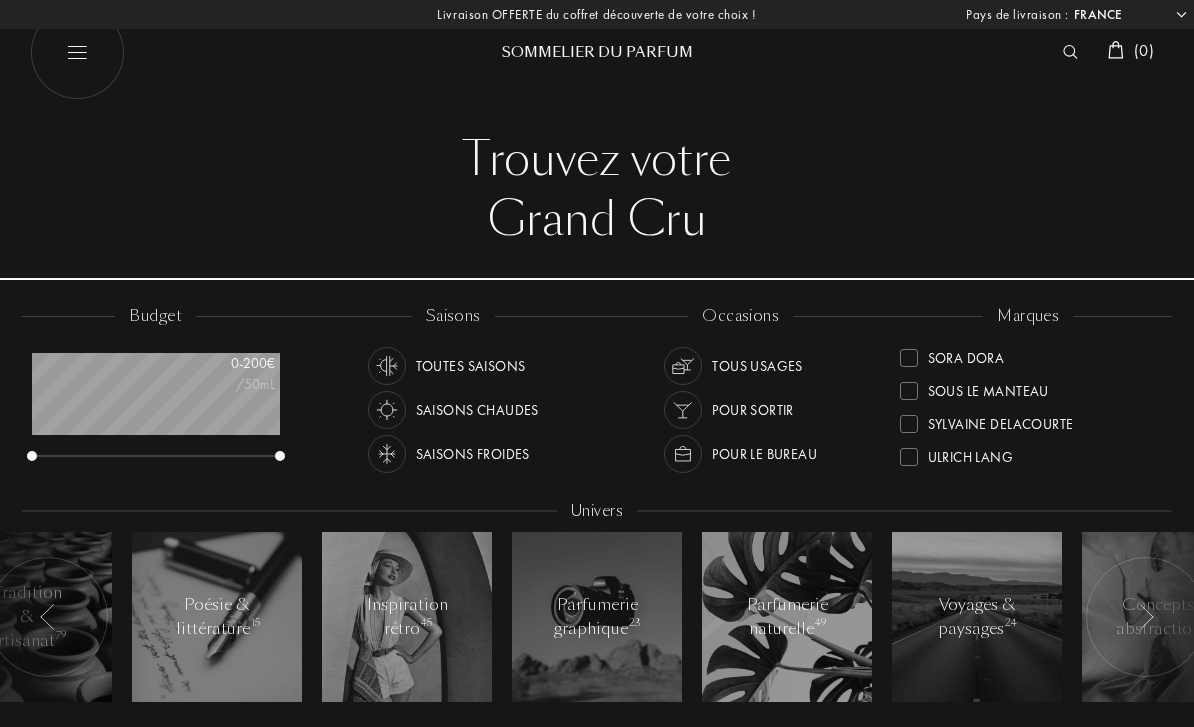scroll, scrollTop: 726, scrollLeft: 0, axis: vertical 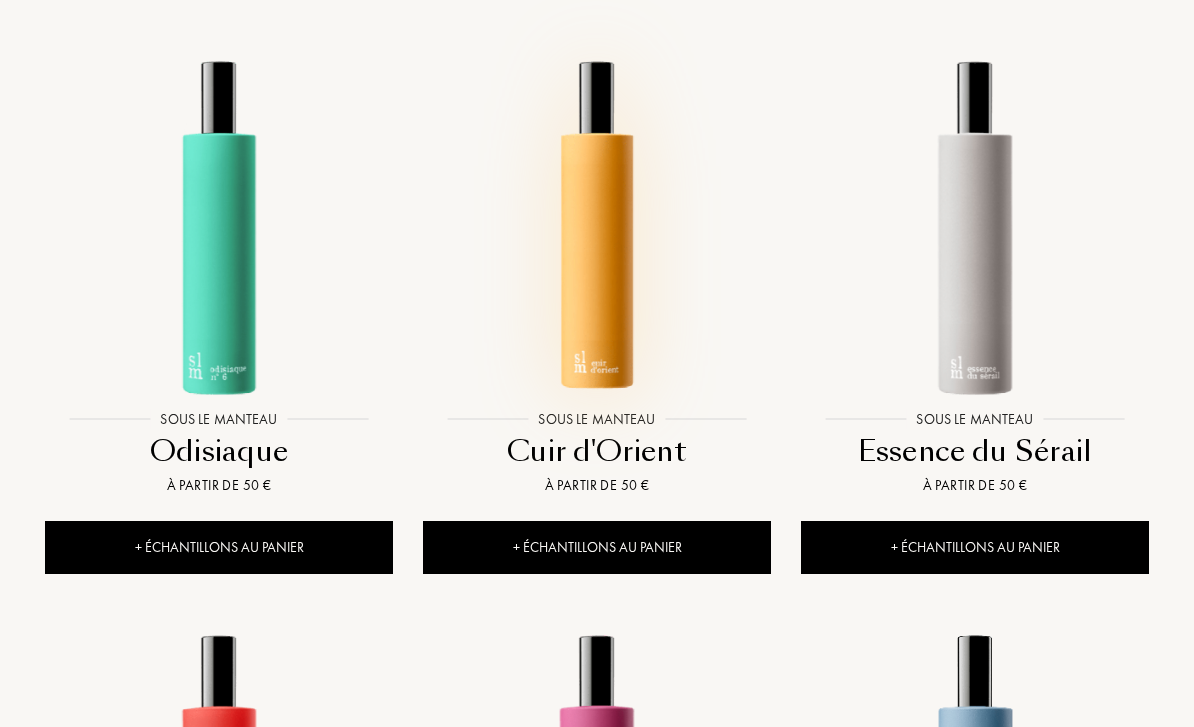 click at bounding box center (597, 227) 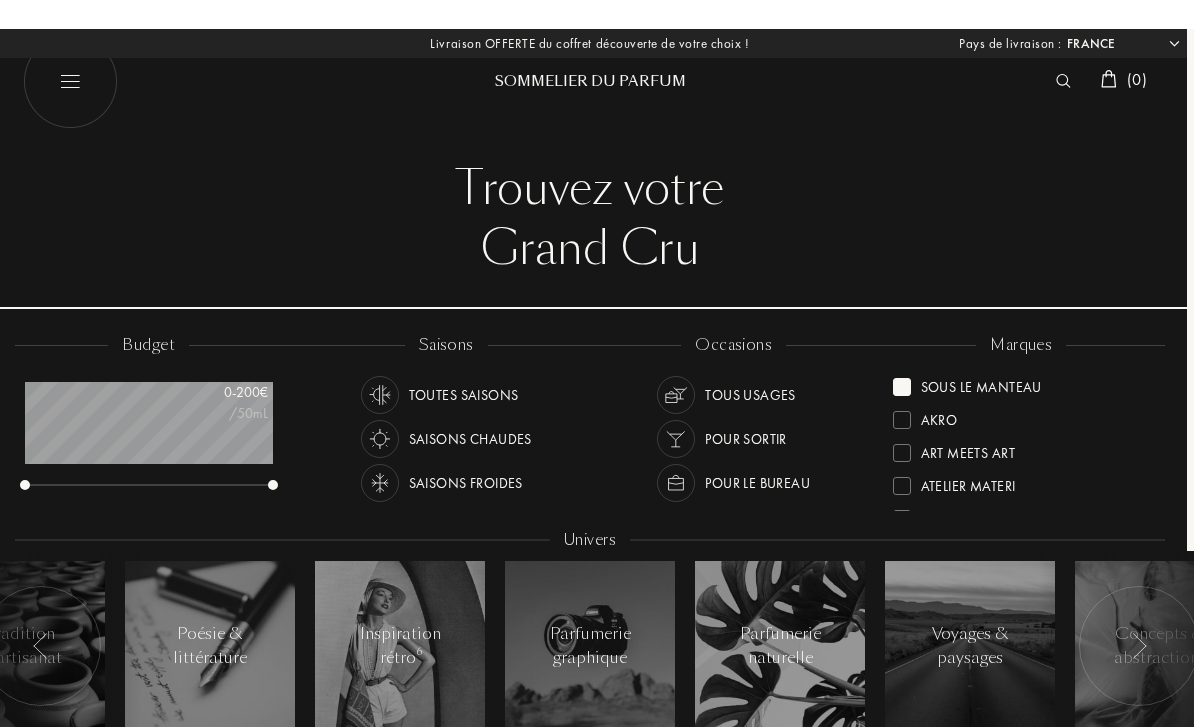 scroll, scrollTop: 0, scrollLeft: 0, axis: both 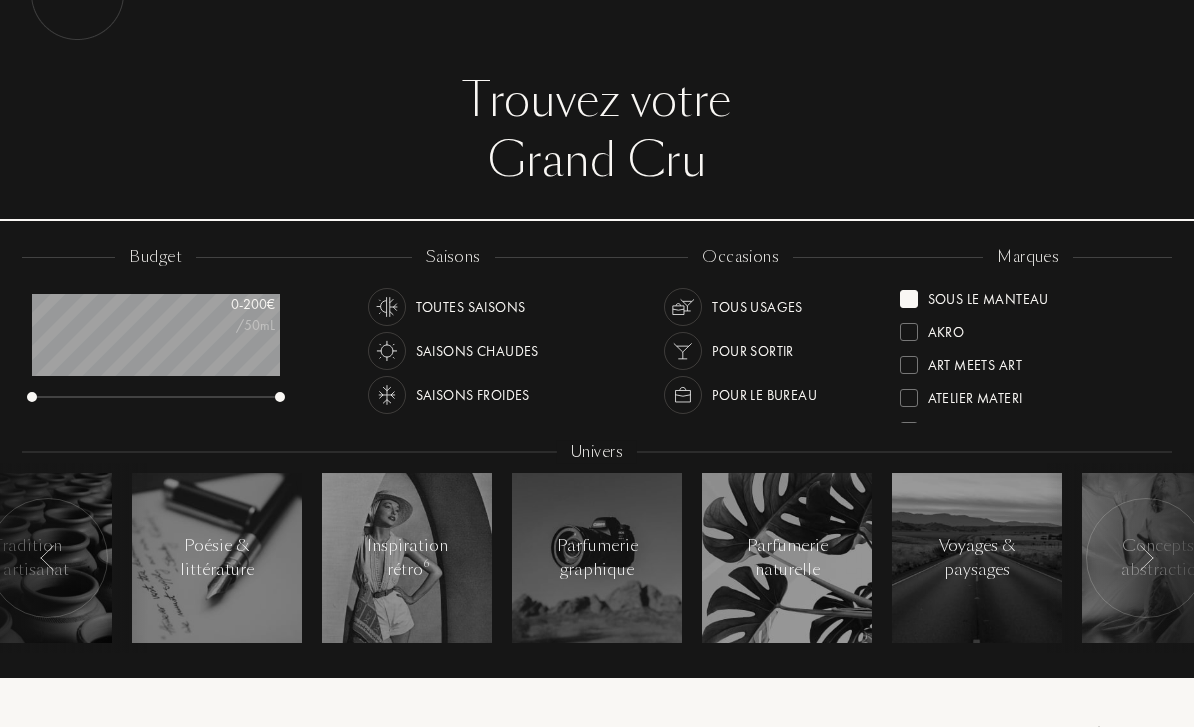 click on "Sous le Manteau" at bounding box center [988, 296] 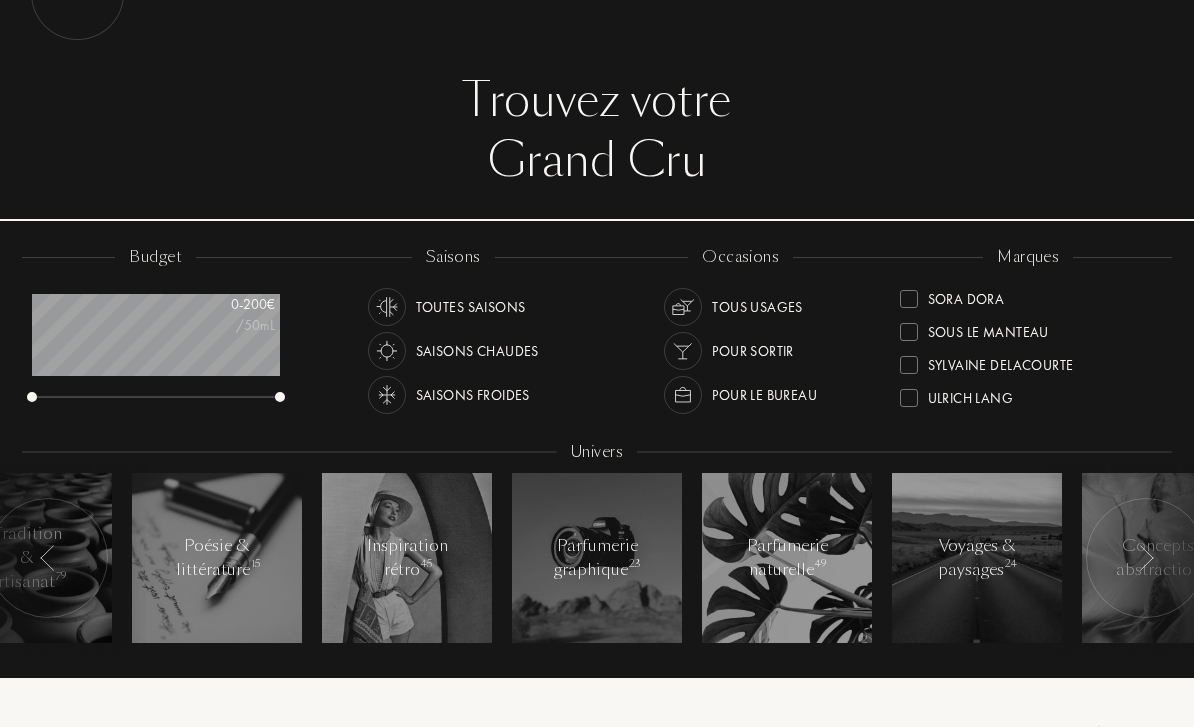 scroll, scrollTop: 726, scrollLeft: 0, axis: vertical 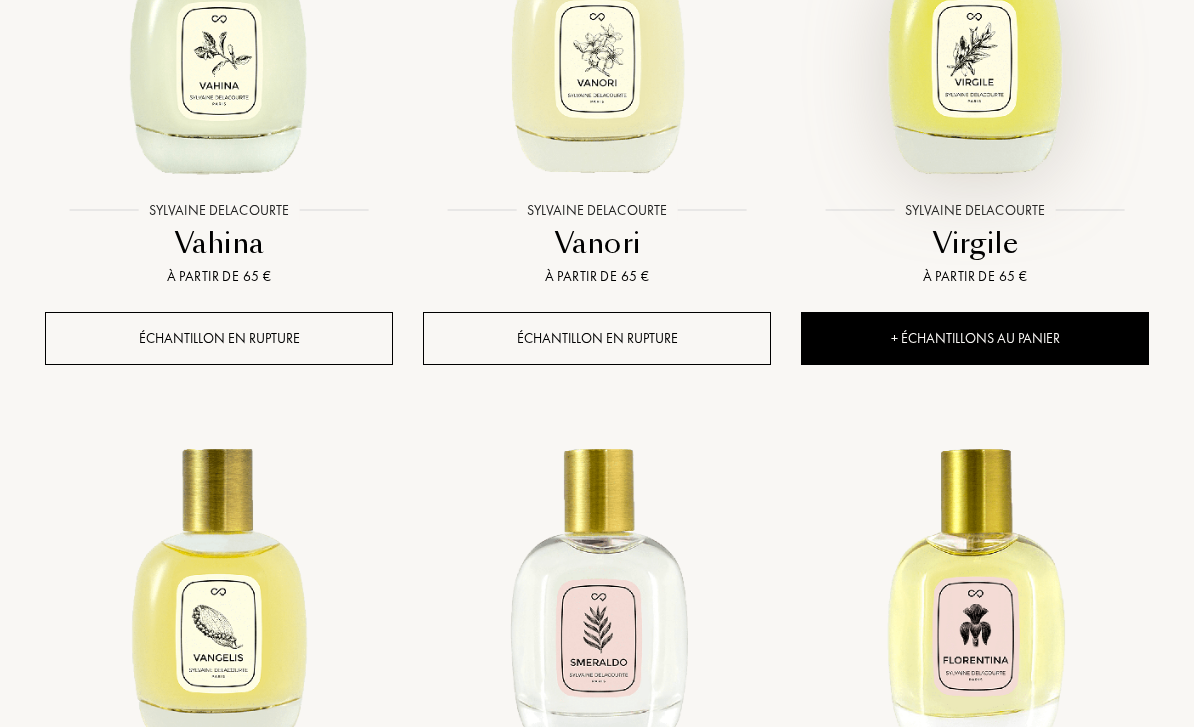 click at bounding box center (975, 19) 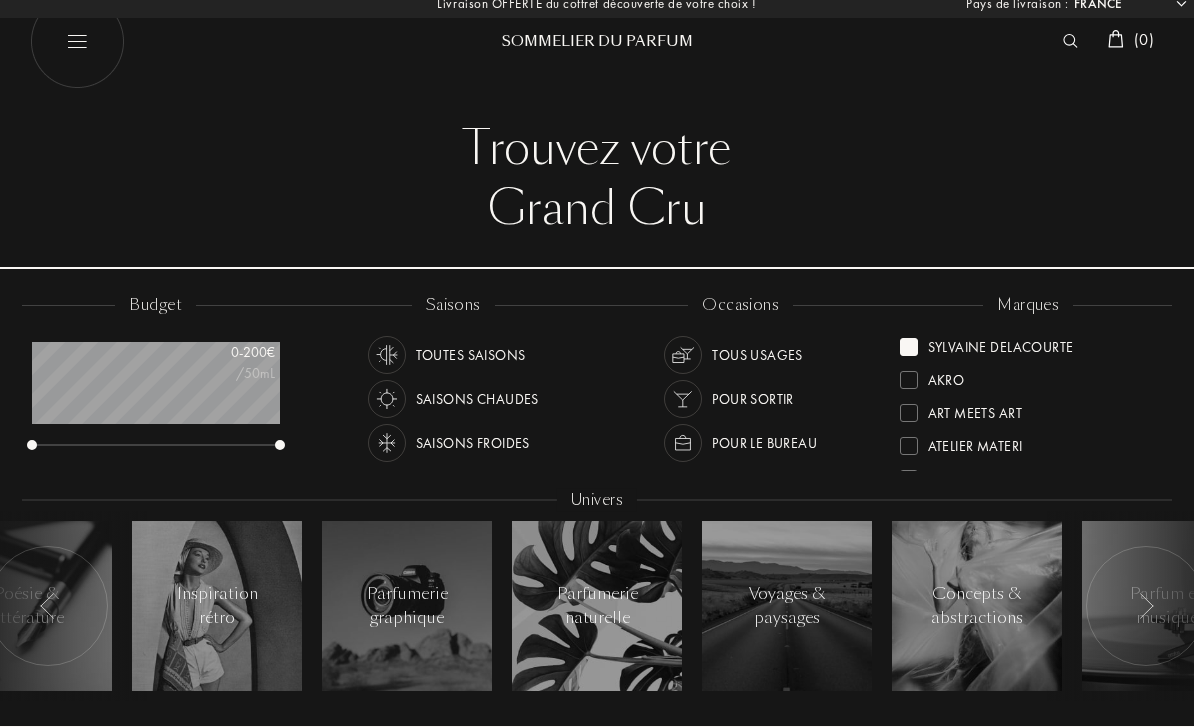 scroll, scrollTop: 0, scrollLeft: 0, axis: both 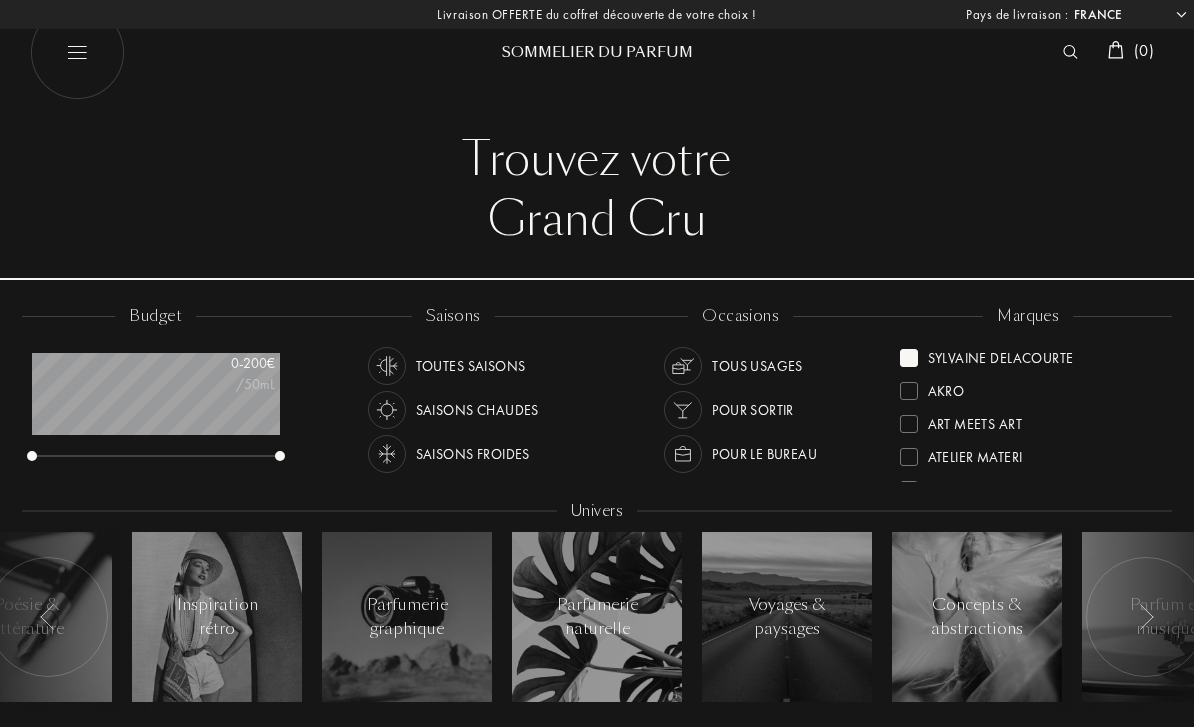 click on "Sylvaine Delacourte" at bounding box center [1001, 354] 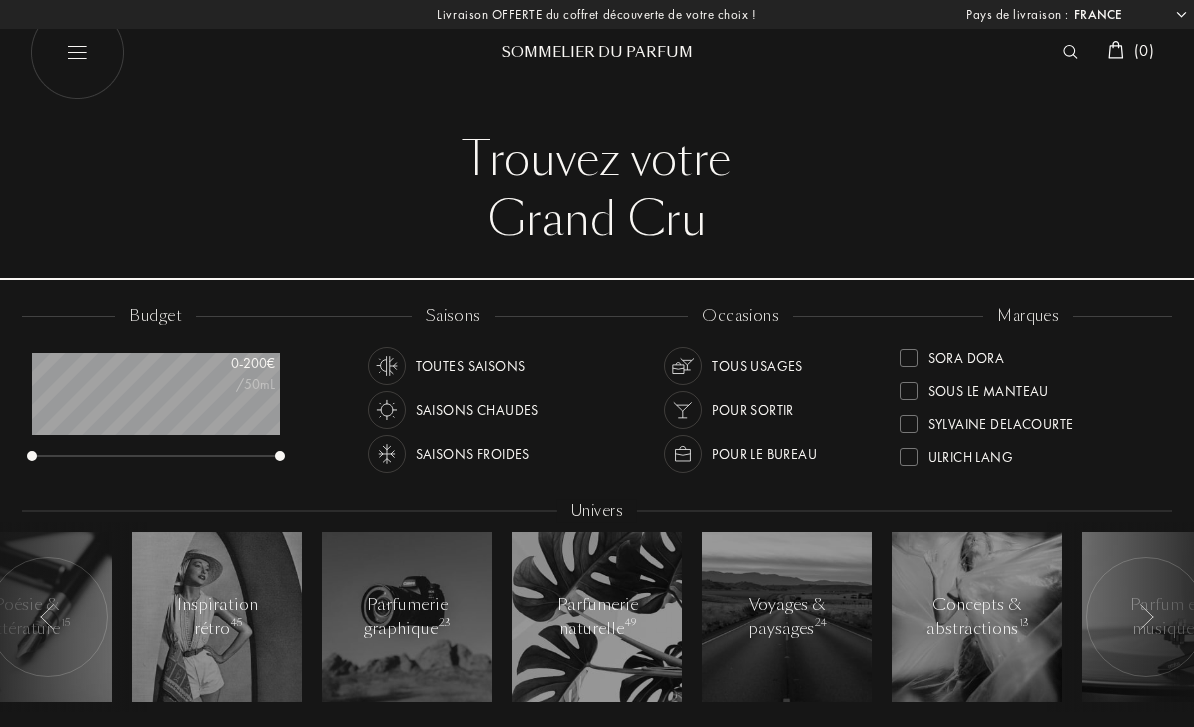 scroll, scrollTop: 726, scrollLeft: 0, axis: vertical 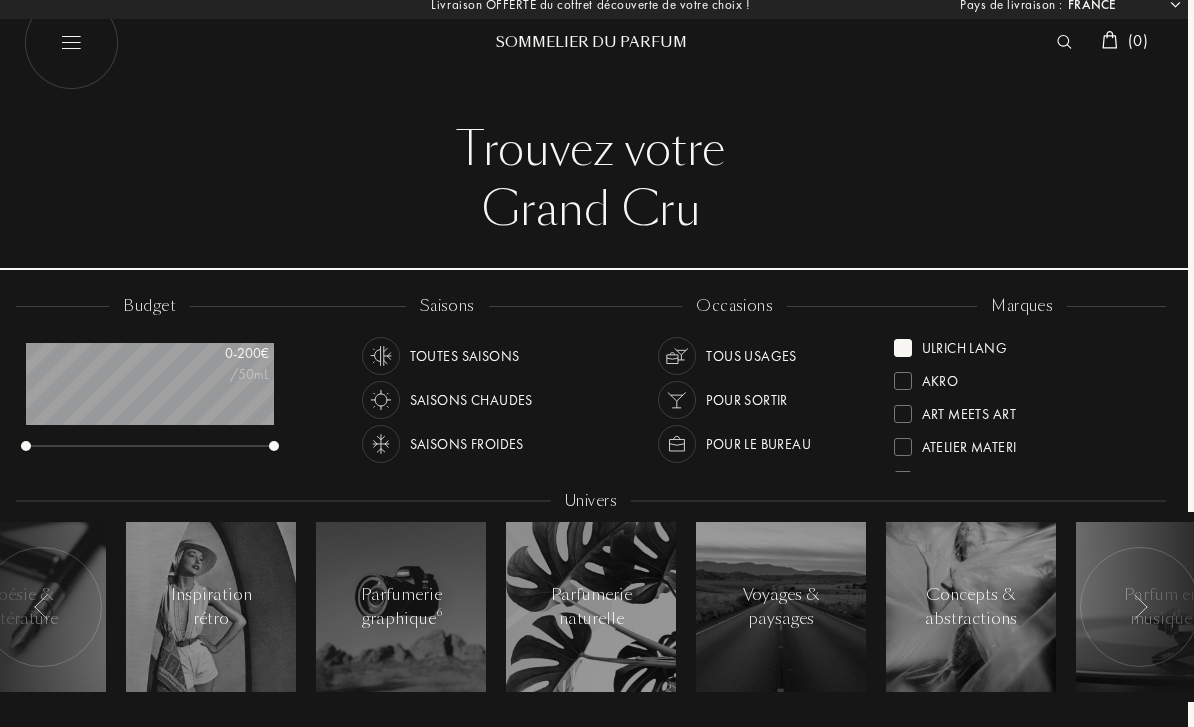 click on "Ulrich Lang" at bounding box center [965, 344] 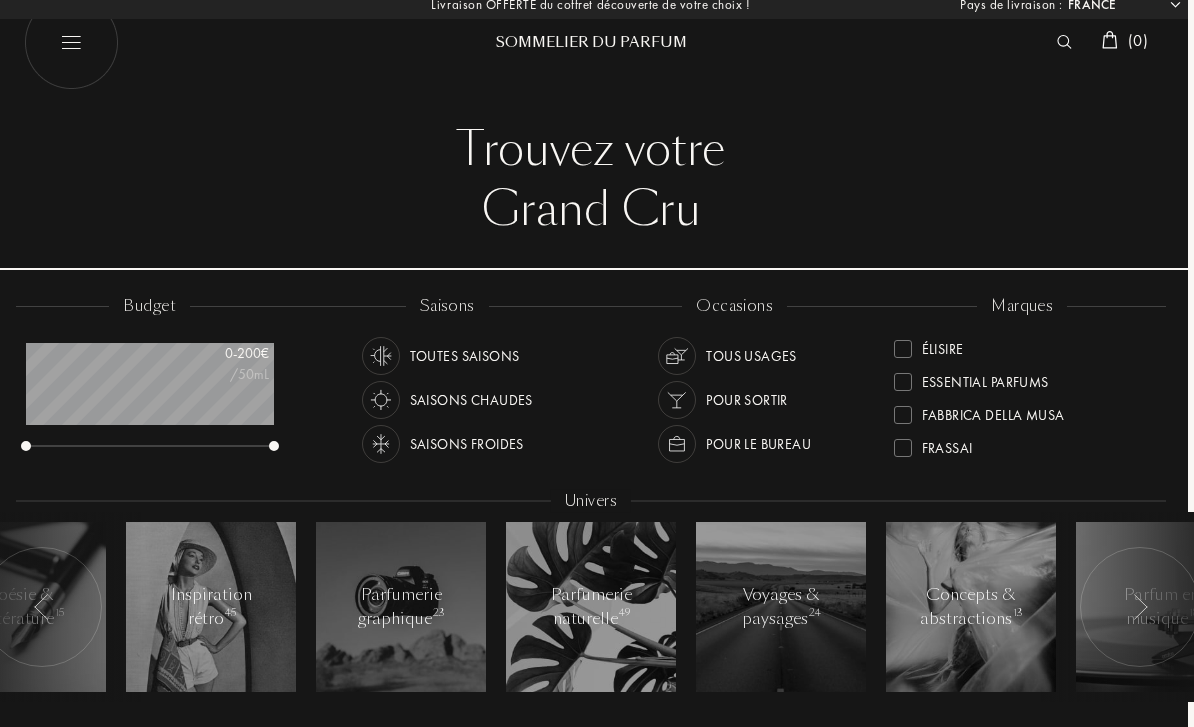 scroll, scrollTop: 188, scrollLeft: 0, axis: vertical 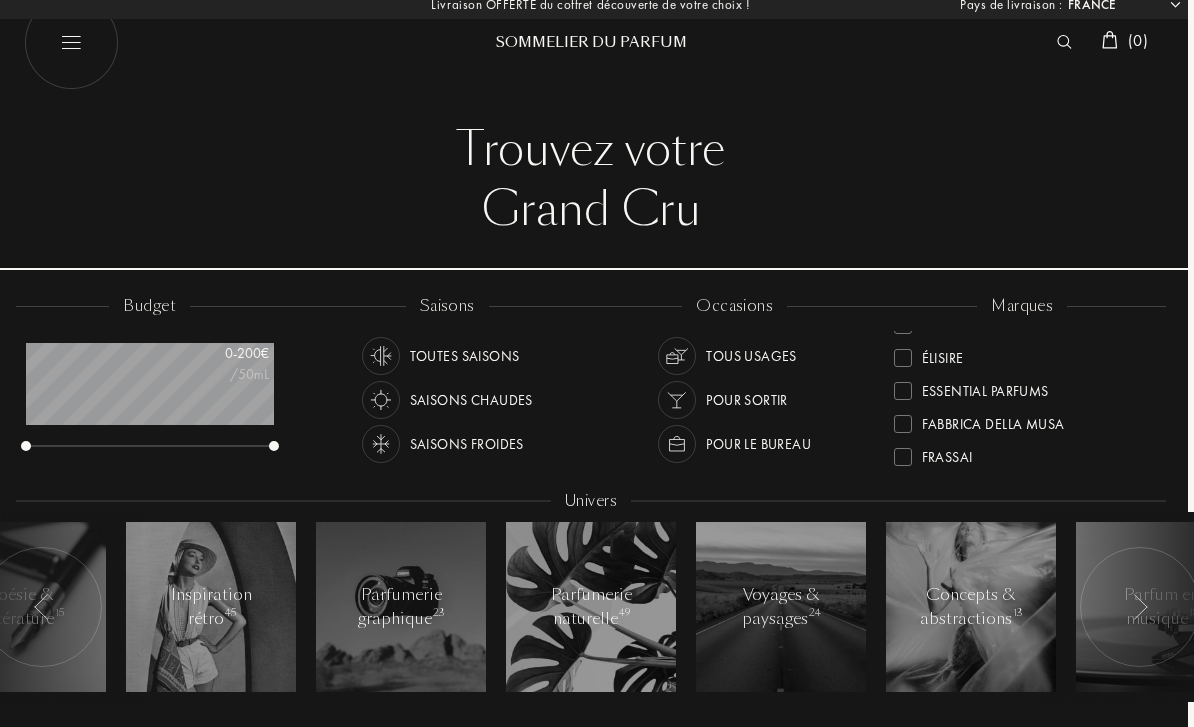 click on "Essential Parfums" at bounding box center (985, 387) 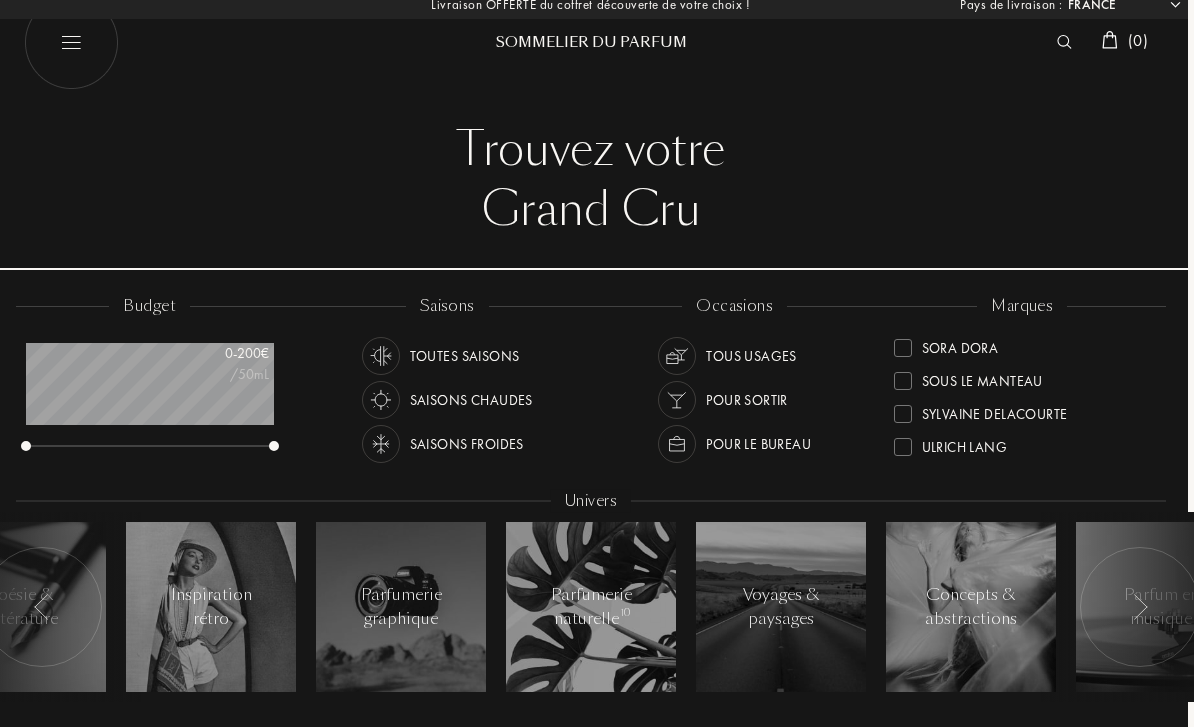 scroll, scrollTop: 726, scrollLeft: 0, axis: vertical 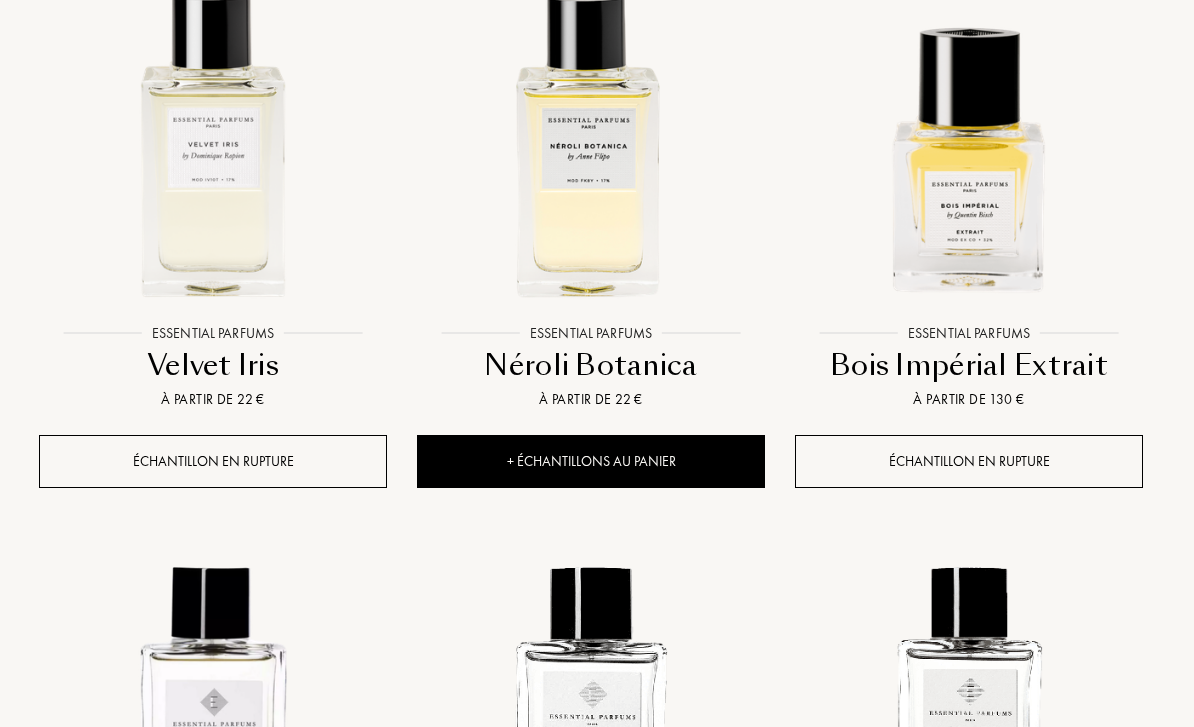 click at bounding box center [969, 141] 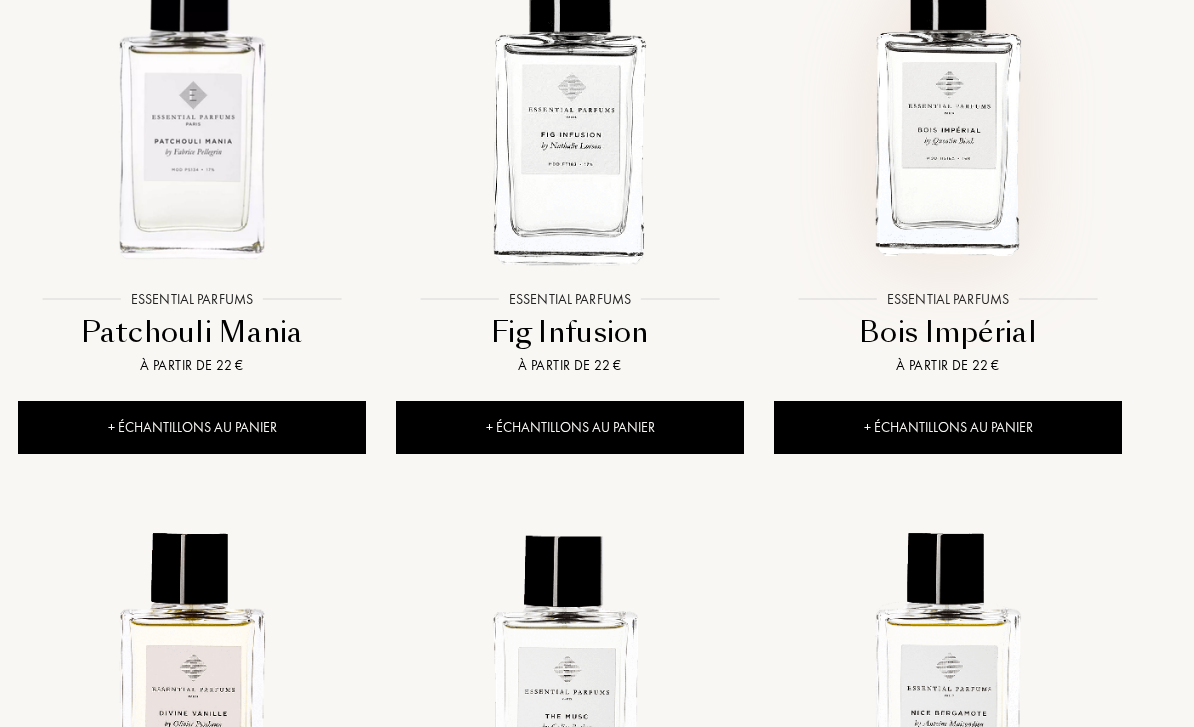 scroll, scrollTop: 1499, scrollLeft: 27, axis: both 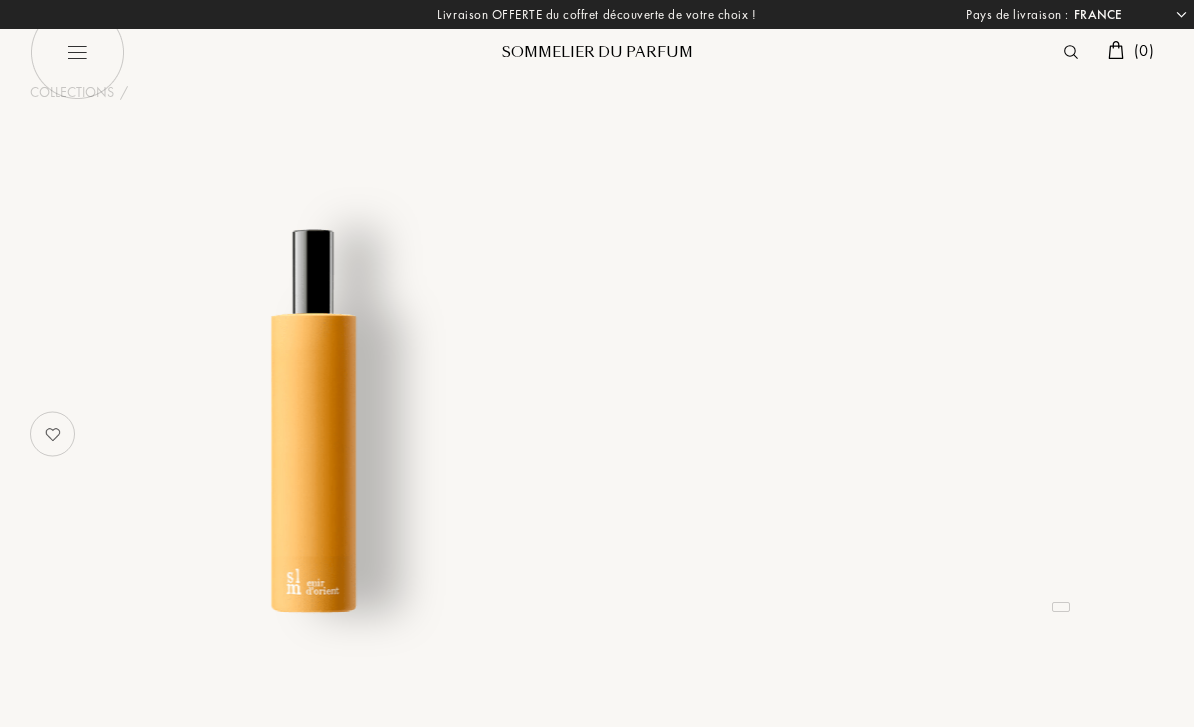 select on "FR" 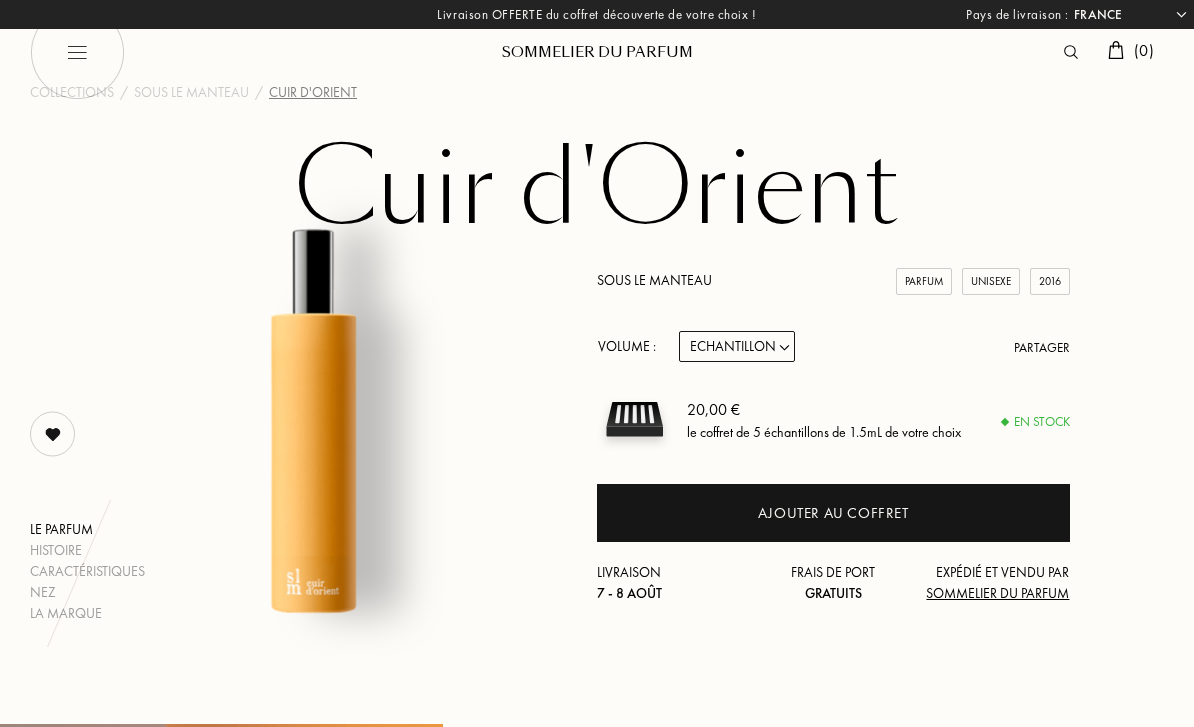 click on "Echantillon 14mL 50mL 100mL" at bounding box center [737, 346] 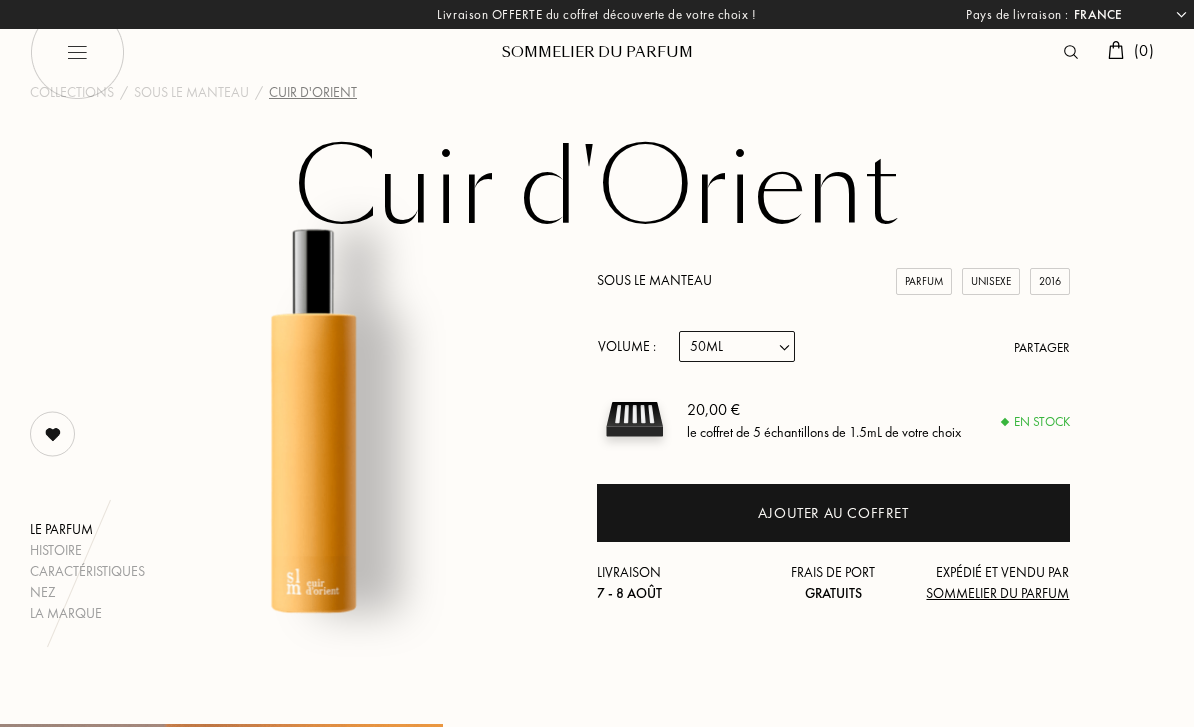 select on "2" 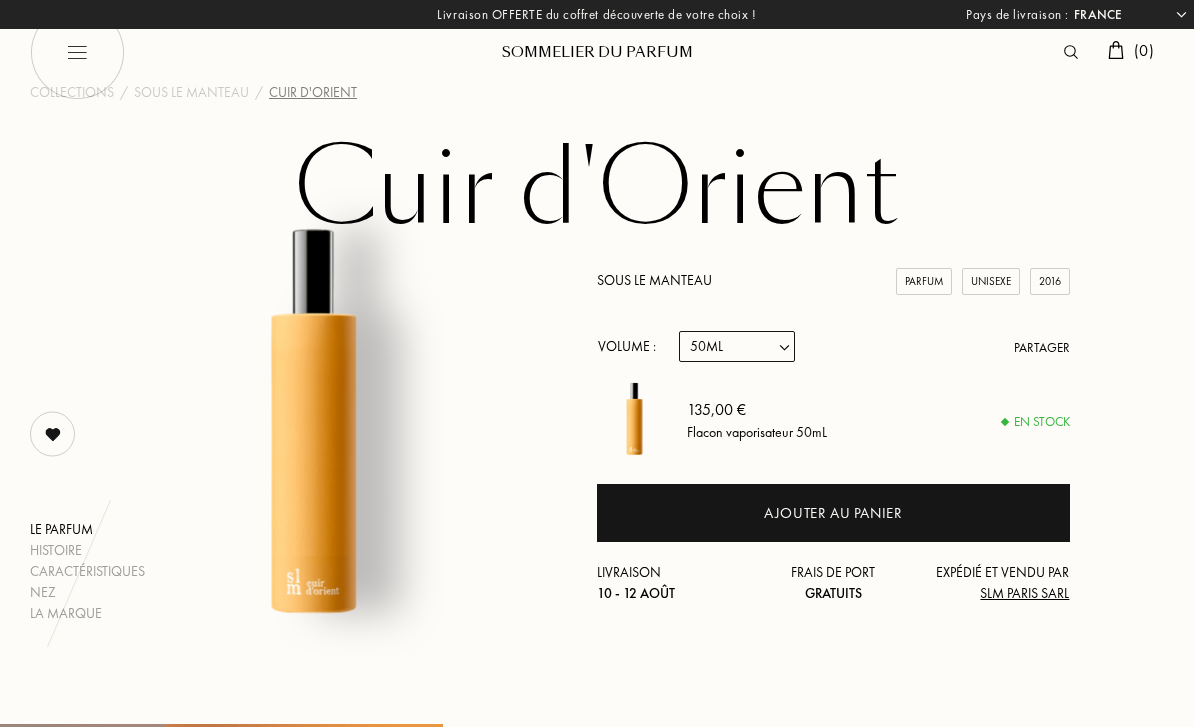 click on "Echantillon 14mL 50mL 100mL" at bounding box center [737, 346] 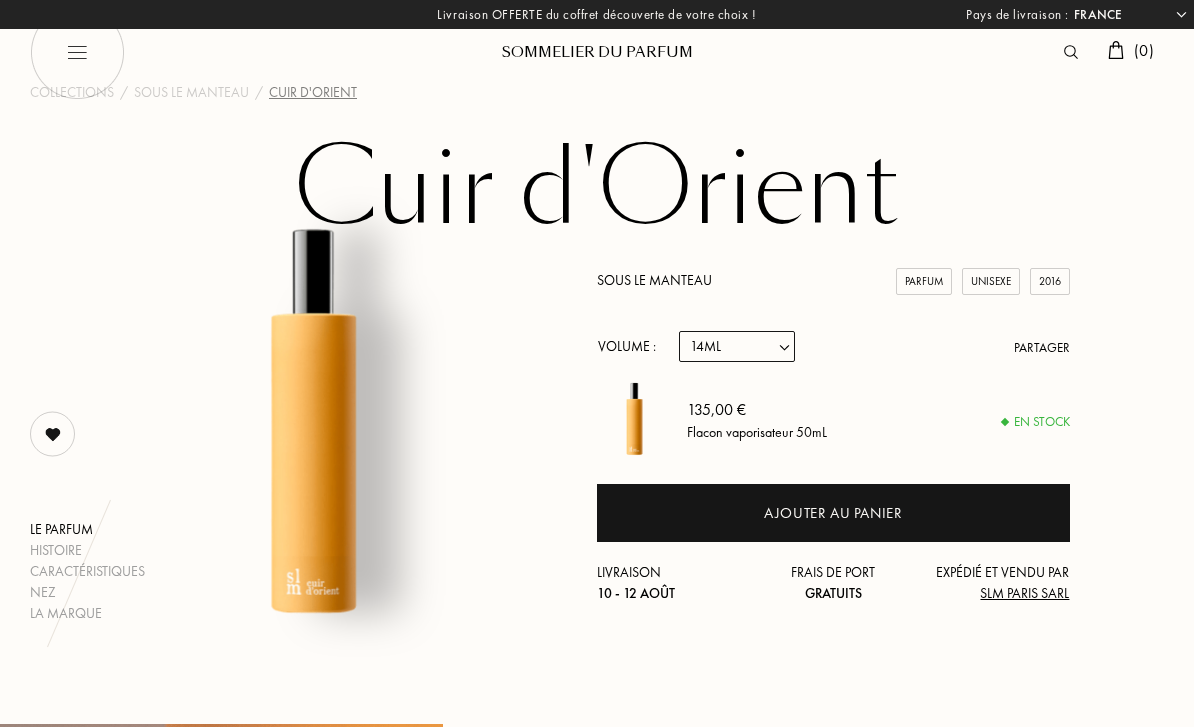 select on "1" 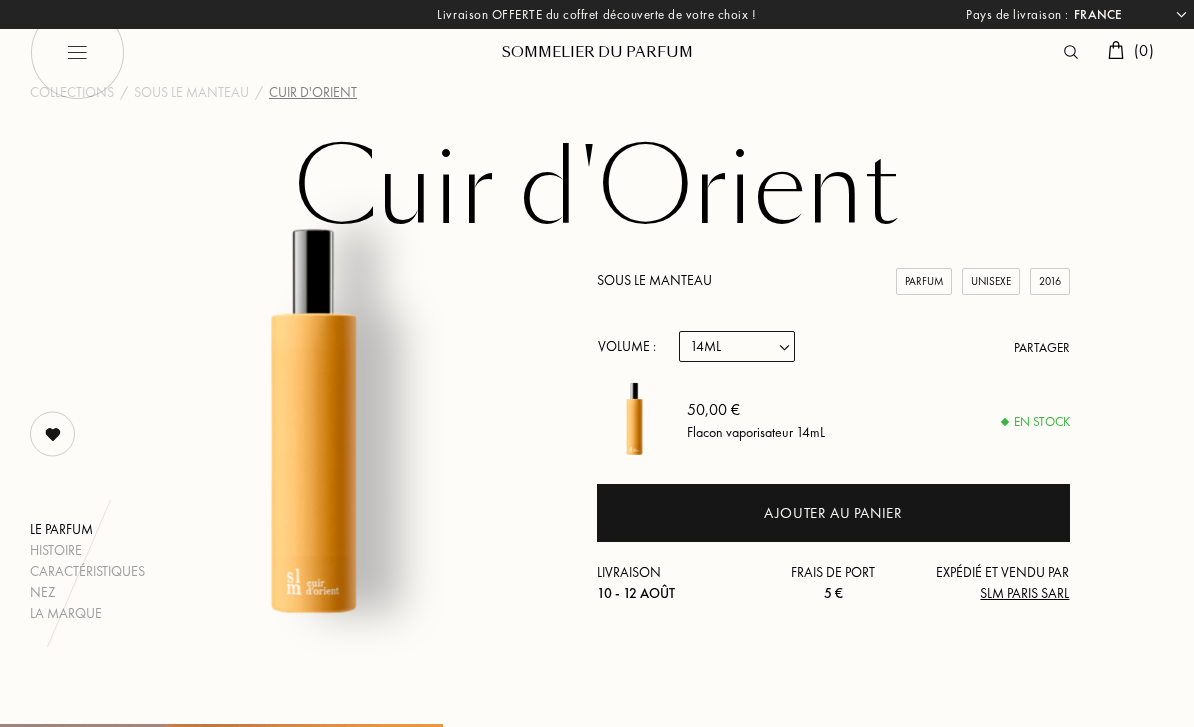 click on "Echantillon 14mL 50mL 100mL" at bounding box center (737, 346) 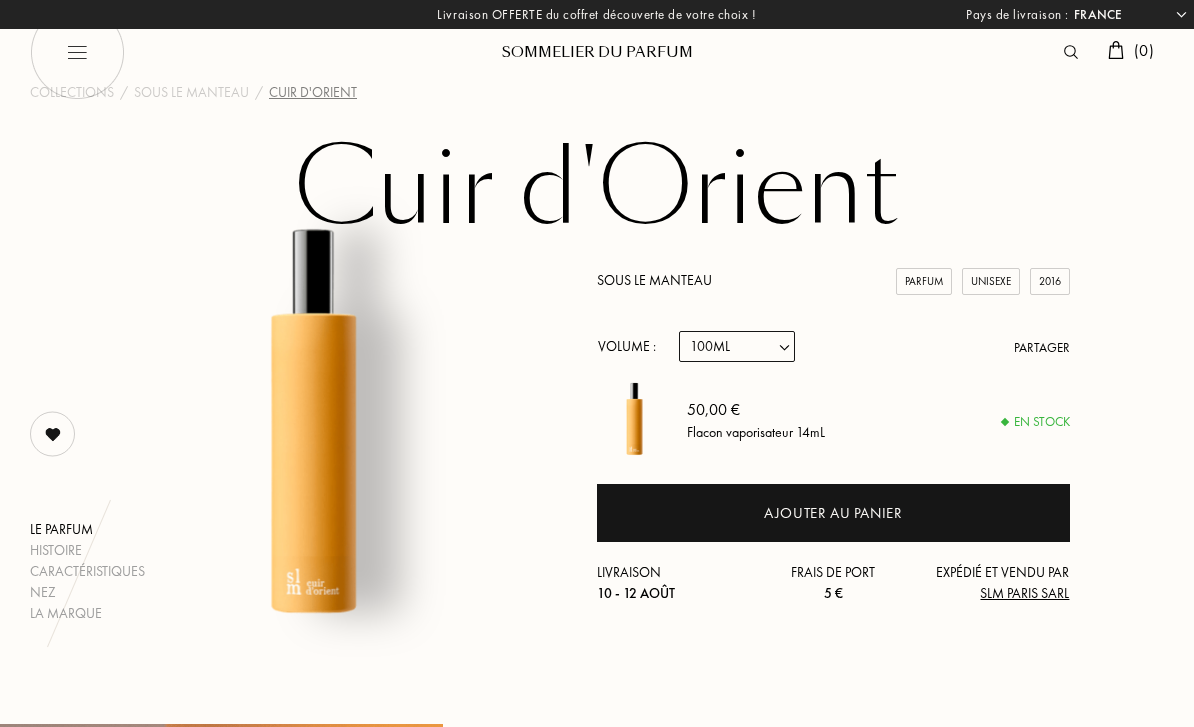 select on "3" 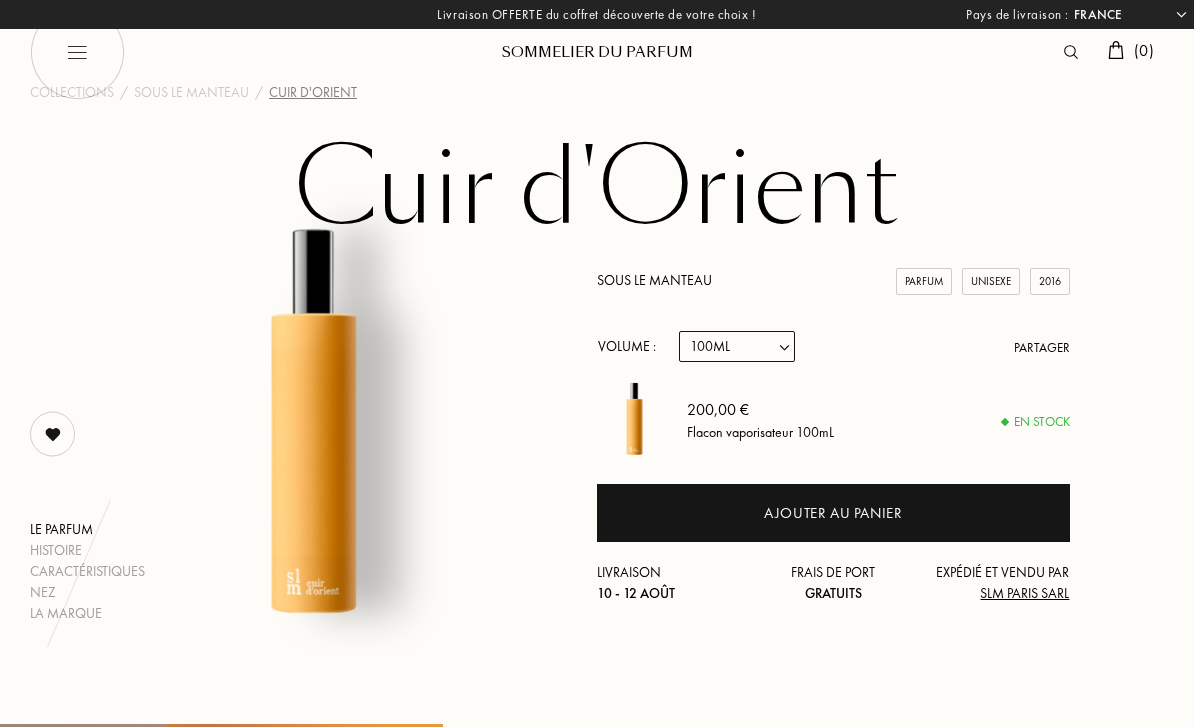 click on "Echantillon 14mL 50mL 100mL" at bounding box center (737, 346) 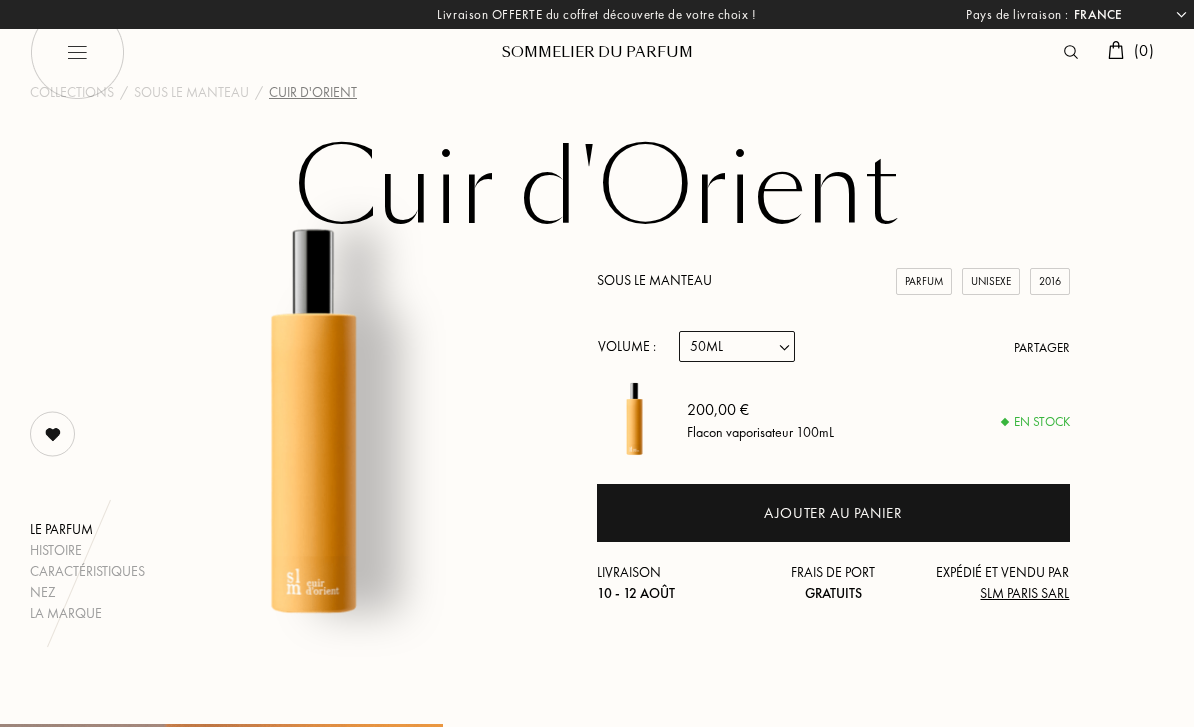 select on "2" 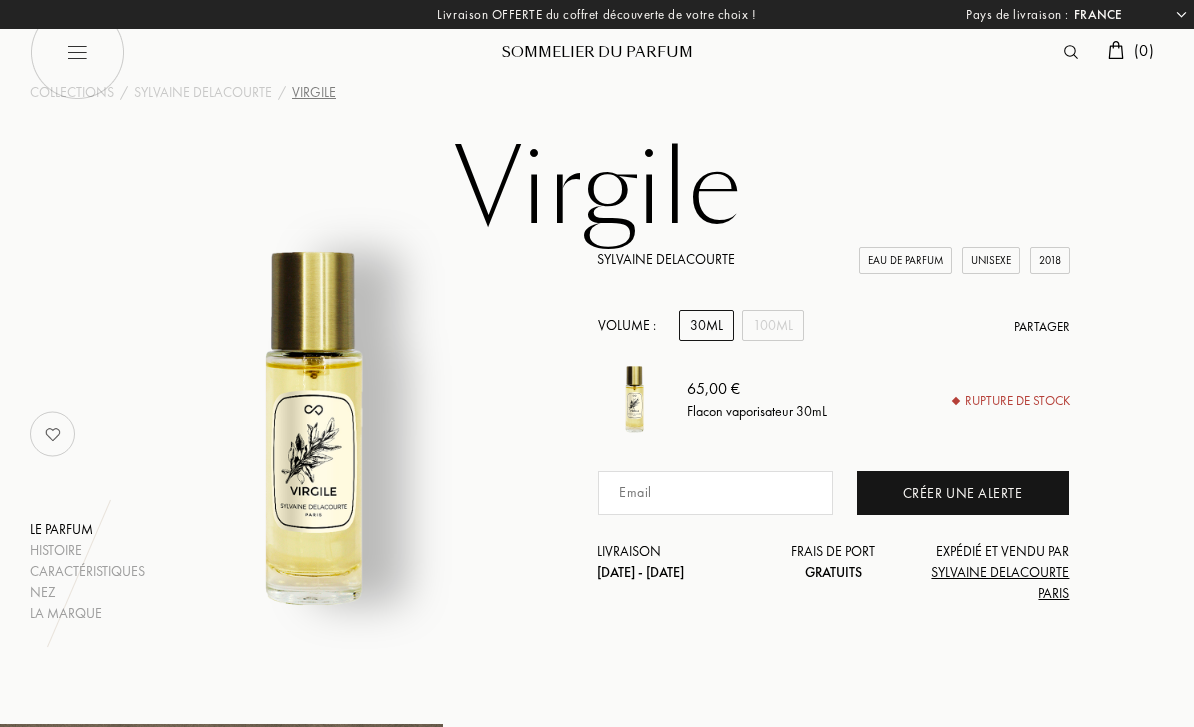 select on "FR" 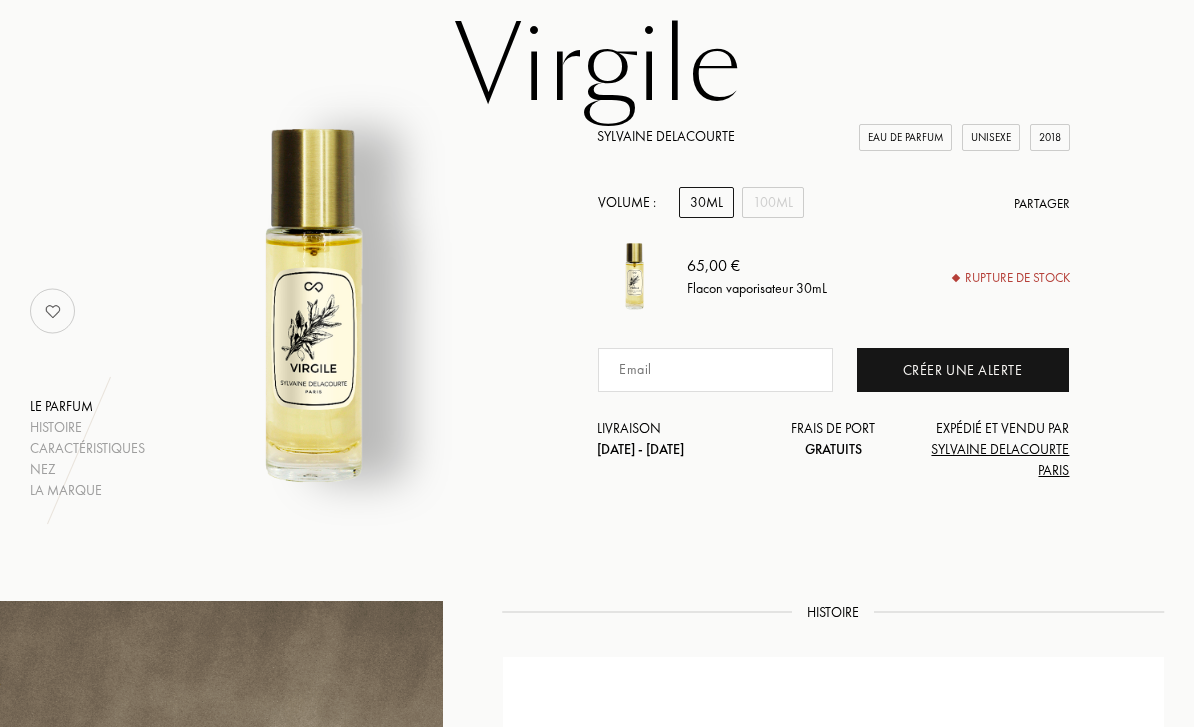 click on "100mL" at bounding box center [773, 203] 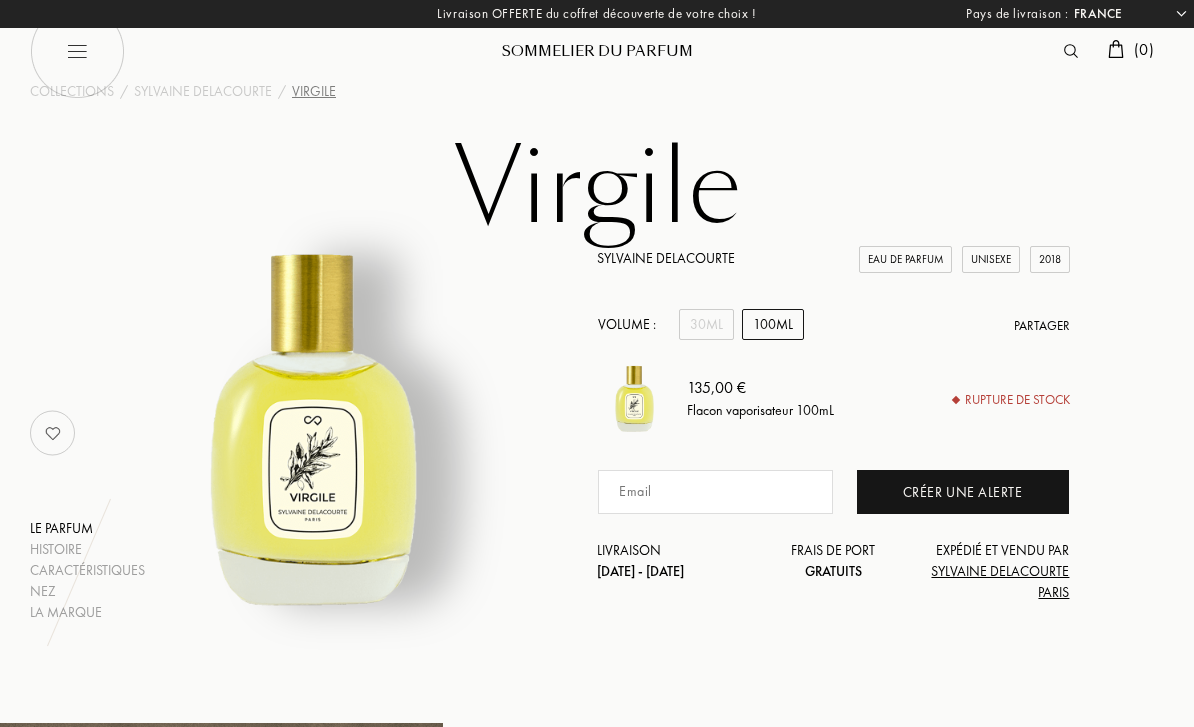 scroll, scrollTop: 0, scrollLeft: 0, axis: both 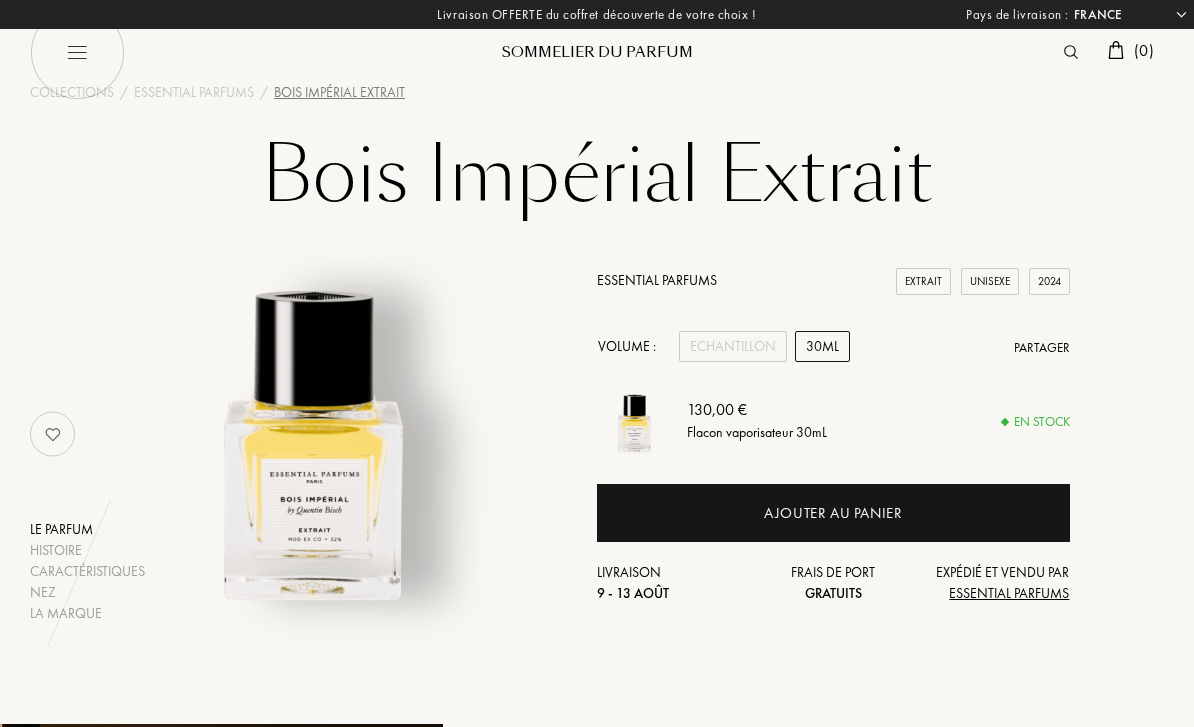 select on "FR" 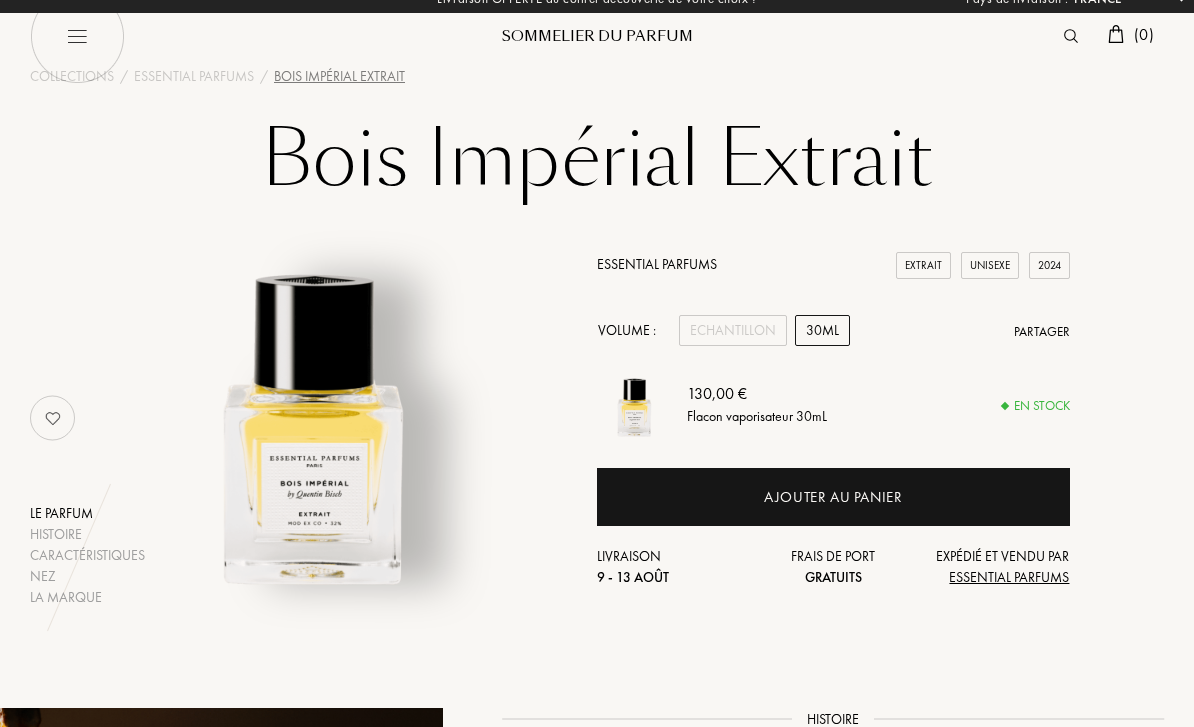 scroll, scrollTop: 0, scrollLeft: 0, axis: both 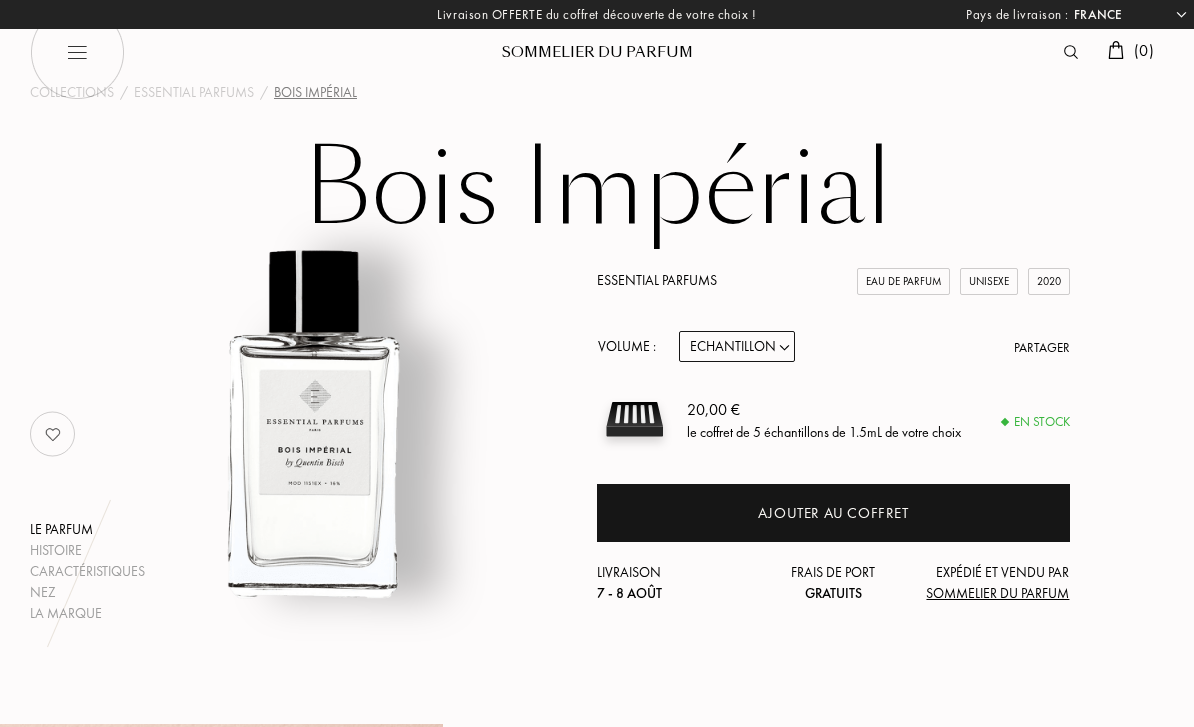 select on "FR" 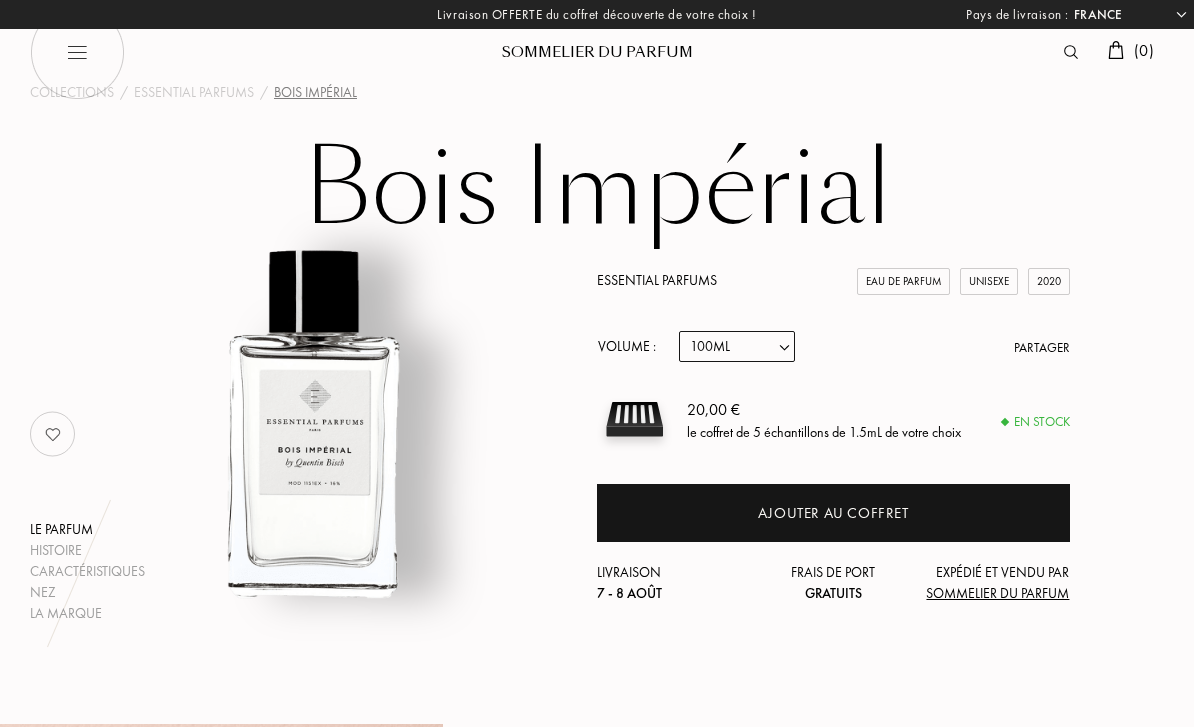 select on "2" 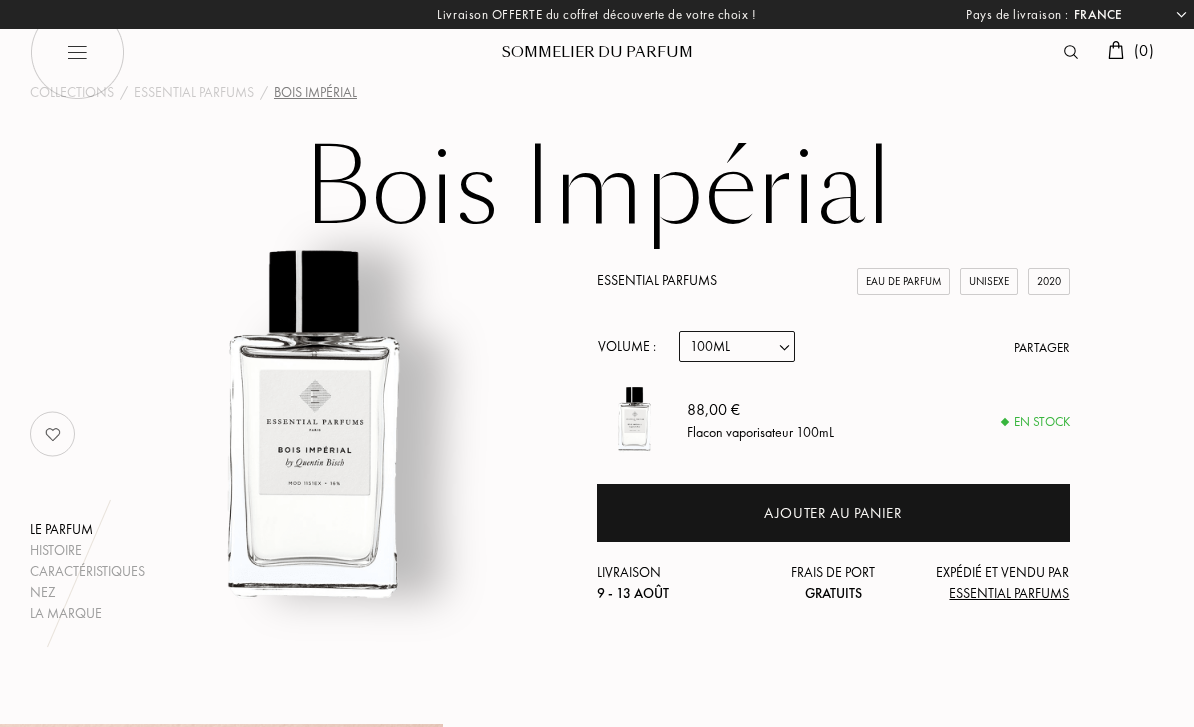 click on "Ajouter au panier" at bounding box center (833, 513) 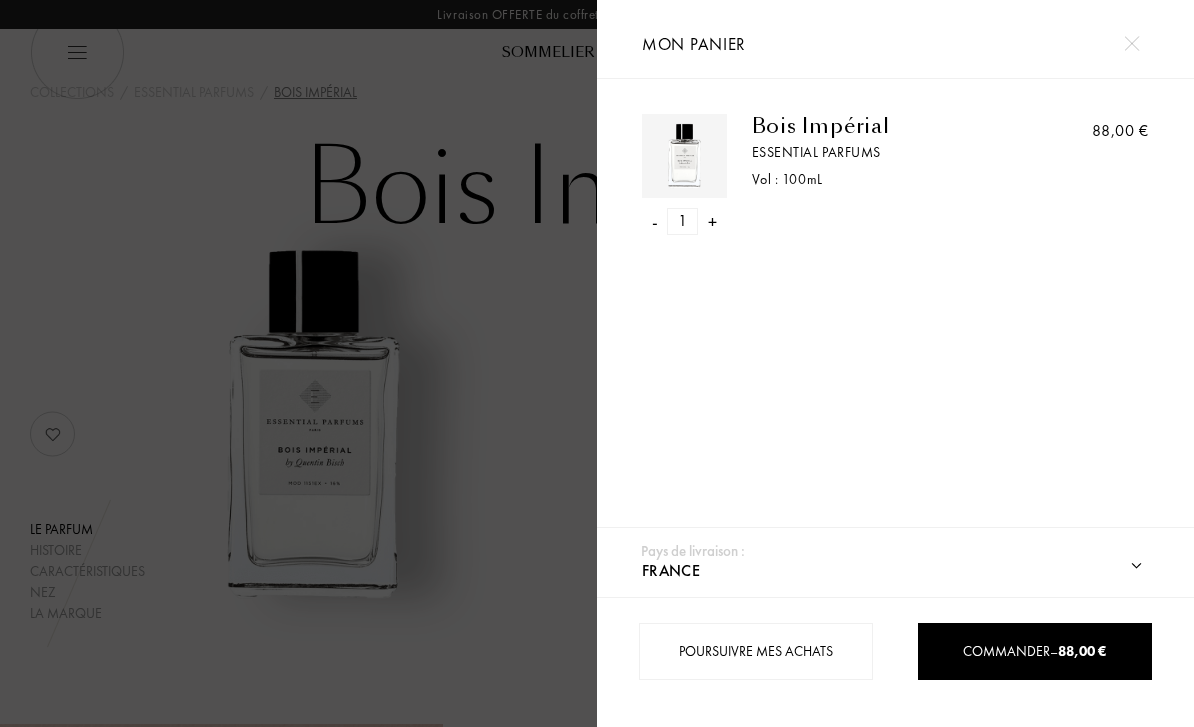 click at bounding box center (298, 363) 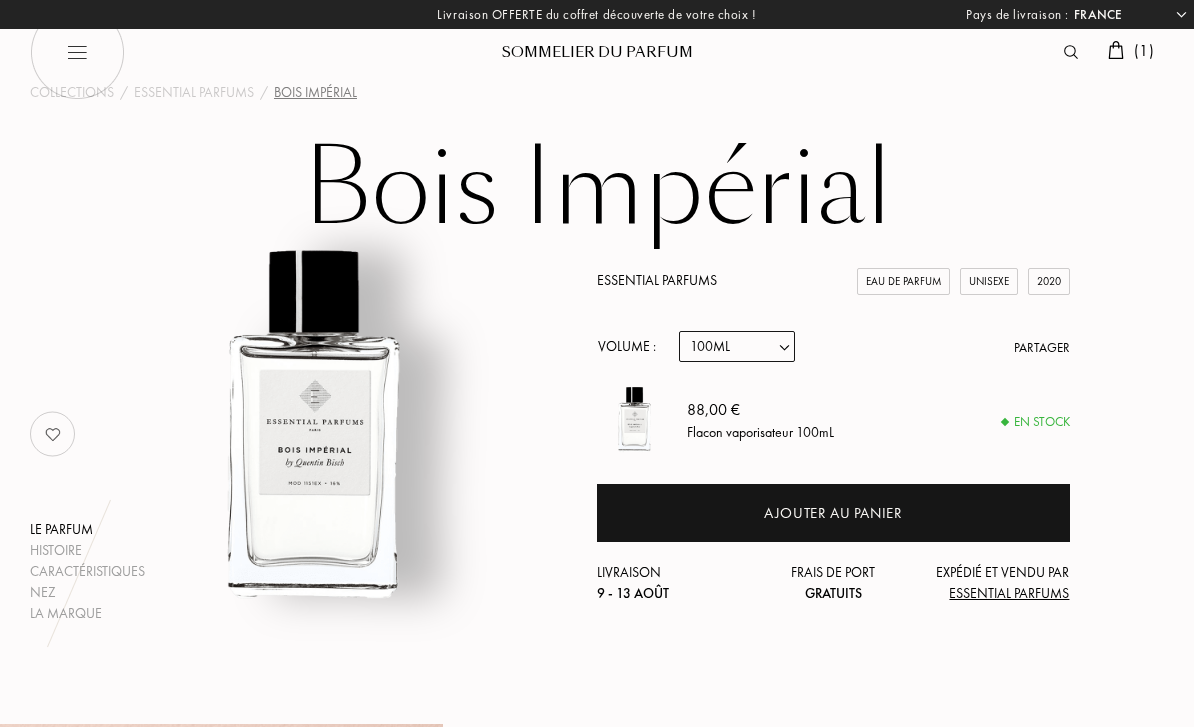 click on "Essential Parfums" at bounding box center [194, 92] 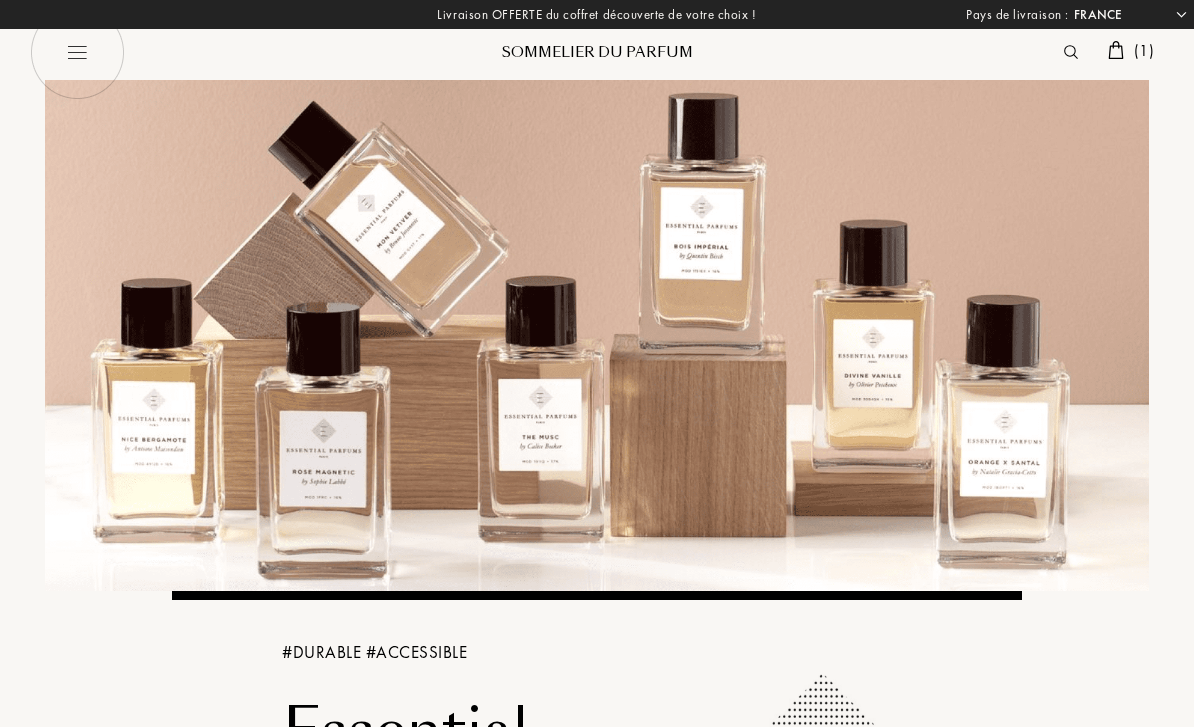 select on "FR" 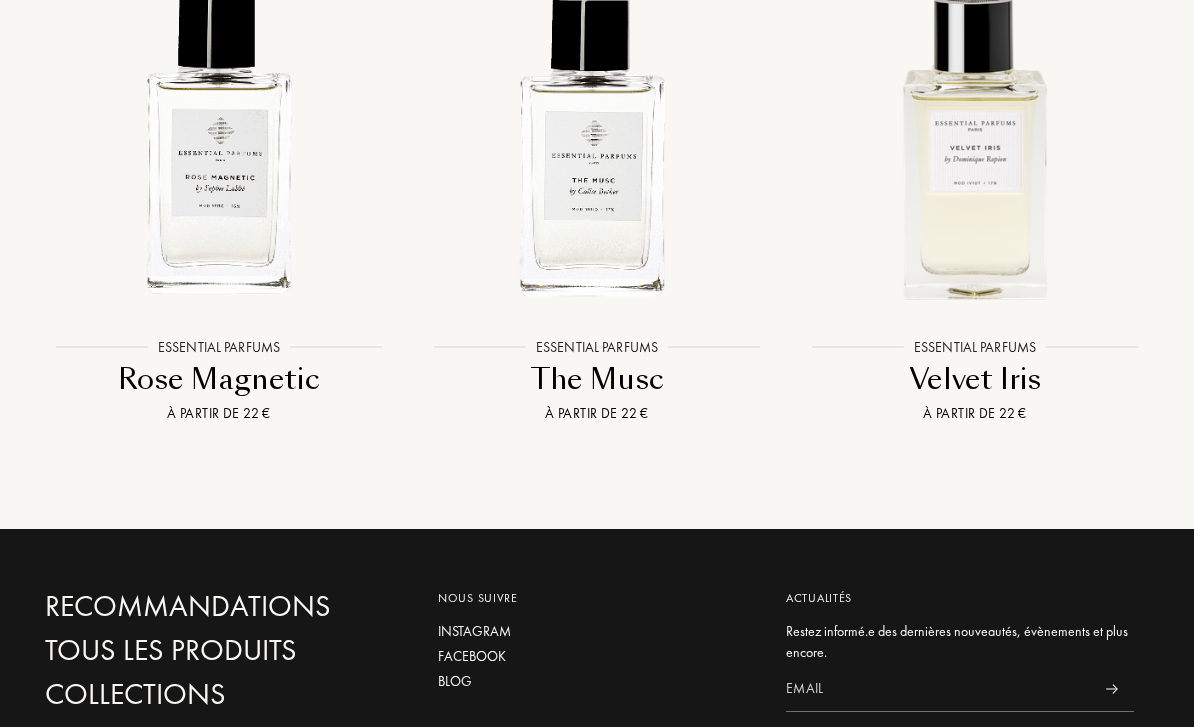 scroll, scrollTop: 4099, scrollLeft: 0, axis: vertical 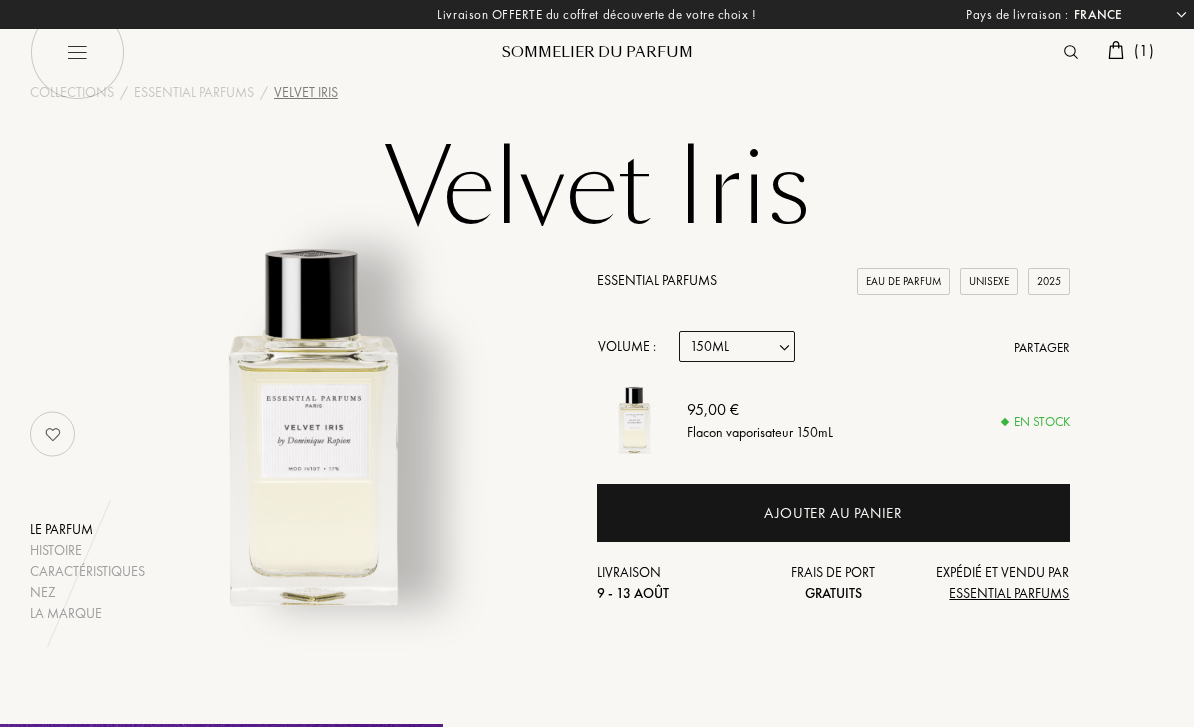 select on "FR" 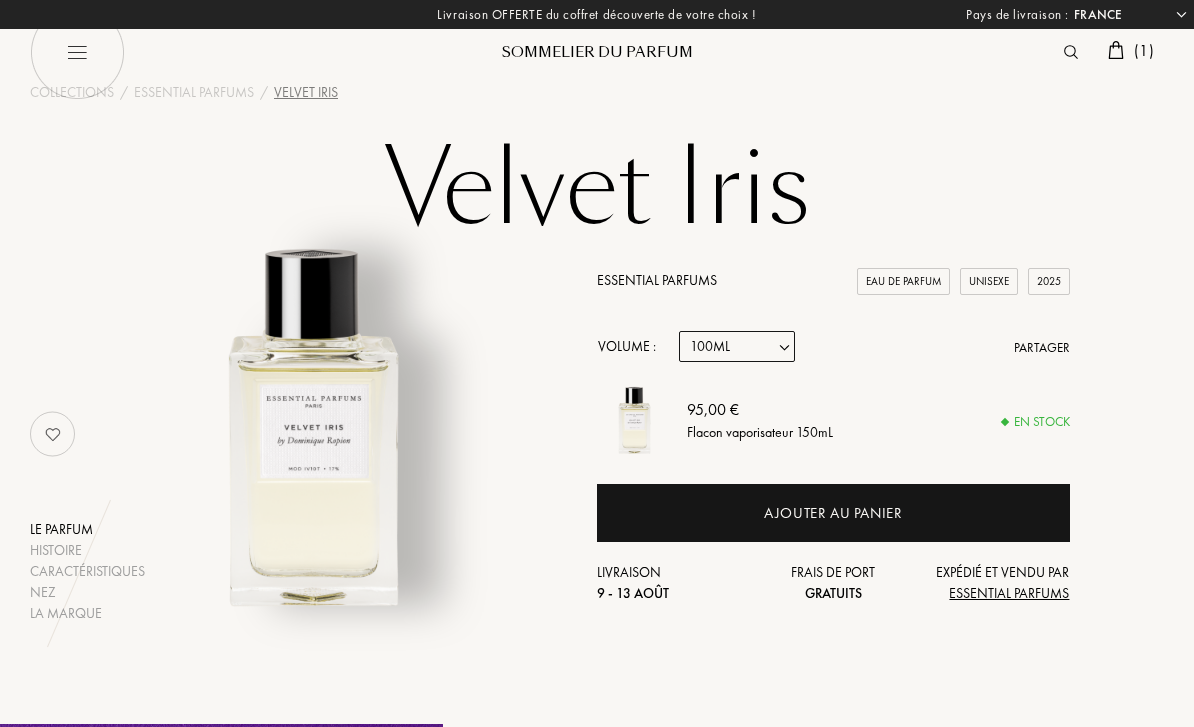 select on "2" 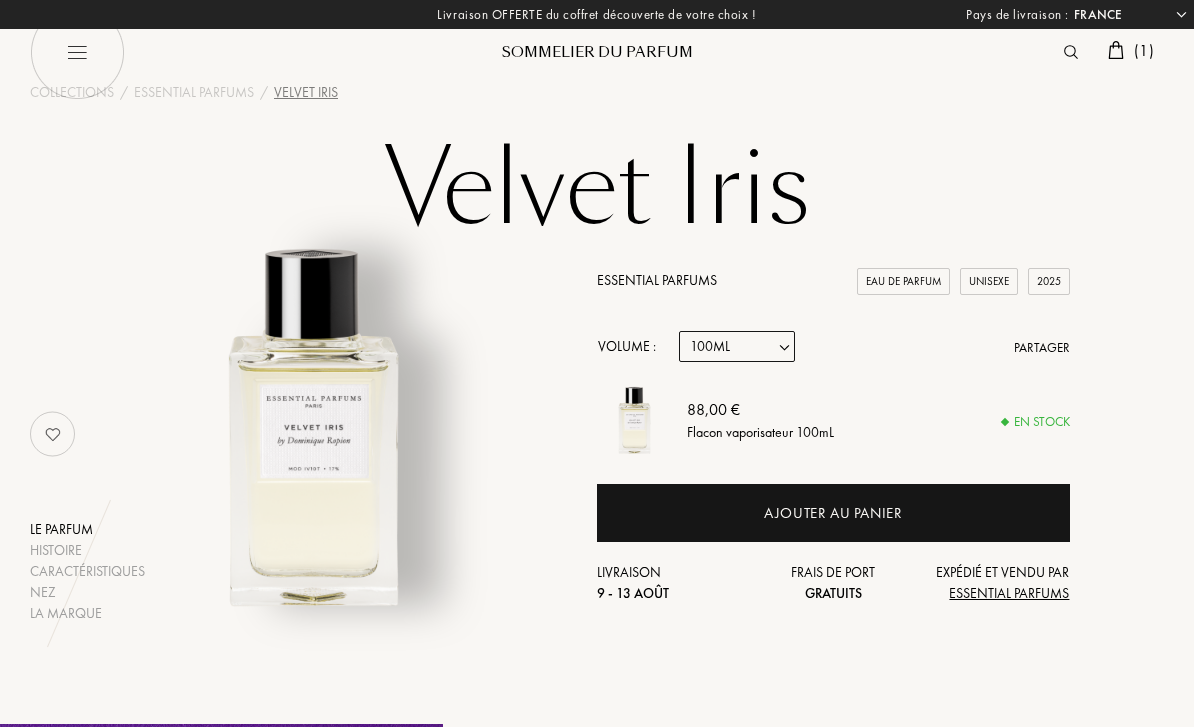 click on "Echantillon 10mL 100mL 150mL" at bounding box center (737, 346) 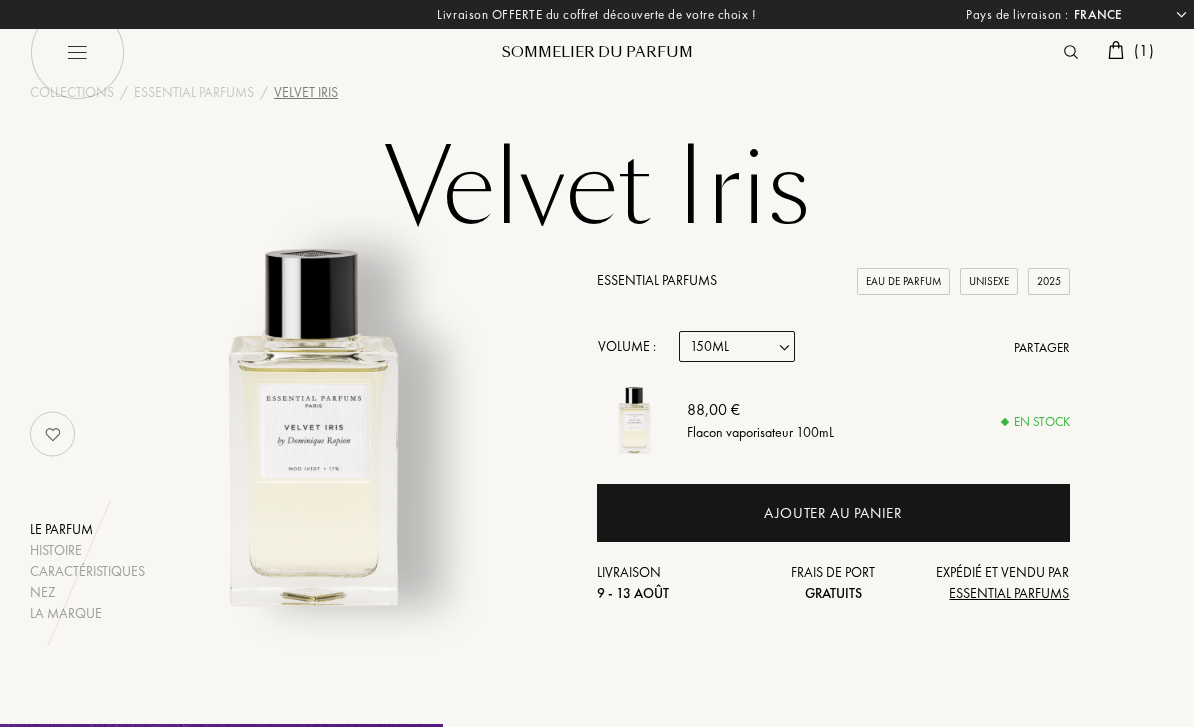 select on "3" 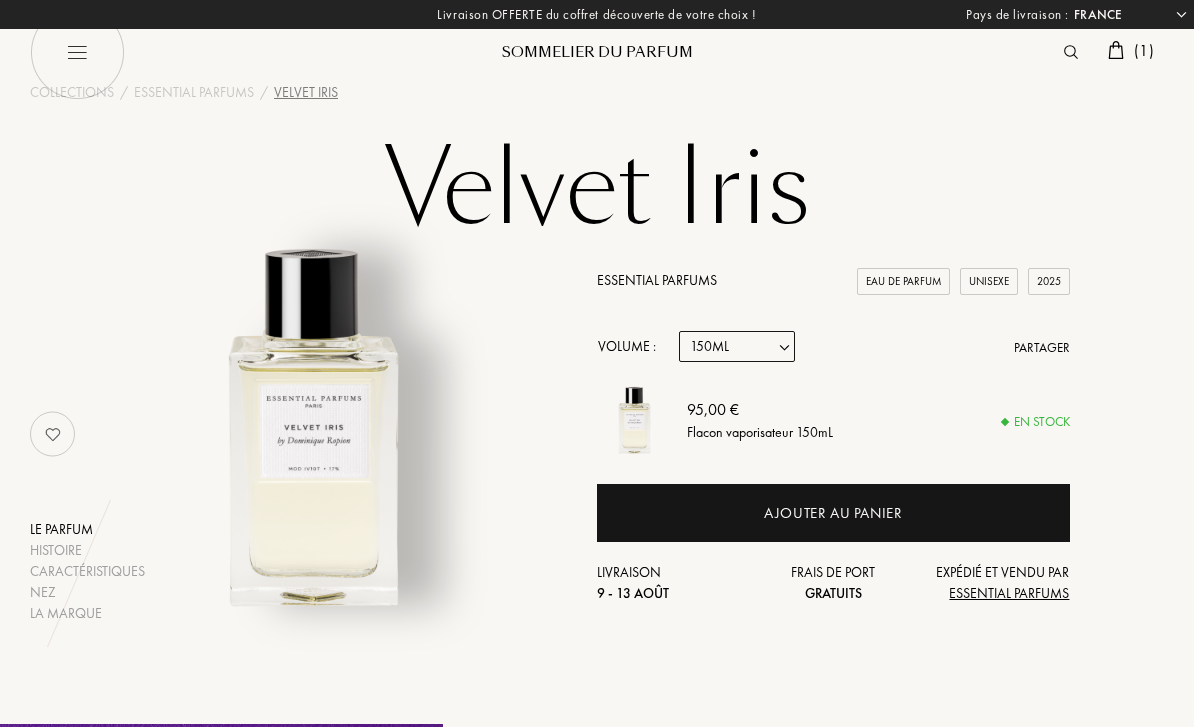 click on "Ajouter au panier" at bounding box center [833, 513] 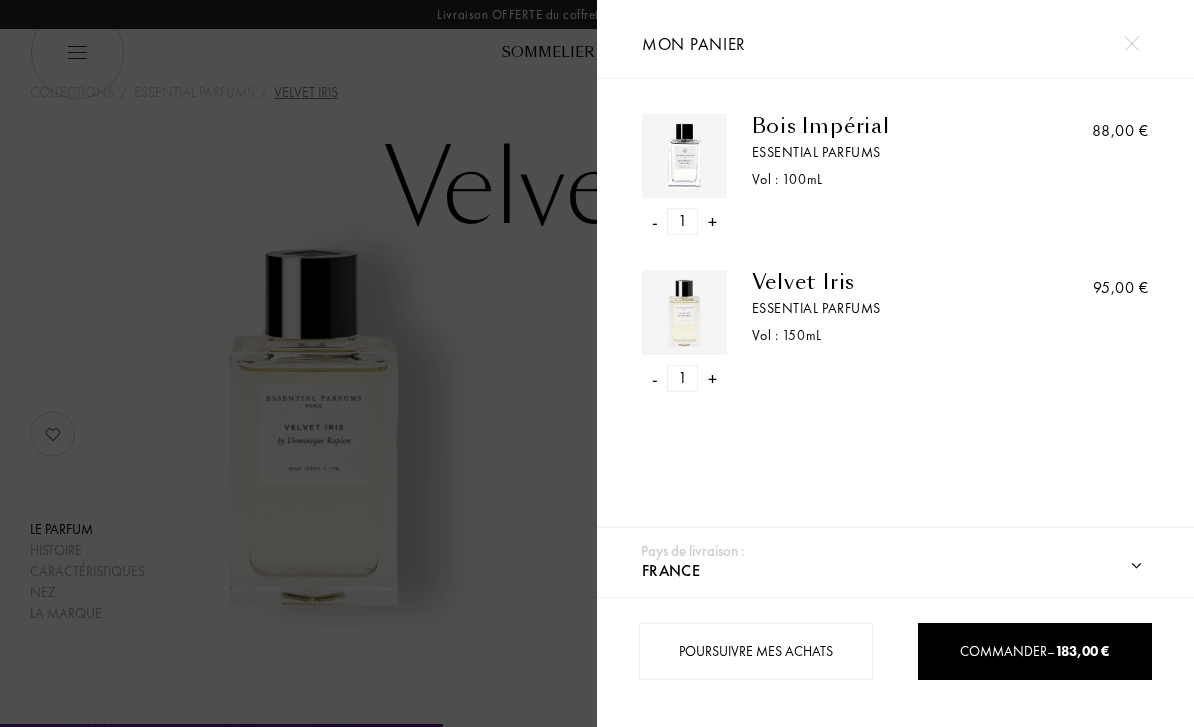 click on "-" at bounding box center [655, 221] 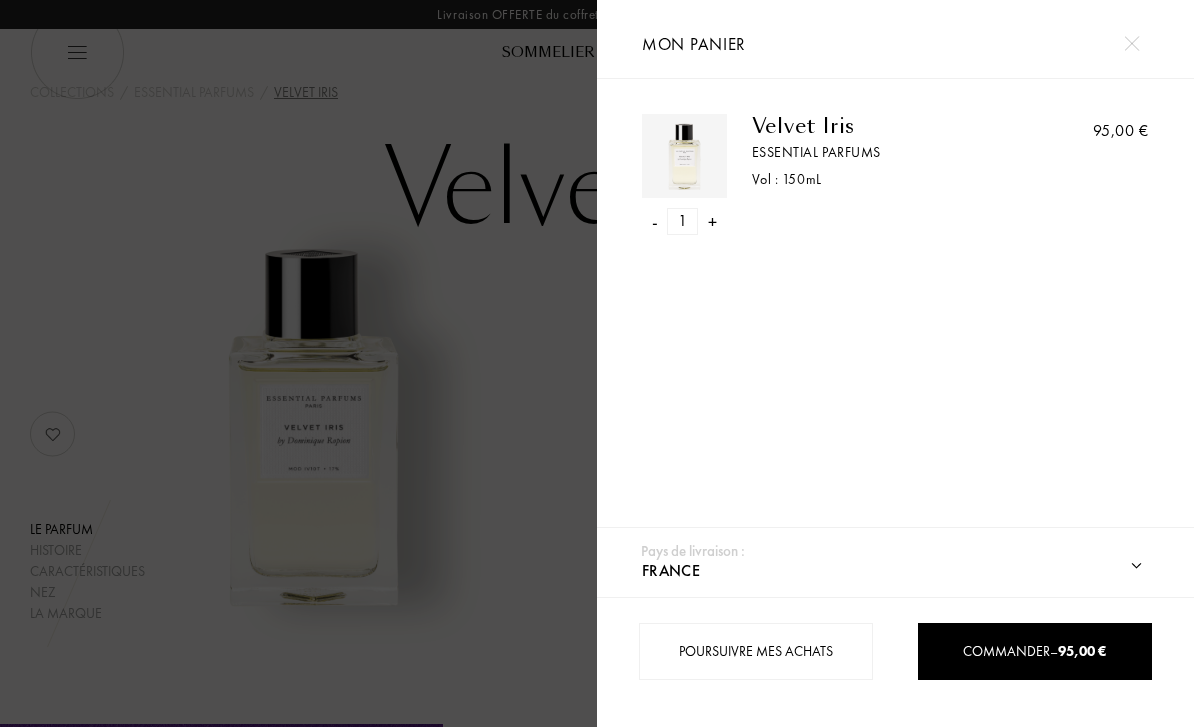click on "Commander  –  95,00 €" at bounding box center (1034, 651) 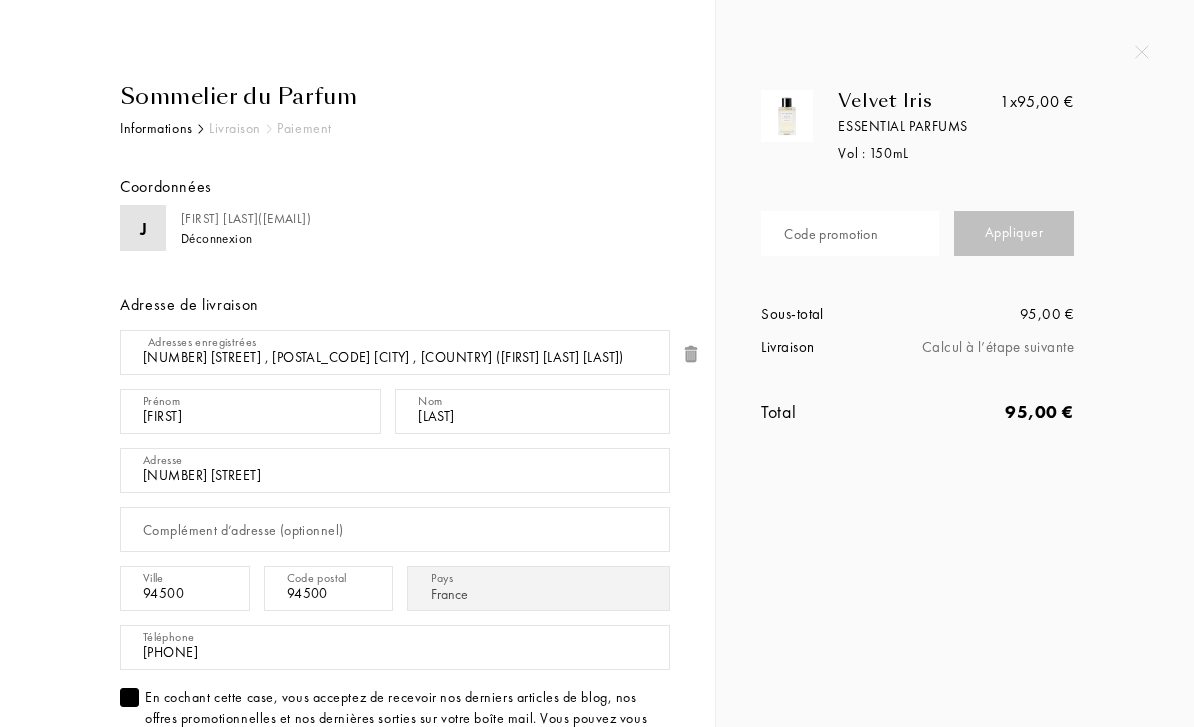 select on "FR" 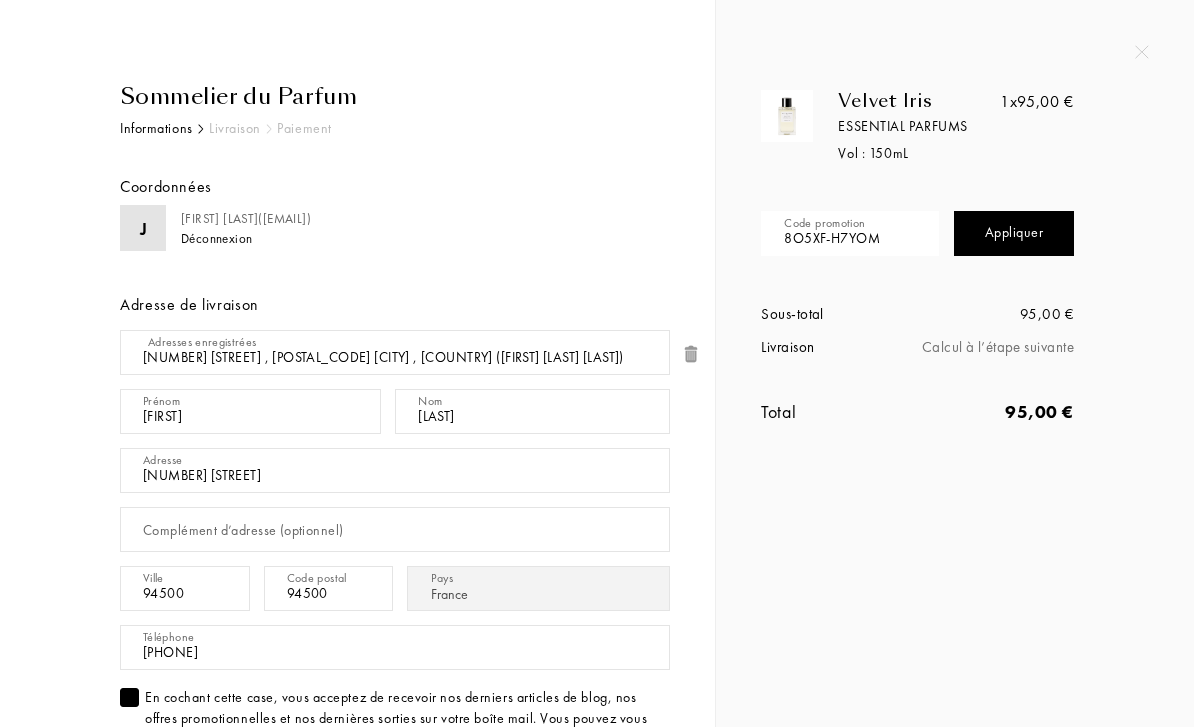 type on "8O5XF-H7YOM" 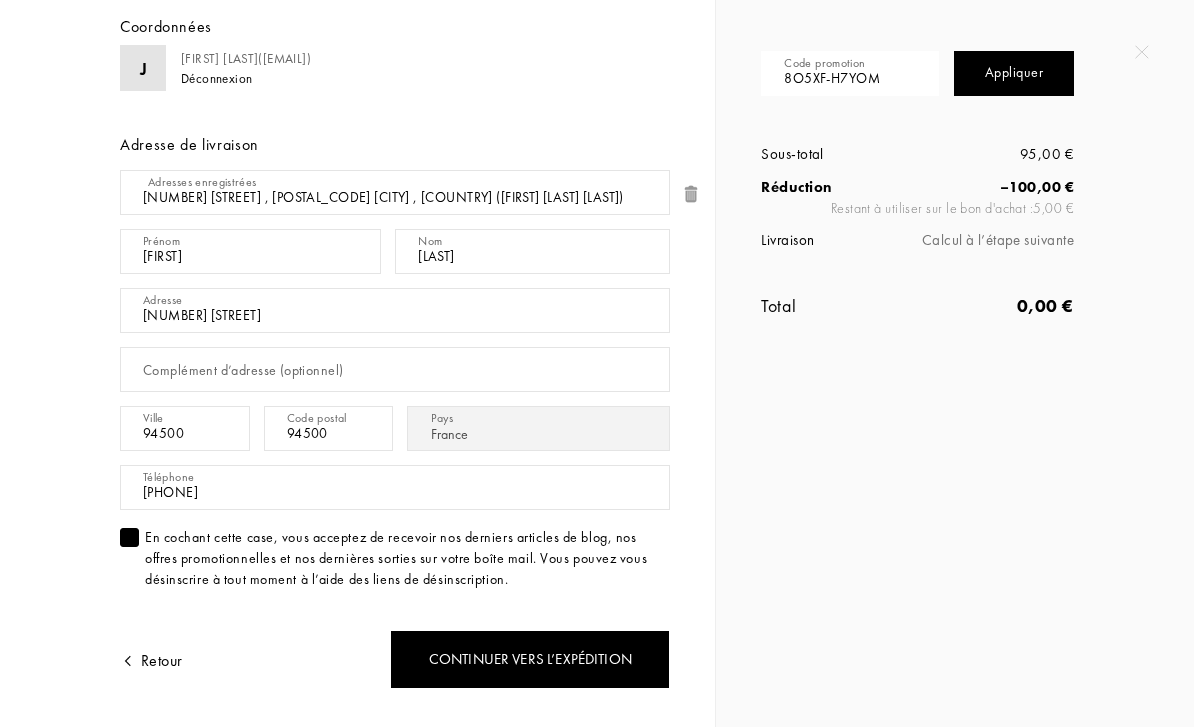 scroll, scrollTop: 167, scrollLeft: 0, axis: vertical 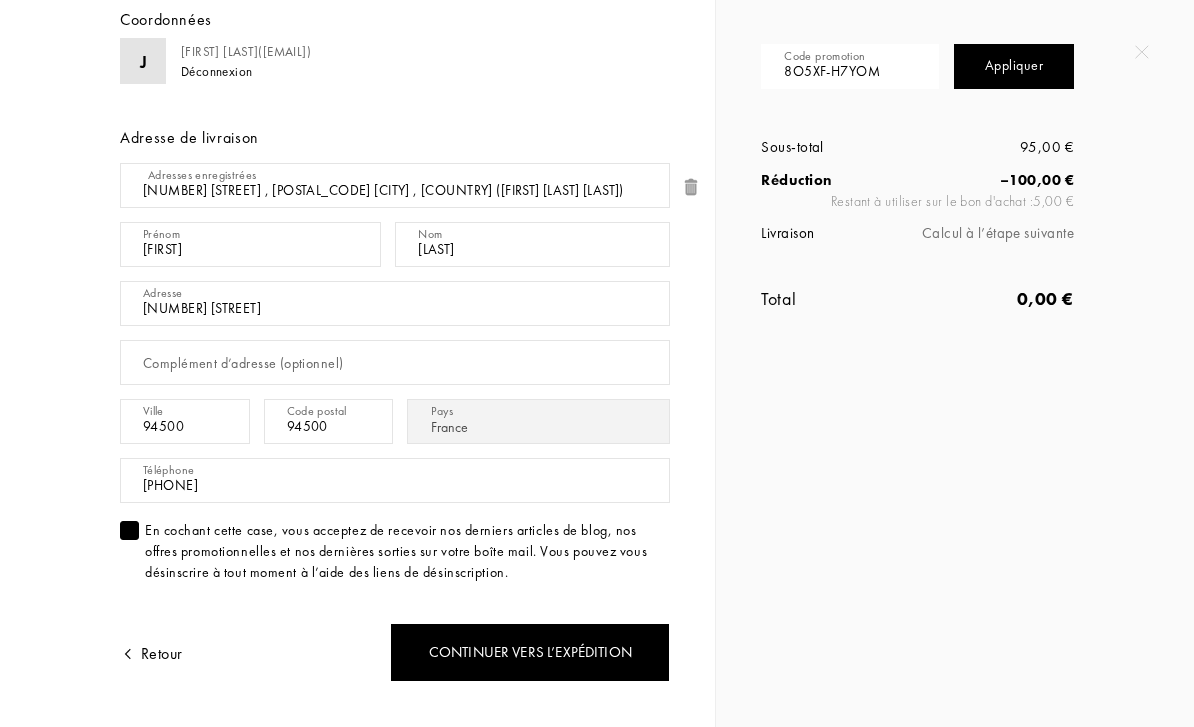 click on "Continuer vers l’expédition" at bounding box center (530, 652) 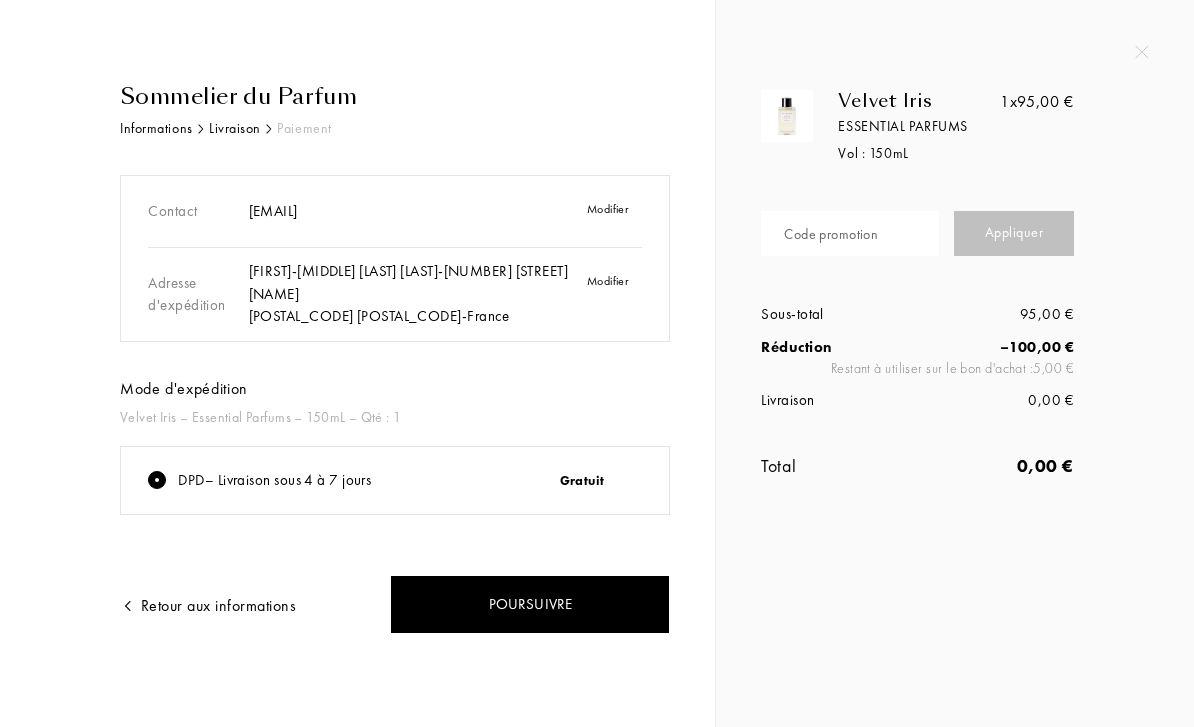 scroll, scrollTop: 0, scrollLeft: 0, axis: both 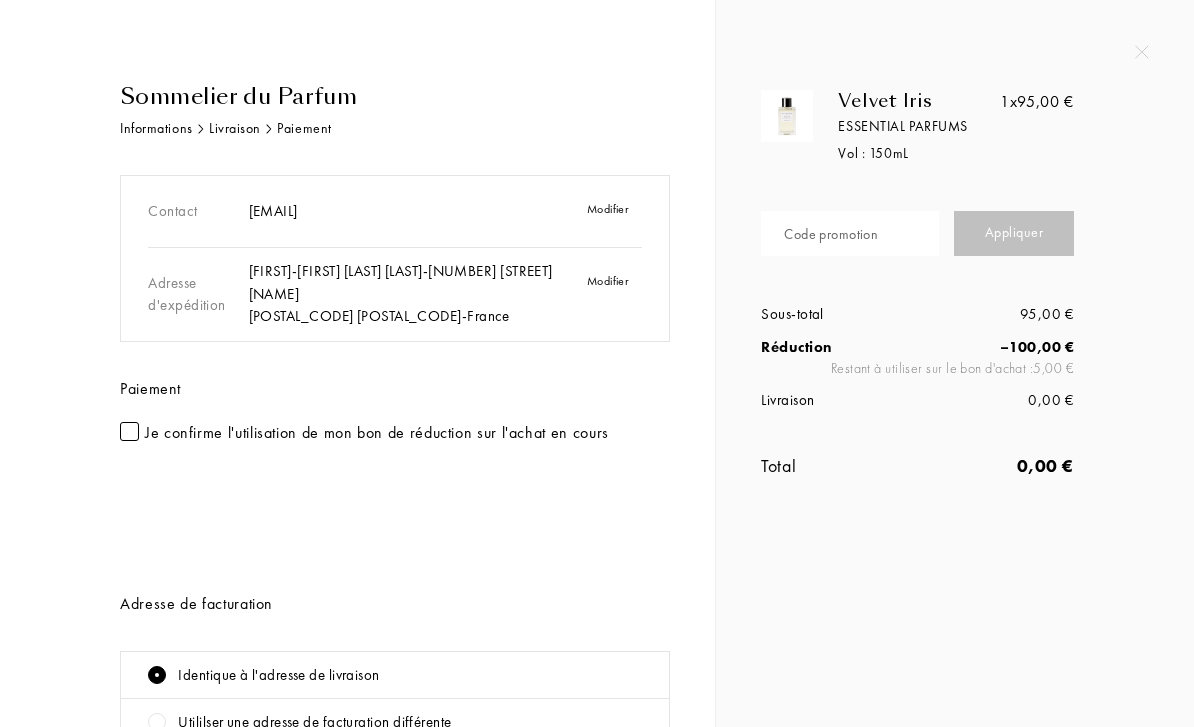 click on "Je confirme l'utilisation de mon bon de réduction sur l'achat en cours" at bounding box center [377, 432] 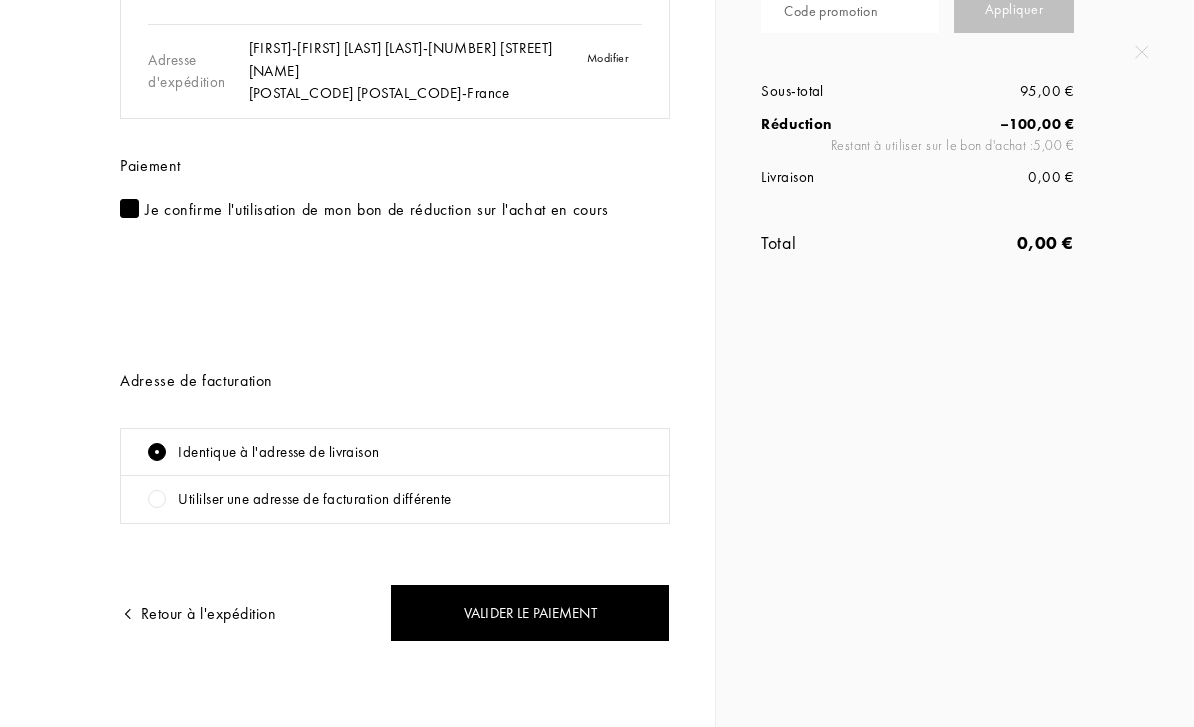 scroll, scrollTop: 222, scrollLeft: 0, axis: vertical 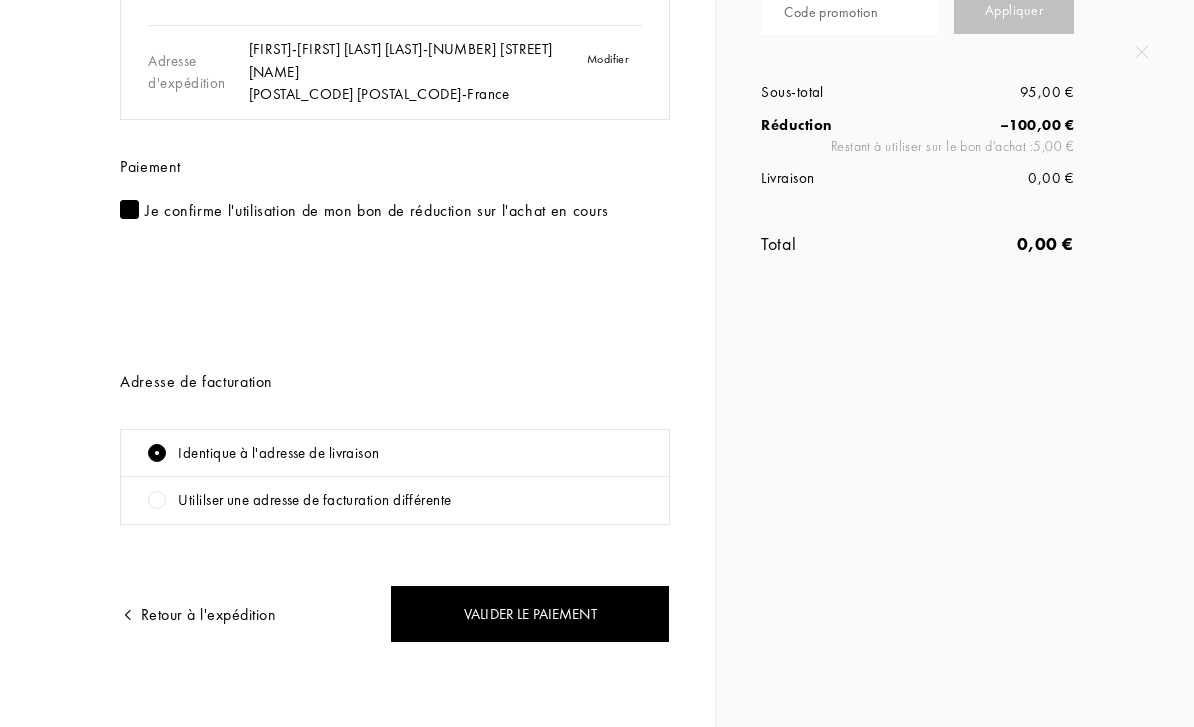 click on "Valider le paiement" at bounding box center [530, 614] 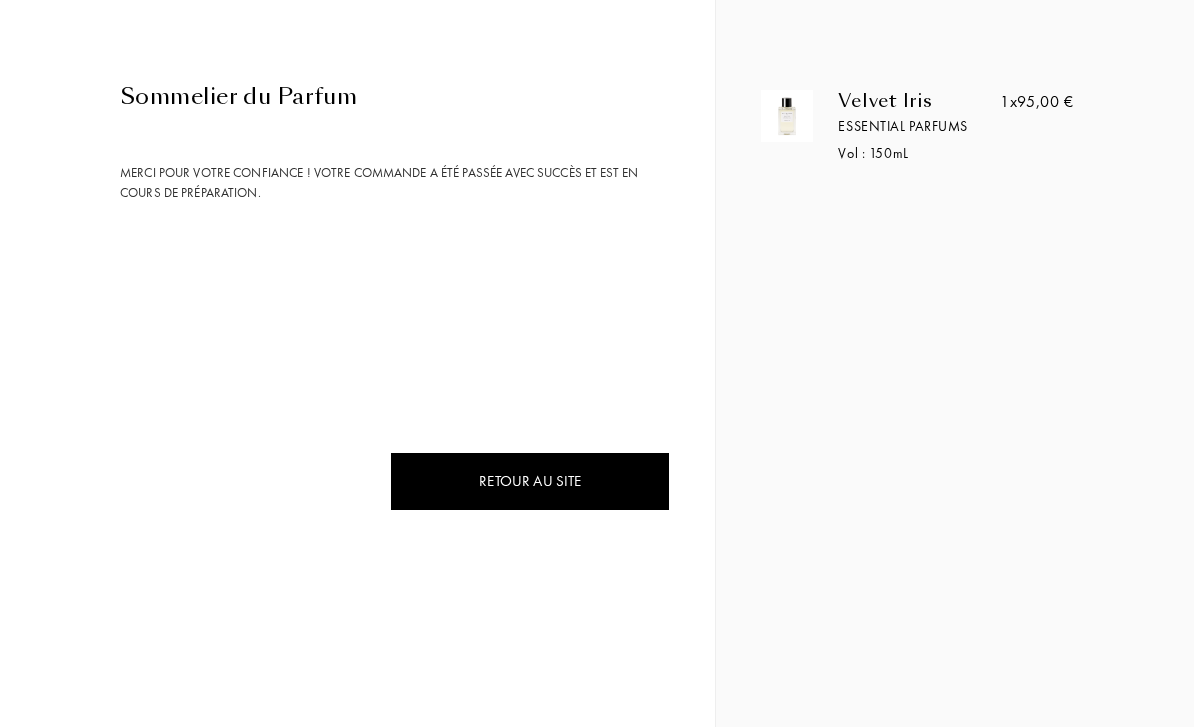 click on "Retour au site" at bounding box center (530, 481) 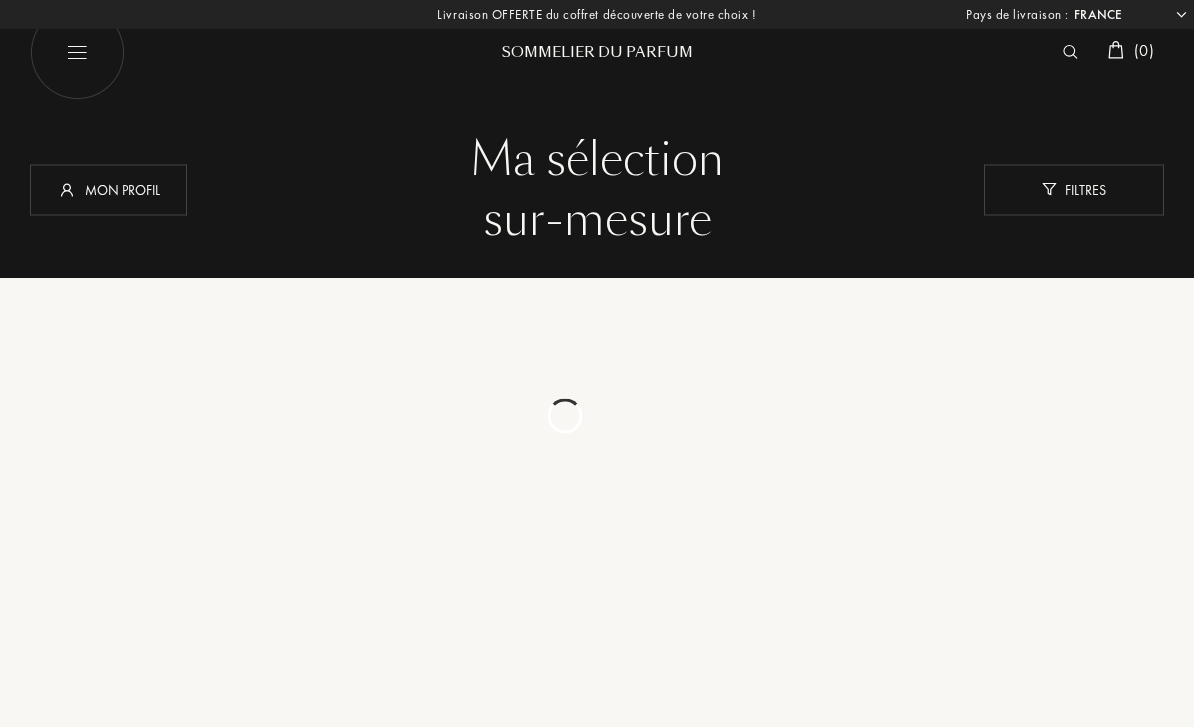 select on "FR" 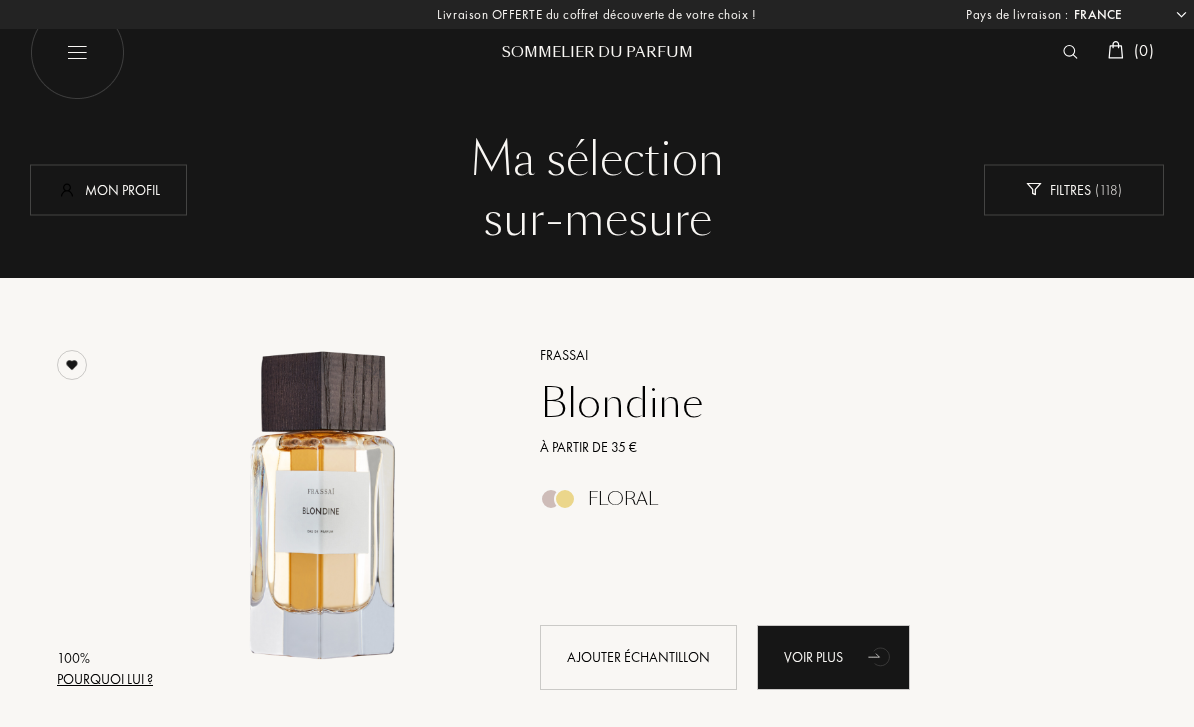 click on "Mon profil" at bounding box center (108, 189) 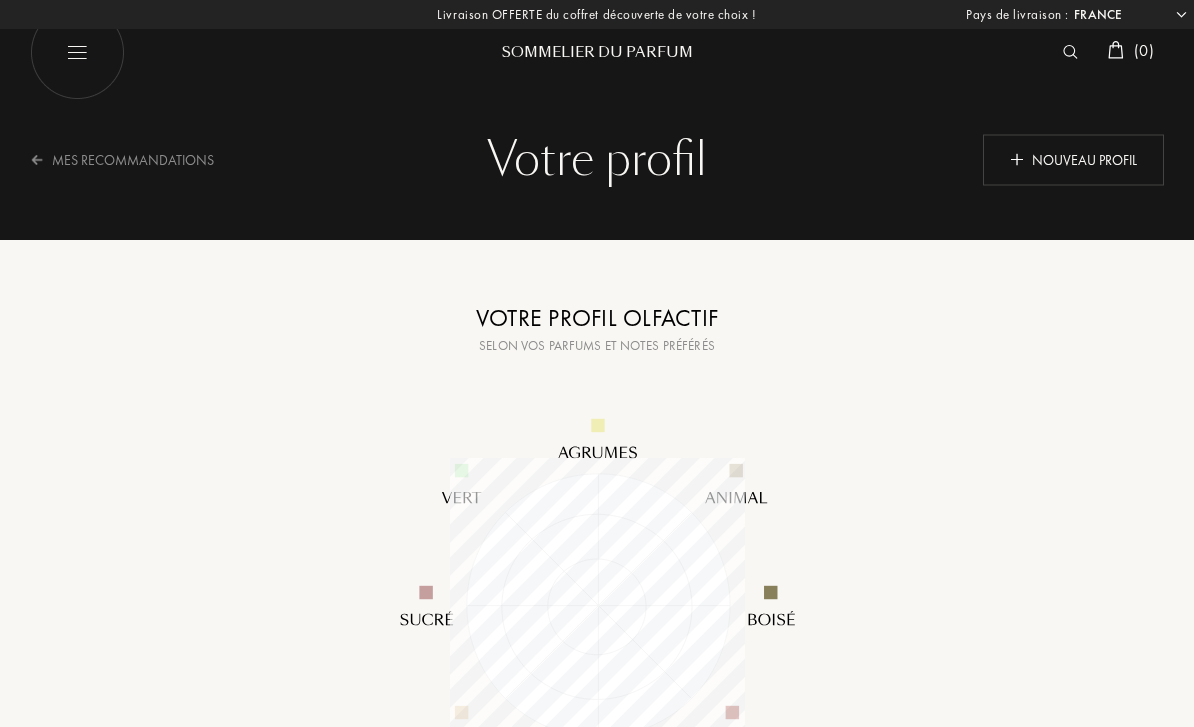 select on "FR" 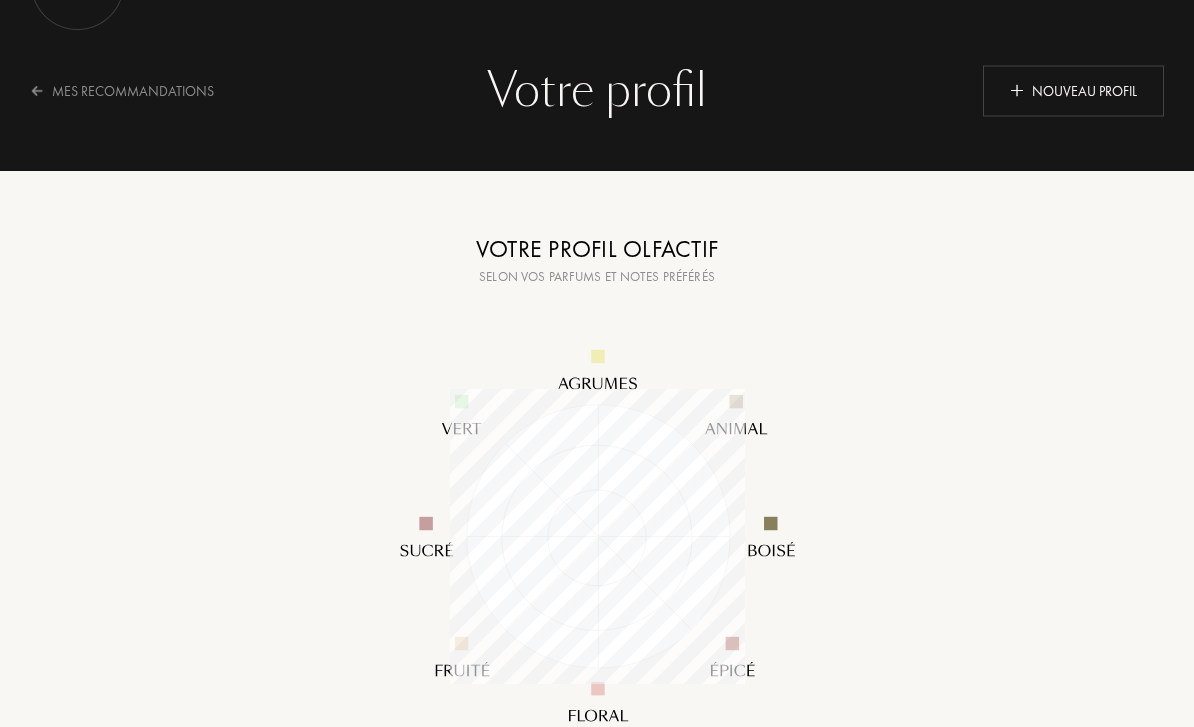 scroll, scrollTop: 0, scrollLeft: 0, axis: both 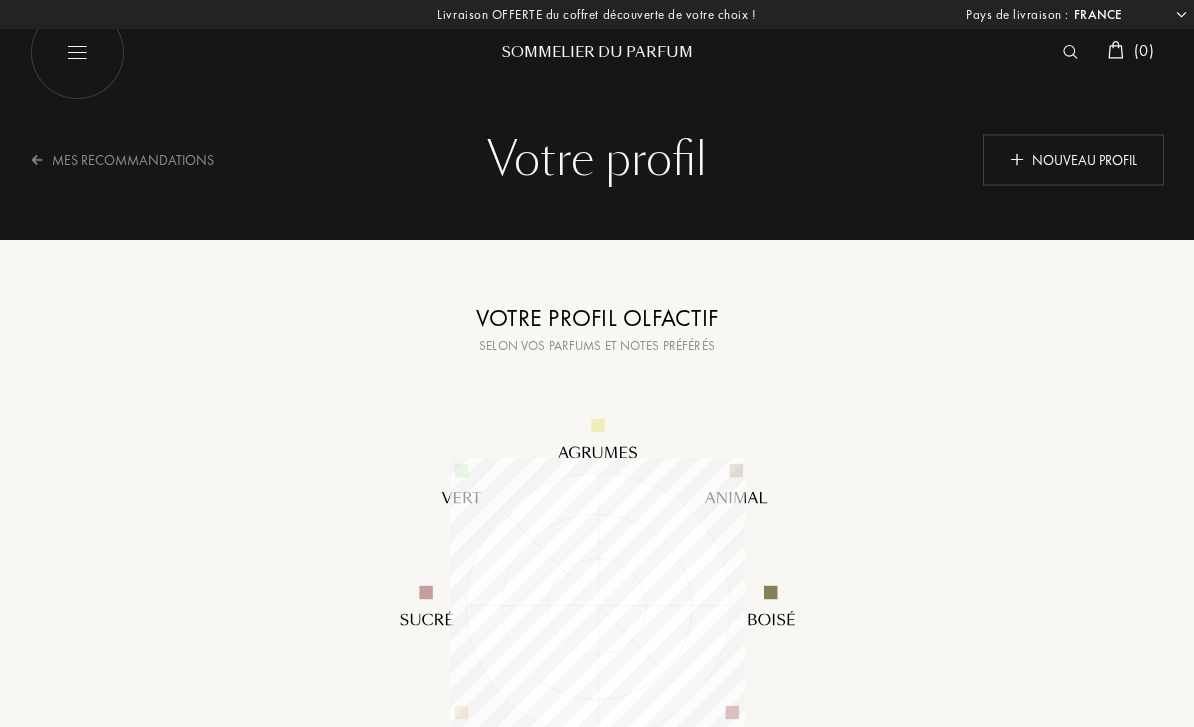 click at bounding box center [77, 52] 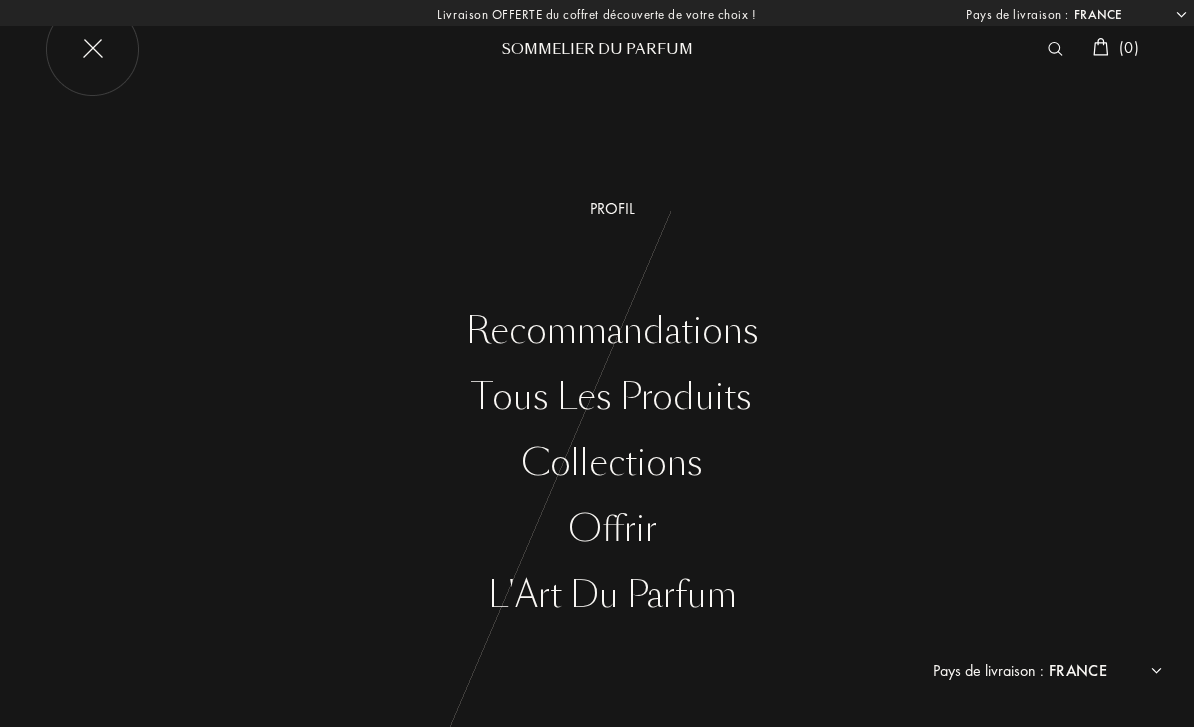click on "Profil" at bounding box center [612, 209] 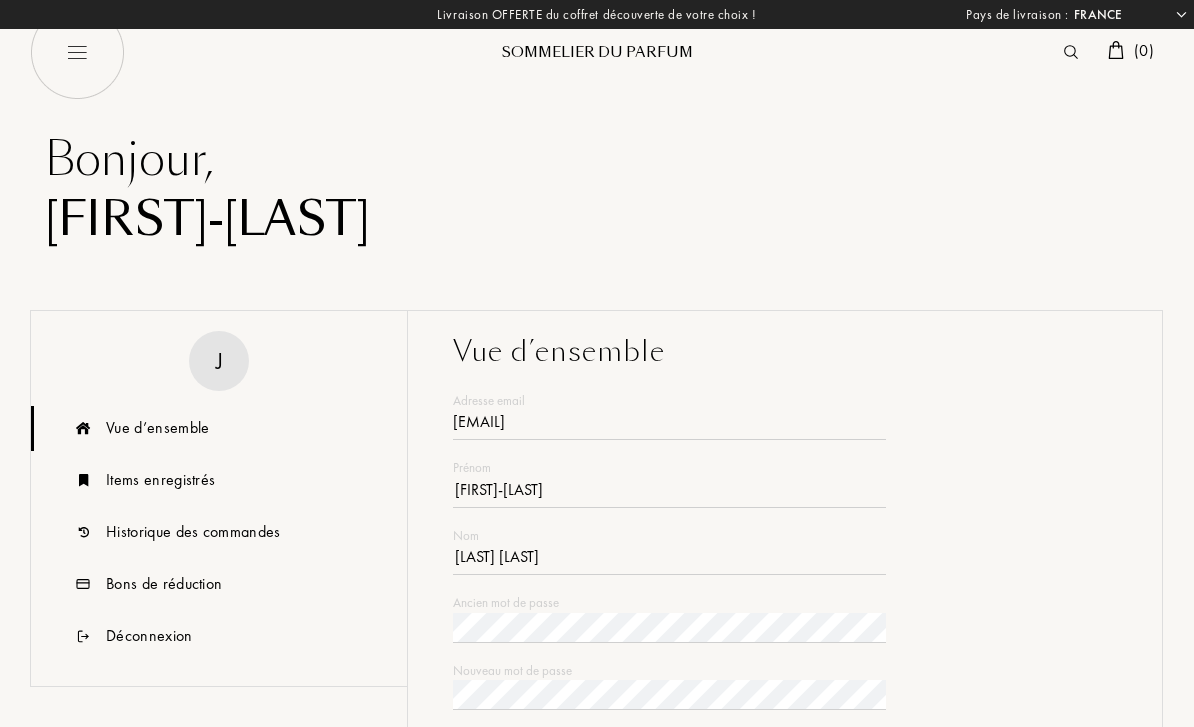 select on "FR" 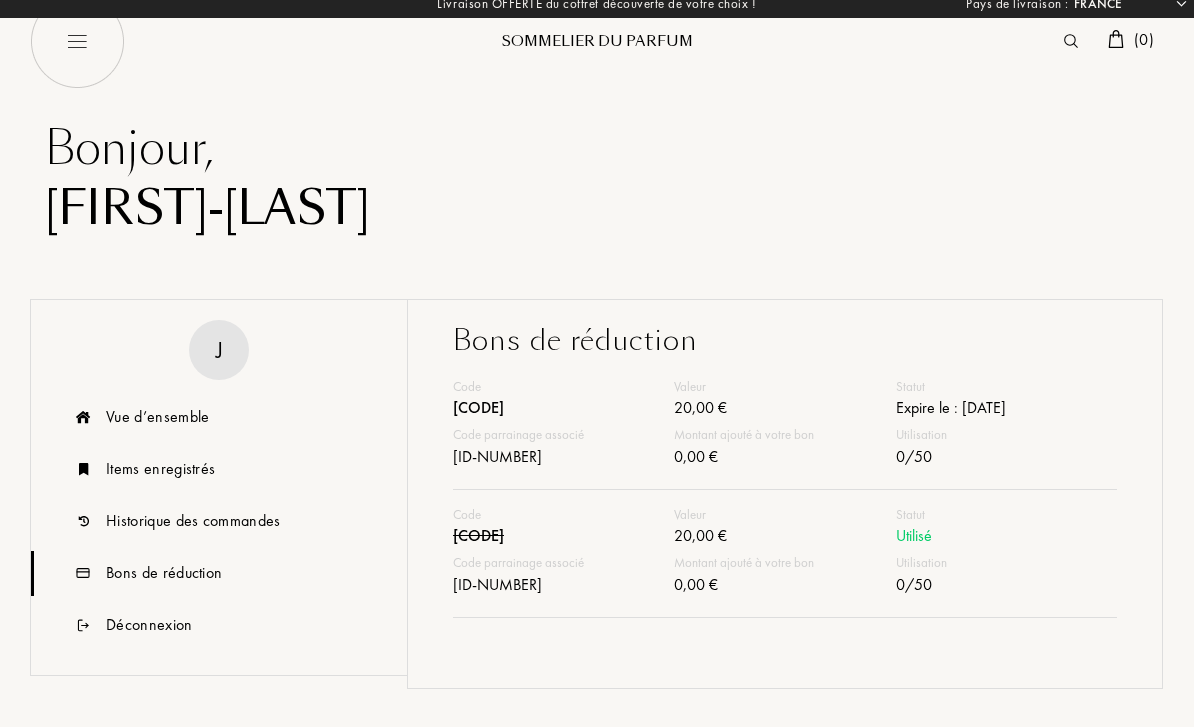 scroll, scrollTop: 0, scrollLeft: 0, axis: both 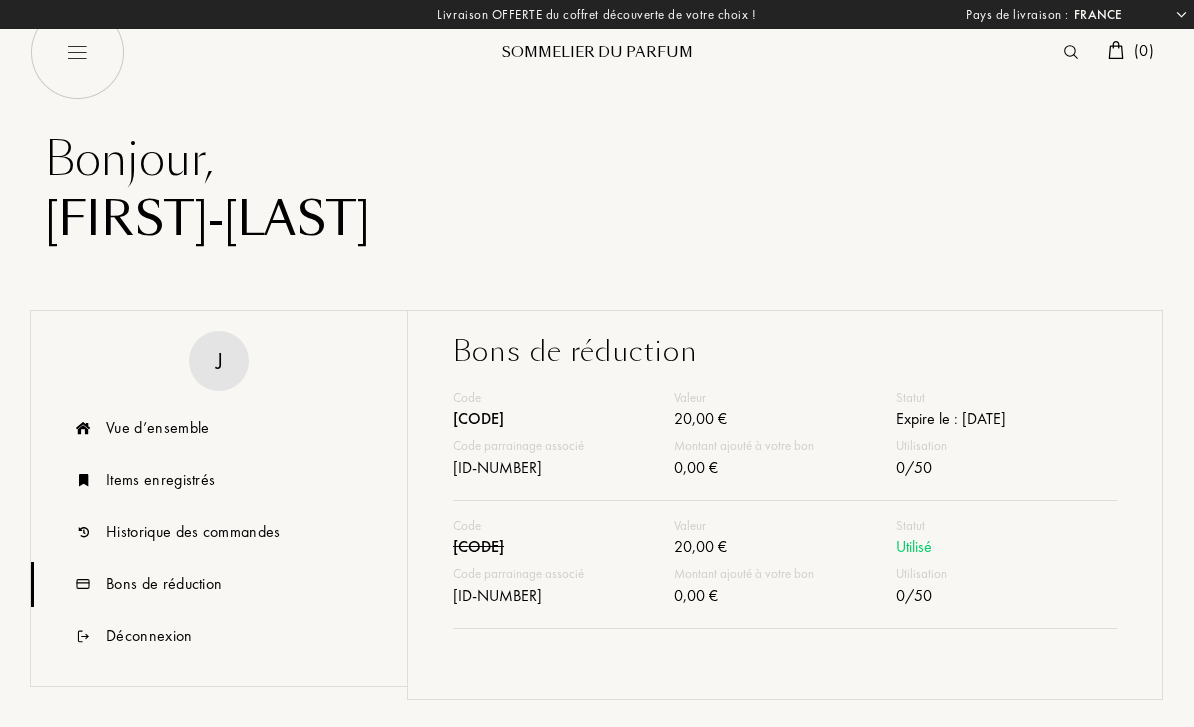 click at bounding box center [77, 52] 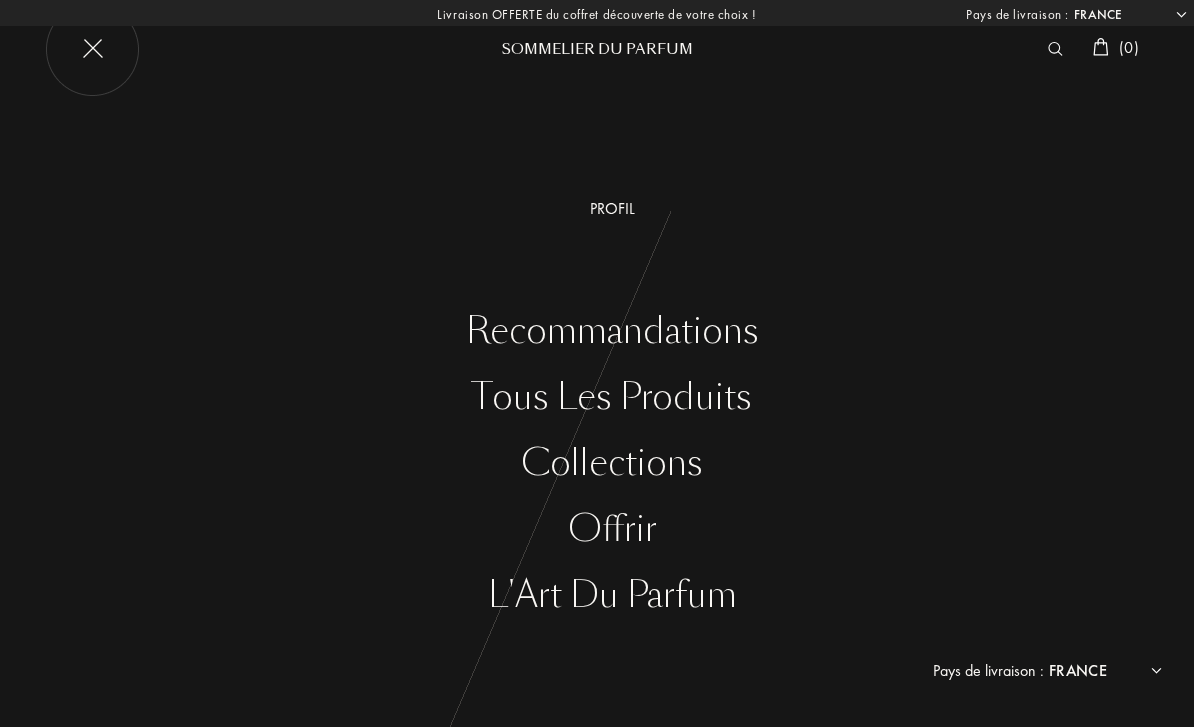 click at bounding box center (92, 49) 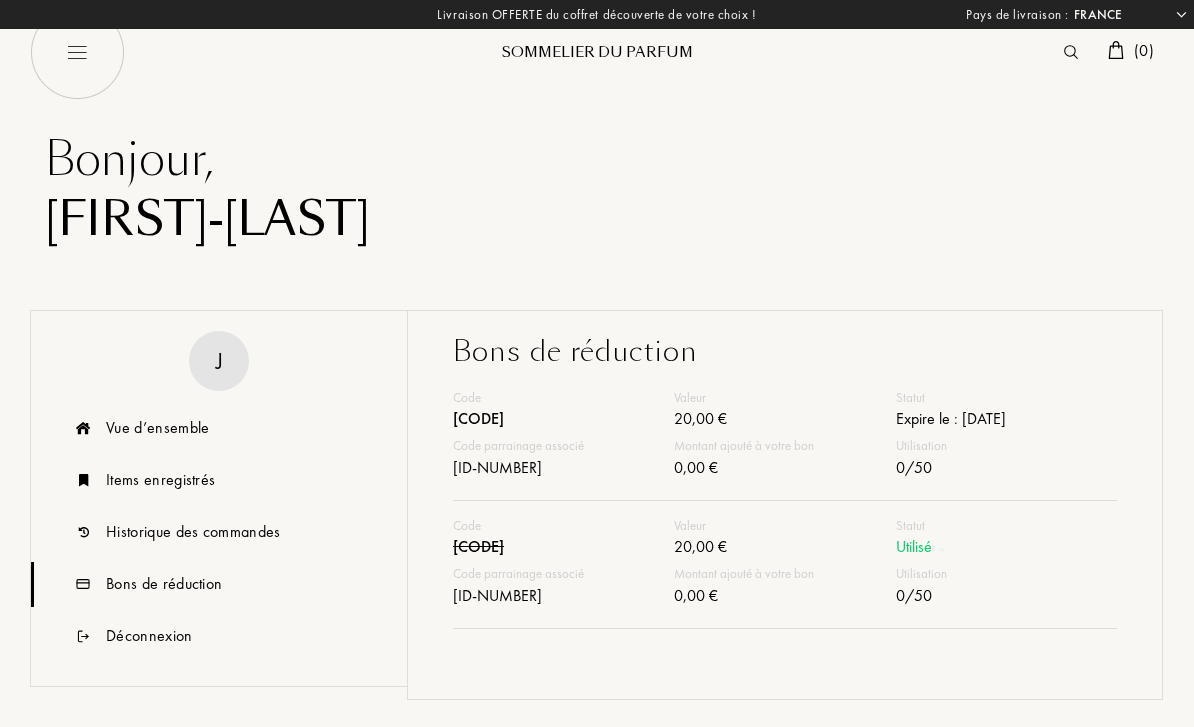 click at bounding box center [77, 52] 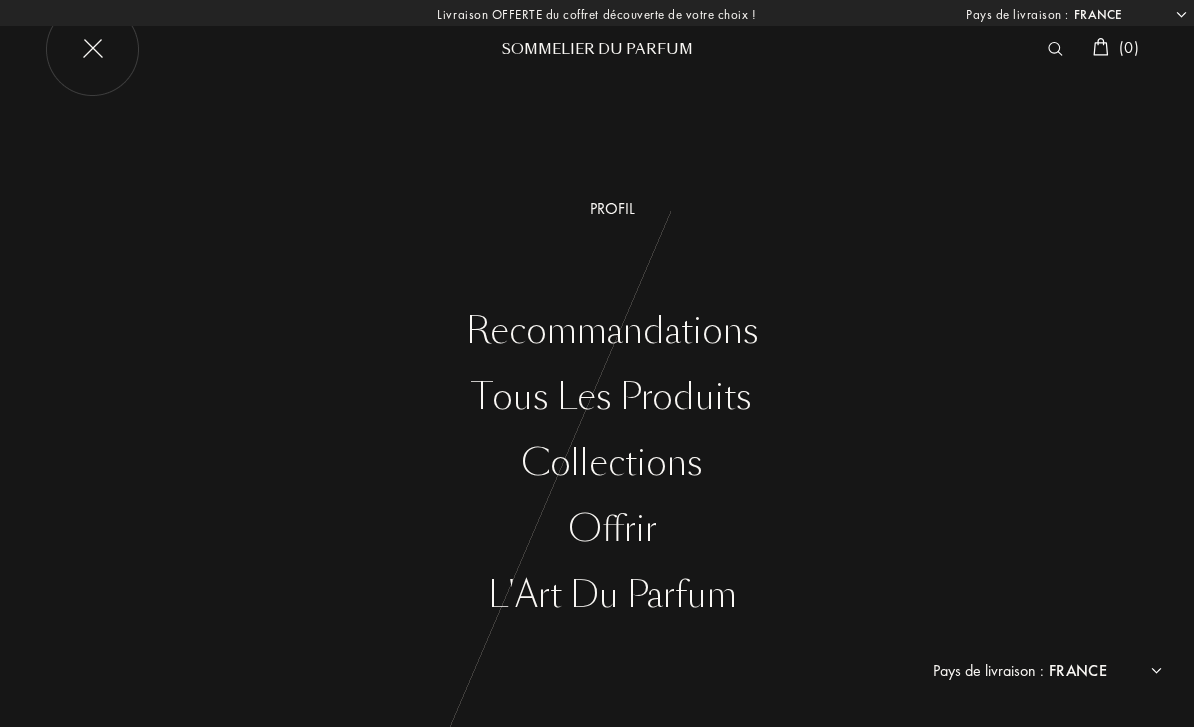 click at bounding box center [92, 49] 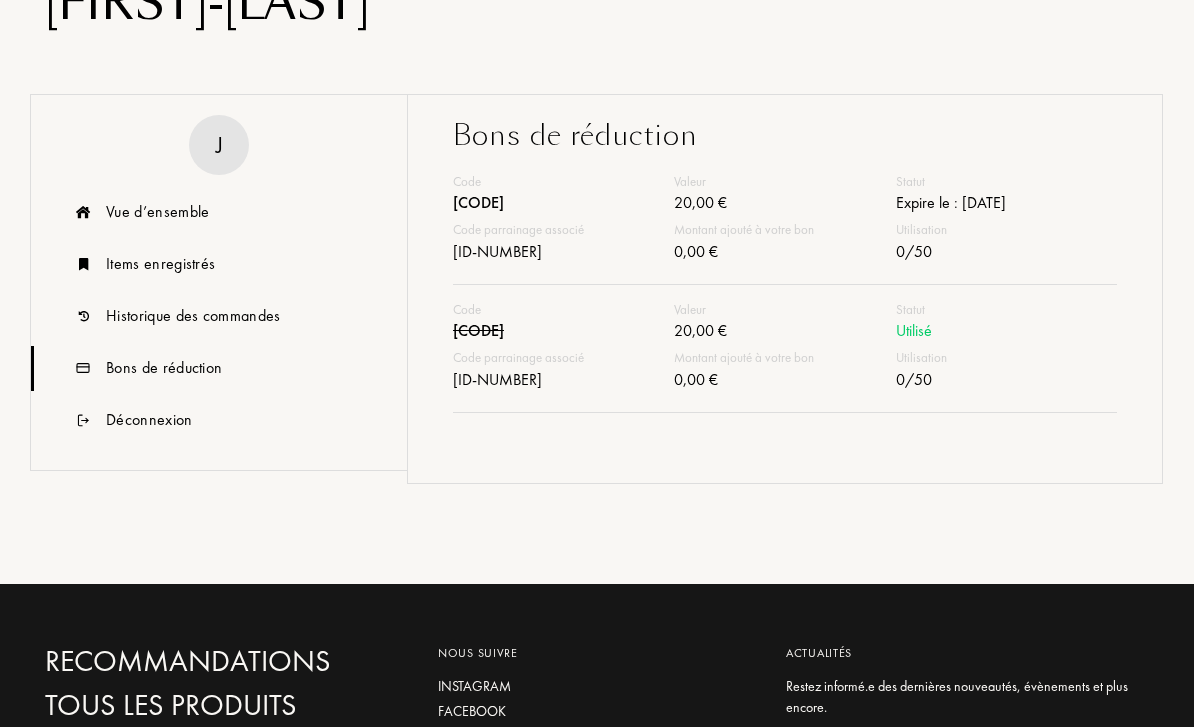 scroll, scrollTop: 278, scrollLeft: 0, axis: vertical 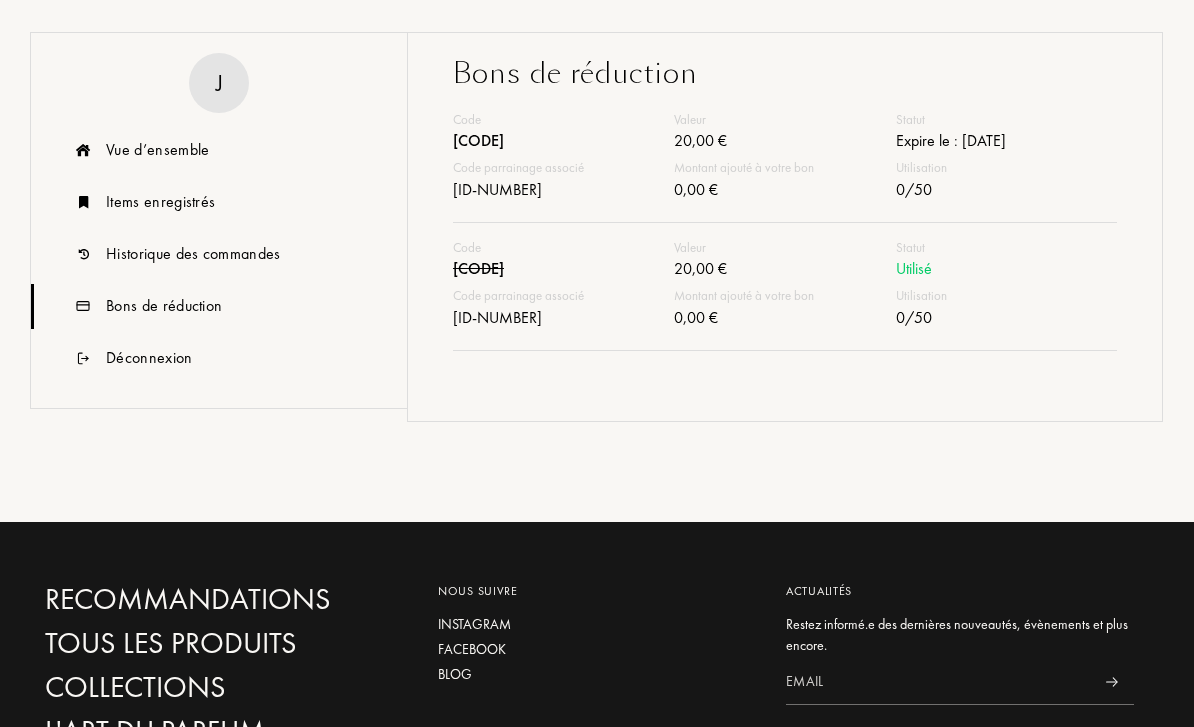 click on "Historique des commandes" at bounding box center (193, 254) 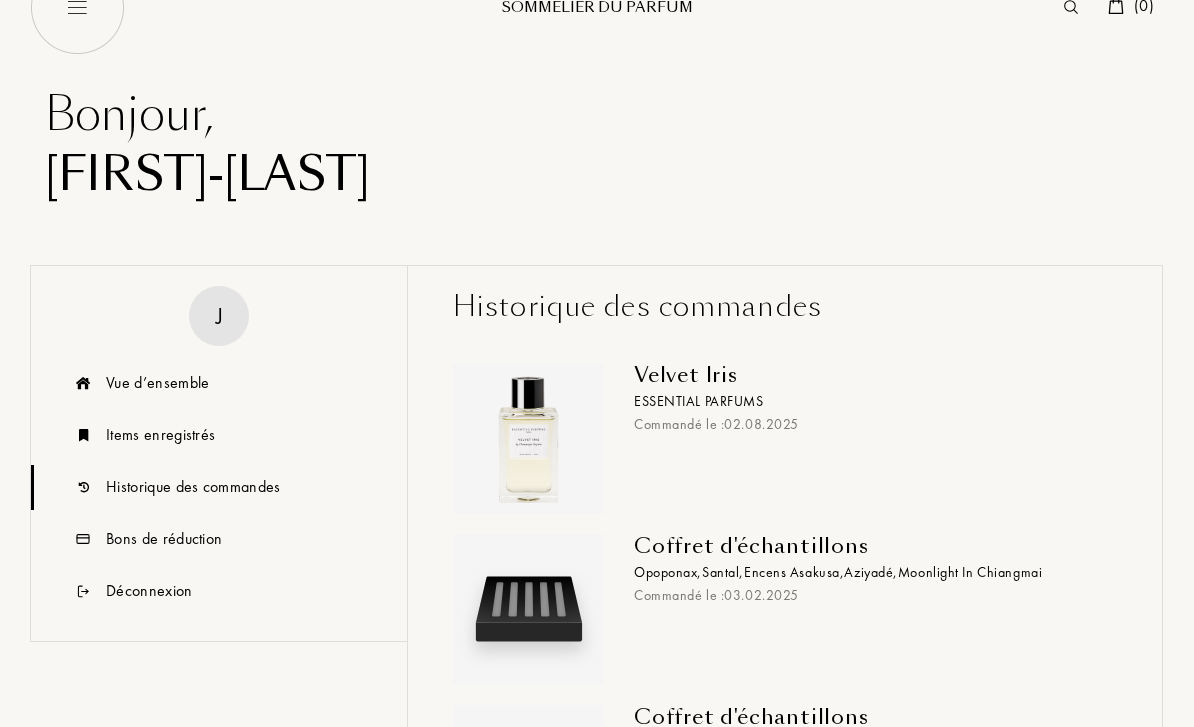 scroll, scrollTop: 0, scrollLeft: 0, axis: both 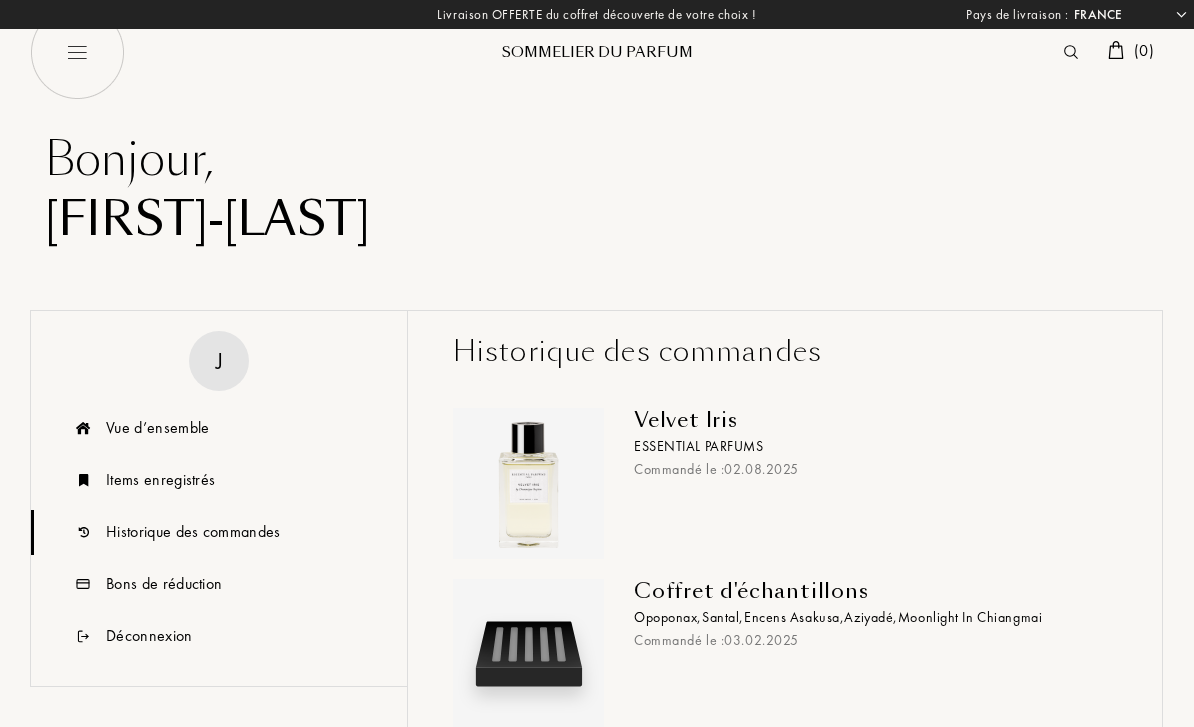 click at bounding box center (77, 52) 